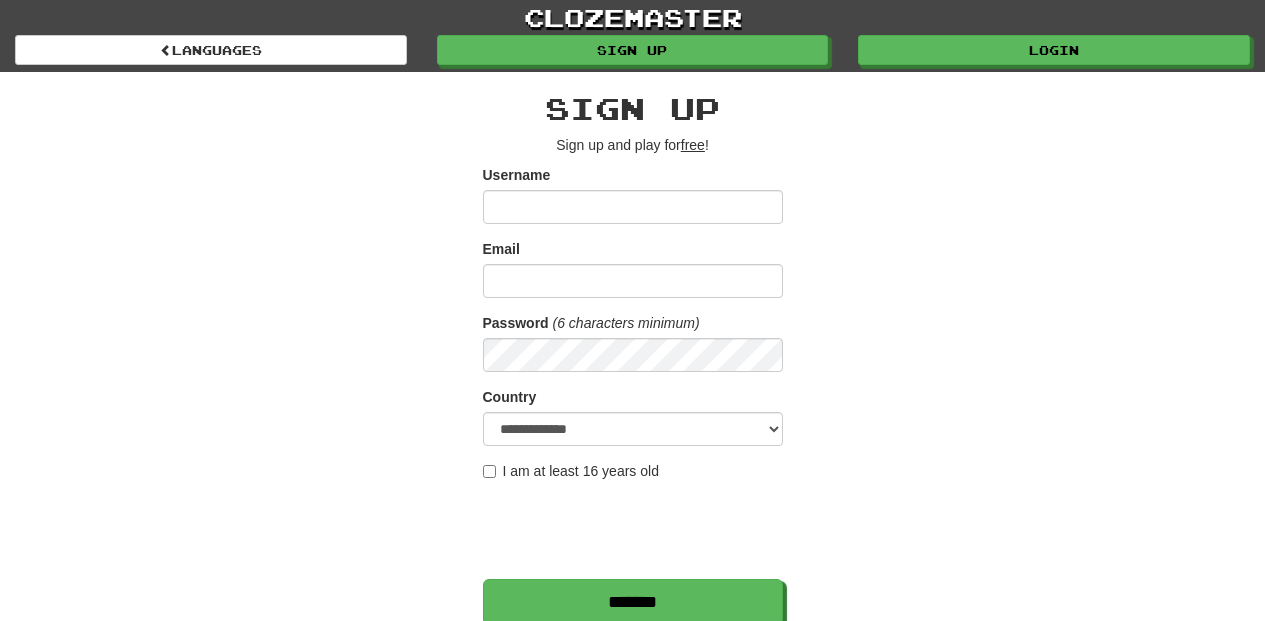 scroll, scrollTop: 0, scrollLeft: 0, axis: both 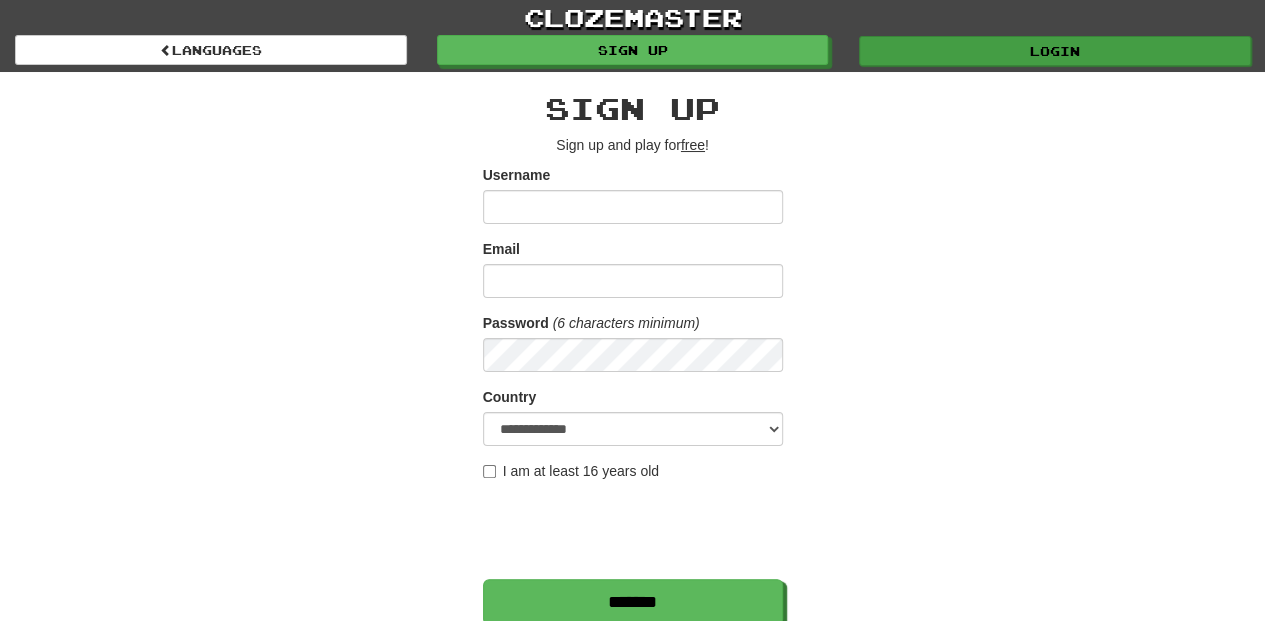 type on "**********" 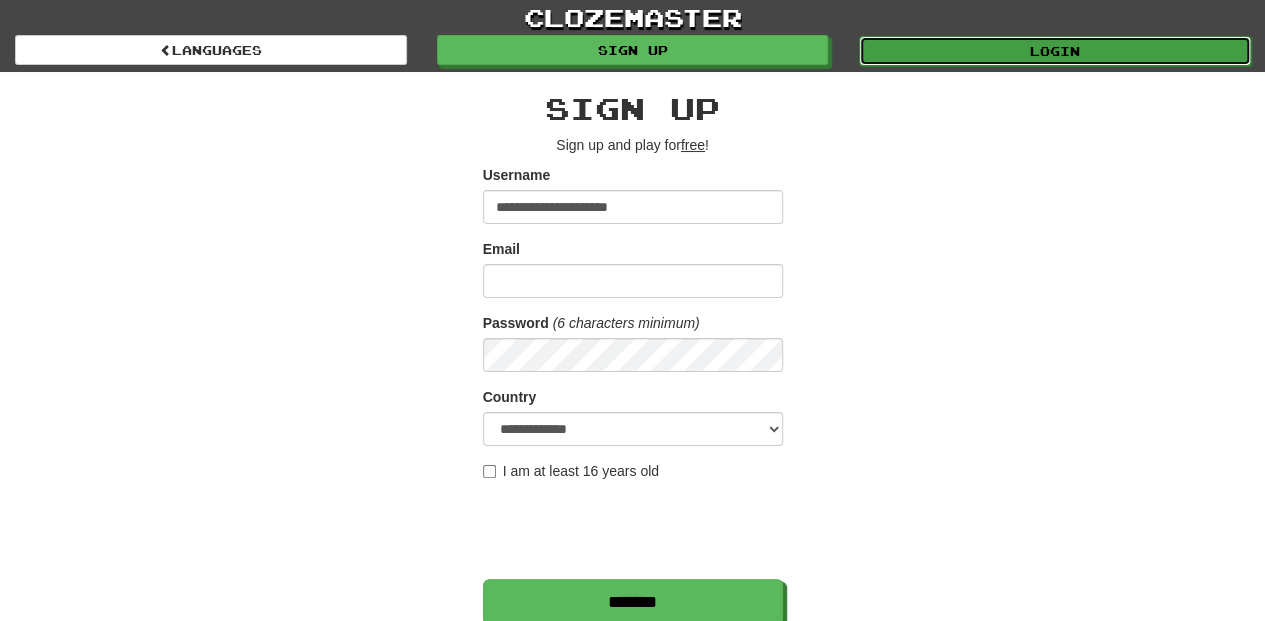 click on "Login" at bounding box center [1055, 51] 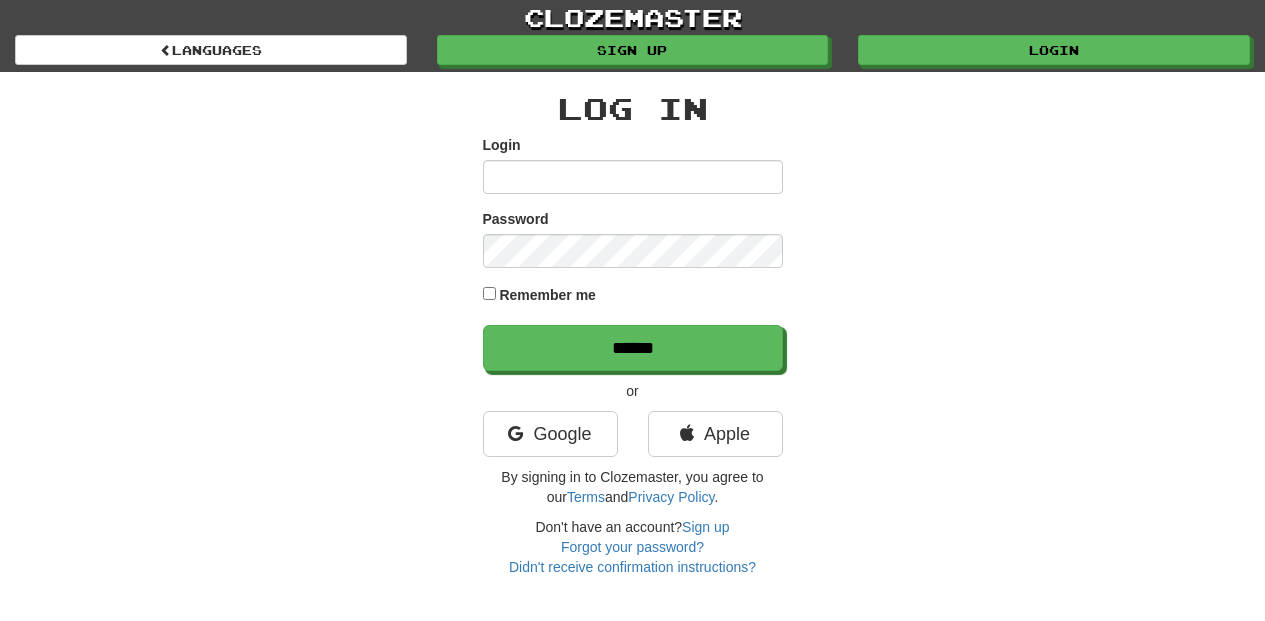 scroll, scrollTop: 0, scrollLeft: 0, axis: both 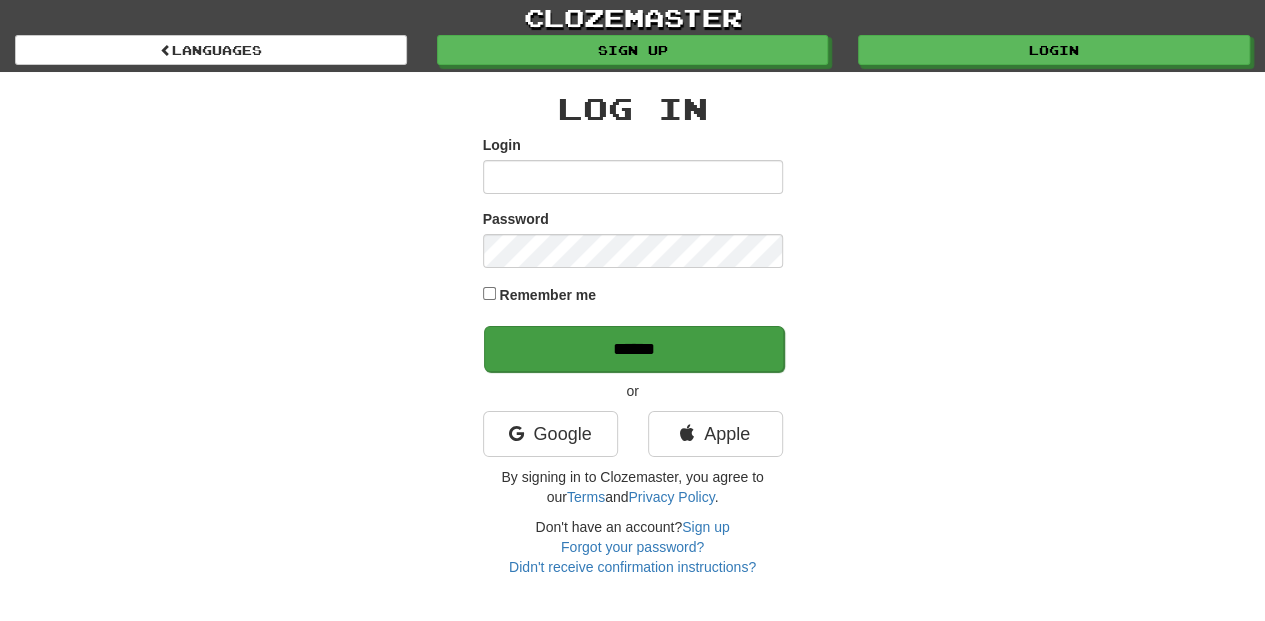 type on "**********" 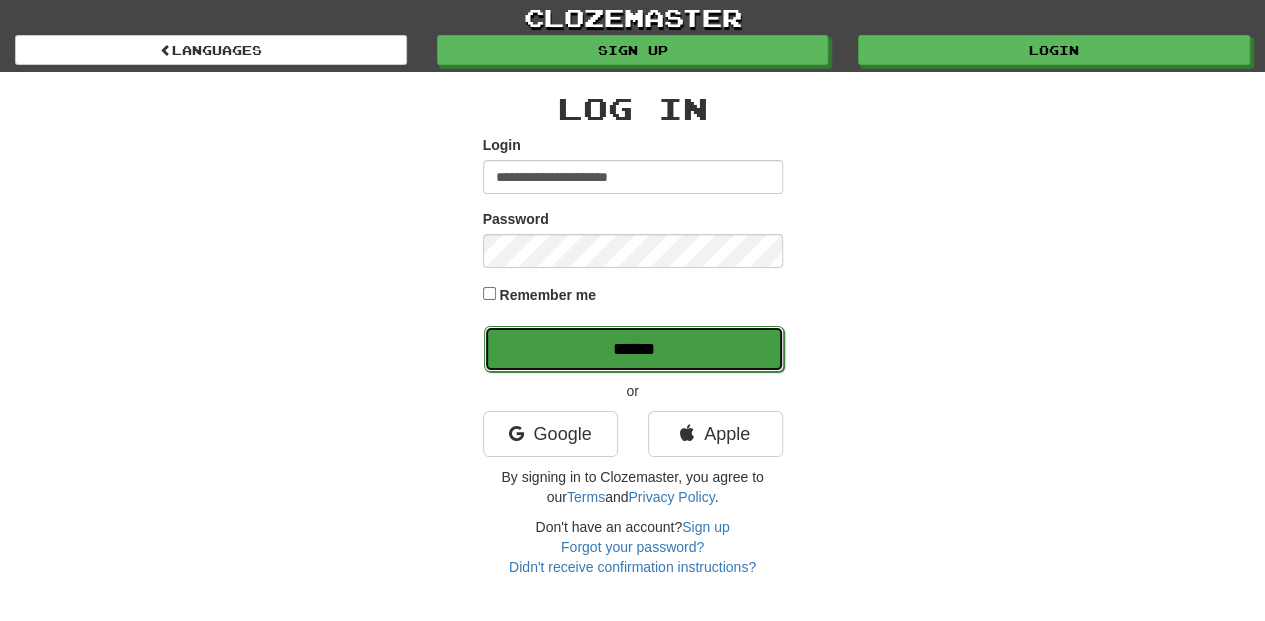 click on "******" at bounding box center (634, 349) 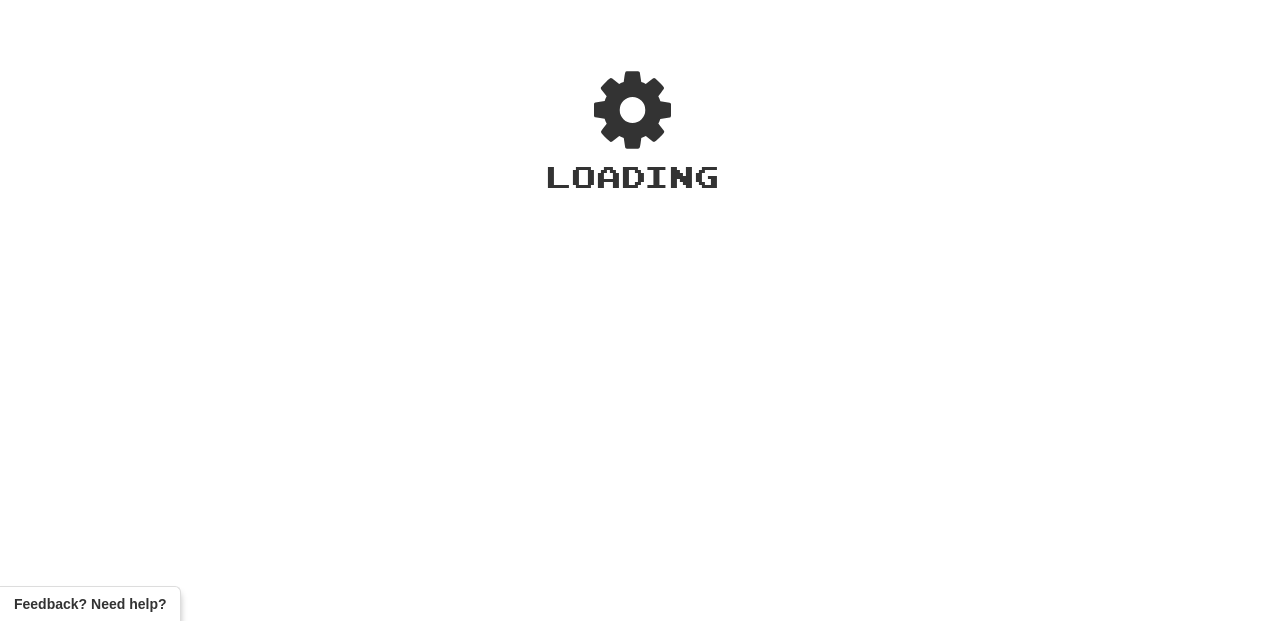scroll, scrollTop: 0, scrollLeft: 0, axis: both 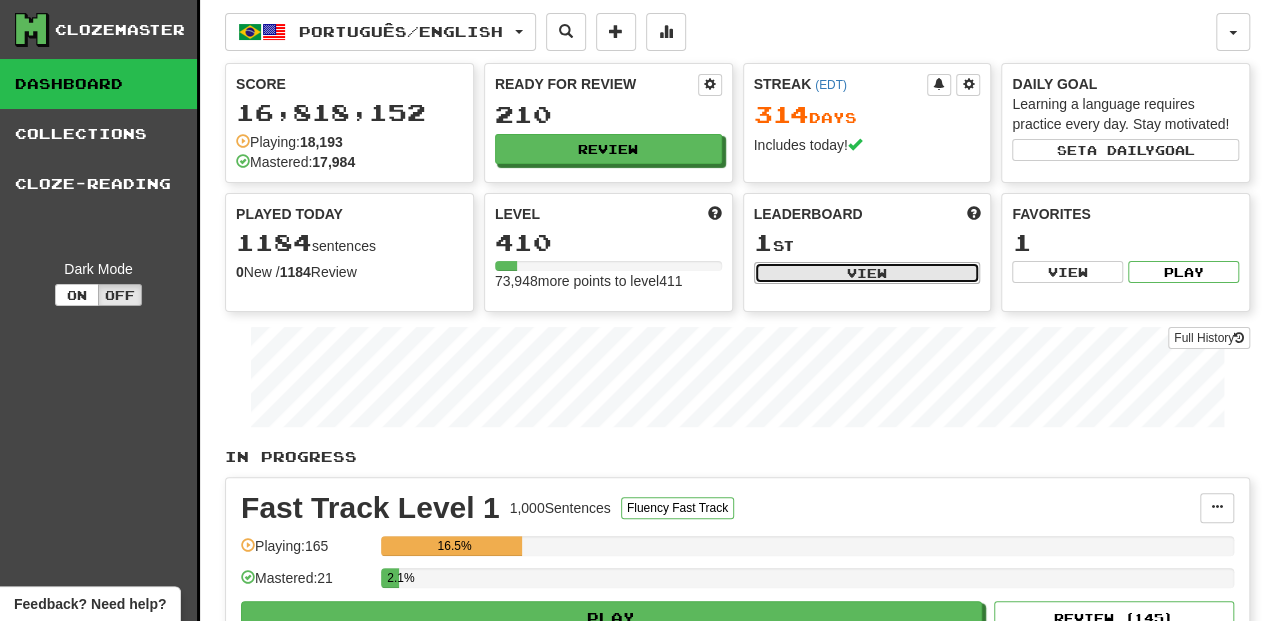click on "View" at bounding box center [867, 273] 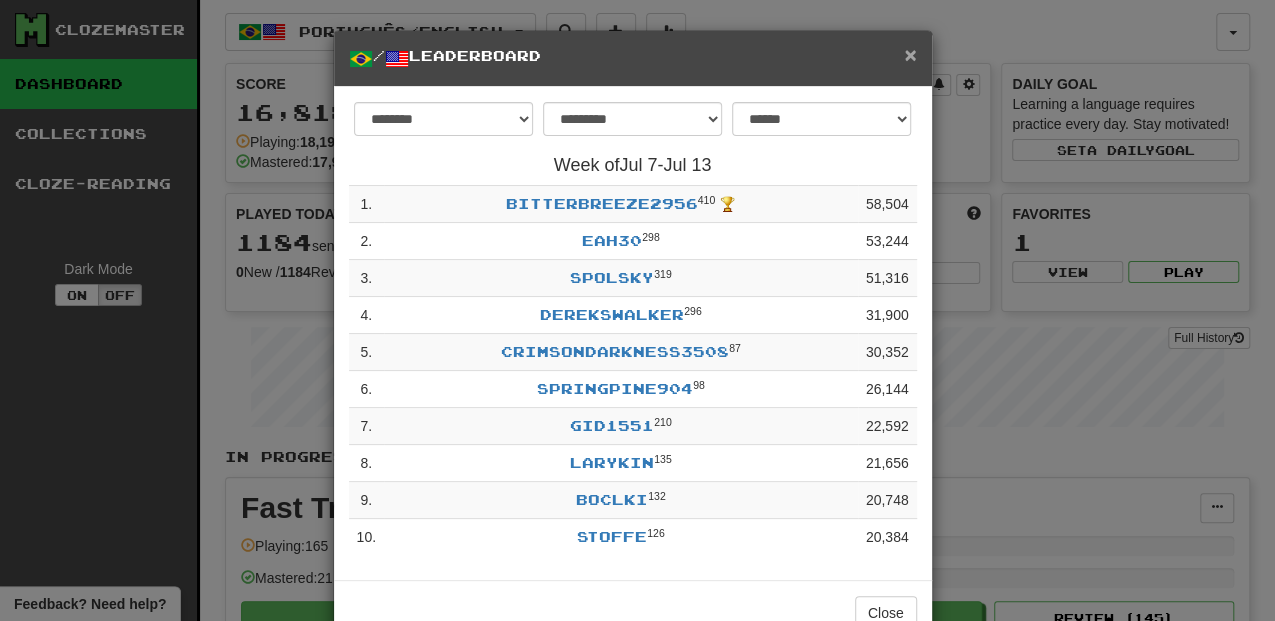click on "×" at bounding box center [910, 54] 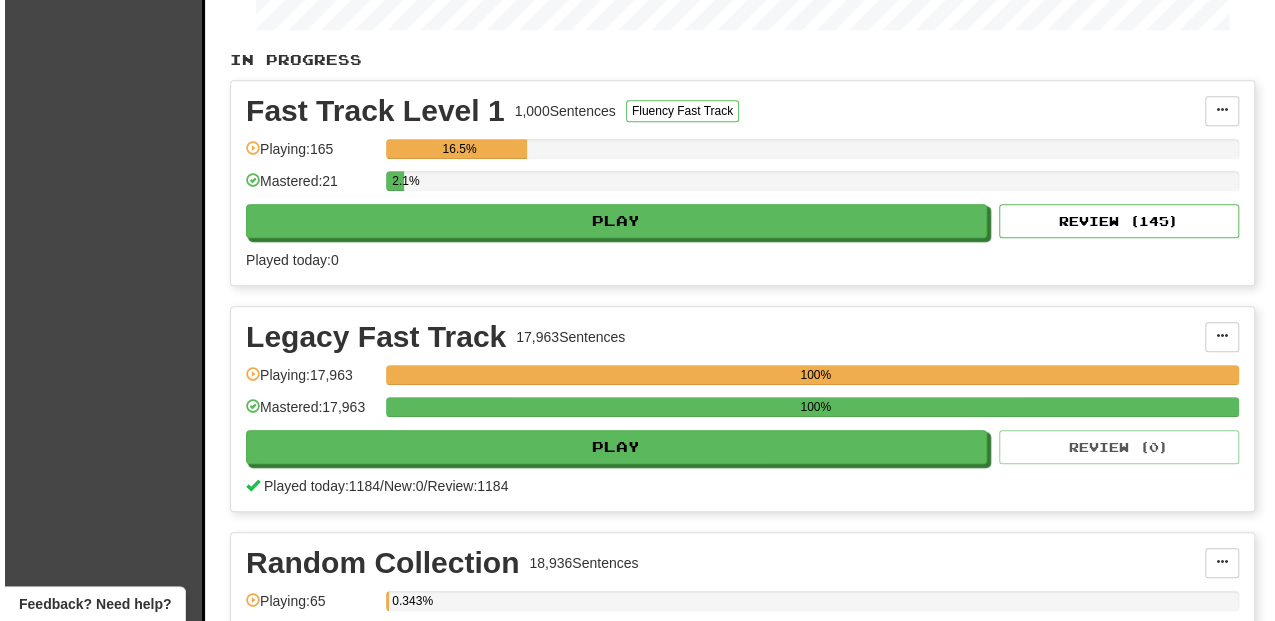 scroll, scrollTop: 400, scrollLeft: 0, axis: vertical 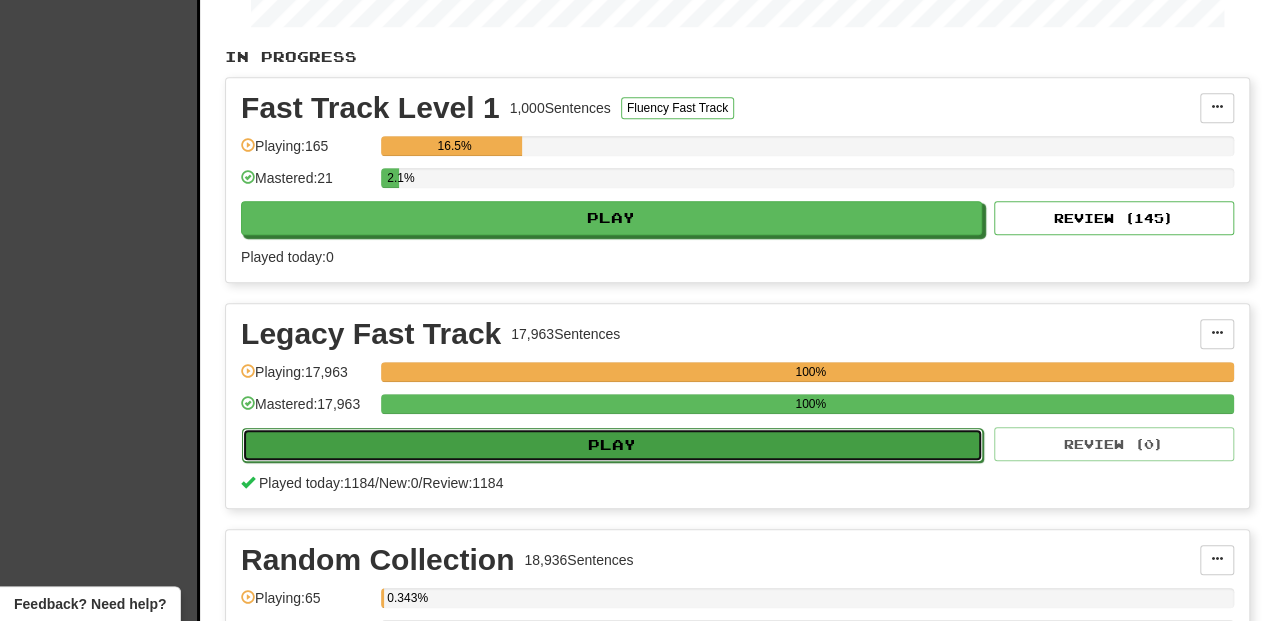 click on "Play" at bounding box center [612, 445] 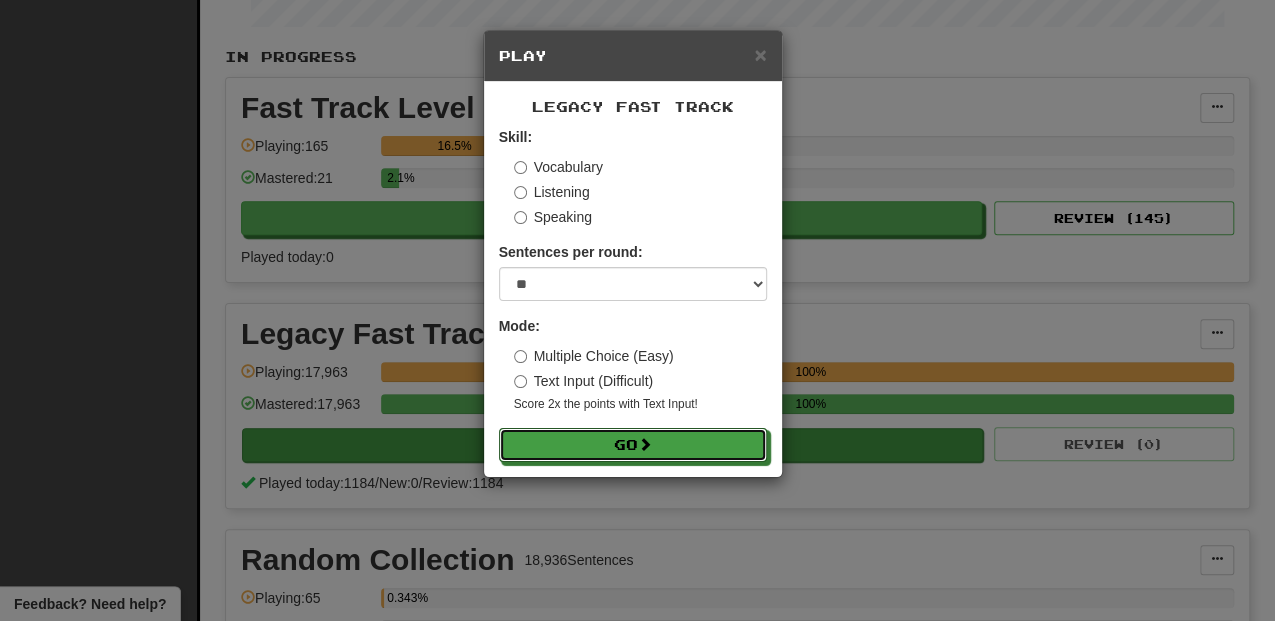 click on "Go" at bounding box center (633, 445) 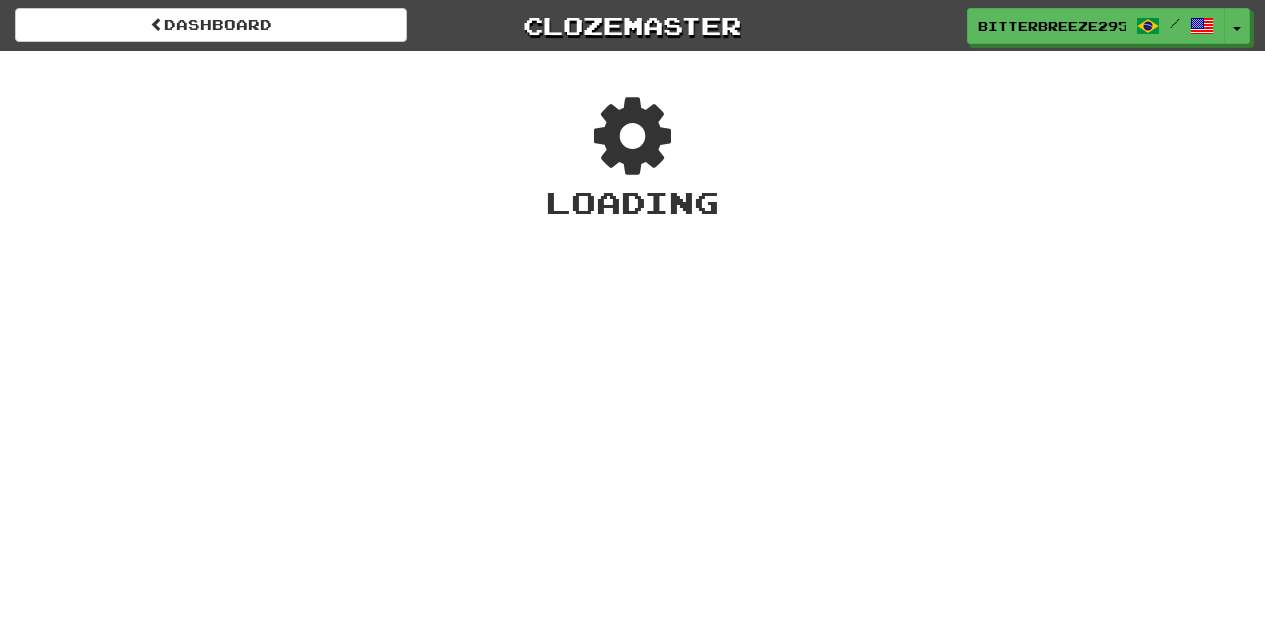 scroll, scrollTop: 0, scrollLeft: 0, axis: both 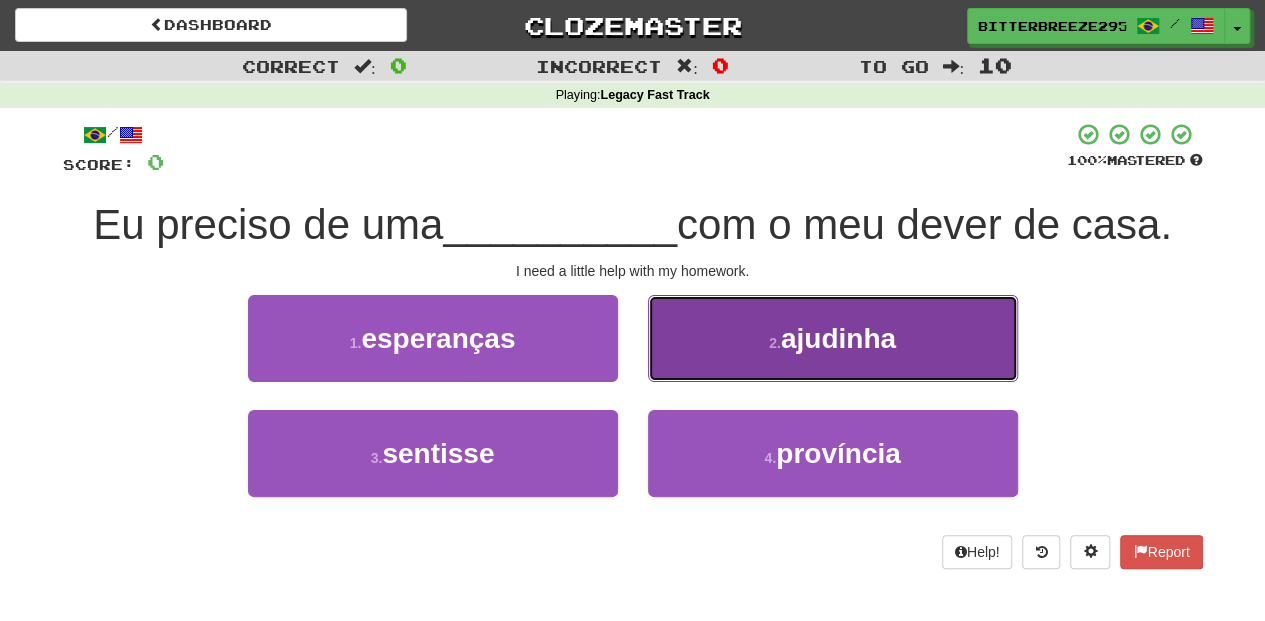 click on "2 .  ajudinha" at bounding box center [833, 338] 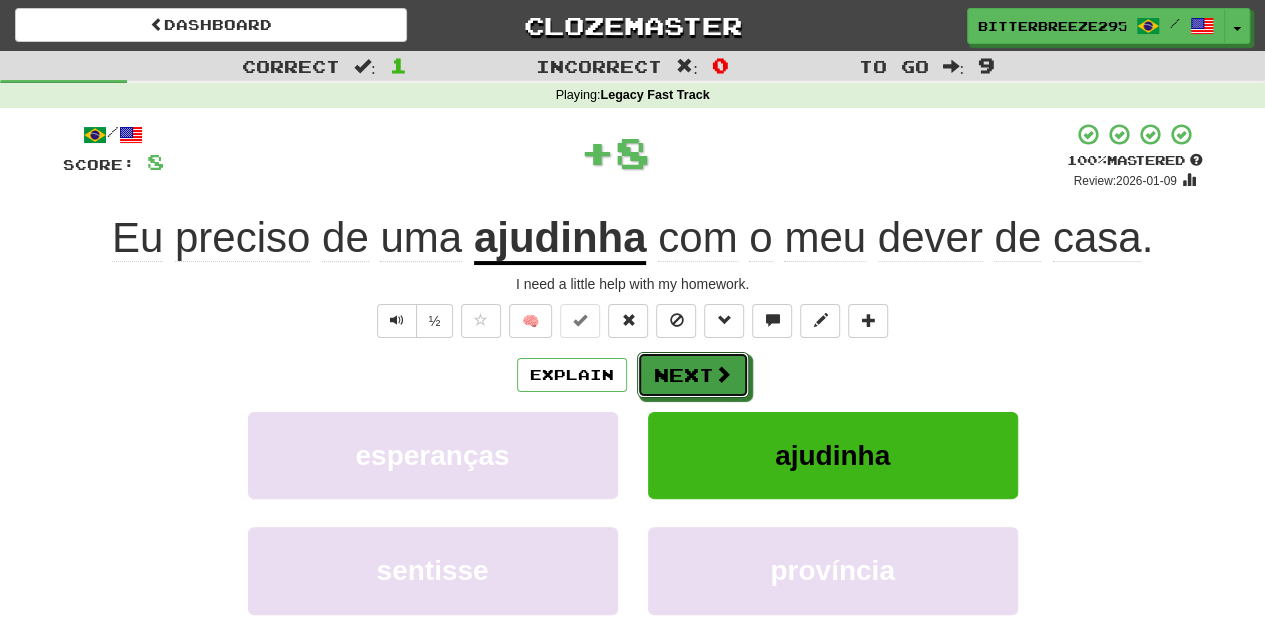 click on "Next" at bounding box center [693, 375] 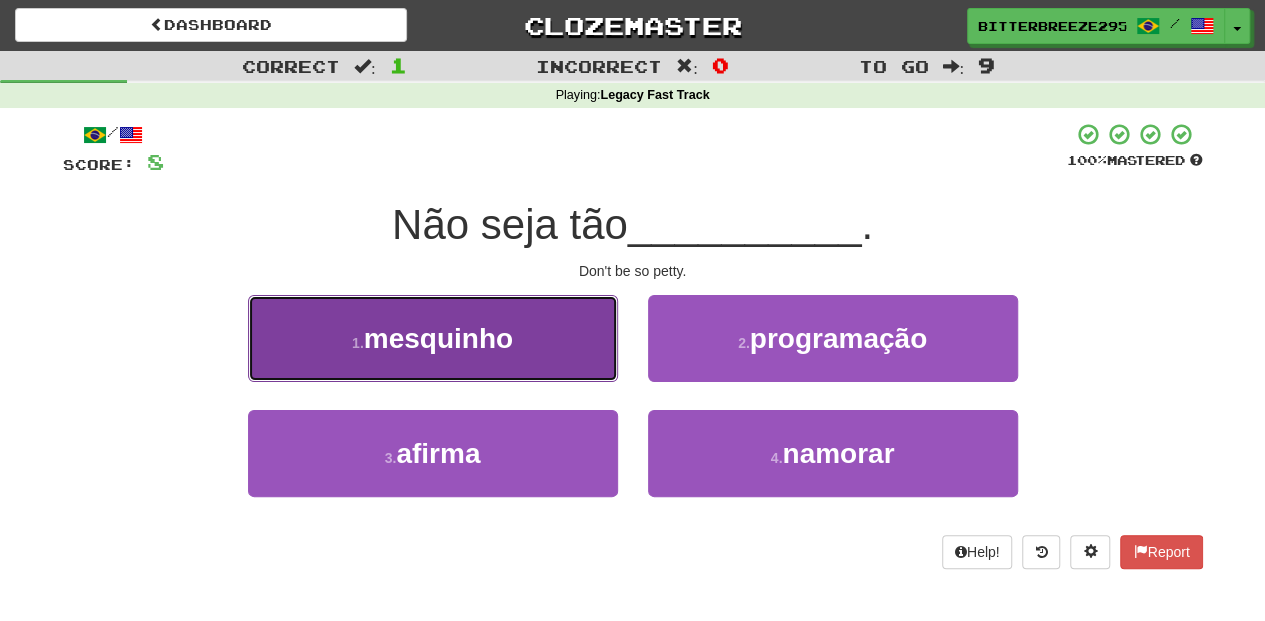 click on "1 .  mesquinho" at bounding box center [433, 338] 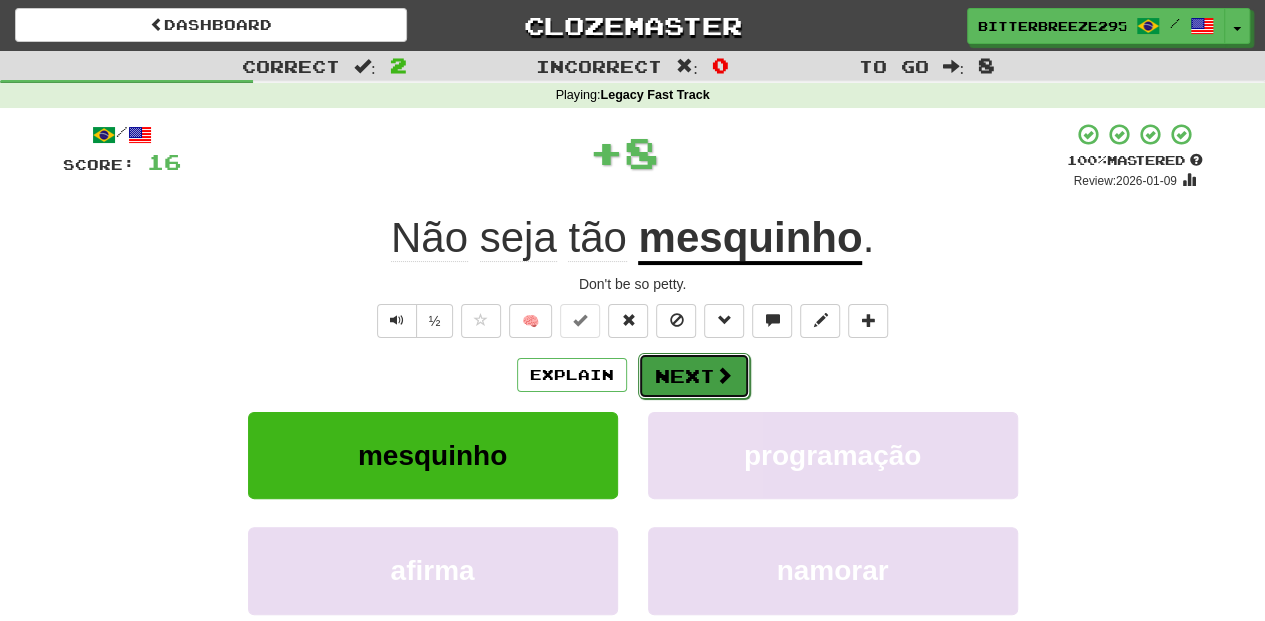 click on "Next" at bounding box center [694, 376] 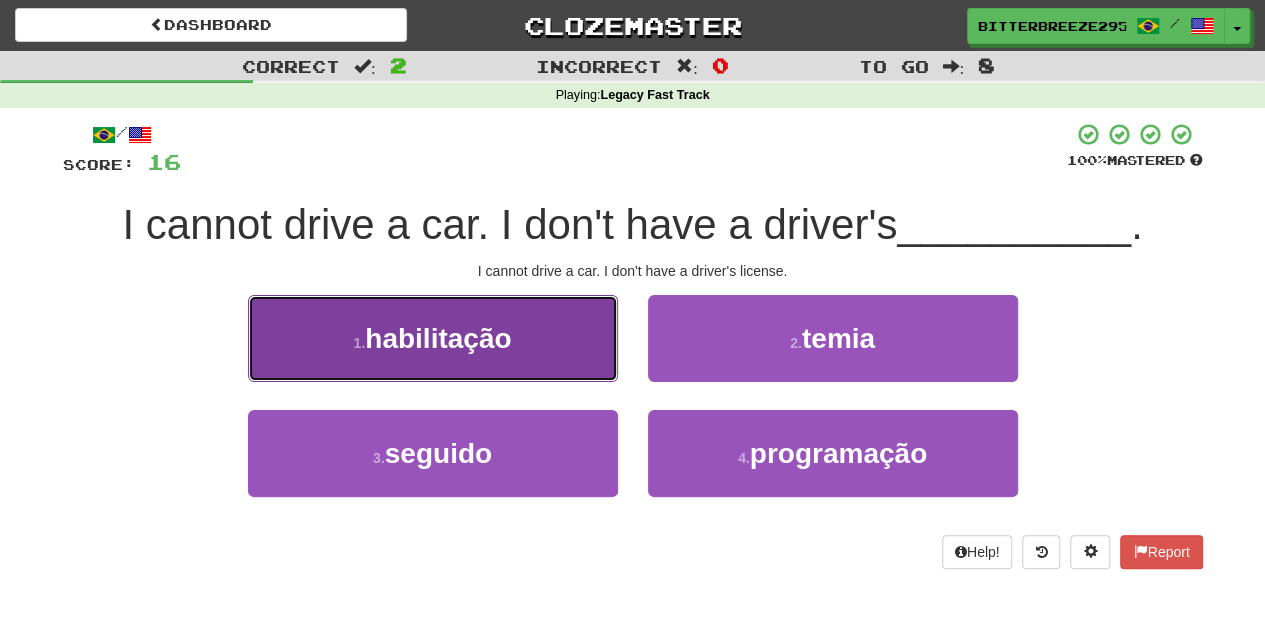 click on "1 .  habilitação" at bounding box center (433, 338) 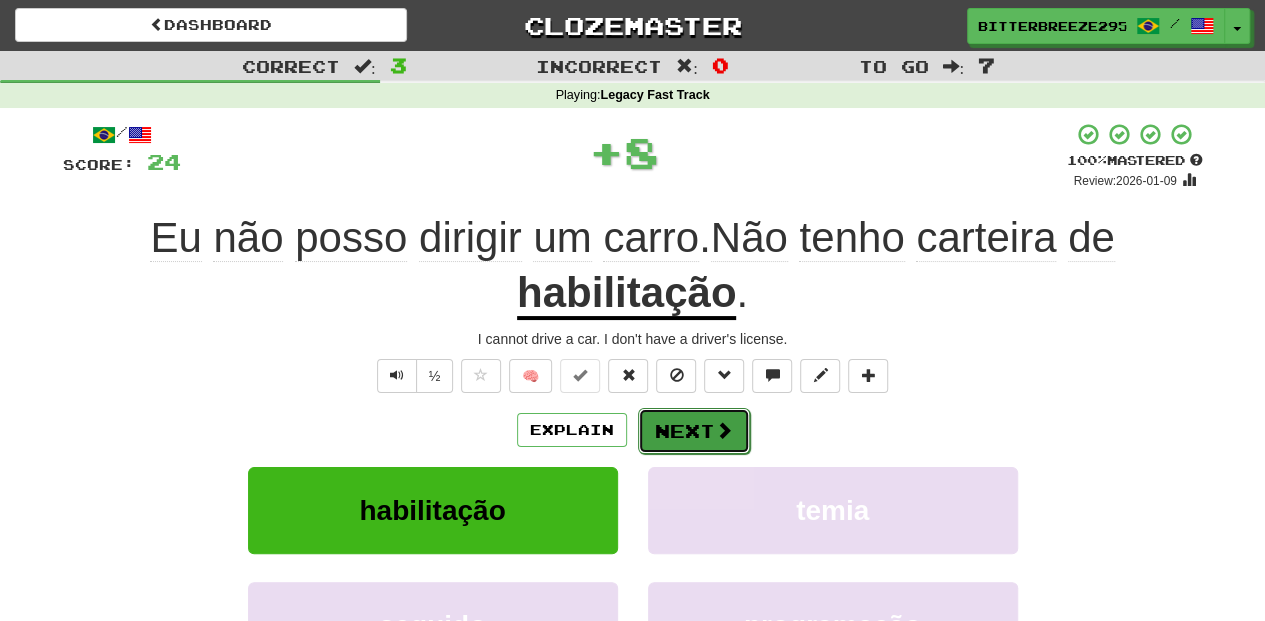 click on "Next" at bounding box center (694, 431) 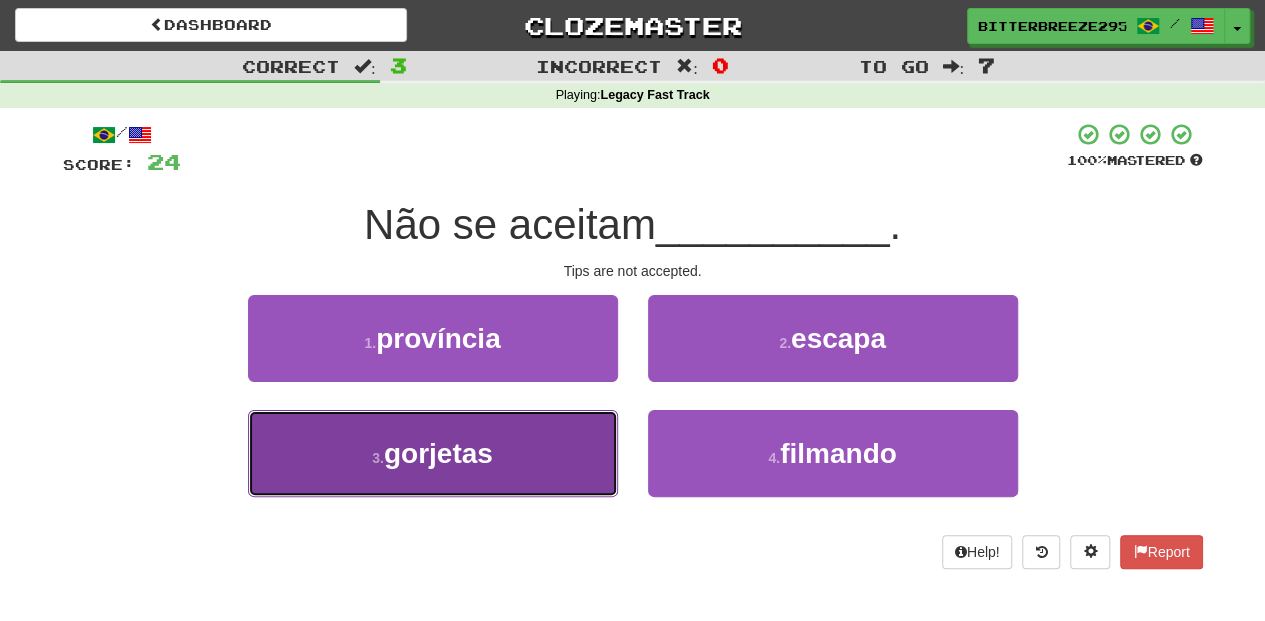 click on "3 .  gorjetas" at bounding box center [433, 453] 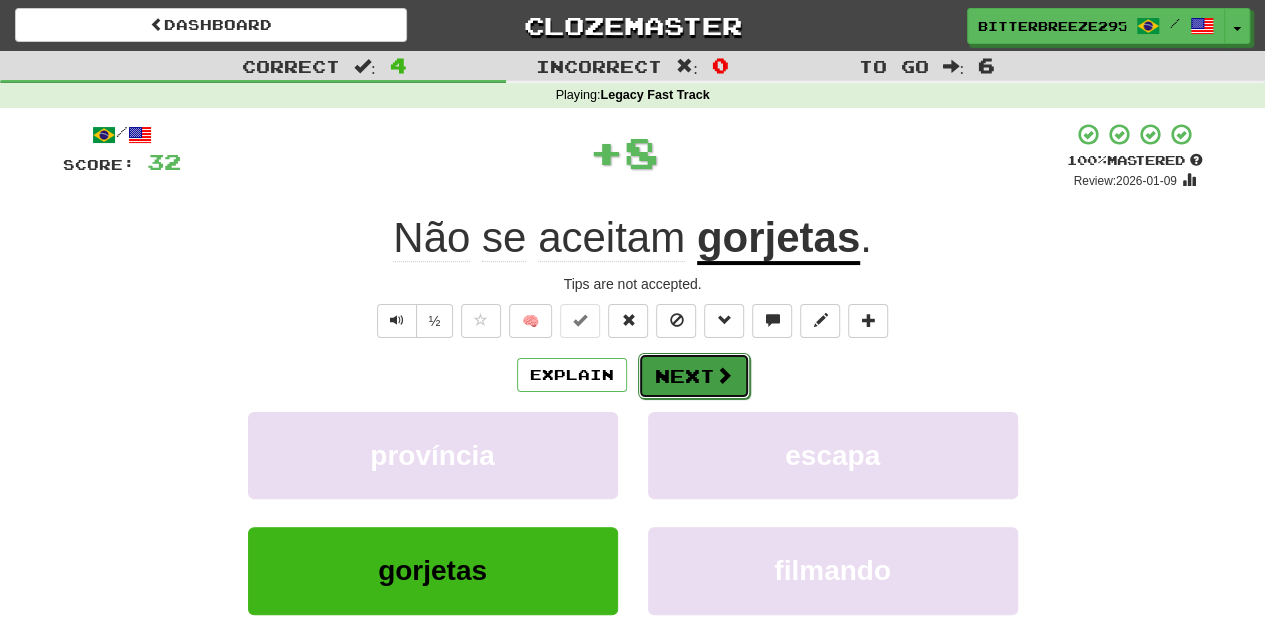 click on "Next" at bounding box center [694, 376] 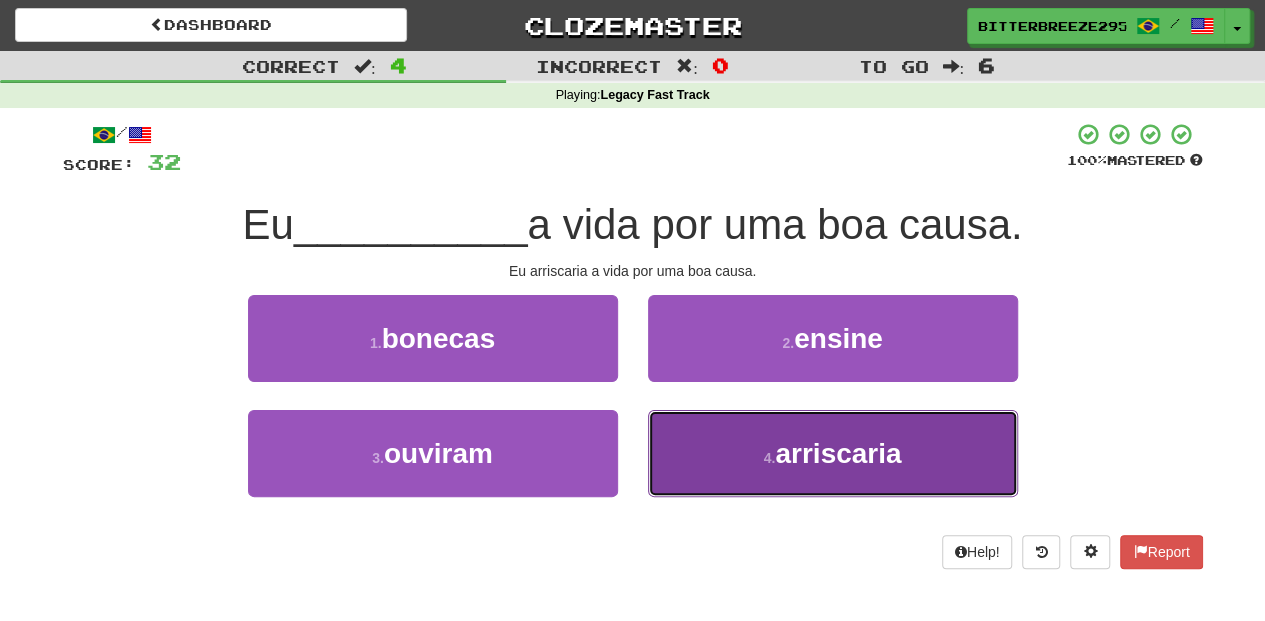 click on "4 .  arriscaria" at bounding box center (833, 453) 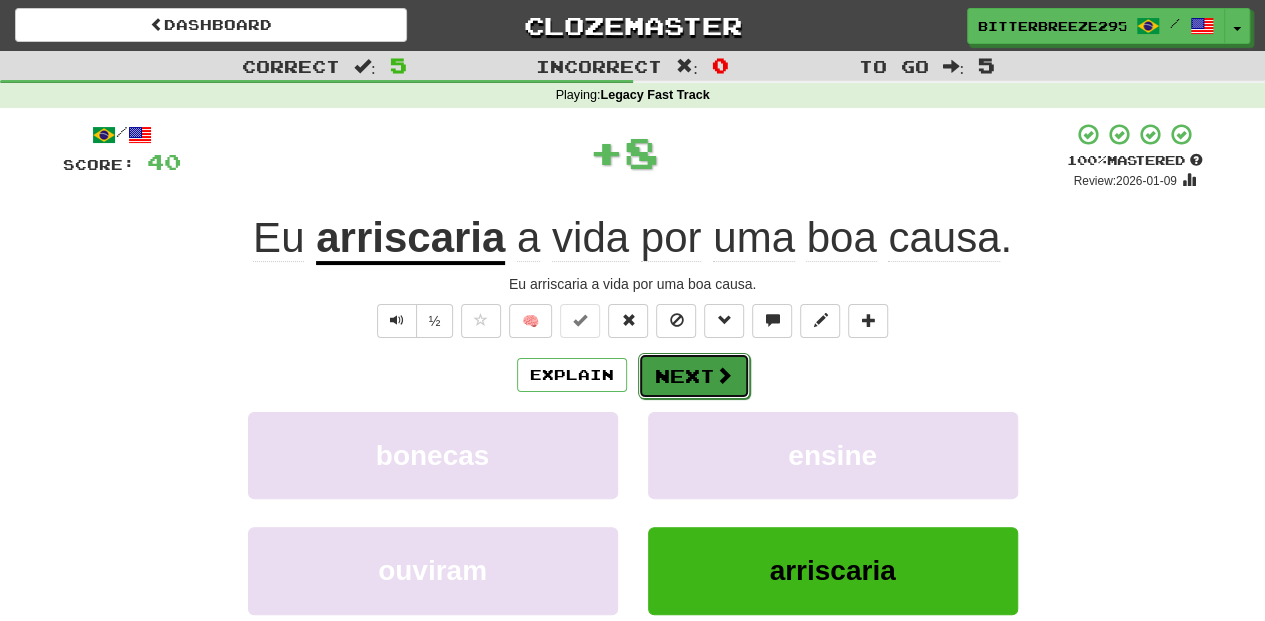 click on "Next" at bounding box center [694, 376] 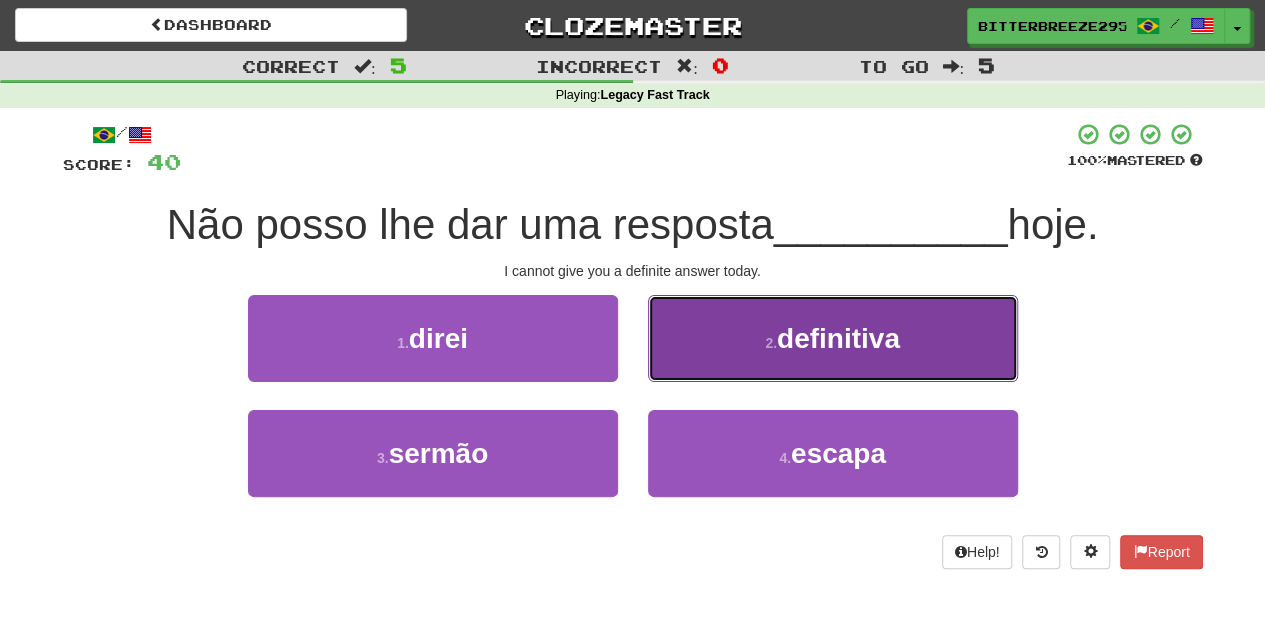 click on "2 .  definitiva" at bounding box center [833, 338] 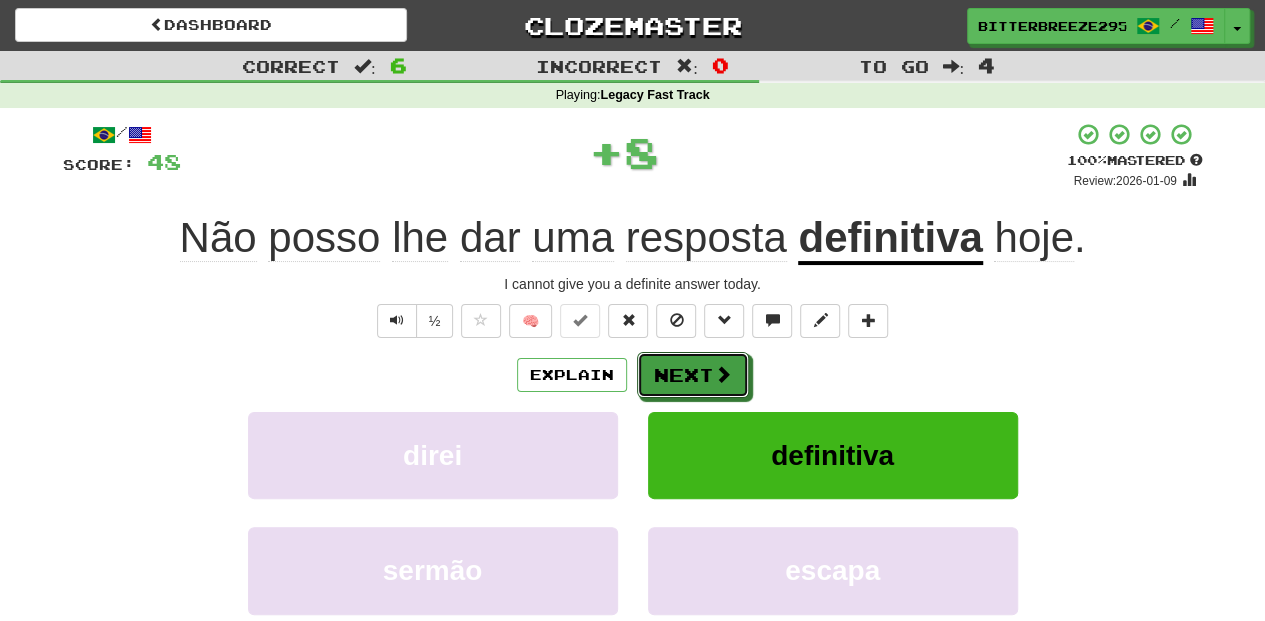click on "Next" at bounding box center (693, 375) 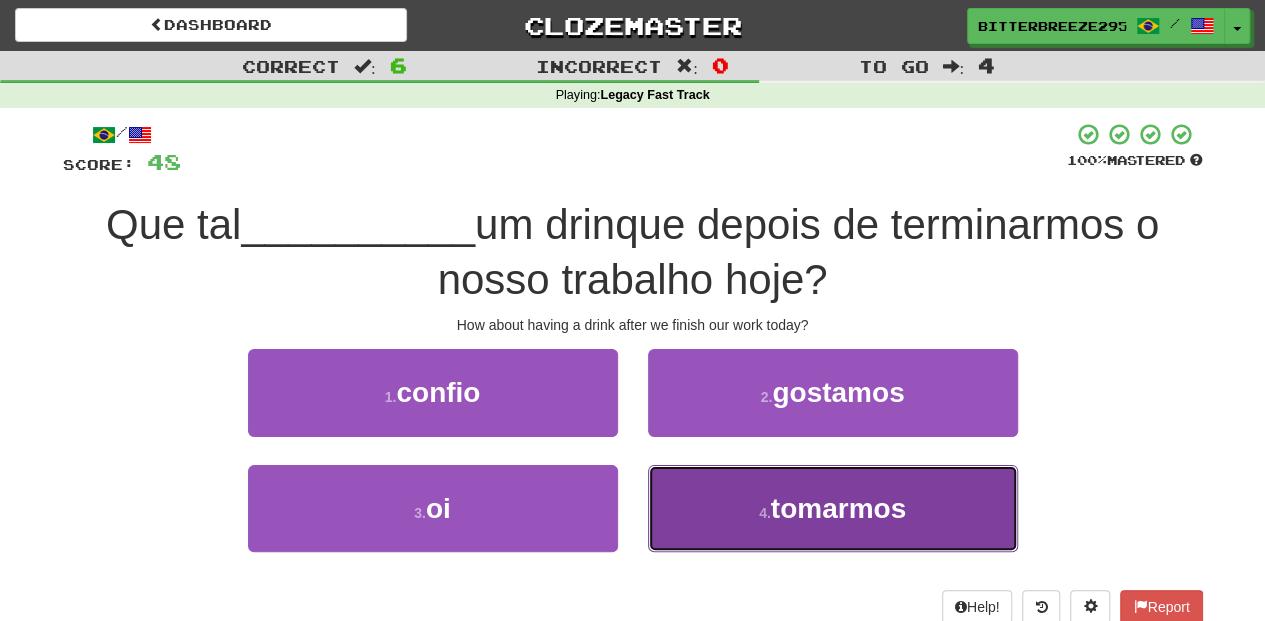 click on "4 .  tomarmos" at bounding box center (833, 508) 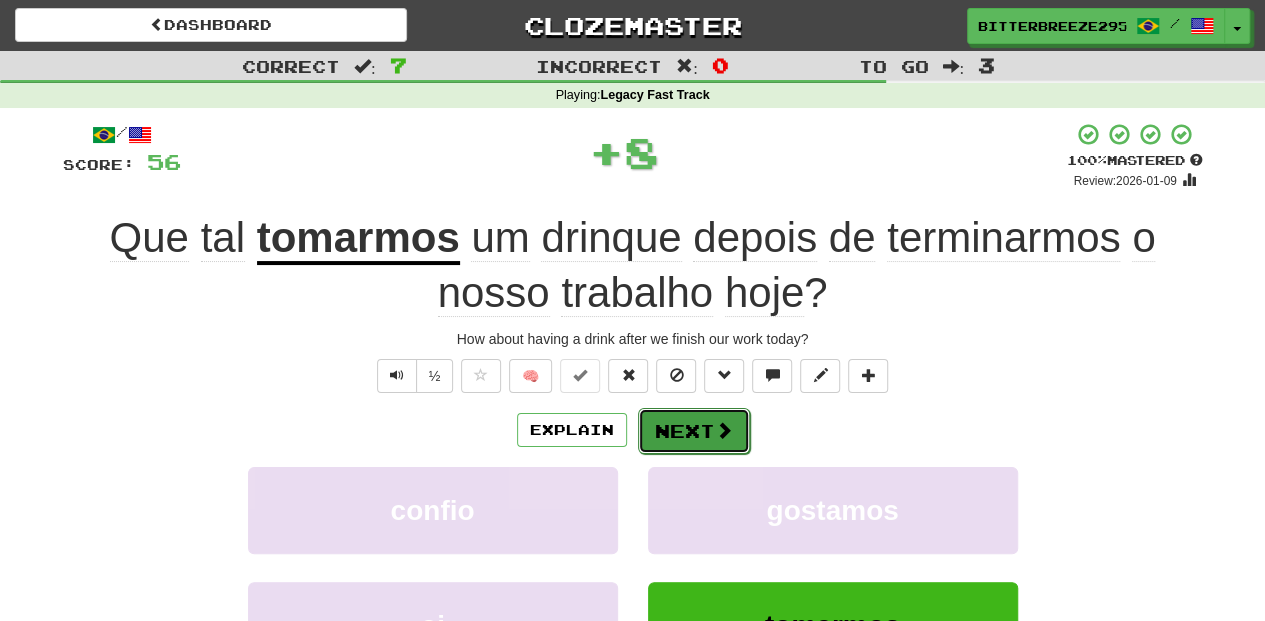 click on "Next" at bounding box center (694, 431) 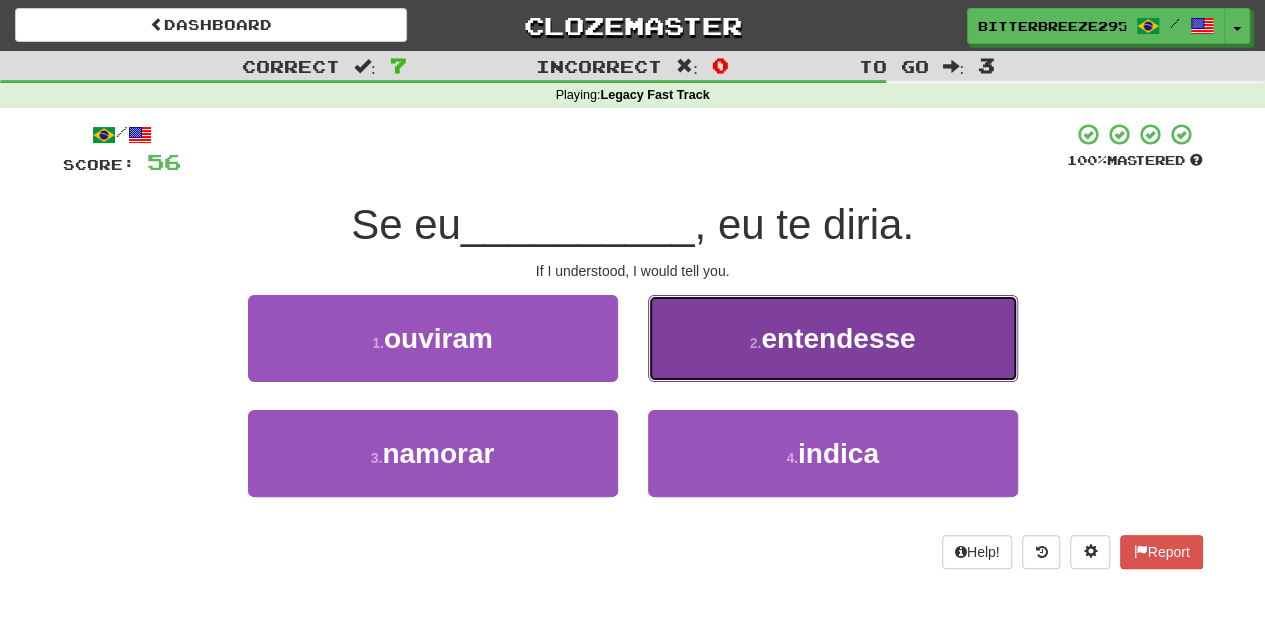 click on "2 .  entendesse" at bounding box center [833, 338] 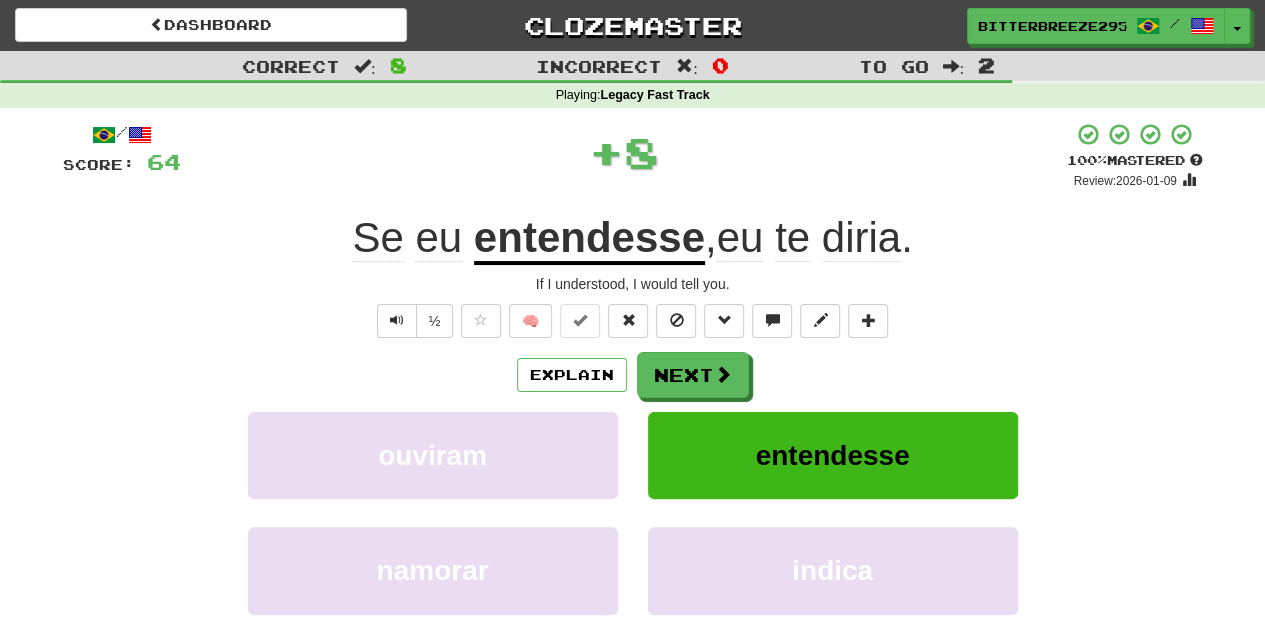 click on "Next" at bounding box center (693, 375) 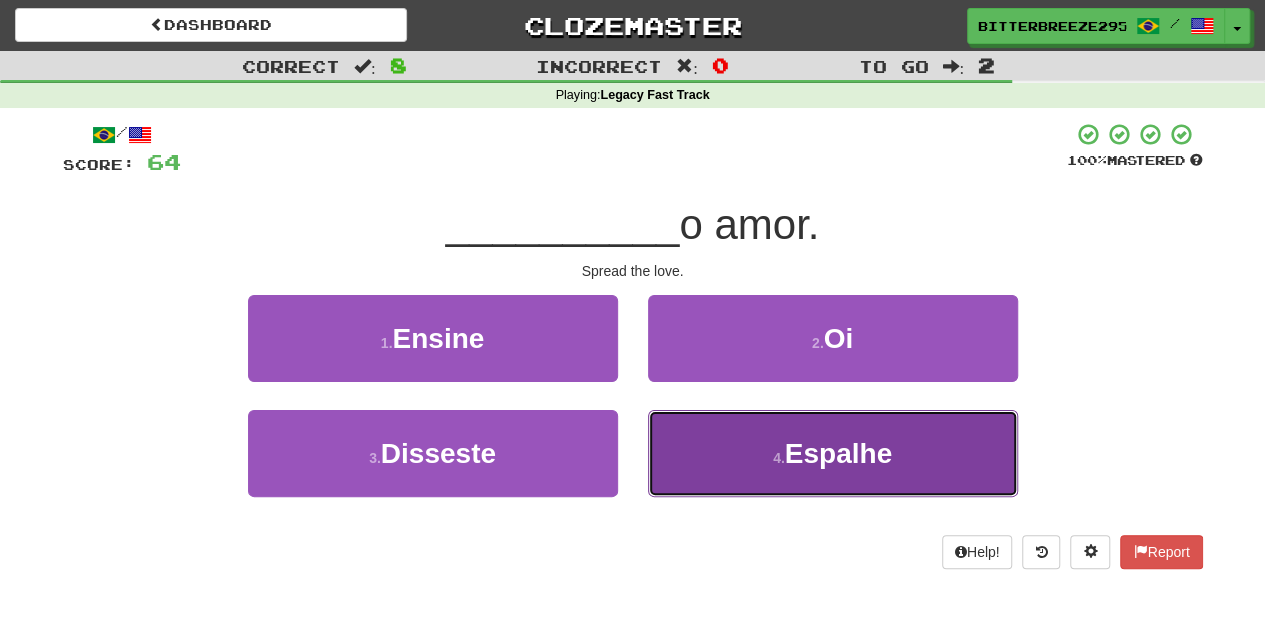 click on "4 .  Espalhe" at bounding box center [833, 453] 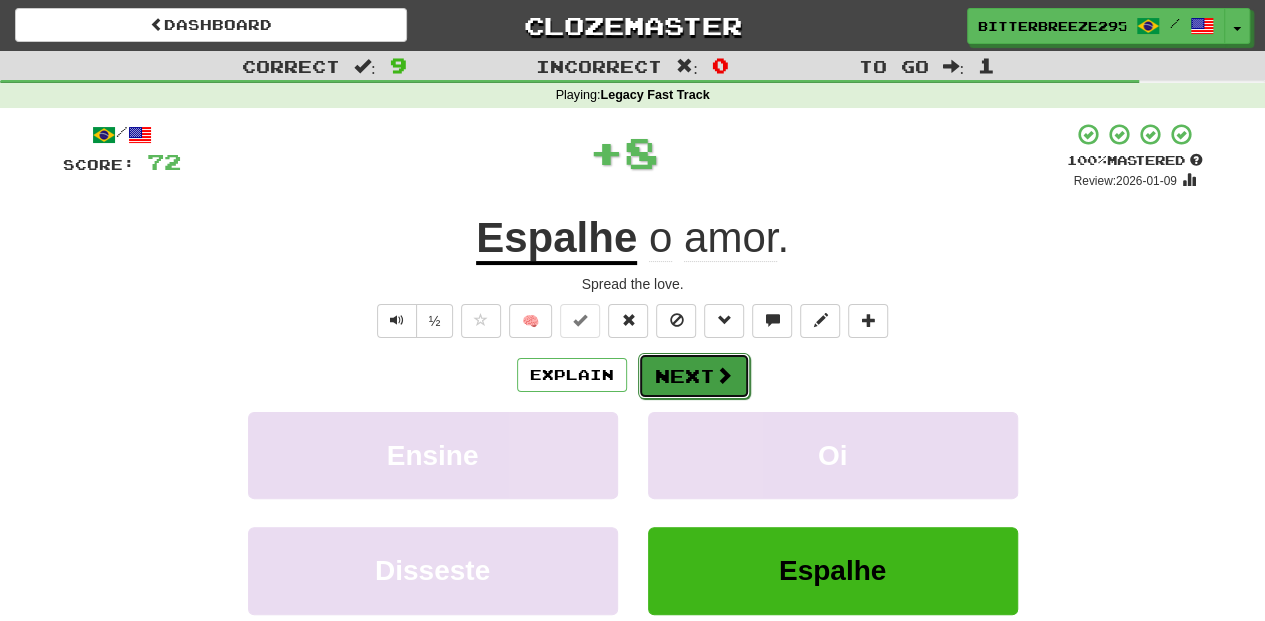 click on "Next" at bounding box center (694, 376) 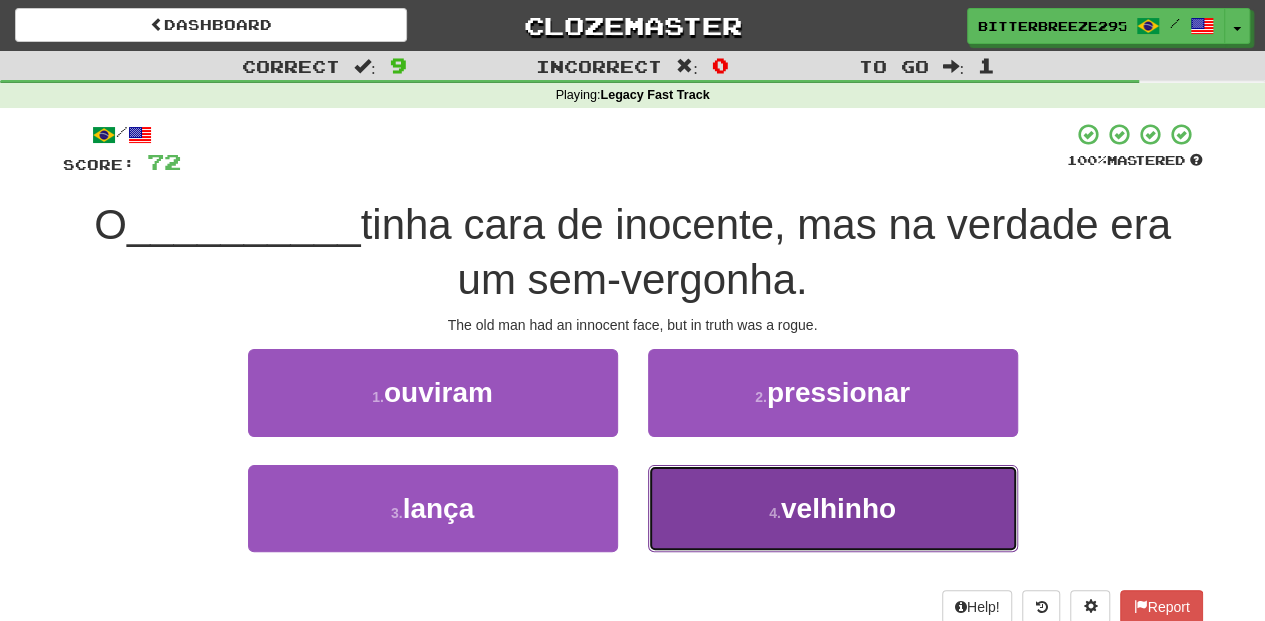 click on "4 .  velhinho" at bounding box center [833, 508] 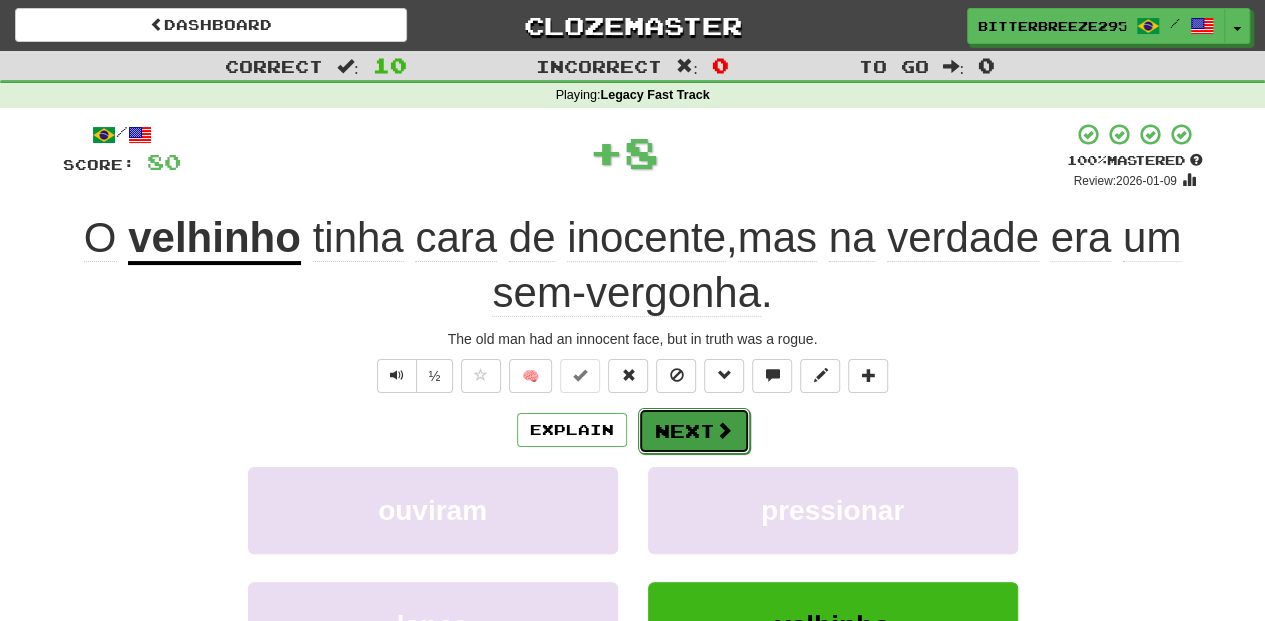 click on "Next" at bounding box center (694, 431) 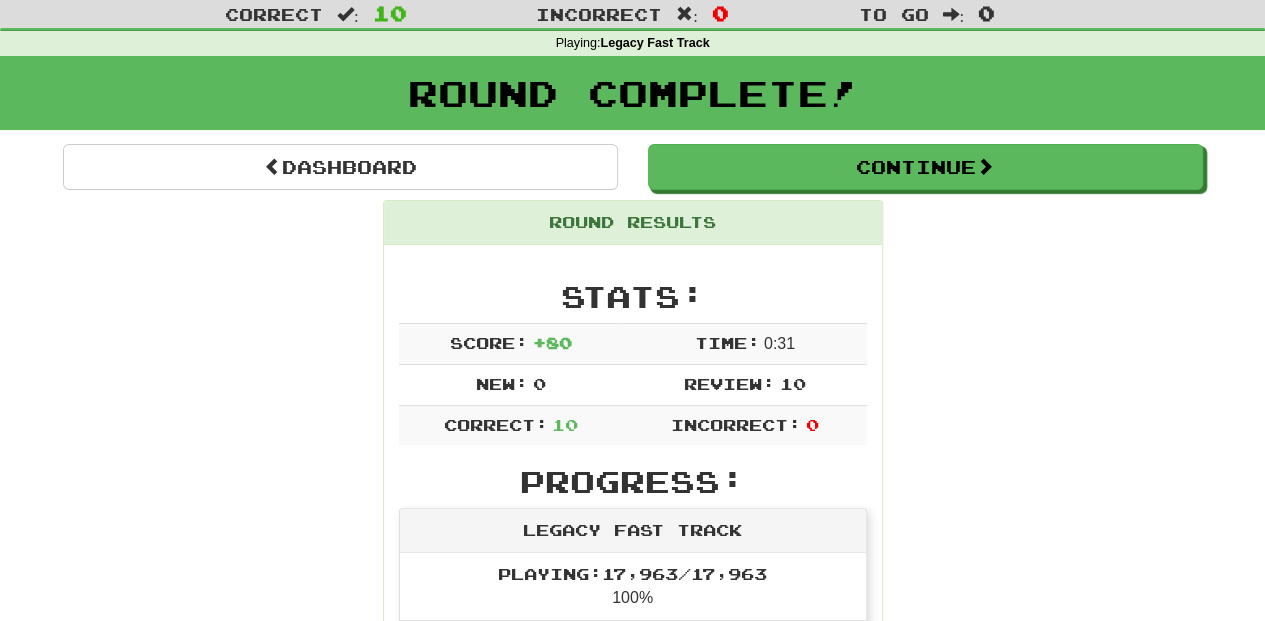scroll, scrollTop: 0, scrollLeft: 0, axis: both 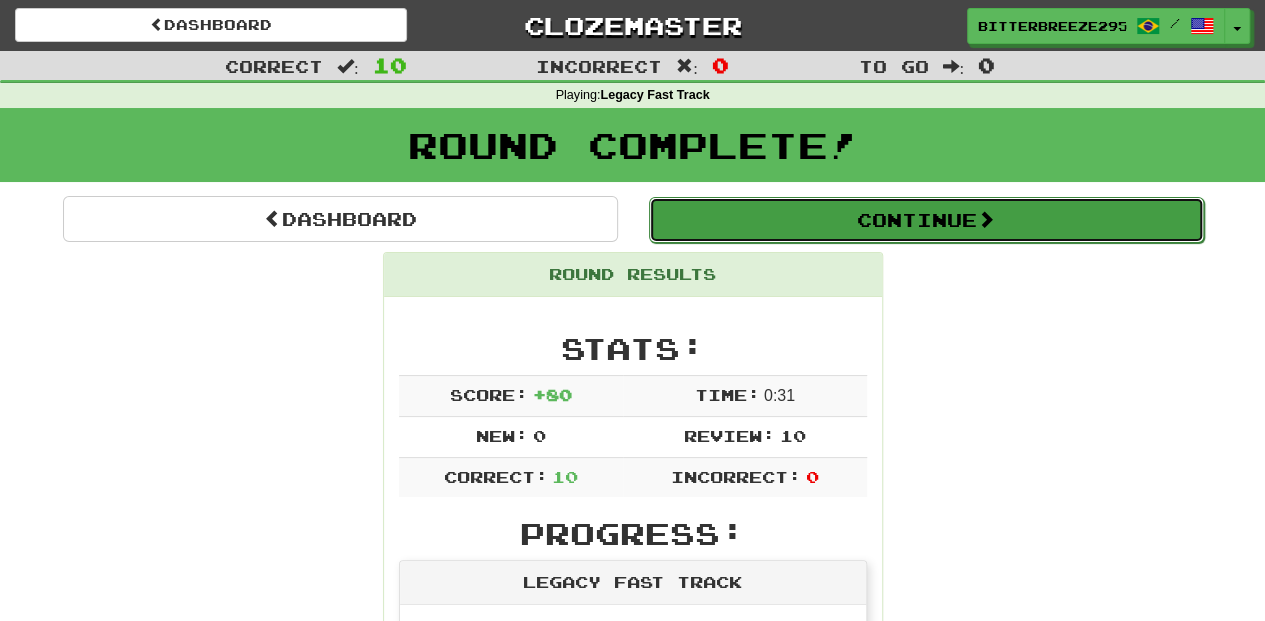 click on "Continue" at bounding box center [926, 220] 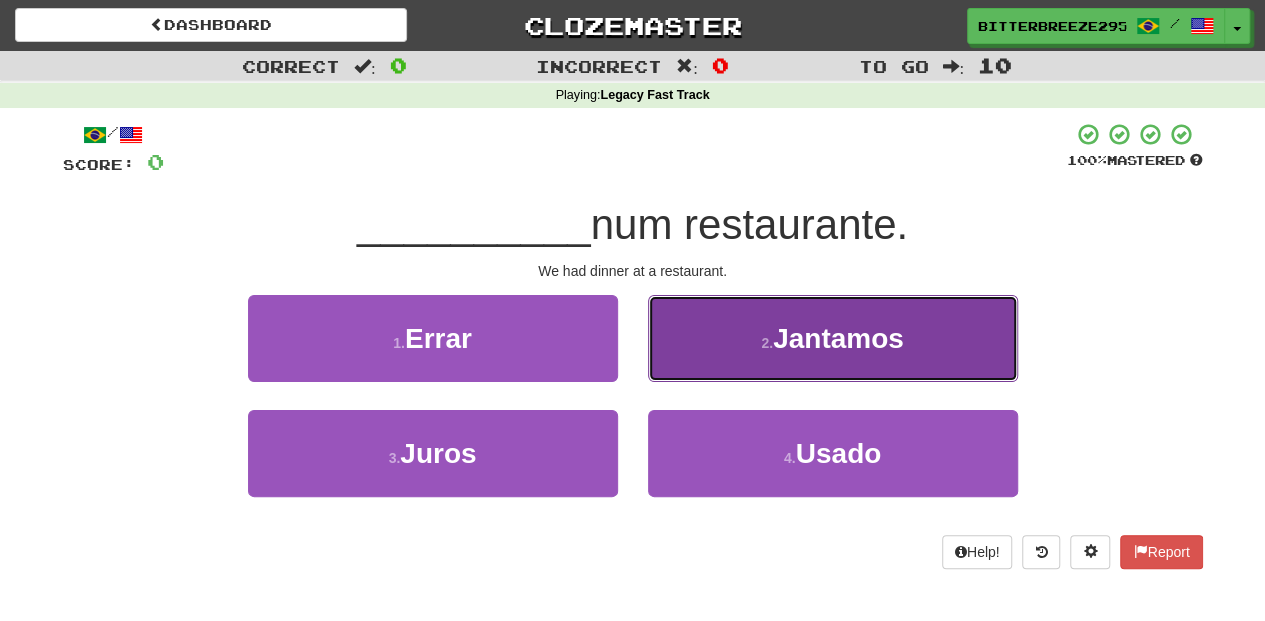 click on "2 .  Jantamos" at bounding box center [833, 338] 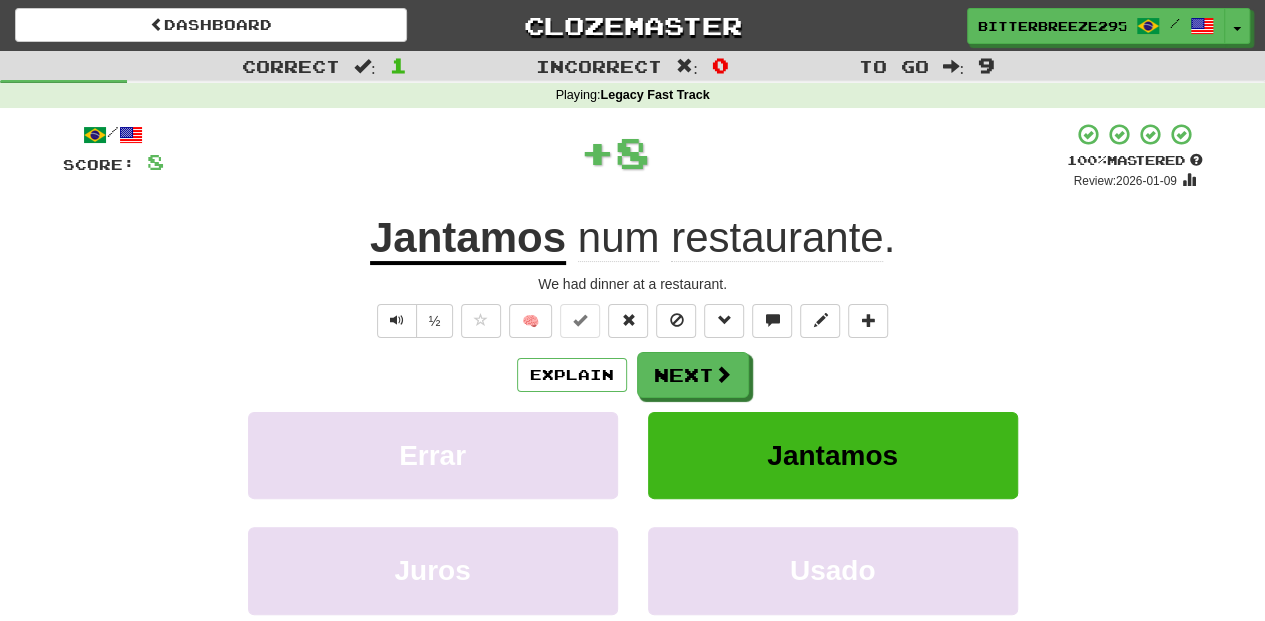 click on "Next" at bounding box center (693, 375) 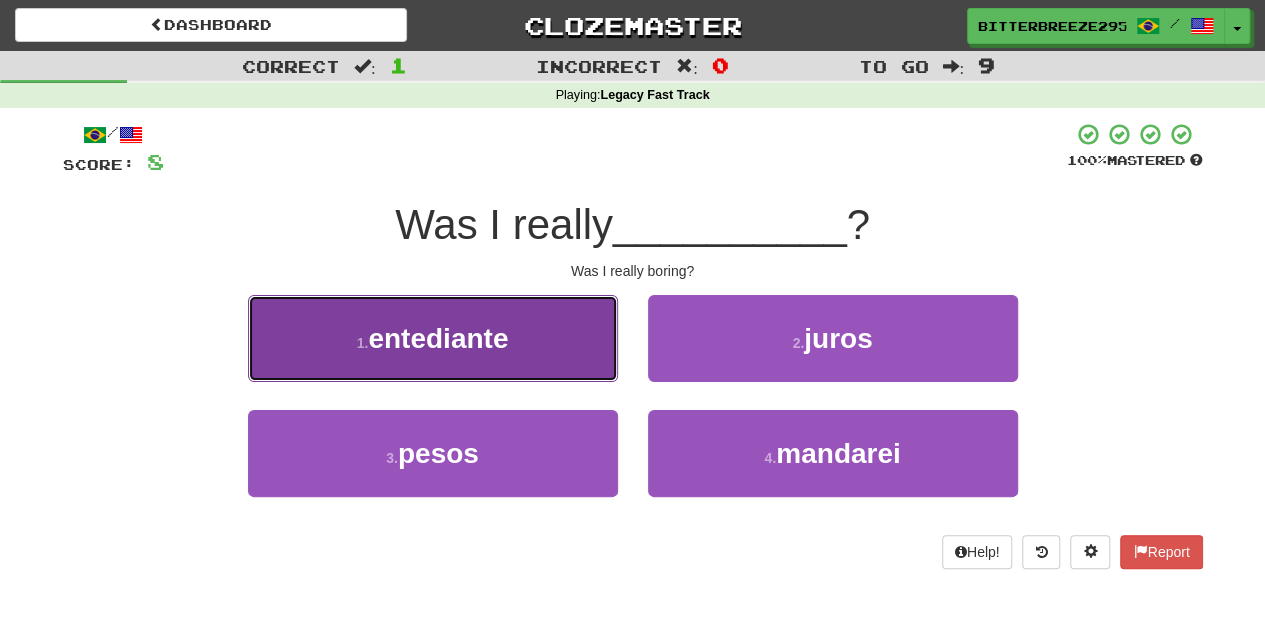 click on "1 .  entediante" at bounding box center (433, 338) 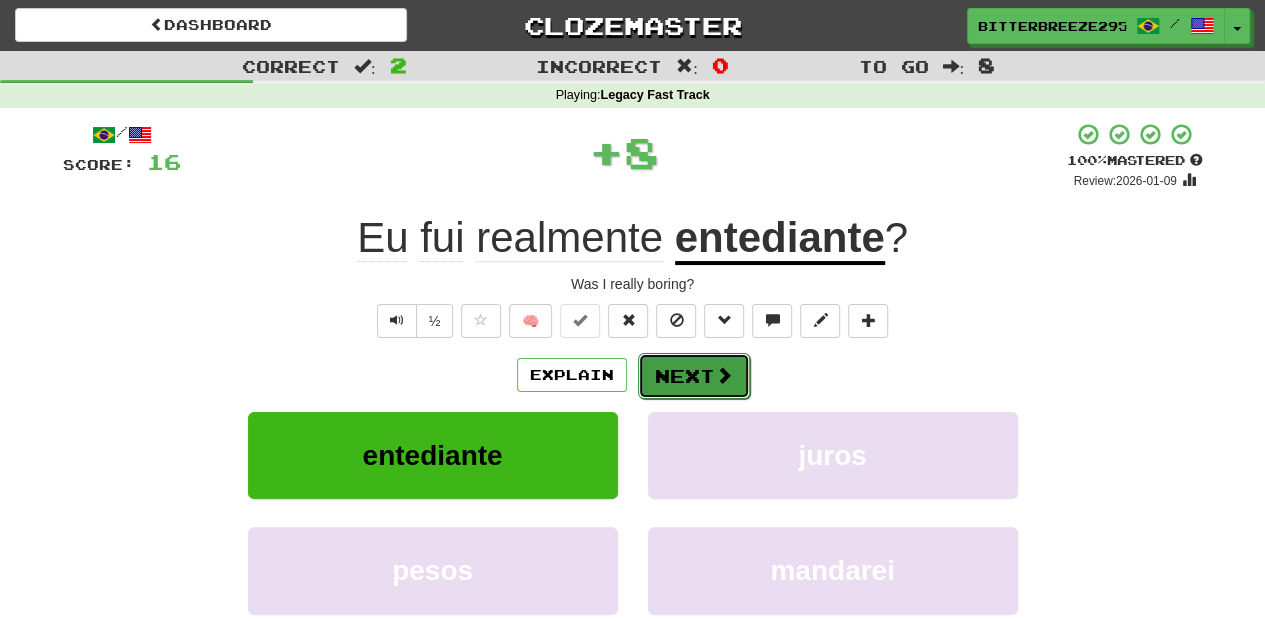click on "Next" at bounding box center (694, 376) 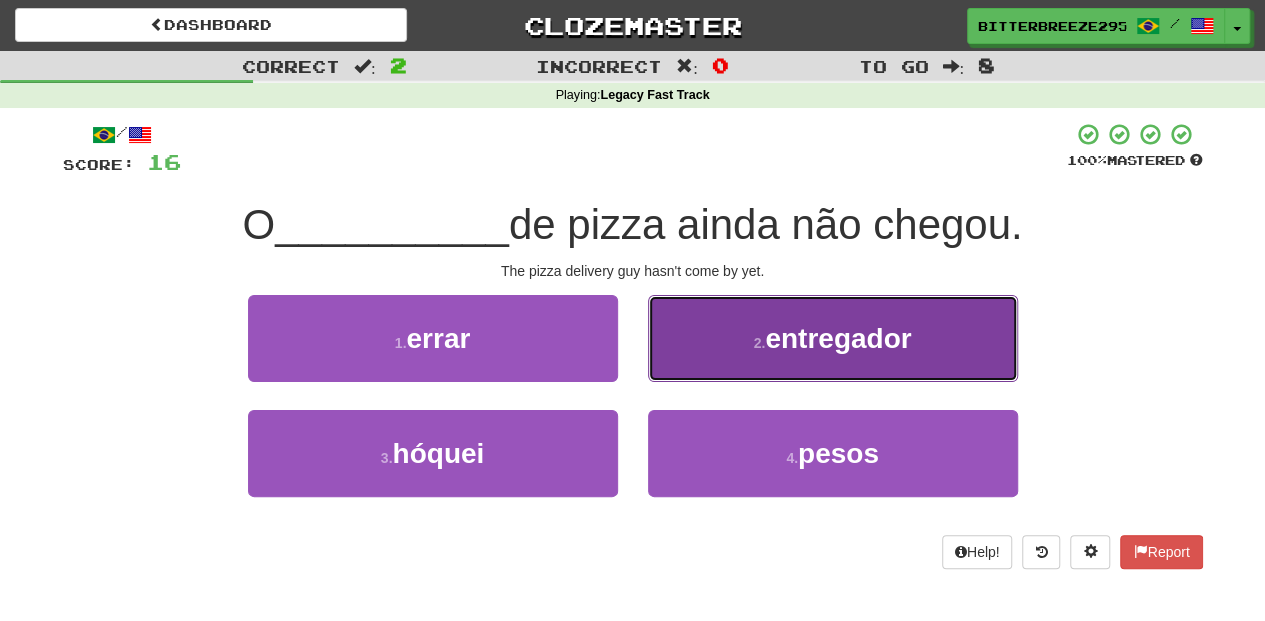 click on "2 .  entregador" at bounding box center [833, 338] 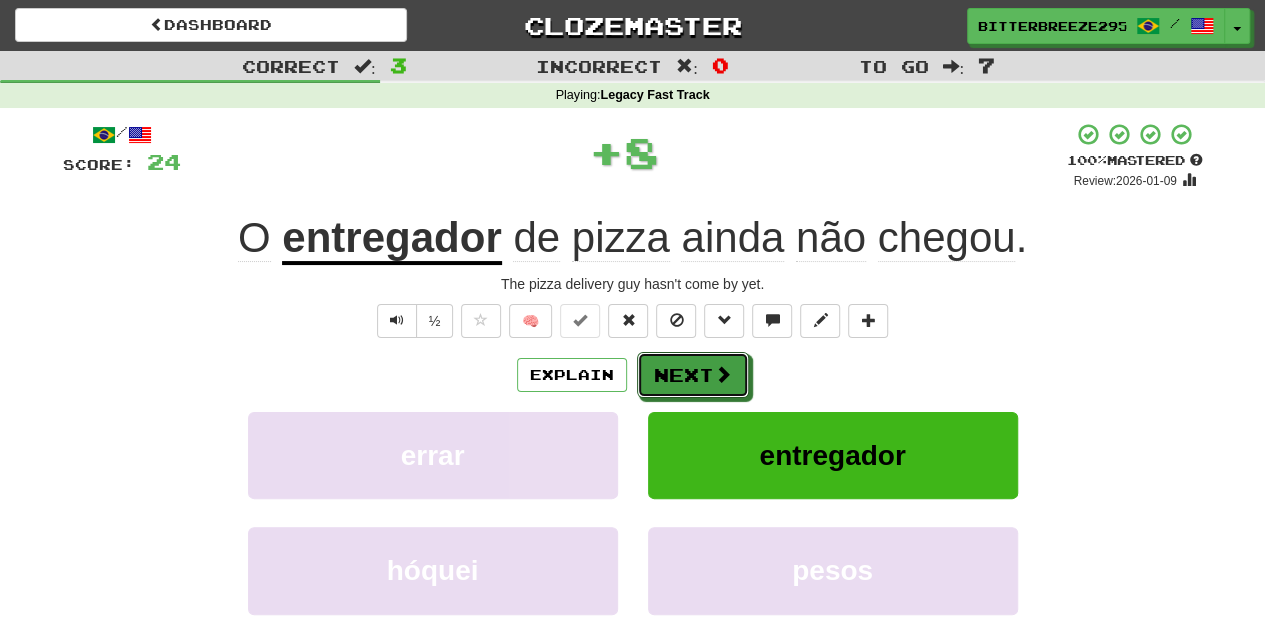 click on "Next" at bounding box center [693, 375] 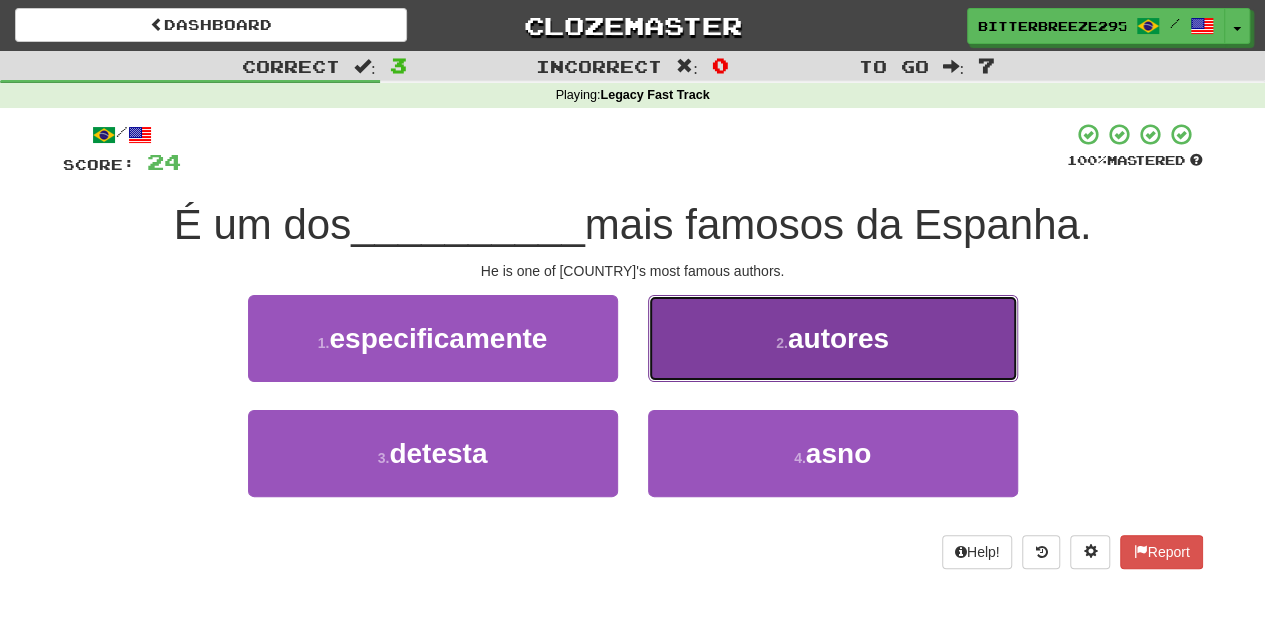 click on "2 .  autores" at bounding box center (833, 338) 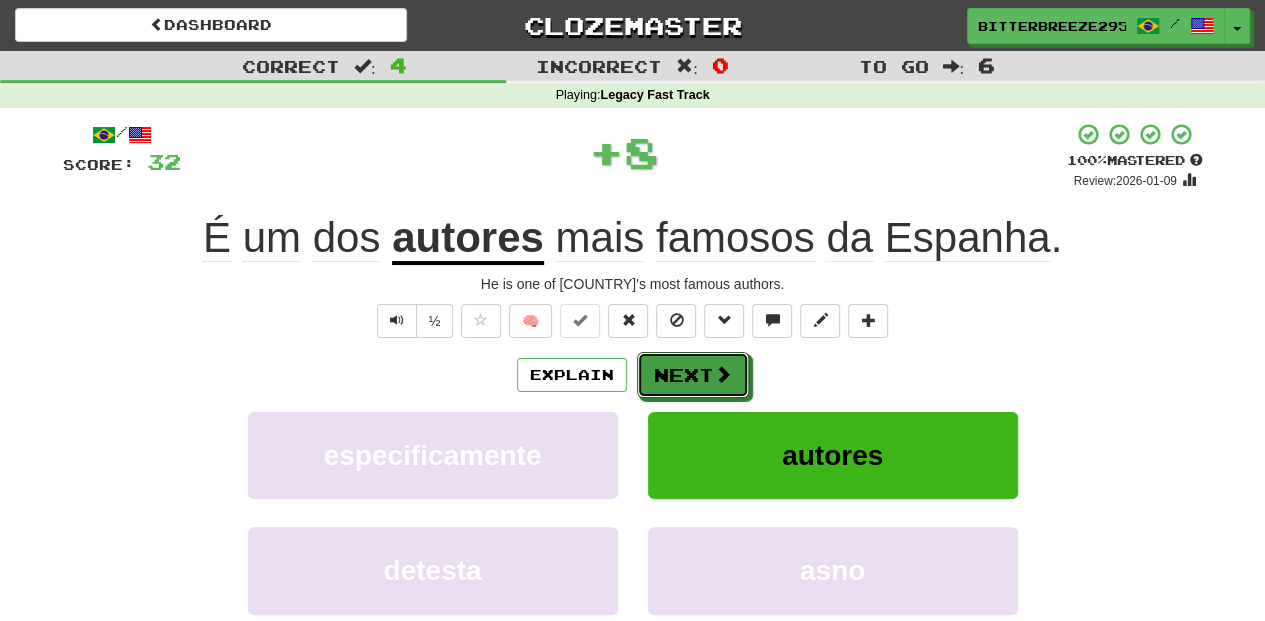 click on "Next" at bounding box center (693, 375) 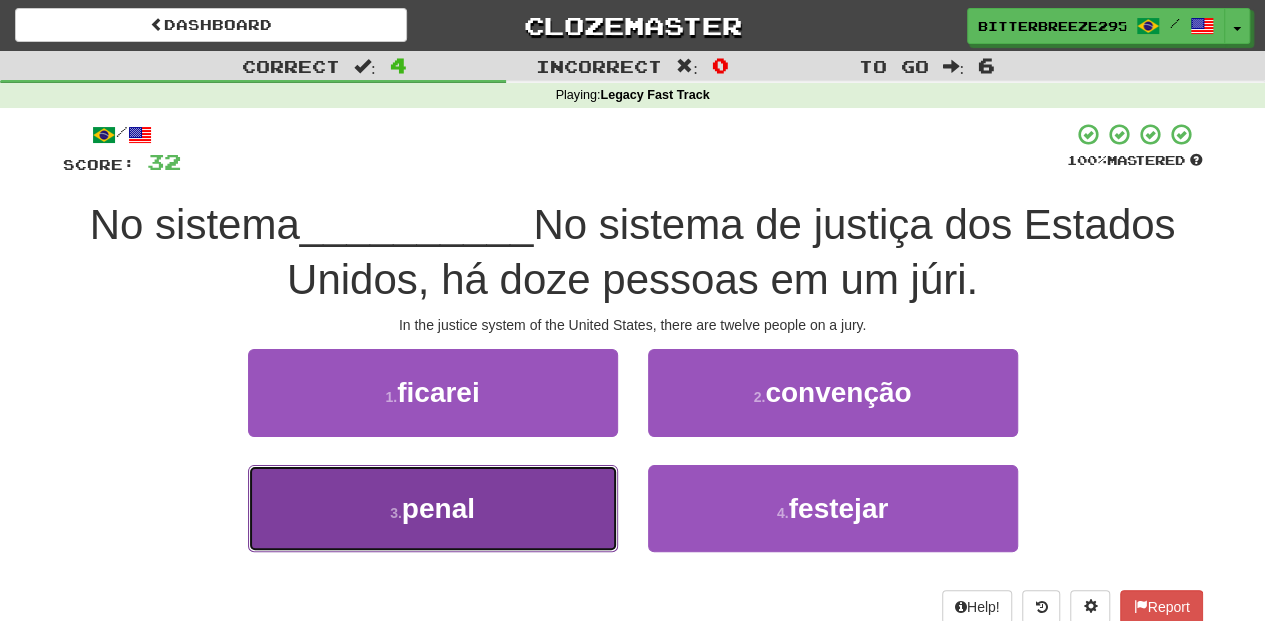click on "3 .  penal" at bounding box center [433, 508] 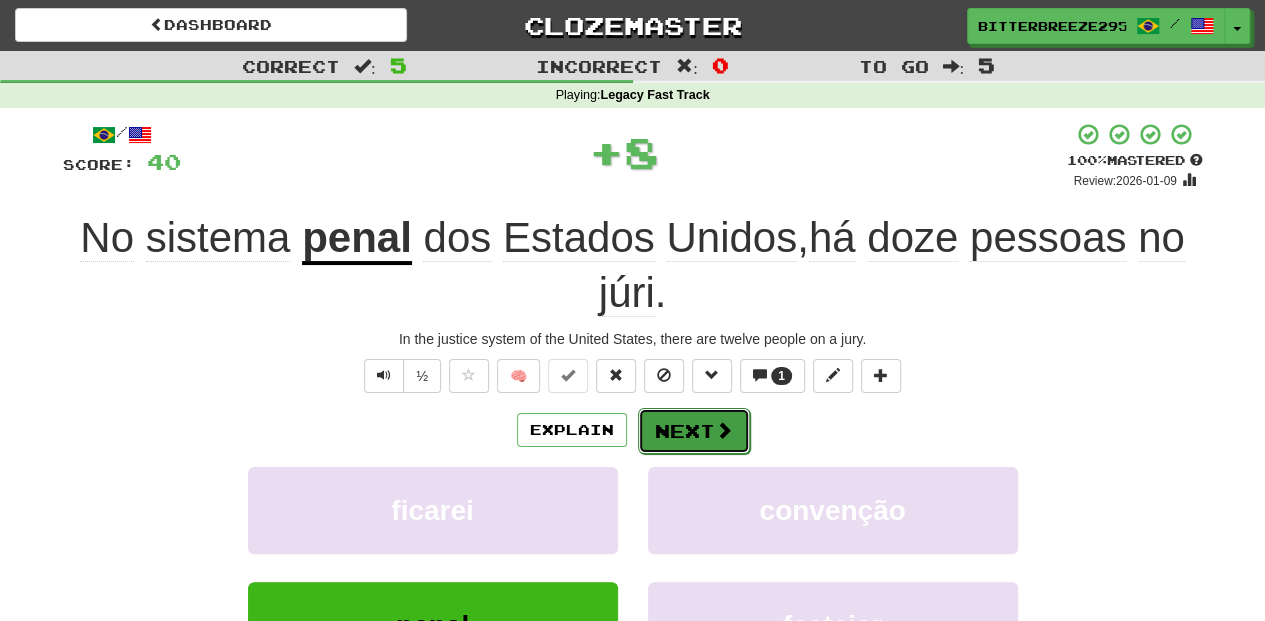click on "Next" at bounding box center [694, 431] 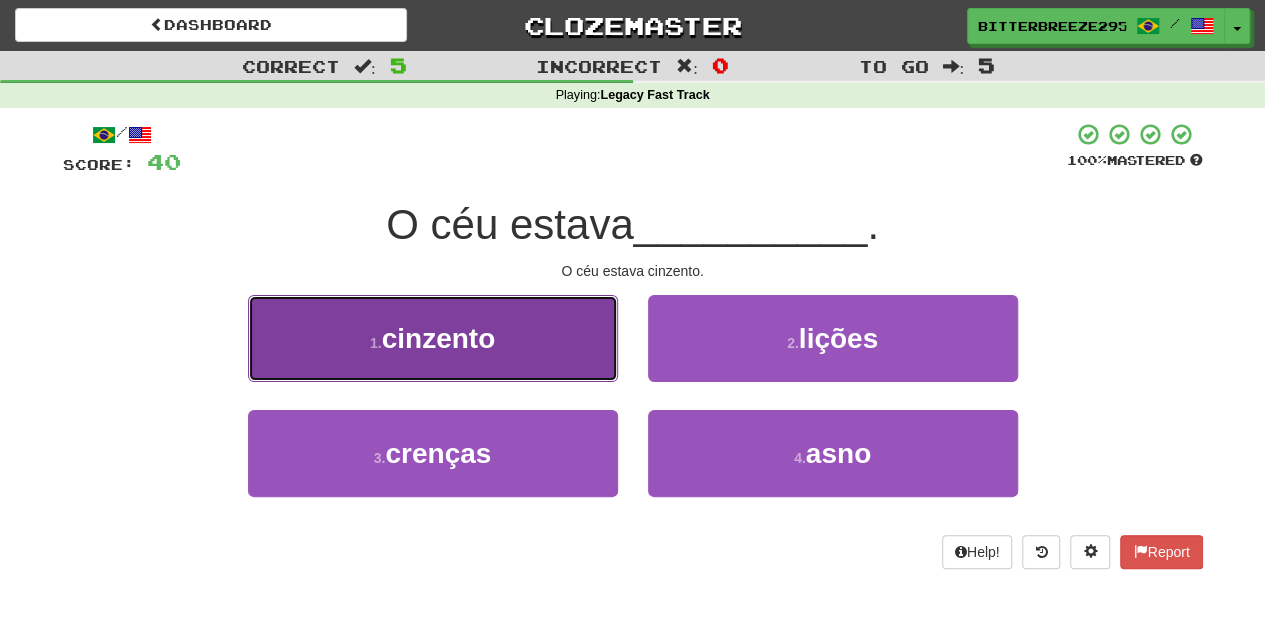 click on "1 .  cinzento" at bounding box center (433, 338) 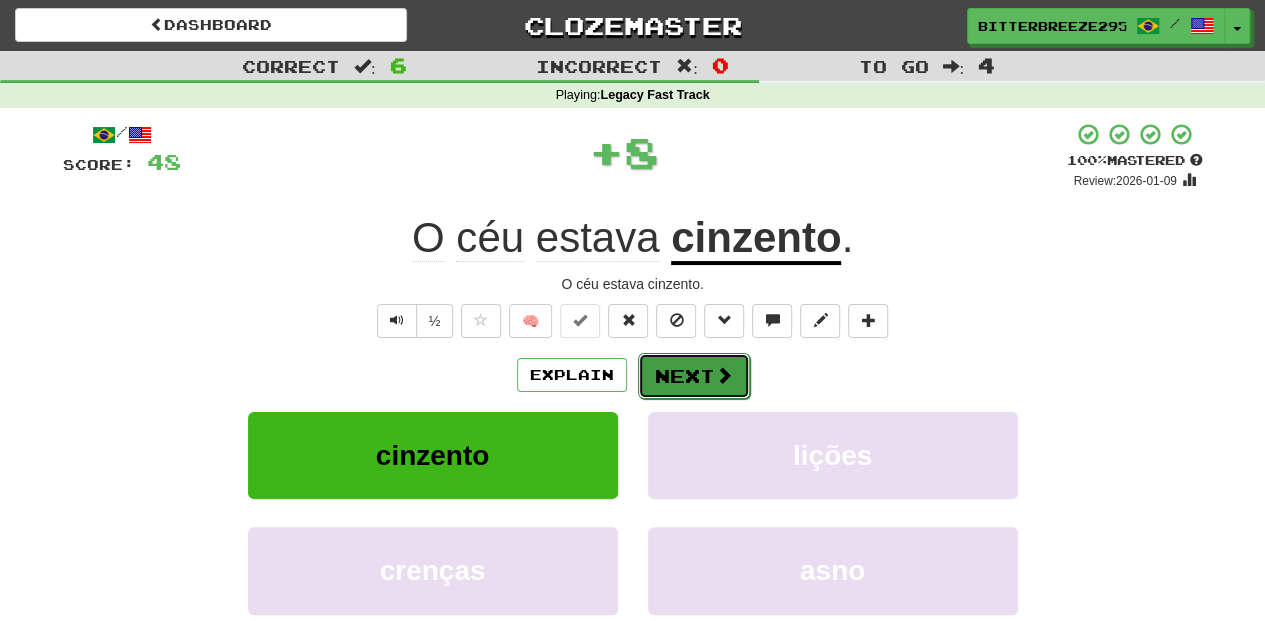 click on "Next" at bounding box center (694, 376) 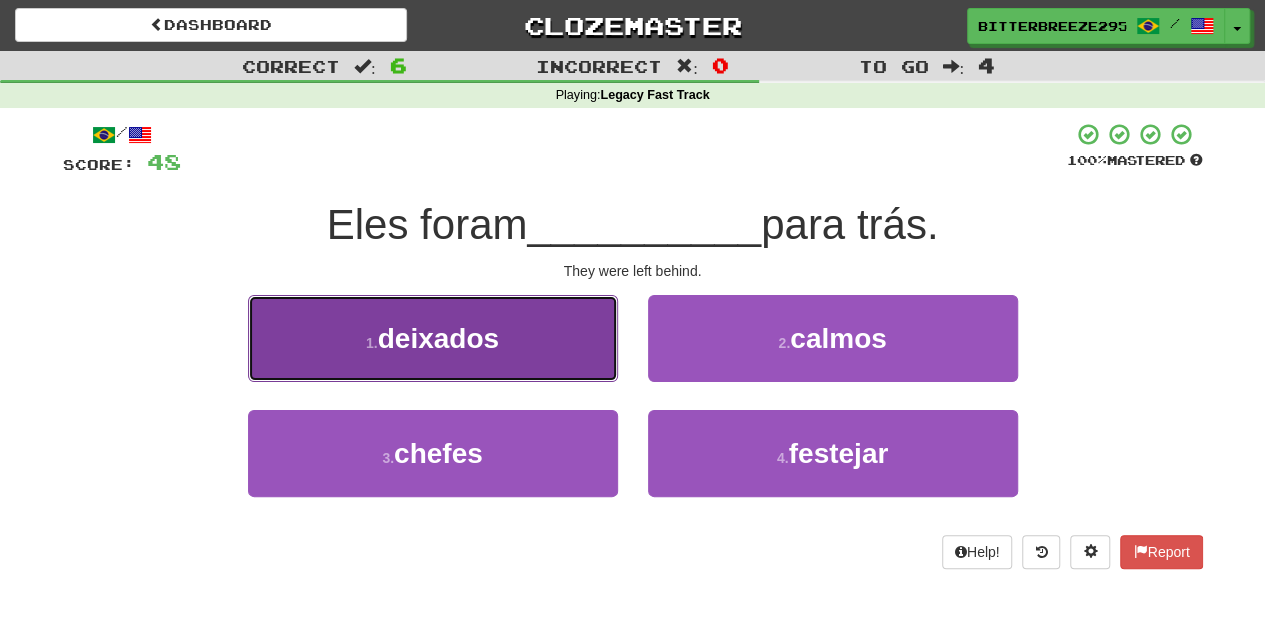 click on "1 .  deixados" at bounding box center [433, 338] 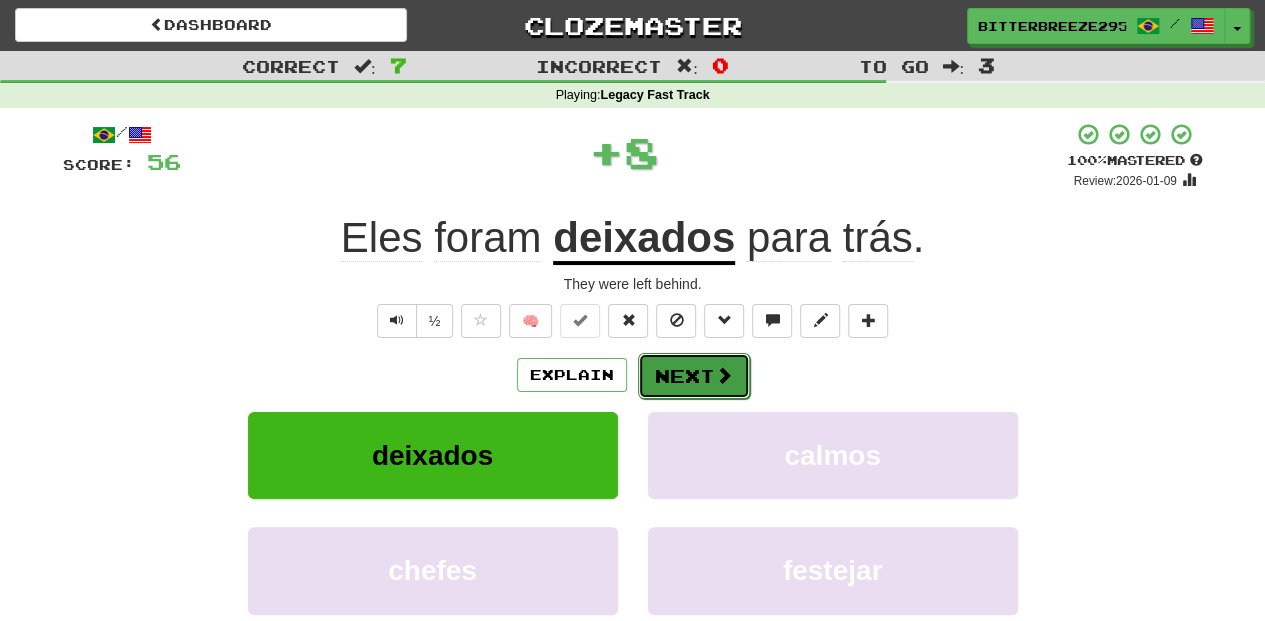 click on "Next" at bounding box center [694, 376] 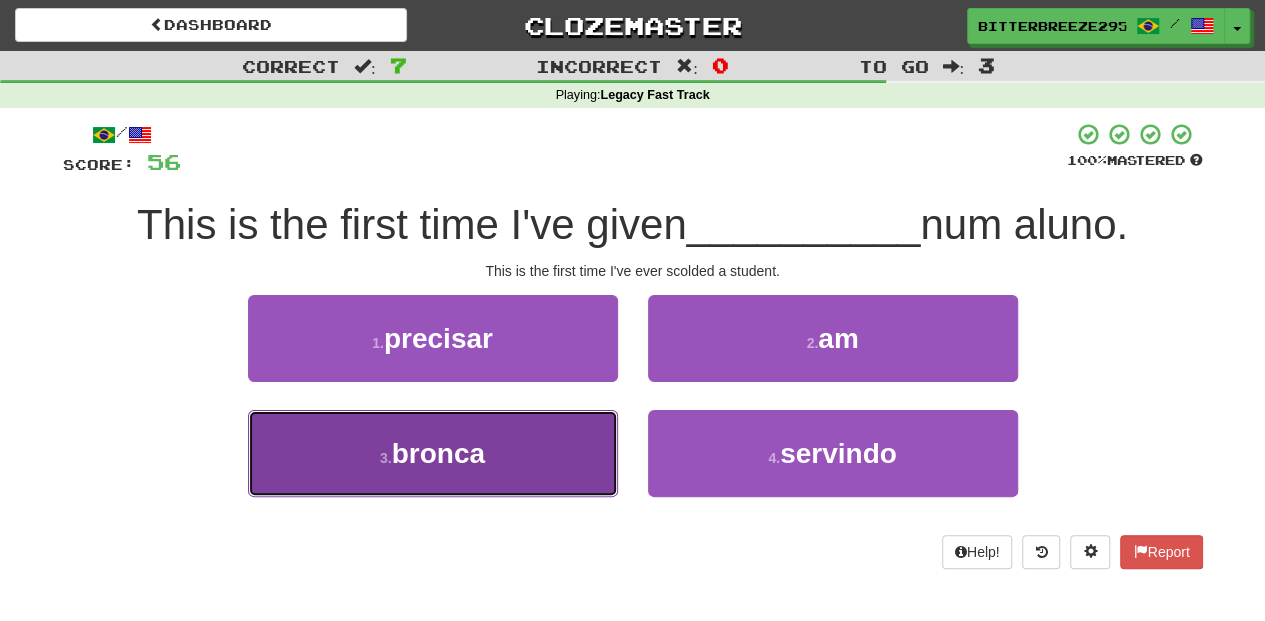 click on "3 .  bronca" at bounding box center [433, 453] 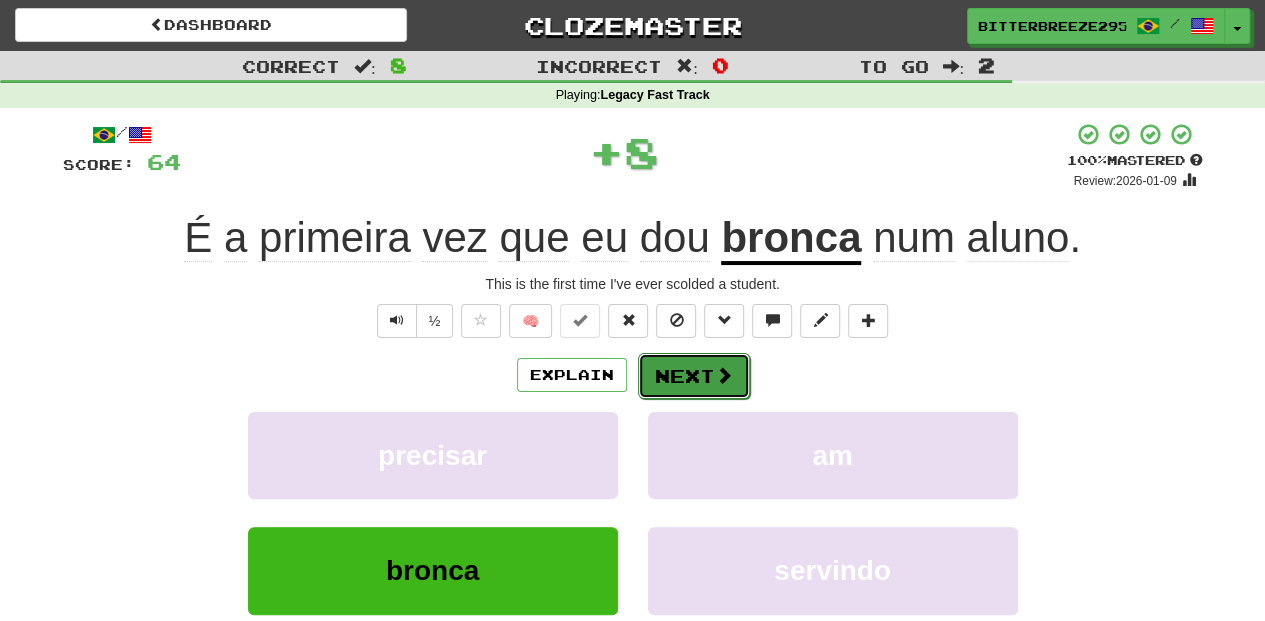 click on "Next" at bounding box center [694, 376] 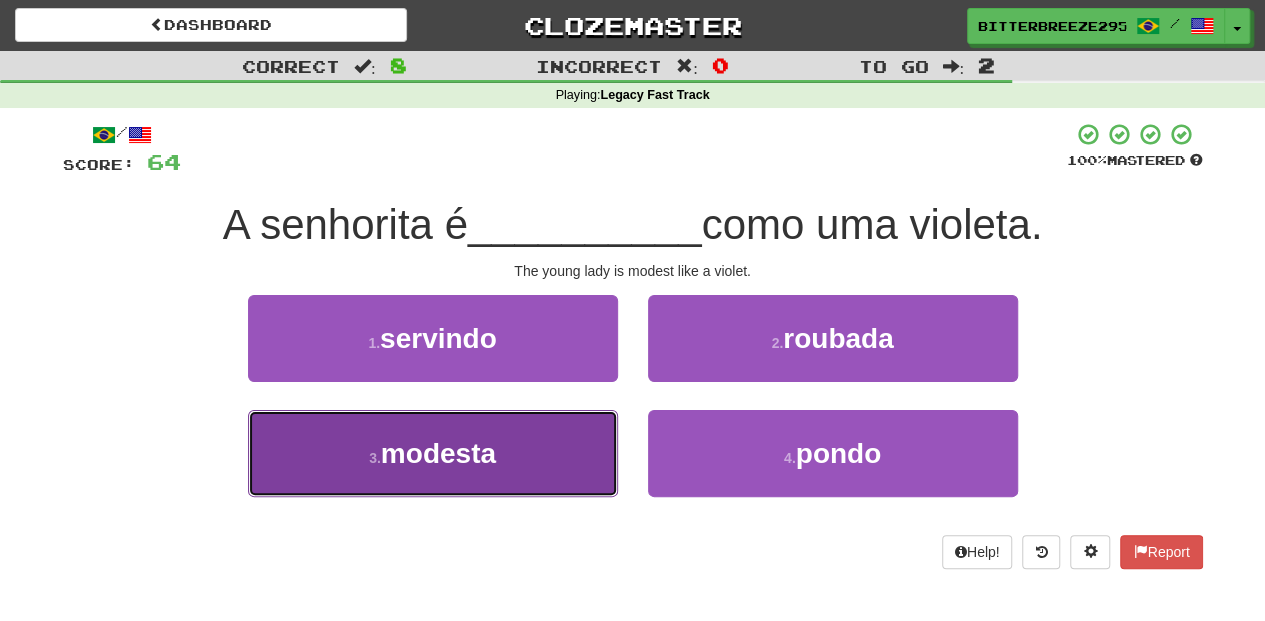 click on "3 .  modesta" at bounding box center [433, 453] 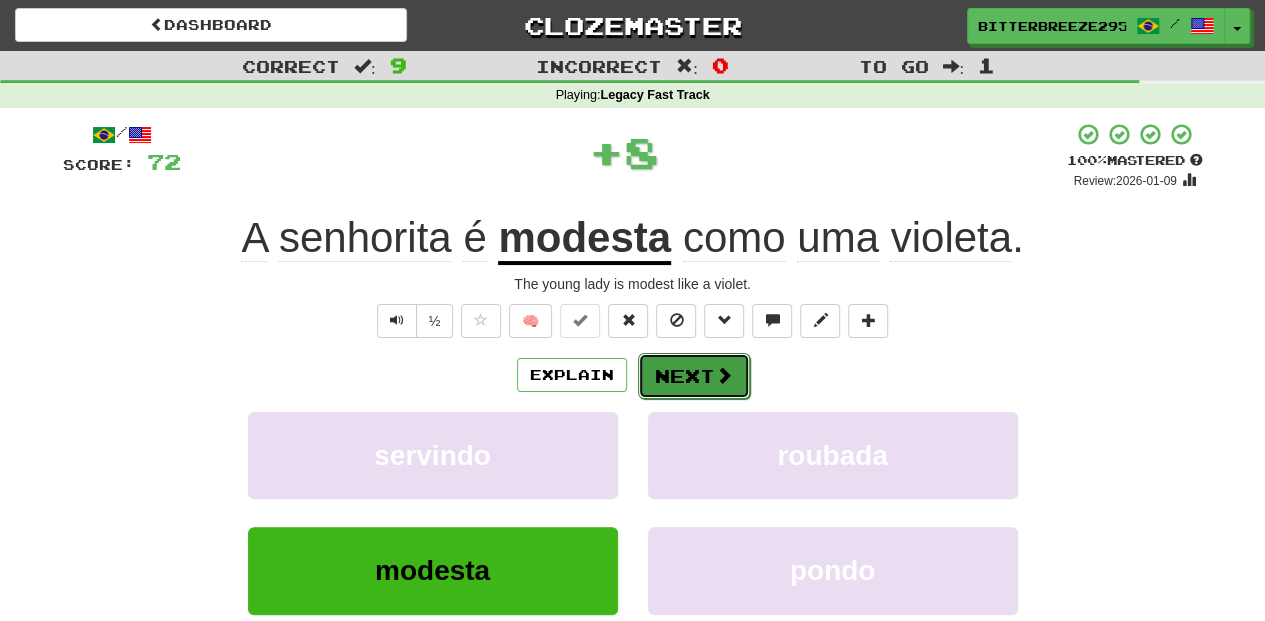 click on "Next" at bounding box center [694, 376] 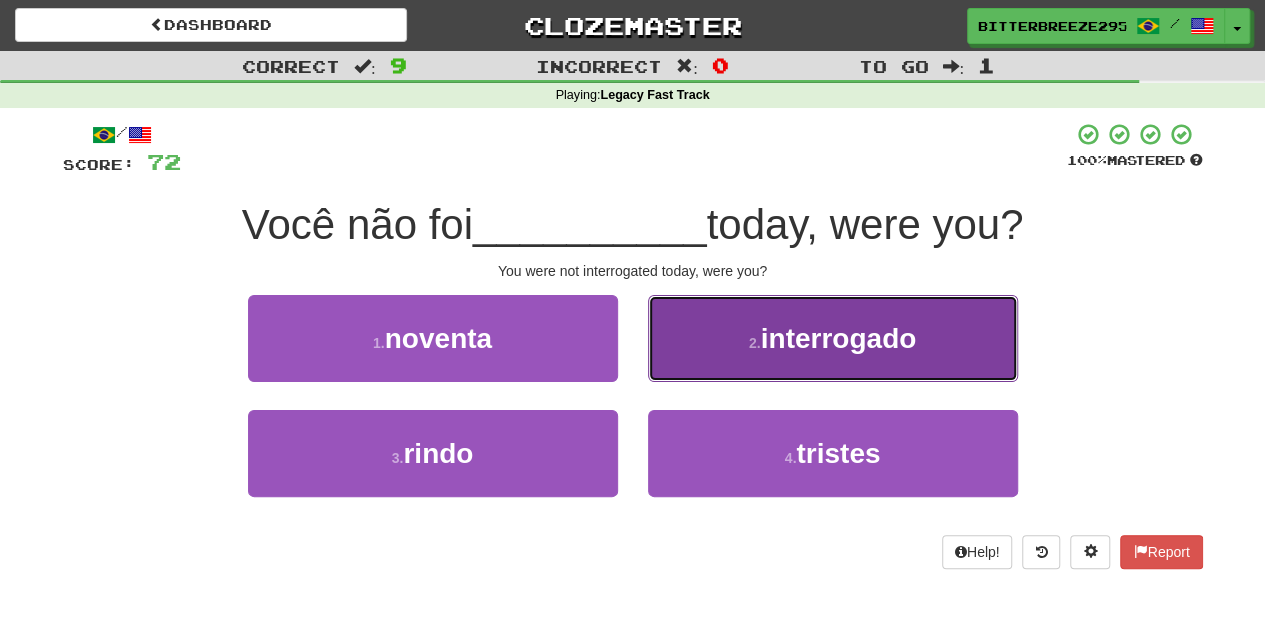 click on "2 .  interrogado" at bounding box center [833, 338] 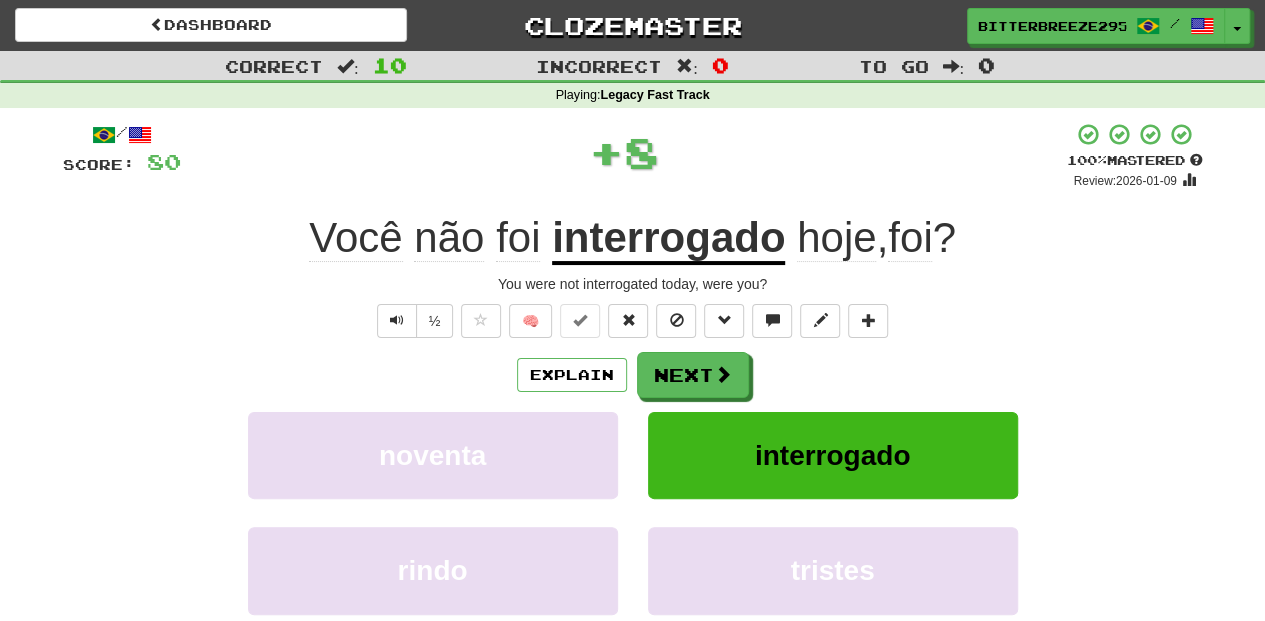click on "Next" at bounding box center [693, 375] 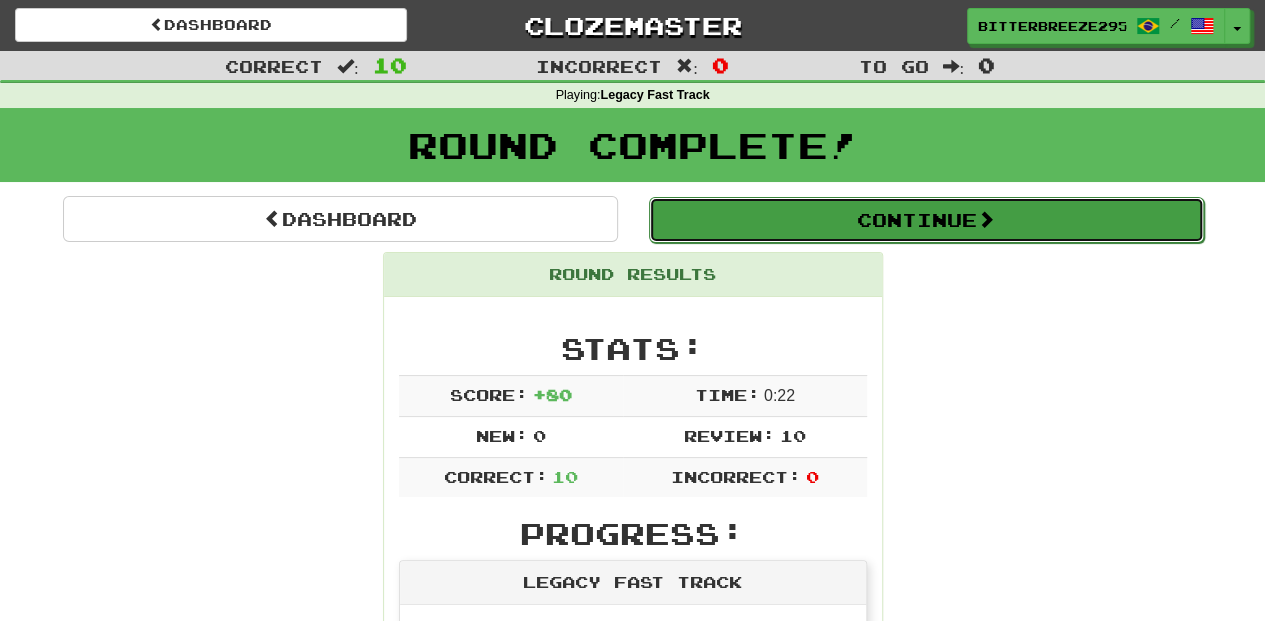 click on "Continue" at bounding box center [926, 220] 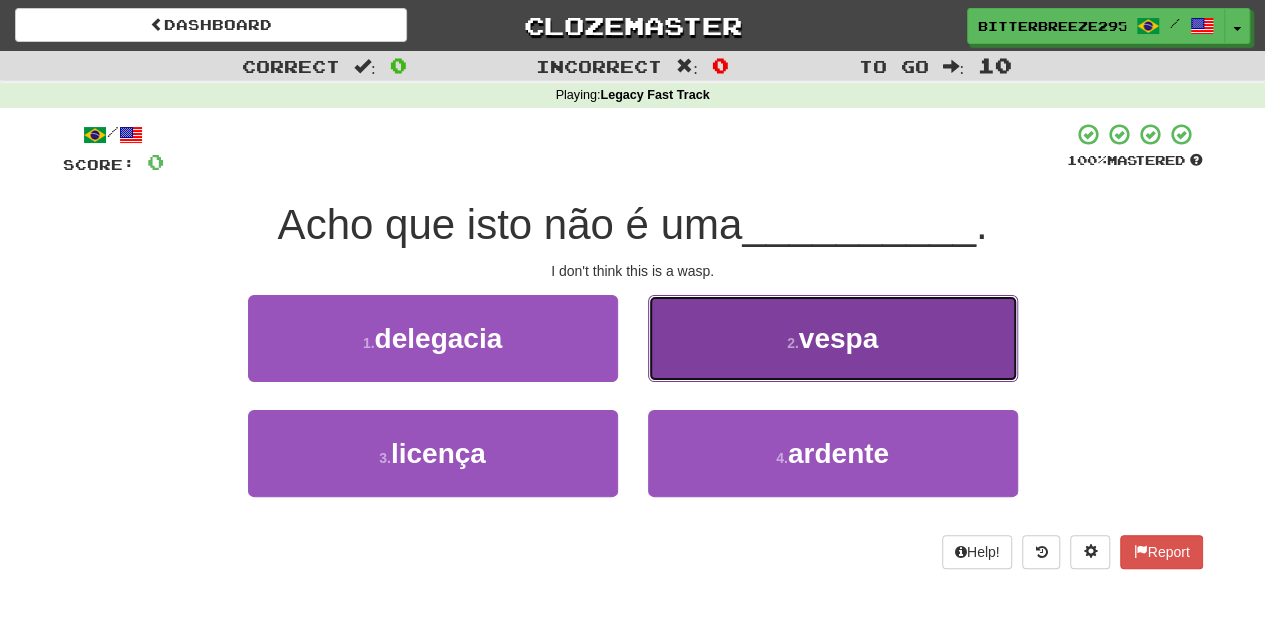 click on "2 .  vespa" at bounding box center (833, 338) 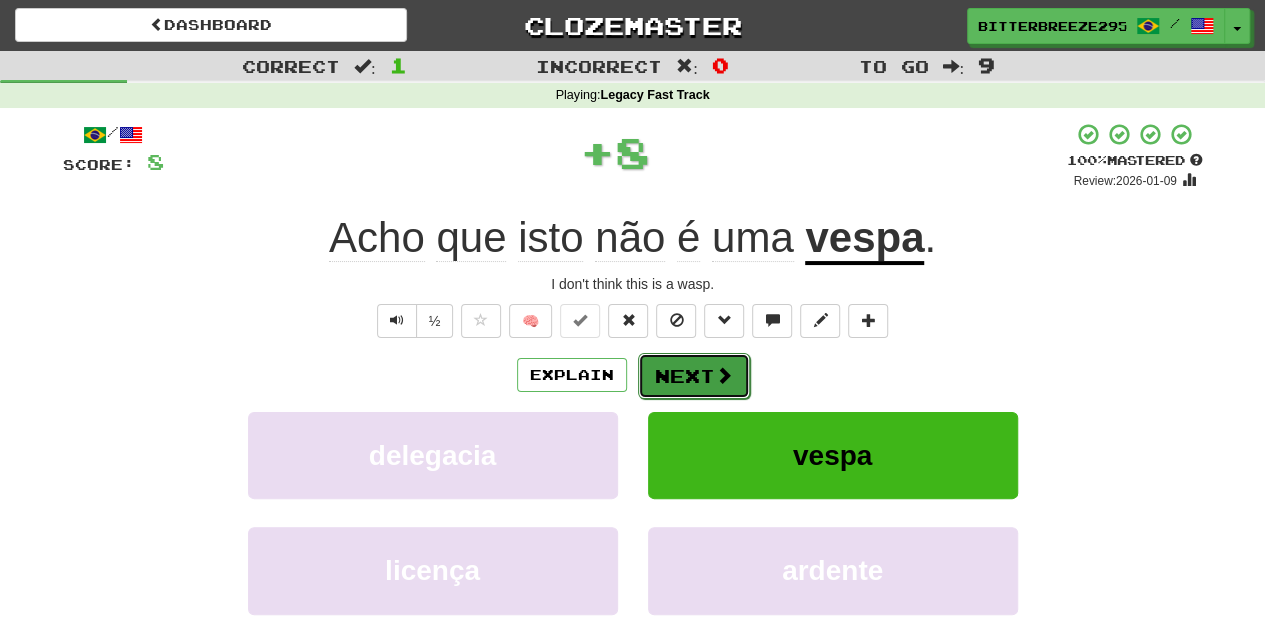 click on "Next" at bounding box center [694, 376] 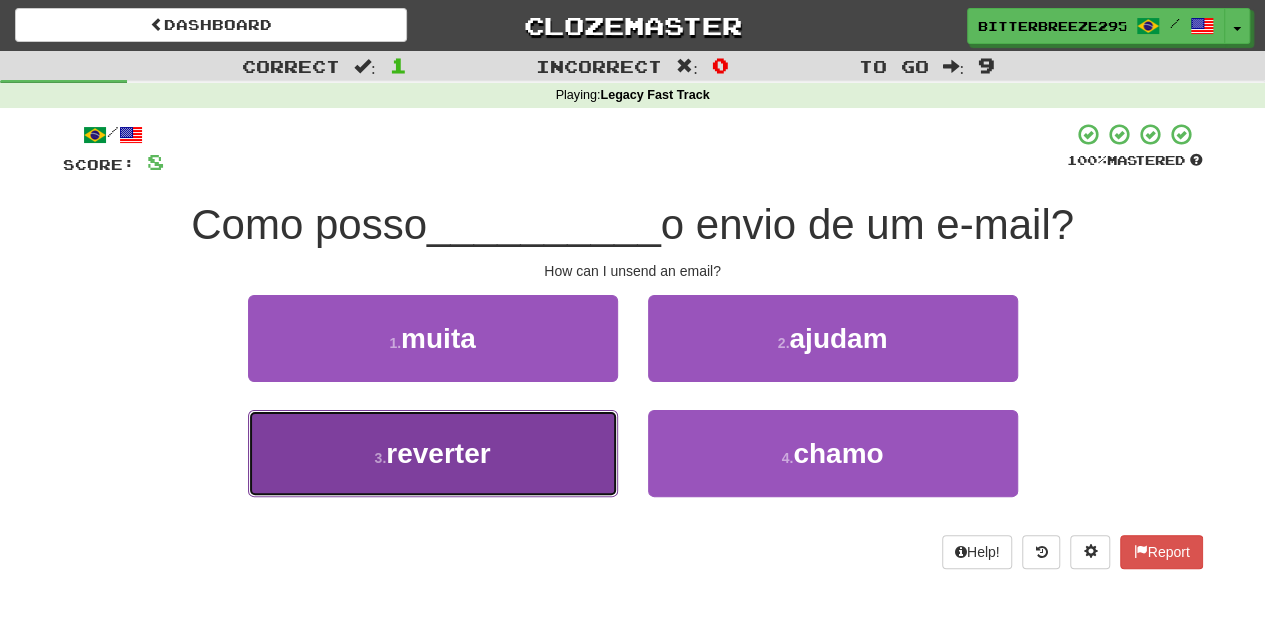 click on "3 .  reverter" at bounding box center (433, 453) 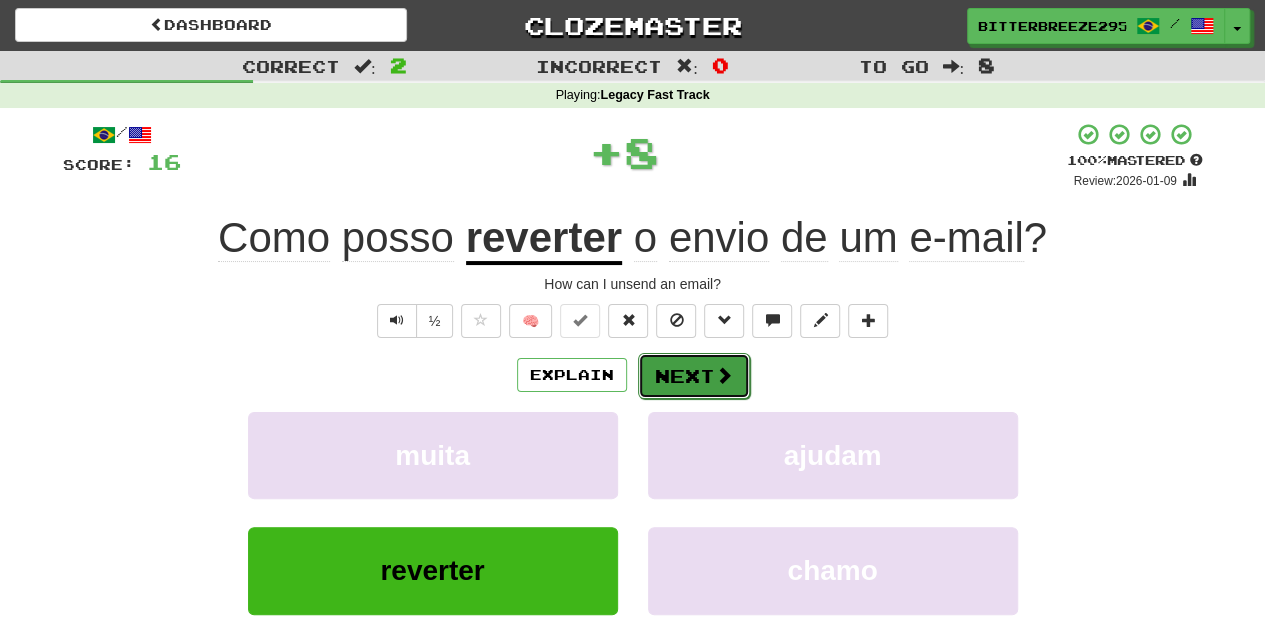 click on "Next" at bounding box center (694, 376) 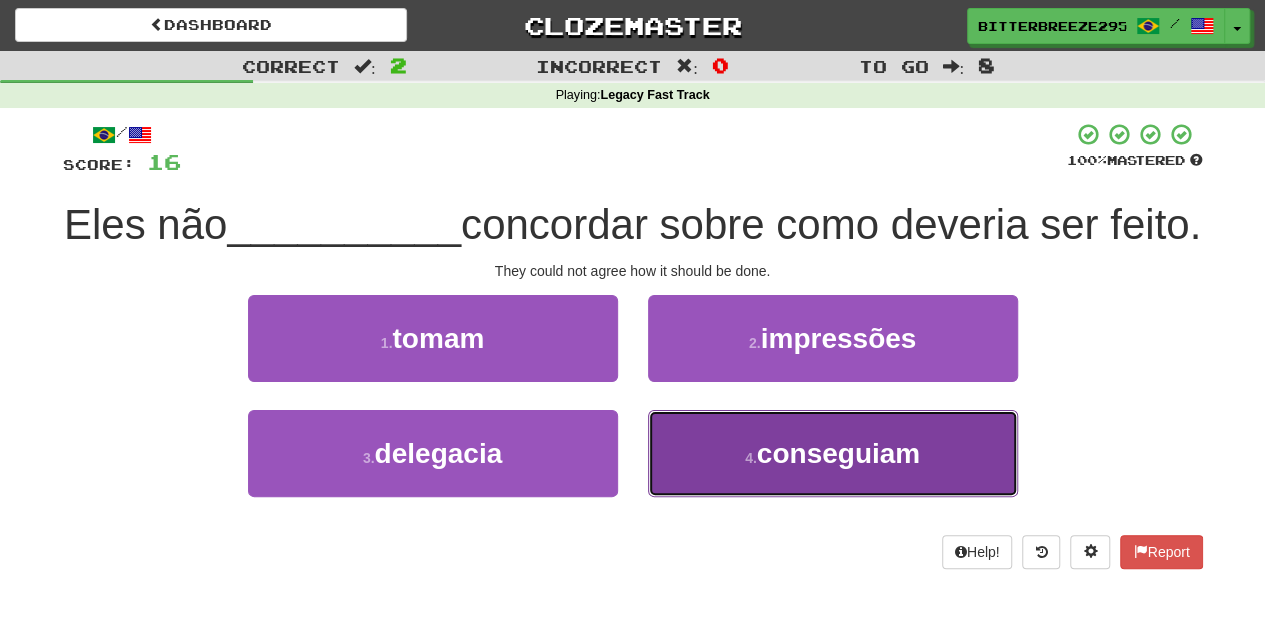 click on "4 .  conseguiam" at bounding box center [833, 453] 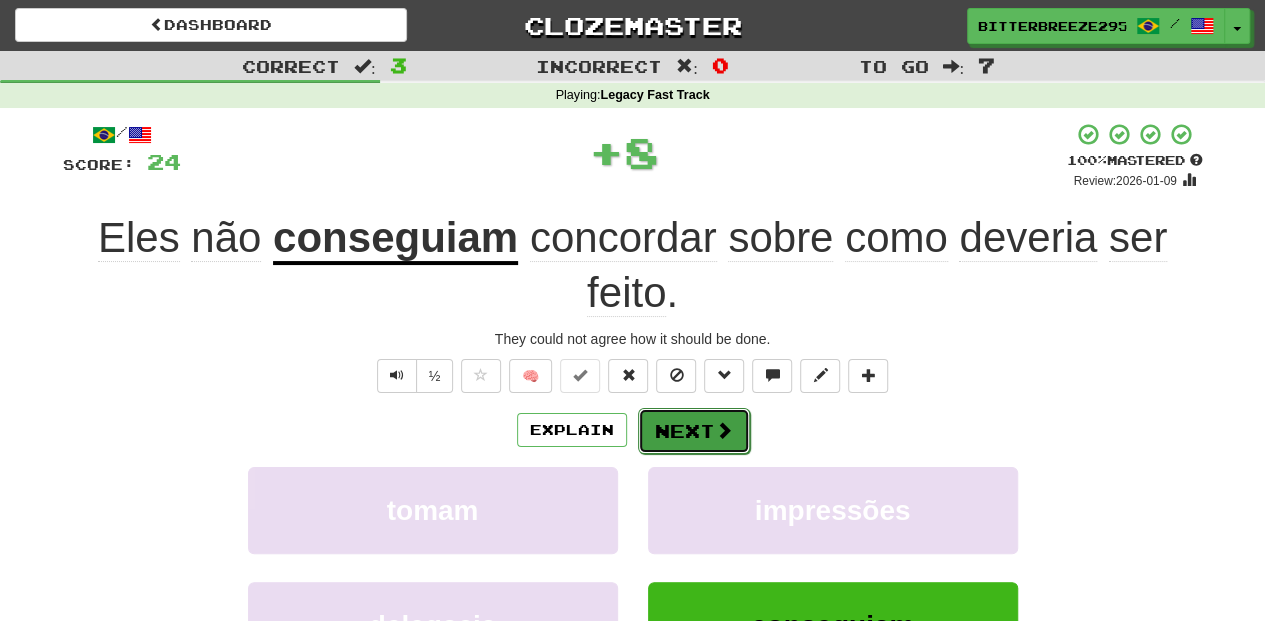 click on "Next" at bounding box center (694, 431) 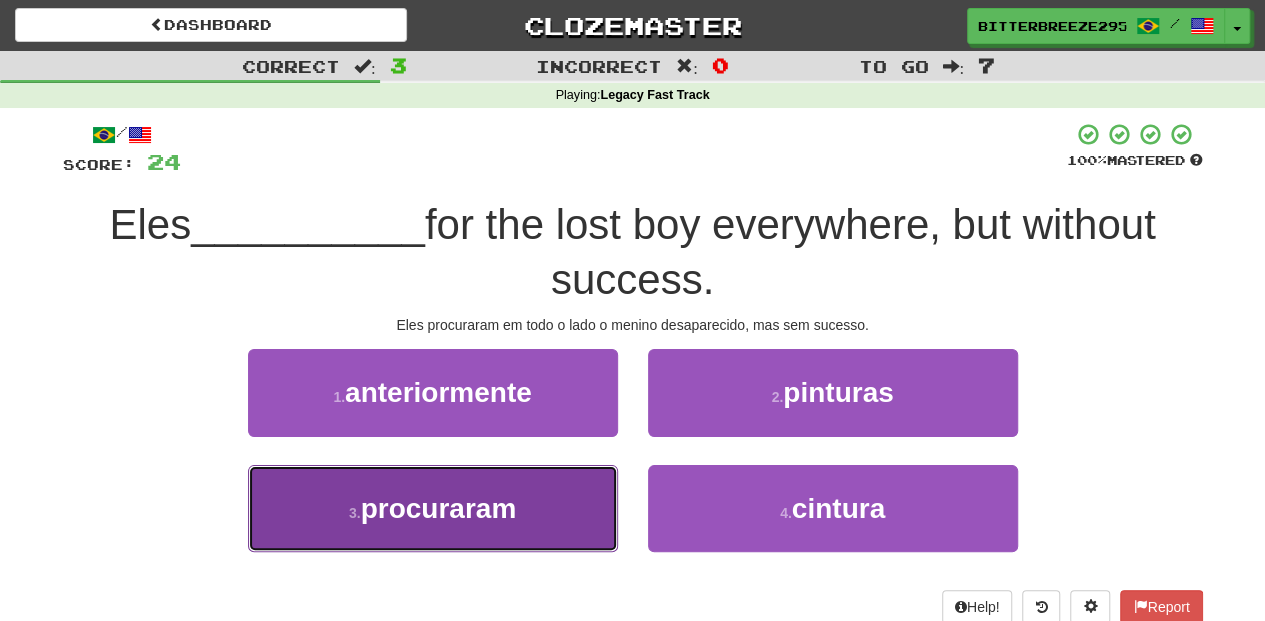 click on "3 .  procuraram" at bounding box center (433, 508) 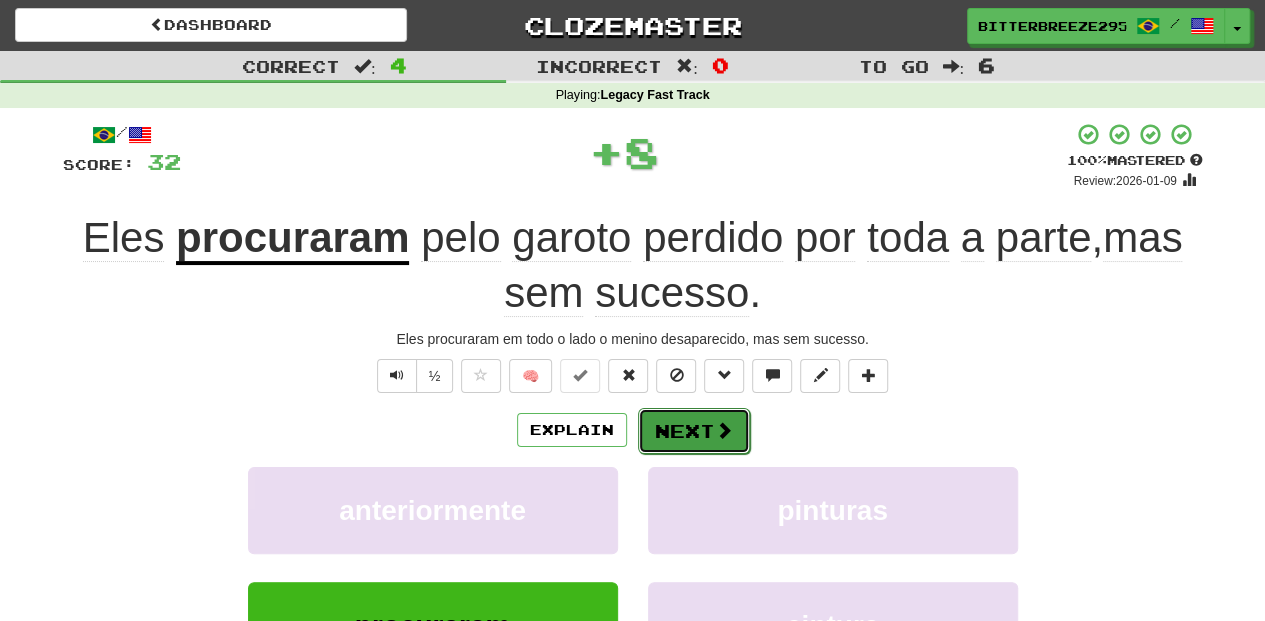 click on "Next" at bounding box center [694, 431] 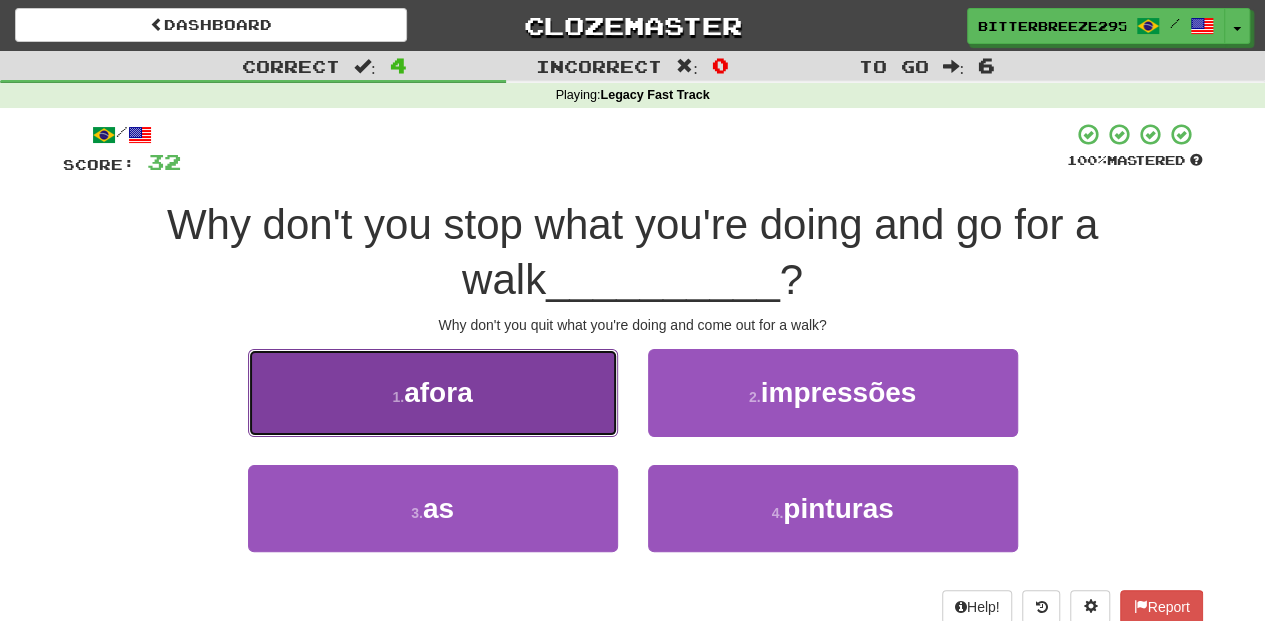 click on "1 .  afora" at bounding box center (433, 392) 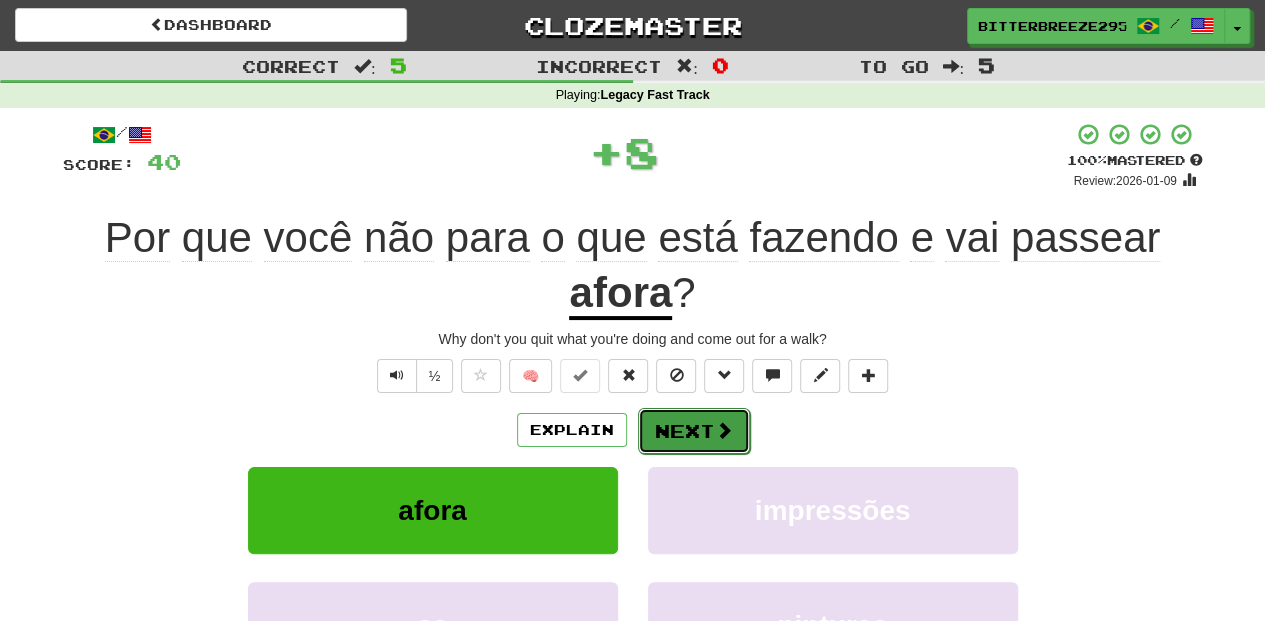click on "Next" at bounding box center (694, 431) 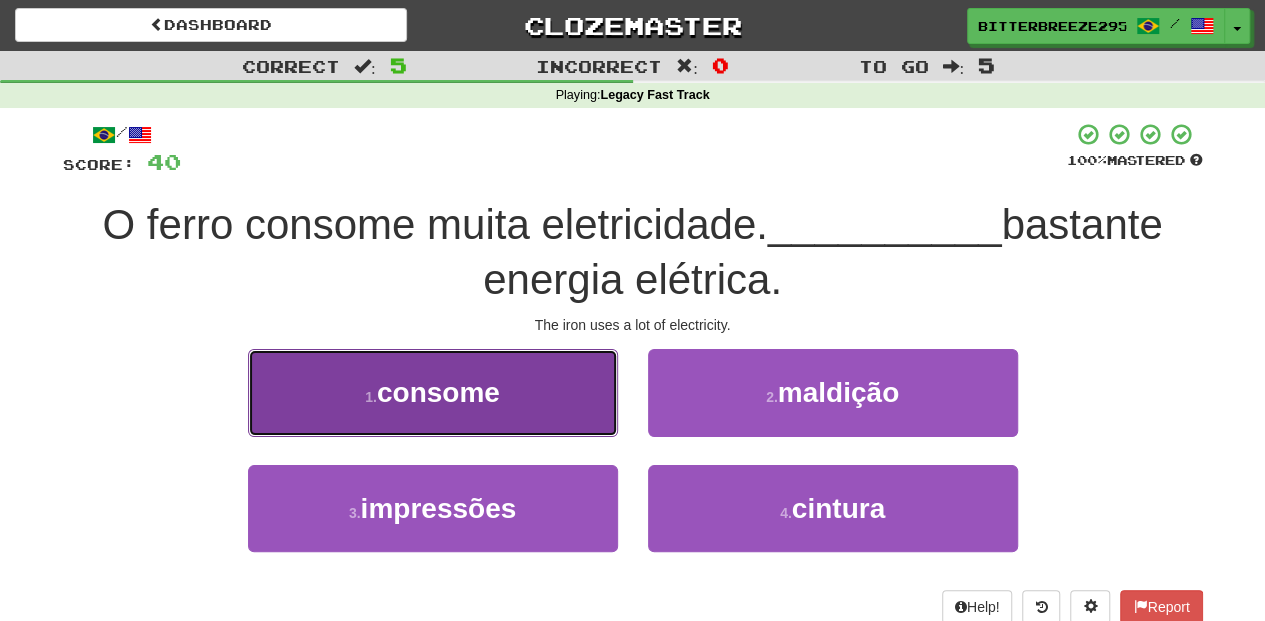 click on "1 .  consome" at bounding box center (433, 392) 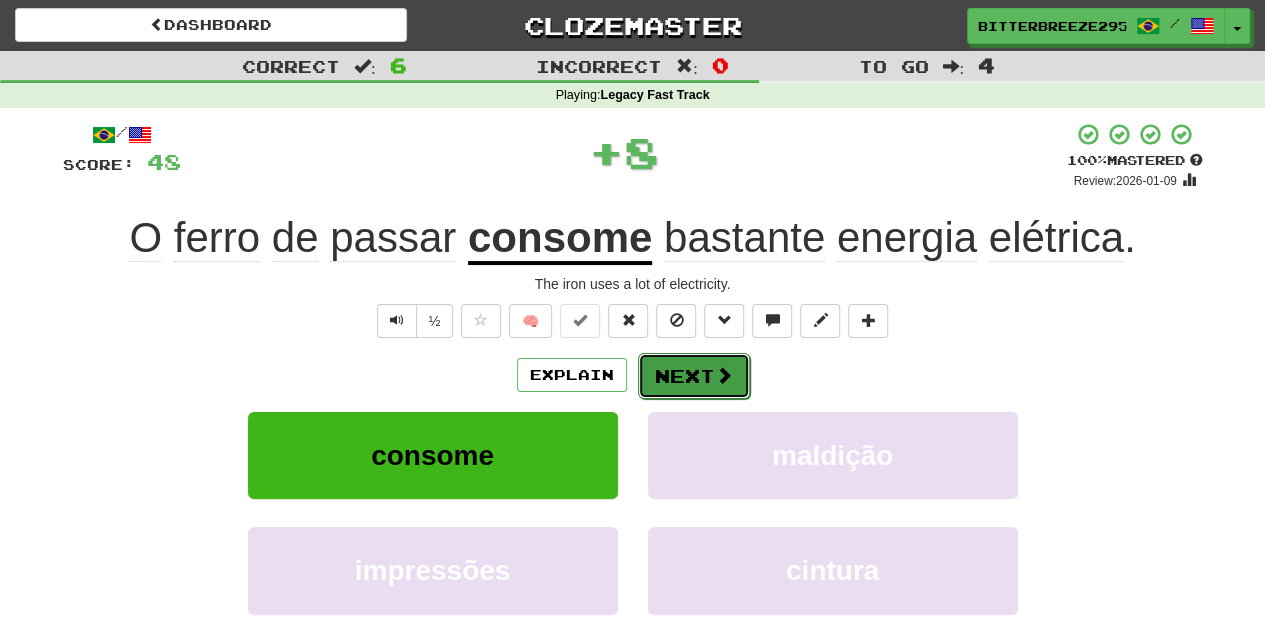 click on "Next" at bounding box center [694, 376] 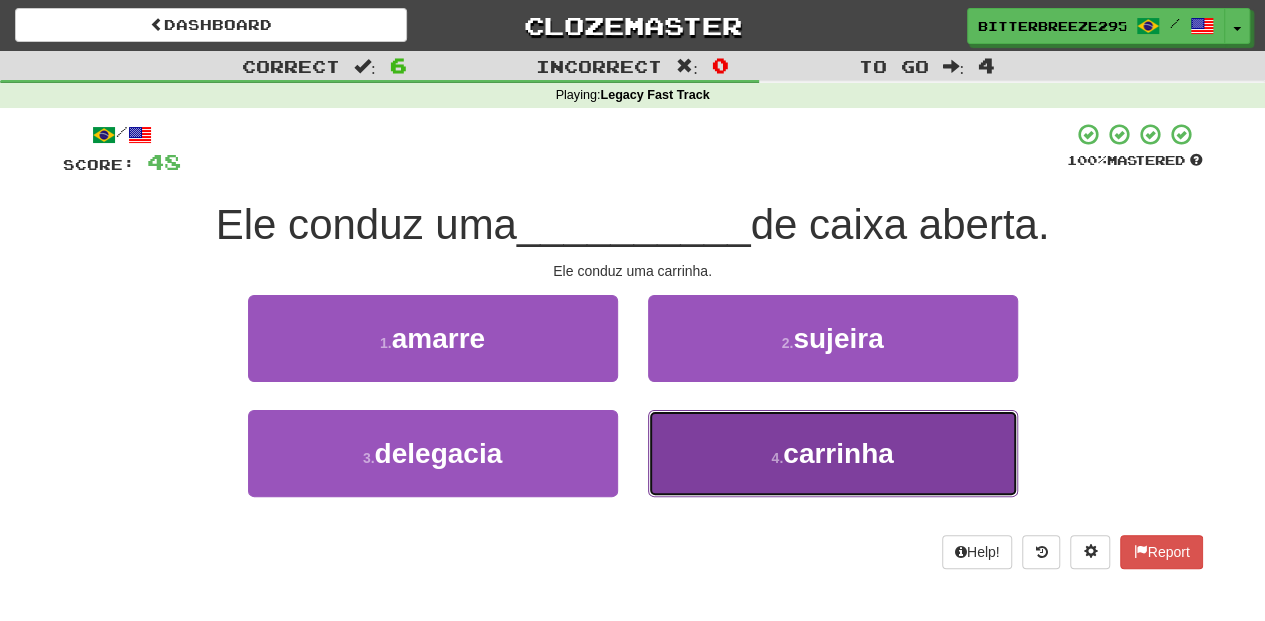 click on "4 .  carrinha" at bounding box center (833, 453) 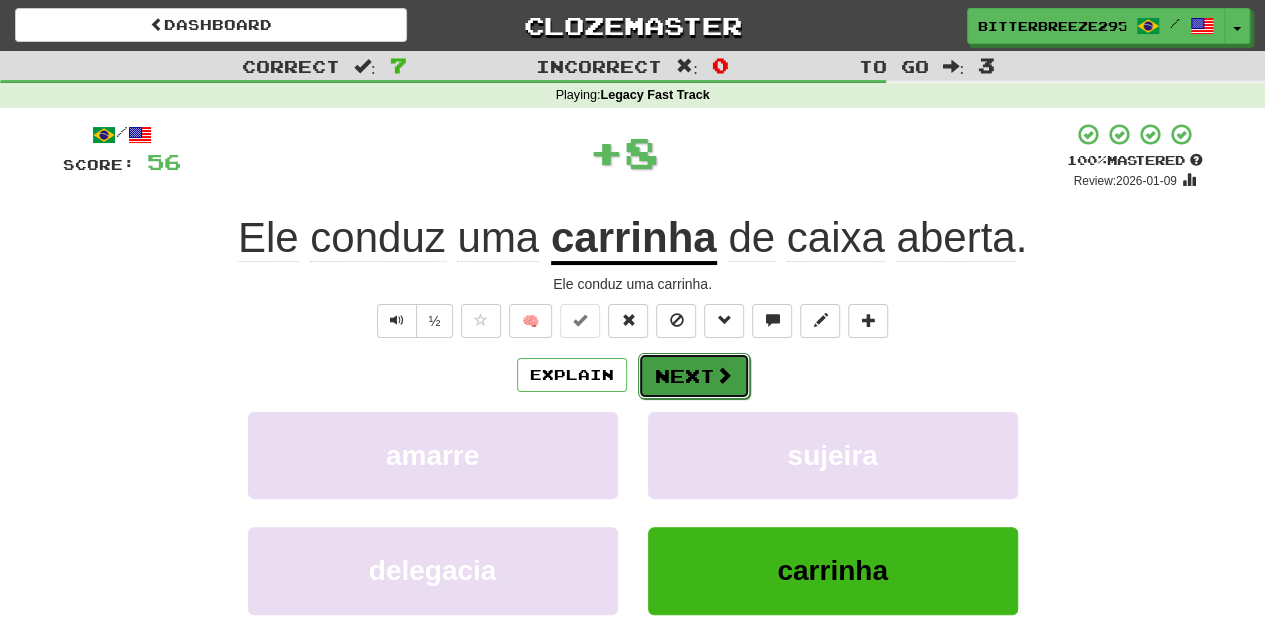 click on "Next" at bounding box center [694, 376] 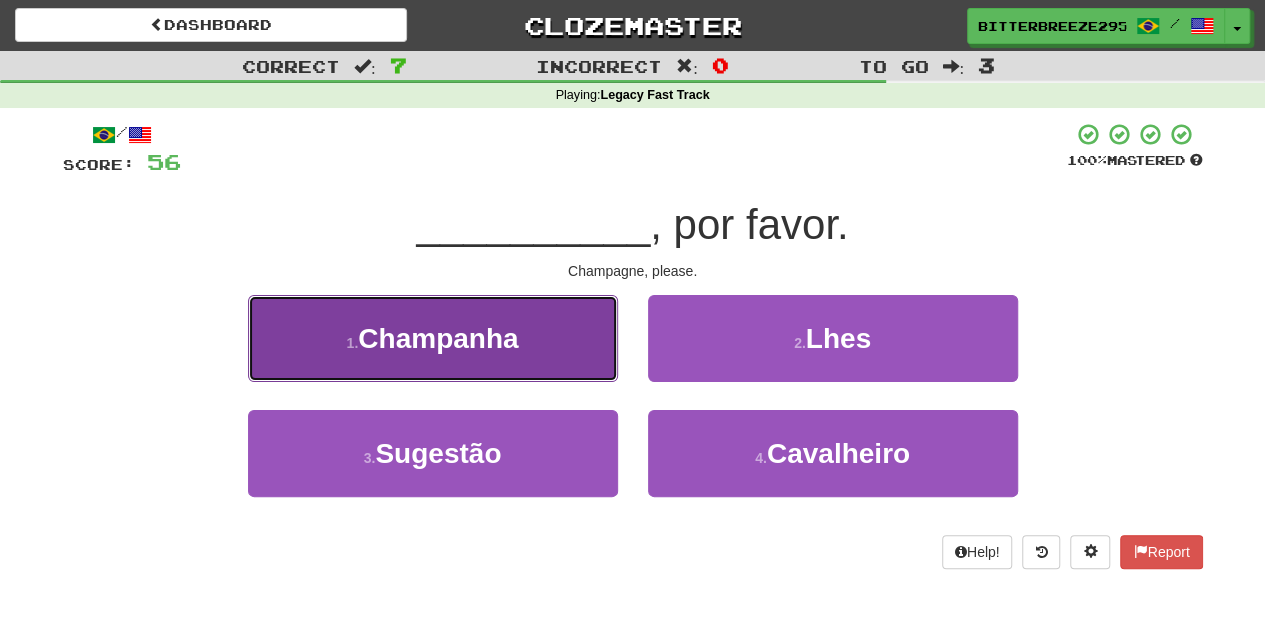 click on "1 .  Champanha" at bounding box center [433, 338] 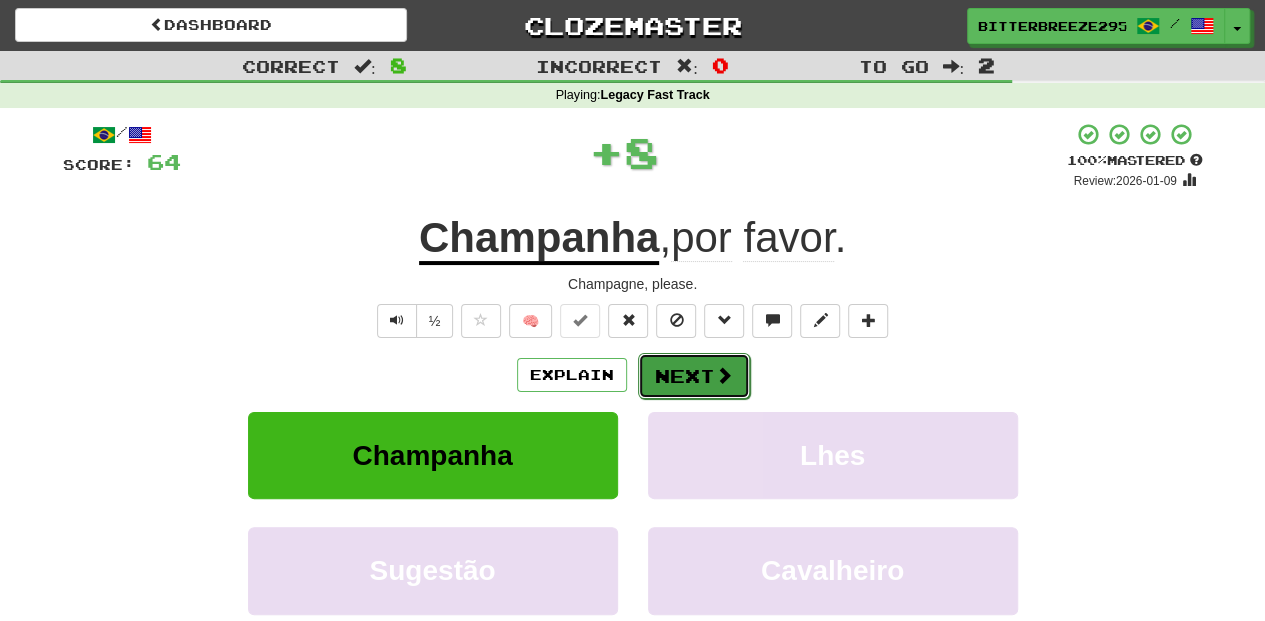 click on "Next" at bounding box center [694, 376] 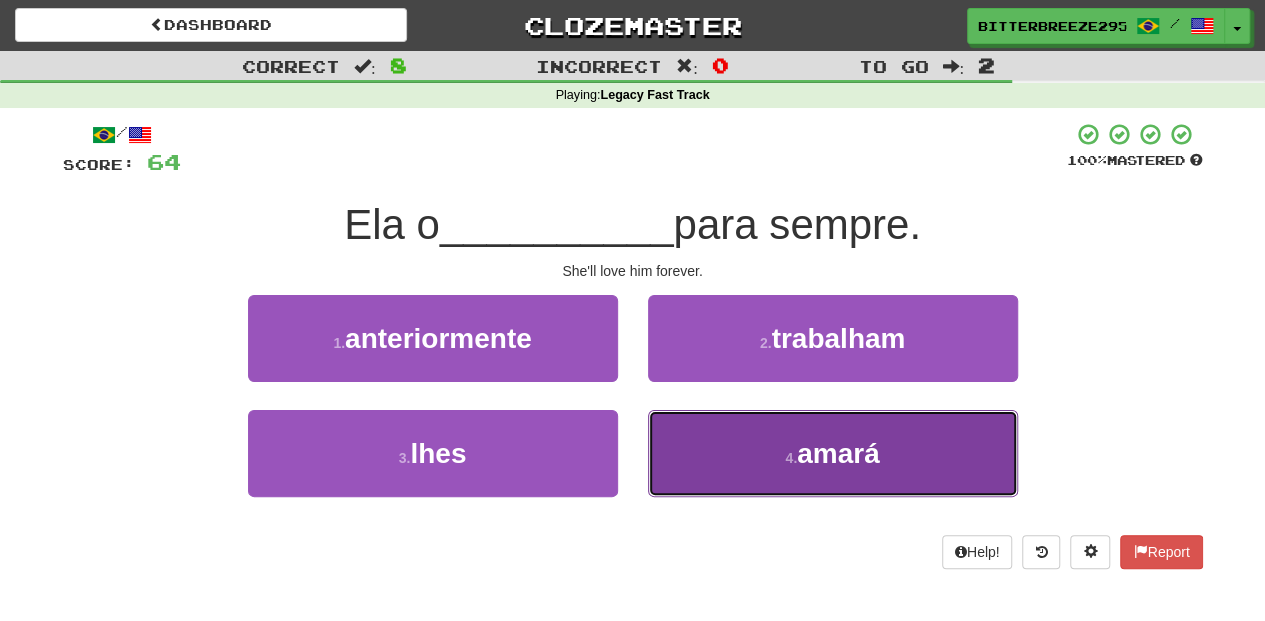 click on "4 .  amará" at bounding box center (833, 453) 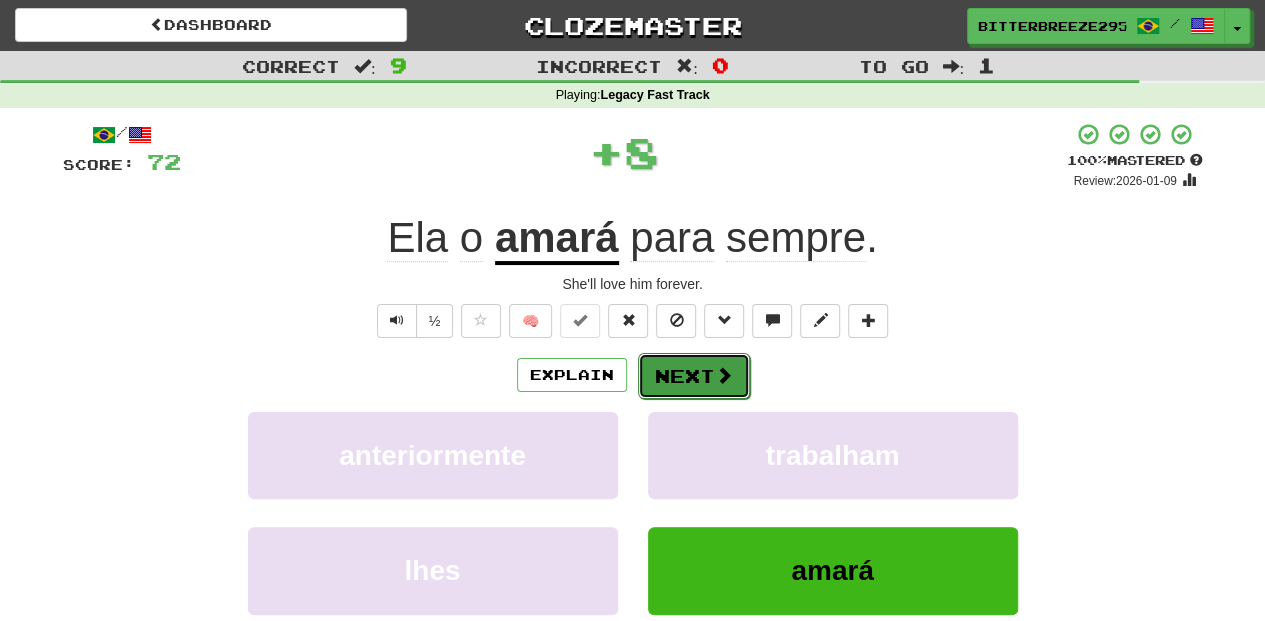 click on "Next" at bounding box center (694, 376) 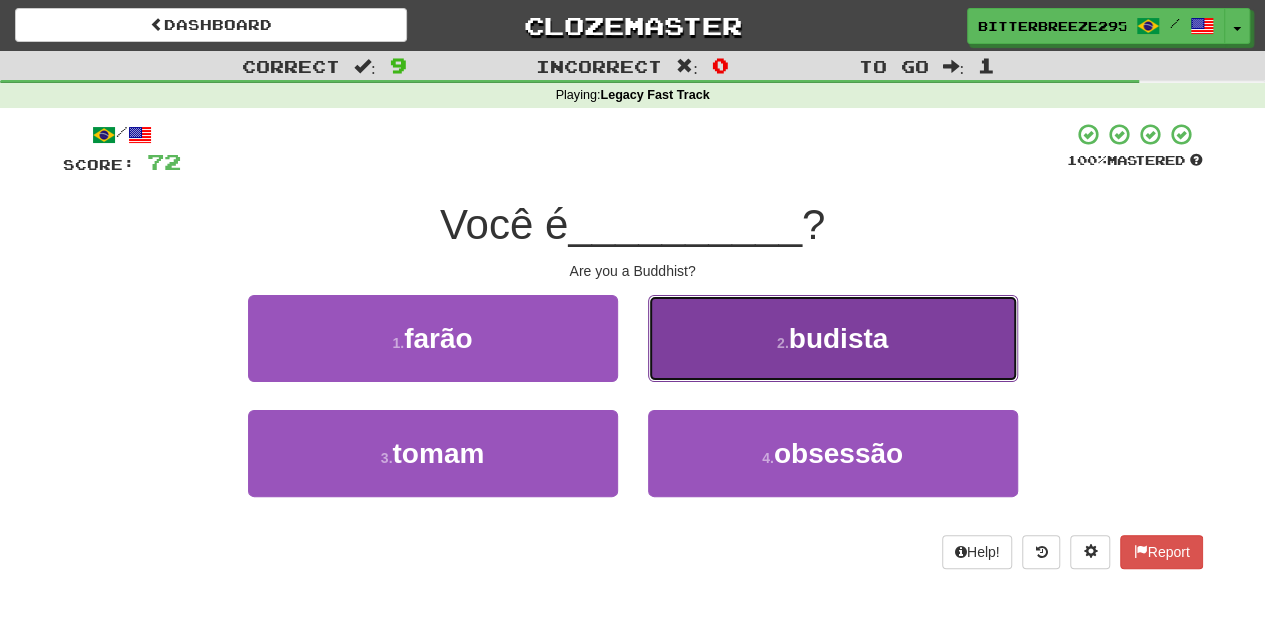 click on "2 .  budista" at bounding box center (833, 338) 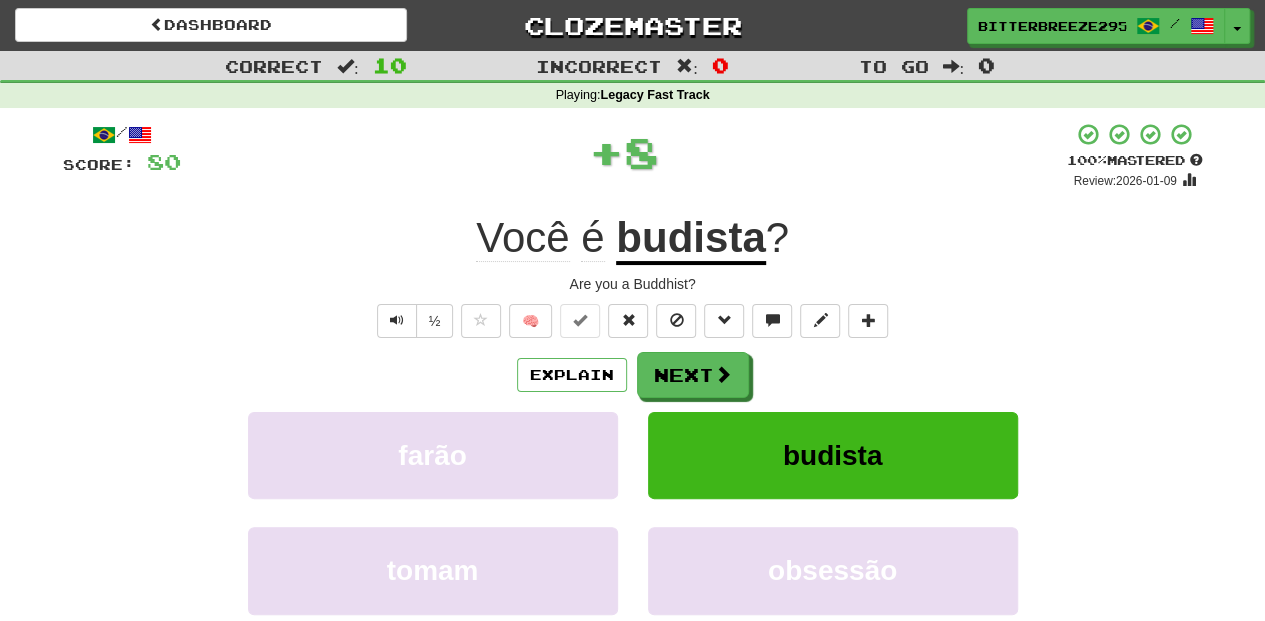 click on "Next" at bounding box center [693, 375] 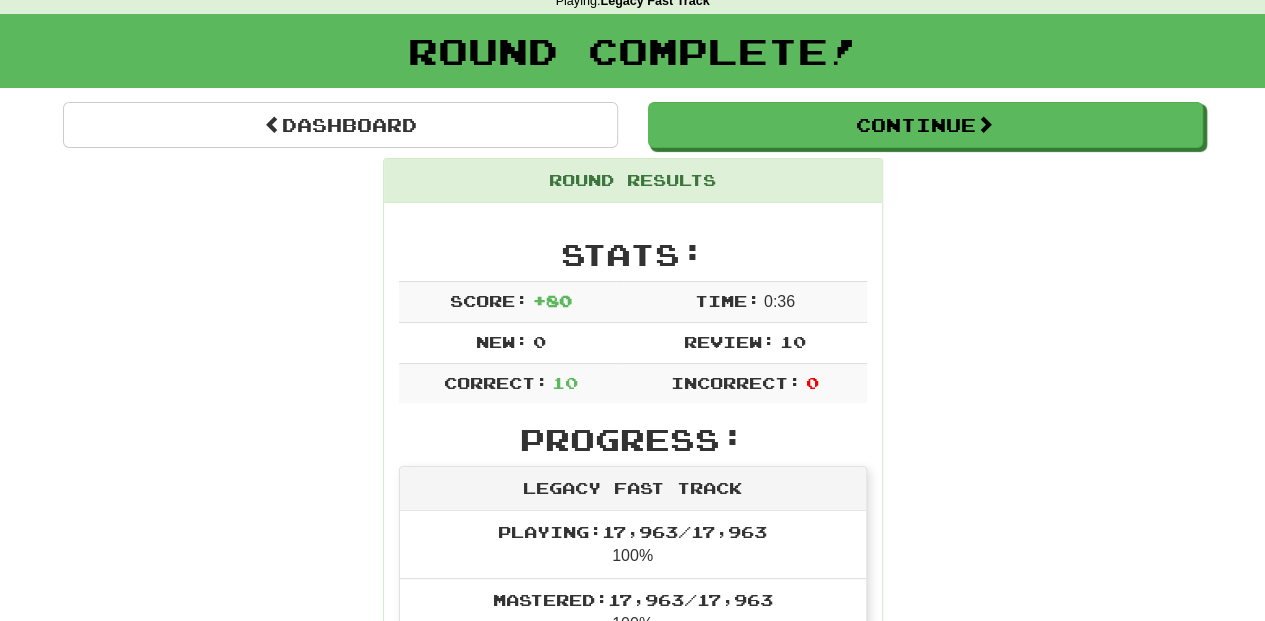 scroll, scrollTop: 66, scrollLeft: 0, axis: vertical 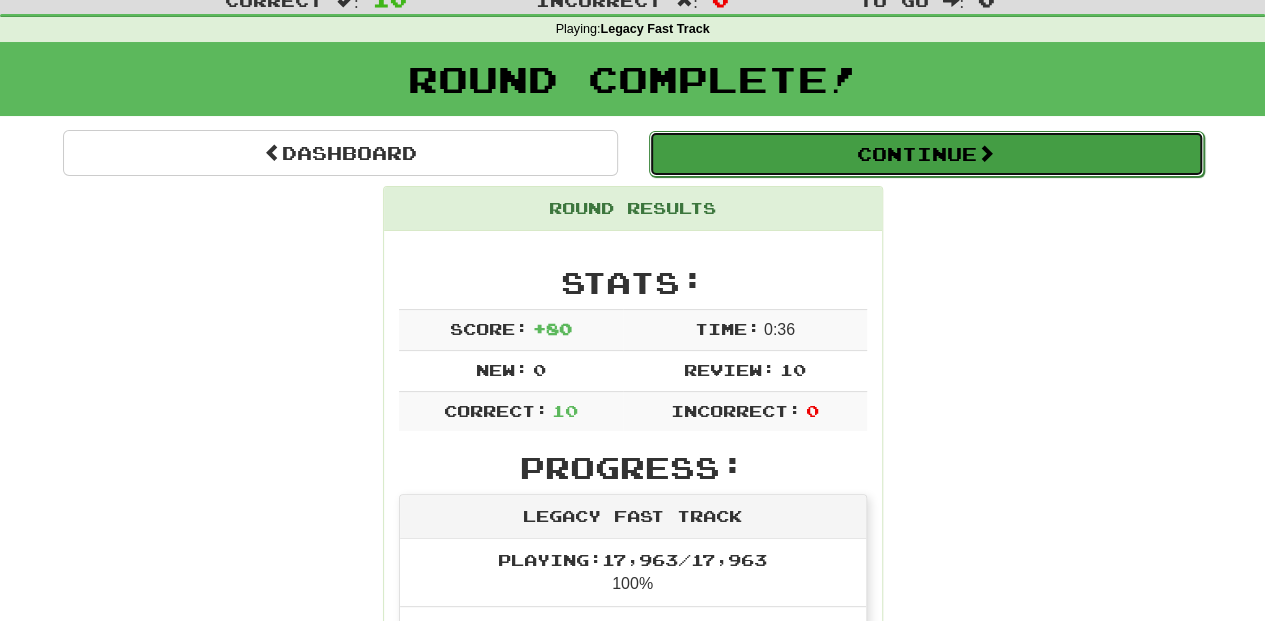 click on "Continue" at bounding box center [926, 154] 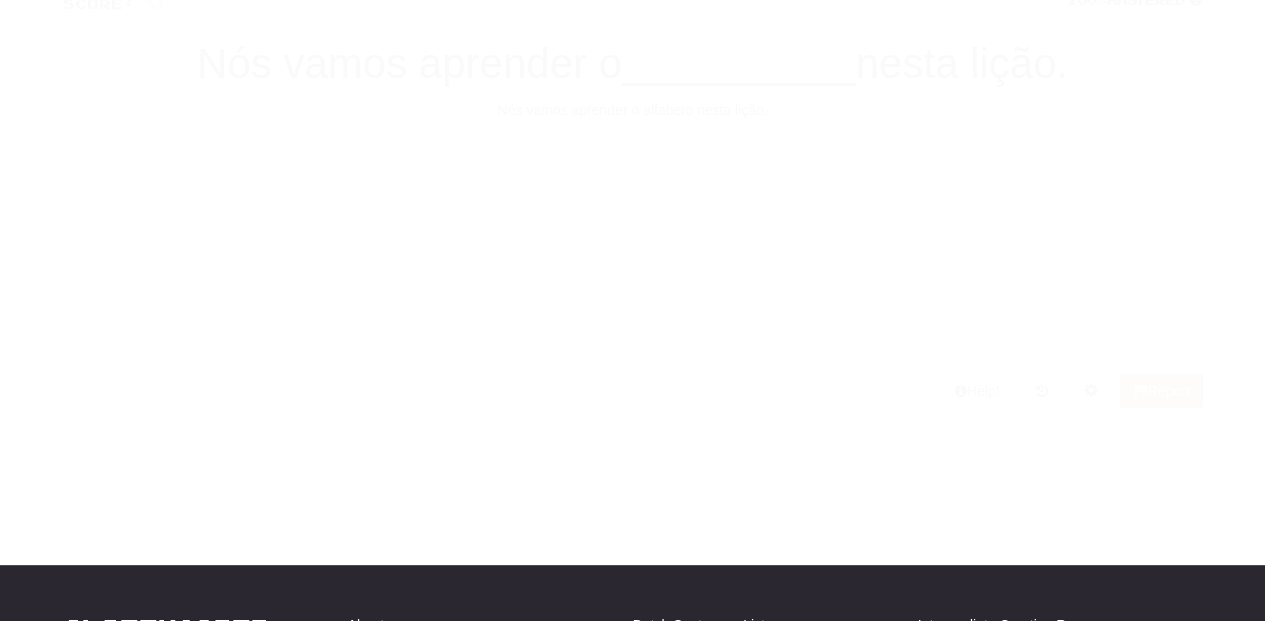 scroll, scrollTop: 66, scrollLeft: 0, axis: vertical 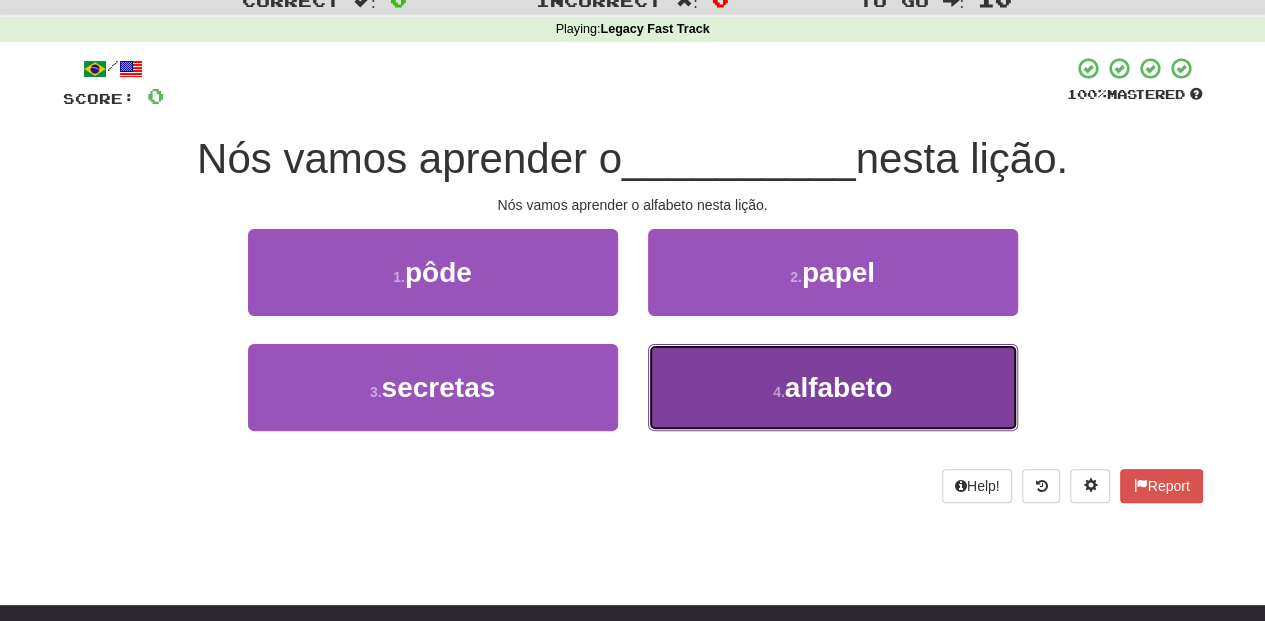 click on "4 .  alfabeto" at bounding box center (833, 387) 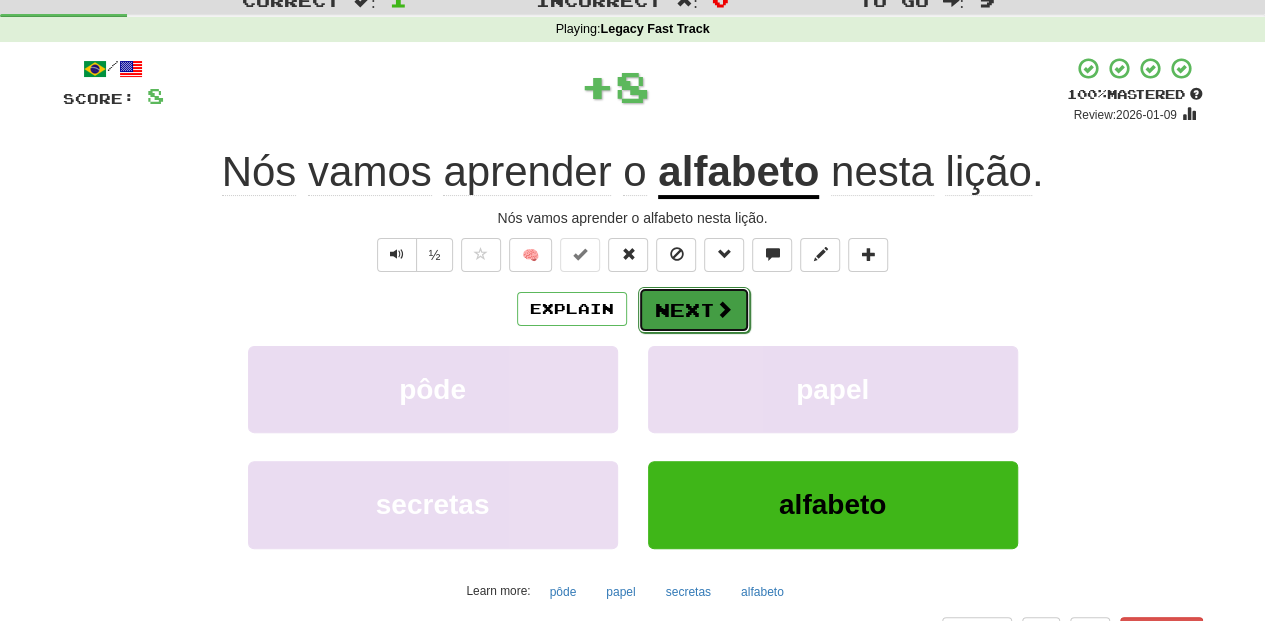 click on "Next" at bounding box center (694, 310) 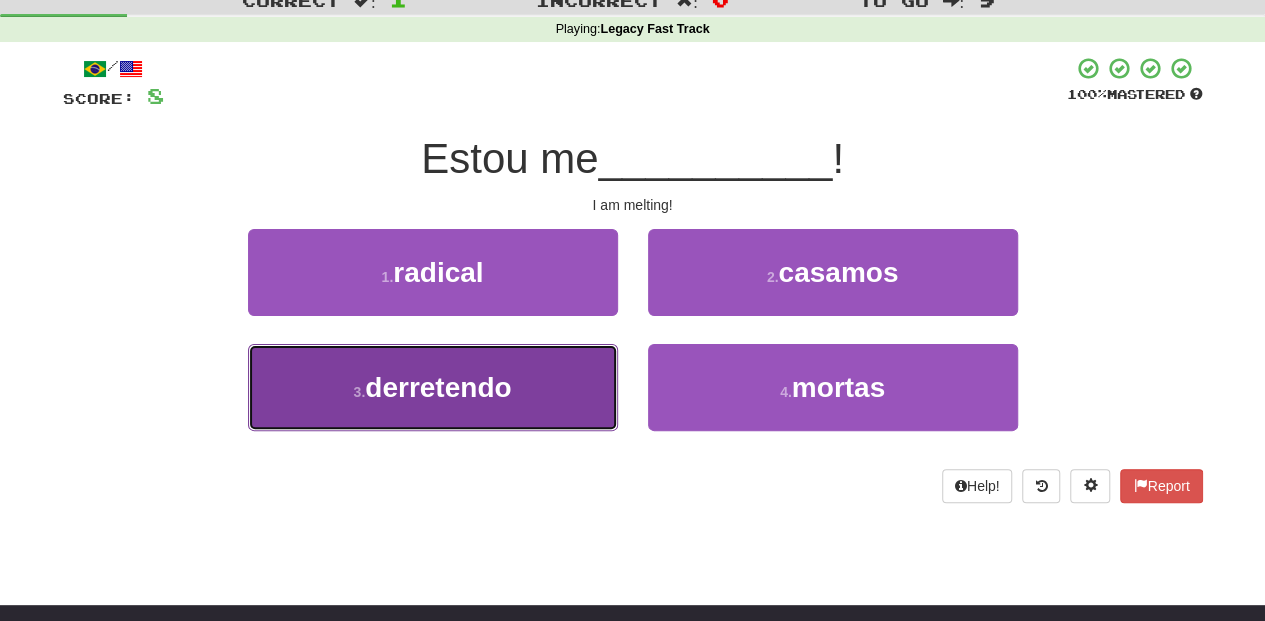 click on "3 .  derretendo" at bounding box center [433, 387] 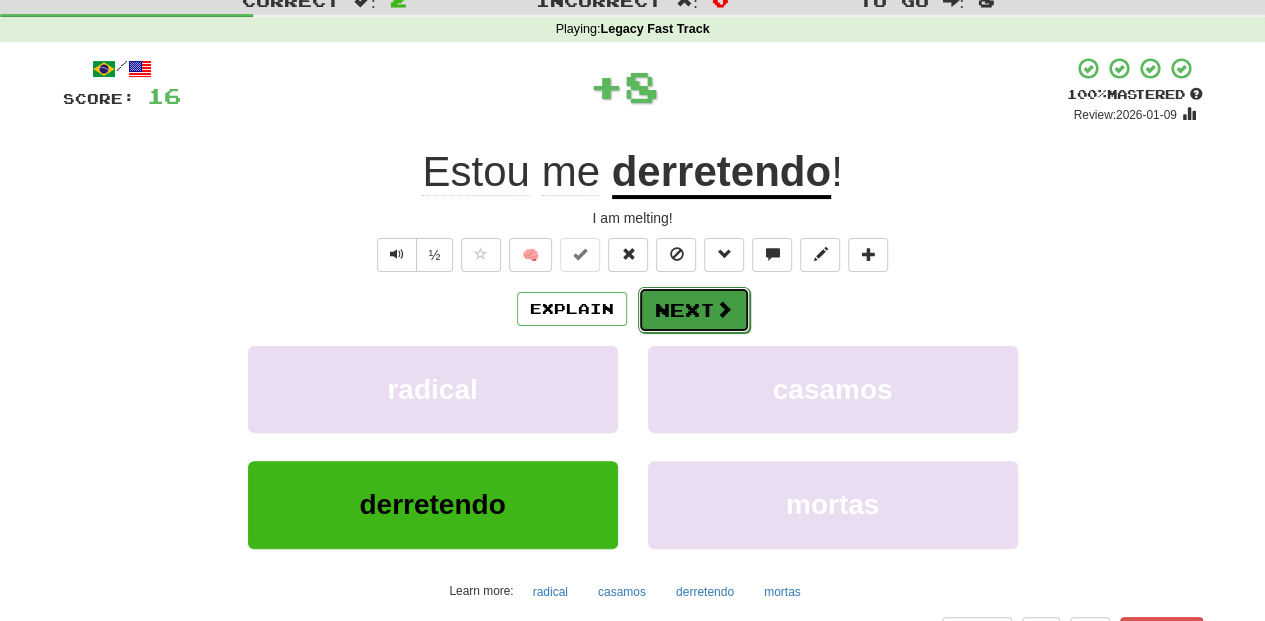 click on "Next" at bounding box center (694, 310) 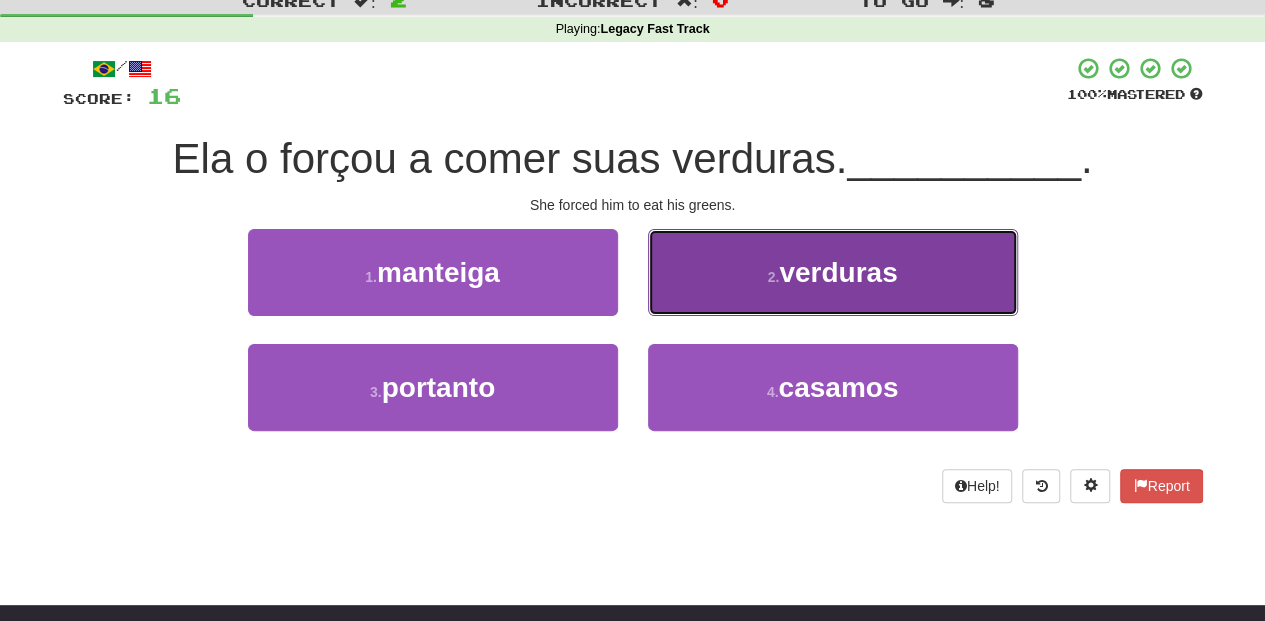 click on "2 .  verduras" at bounding box center (833, 272) 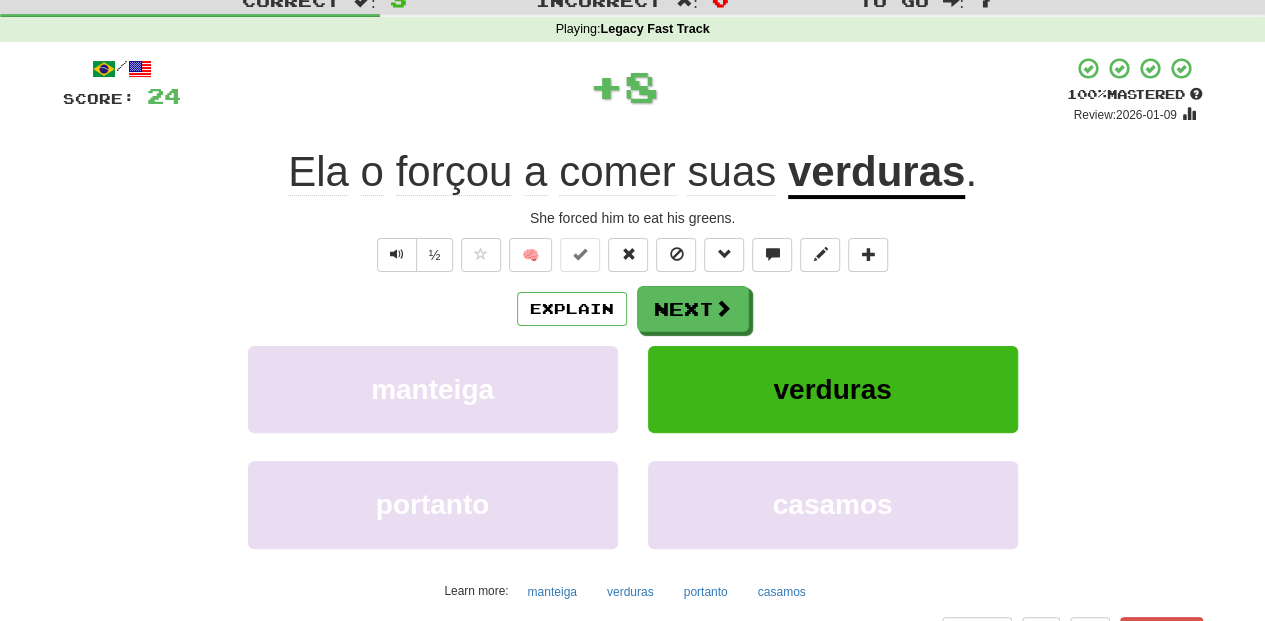 click on "Next" at bounding box center (693, 309) 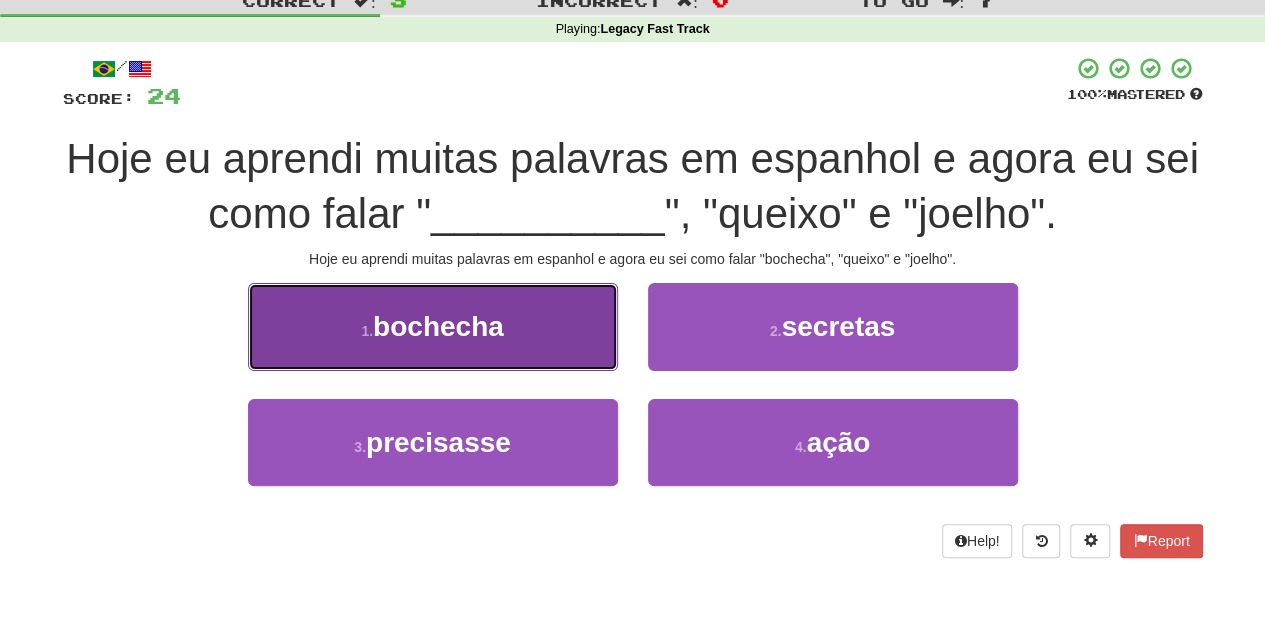 click on "1 .  bochecha" at bounding box center (433, 326) 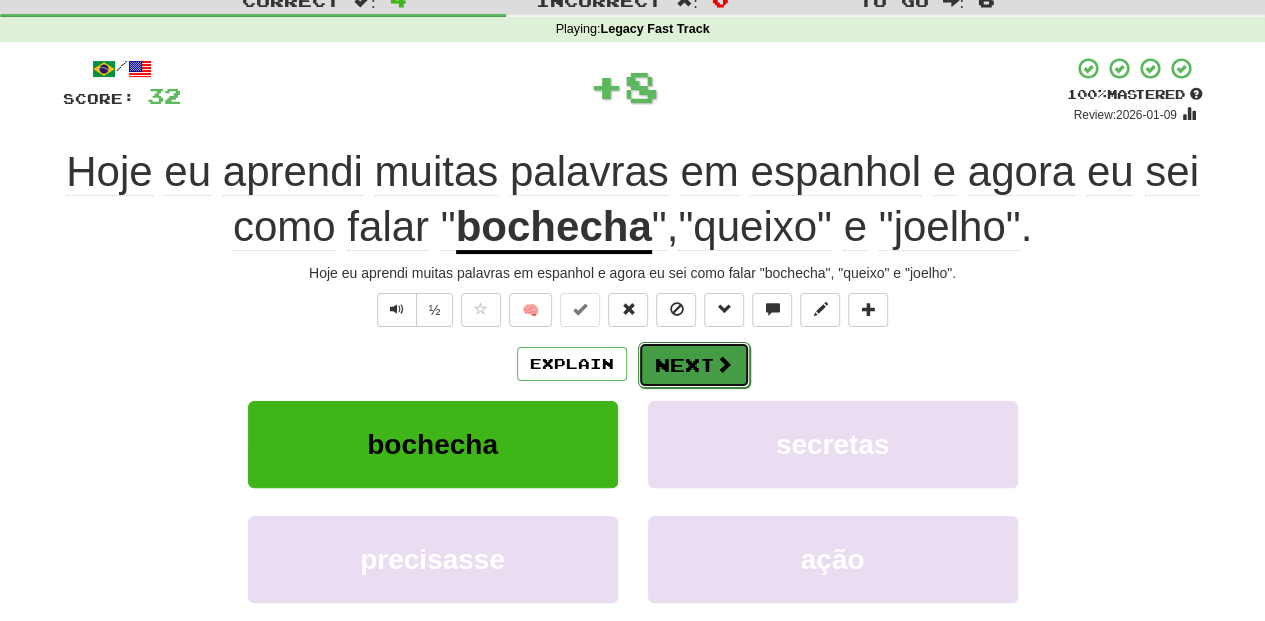 click on "Next" at bounding box center [694, 365] 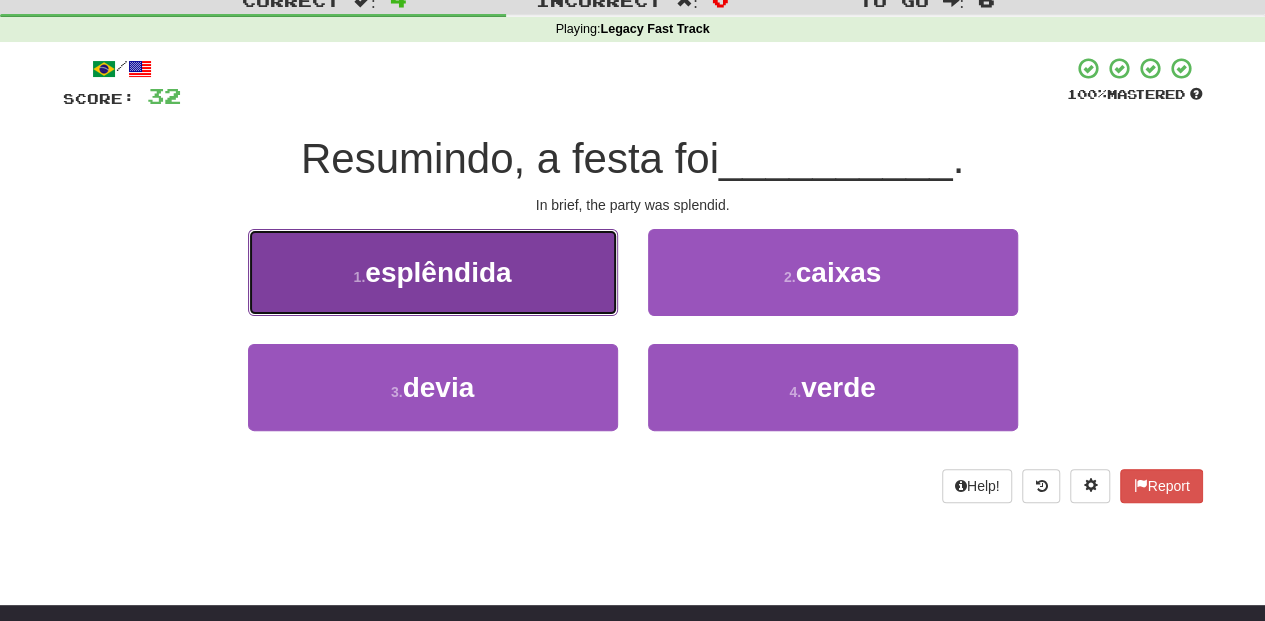 click on "1 .  esplêndida" at bounding box center [433, 272] 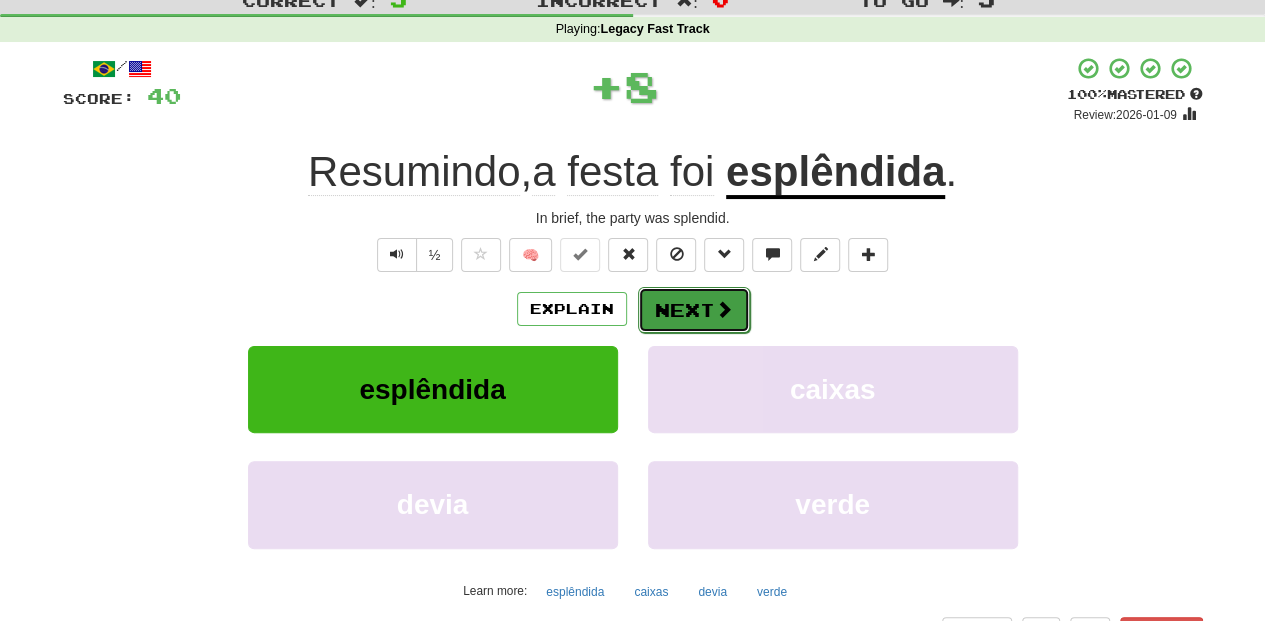 click on "Next" at bounding box center (694, 310) 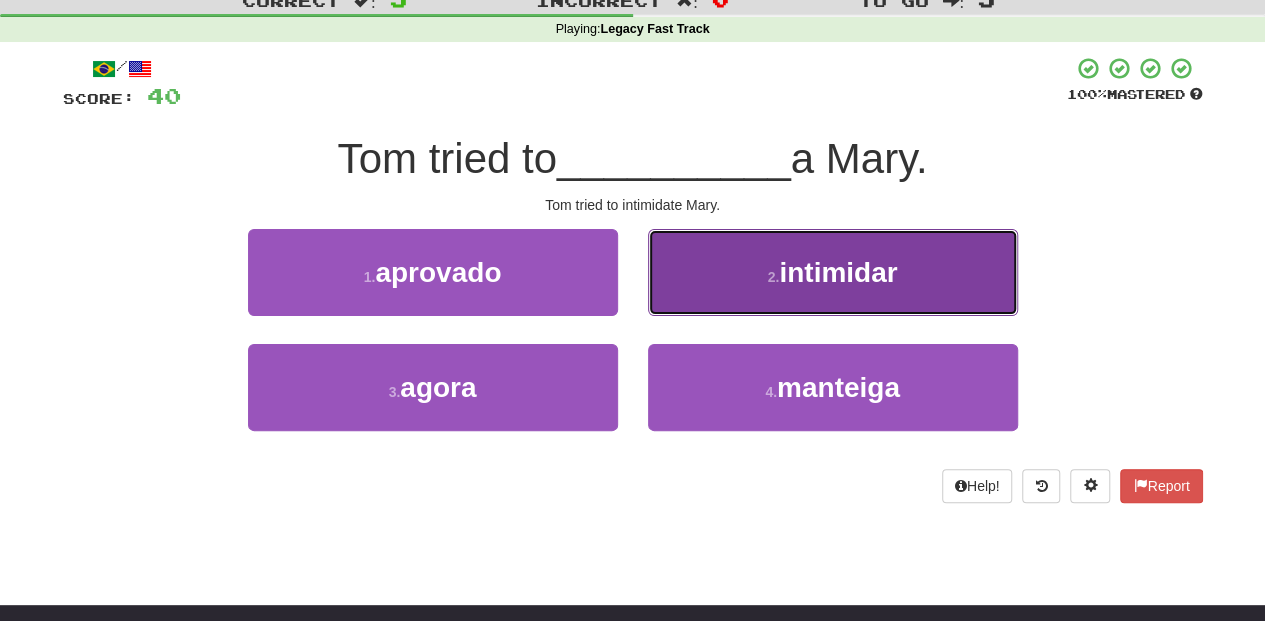 click on "2 .  intimidar" at bounding box center [833, 272] 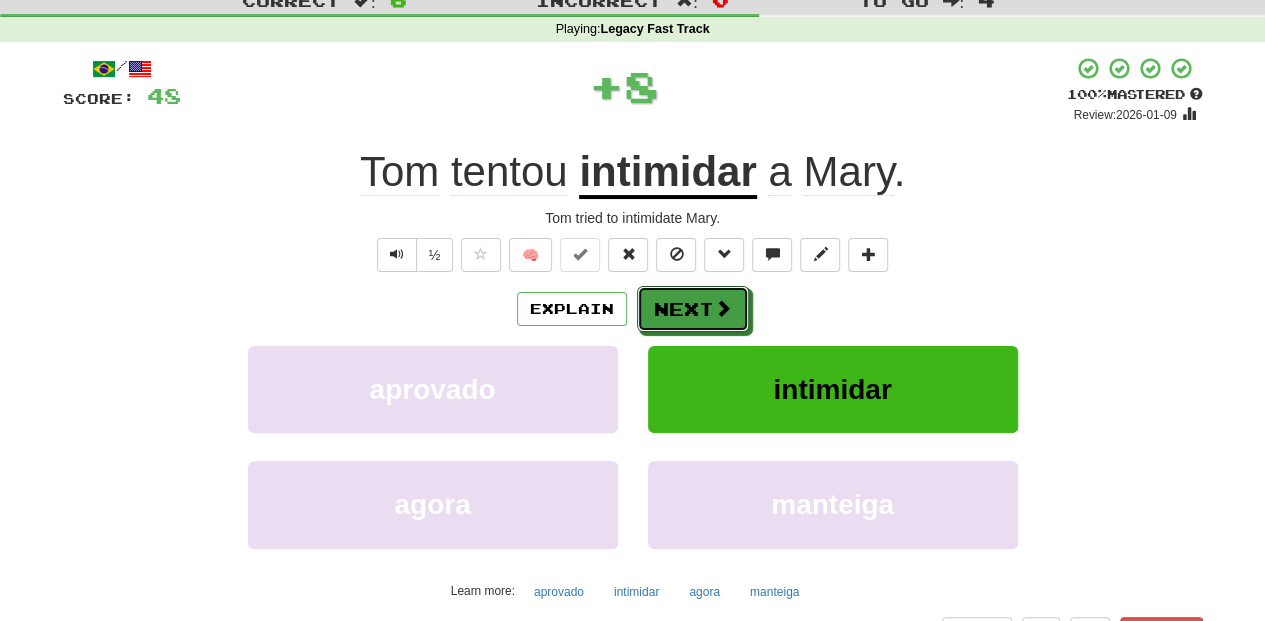 click on "Next" at bounding box center [693, 309] 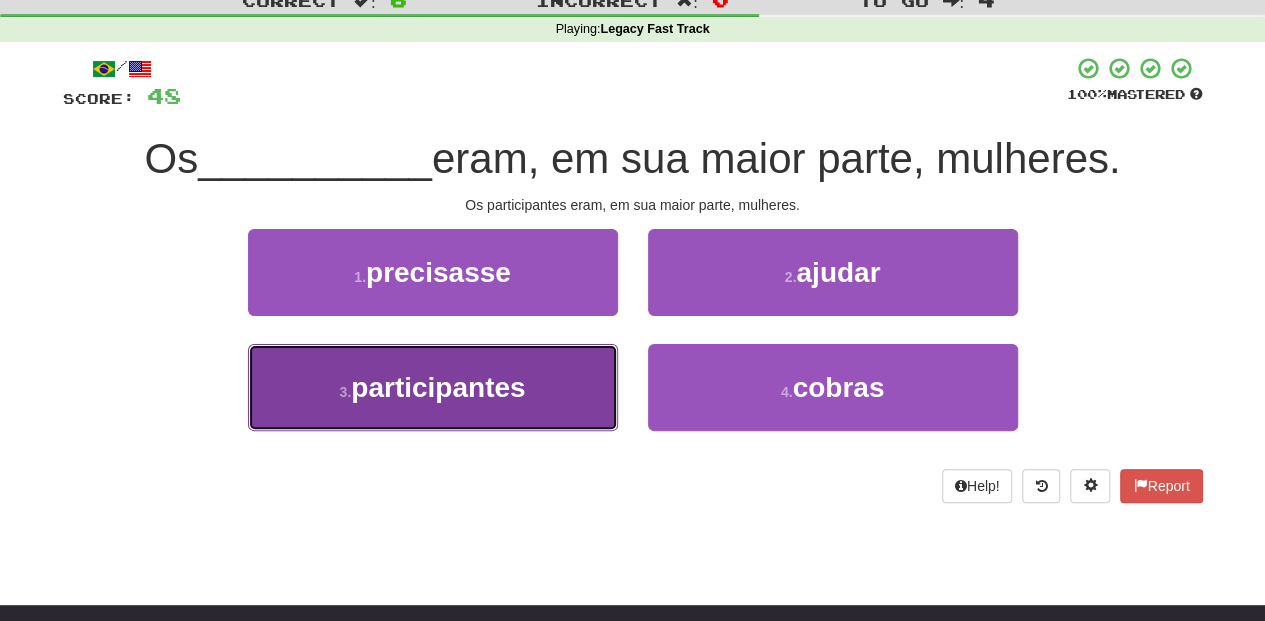 click on "3 .  participantes" at bounding box center (433, 387) 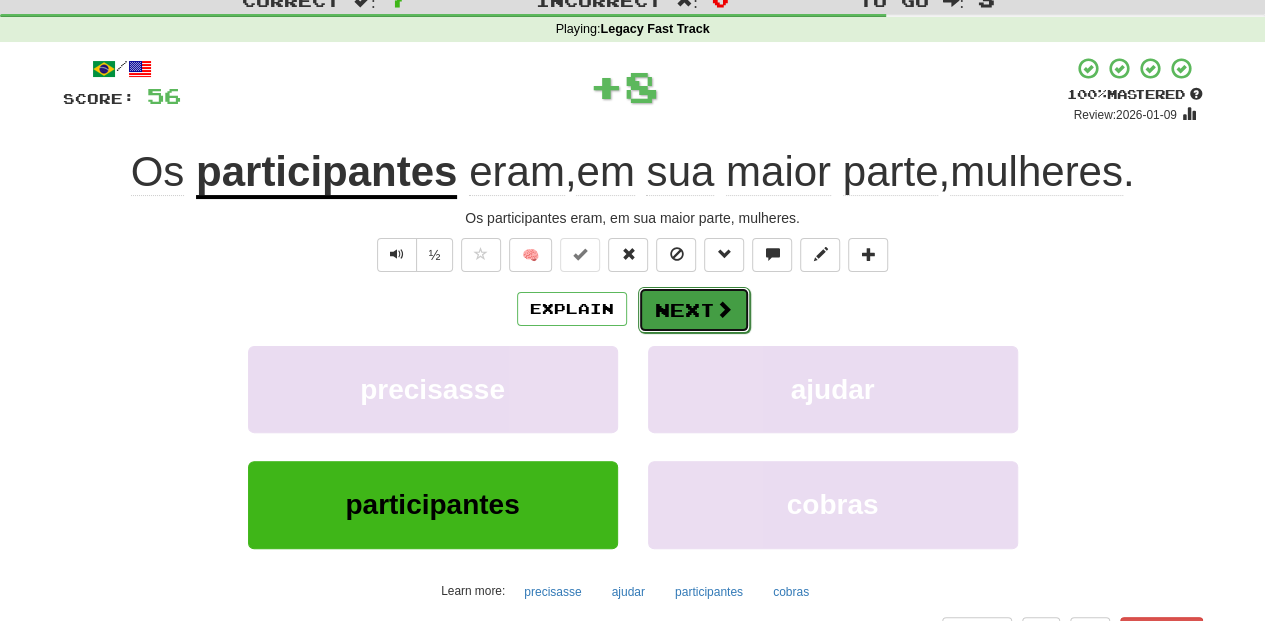 click on "Next" at bounding box center (694, 310) 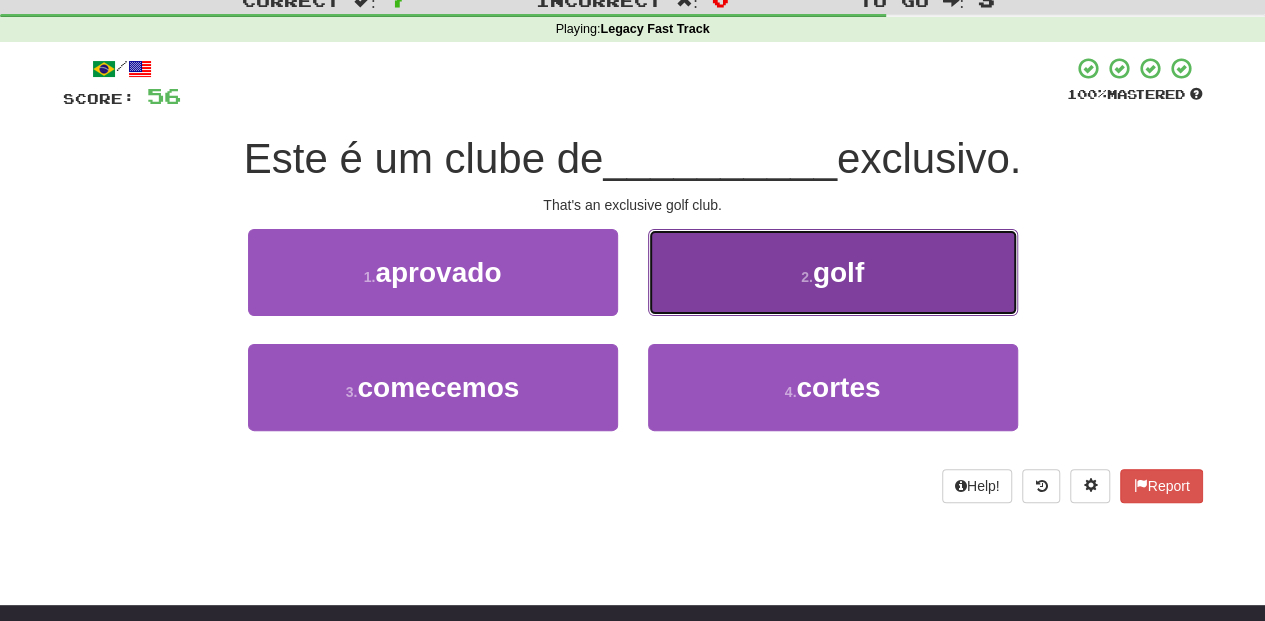click on "2 .  golf" at bounding box center (833, 272) 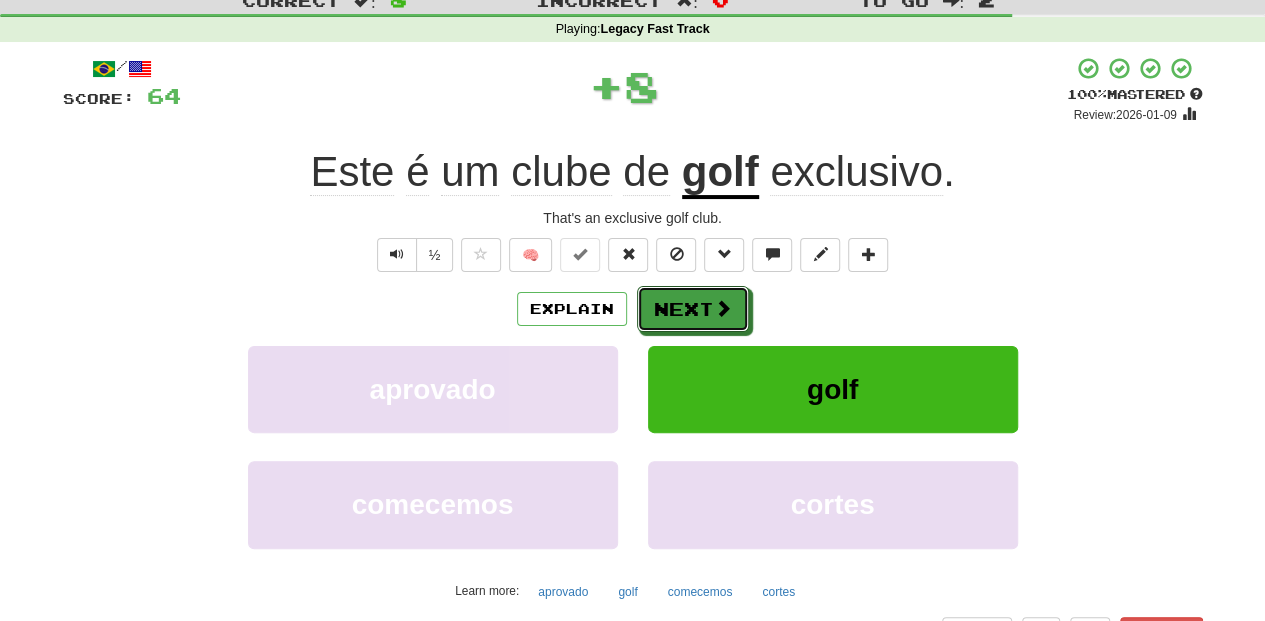 click on "Next" at bounding box center (693, 309) 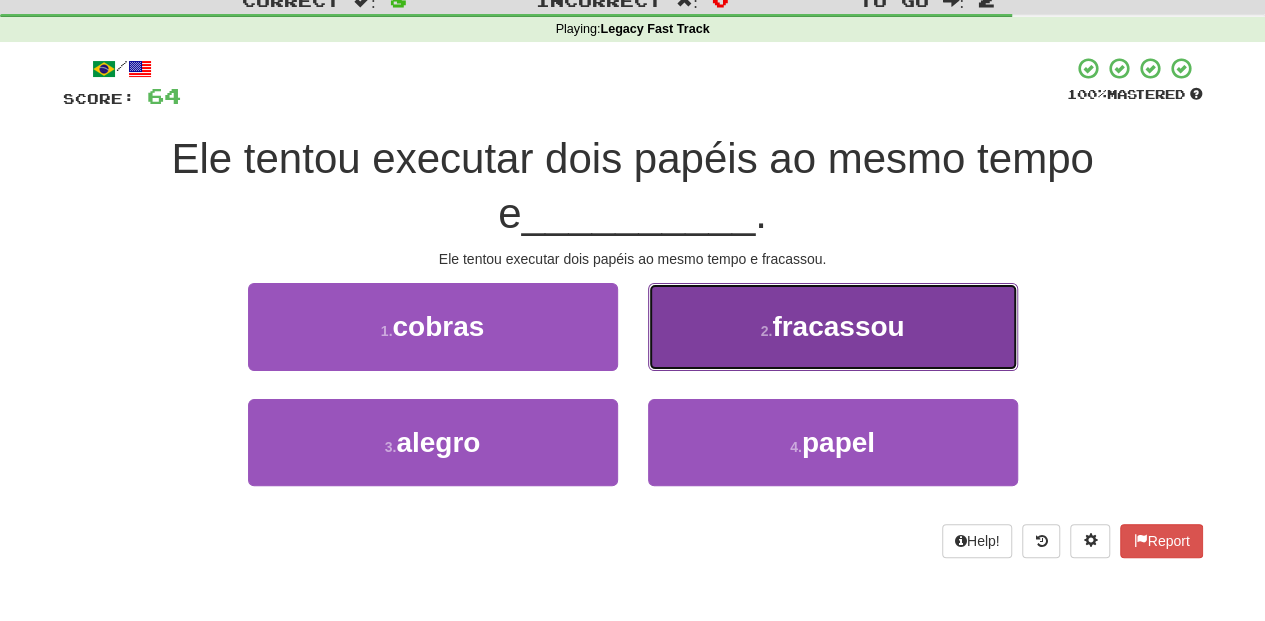 click on "2 .  fracassou" at bounding box center [833, 326] 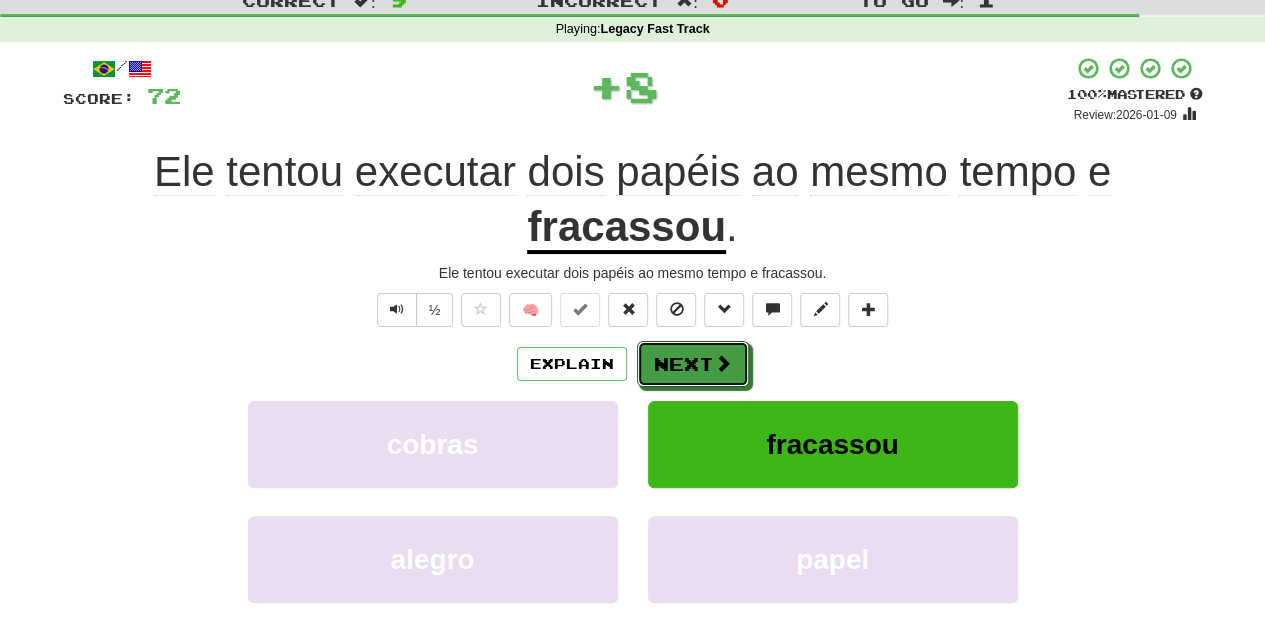 click on "Next" at bounding box center [693, 364] 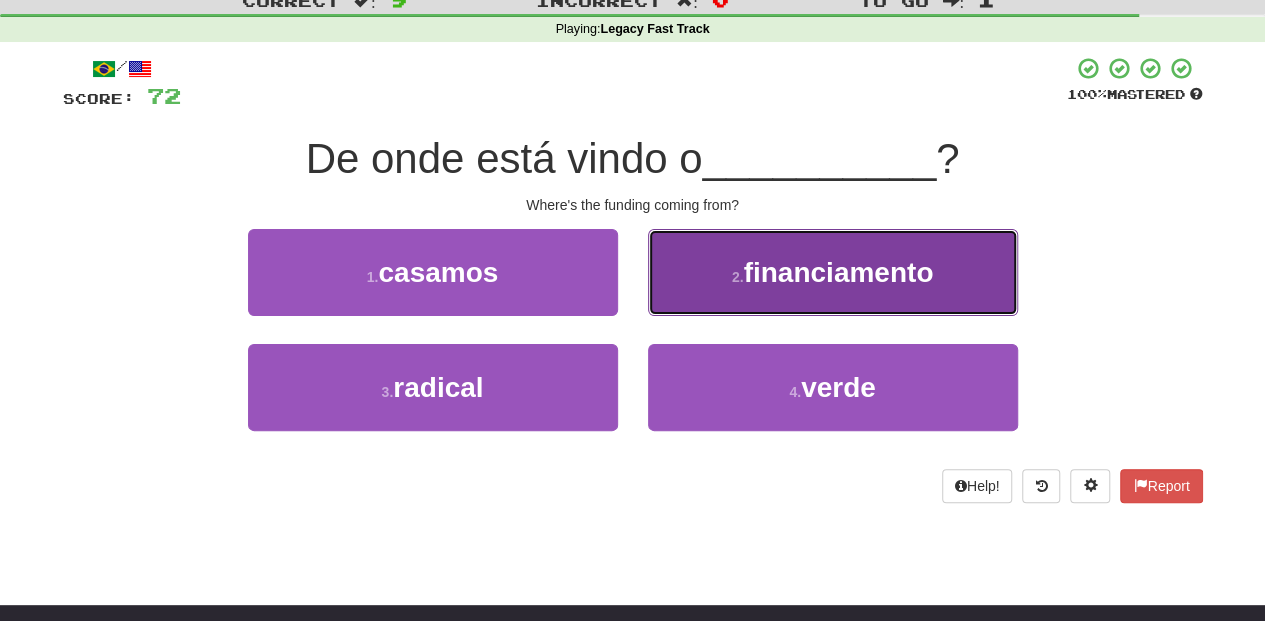 click on "2 .  financiamento" at bounding box center [833, 272] 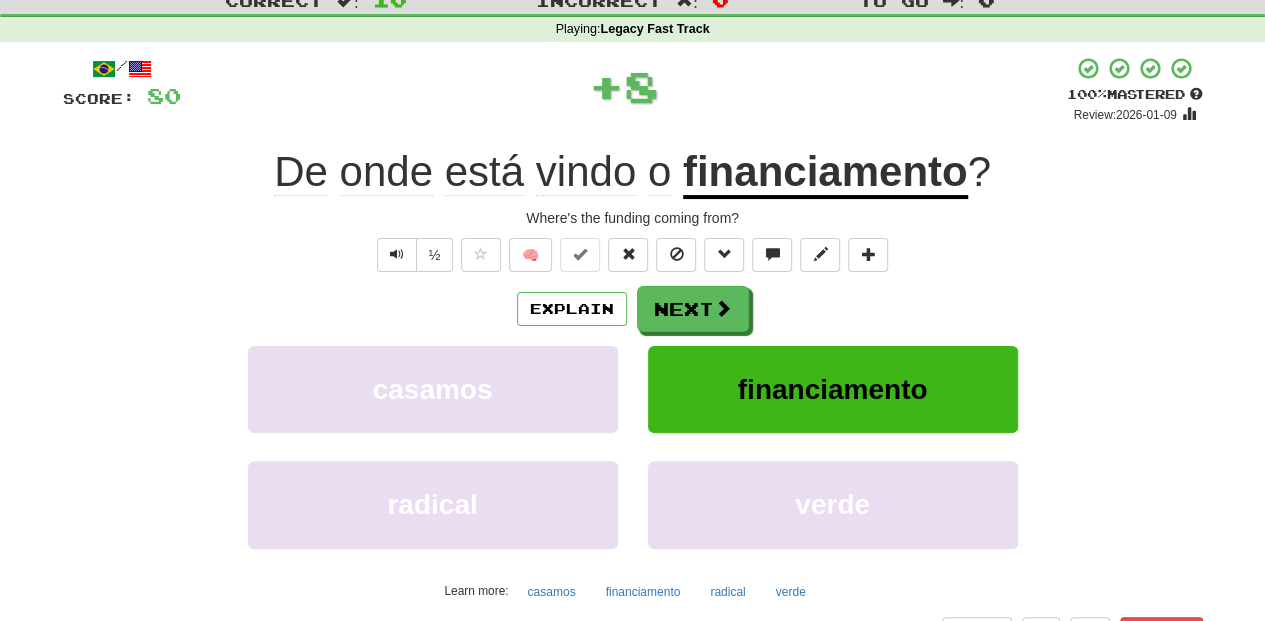 click on "Next" at bounding box center [693, 309] 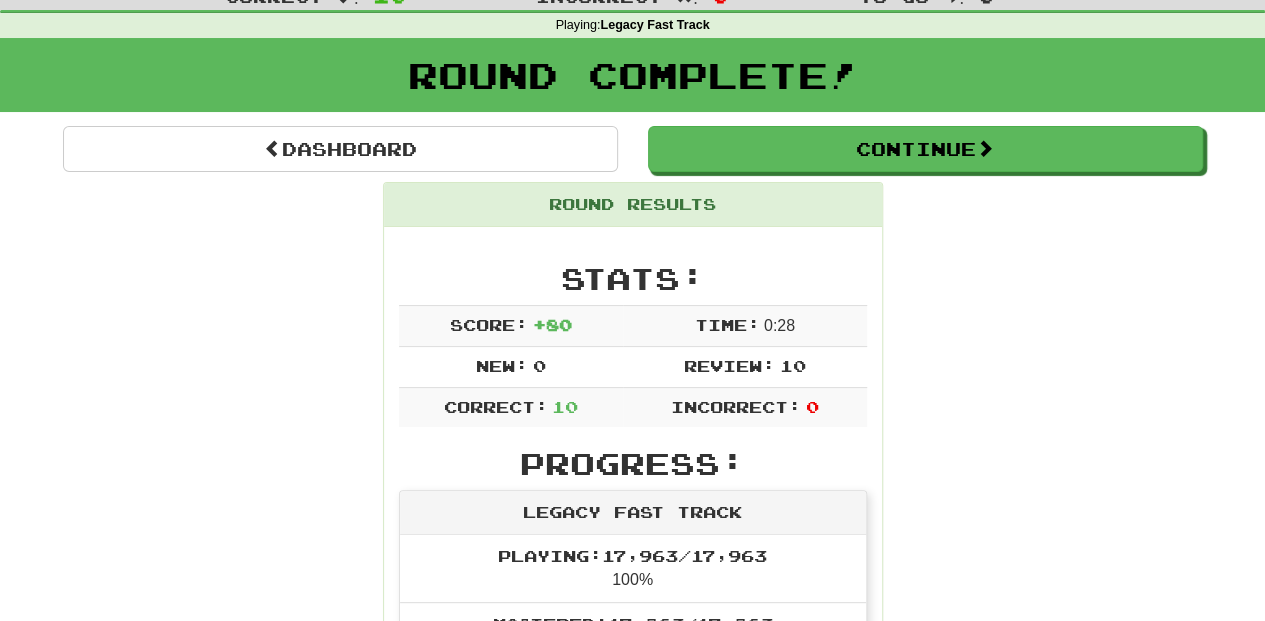 scroll, scrollTop: 66, scrollLeft: 0, axis: vertical 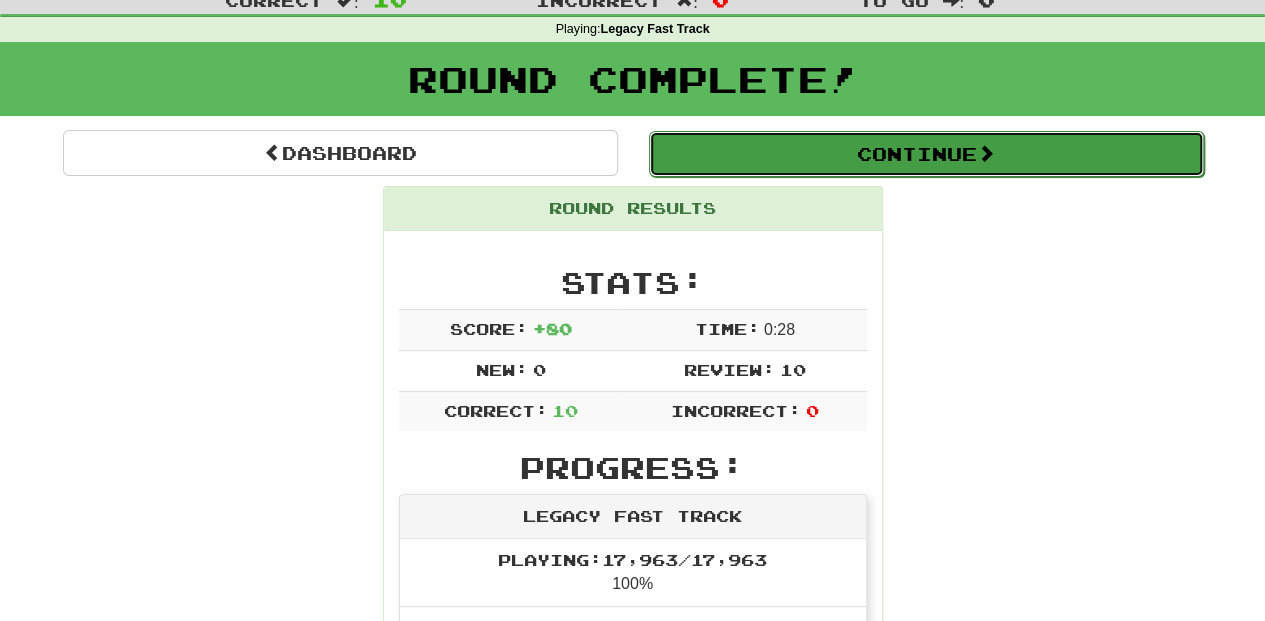 click on "Continue" at bounding box center [926, 154] 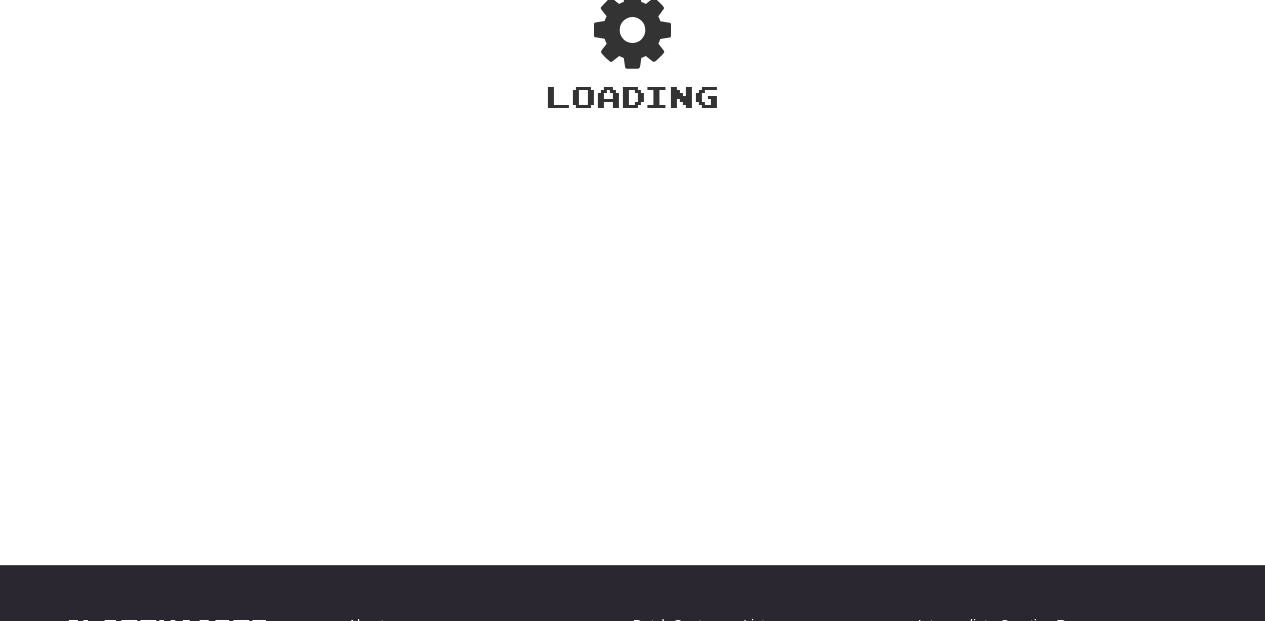 scroll, scrollTop: 66, scrollLeft: 0, axis: vertical 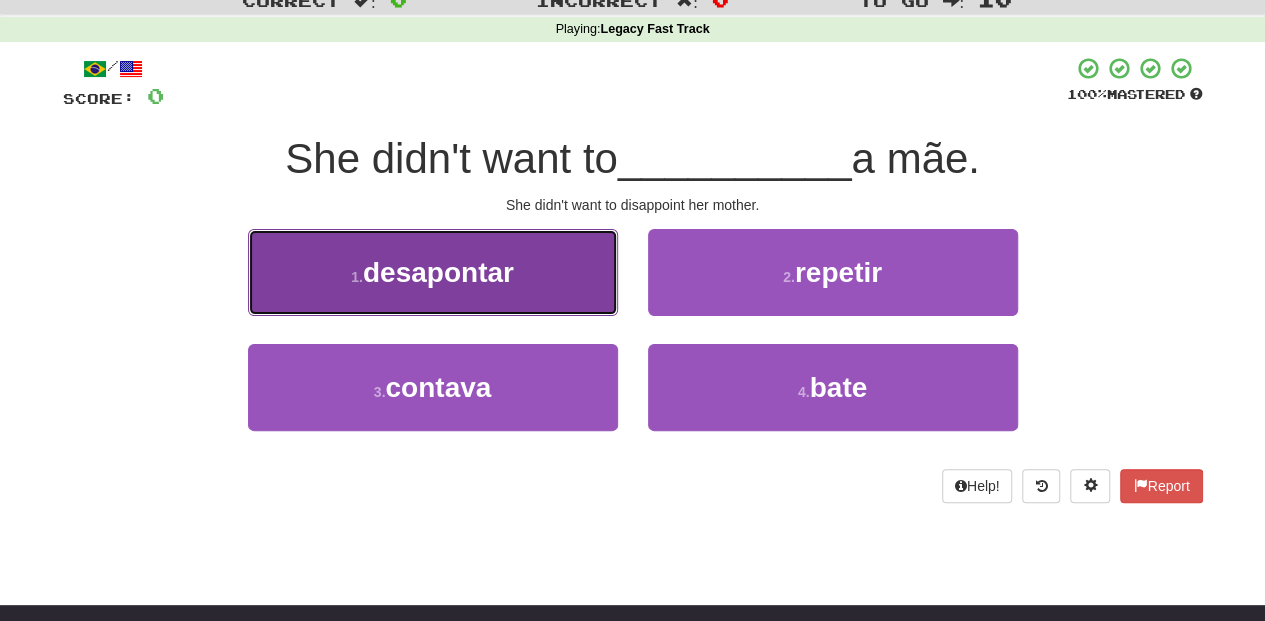 click on "1 .  desapontar" at bounding box center (433, 272) 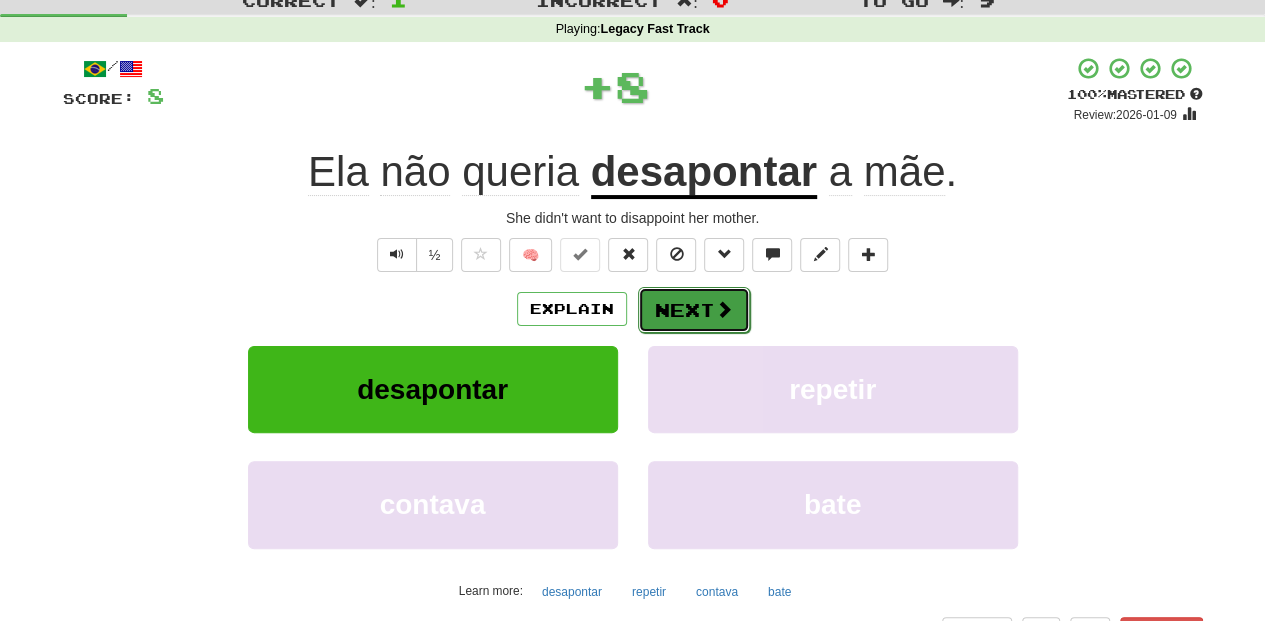 click on "Next" at bounding box center (694, 310) 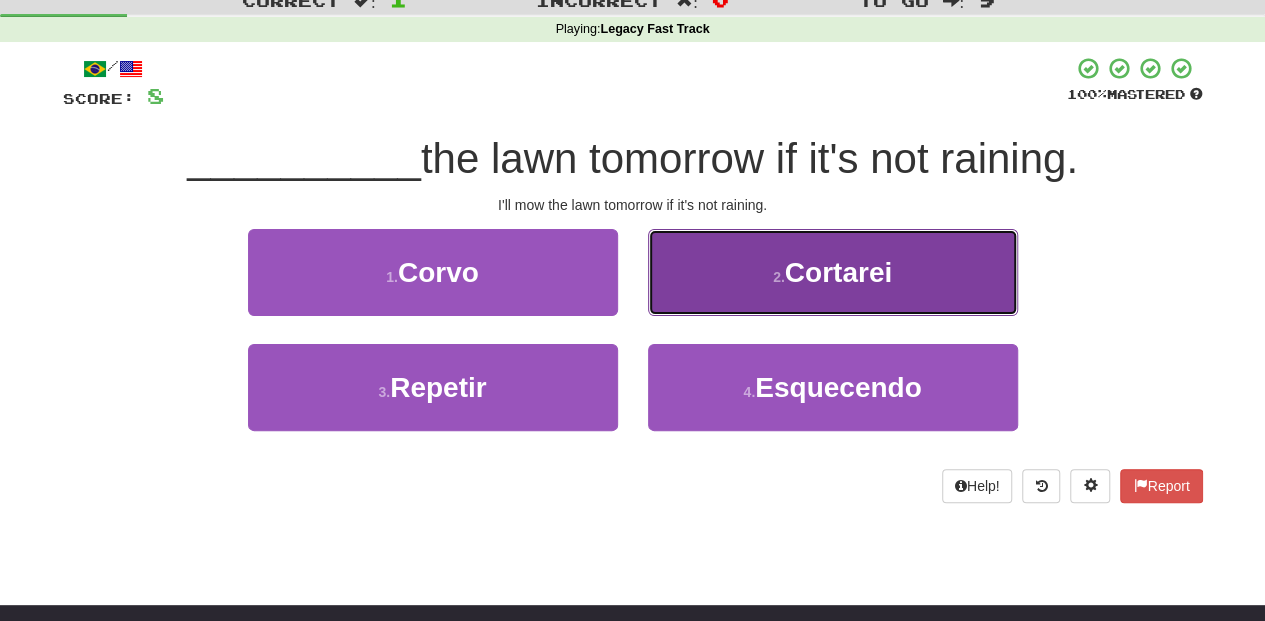 click on "2 .  Cortarei" at bounding box center (833, 272) 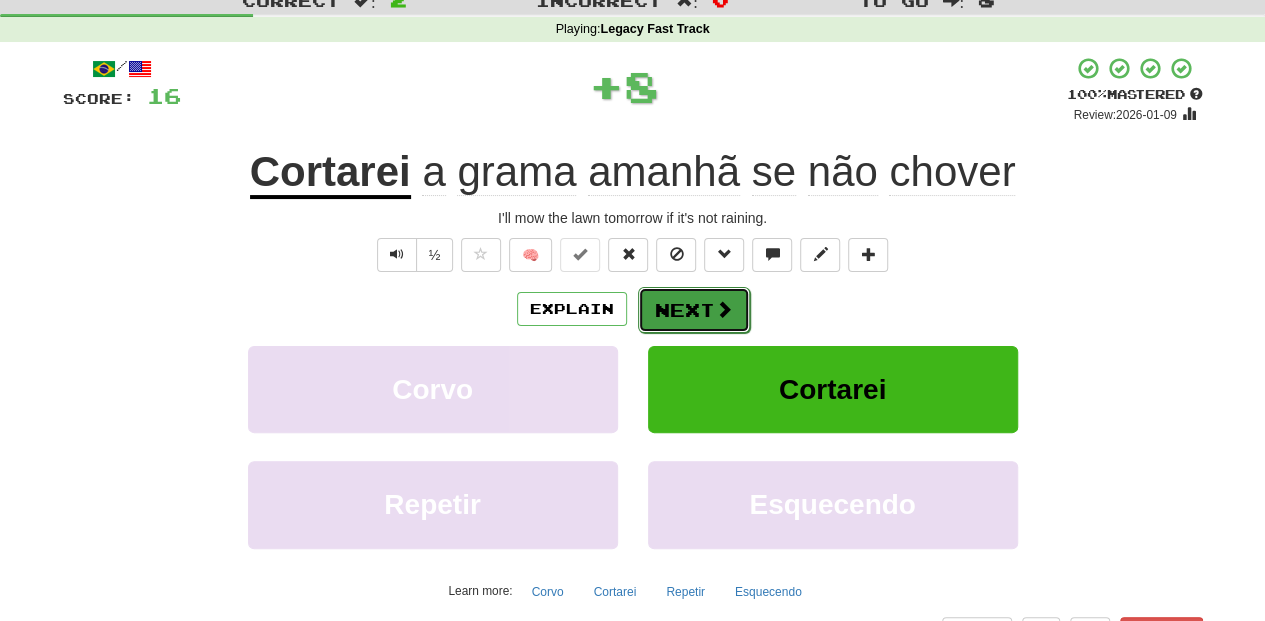click on "Next" at bounding box center (694, 310) 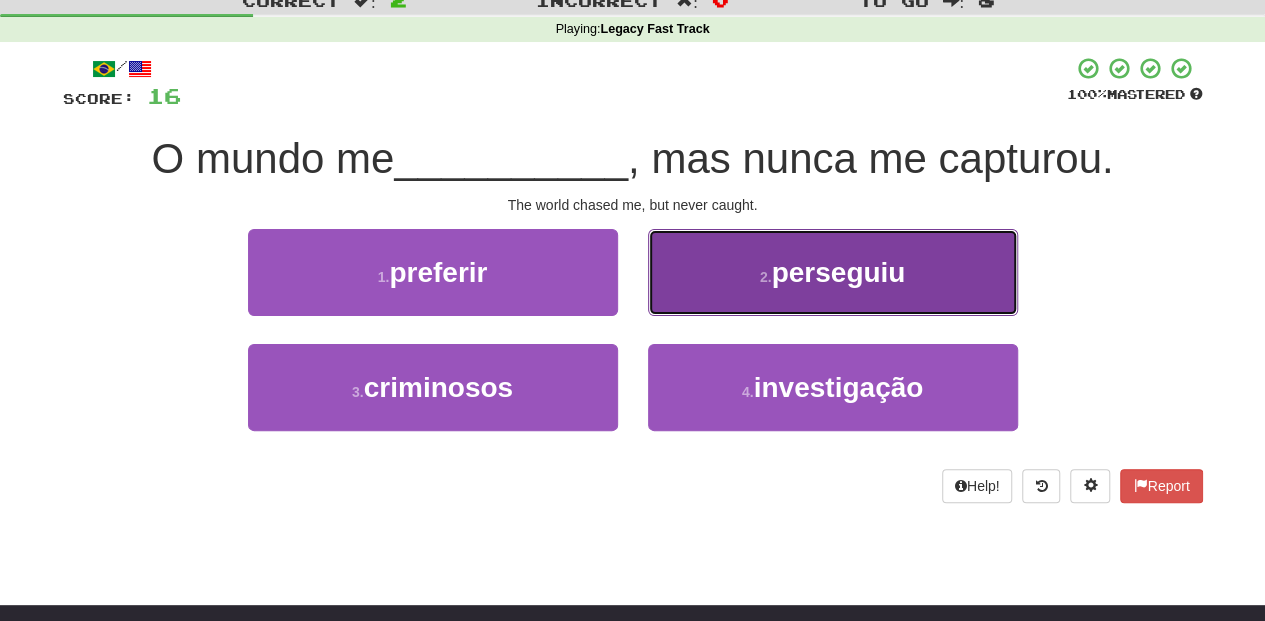 click on "2 .  perseguiu" at bounding box center (833, 272) 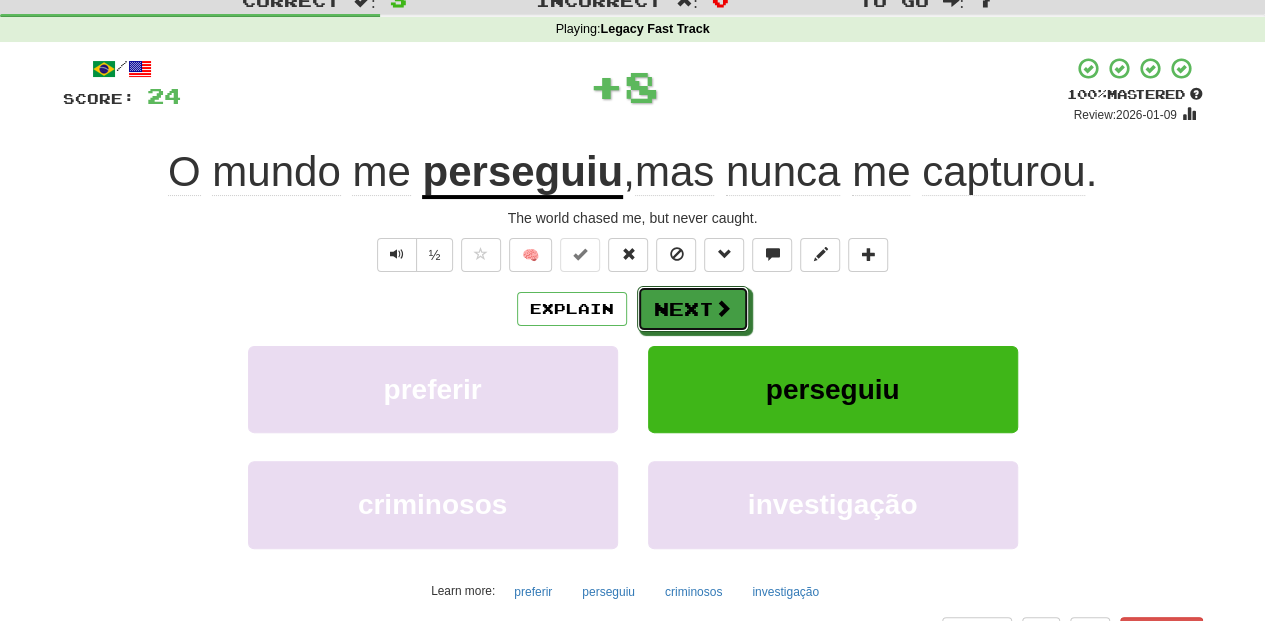 click on "Next" at bounding box center [693, 309] 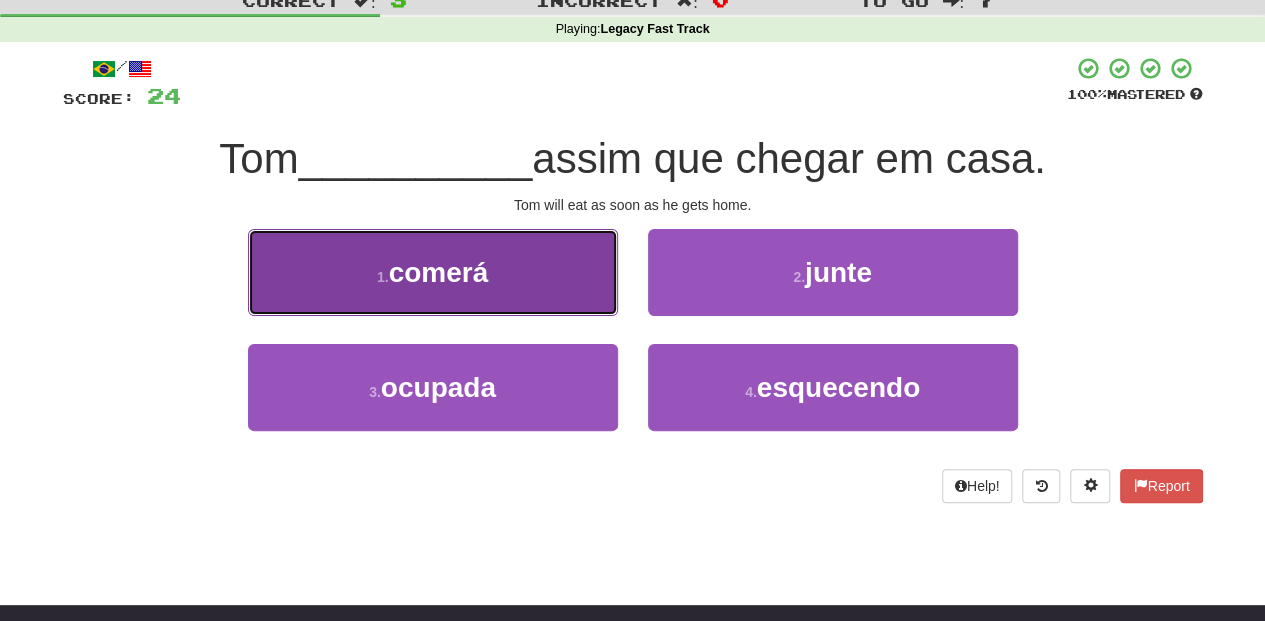 click on "1 .  comerá" at bounding box center [433, 272] 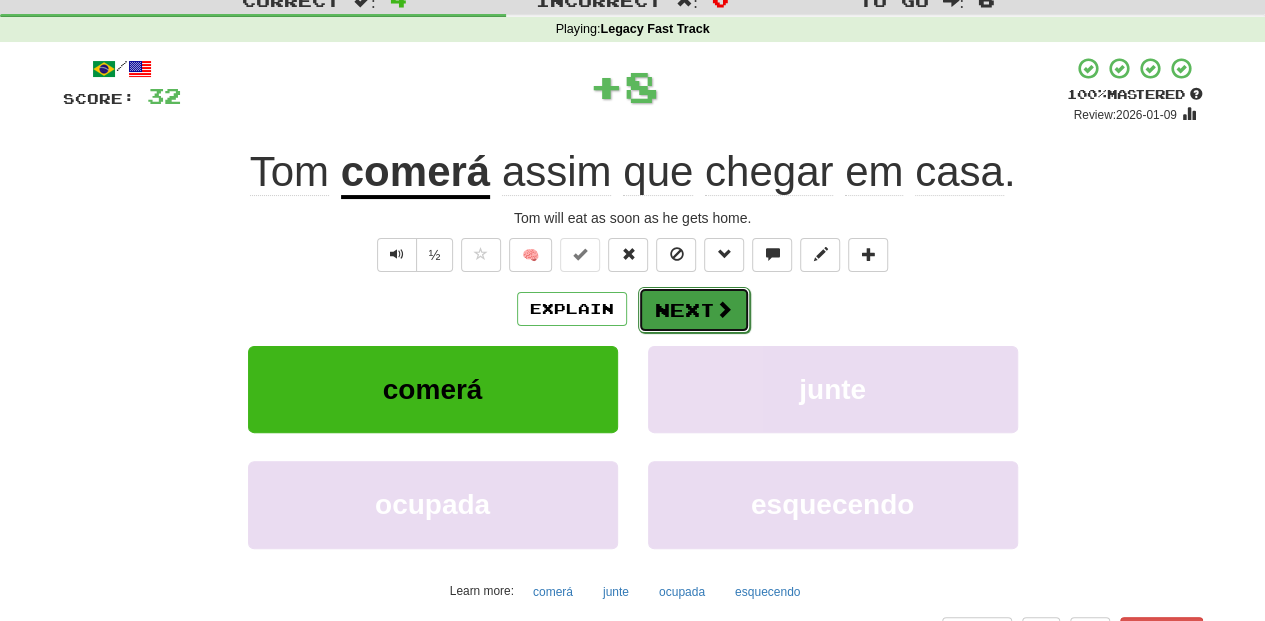 click on "Next" at bounding box center [694, 310] 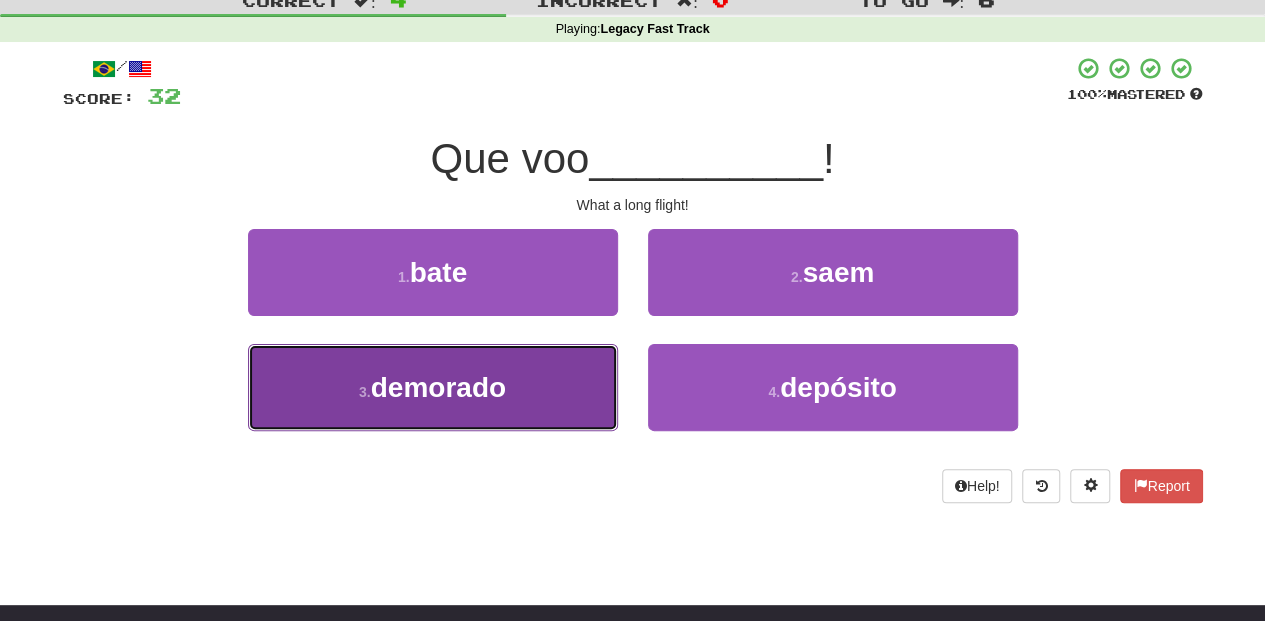 click on "3 .  demorado" at bounding box center (433, 387) 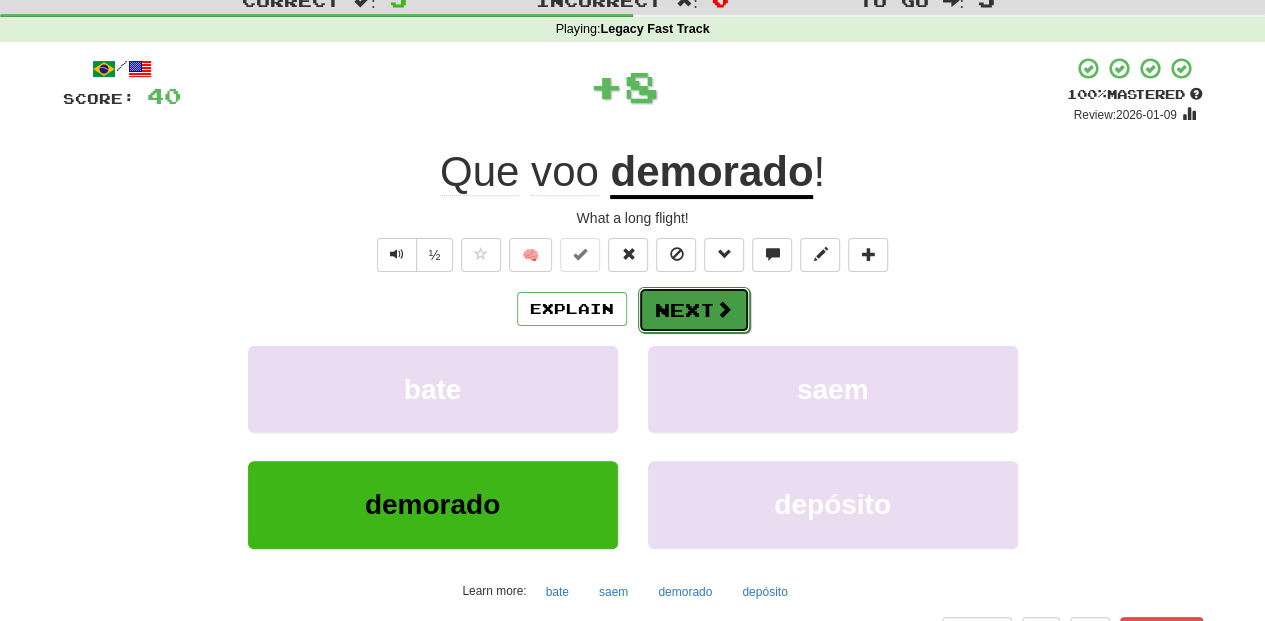 click on "Next" at bounding box center (694, 310) 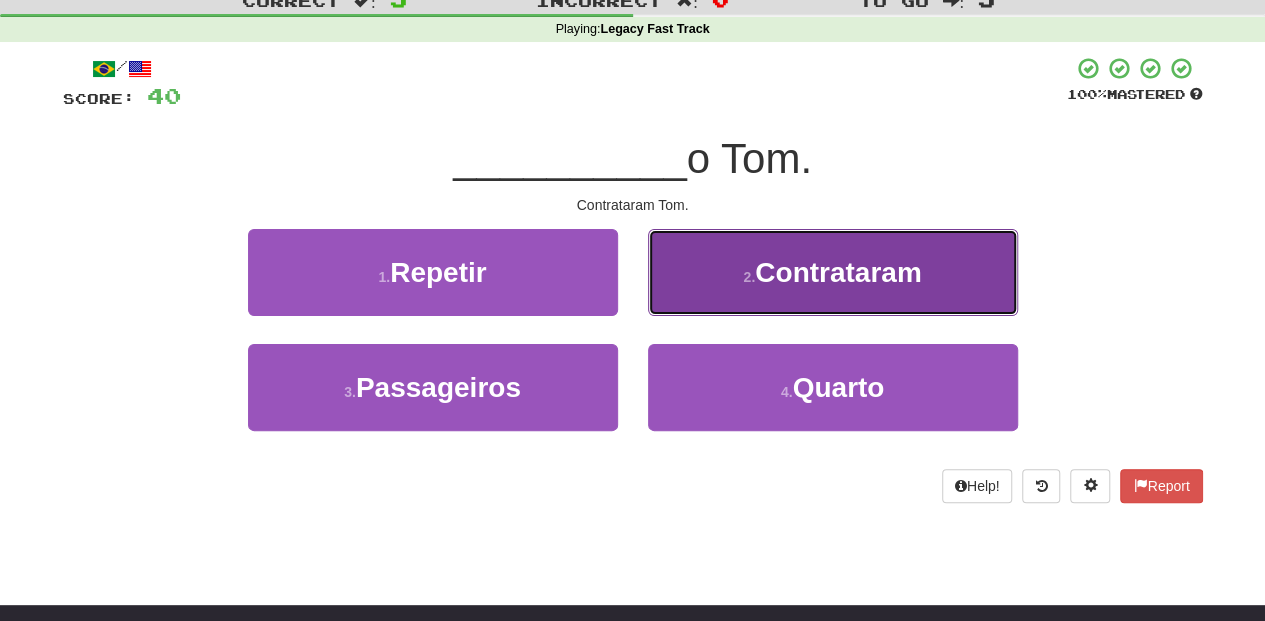 click on "2 .  Contrataram" at bounding box center [833, 272] 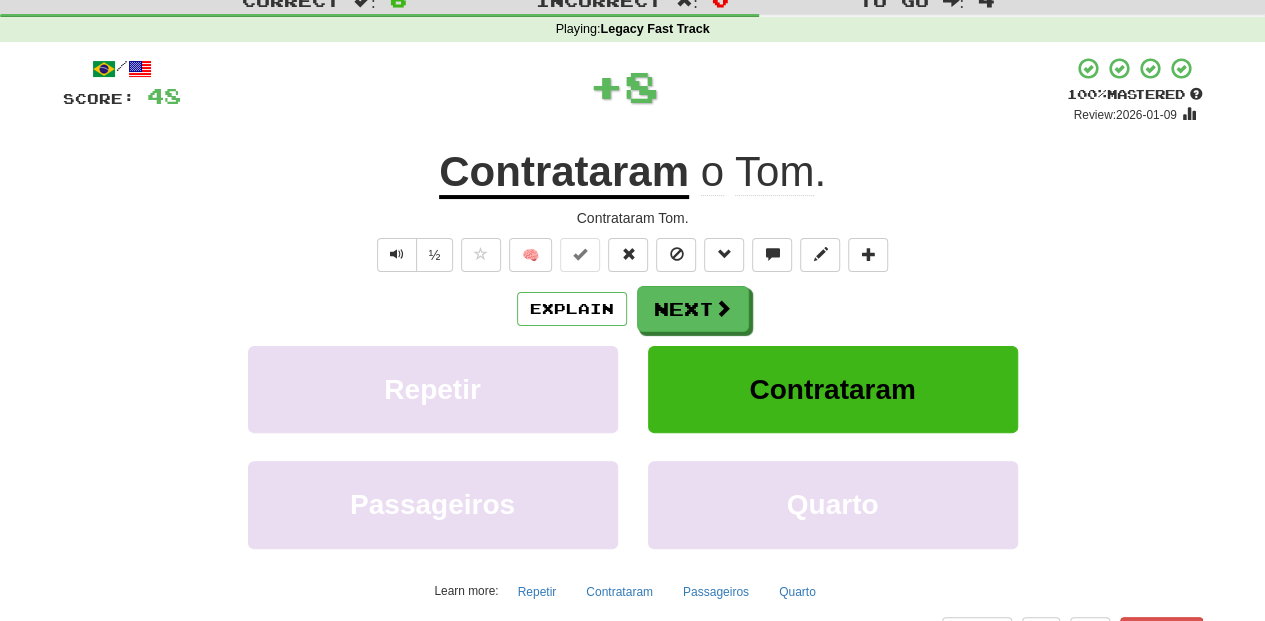 click on "Next" at bounding box center (693, 309) 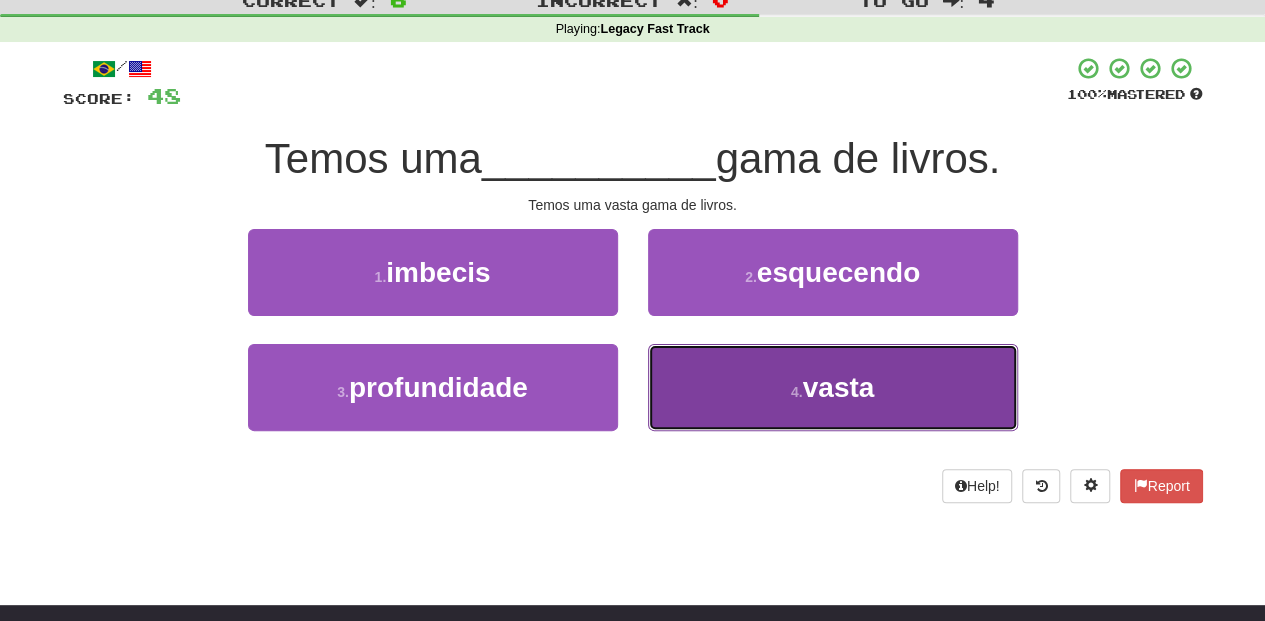 click on "4 .  vasta" at bounding box center (833, 387) 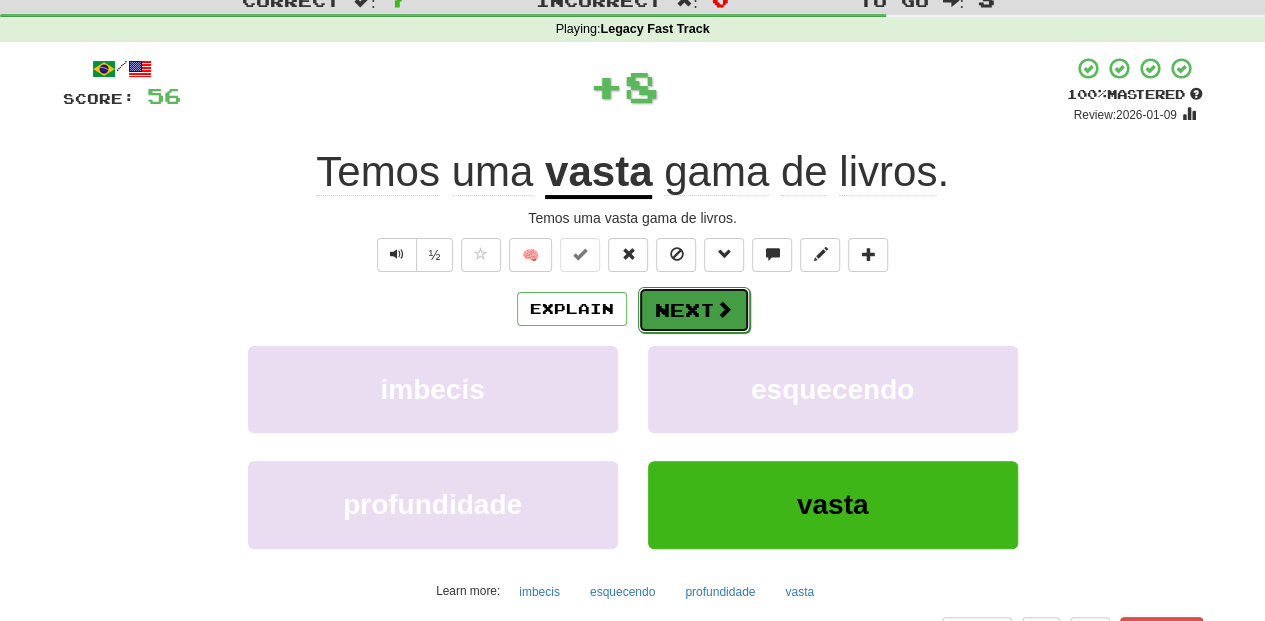click on "Next" at bounding box center [694, 310] 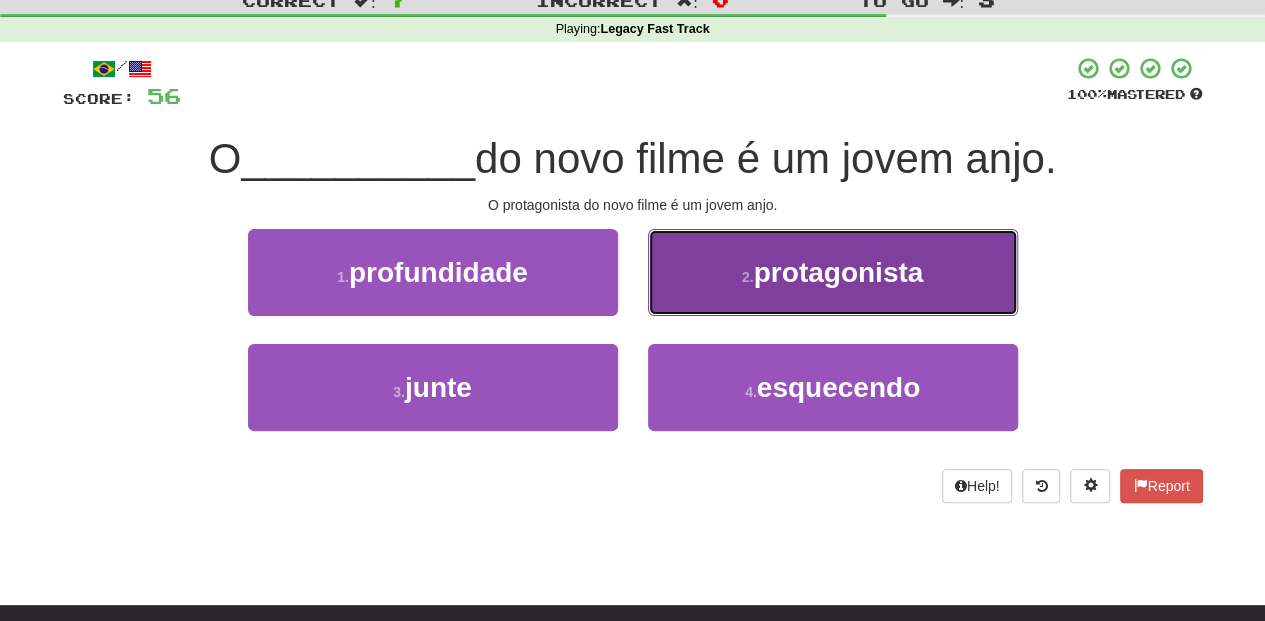 click on "2 .  protagonista" at bounding box center [833, 272] 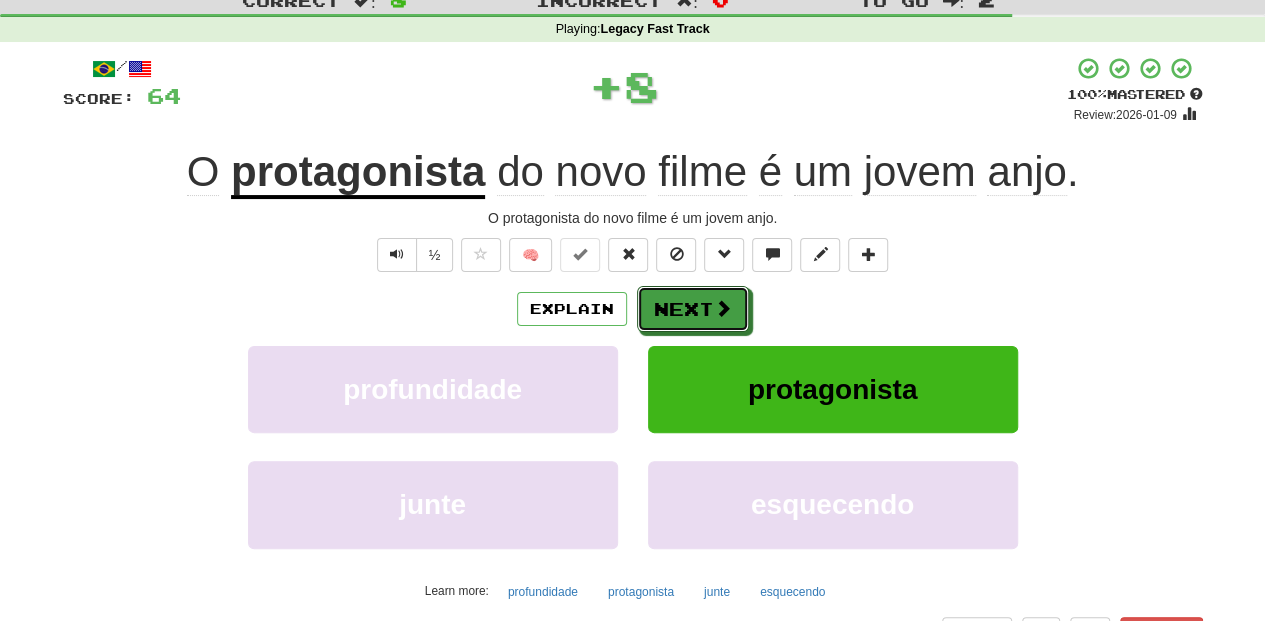 click on "Next" at bounding box center (693, 309) 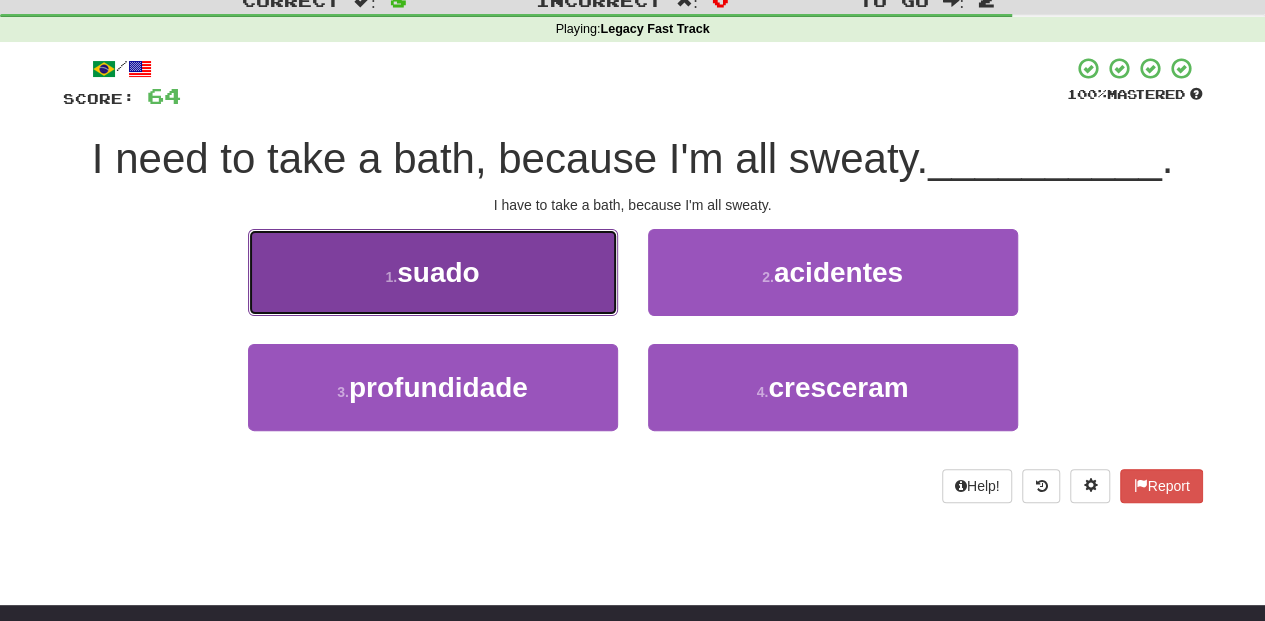 click on "1 .  suado" at bounding box center (433, 272) 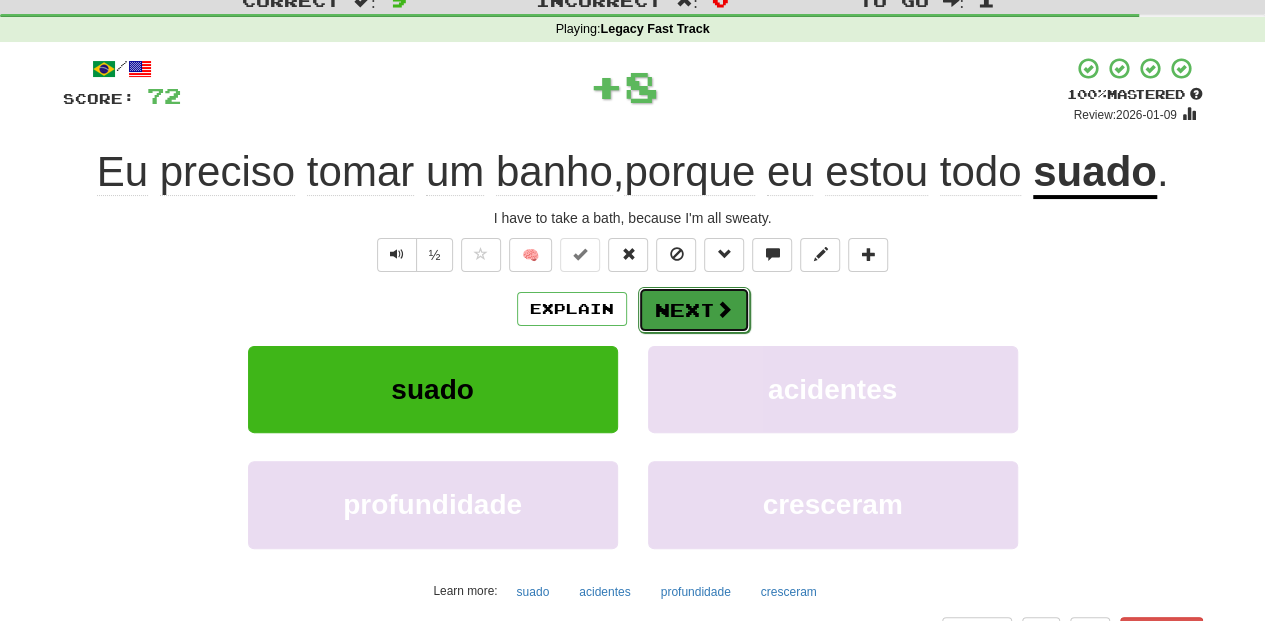 click on "Next" at bounding box center [694, 310] 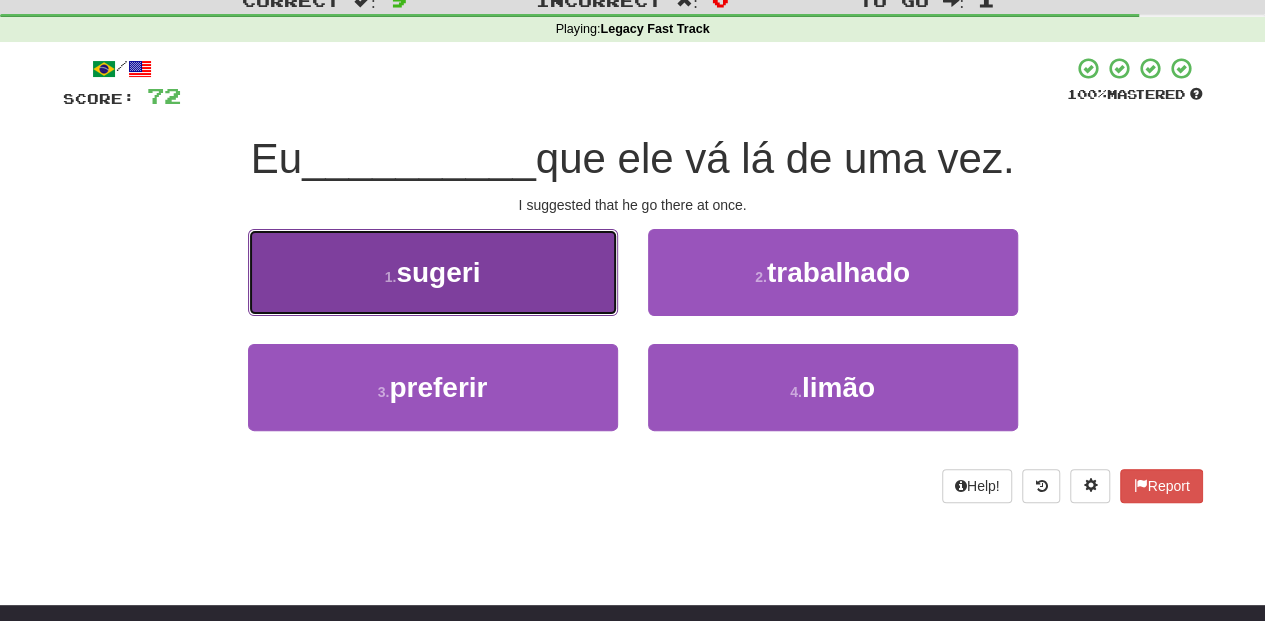 click on "1 .  sugeri" at bounding box center (433, 272) 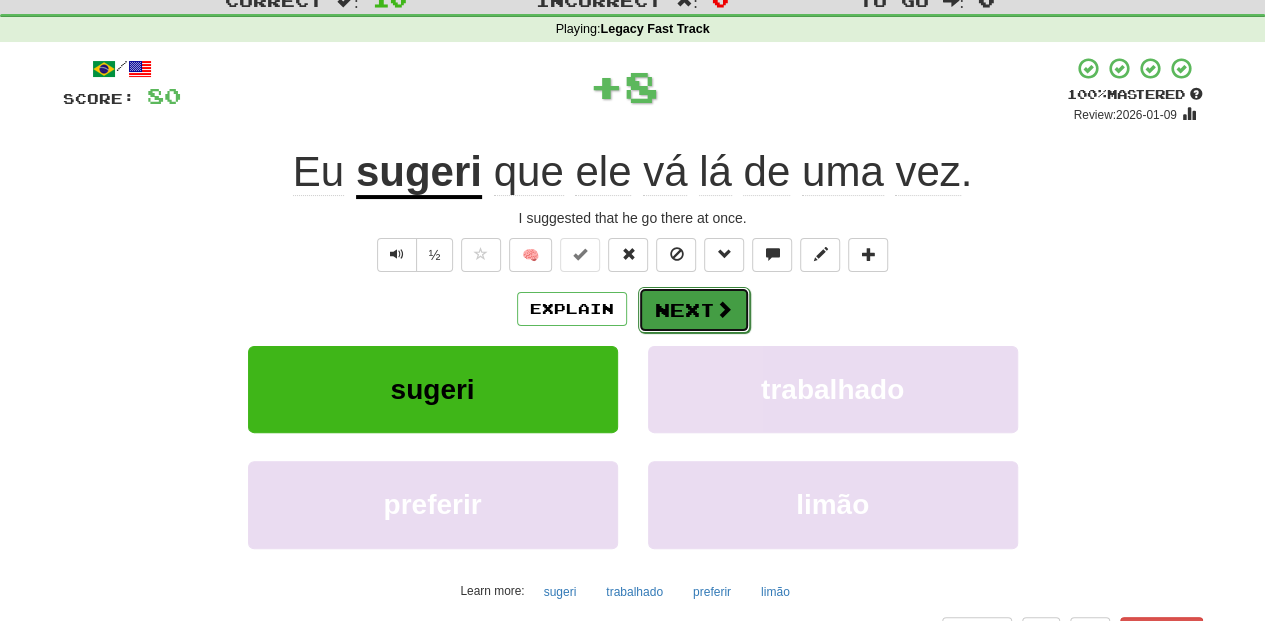 click on "Next" at bounding box center [694, 310] 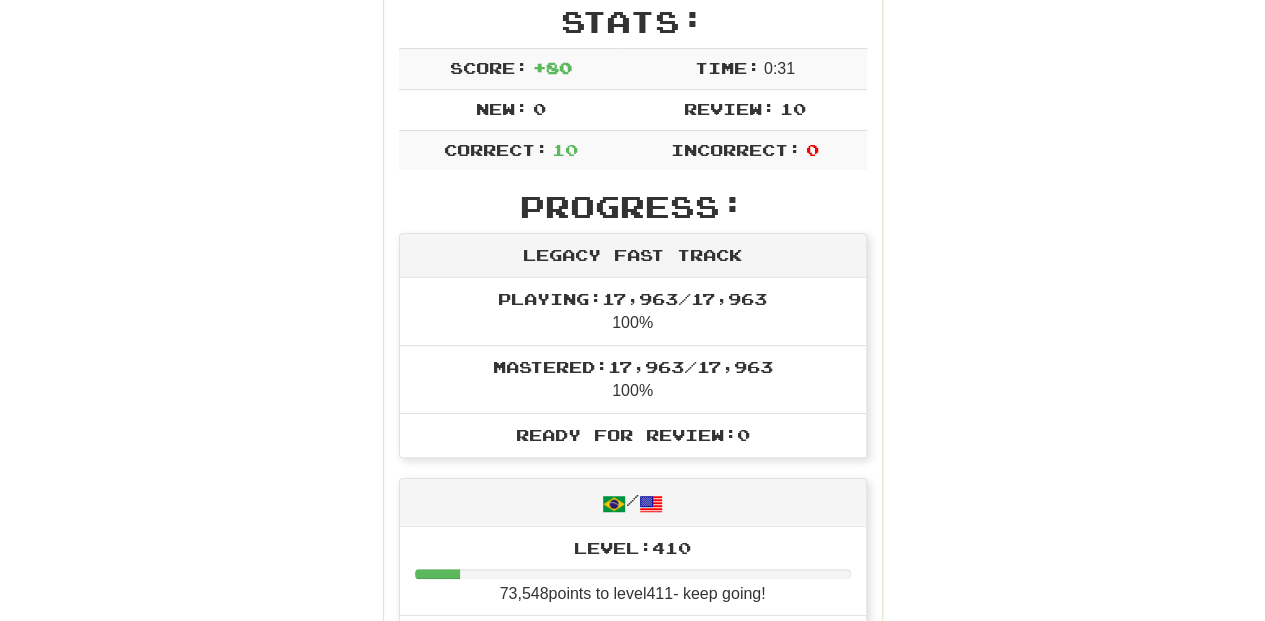 scroll, scrollTop: 266, scrollLeft: 0, axis: vertical 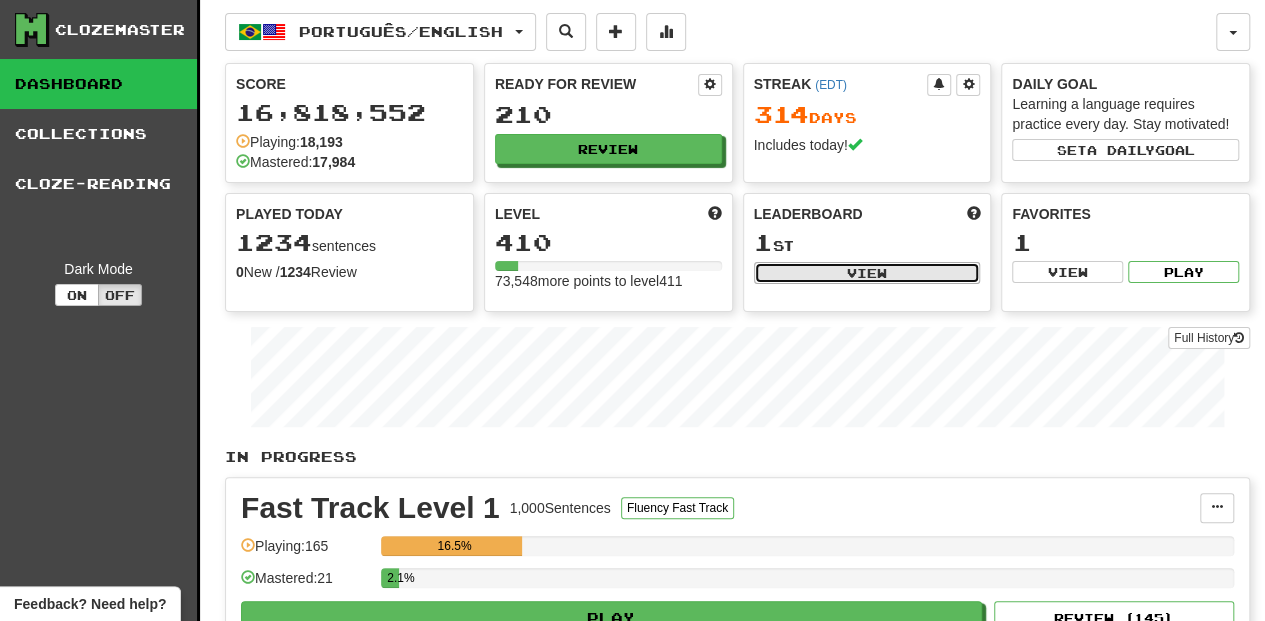 click on "View" at bounding box center [867, 273] 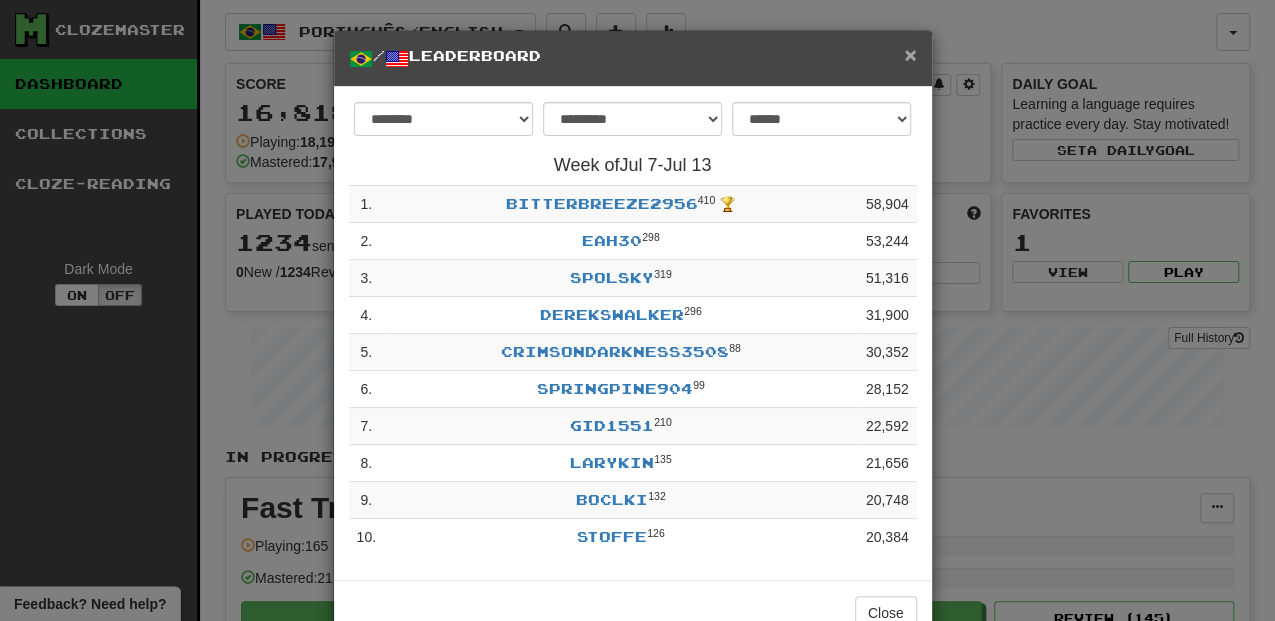 click on "×" at bounding box center (910, 54) 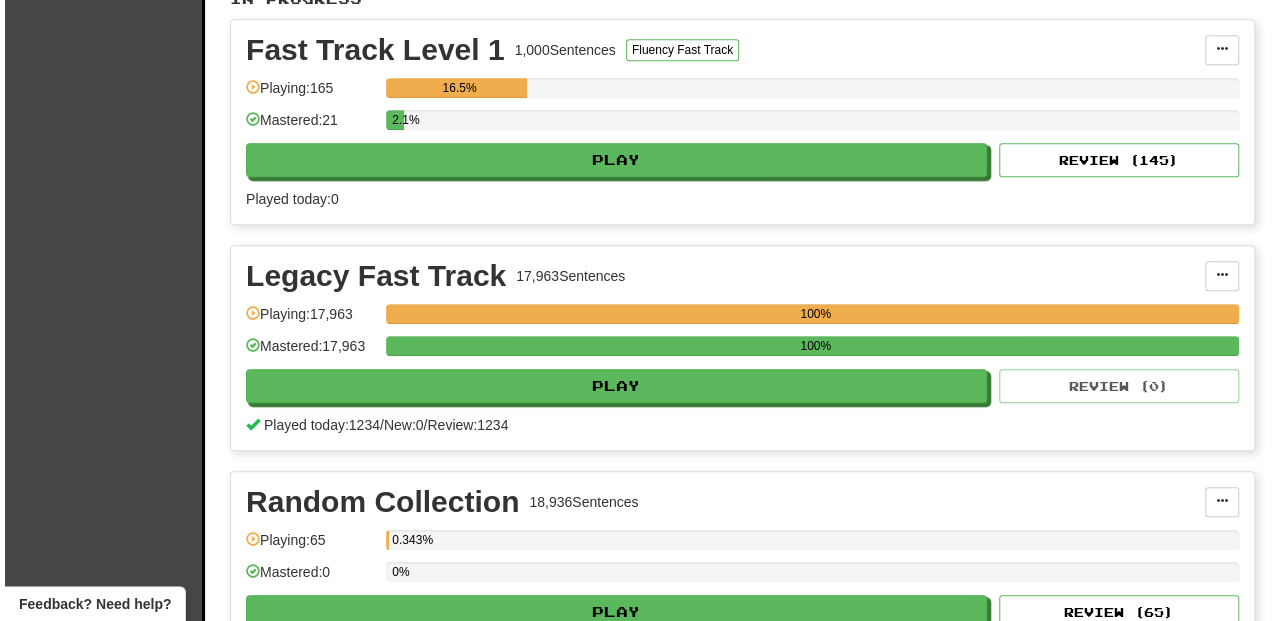 scroll, scrollTop: 466, scrollLeft: 0, axis: vertical 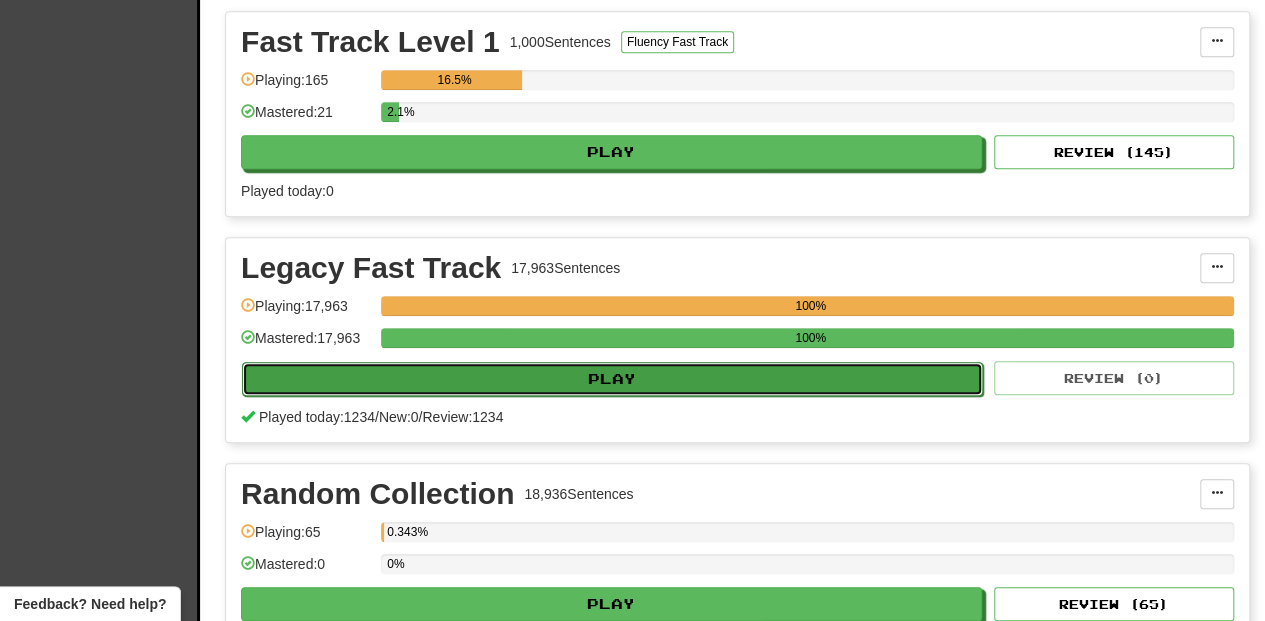 click on "Play" at bounding box center [612, 379] 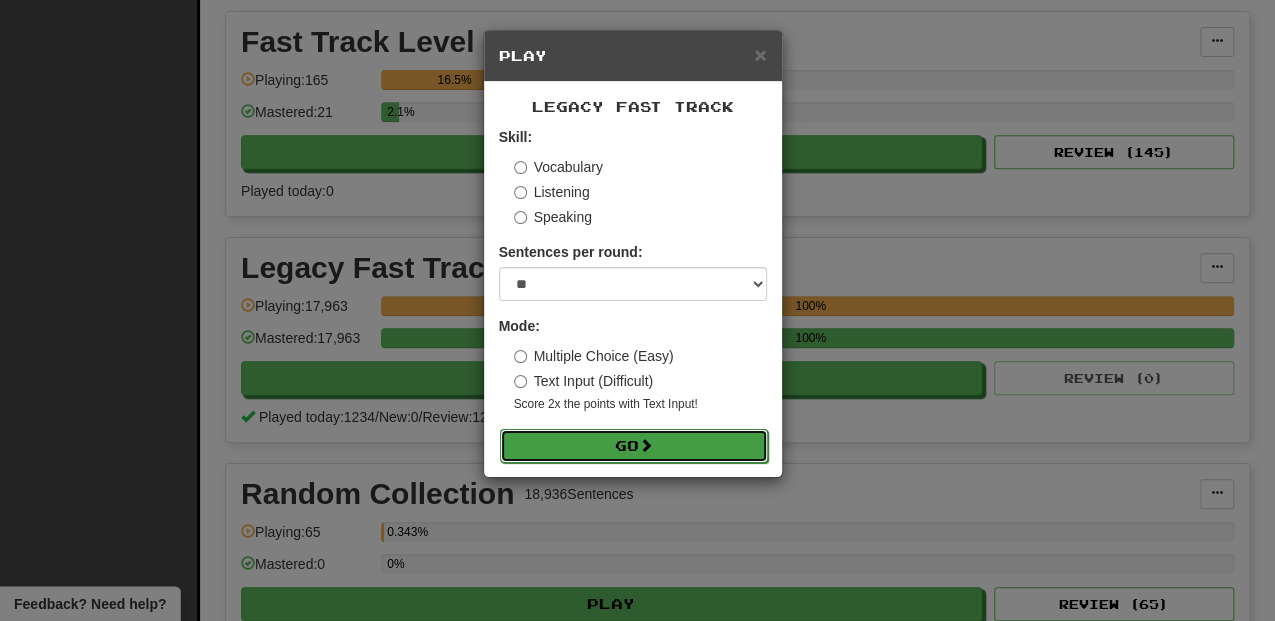 click on "Go" at bounding box center [634, 446] 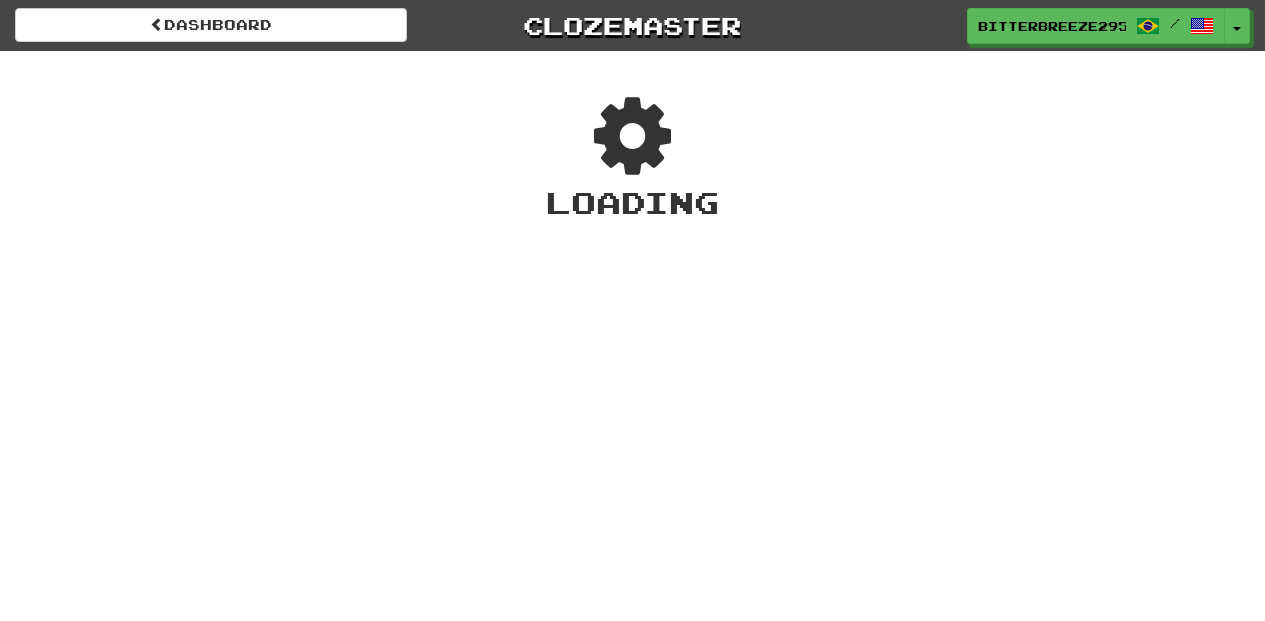 scroll, scrollTop: 0, scrollLeft: 0, axis: both 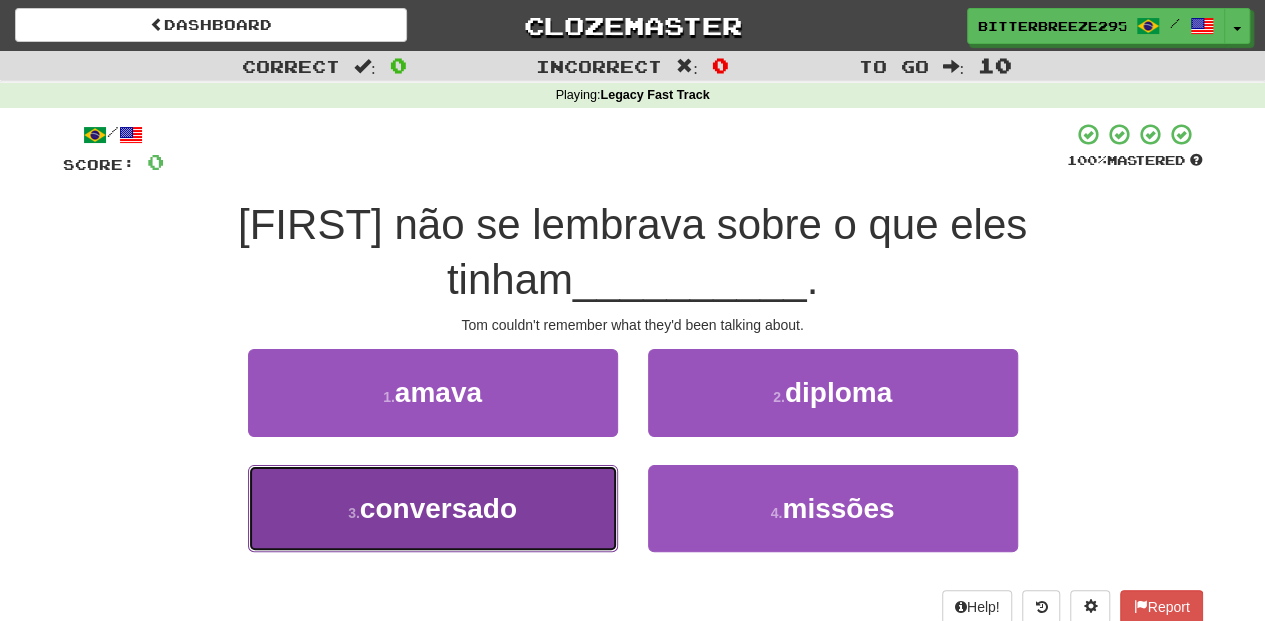 click on "3 .  conversado" at bounding box center [433, 508] 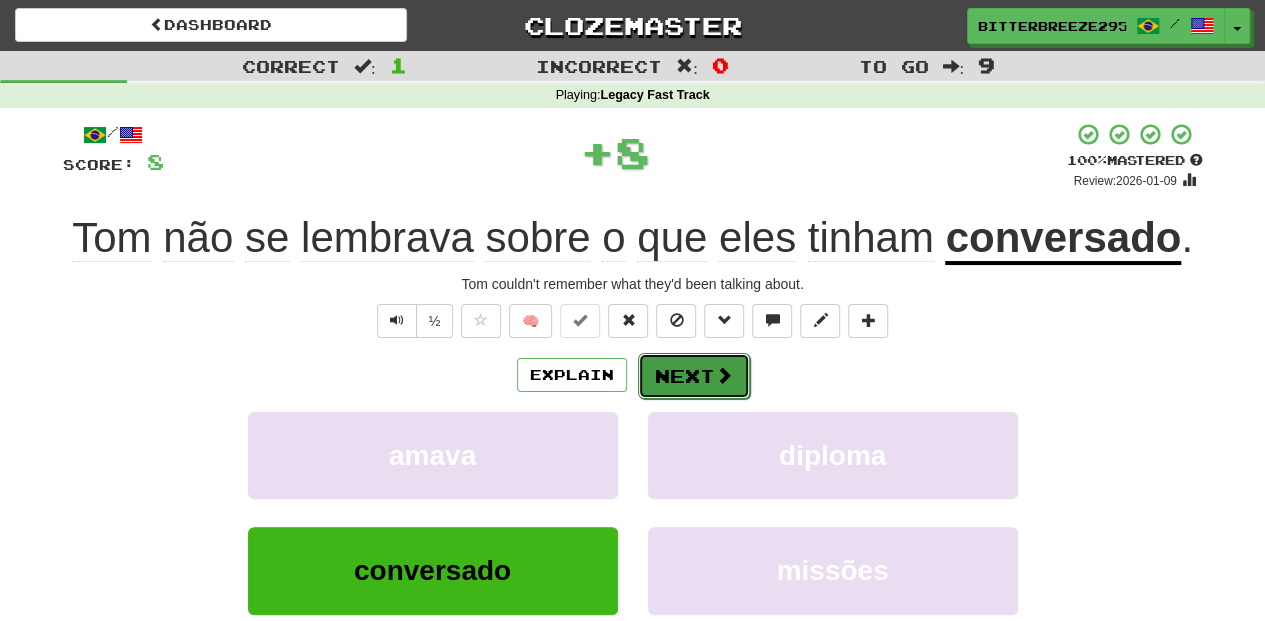 click on "Next" at bounding box center [694, 376] 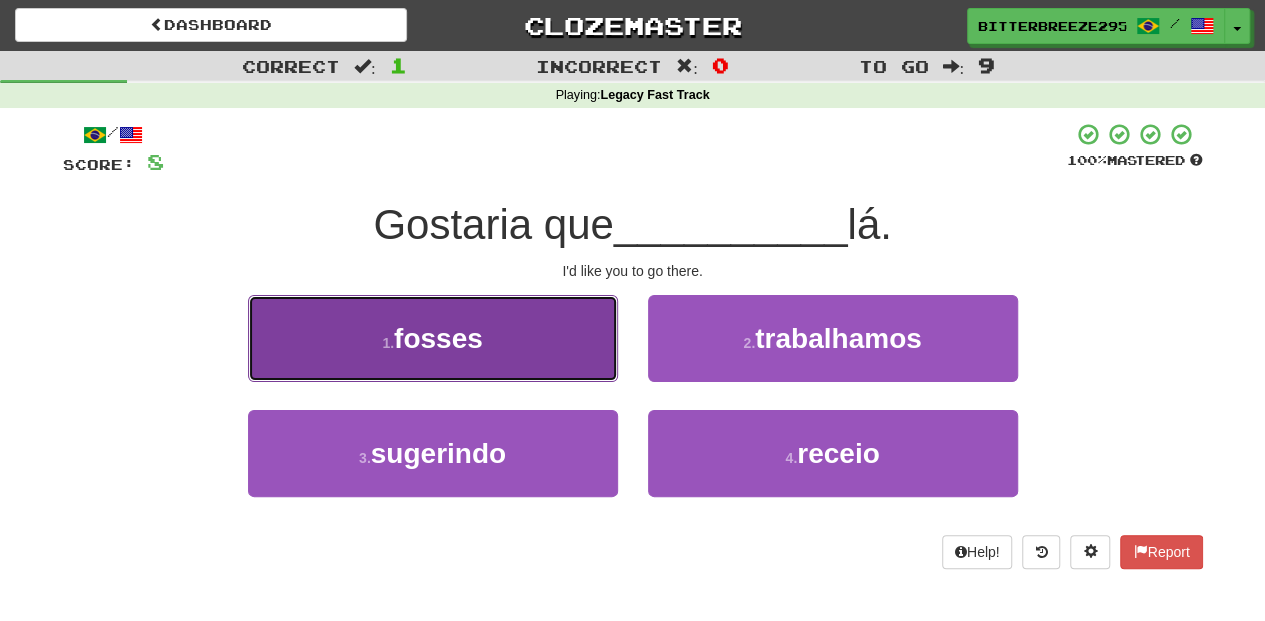 click on "1 .  fosses" at bounding box center (433, 338) 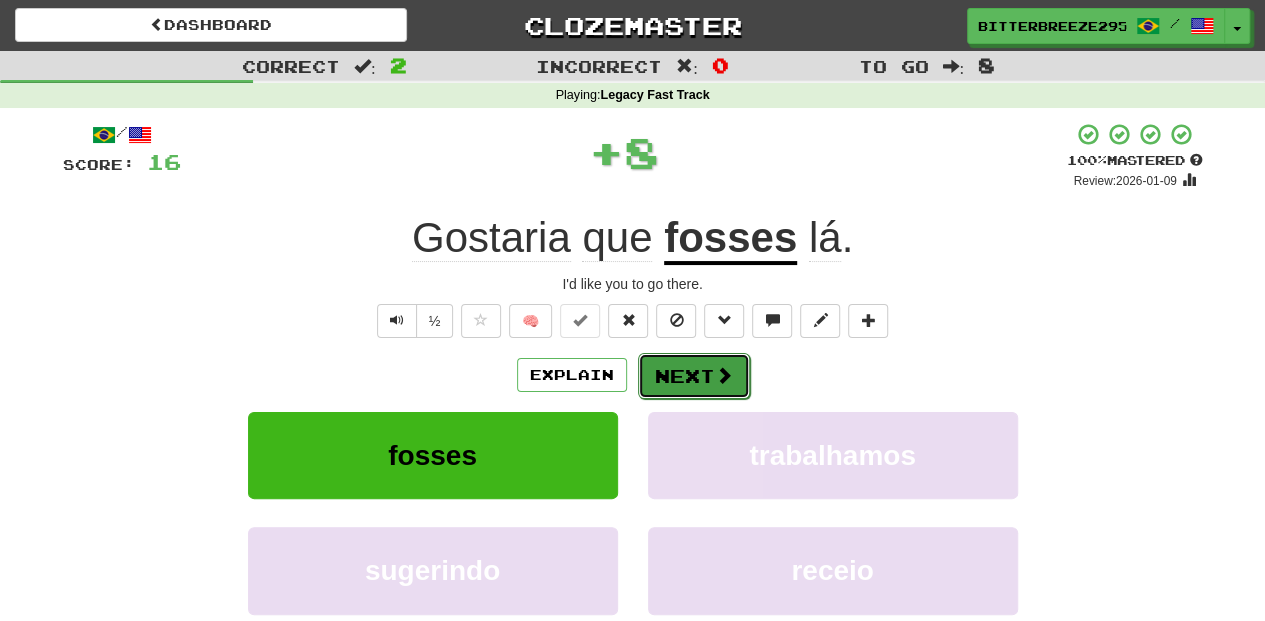 click on "Next" at bounding box center [694, 376] 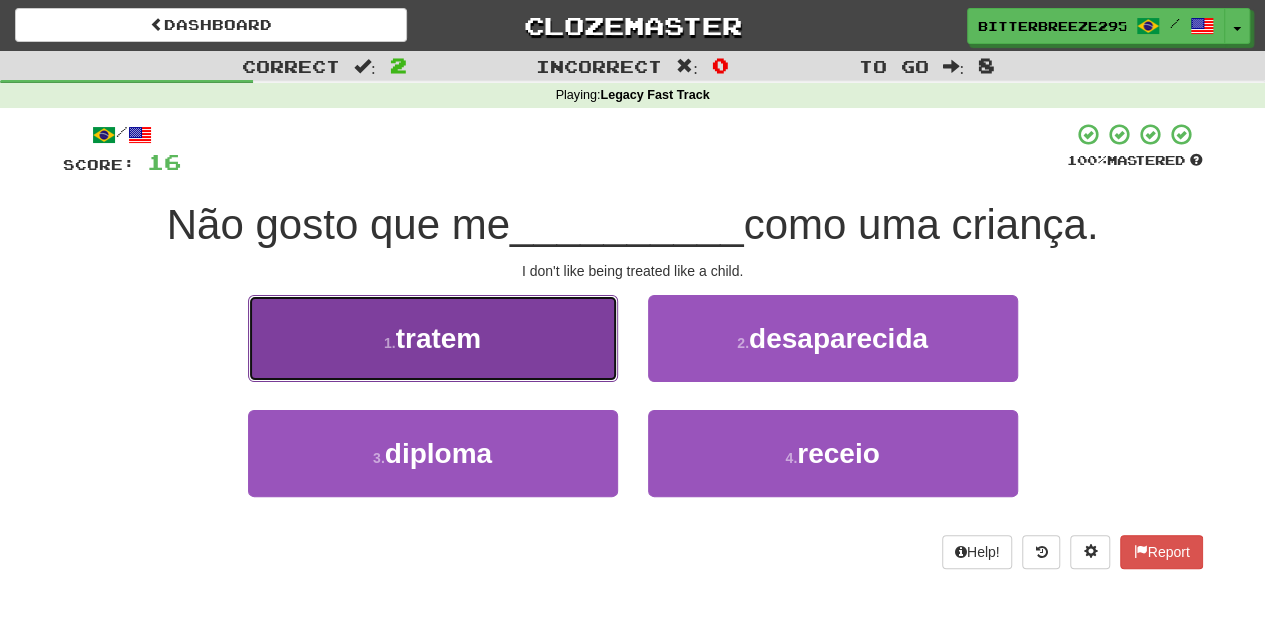 drag, startPoint x: 535, startPoint y: 353, endPoint x: 547, endPoint y: 352, distance: 12.0415945 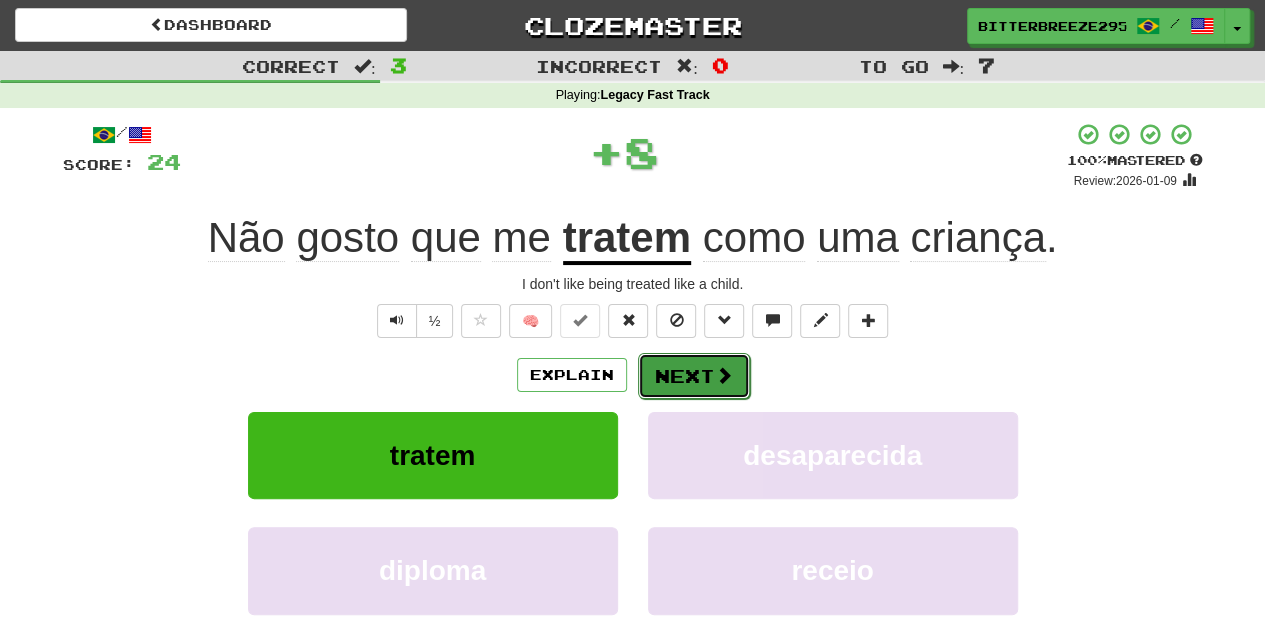 click on "Next" at bounding box center (694, 376) 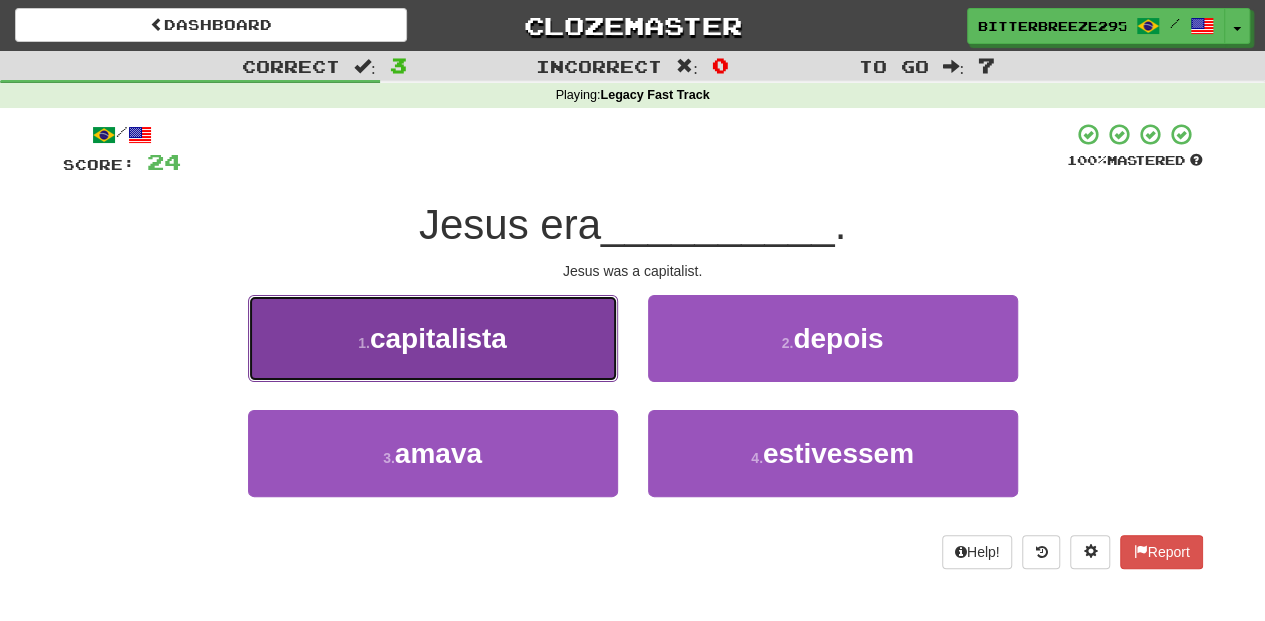click on "1 .  capitalista" at bounding box center (433, 338) 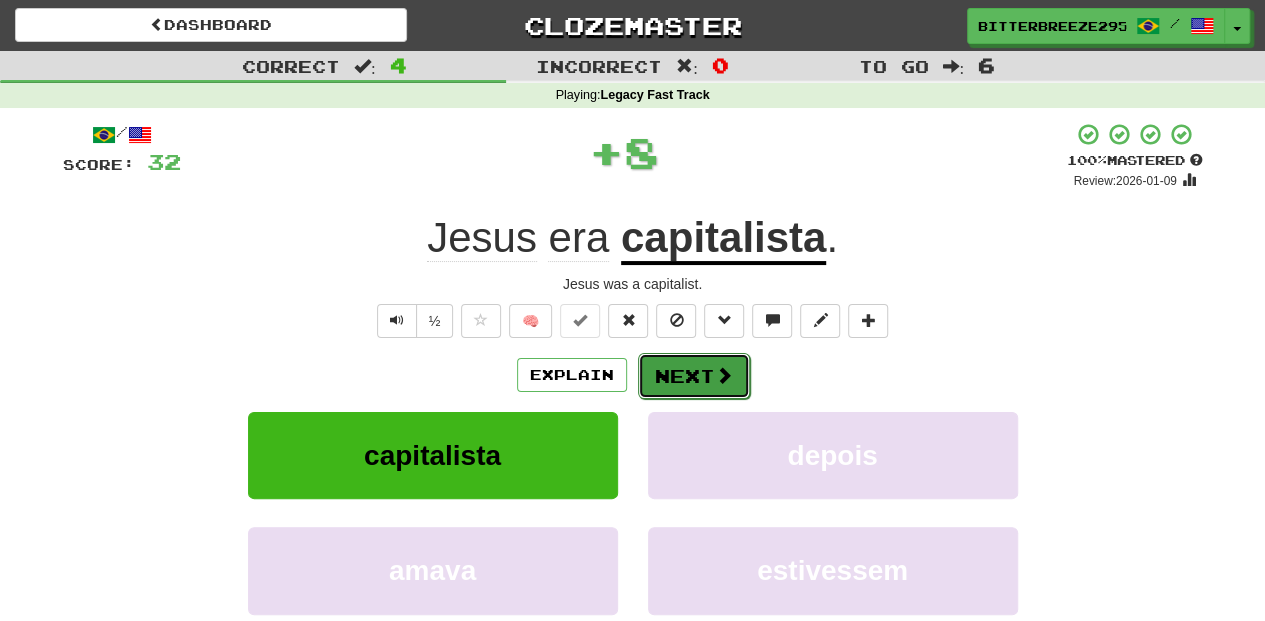 click on "Next" at bounding box center [694, 376] 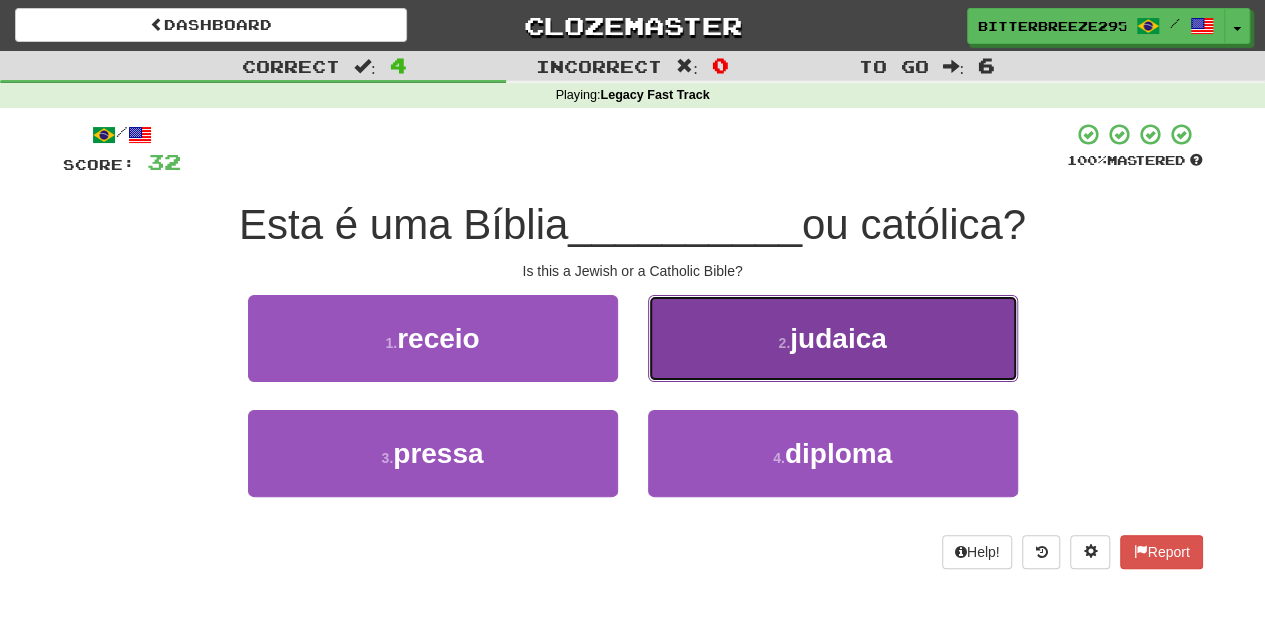 click on "2 .  judaica" at bounding box center (833, 338) 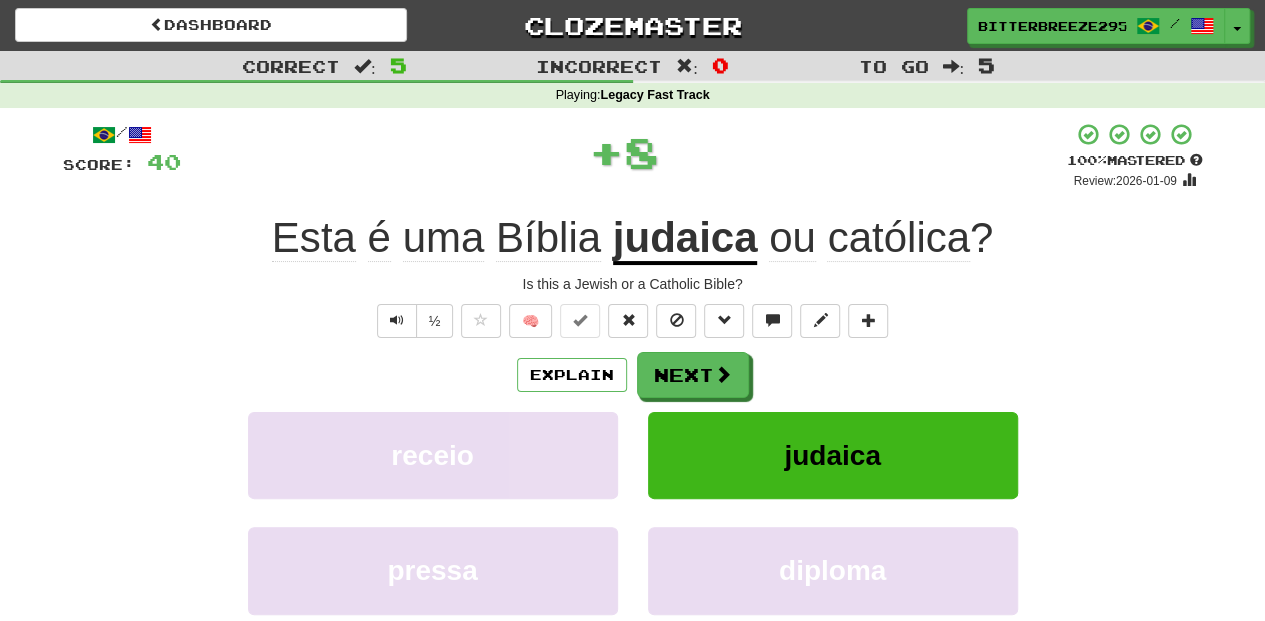 click on "Explain Next" at bounding box center [633, 375] 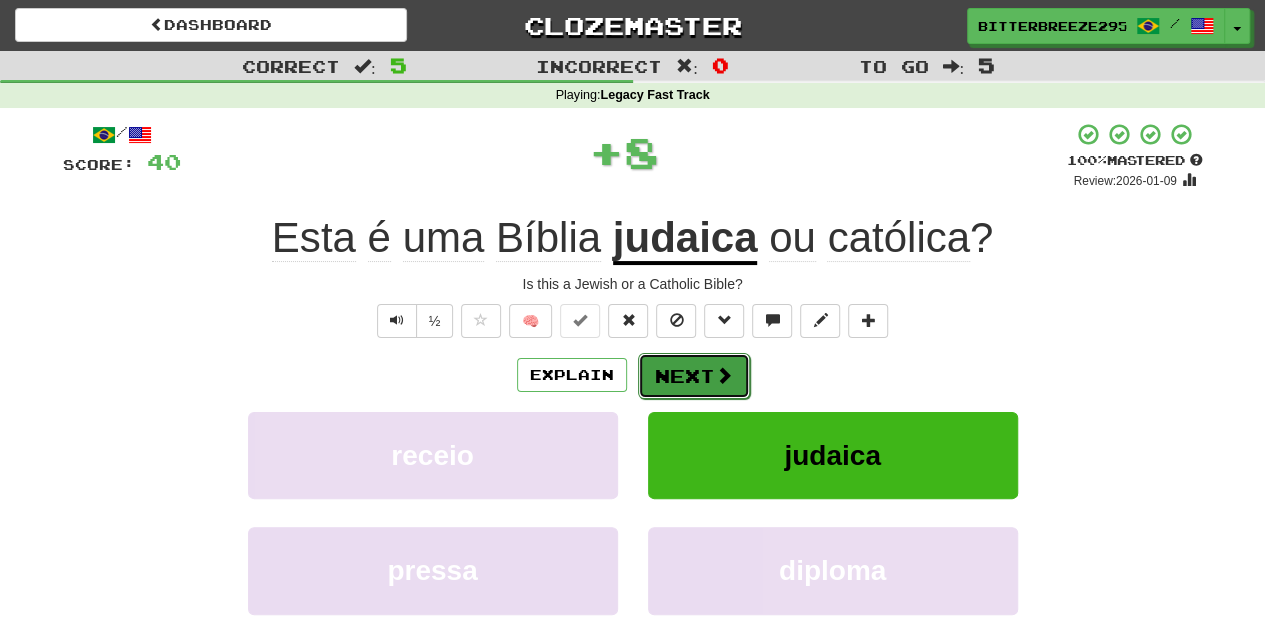 drag, startPoint x: 671, startPoint y: 351, endPoint x: 672, endPoint y: 380, distance: 29.017237 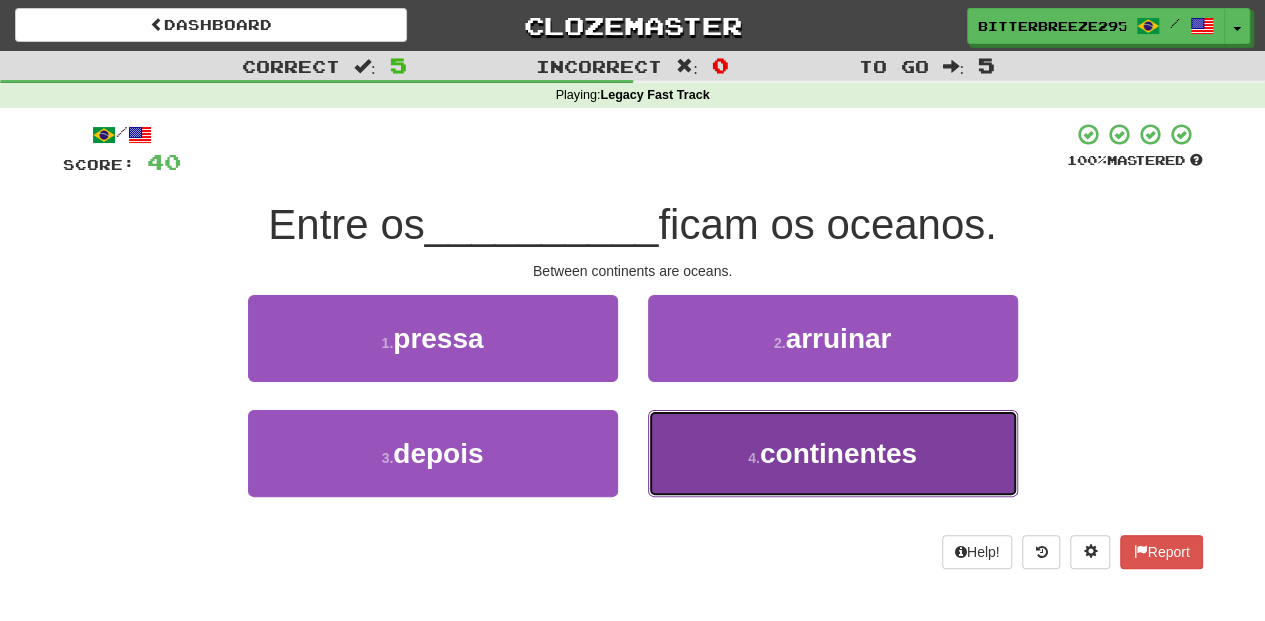 click on "4 .  continentes" at bounding box center [833, 453] 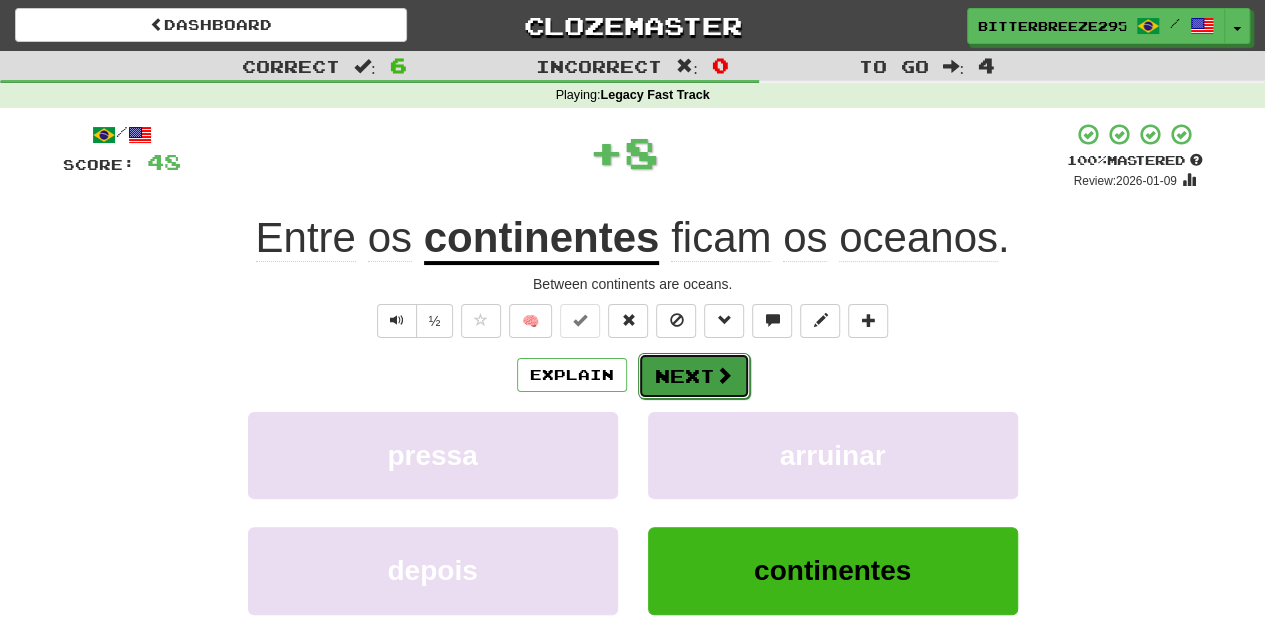 click on "Next" at bounding box center [694, 376] 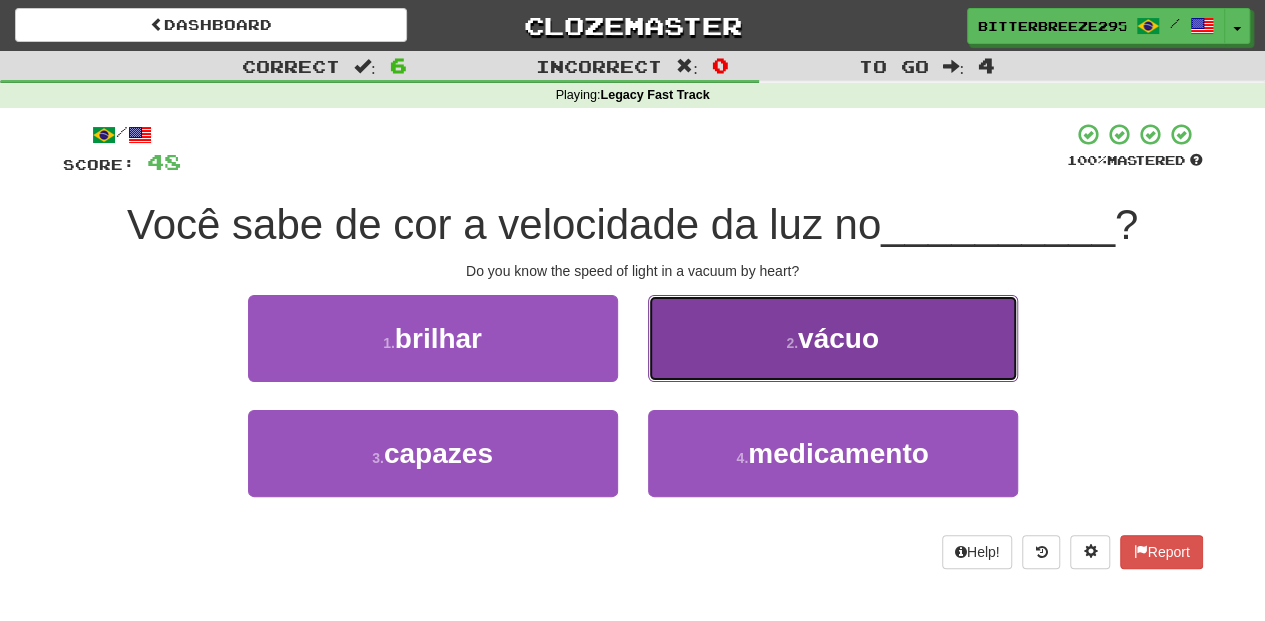 click on "2 .  vácuo" at bounding box center (833, 338) 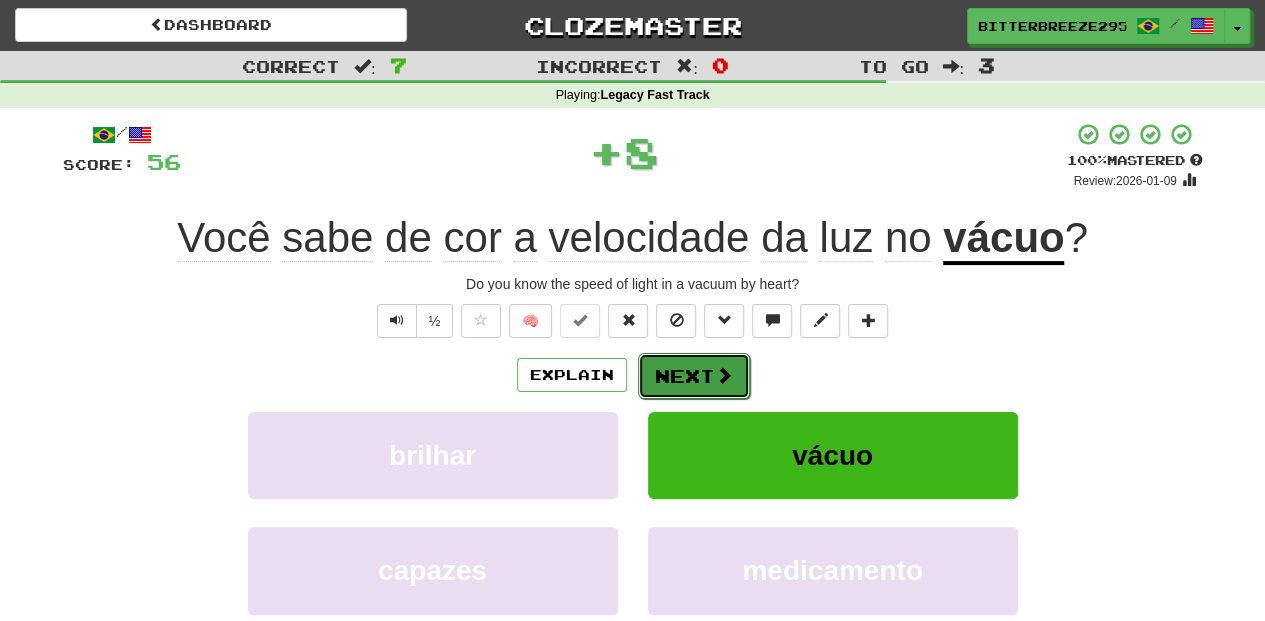click on "Next" at bounding box center (694, 376) 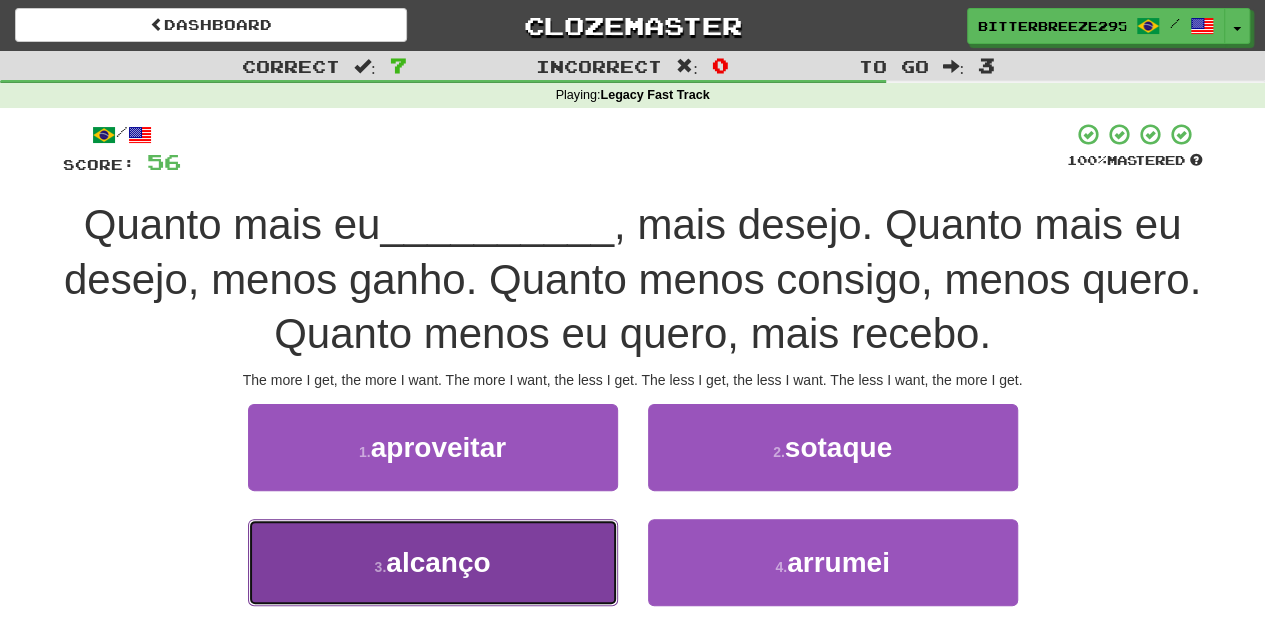 click on "3 .  alcanço" at bounding box center (433, 562) 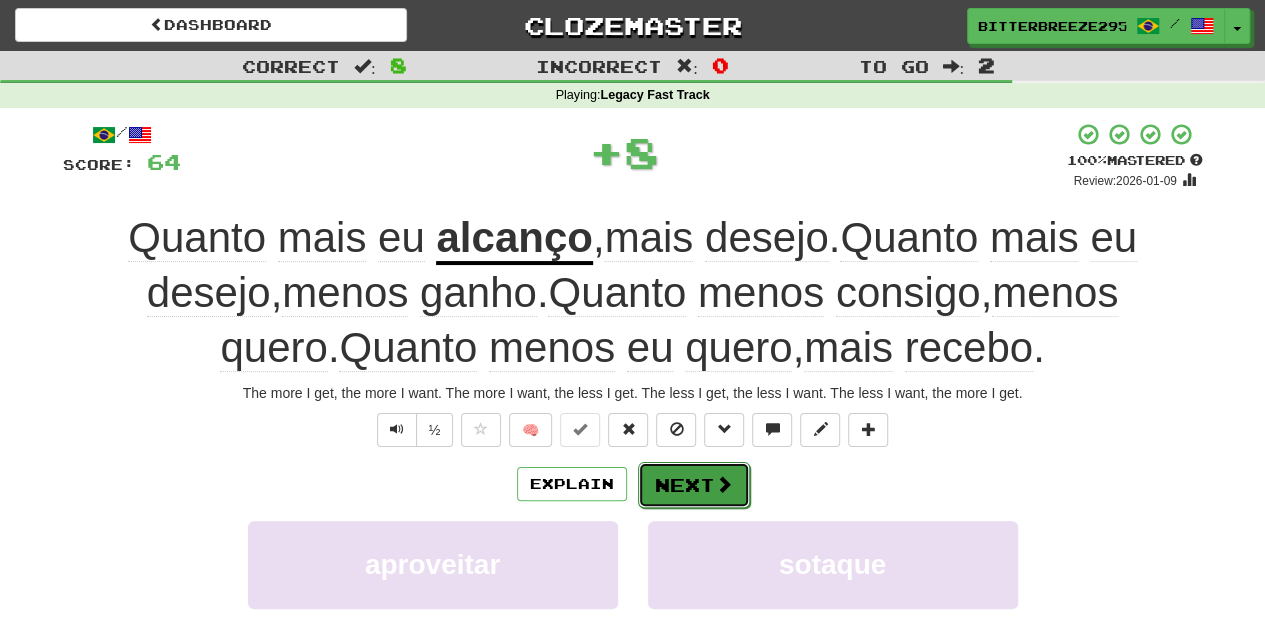 click on "Next" at bounding box center [694, 485] 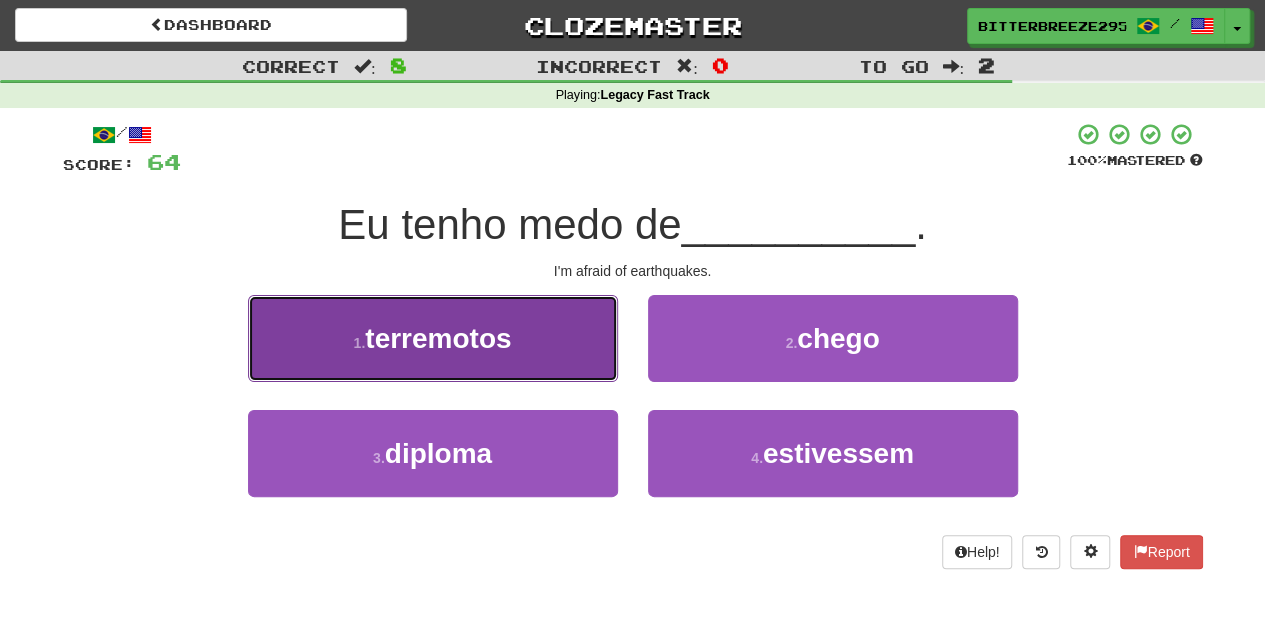 click on "1 .  terremotos" at bounding box center (433, 338) 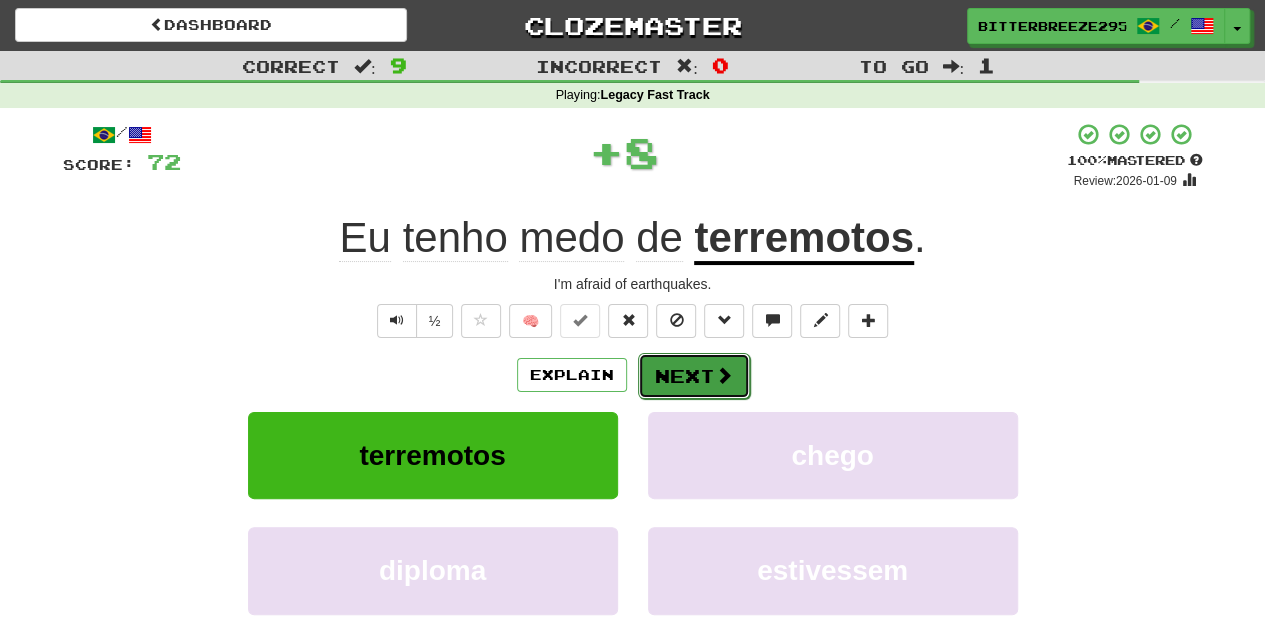 click on "Next" at bounding box center (694, 376) 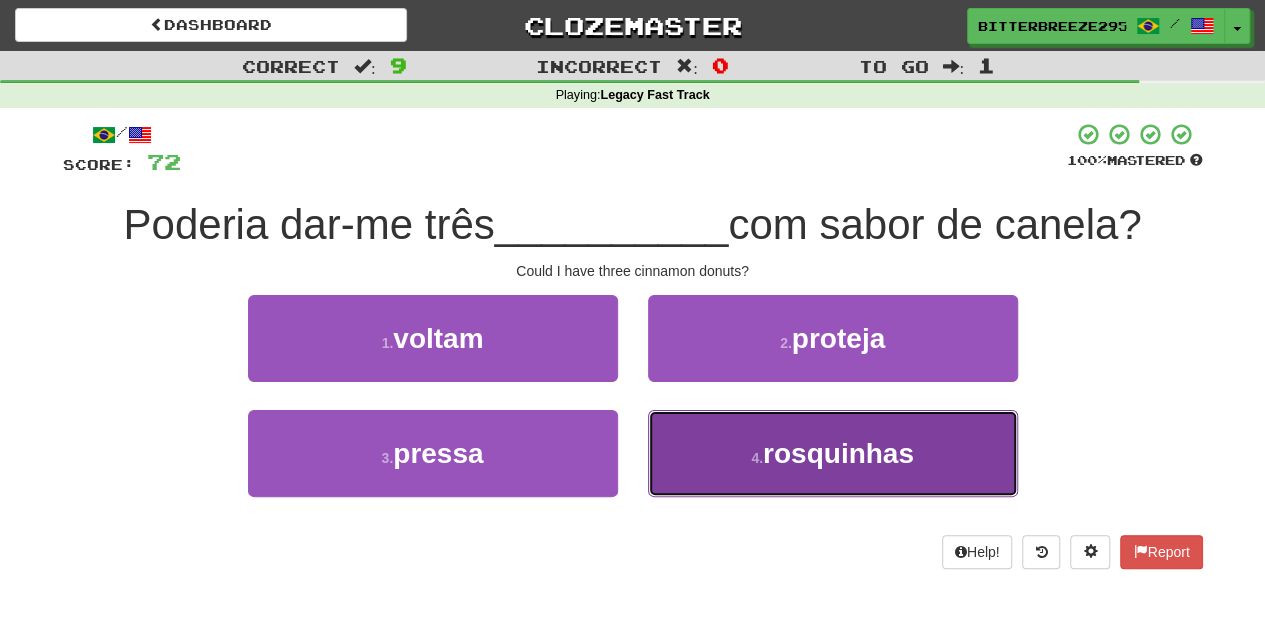 click on "4 .  rosquinhas" at bounding box center [833, 453] 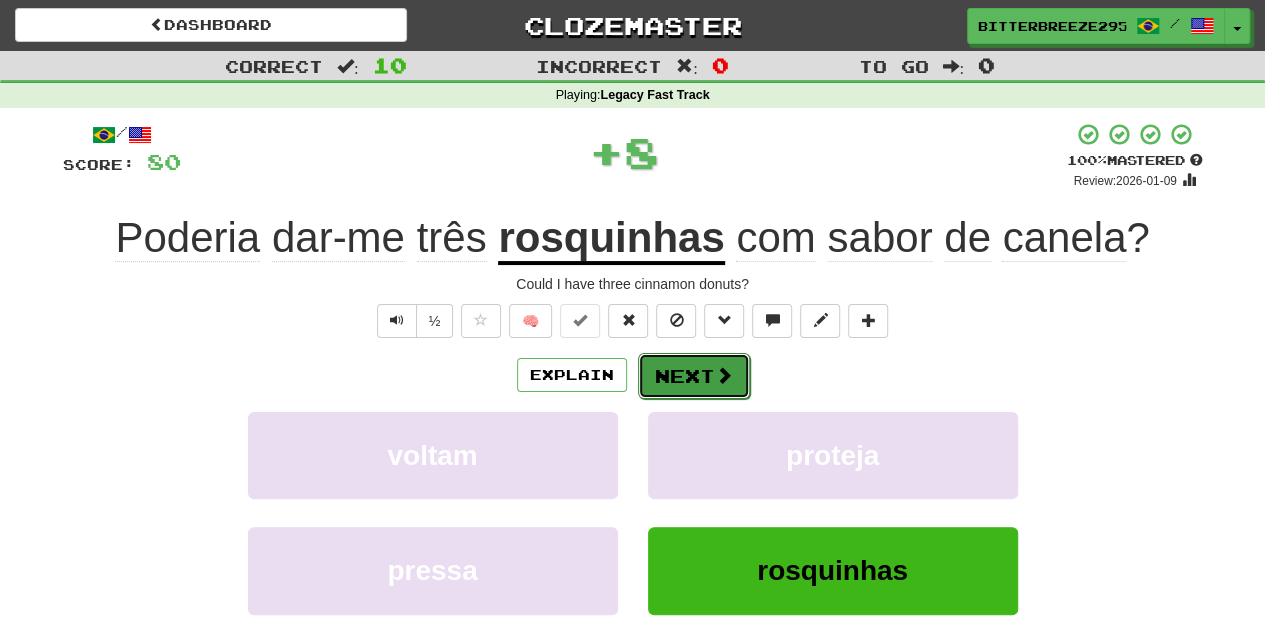 click on "Next" at bounding box center [694, 376] 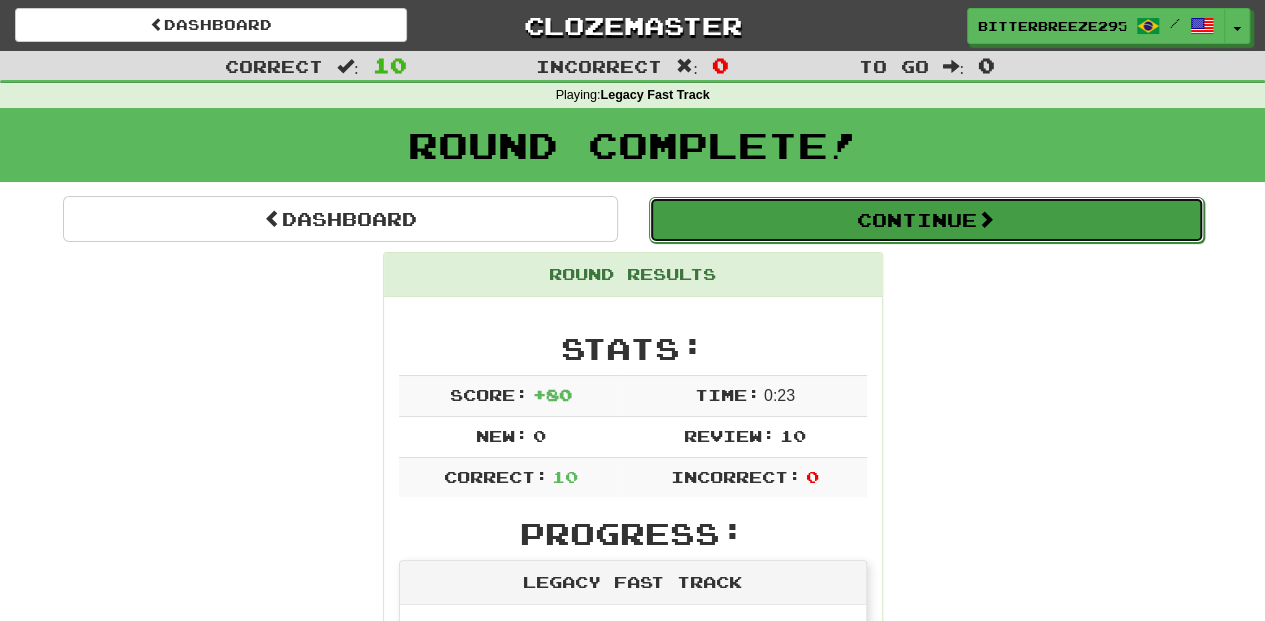 click on "Continue" at bounding box center (926, 220) 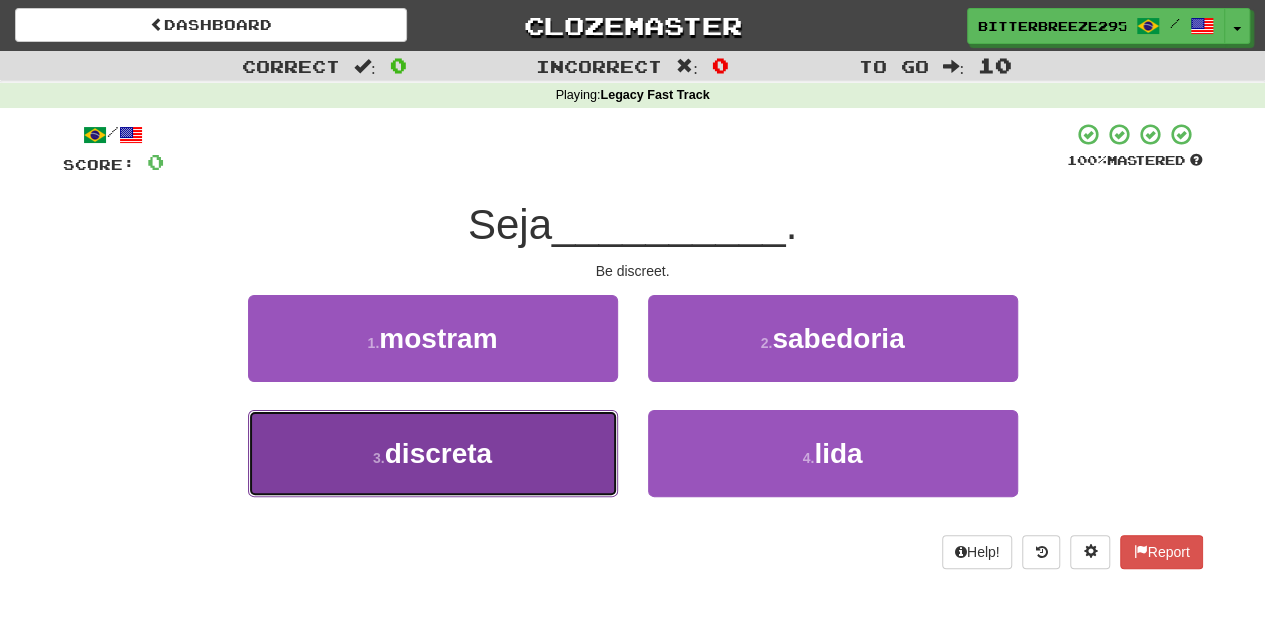 click on "3 .  discreta" at bounding box center [433, 453] 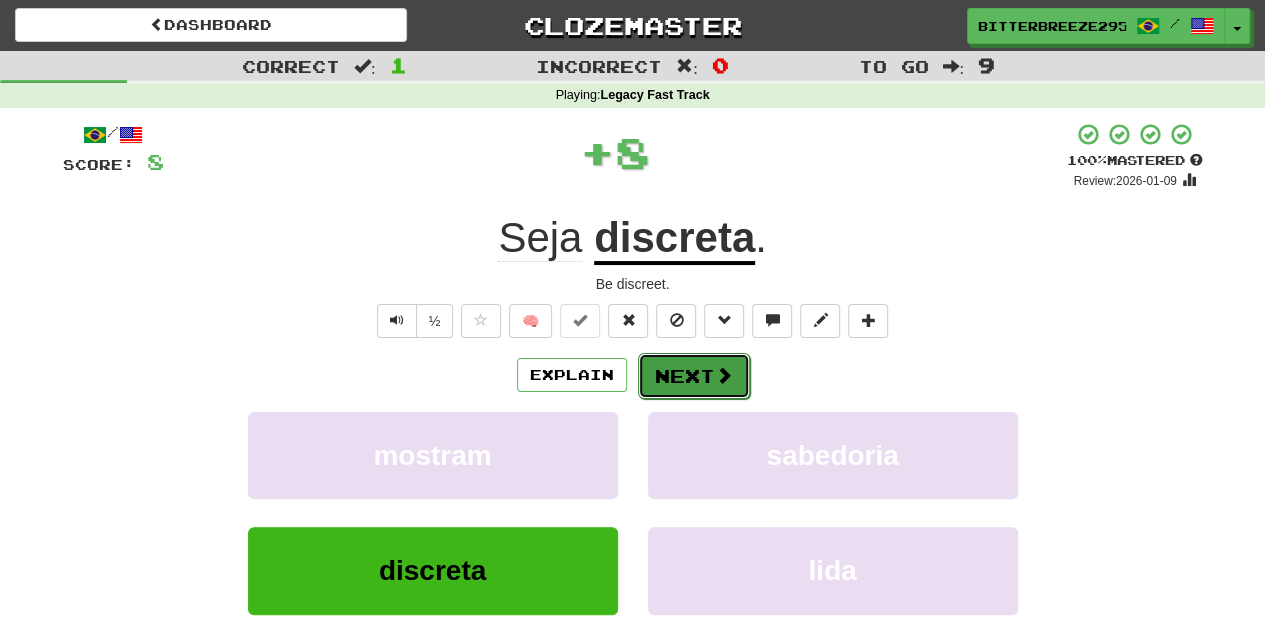 click on "Next" at bounding box center (694, 376) 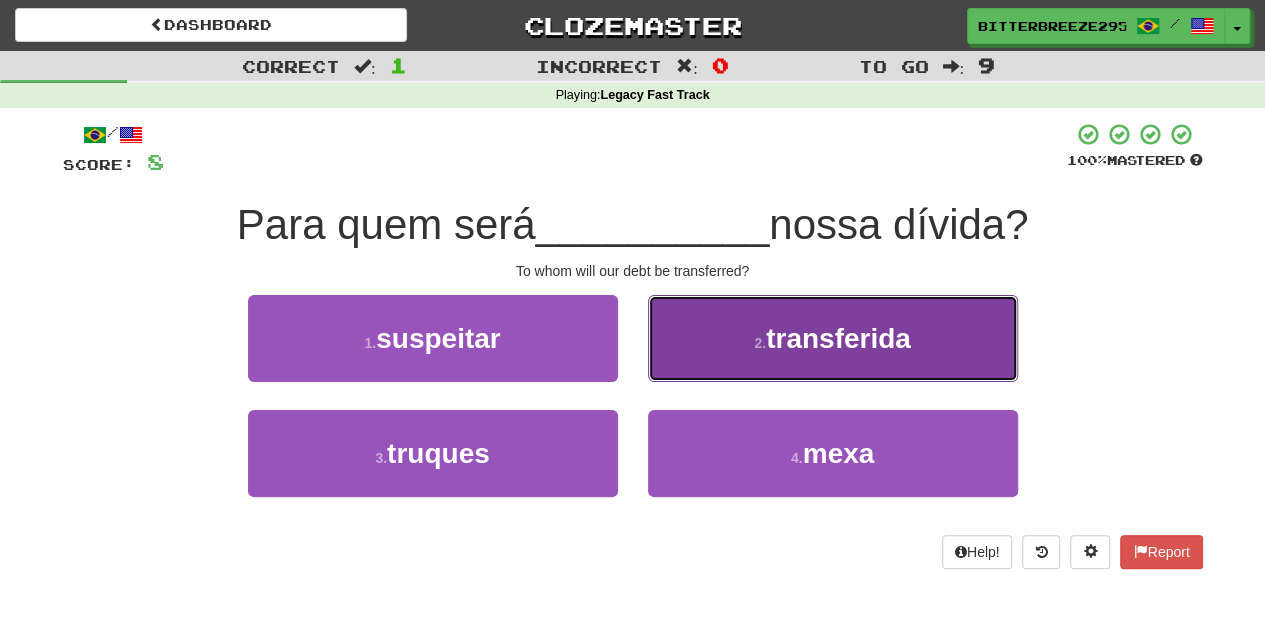 click on "2 .  transferida" at bounding box center [833, 338] 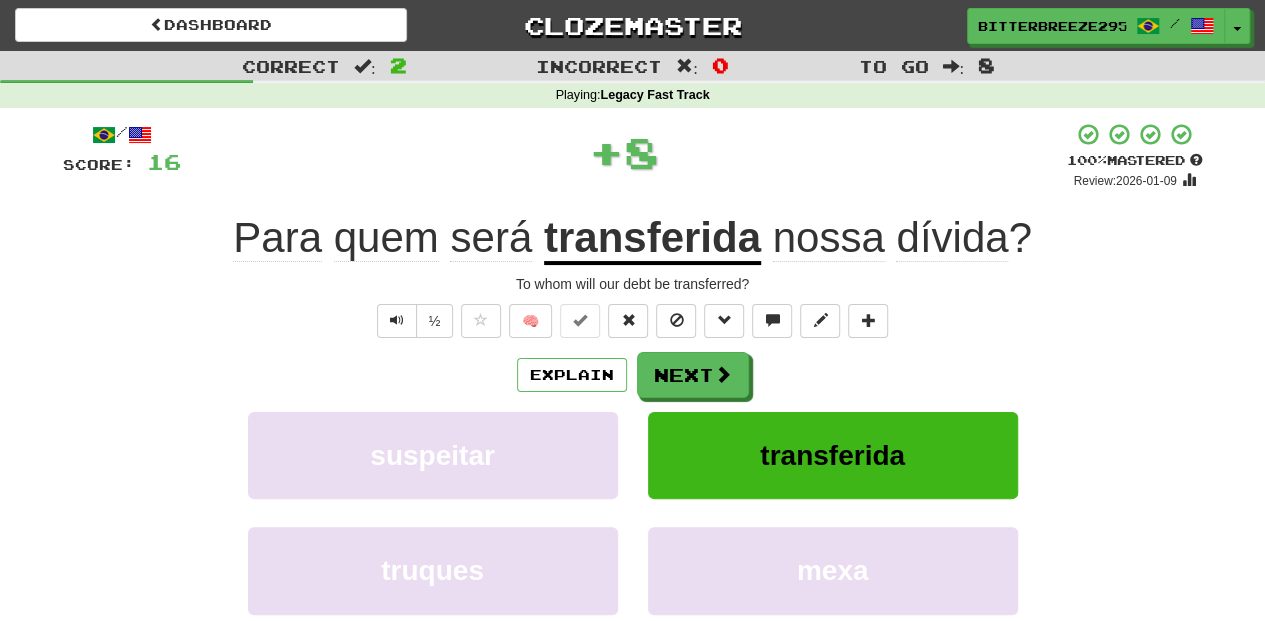click on "Next" at bounding box center (693, 375) 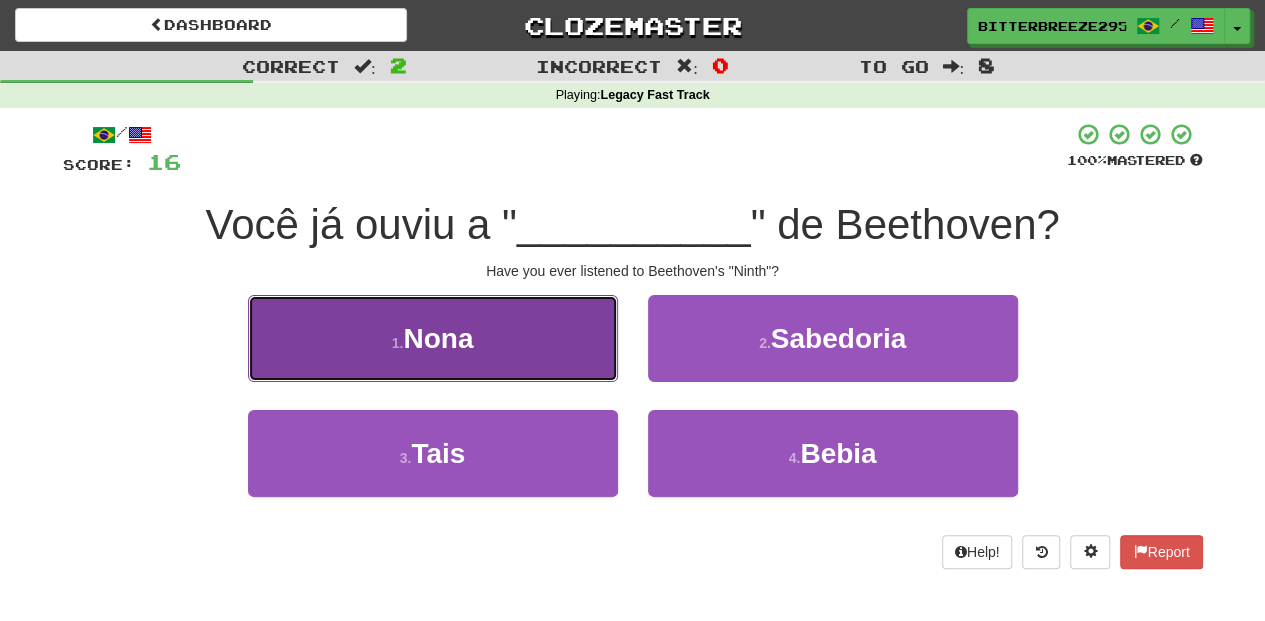 click on "Nona" at bounding box center (433, 338) 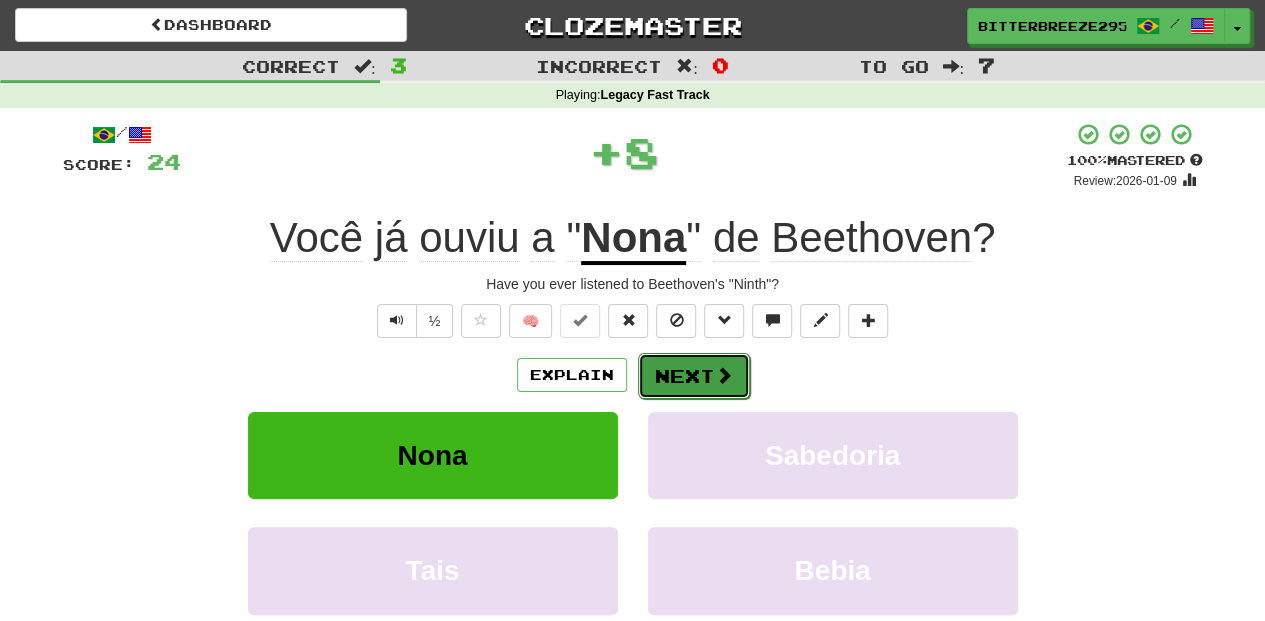 click on "Next" at bounding box center (694, 376) 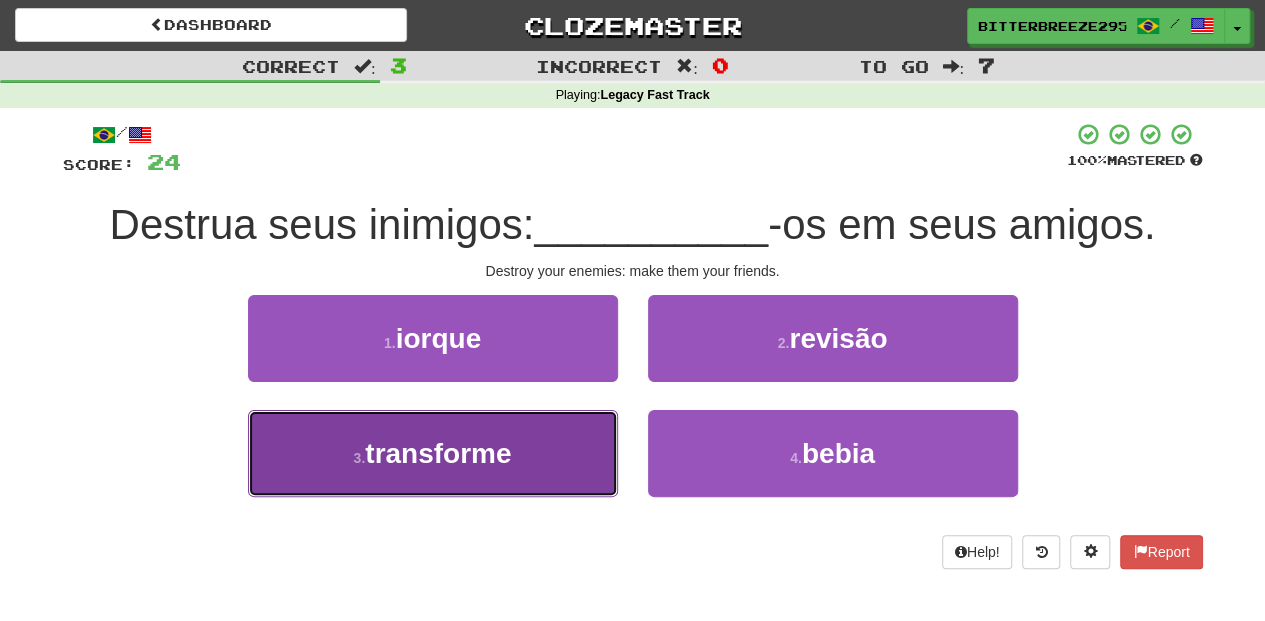 click on "3 .  transforme" at bounding box center (433, 453) 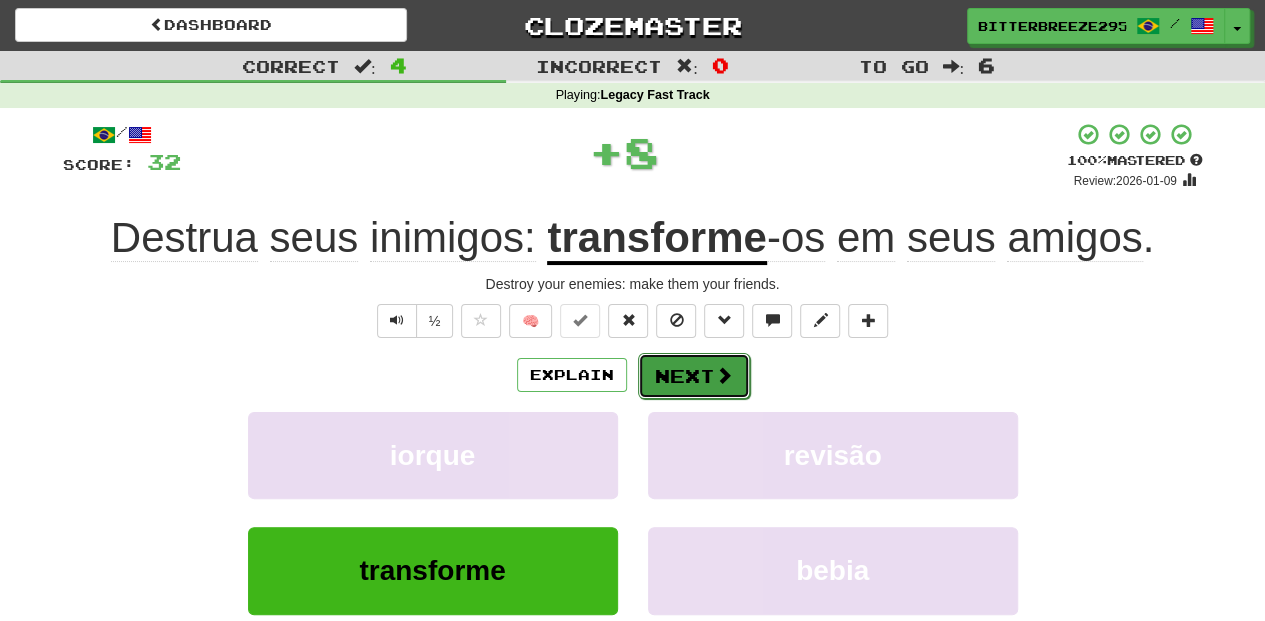 click on "Next" at bounding box center (694, 376) 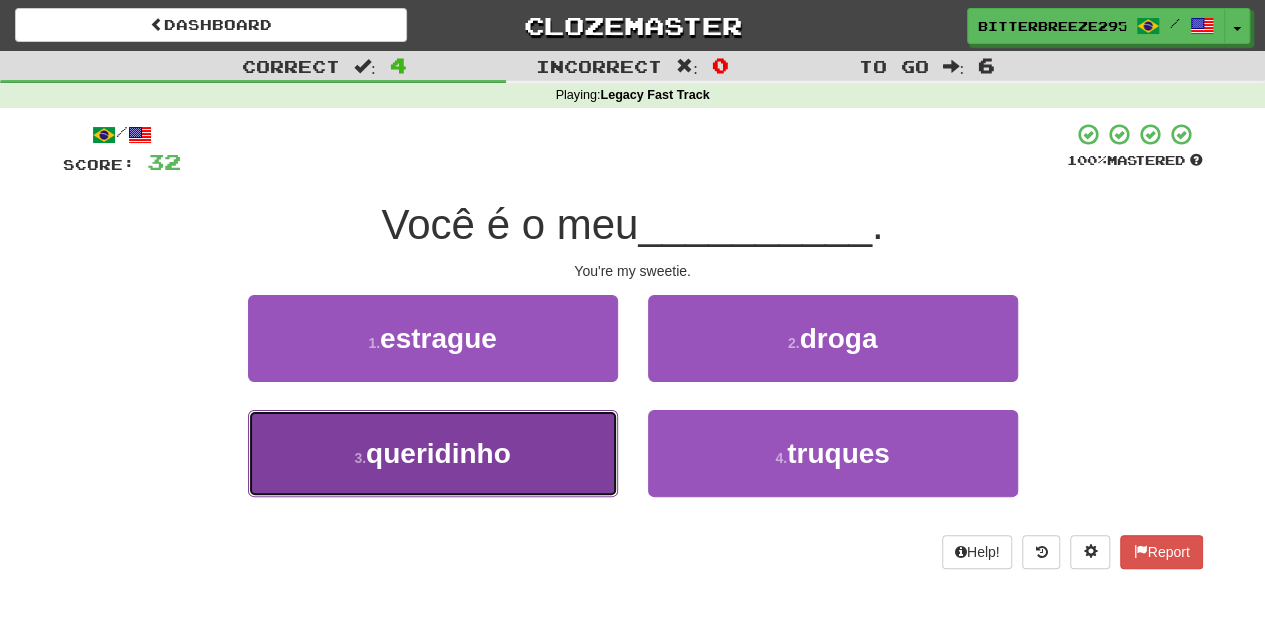 click on "queridinho" at bounding box center (433, 453) 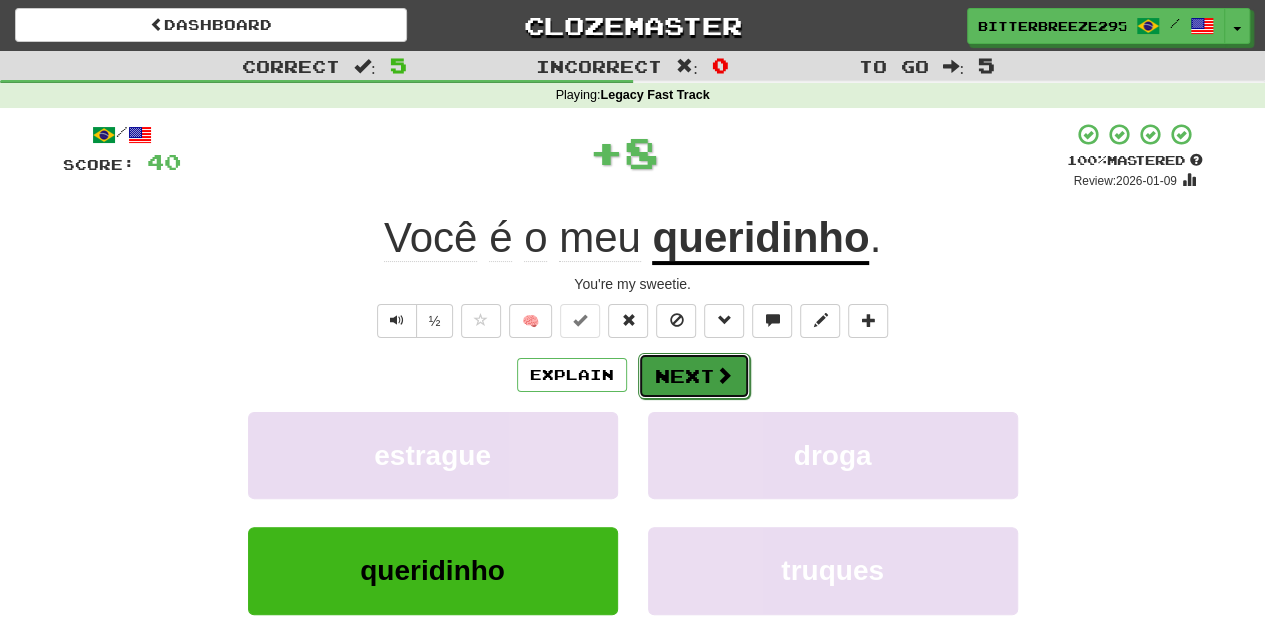 click on "Next" at bounding box center (694, 376) 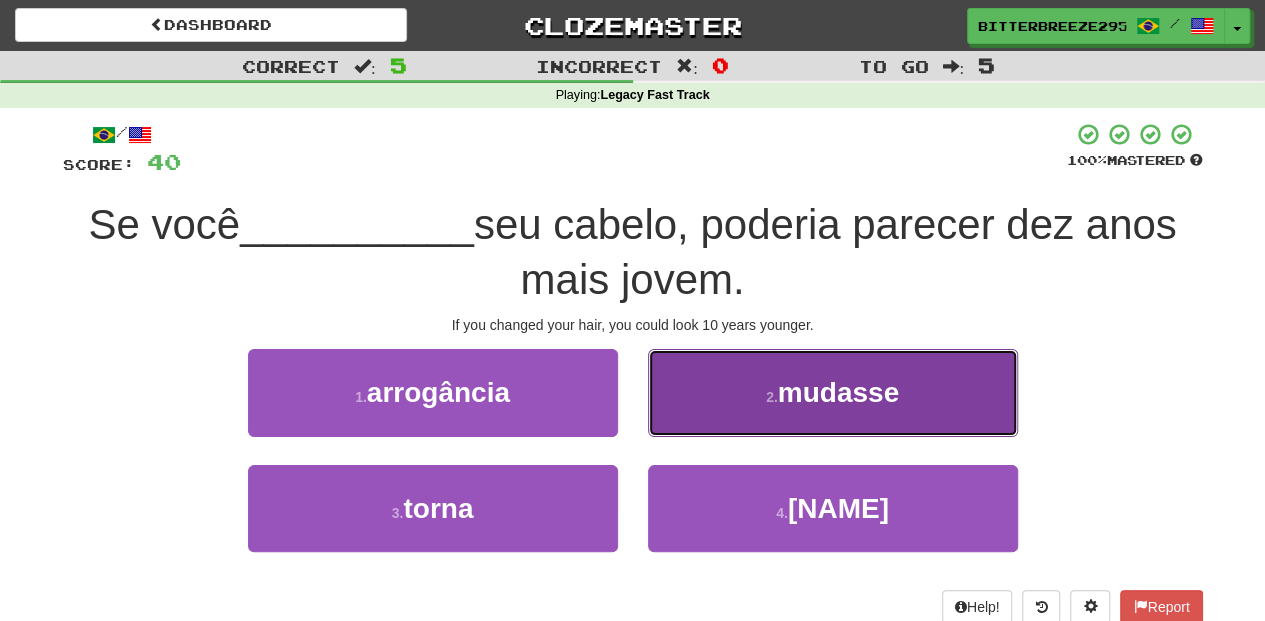 click on "2 .  mudasse" at bounding box center (833, 392) 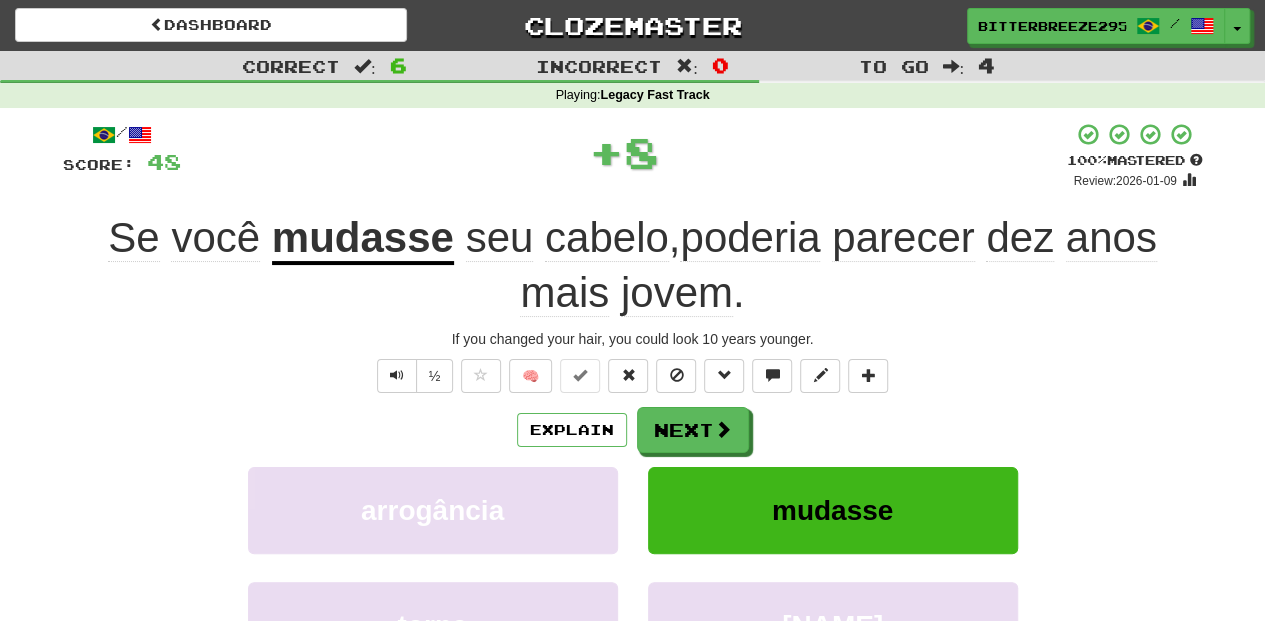 click on "Next" at bounding box center [693, 430] 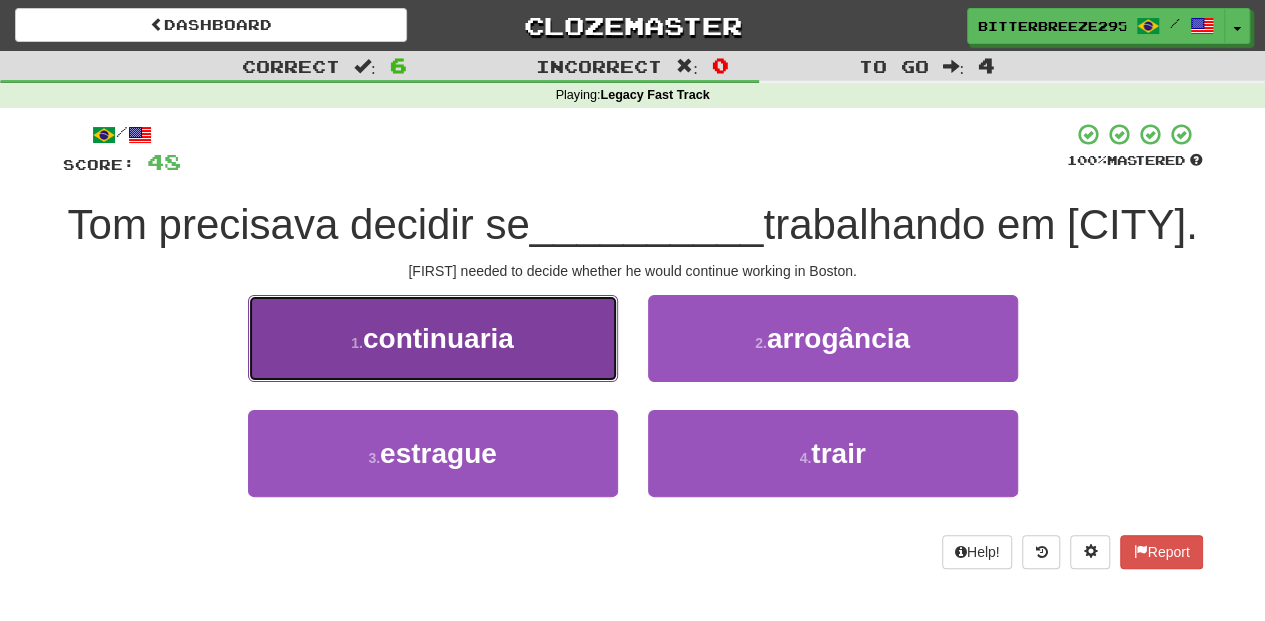 click on "continuaria" at bounding box center [433, 338] 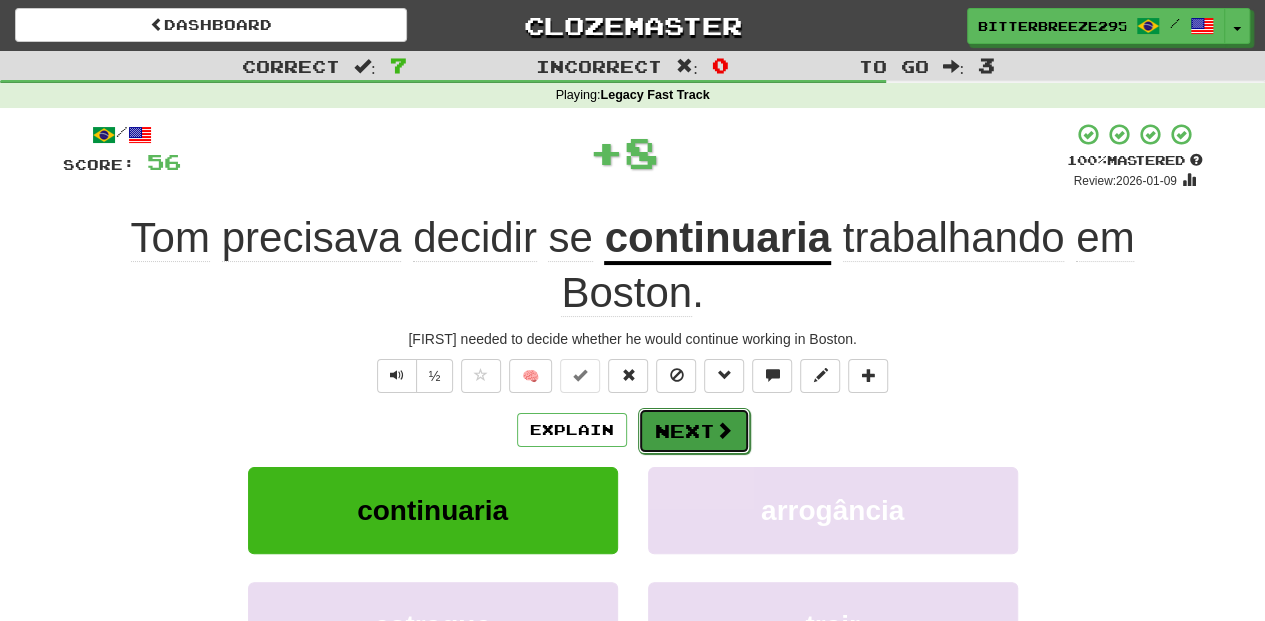 click on "Next" at bounding box center [694, 431] 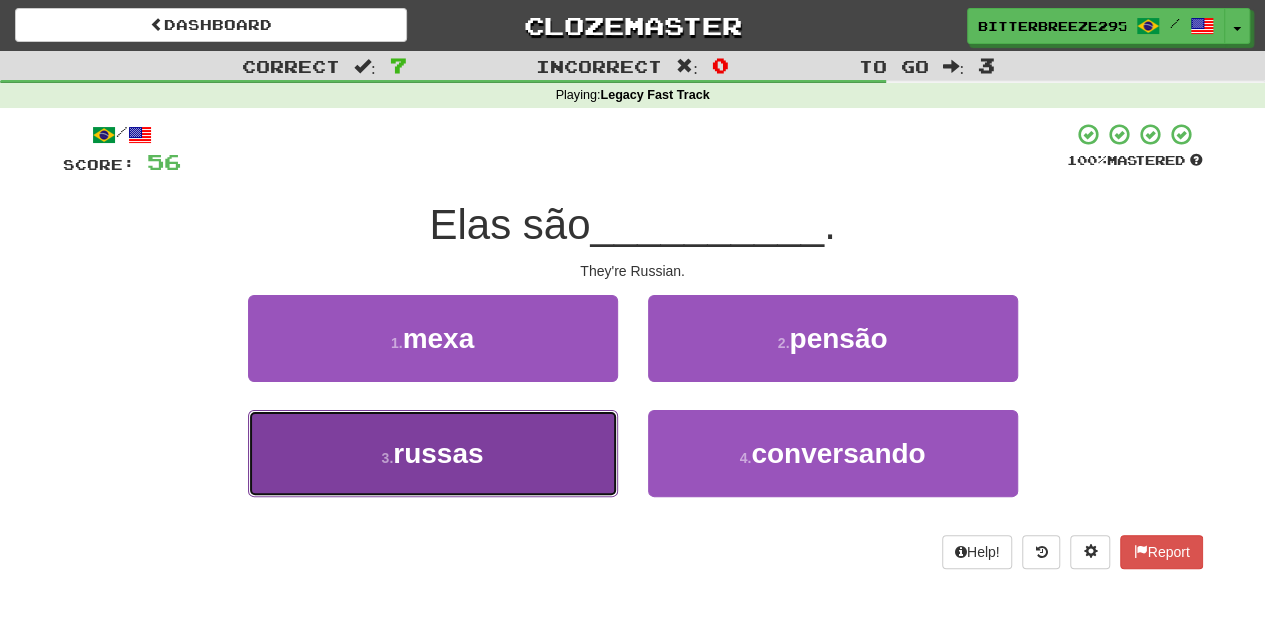 click on "3 .  russas" at bounding box center [433, 453] 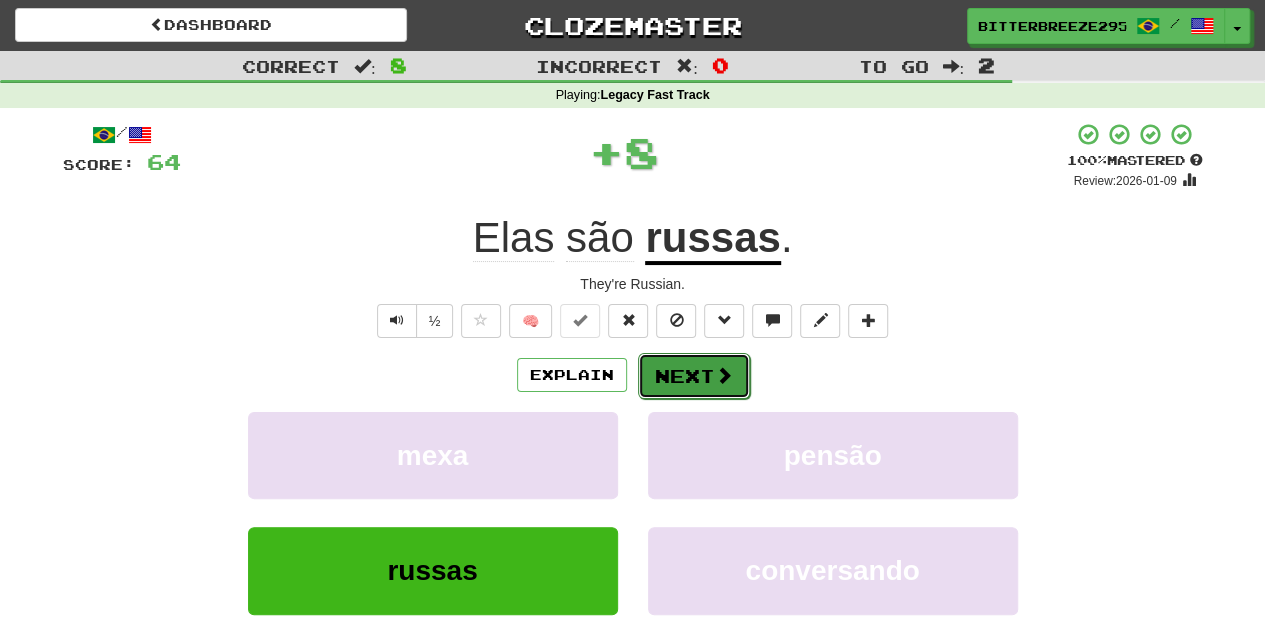 click on "Next" at bounding box center (694, 376) 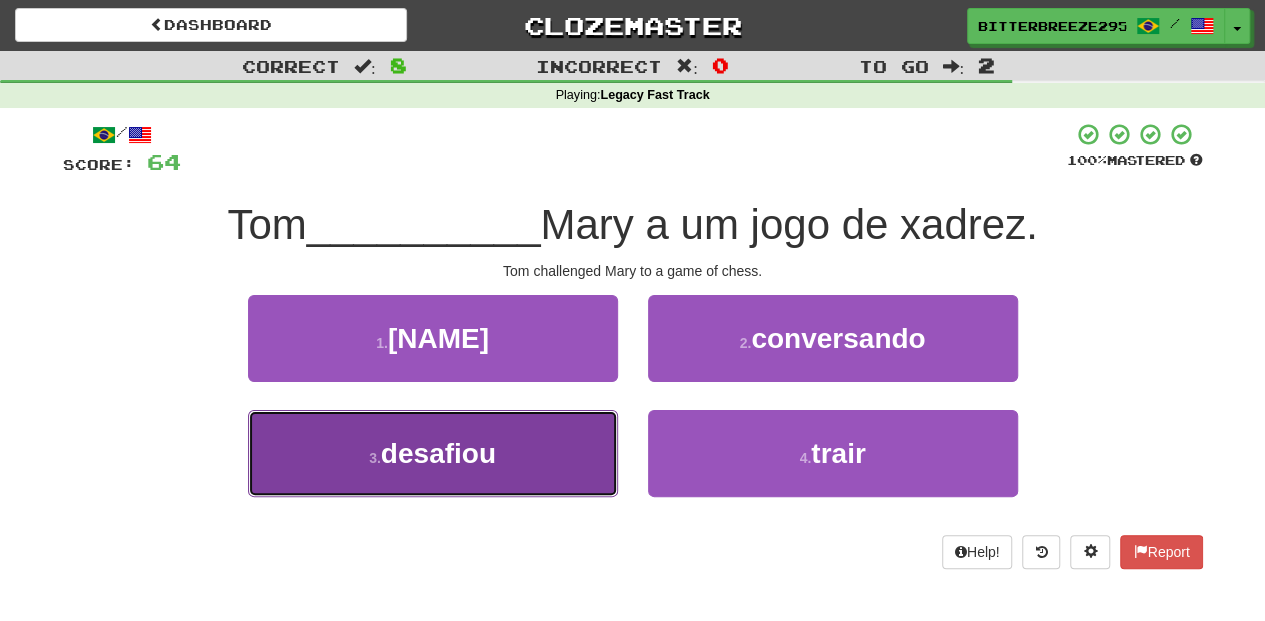 click on "3 .  desafiou" at bounding box center (433, 453) 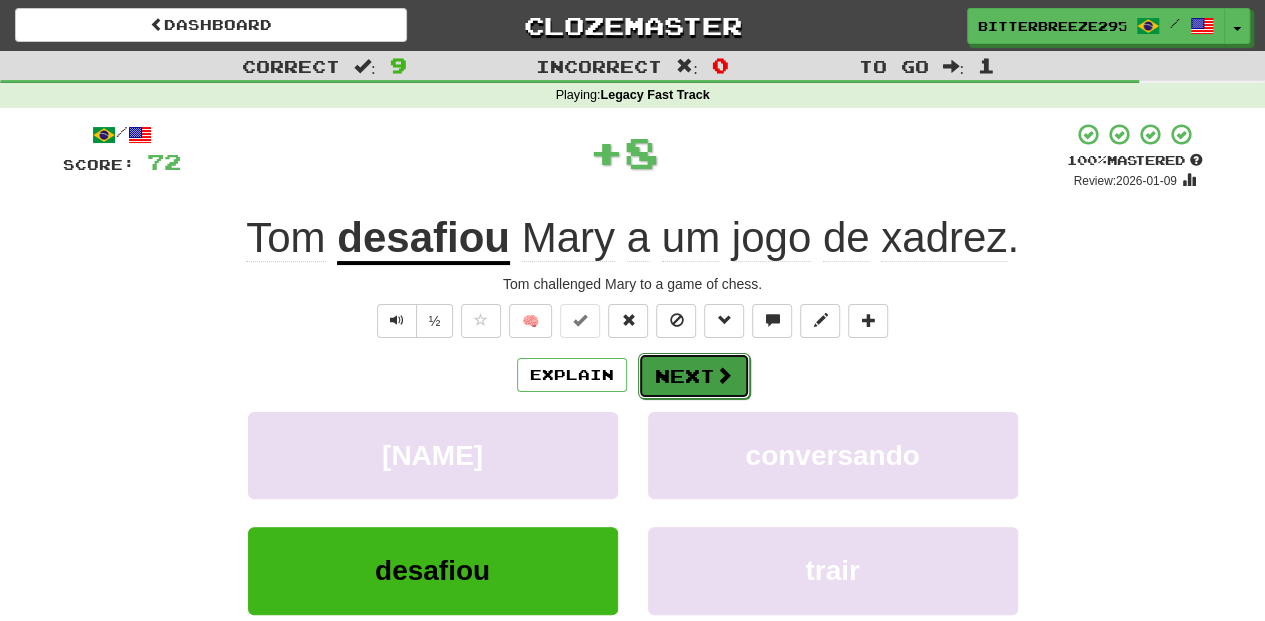 click on "Next" at bounding box center [694, 376] 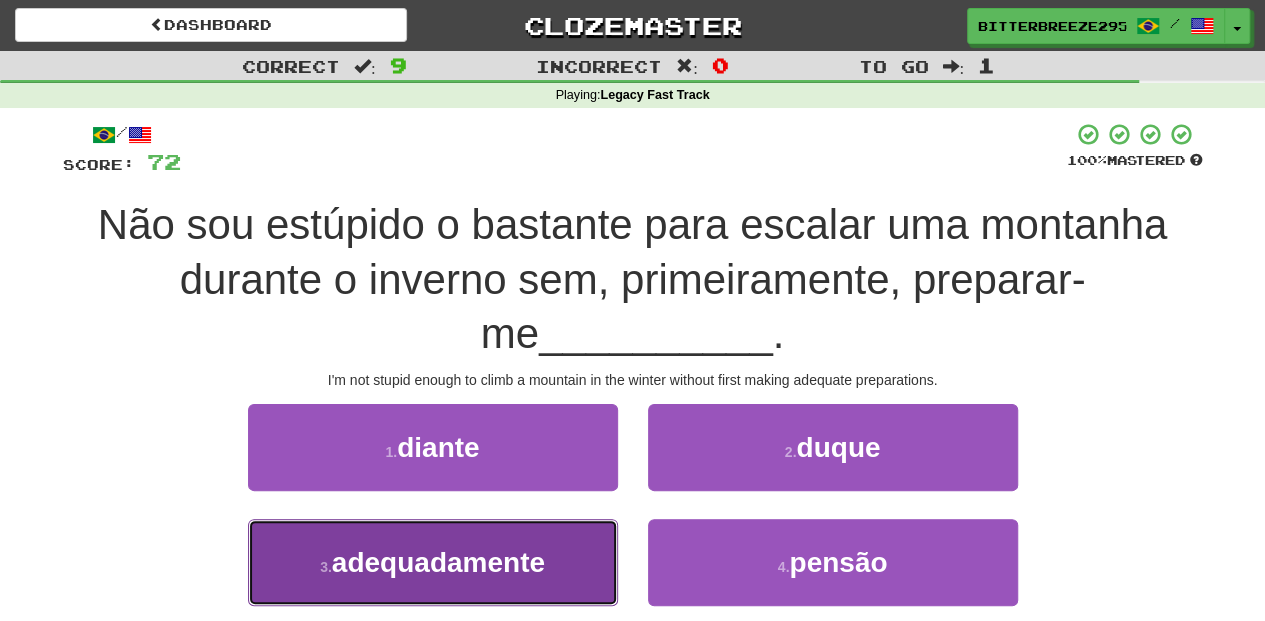 click on "3 .  adequadamente" at bounding box center (433, 562) 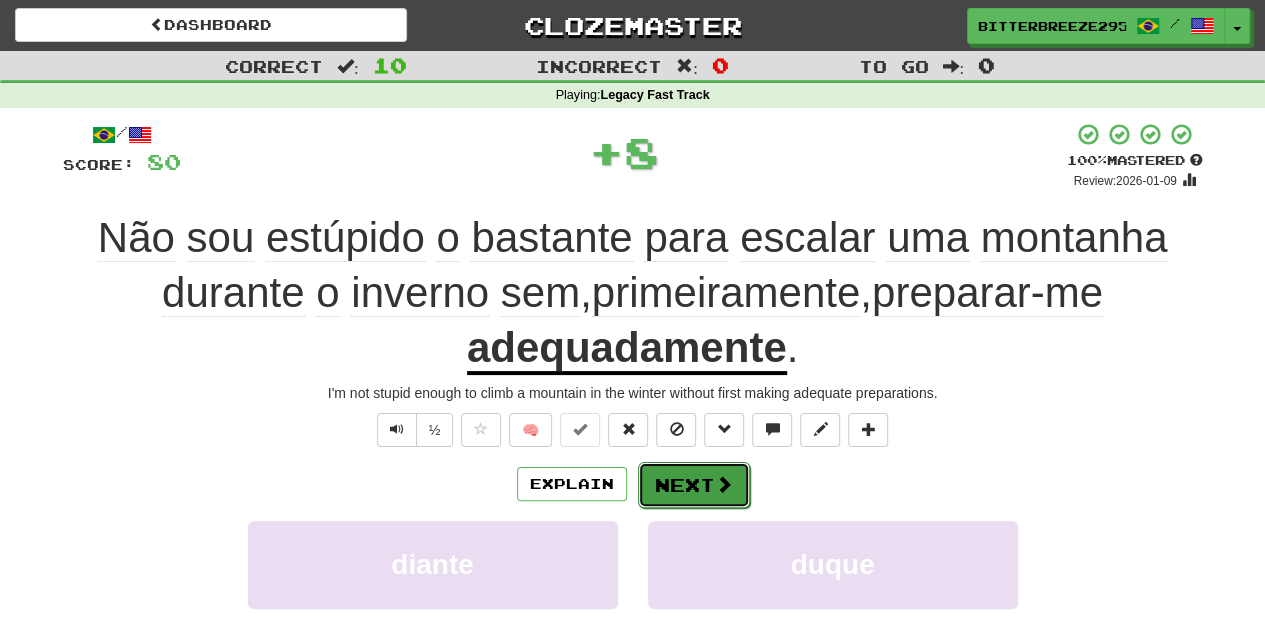 click on "Next" at bounding box center [694, 485] 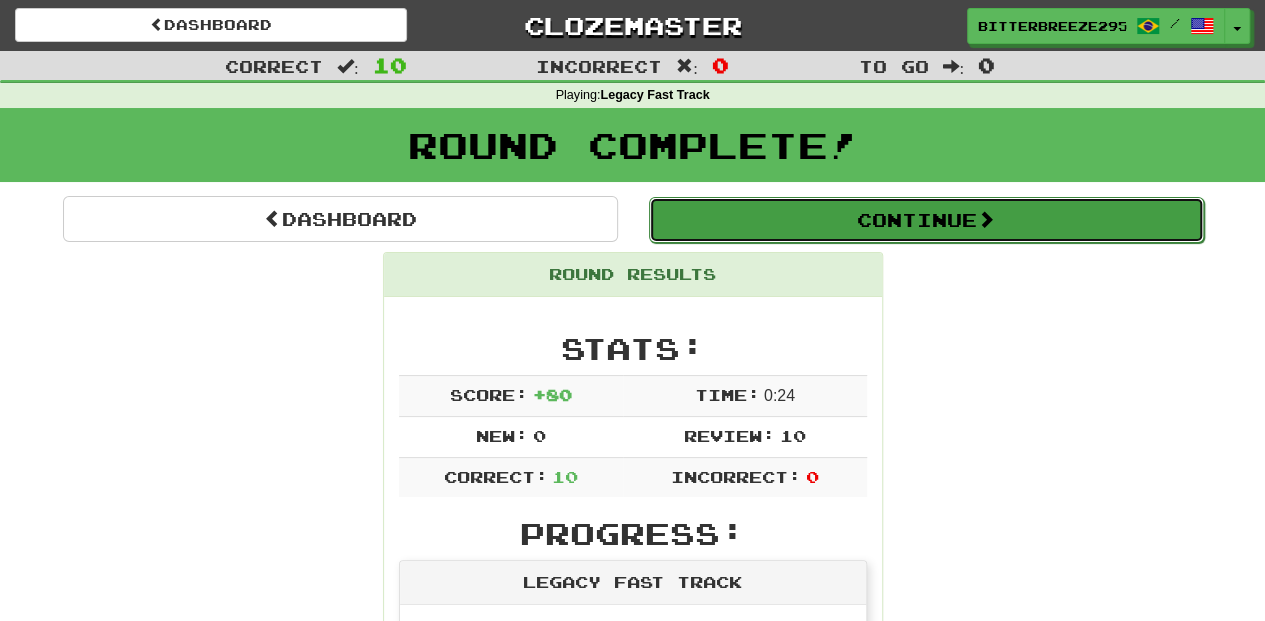 click on "Continue" at bounding box center (926, 220) 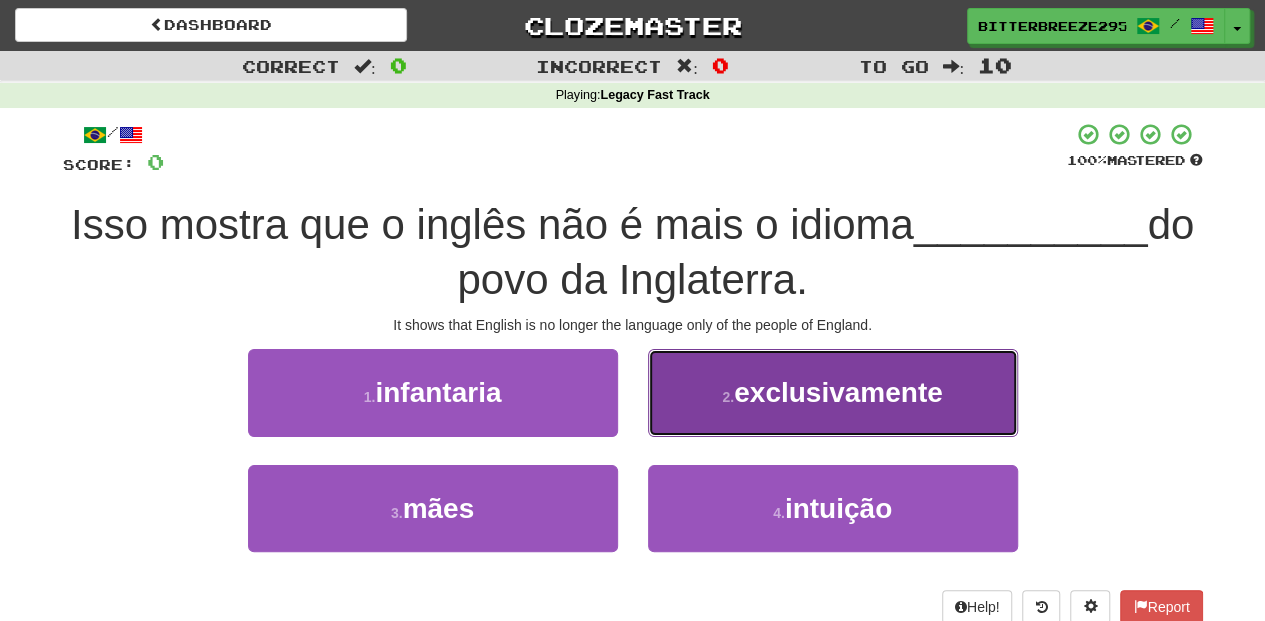 click on "exclusivamente" at bounding box center [833, 392] 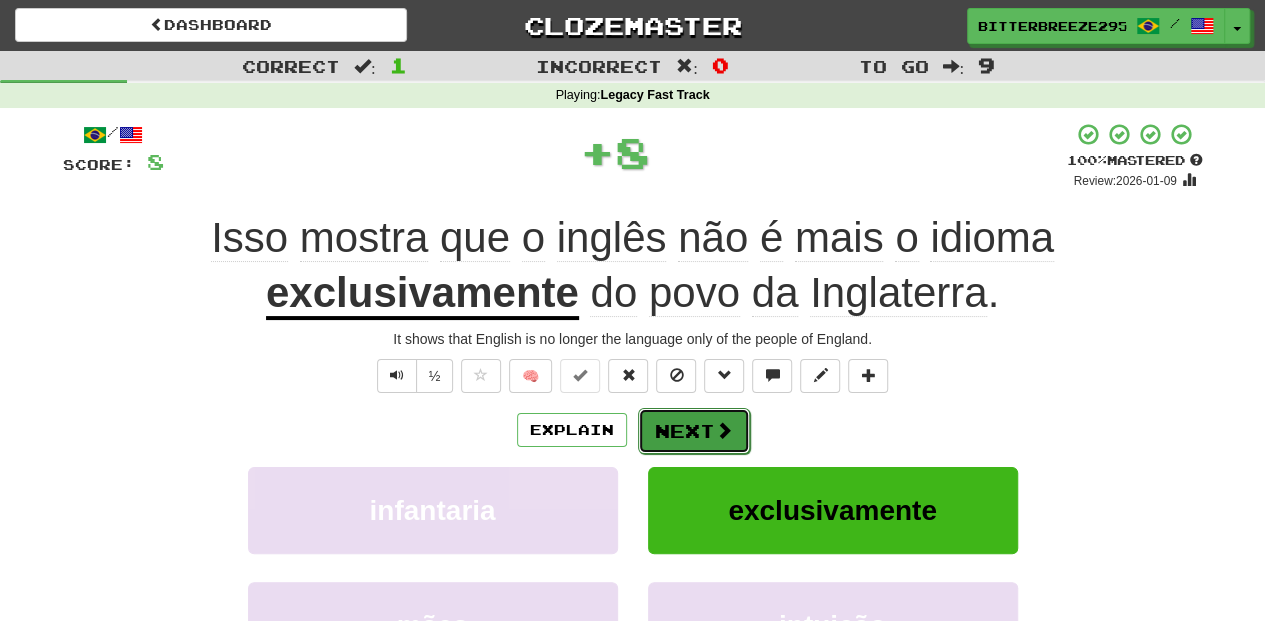 click on "Next" at bounding box center [694, 431] 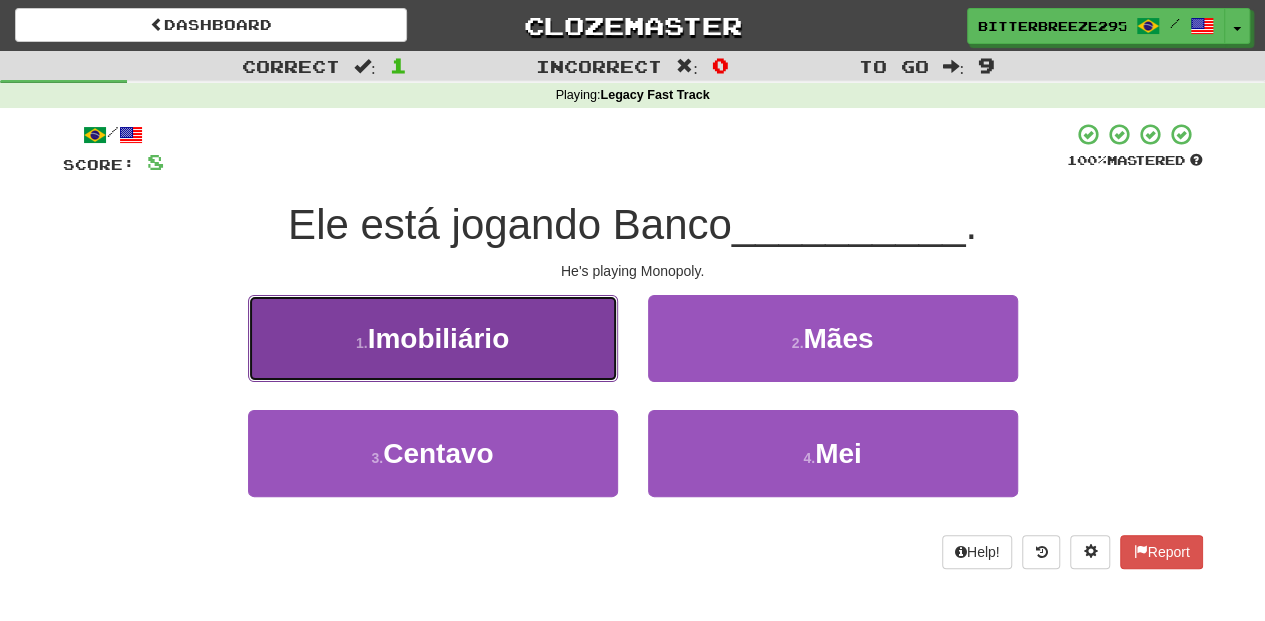 click on "1 .  Imobiliário" at bounding box center [433, 338] 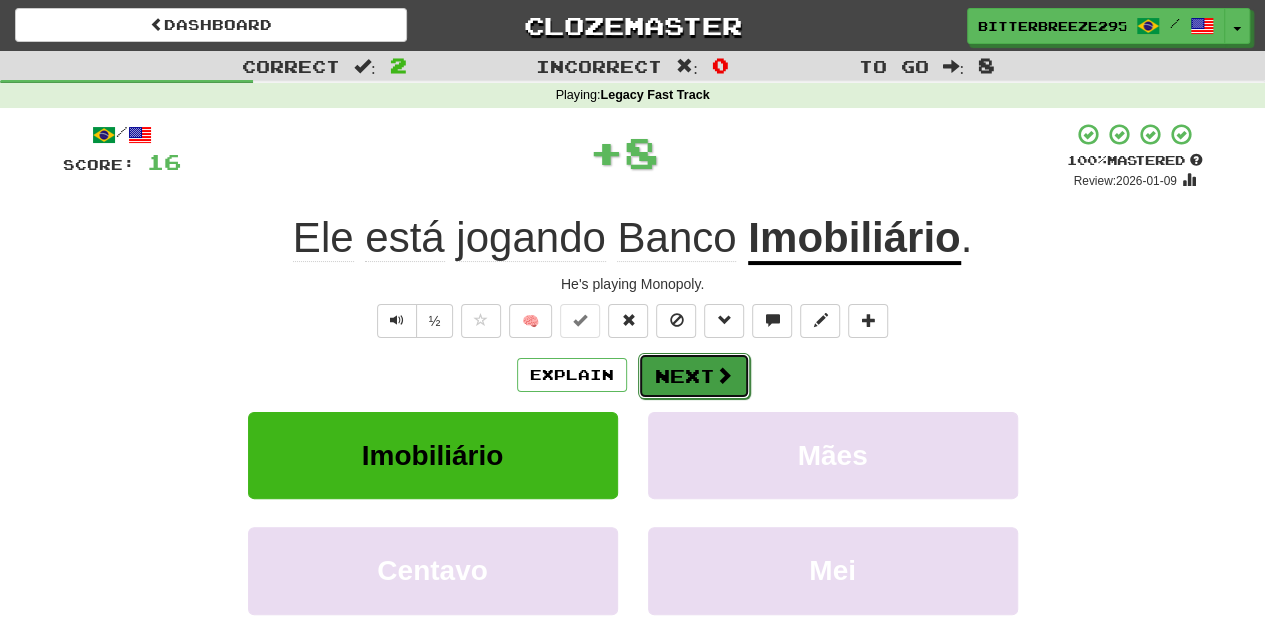 click on "Next" at bounding box center (694, 376) 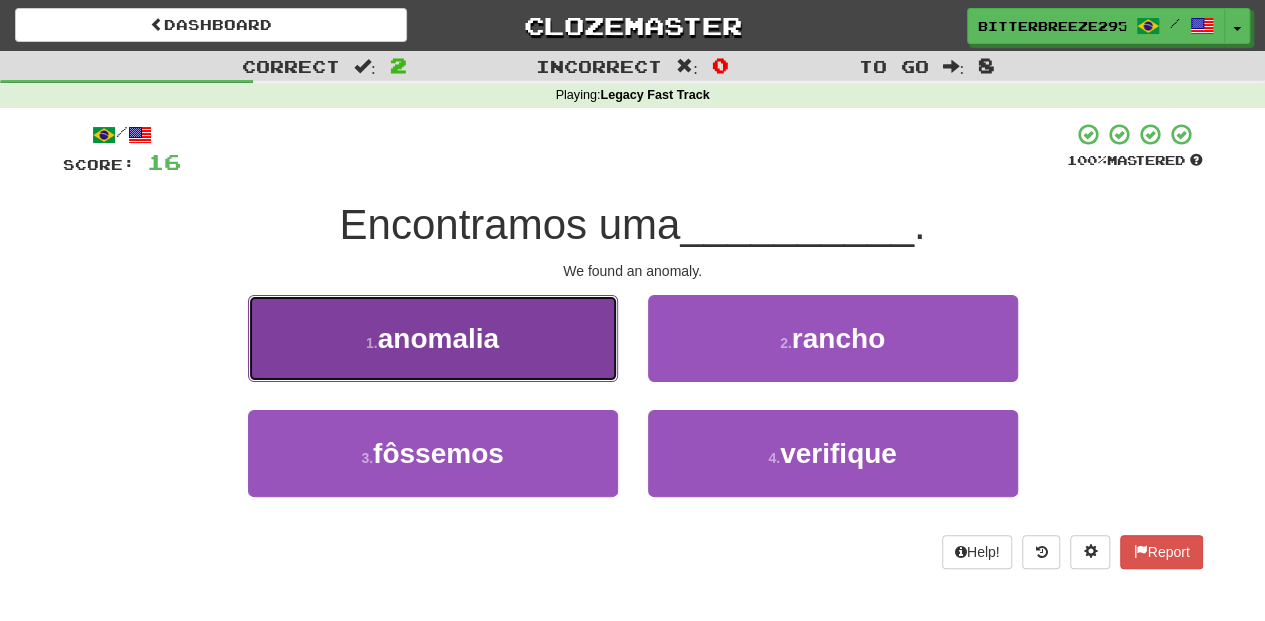 click on "1 .  anomalia" at bounding box center (433, 338) 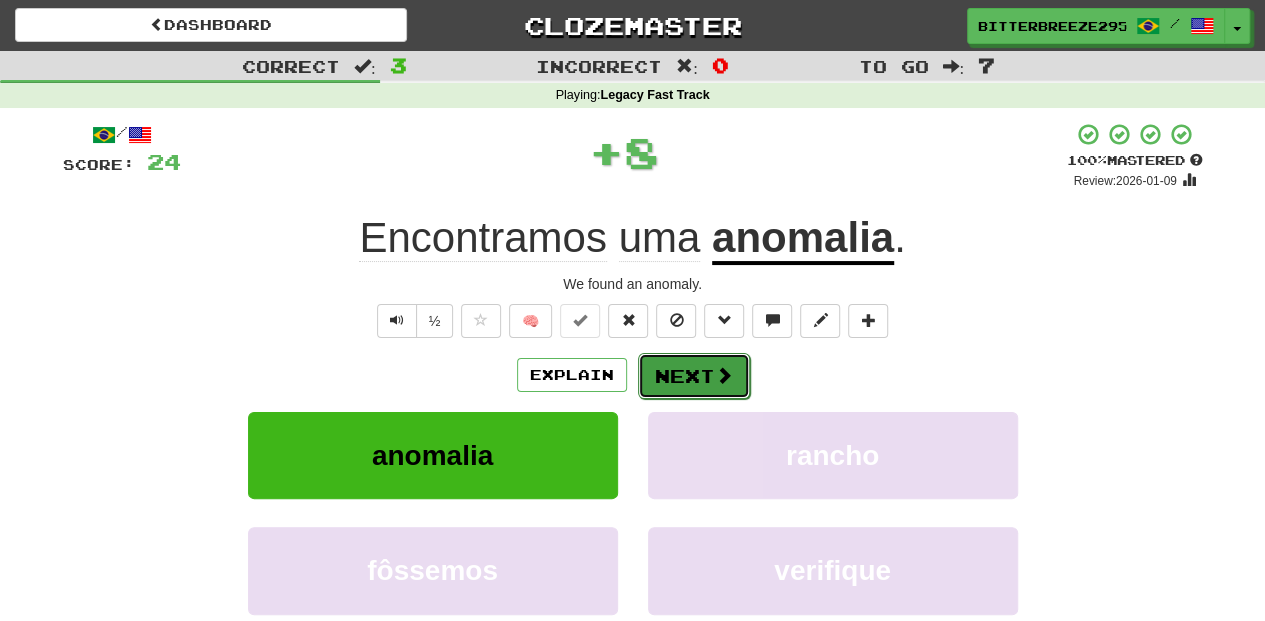 click on "Next" at bounding box center [694, 376] 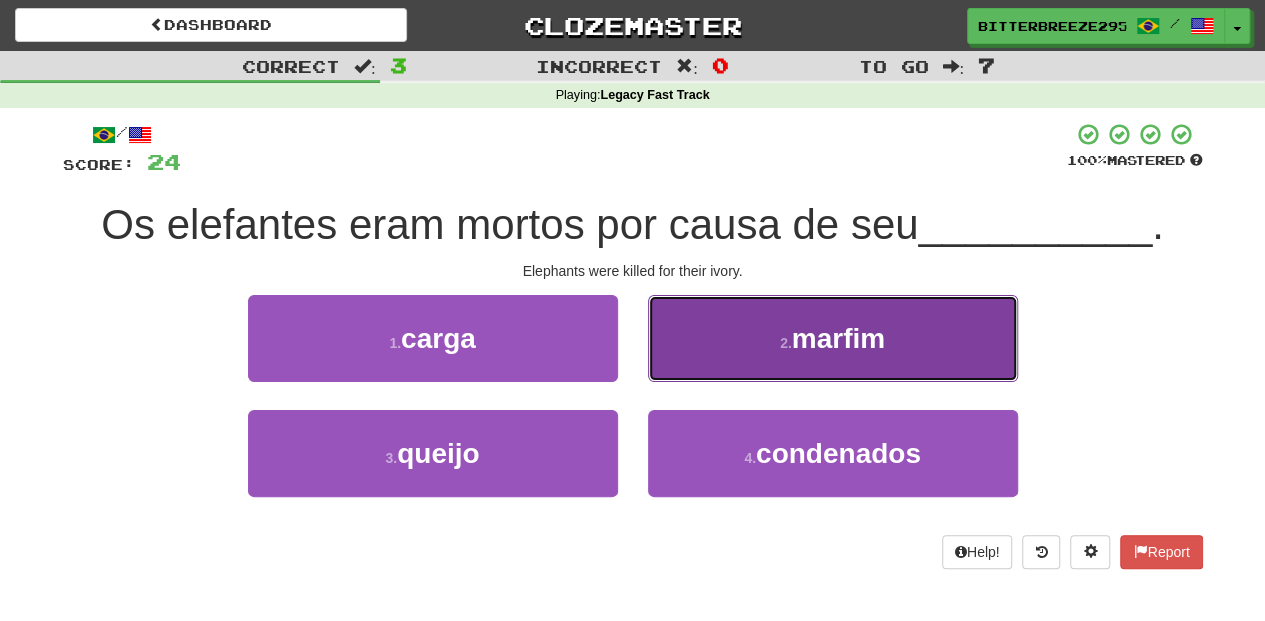 click on "2 .  marfim" at bounding box center (833, 338) 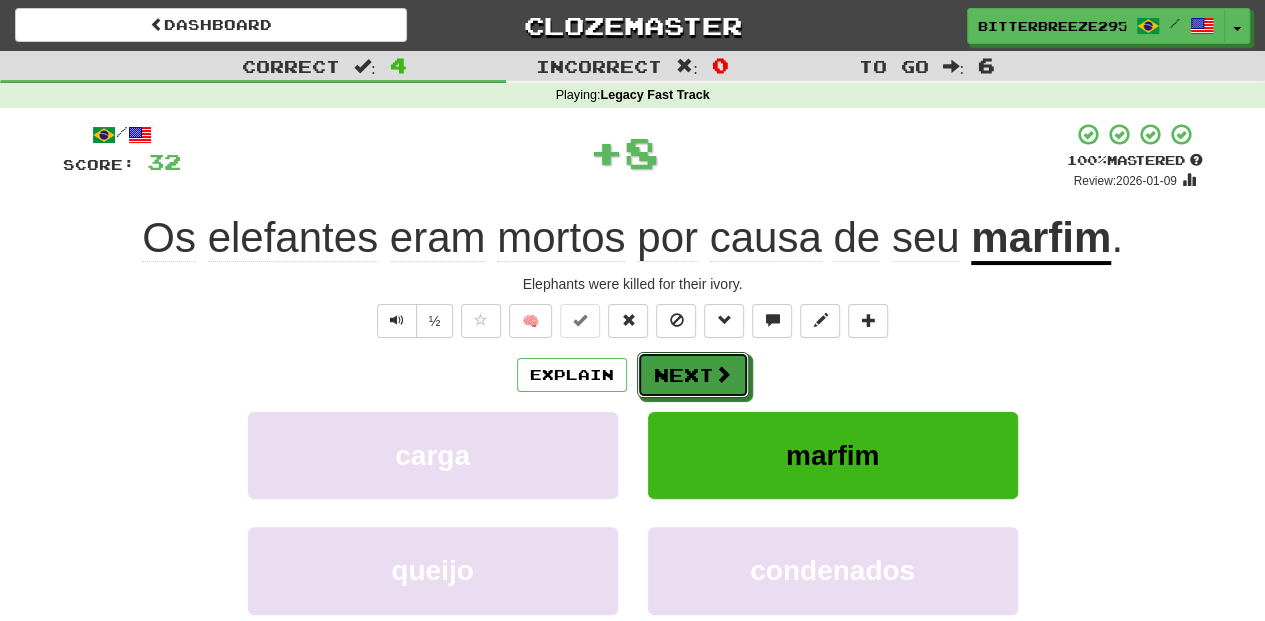 click on "Next" at bounding box center (693, 375) 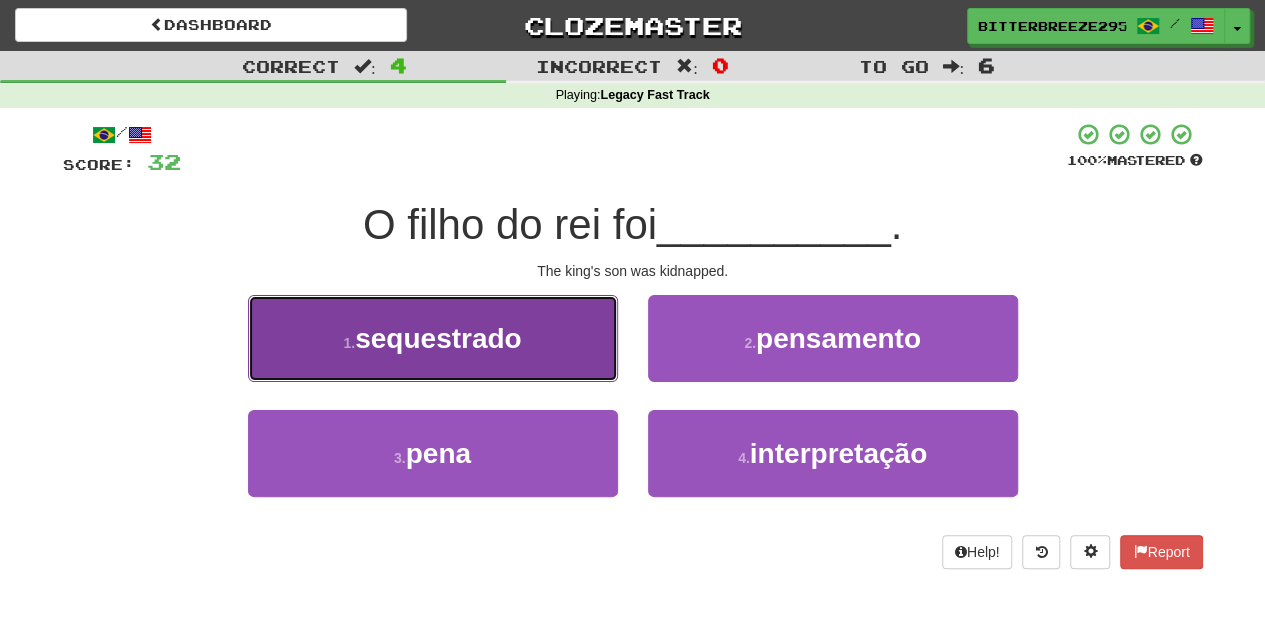 click on "1 .  sequestrado" at bounding box center (433, 338) 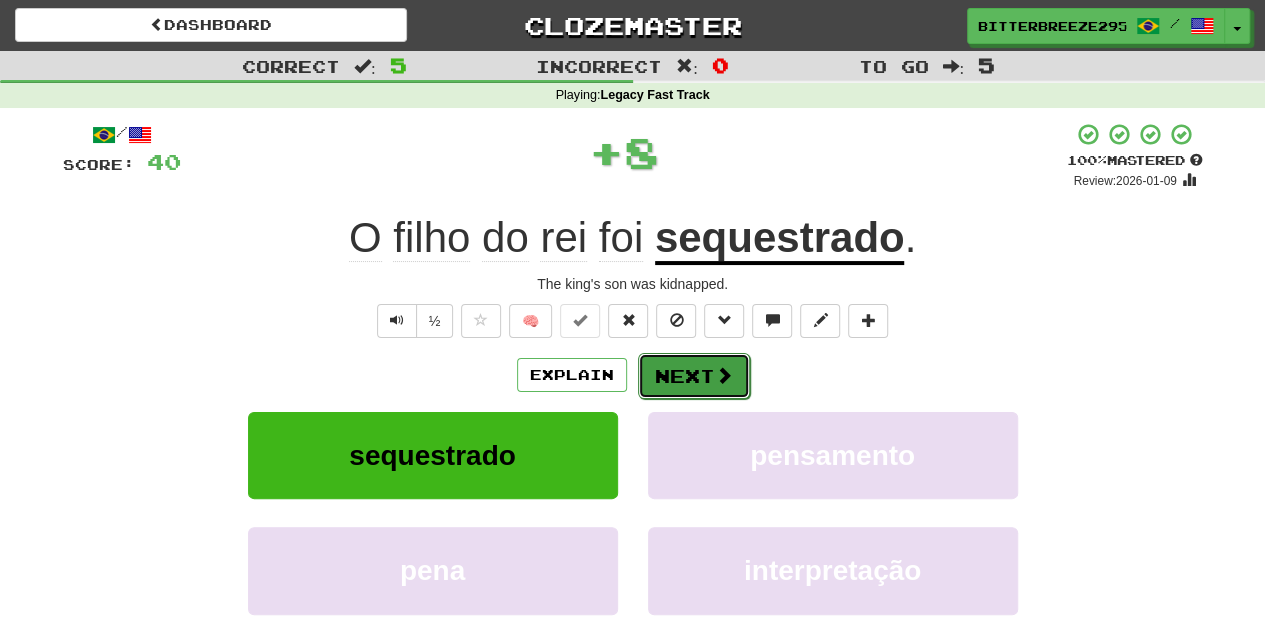 click on "Next" at bounding box center [694, 376] 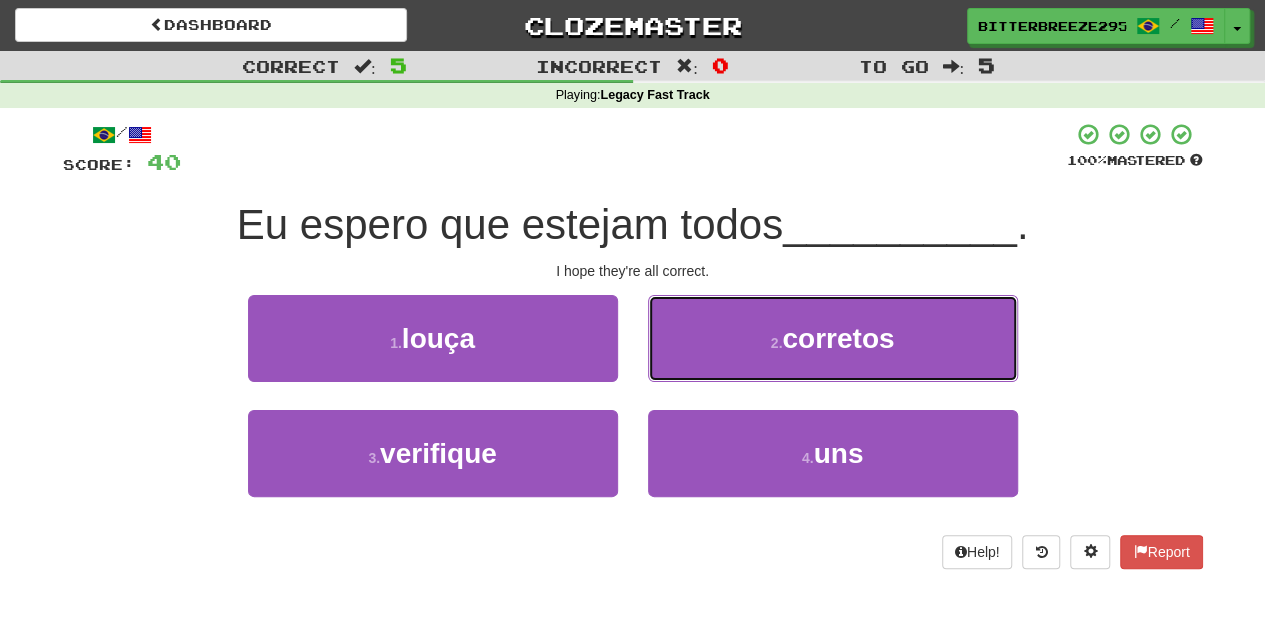 click on "2 .  corretos" at bounding box center [833, 338] 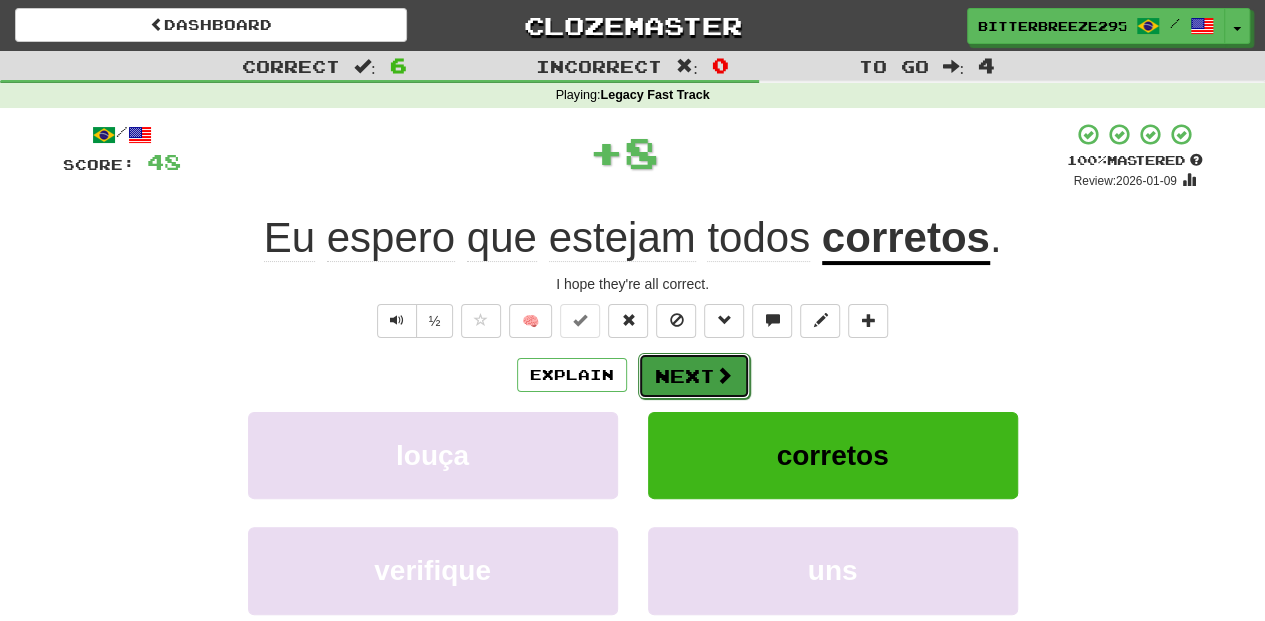 click on "Next" at bounding box center [694, 376] 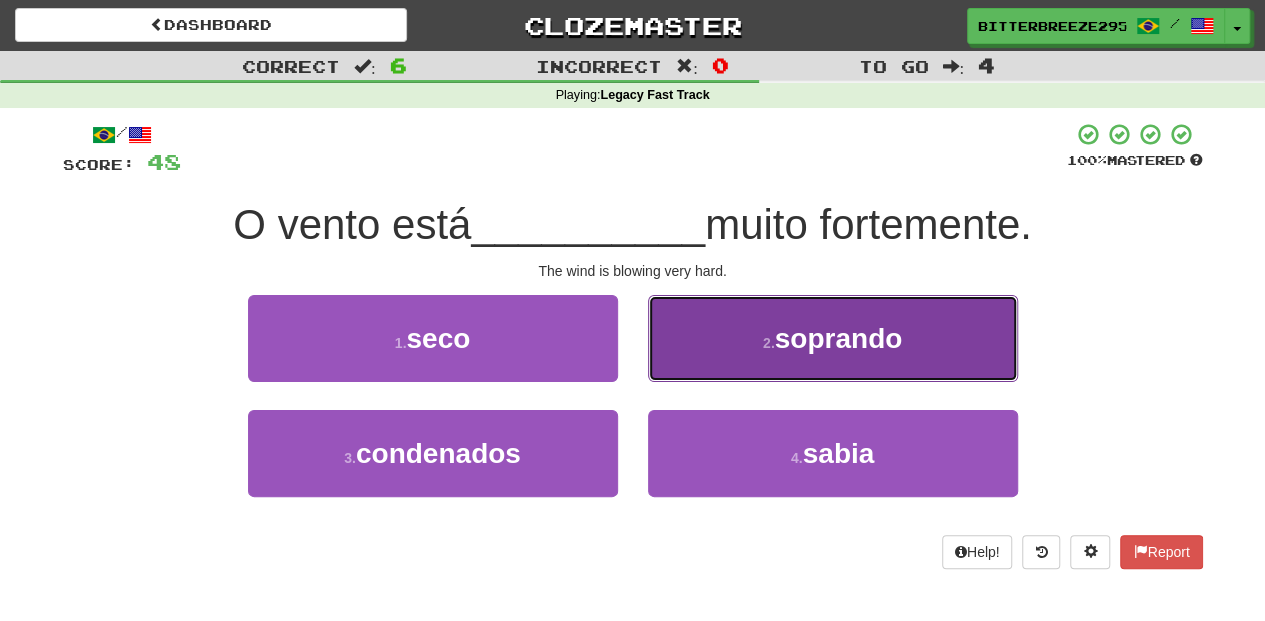 click on "2 .  soprando" at bounding box center [833, 338] 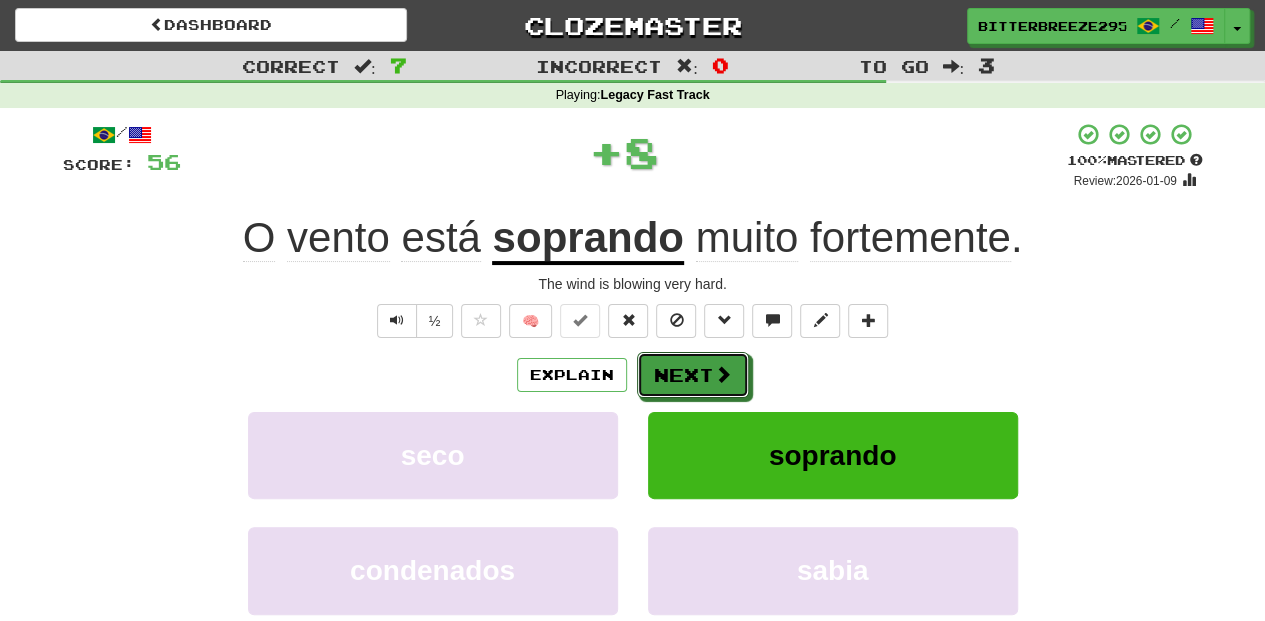 click on "Next" at bounding box center [693, 375] 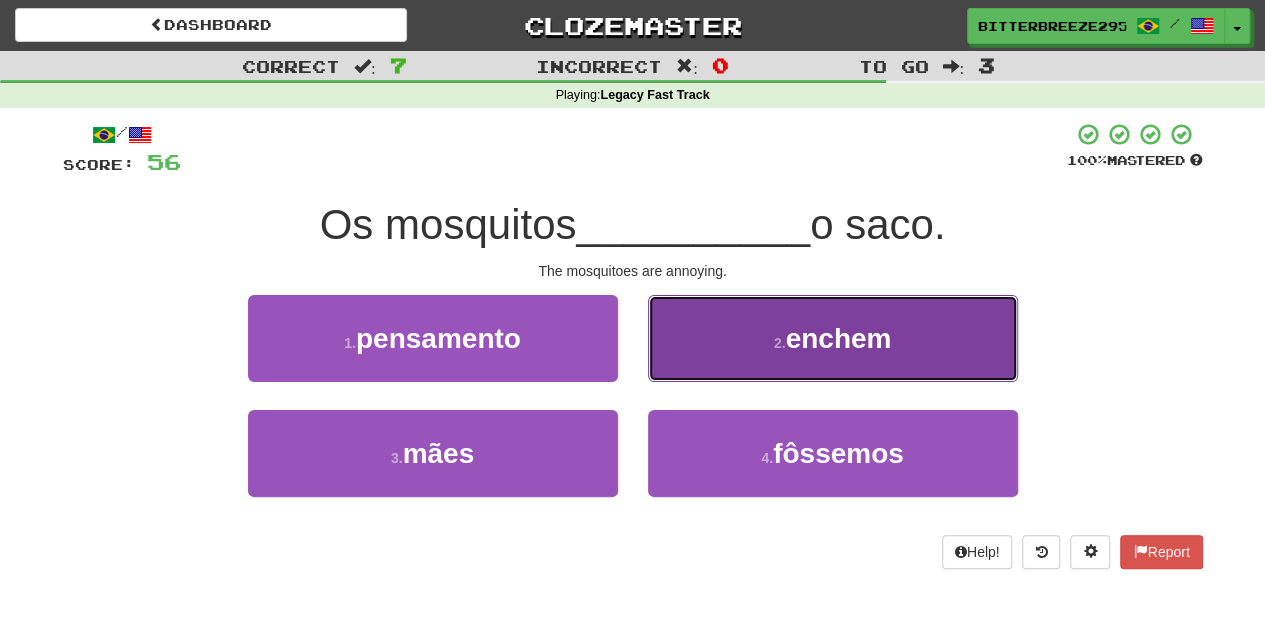 click on "2 .  enchem" at bounding box center (833, 338) 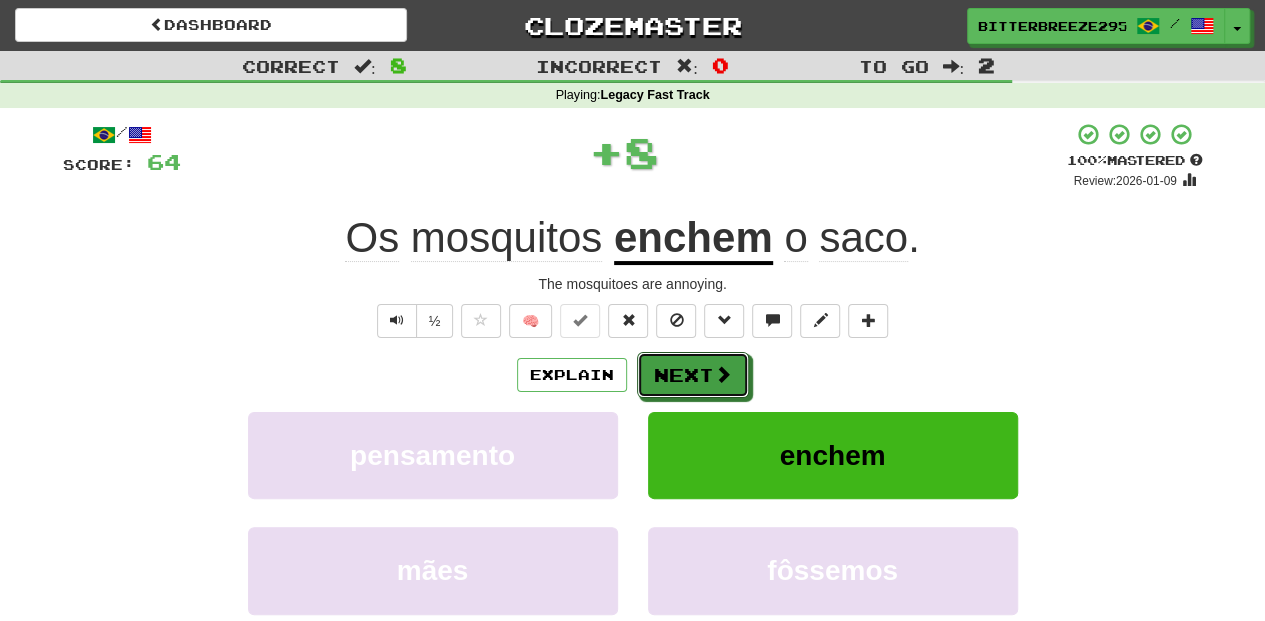 click on "Next" at bounding box center (693, 375) 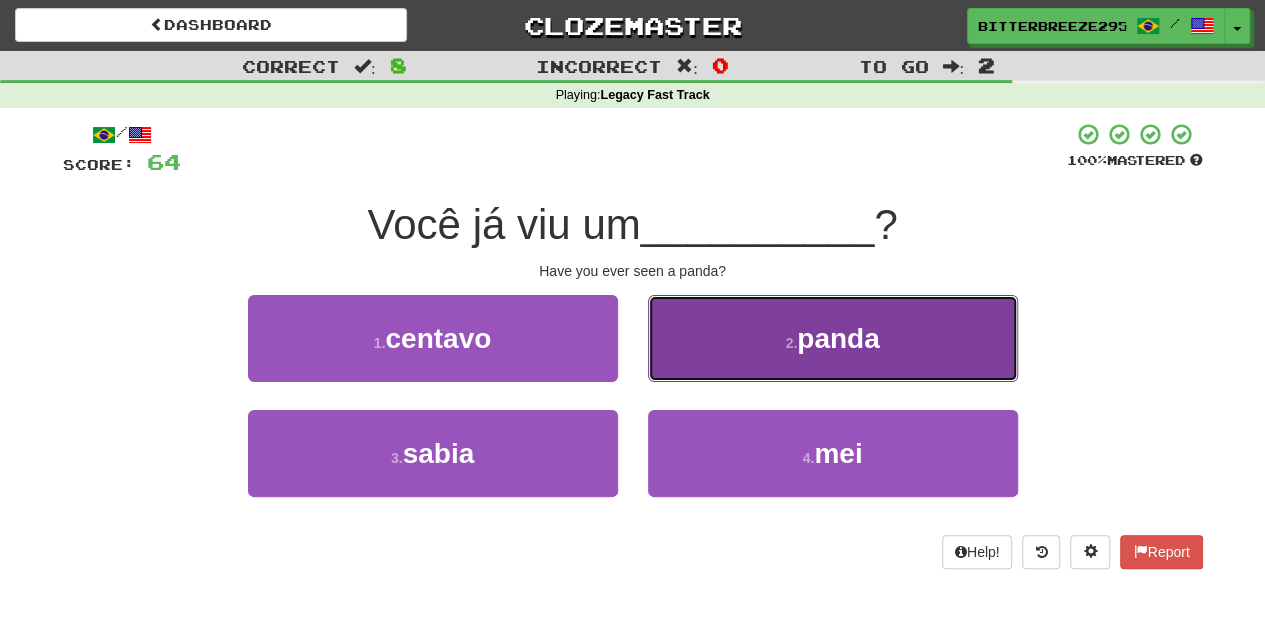 click on "2 .  panda" at bounding box center [833, 338] 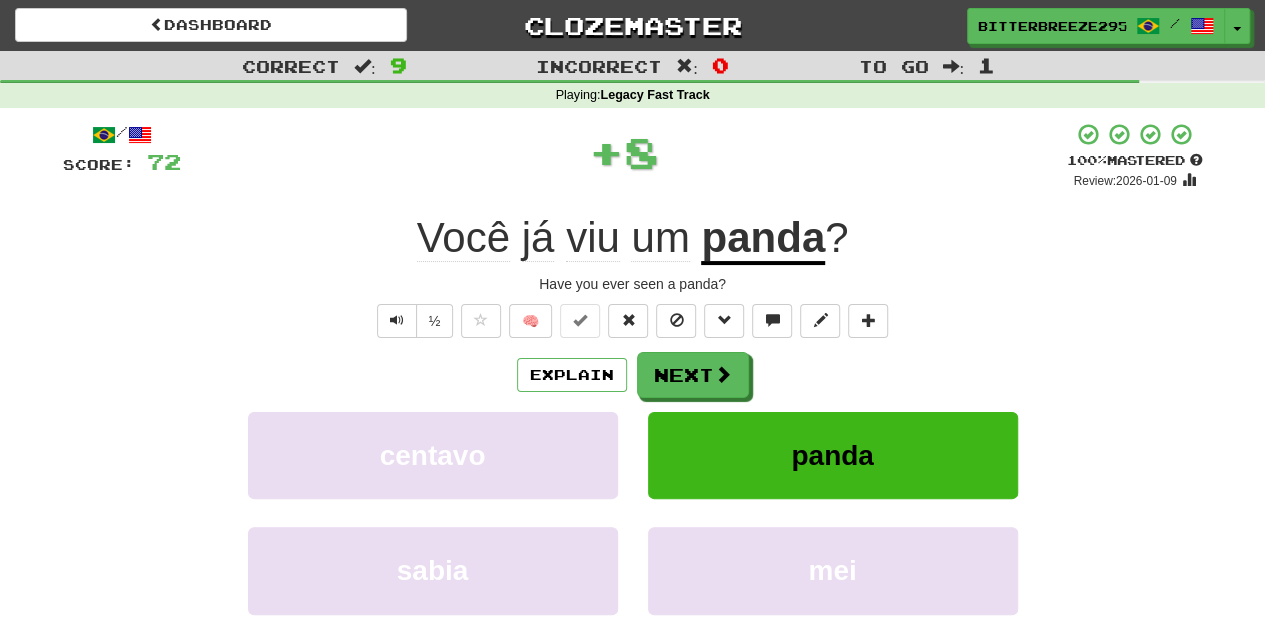 click on "Next" at bounding box center [693, 375] 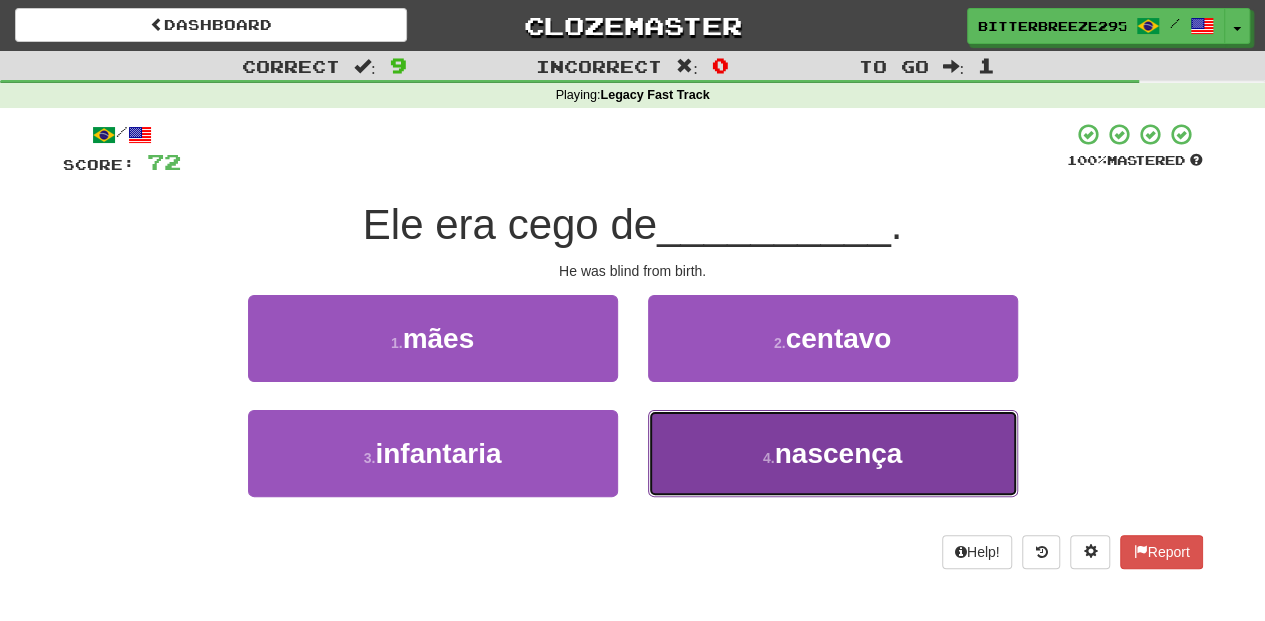 click on "4 .  nascença" at bounding box center (833, 453) 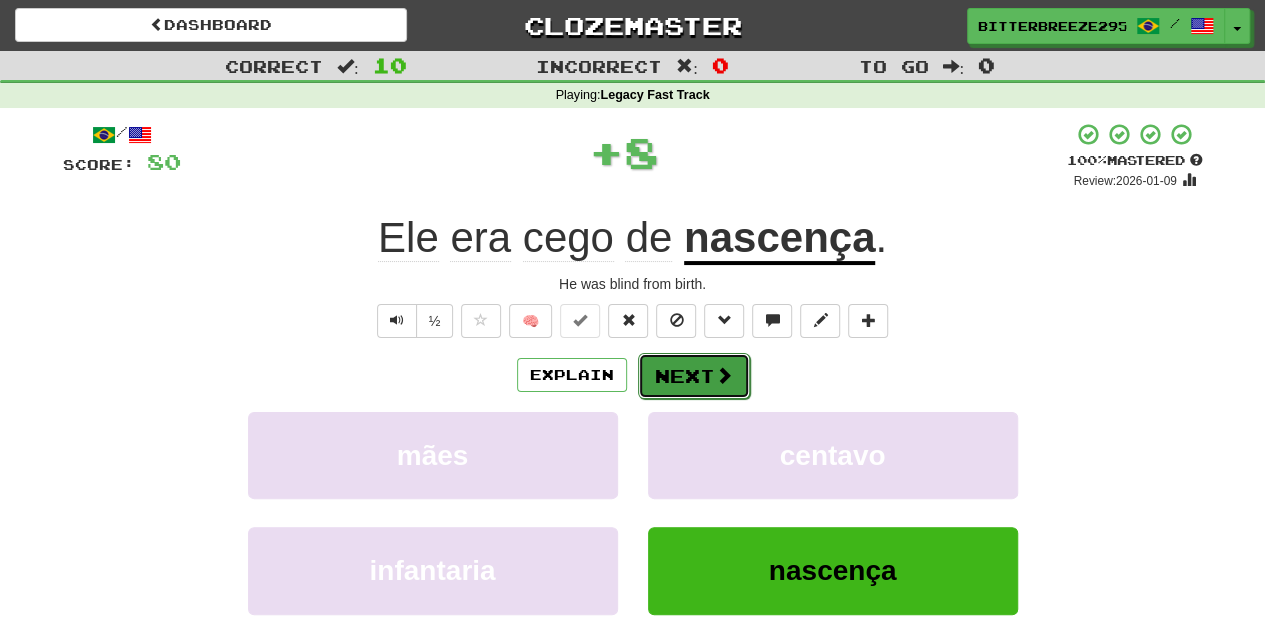 click on "Next" at bounding box center [694, 376] 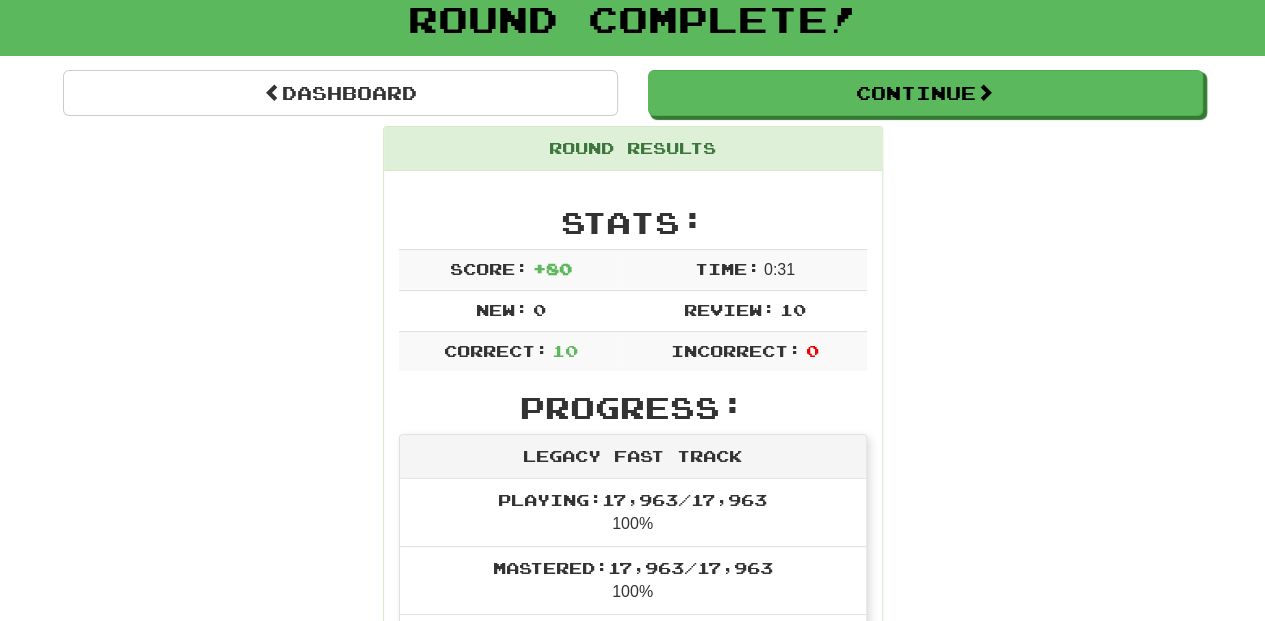 scroll, scrollTop: 0, scrollLeft: 0, axis: both 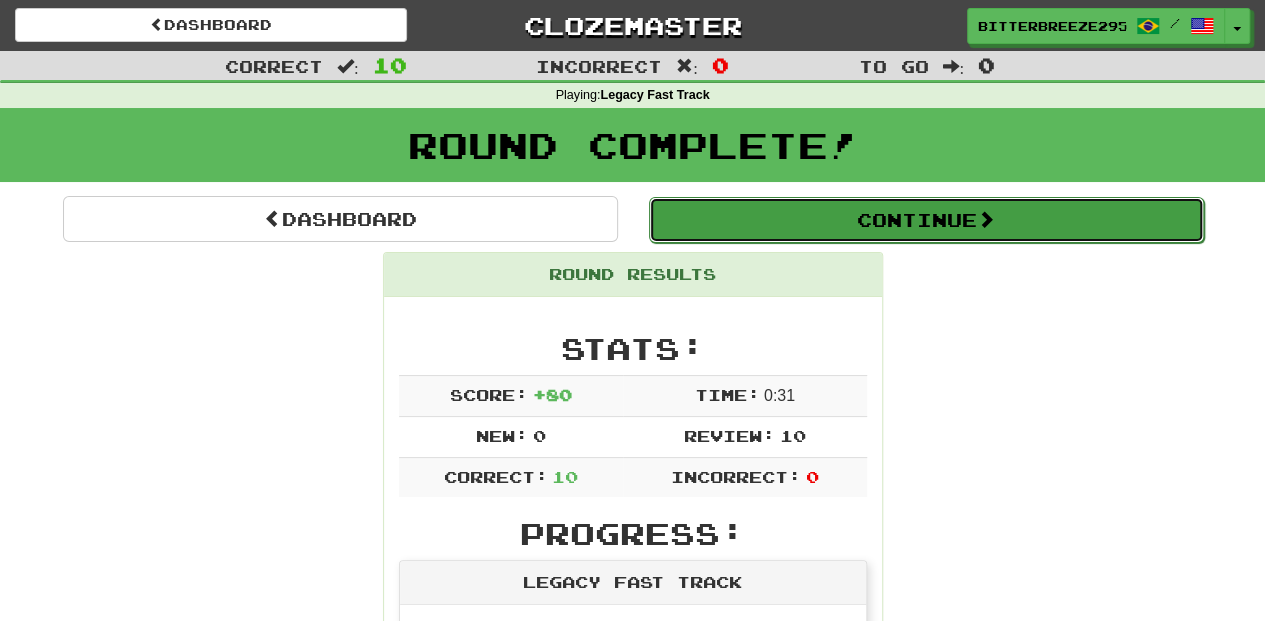 click on "Continue" at bounding box center [926, 220] 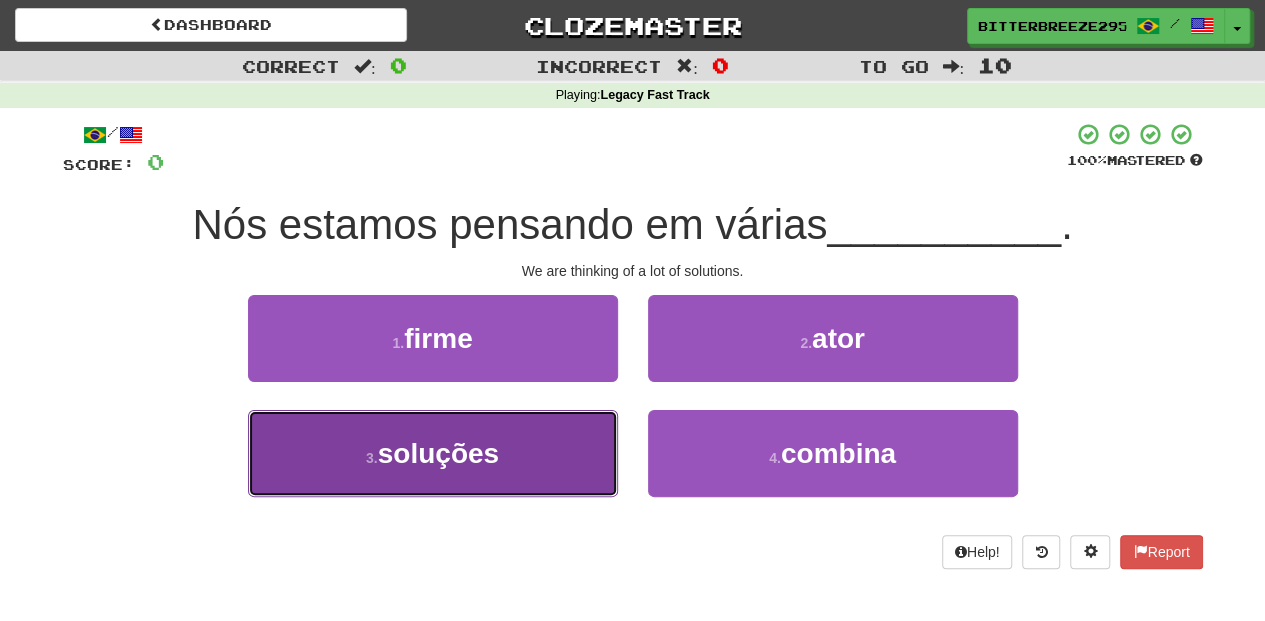 click on "3 .  soluções" at bounding box center [433, 453] 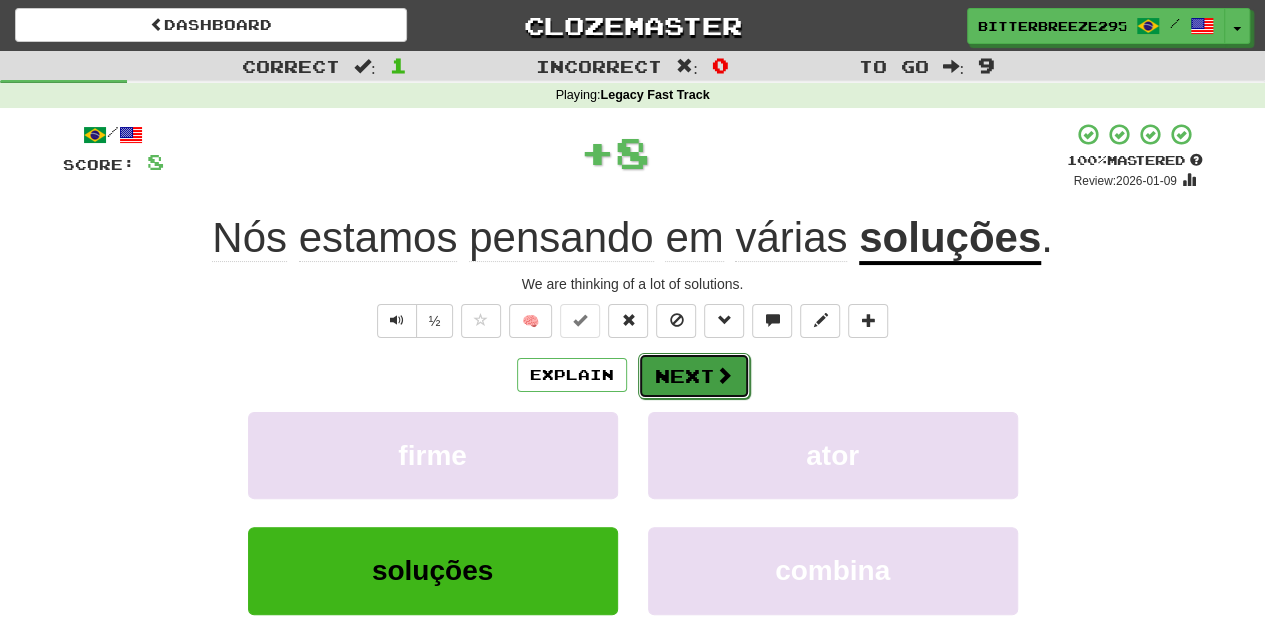 click on "Next" at bounding box center (694, 376) 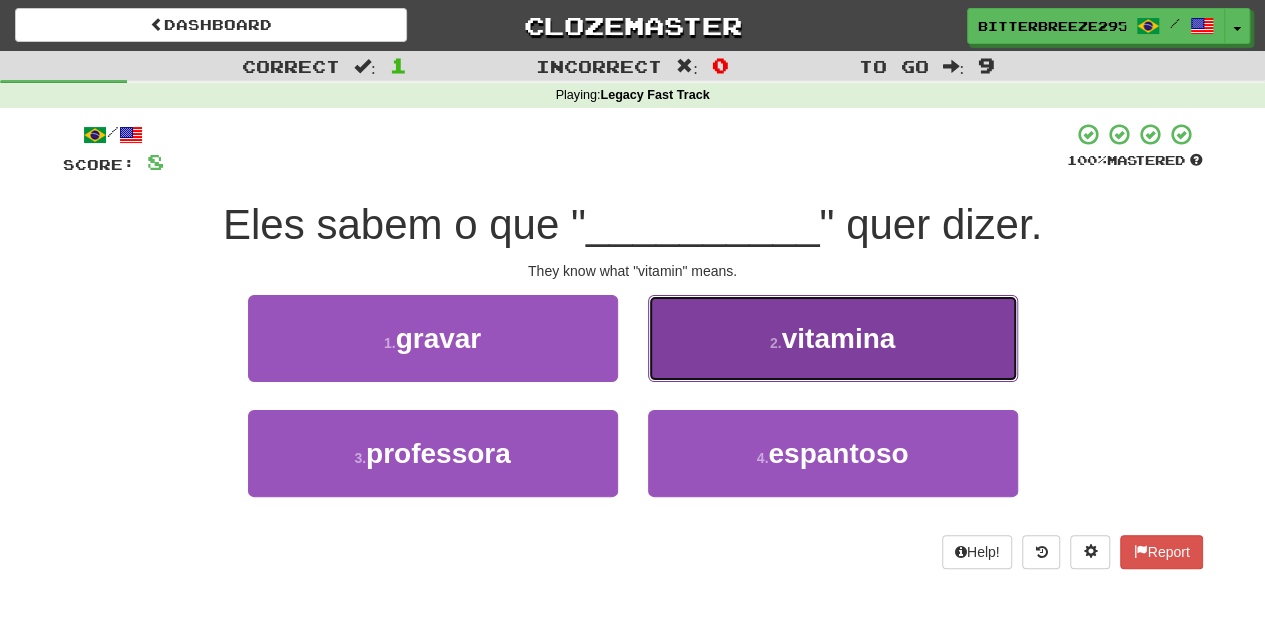 click on "2 .  vitamina" at bounding box center (833, 338) 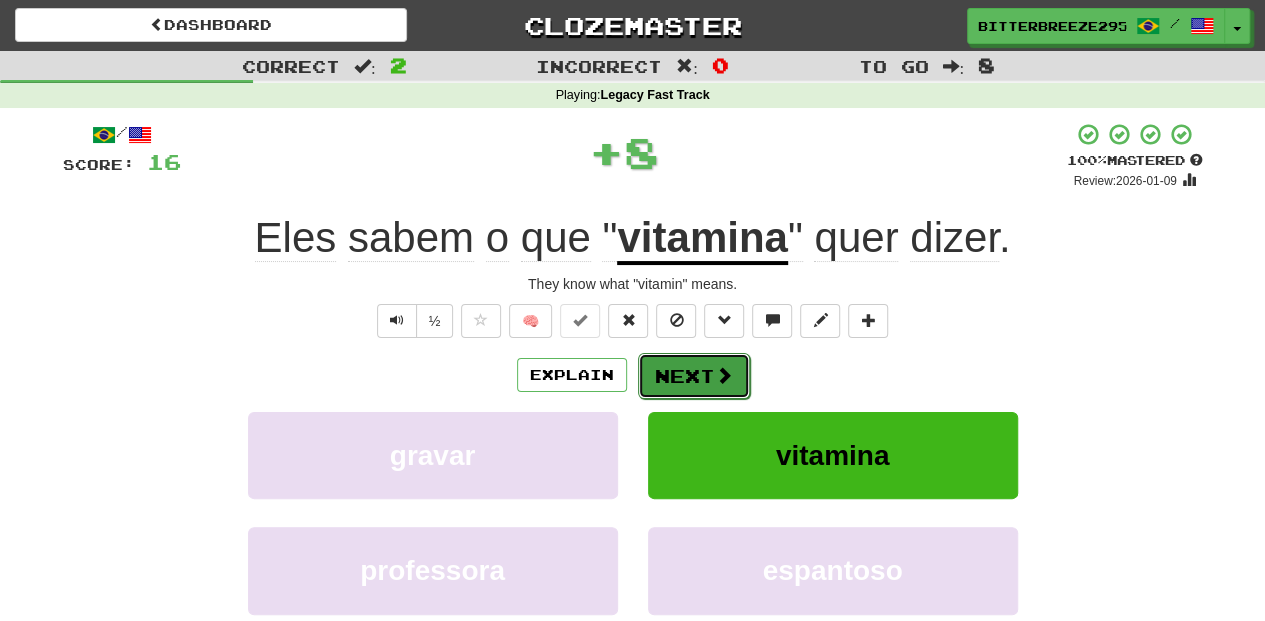 click on "Next" at bounding box center (694, 376) 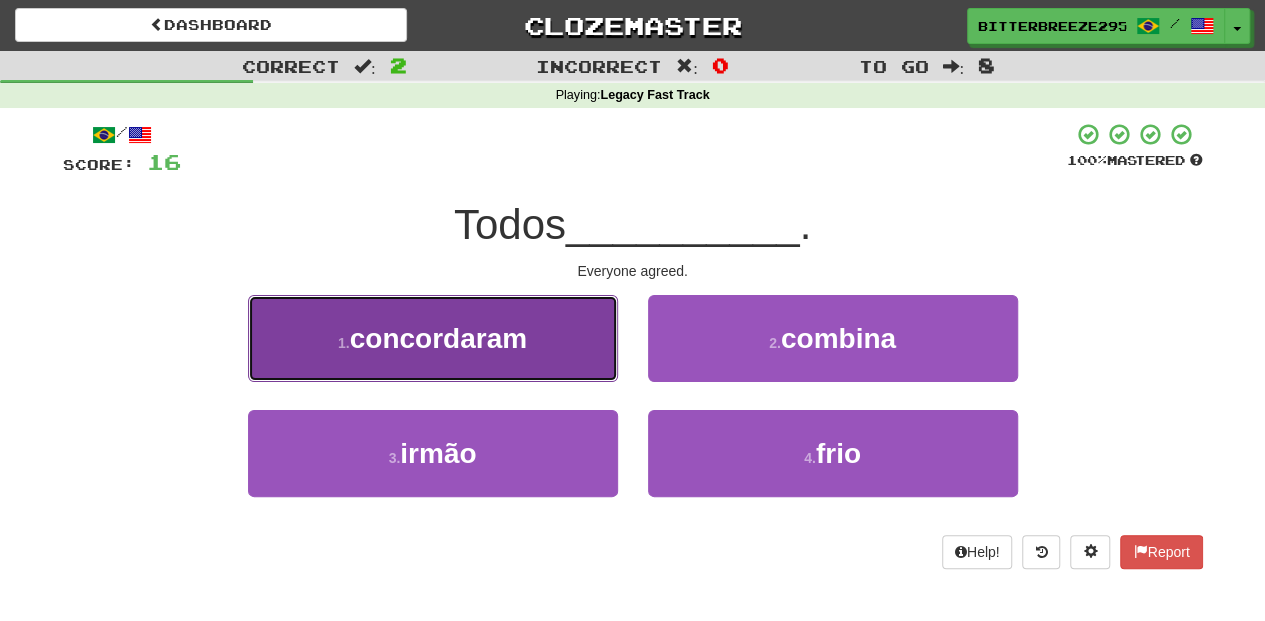 click on "1 .  concordaram" at bounding box center [433, 338] 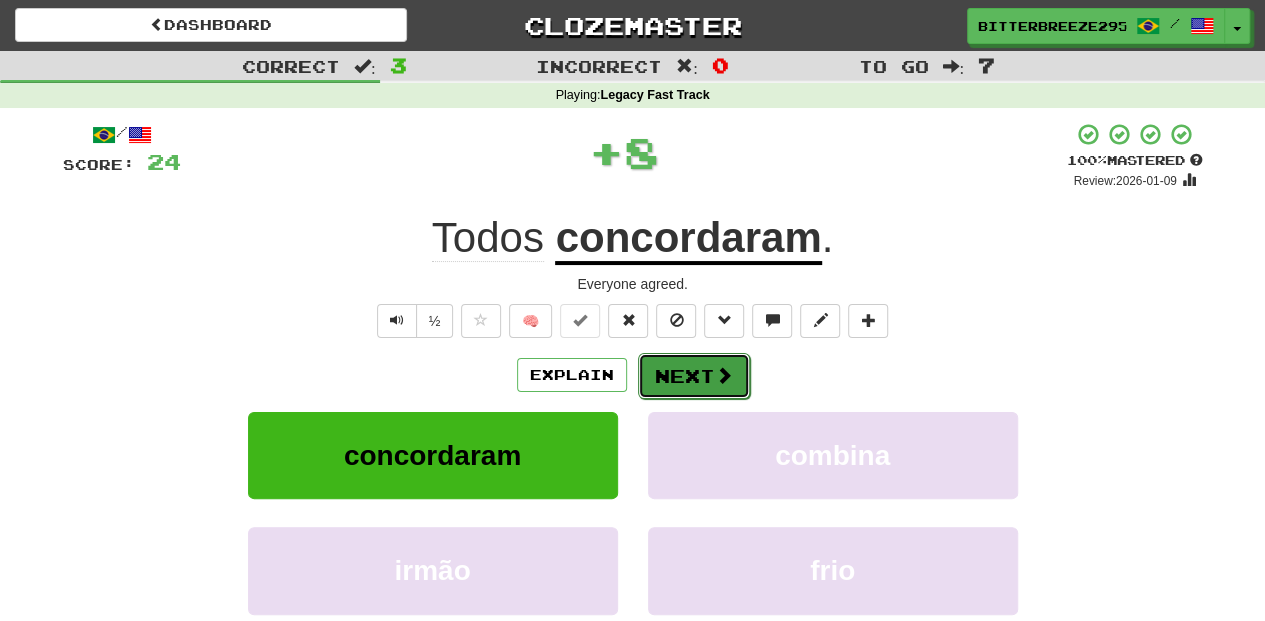 click on "Next" at bounding box center (694, 376) 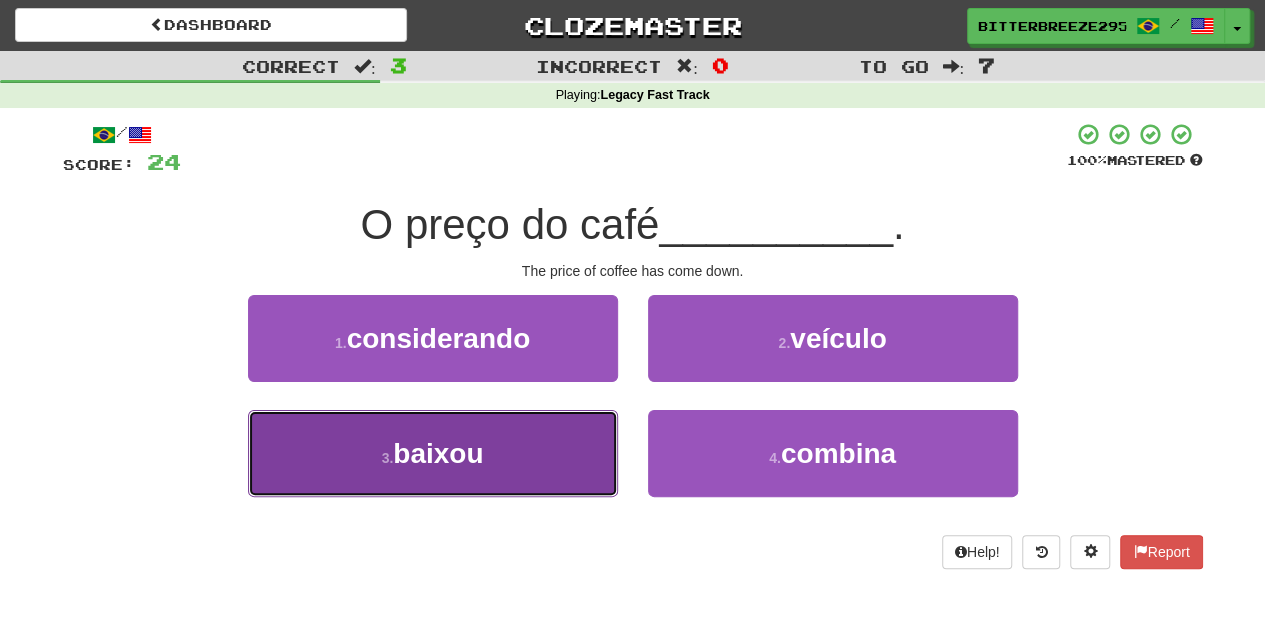 click on "3 .  baixou" at bounding box center (433, 453) 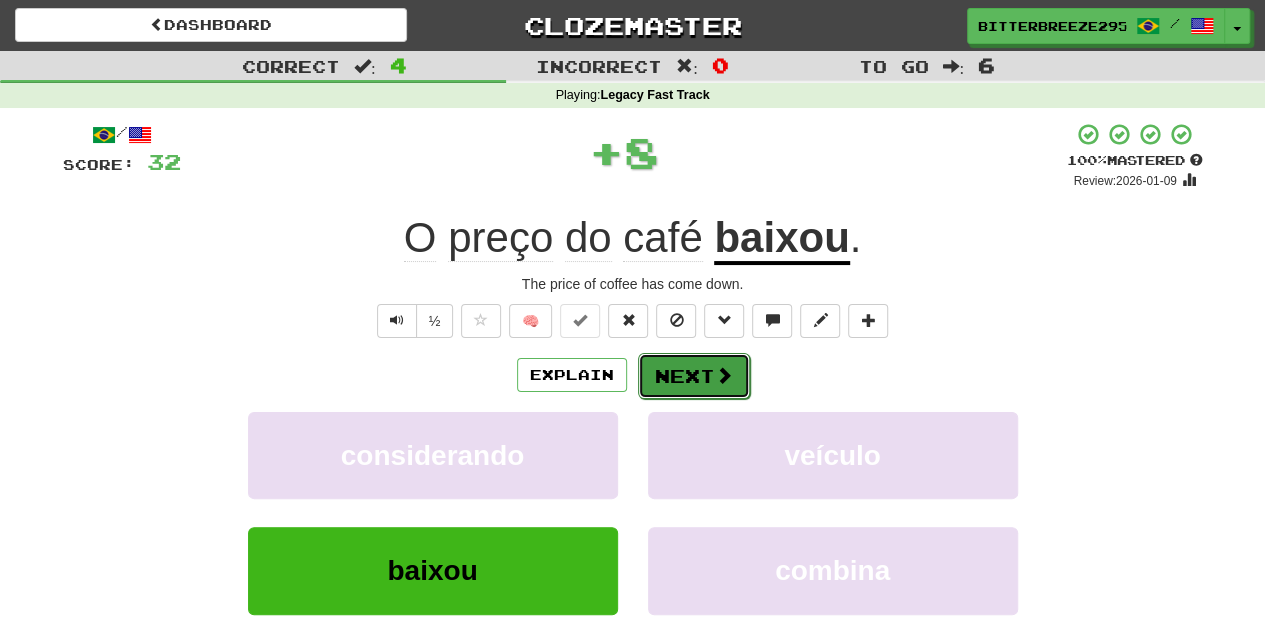 click on "Next" at bounding box center (694, 376) 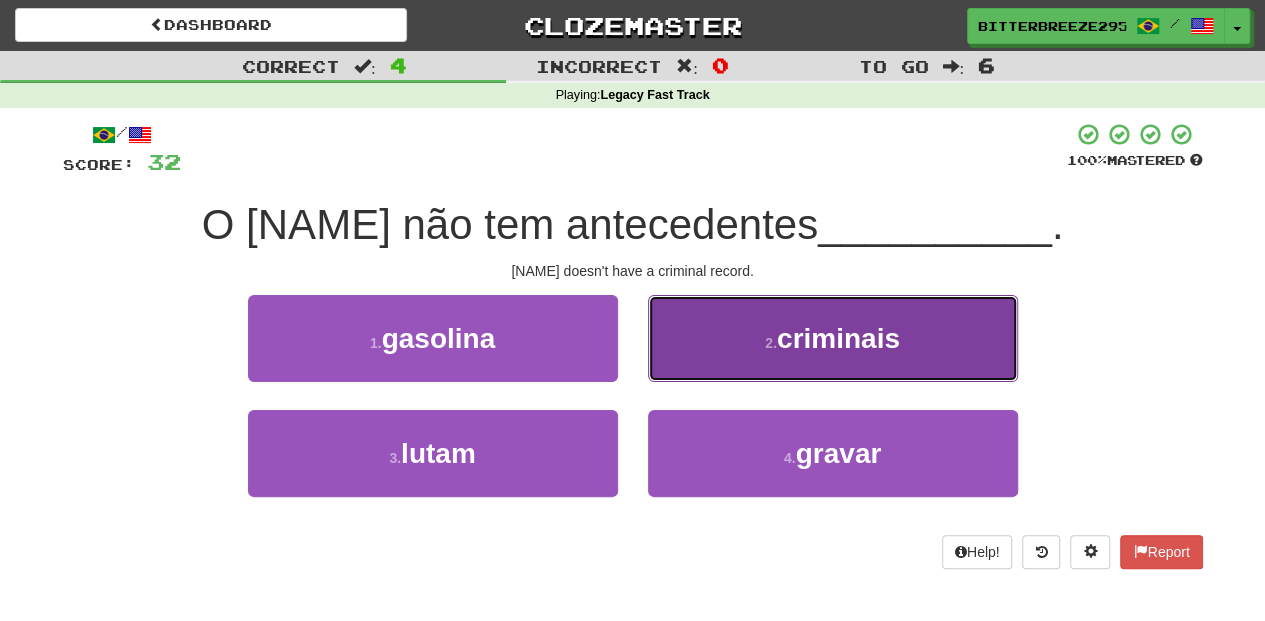 click on "2 .  criminais" at bounding box center (833, 338) 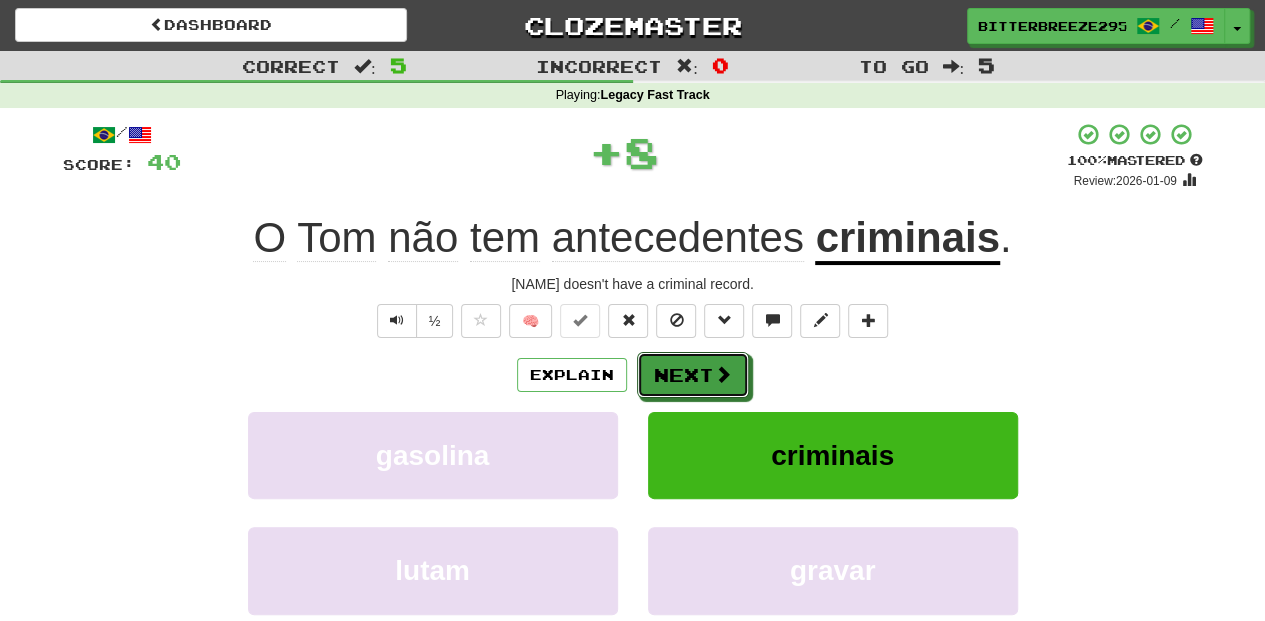 click on "Next" at bounding box center (693, 375) 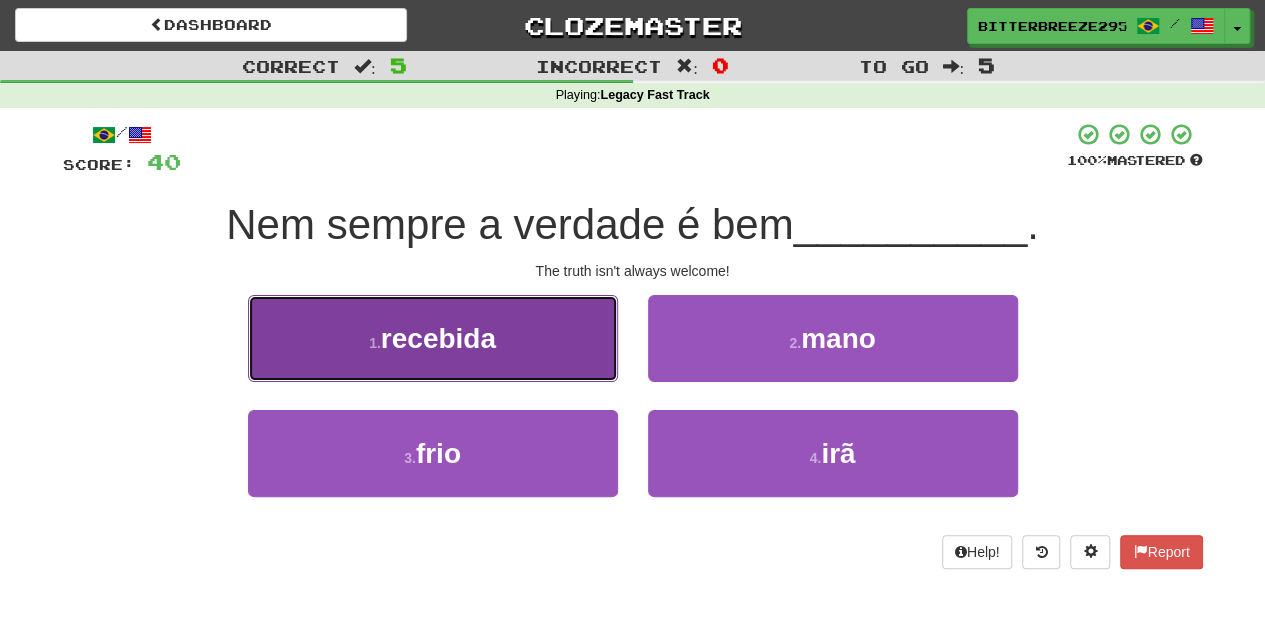 click on "1 .  recebida" at bounding box center [433, 338] 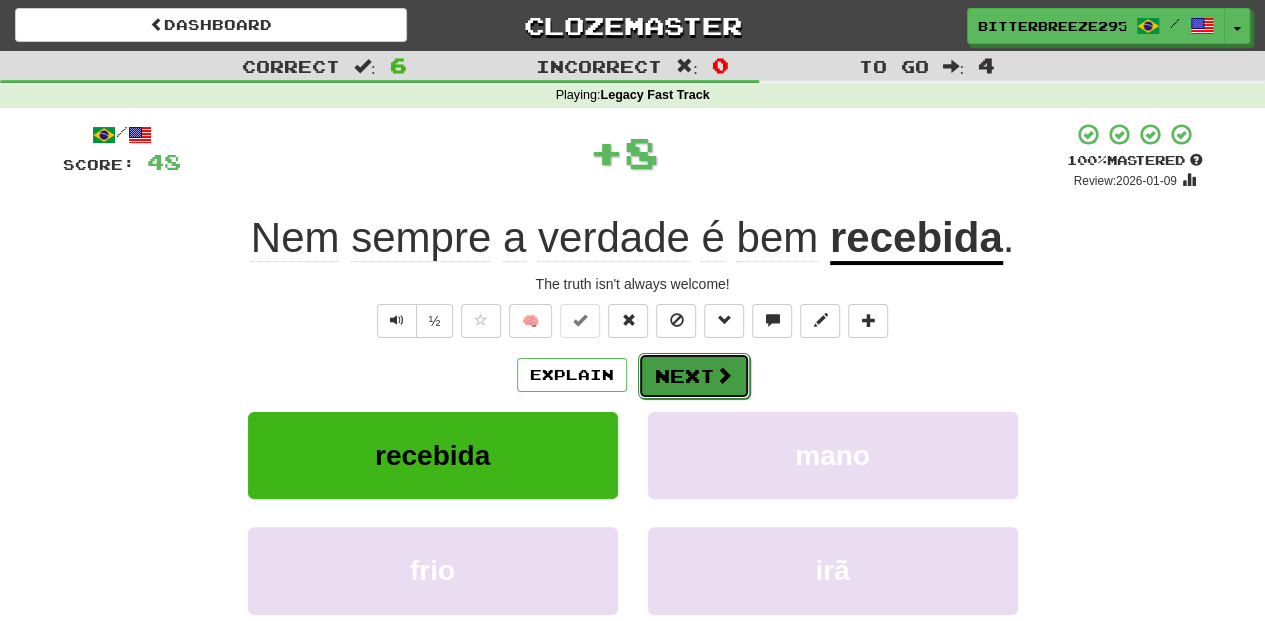 click on "Next" at bounding box center (694, 376) 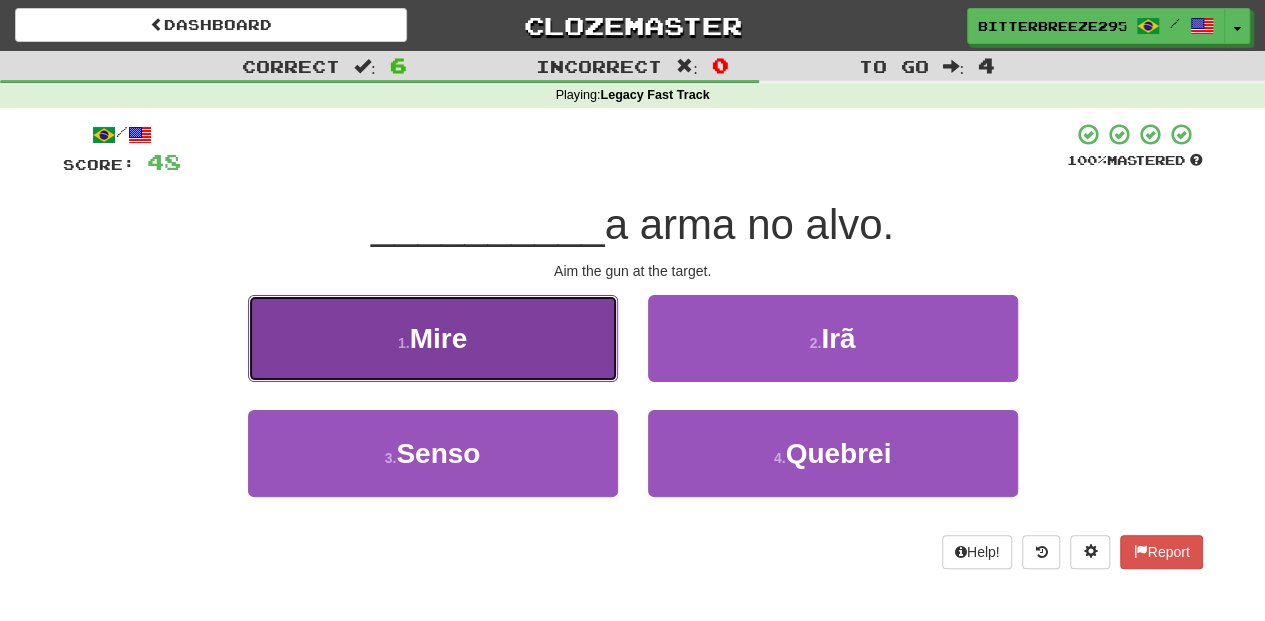 click on "1 .  Mire" at bounding box center (433, 338) 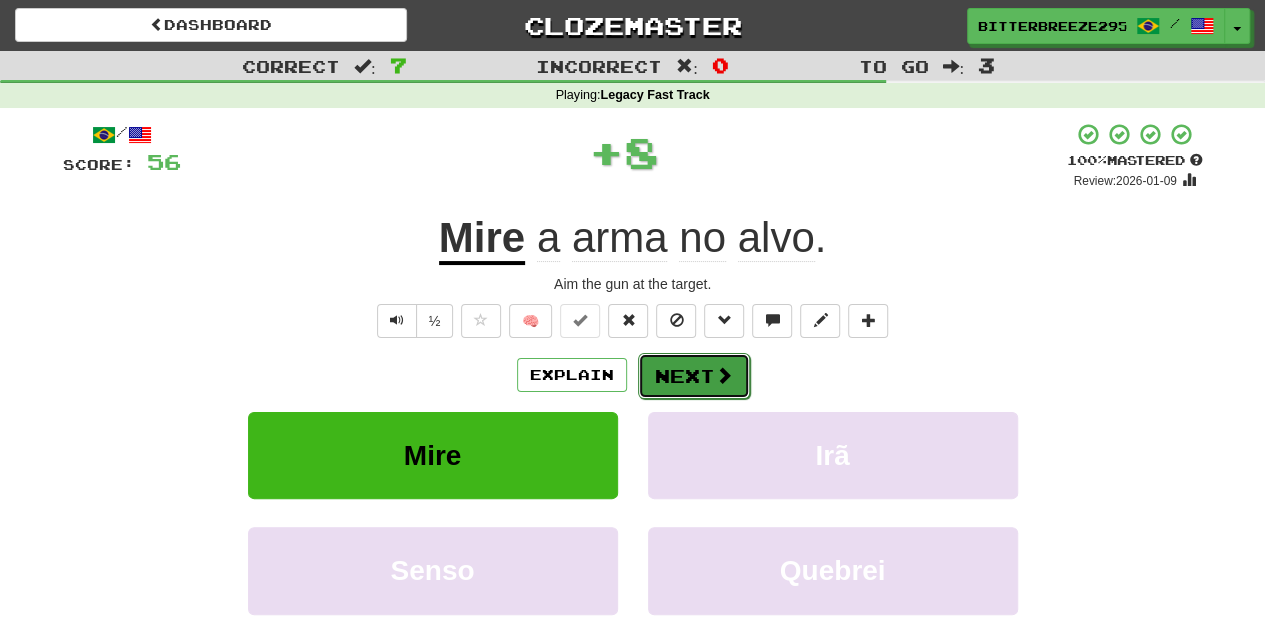 click on "Next" at bounding box center (694, 376) 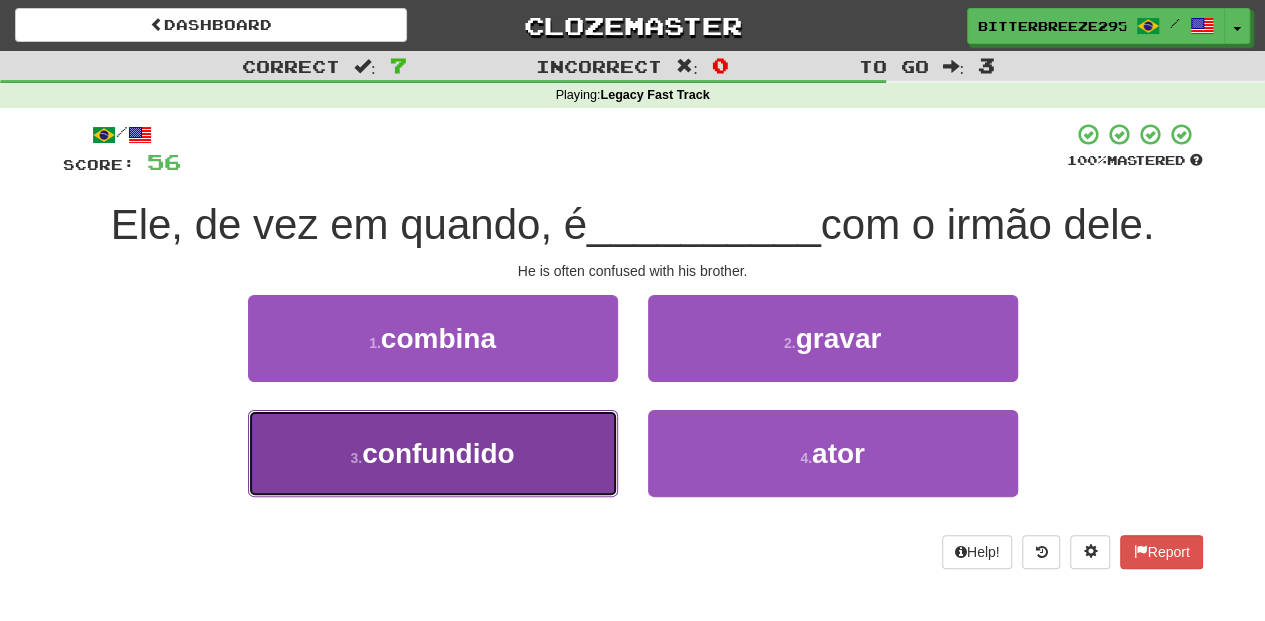 click on "3 .  confundido" at bounding box center (433, 453) 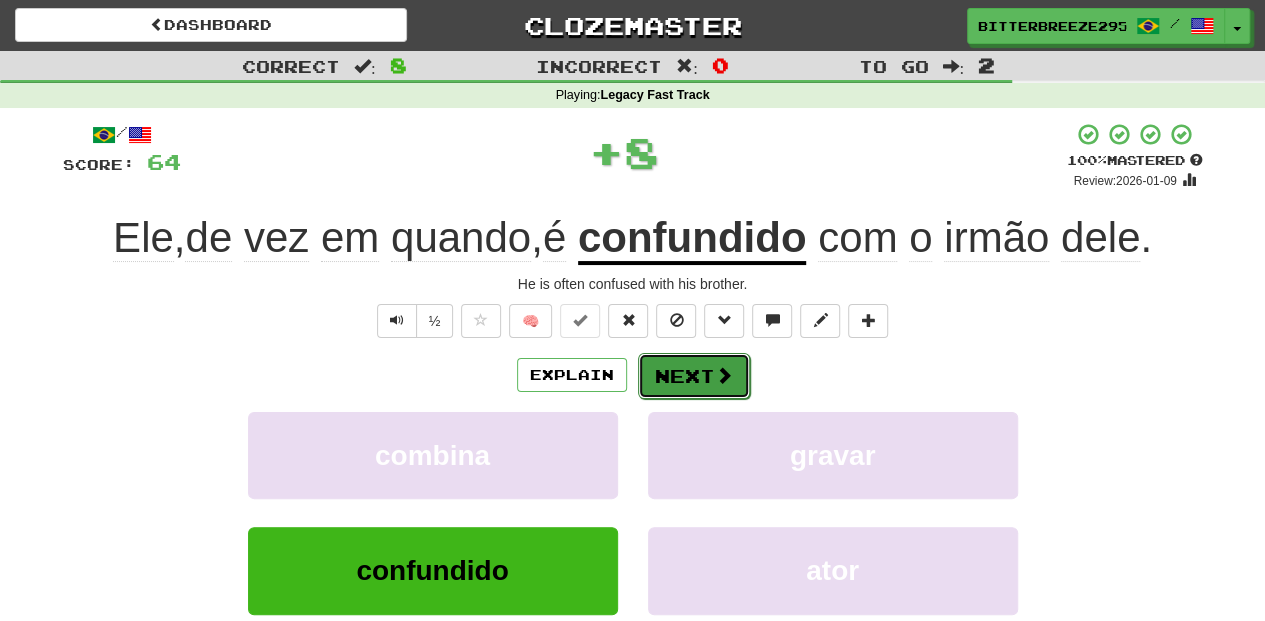 click on "Next" at bounding box center (694, 376) 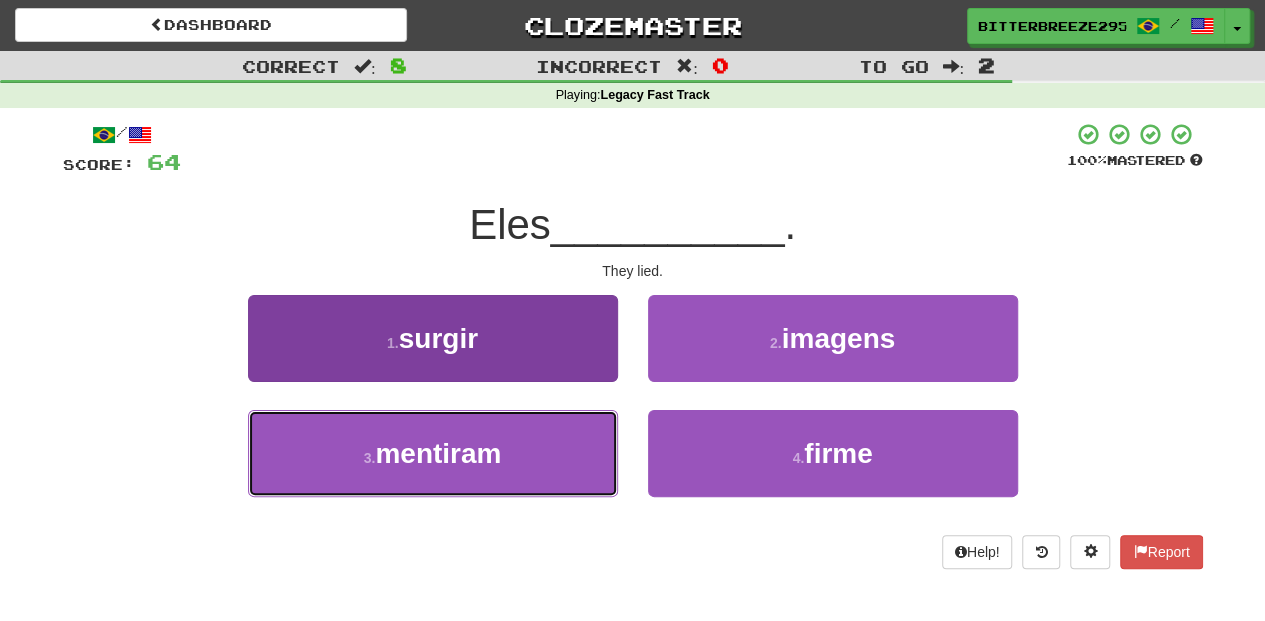click on "3 .  mentiram" at bounding box center [433, 453] 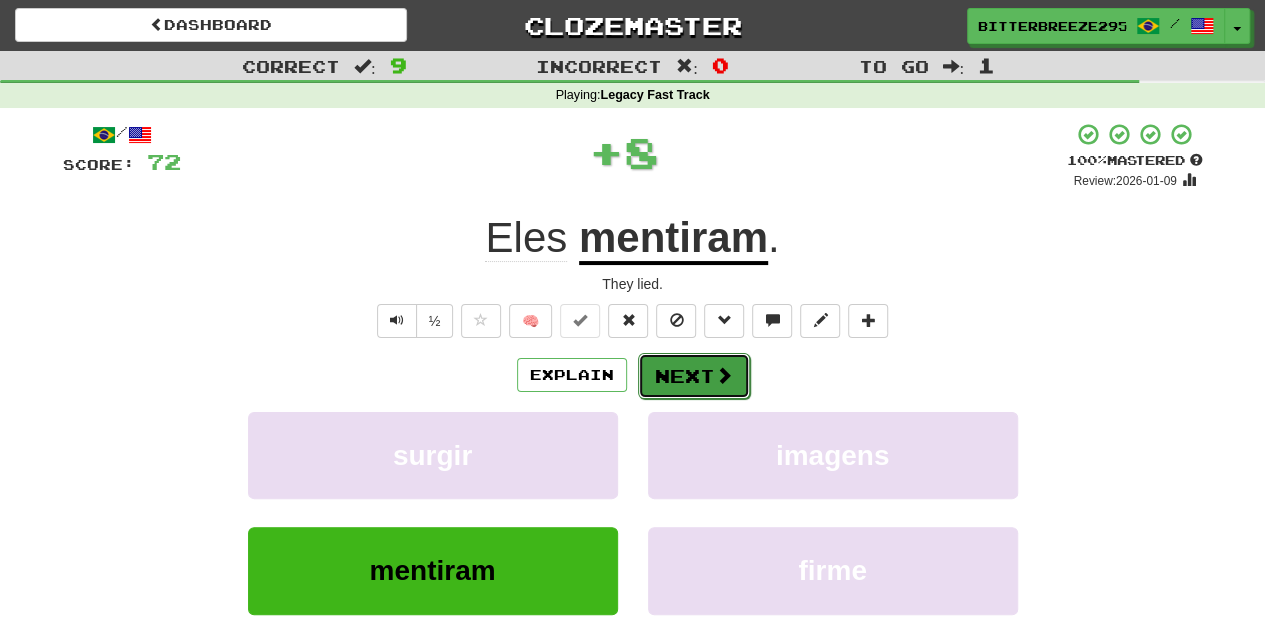 click on "Next" at bounding box center (694, 376) 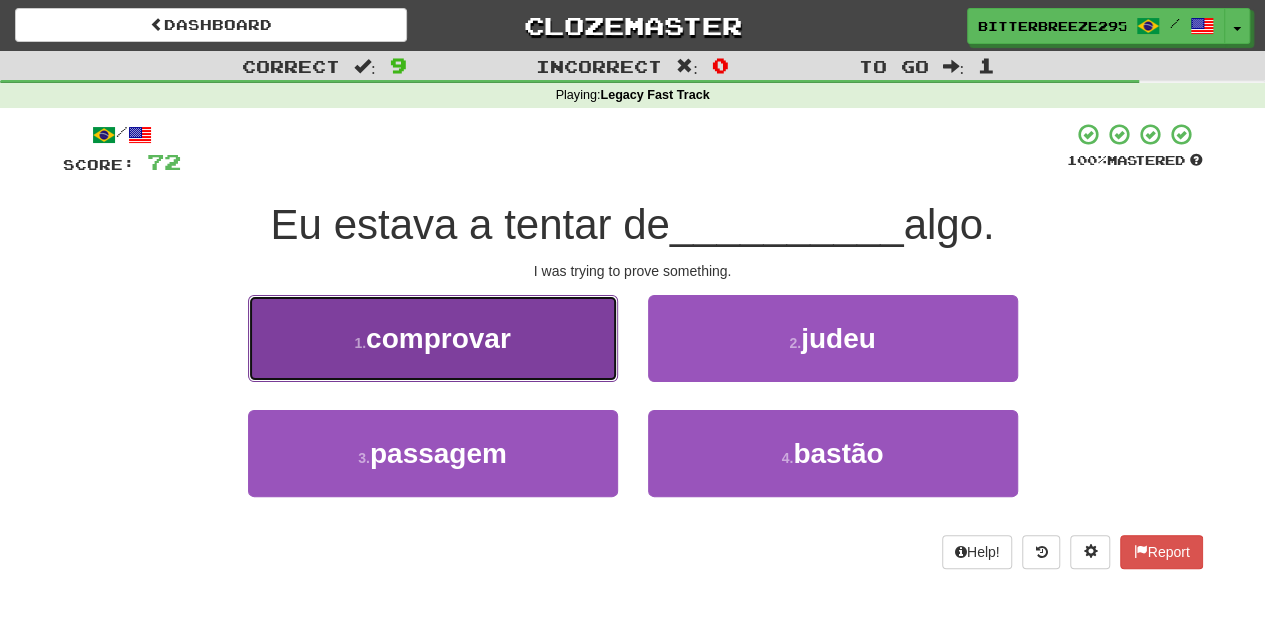 click on "1 .  comprovar" at bounding box center [433, 338] 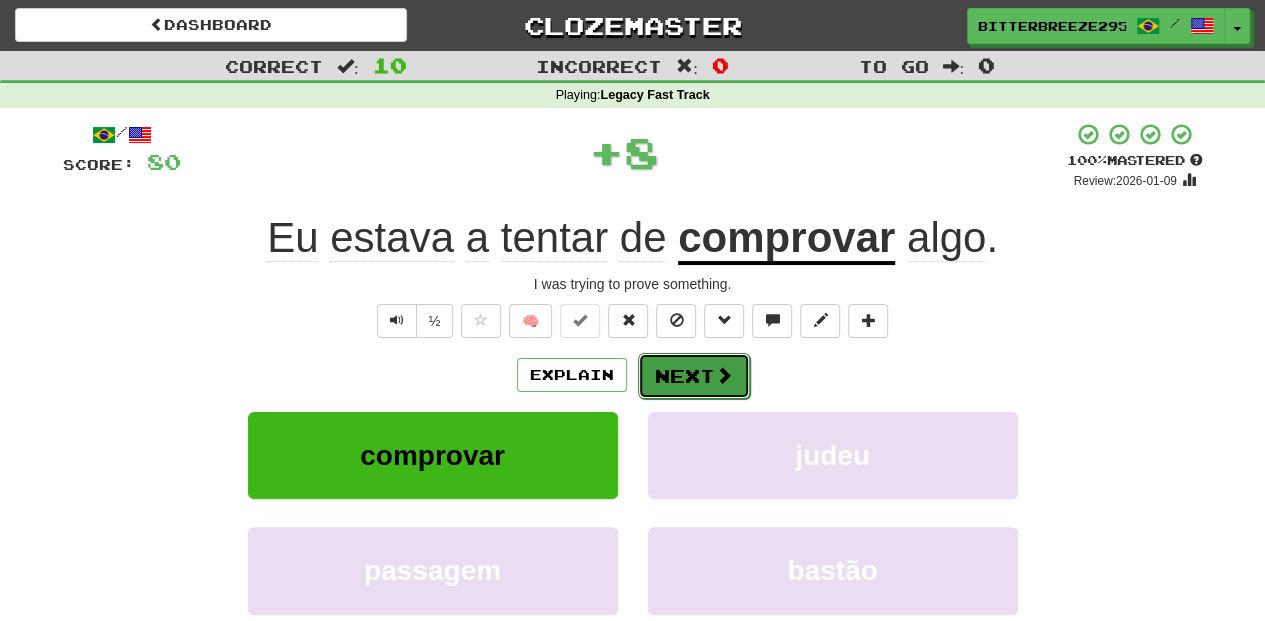 click on "Next" at bounding box center [694, 376] 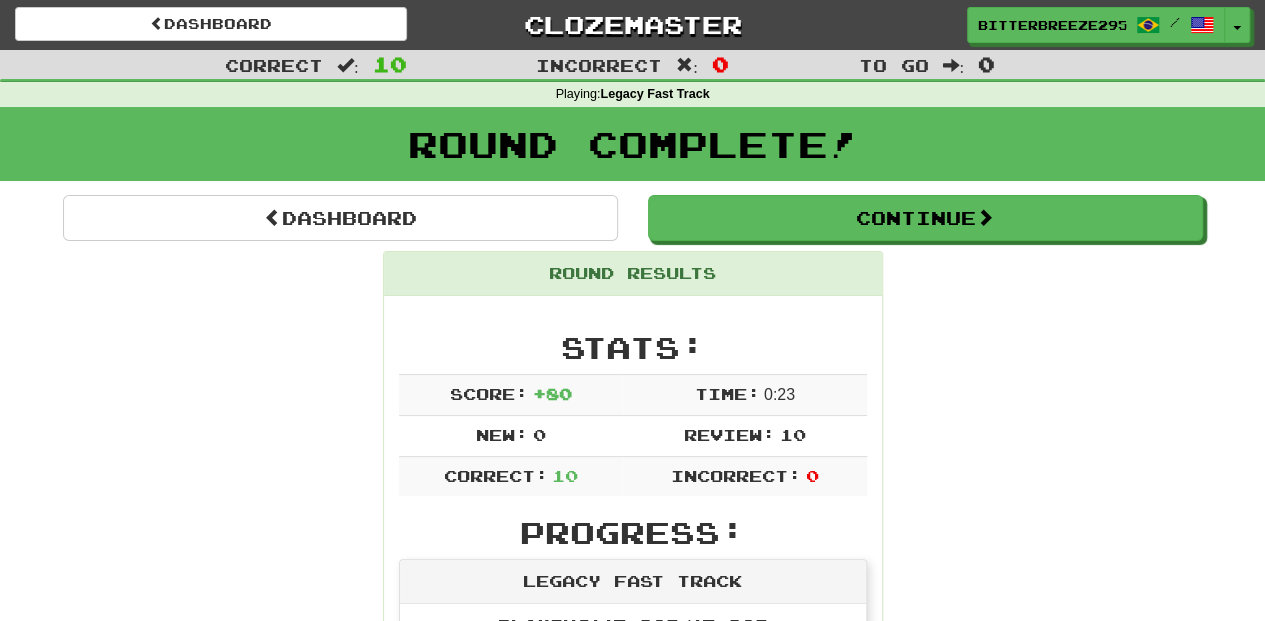 scroll, scrollTop: 0, scrollLeft: 0, axis: both 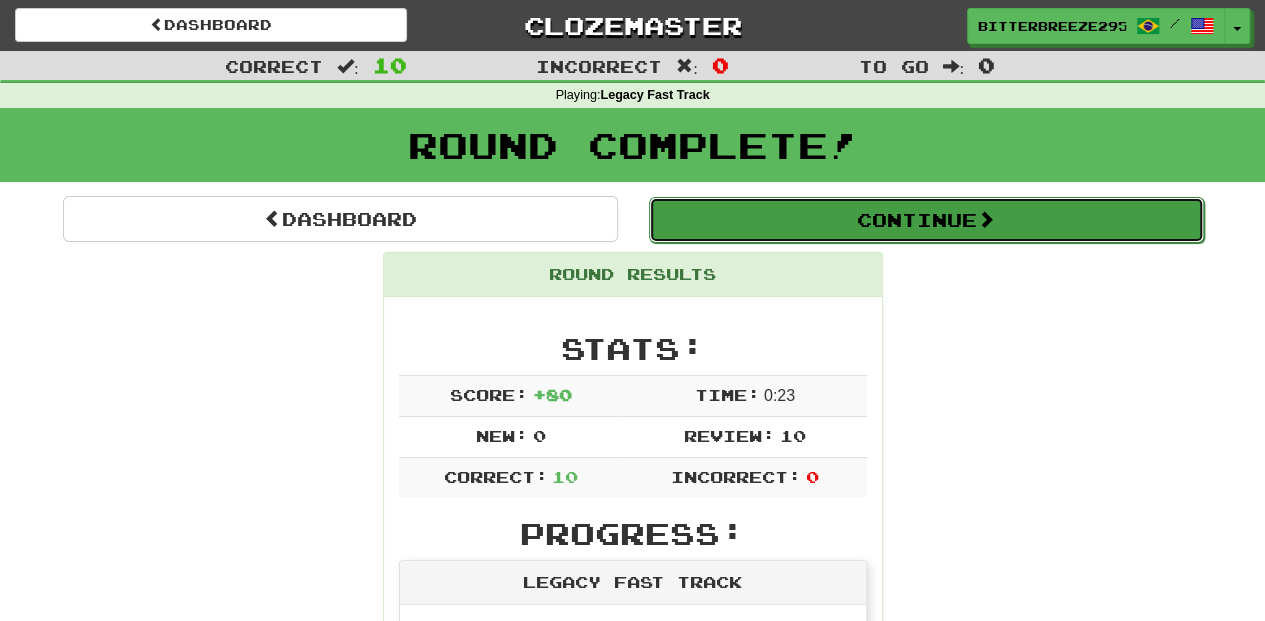 click on "Continue" at bounding box center [926, 220] 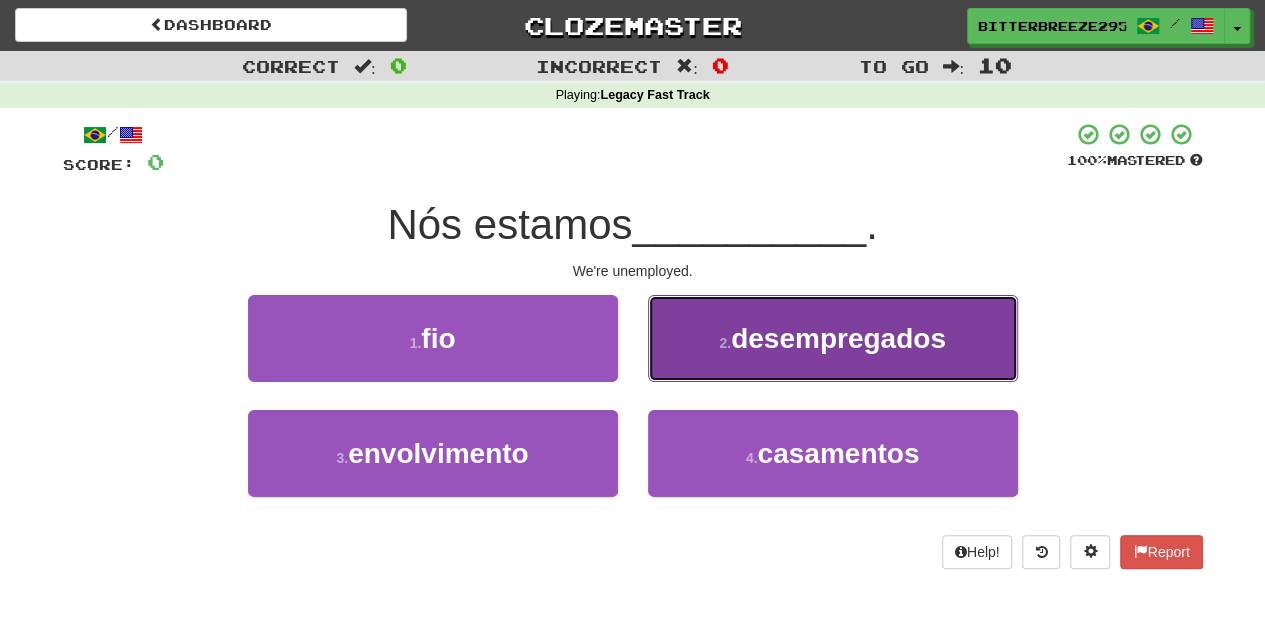 click on "2 .  desempregados" at bounding box center (833, 338) 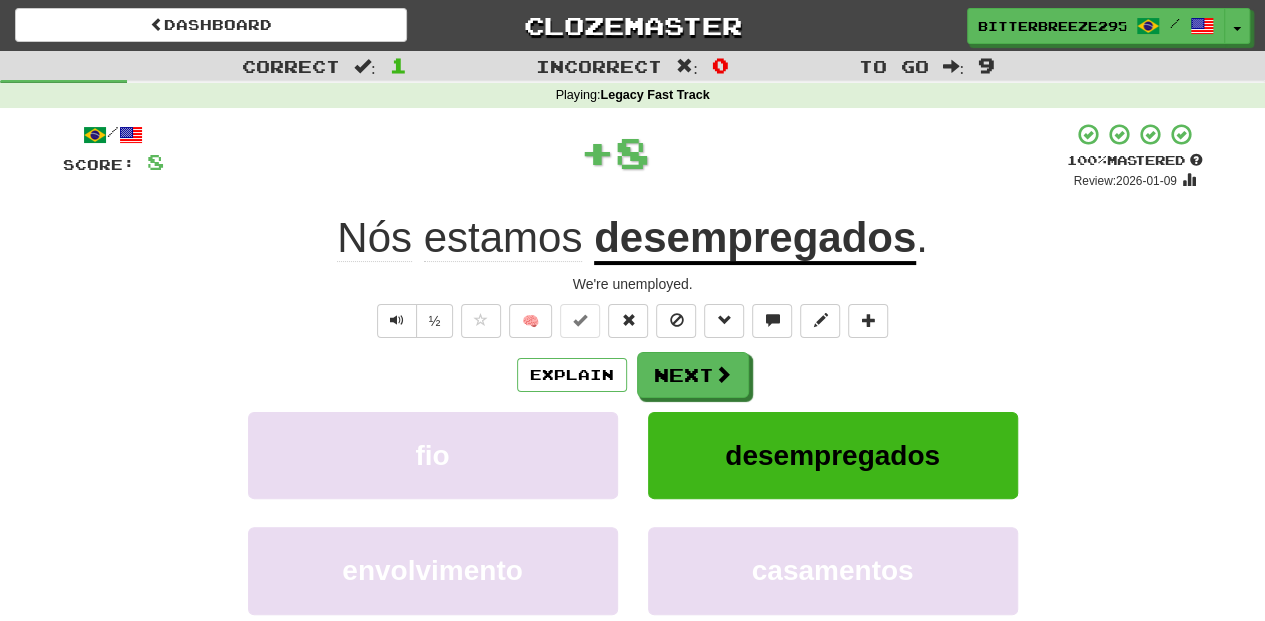 click on "Next" at bounding box center (693, 375) 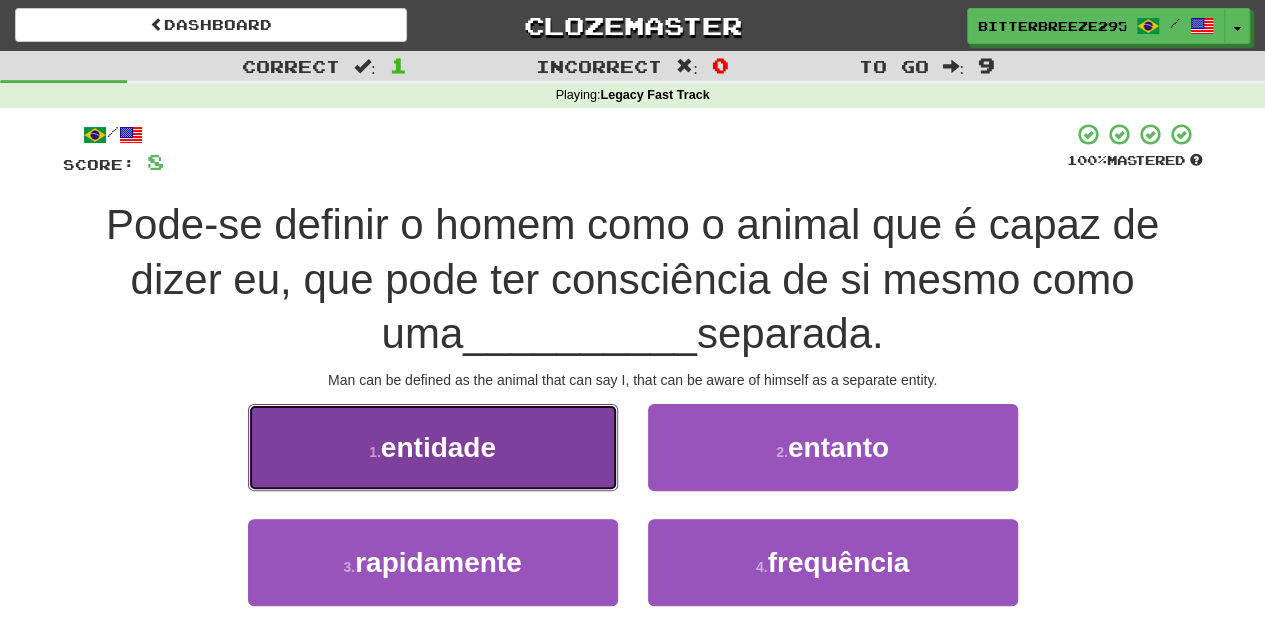 click on "1 .  entidade" at bounding box center (433, 447) 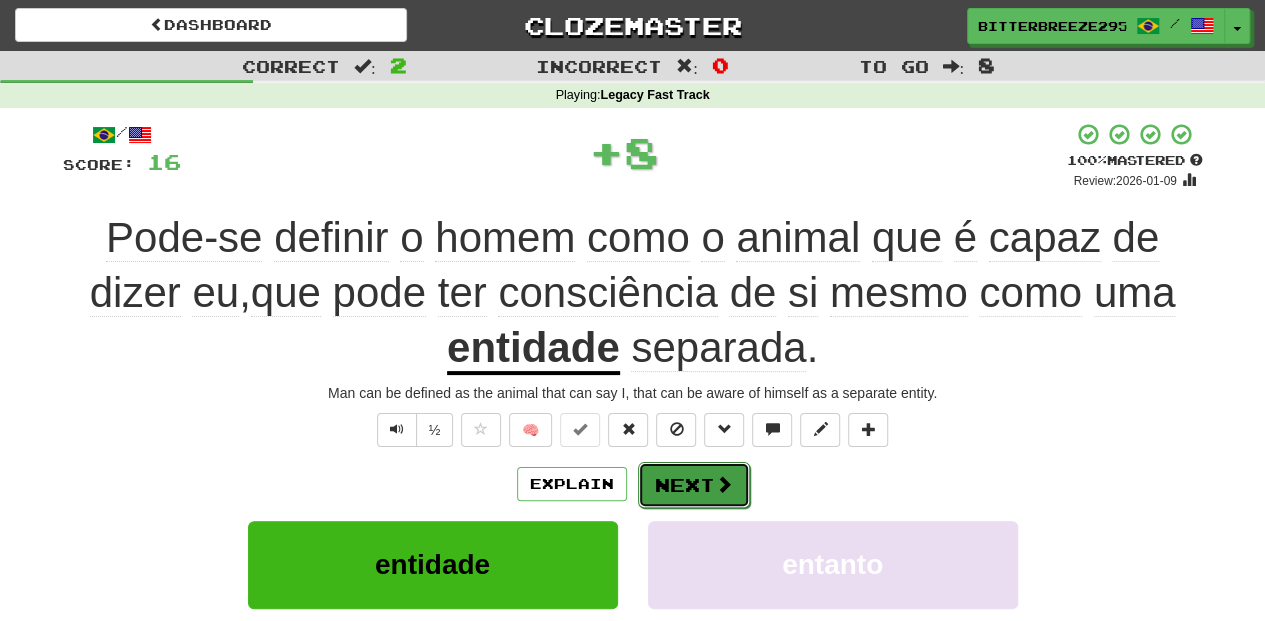 click on "Next" at bounding box center [694, 485] 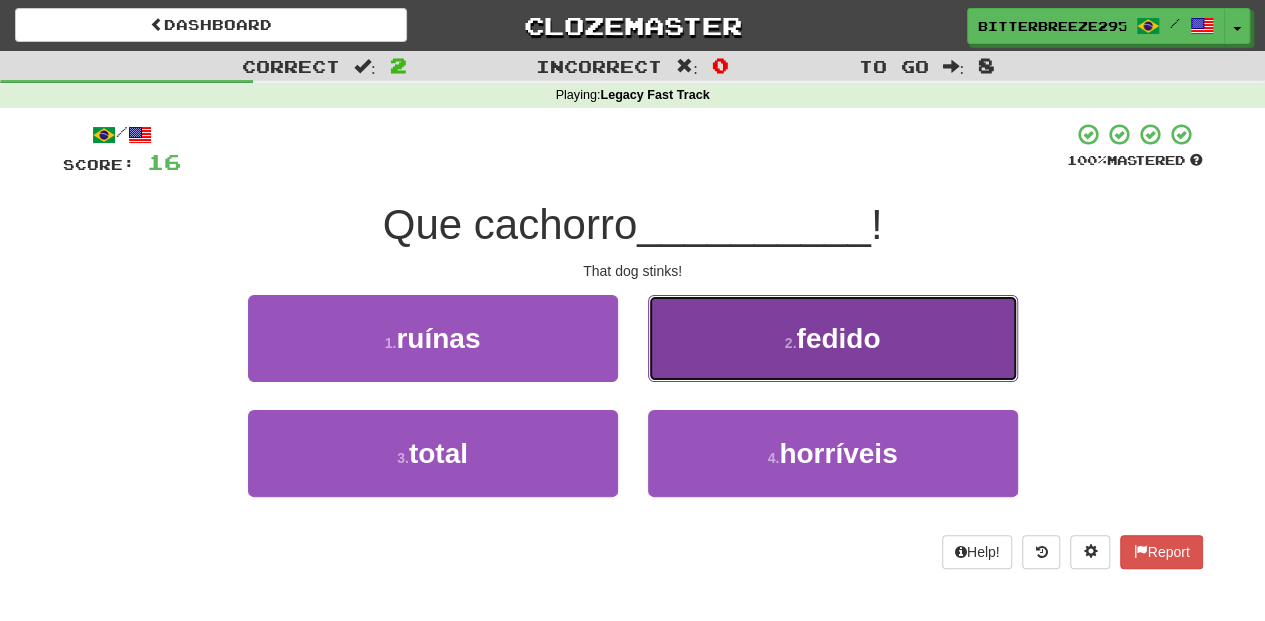 click on "2 .  fedido" at bounding box center [833, 338] 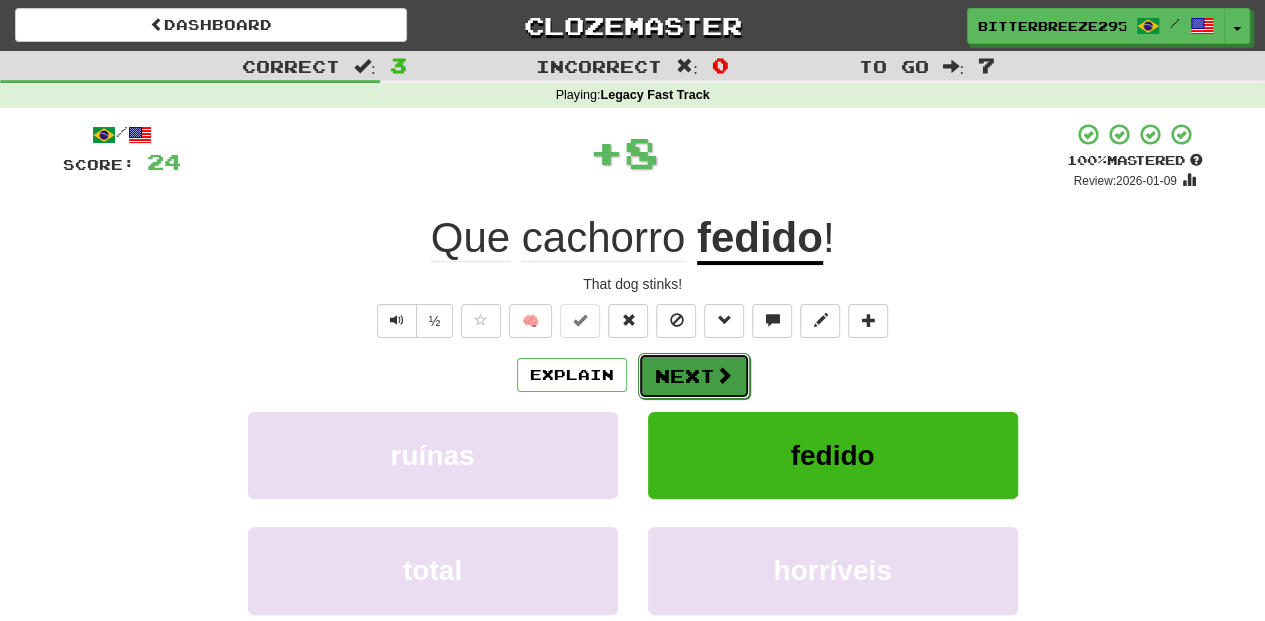 click on "Next" at bounding box center (694, 376) 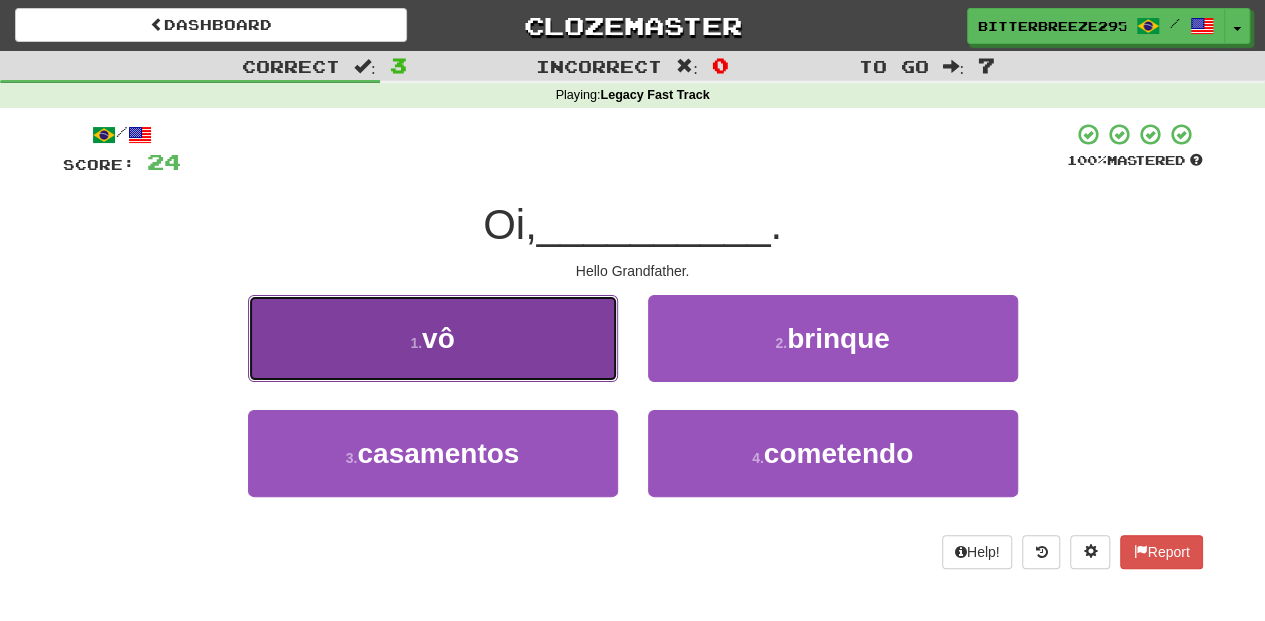 drag, startPoint x: 526, startPoint y: 340, endPoint x: 555, endPoint y: 344, distance: 29.274563 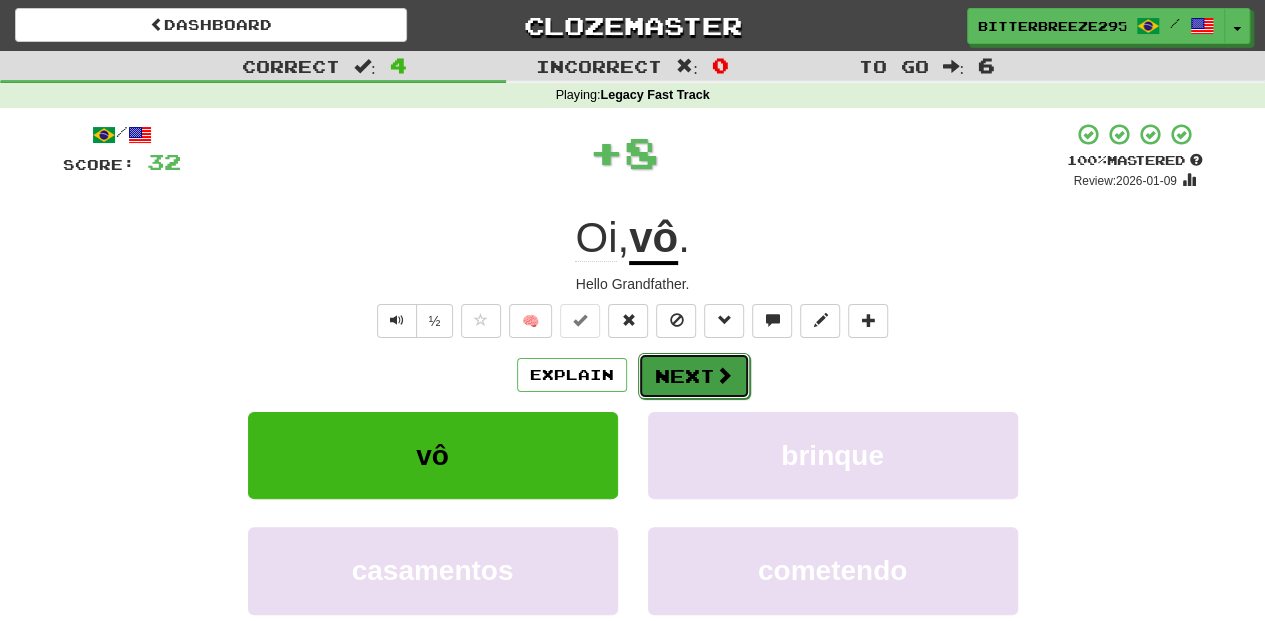 click on "Next" at bounding box center [694, 376] 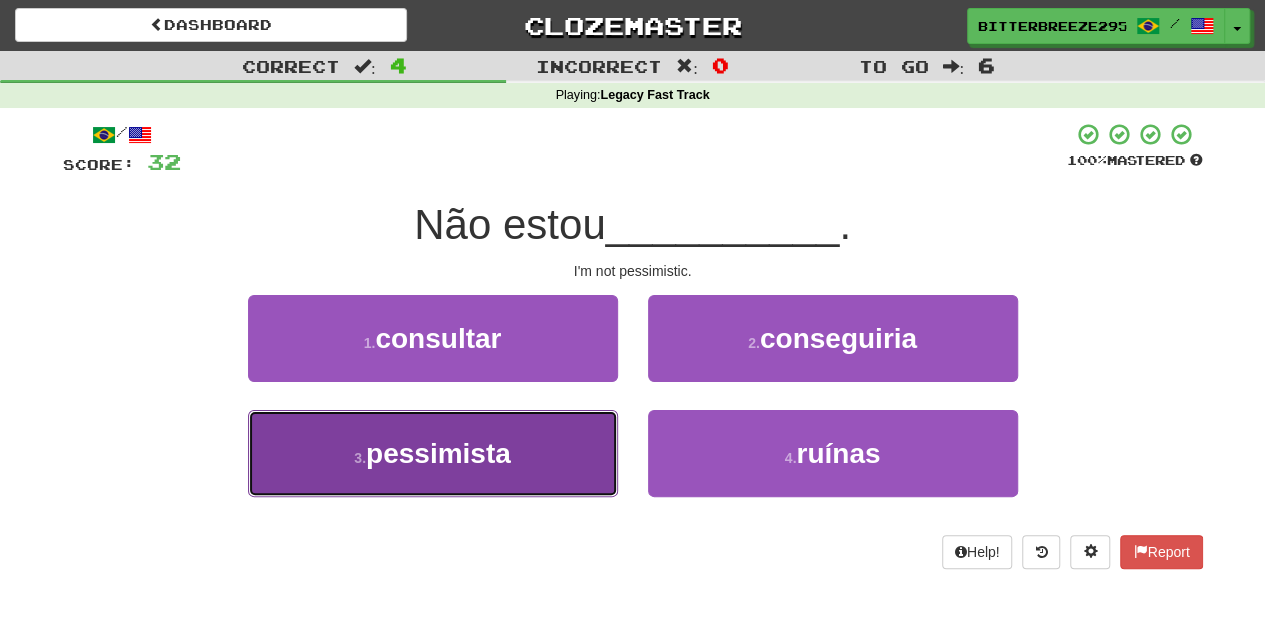 click on "3 .  pessimista" at bounding box center (433, 453) 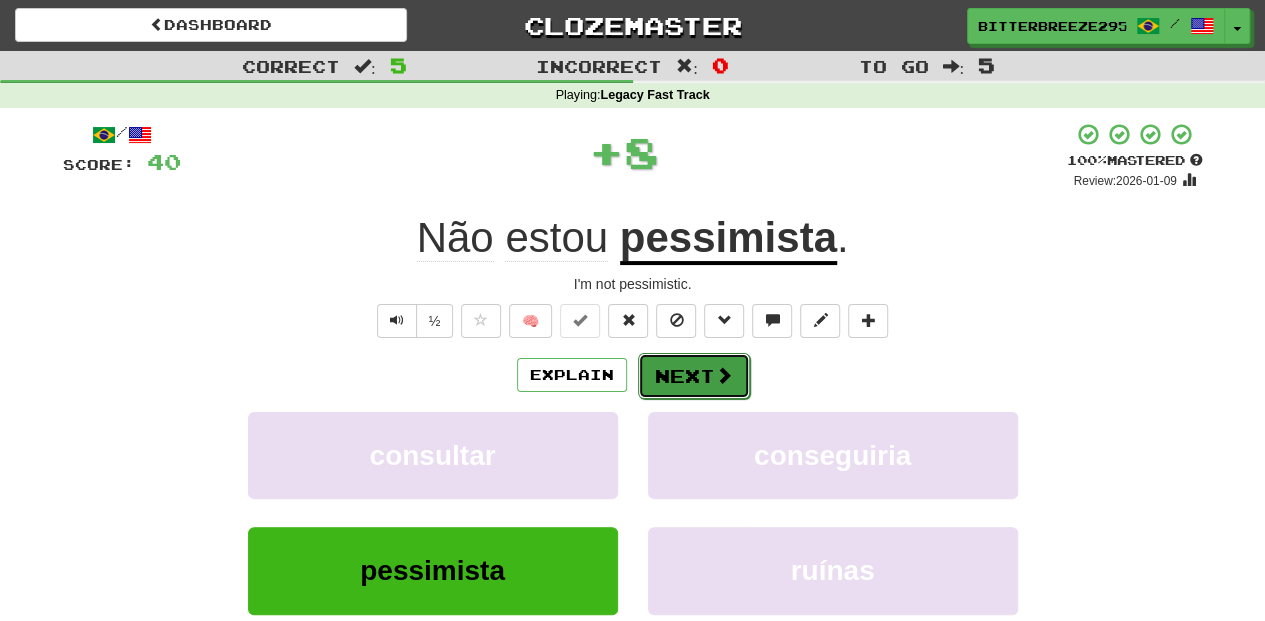 click on "Next" at bounding box center (694, 376) 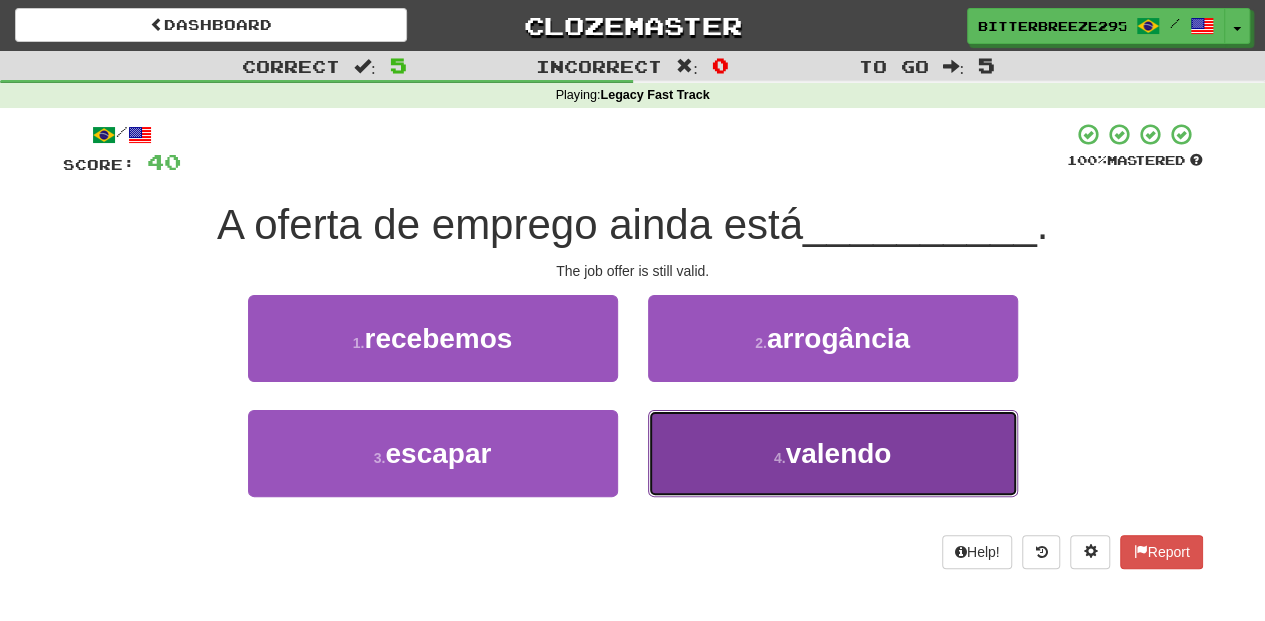 click on "4 .  valendo" at bounding box center (833, 453) 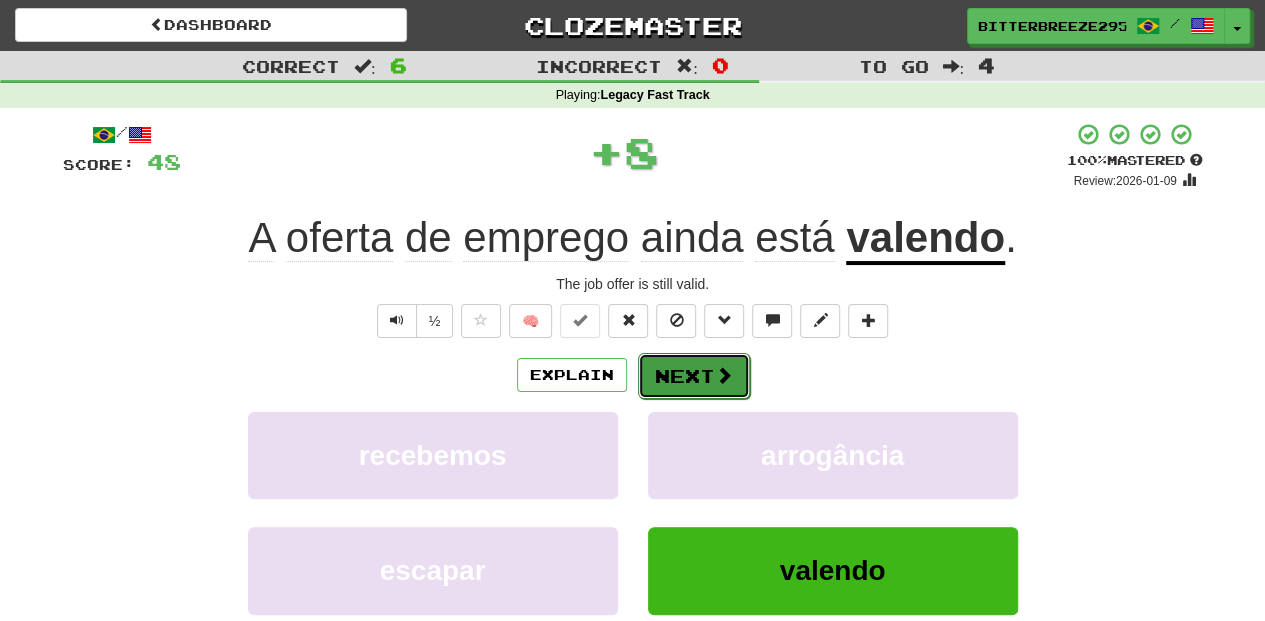 click on "Next" at bounding box center (694, 376) 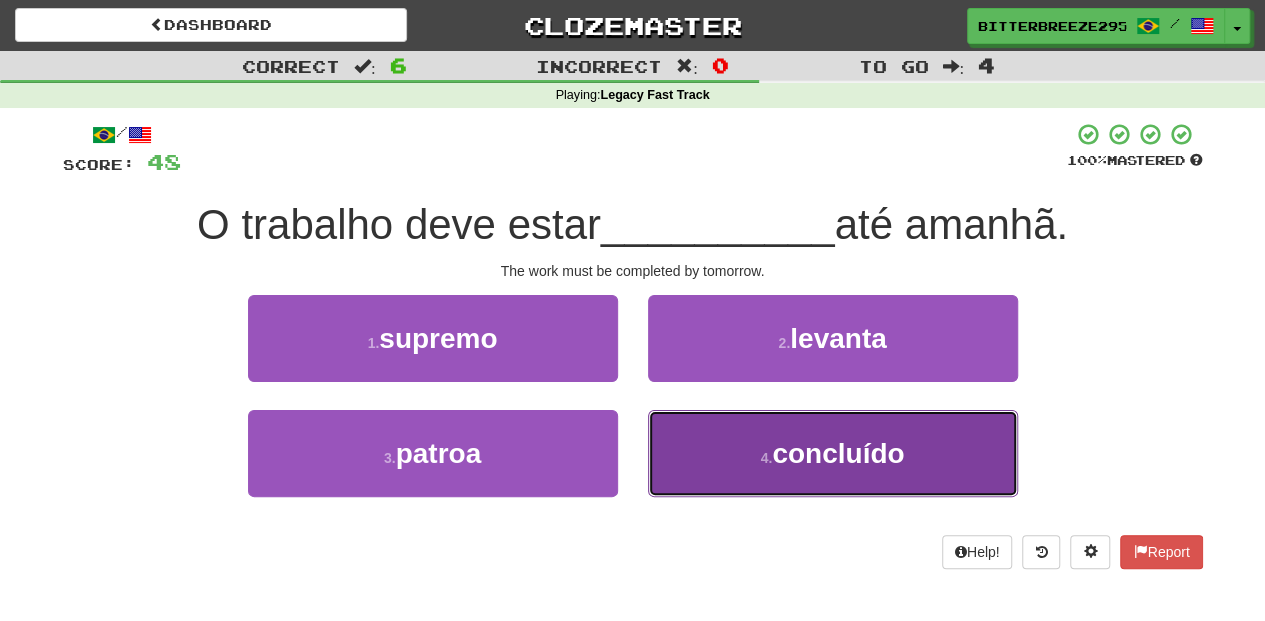 click on "4 .  concluído" at bounding box center [833, 453] 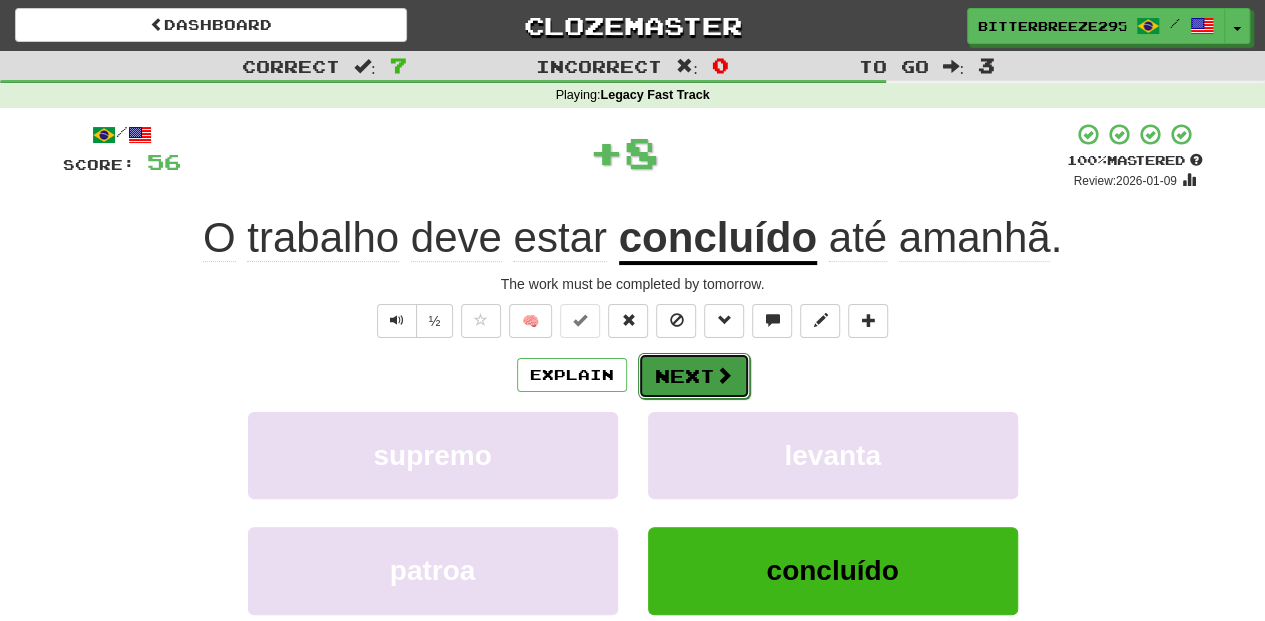 click on "Next" at bounding box center (694, 376) 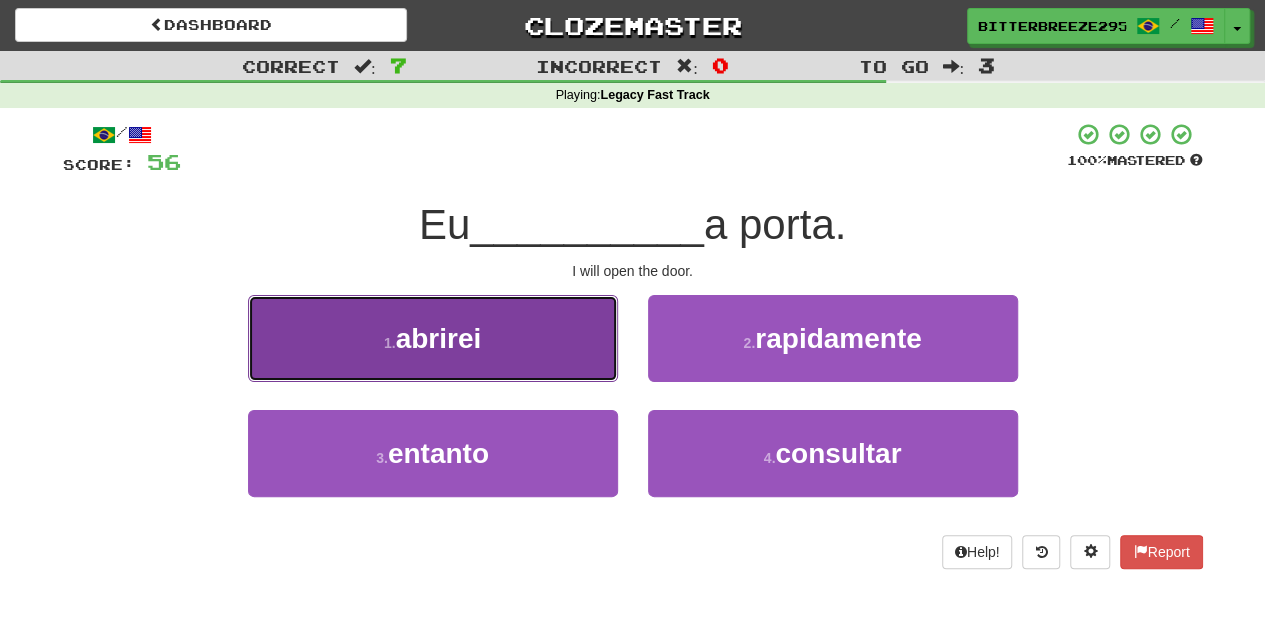 click on "1 .  abrirei" at bounding box center [433, 338] 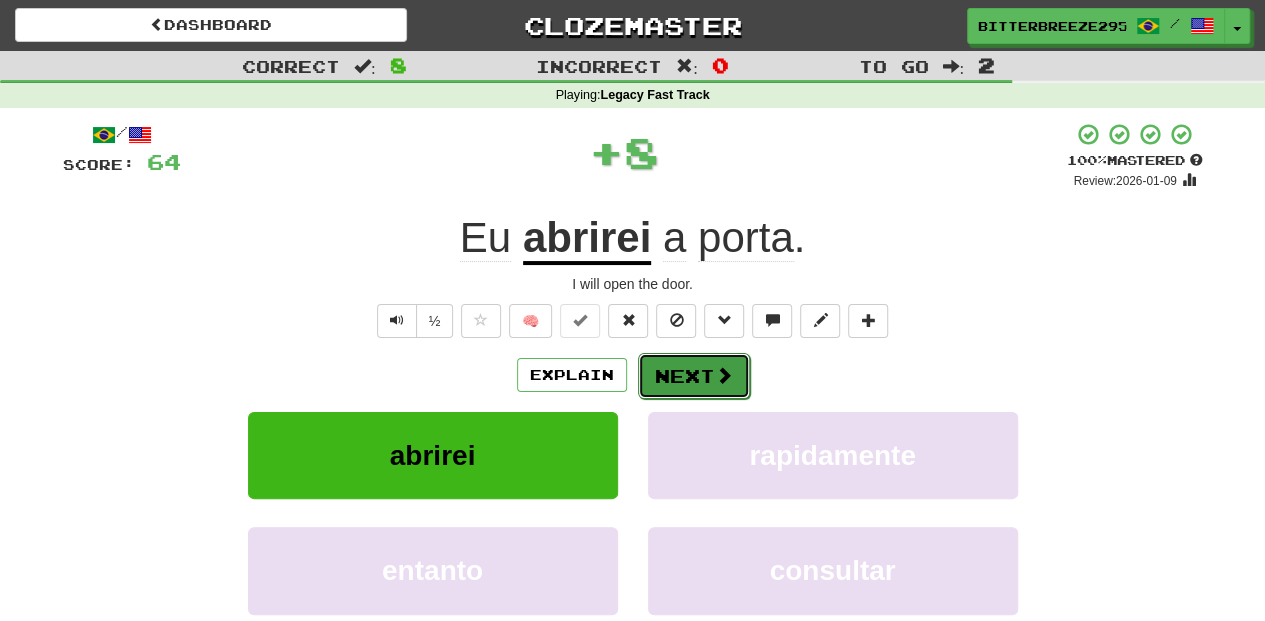 click on "Next" at bounding box center (694, 376) 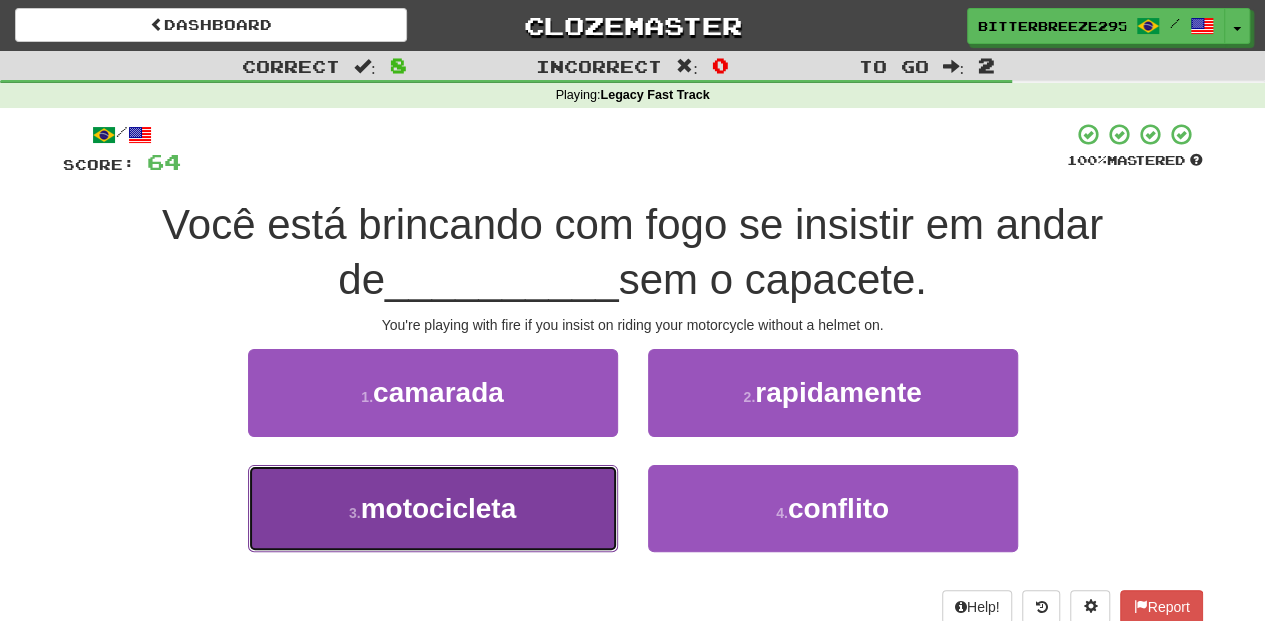 click on "3 .  motocicleta" at bounding box center (433, 508) 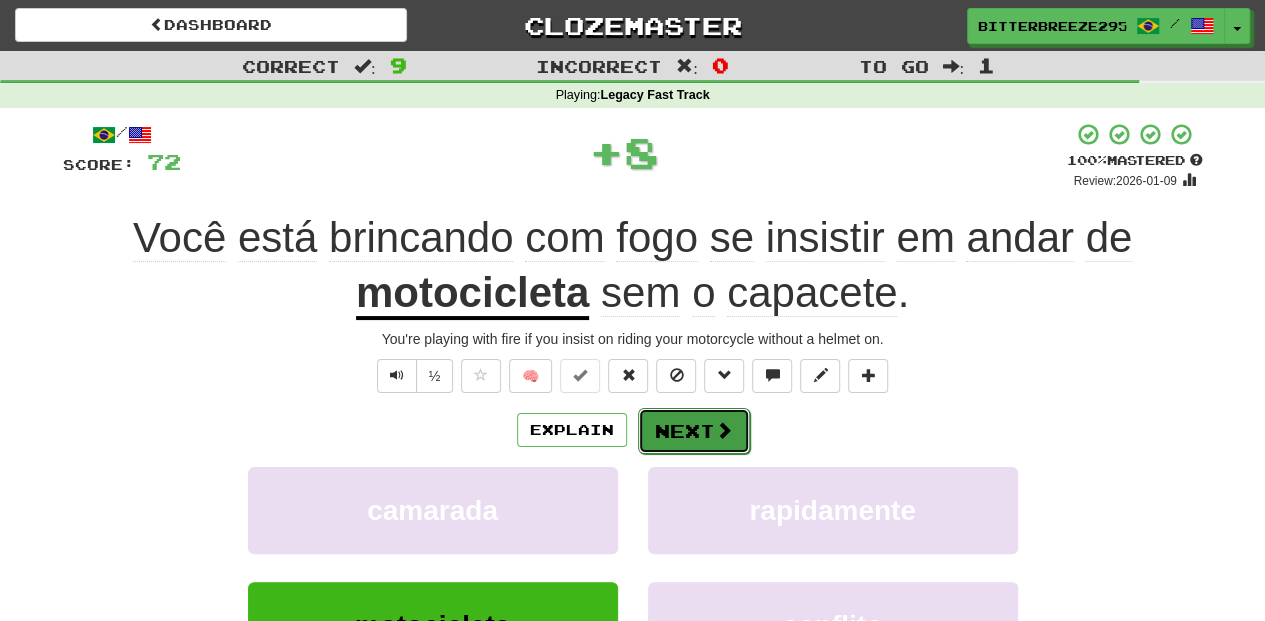 click on "Next" at bounding box center (694, 431) 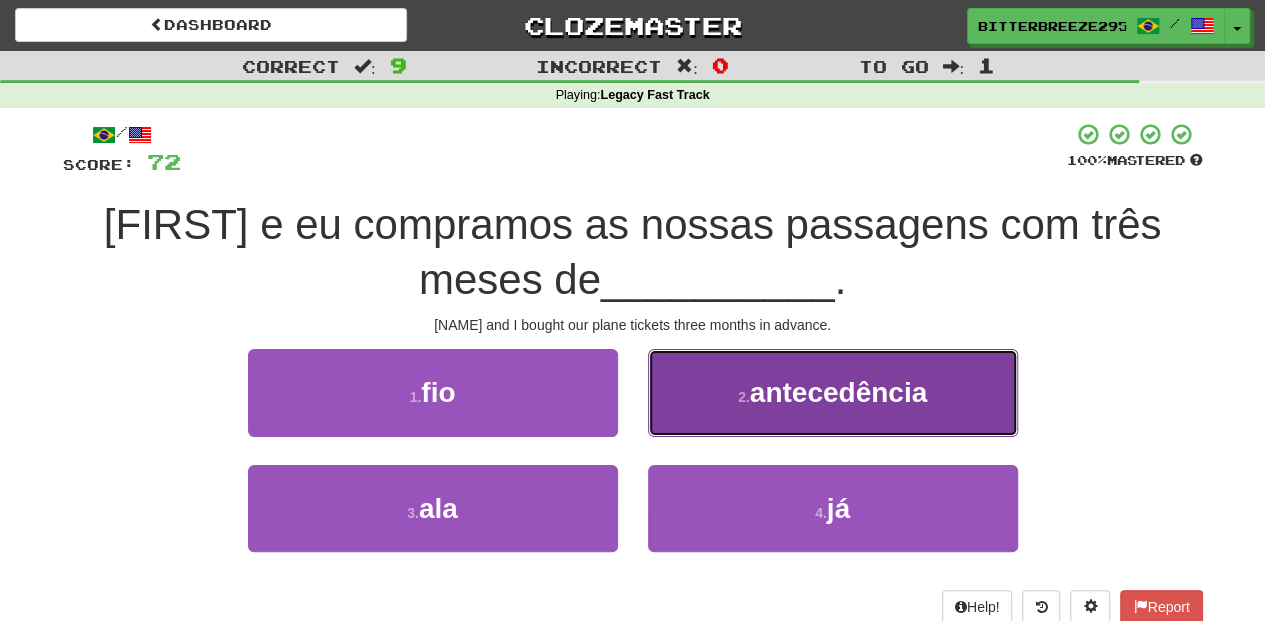 click on "2 .  antecedência" at bounding box center (833, 392) 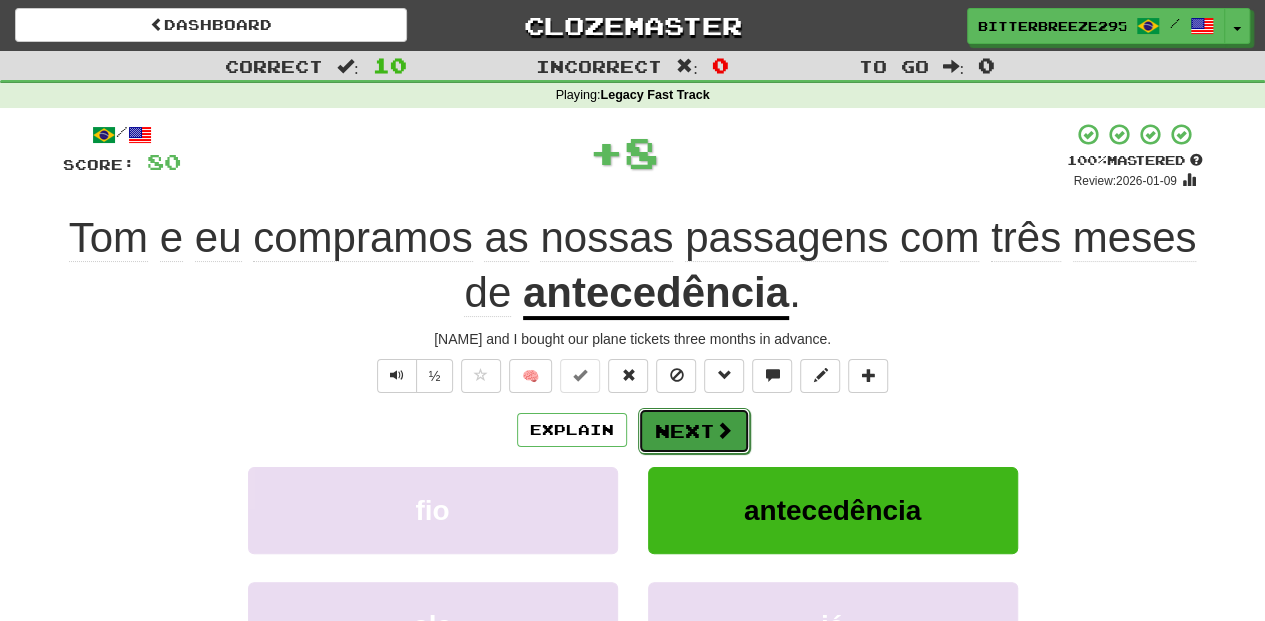 click on "Next" at bounding box center (694, 431) 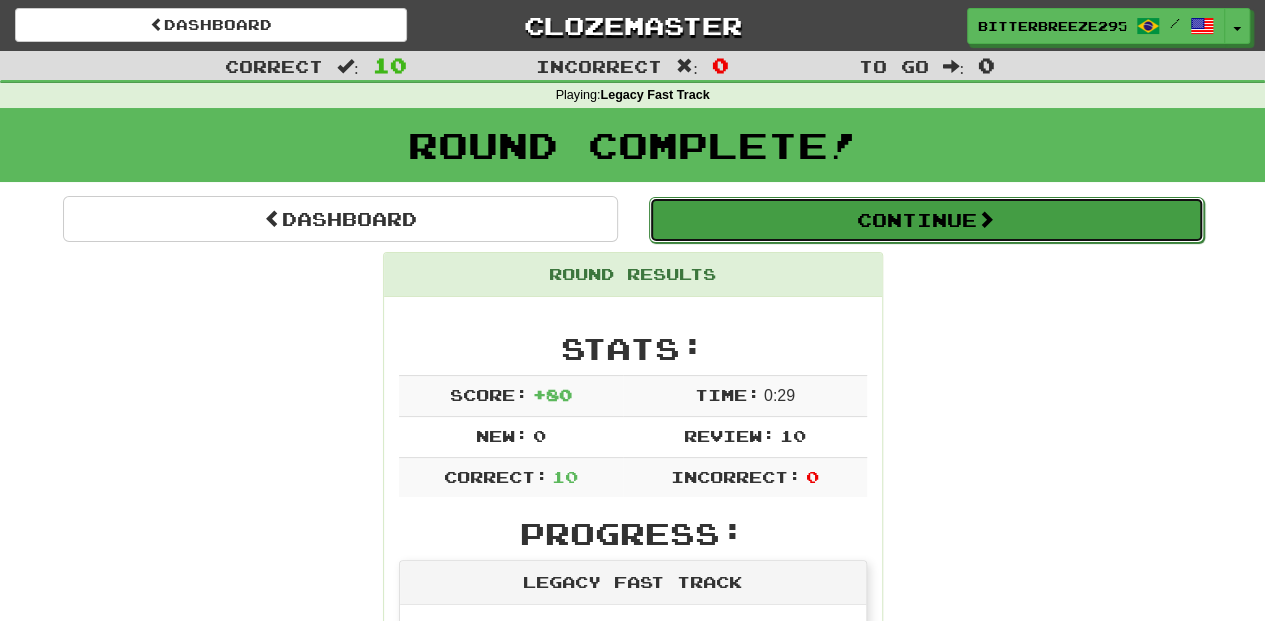 click on "Continue" at bounding box center [926, 220] 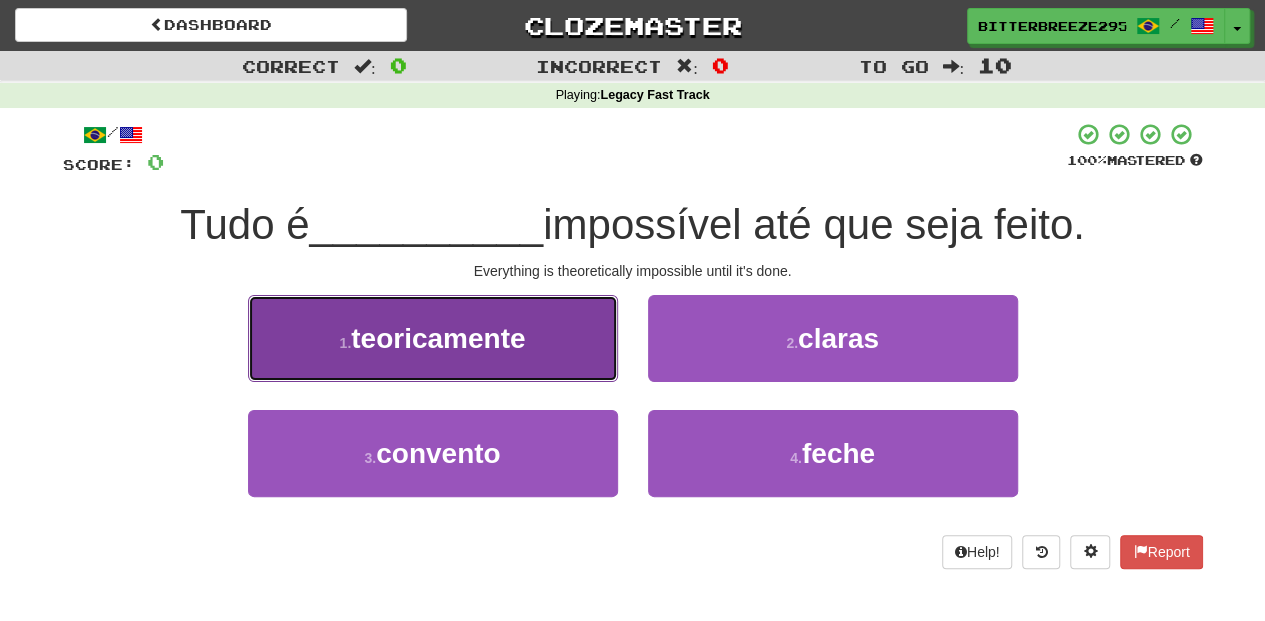 click on "1 .  teoricamente" at bounding box center (433, 338) 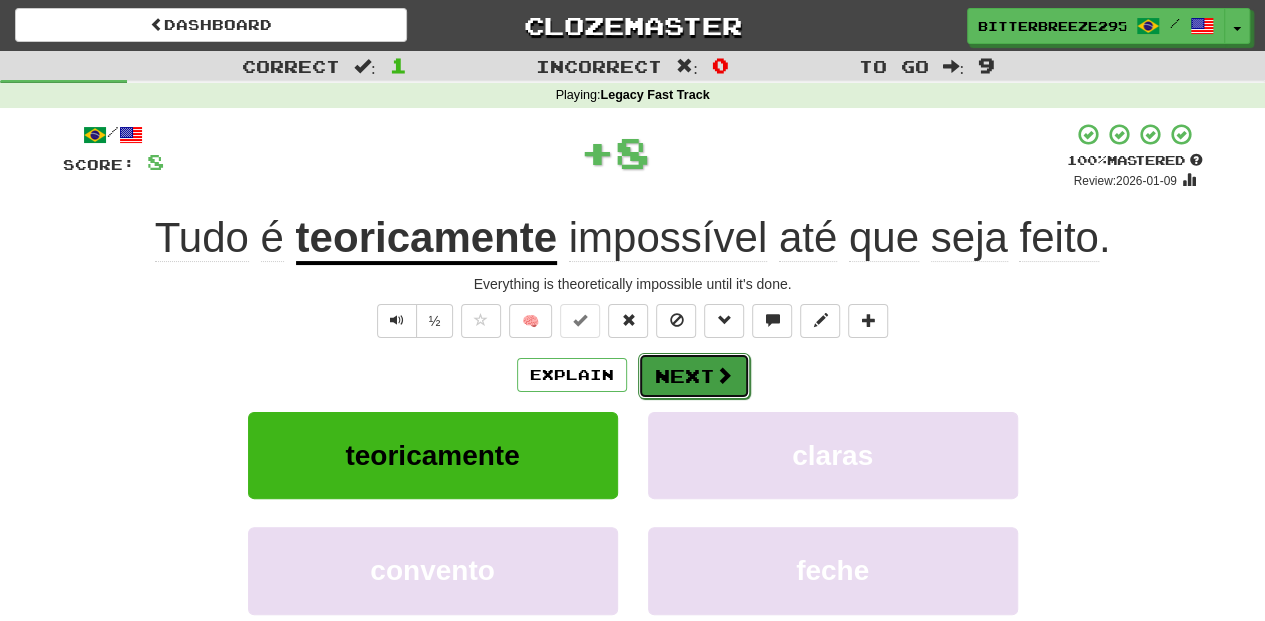click on "Next" at bounding box center [694, 376] 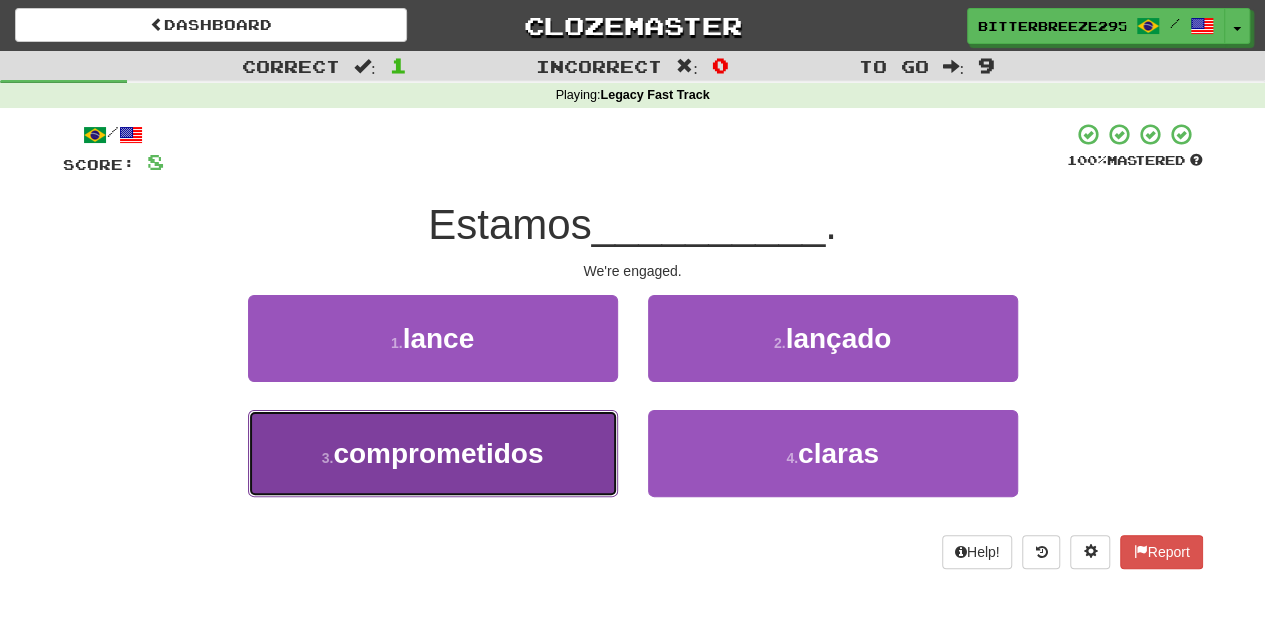 click on "3 .  comprometidos" at bounding box center (433, 453) 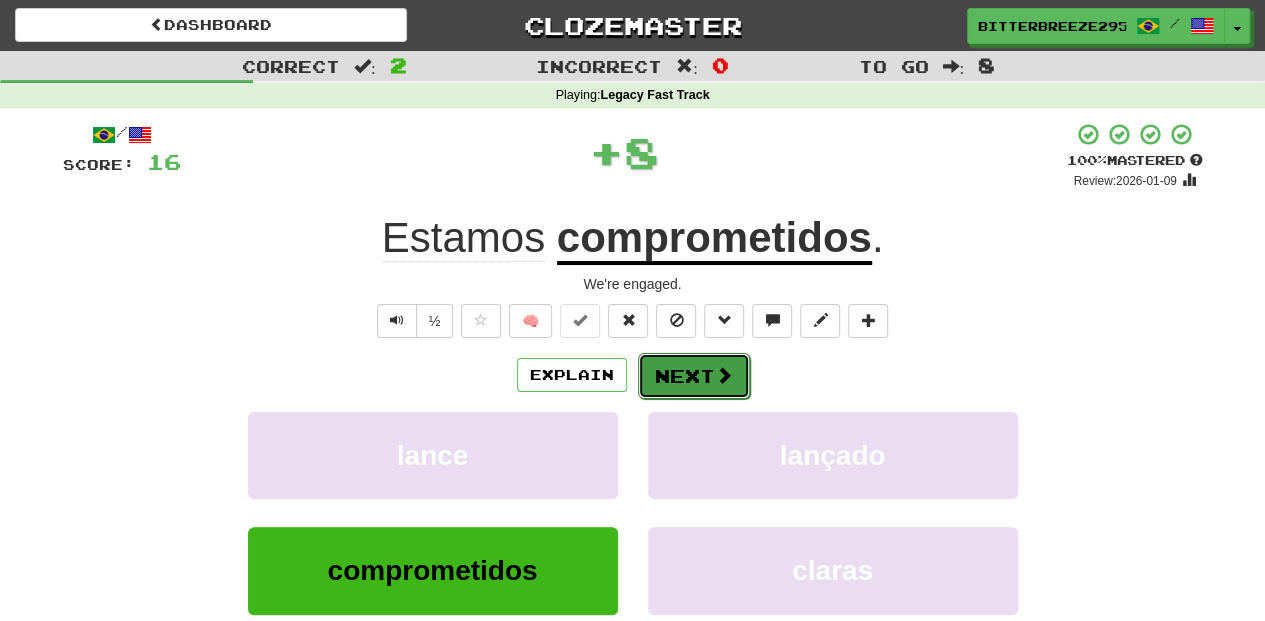 click on "Next" at bounding box center (694, 376) 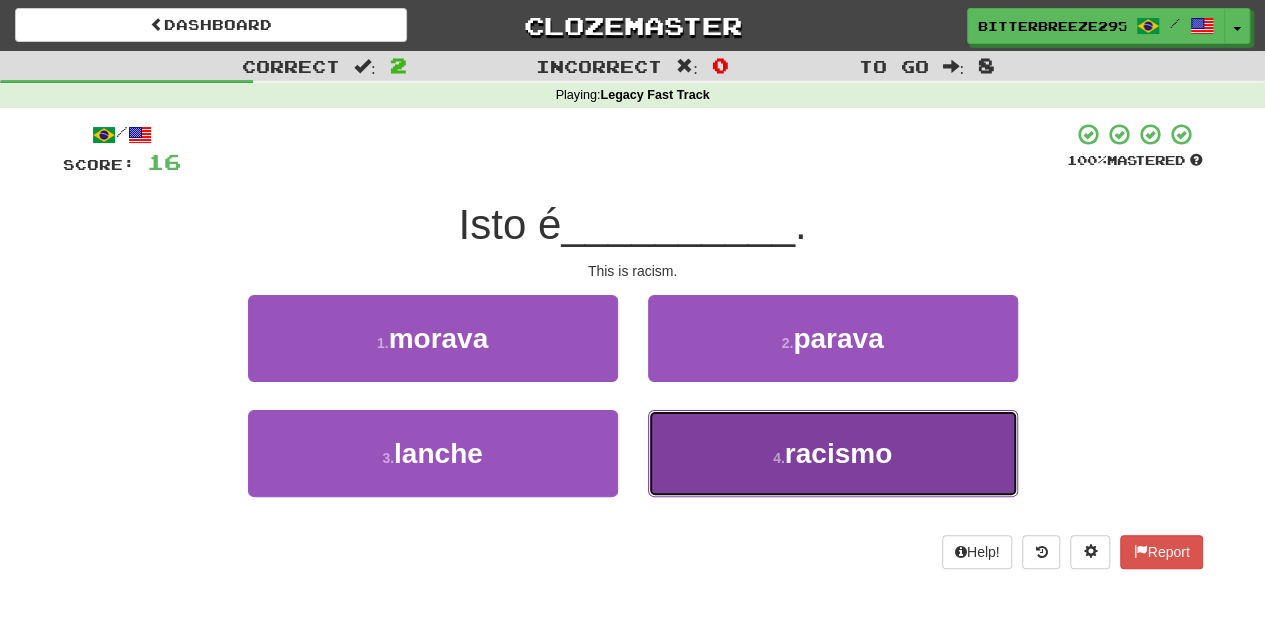 click on "racismo" at bounding box center (833, 453) 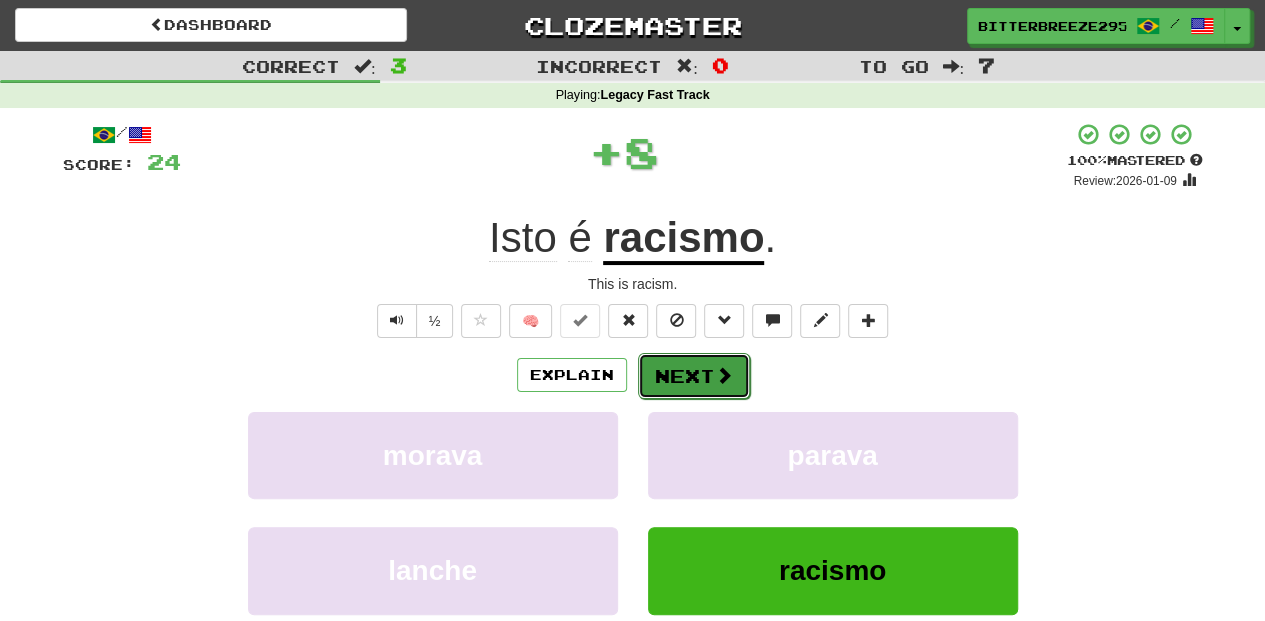 click on "Next" at bounding box center (694, 376) 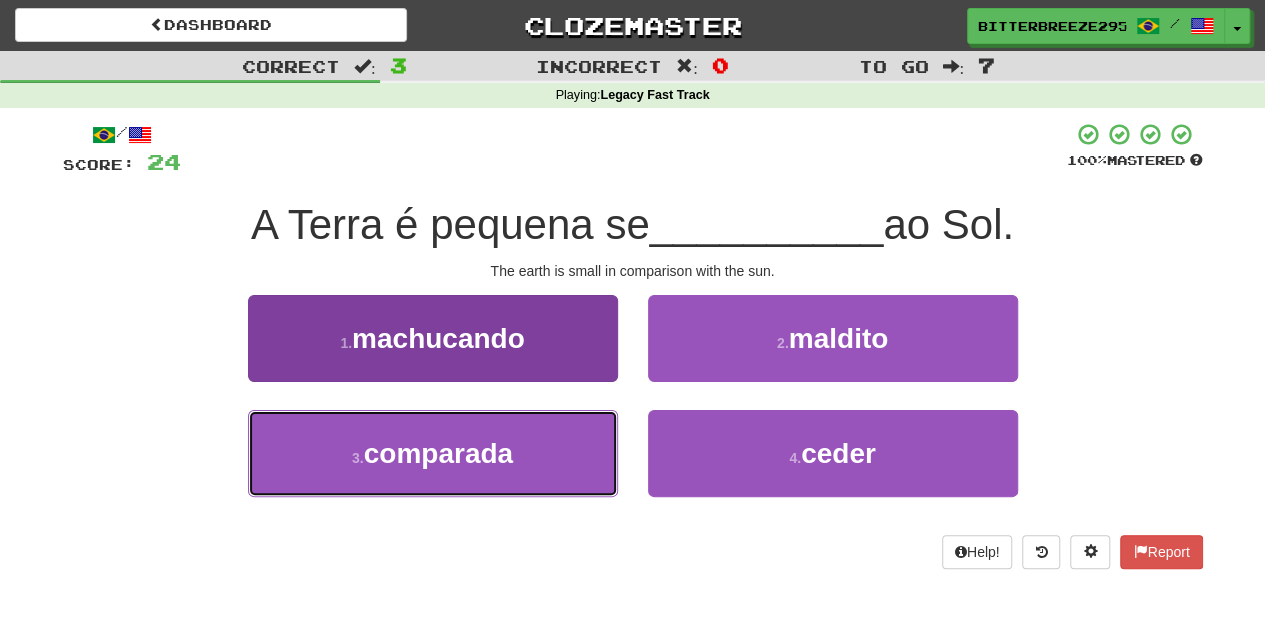 click on "3 .  comparada" at bounding box center (433, 453) 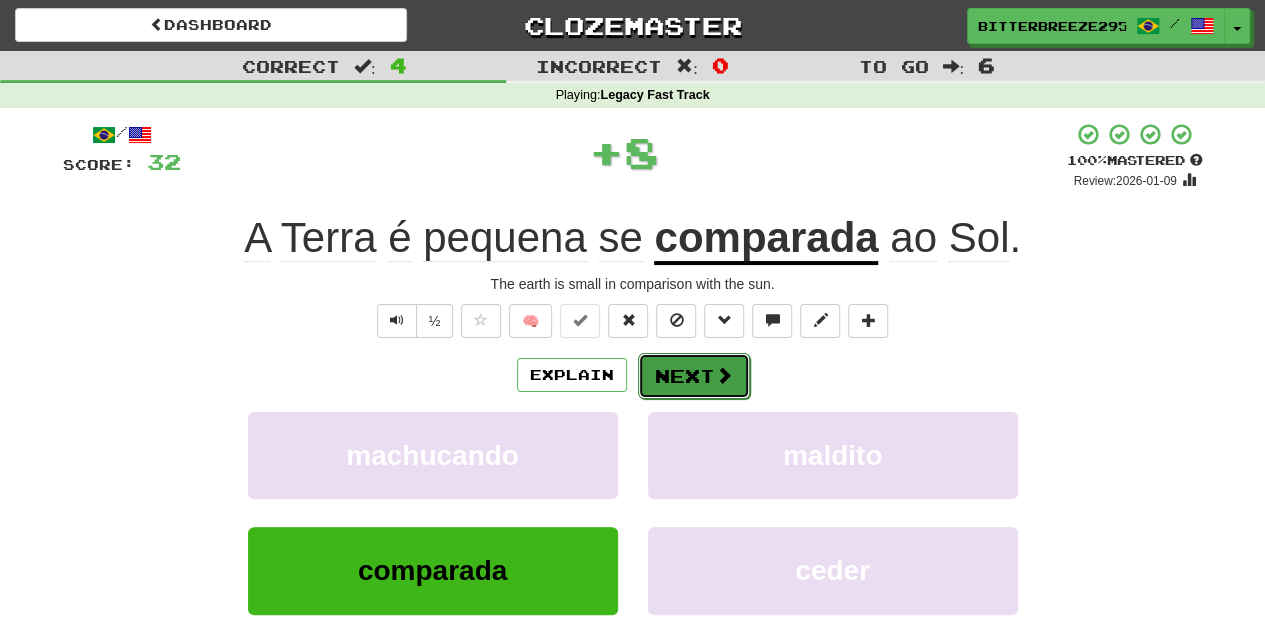 click on "Next" at bounding box center [694, 376] 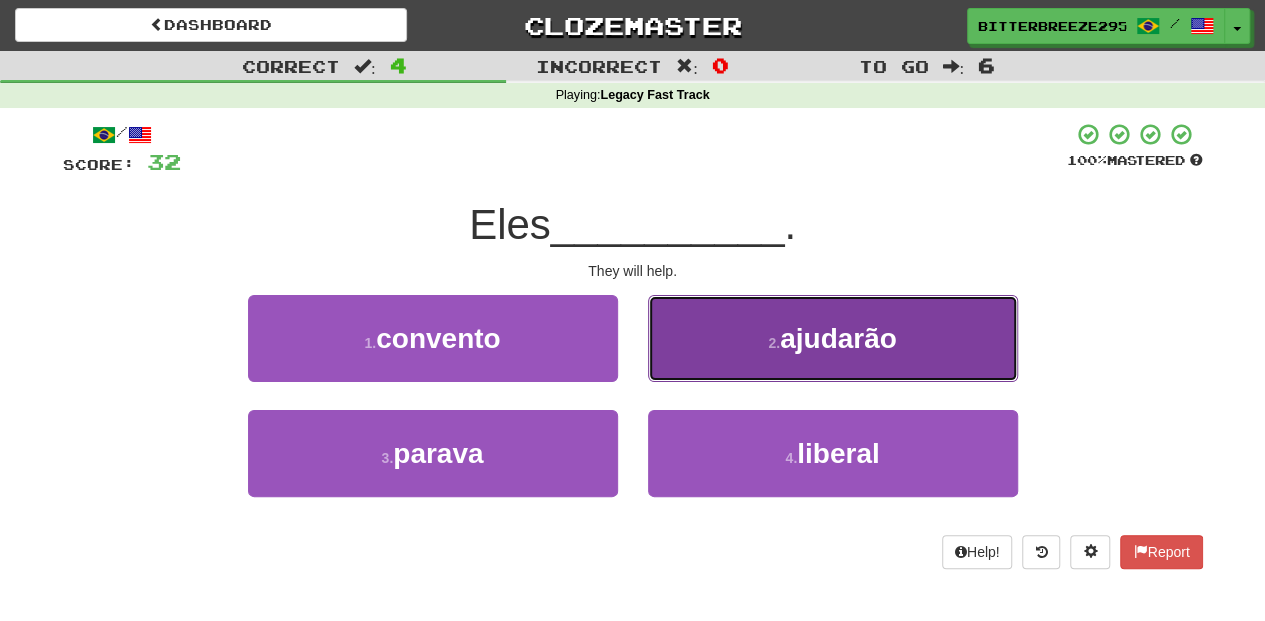 click on "2 .  ajudarão" at bounding box center (833, 338) 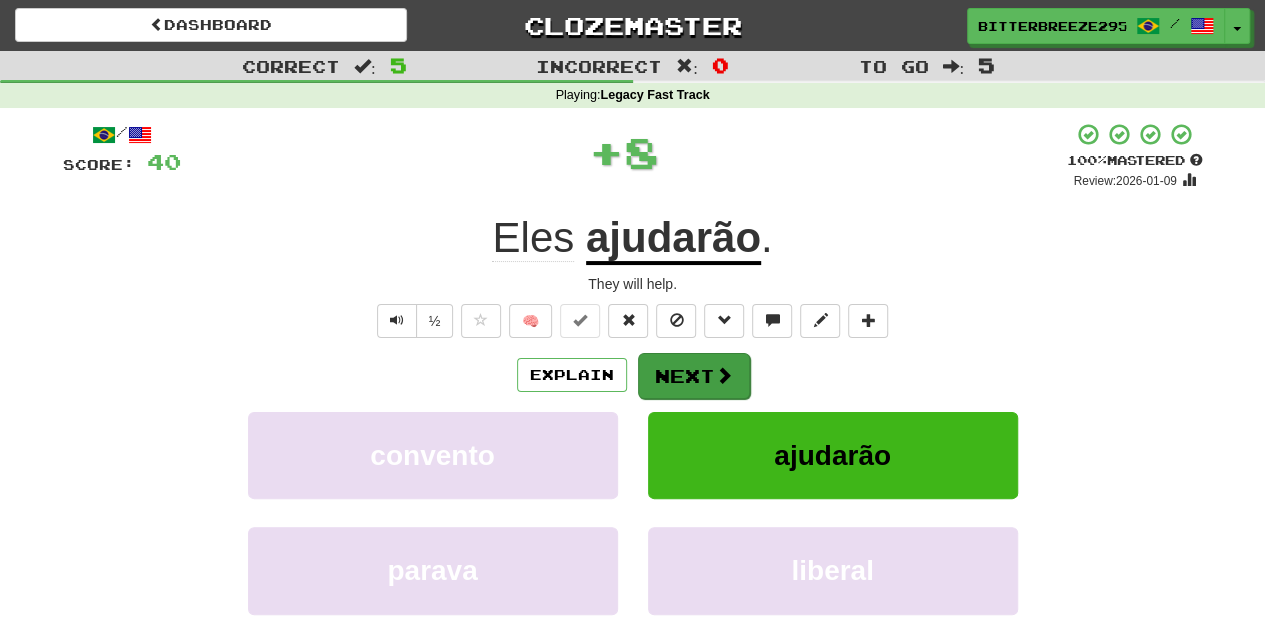 click on "Next" at bounding box center [694, 376] 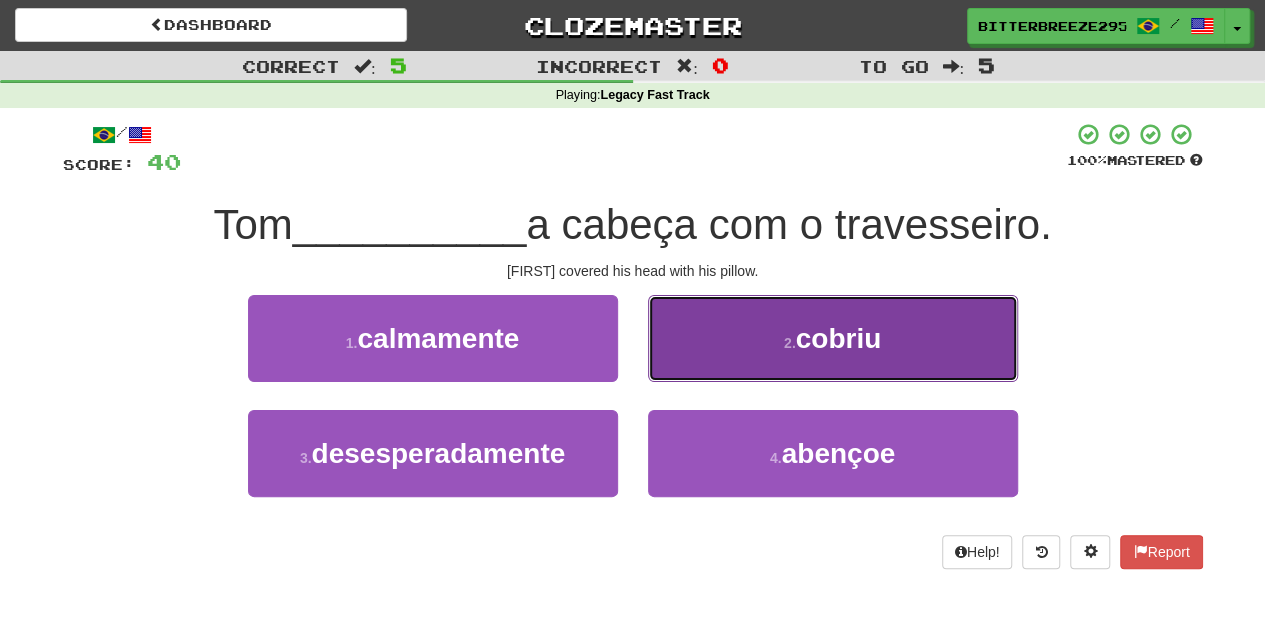 click on "2 .  cobriu" at bounding box center (833, 338) 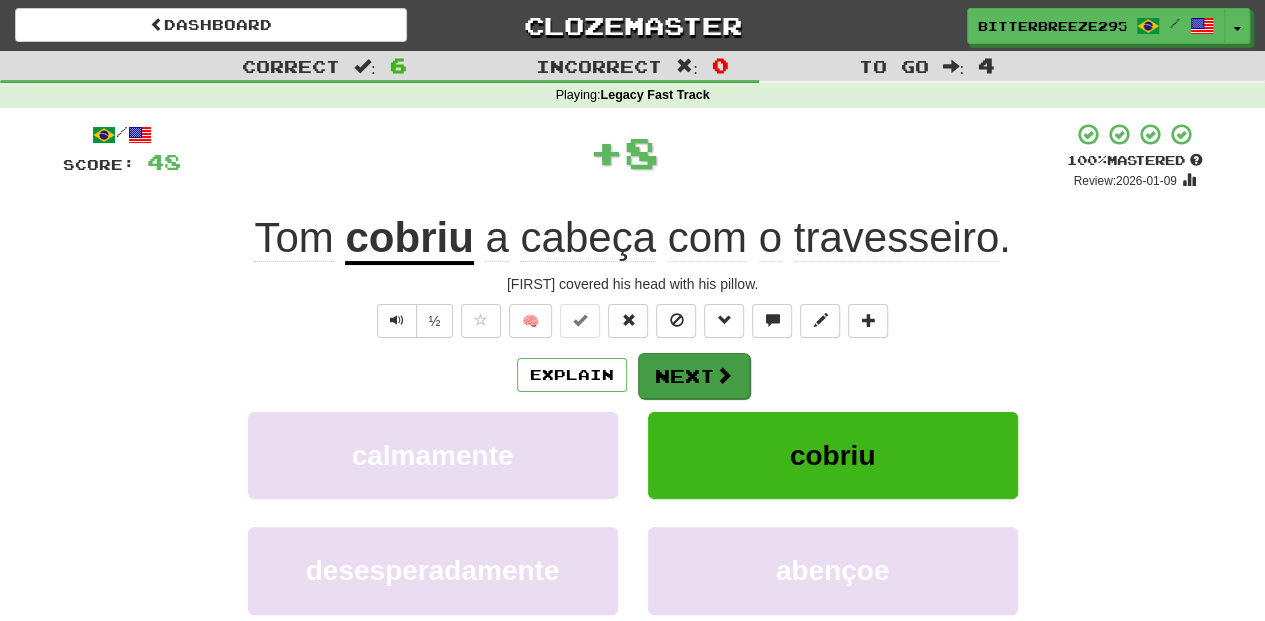click on "Next" at bounding box center (694, 376) 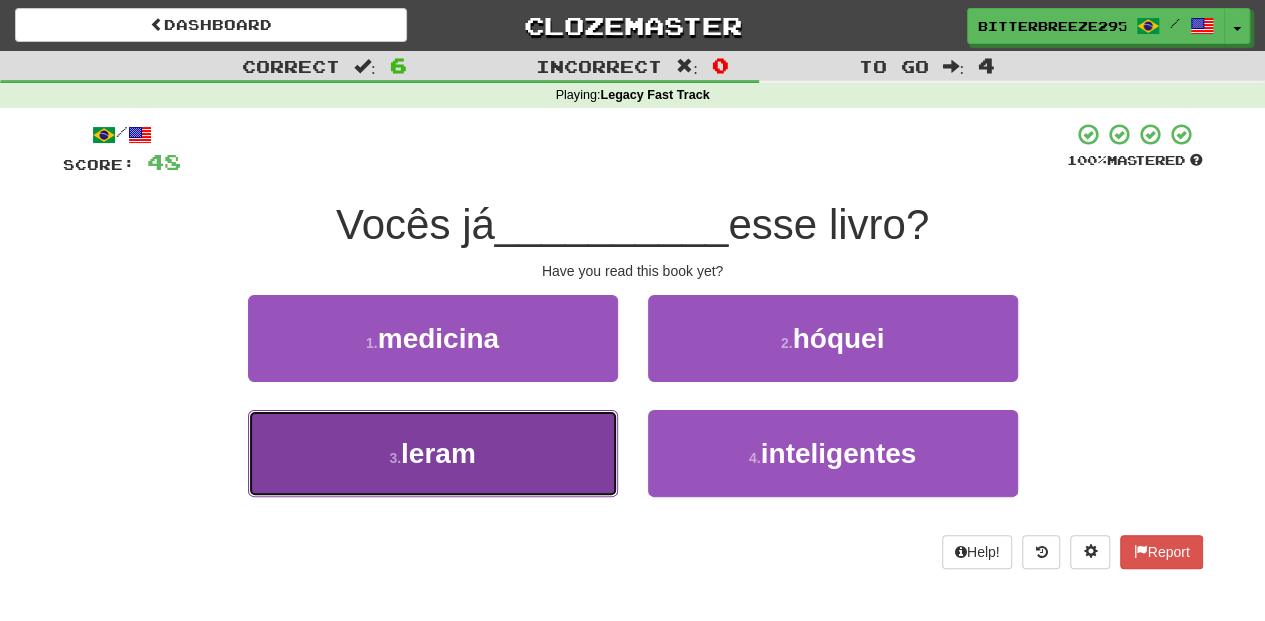 click on "3 .  leram" at bounding box center (433, 453) 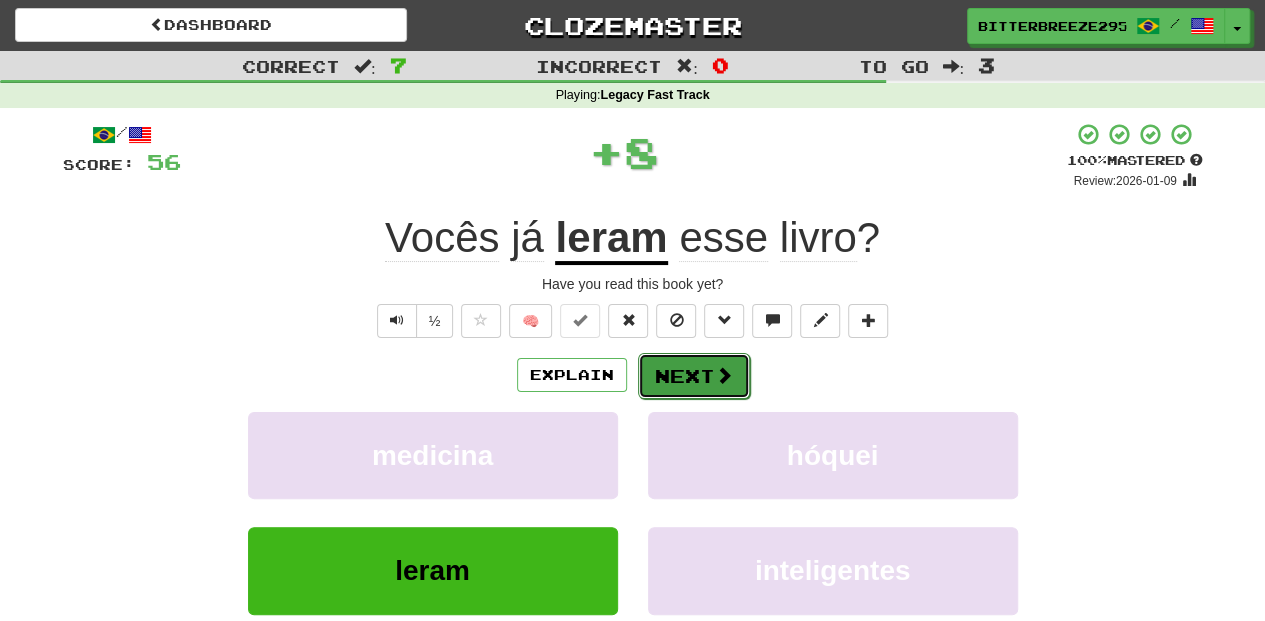 click on "Next" at bounding box center (694, 376) 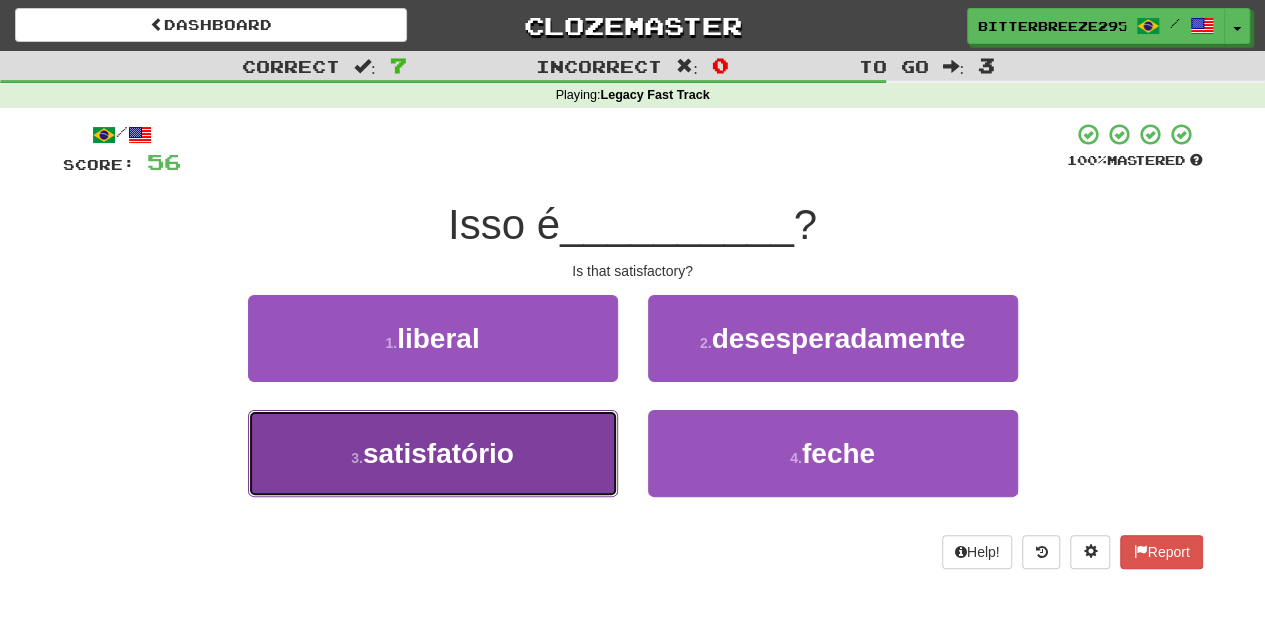 click on "3 .  satisfatório" at bounding box center [433, 453] 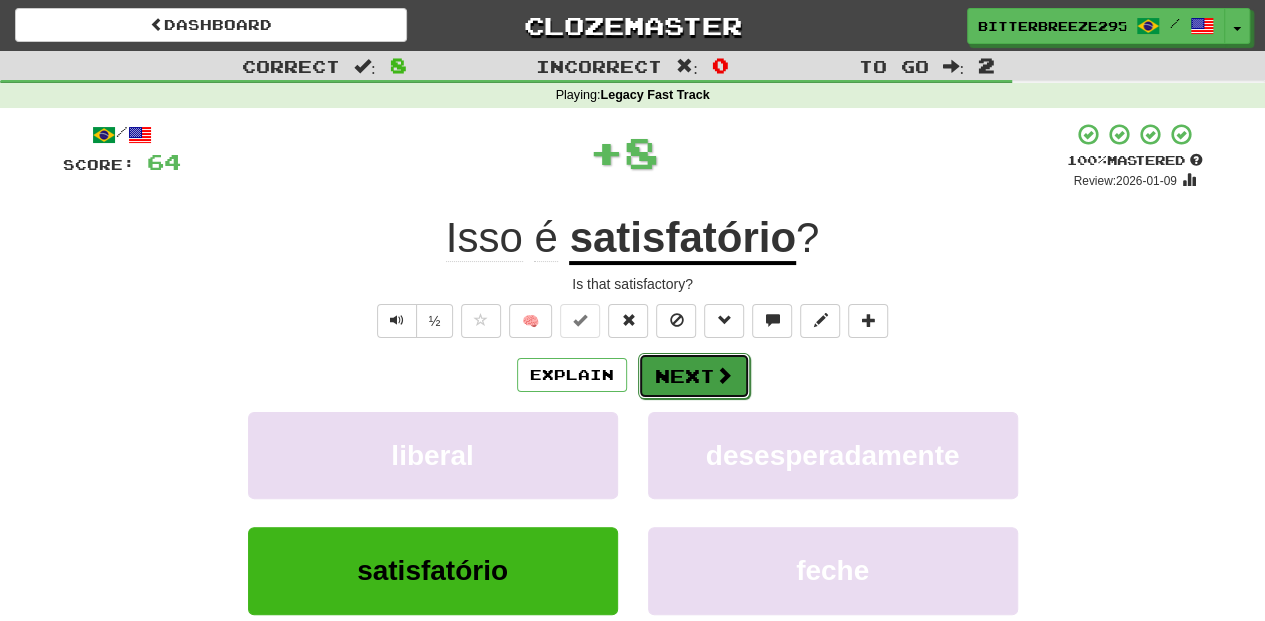 click on "Next" at bounding box center [694, 376] 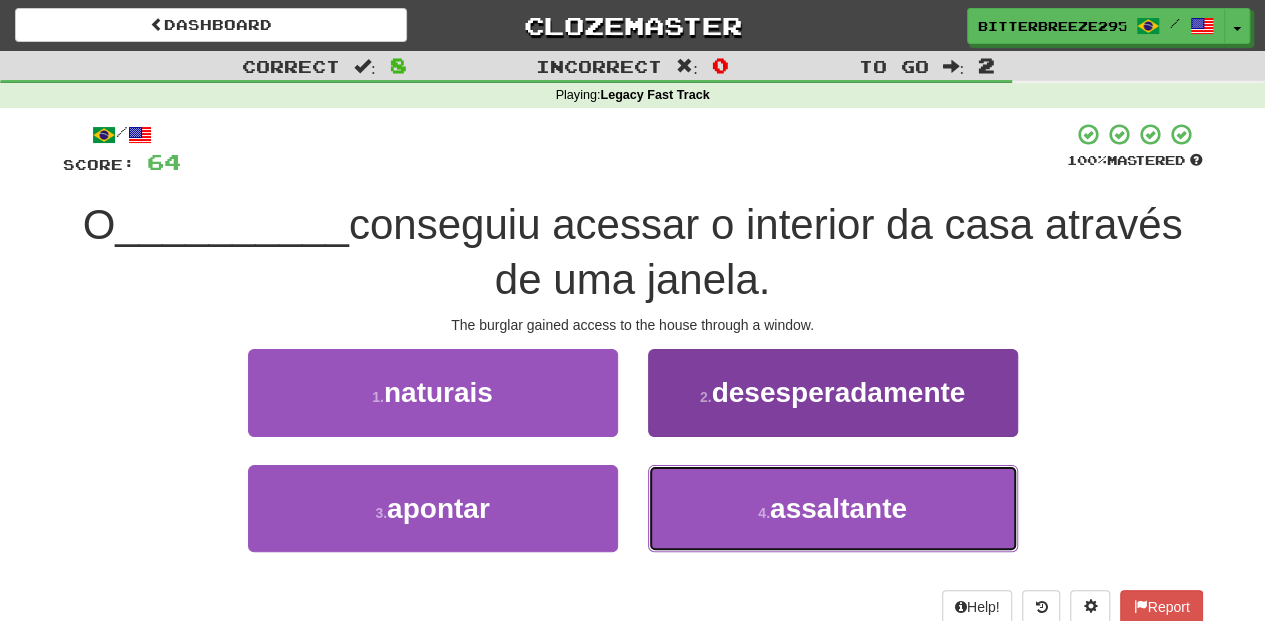 click on "4 .  assaltante" at bounding box center [833, 508] 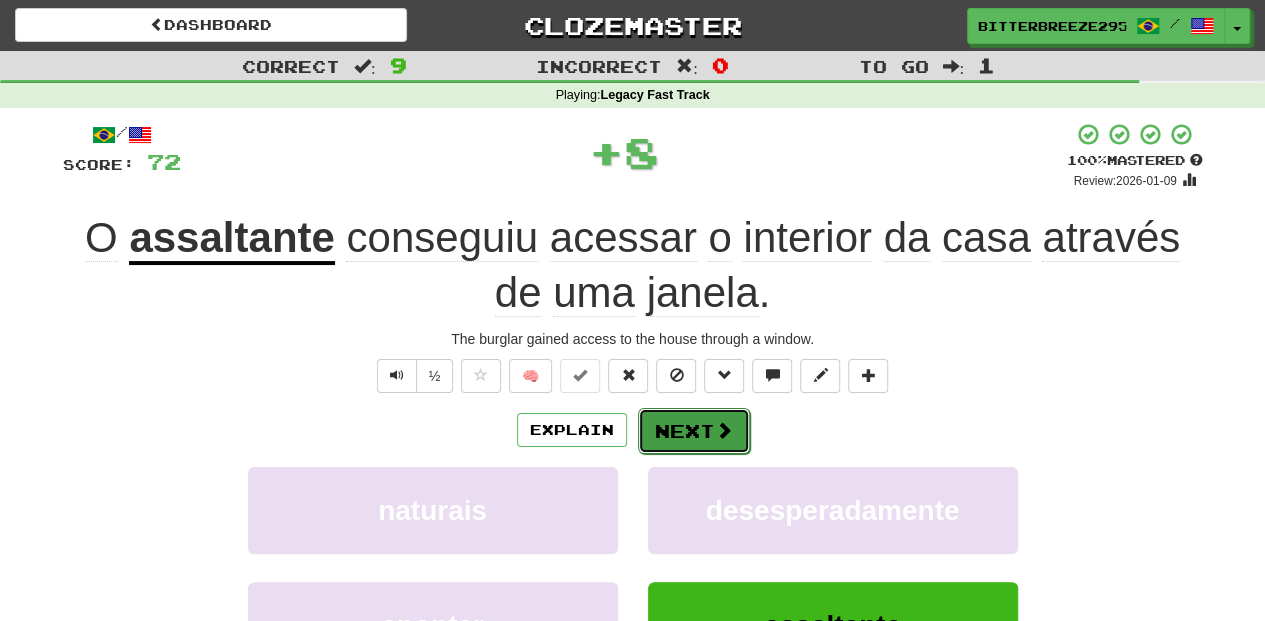 click on "Next" at bounding box center [694, 431] 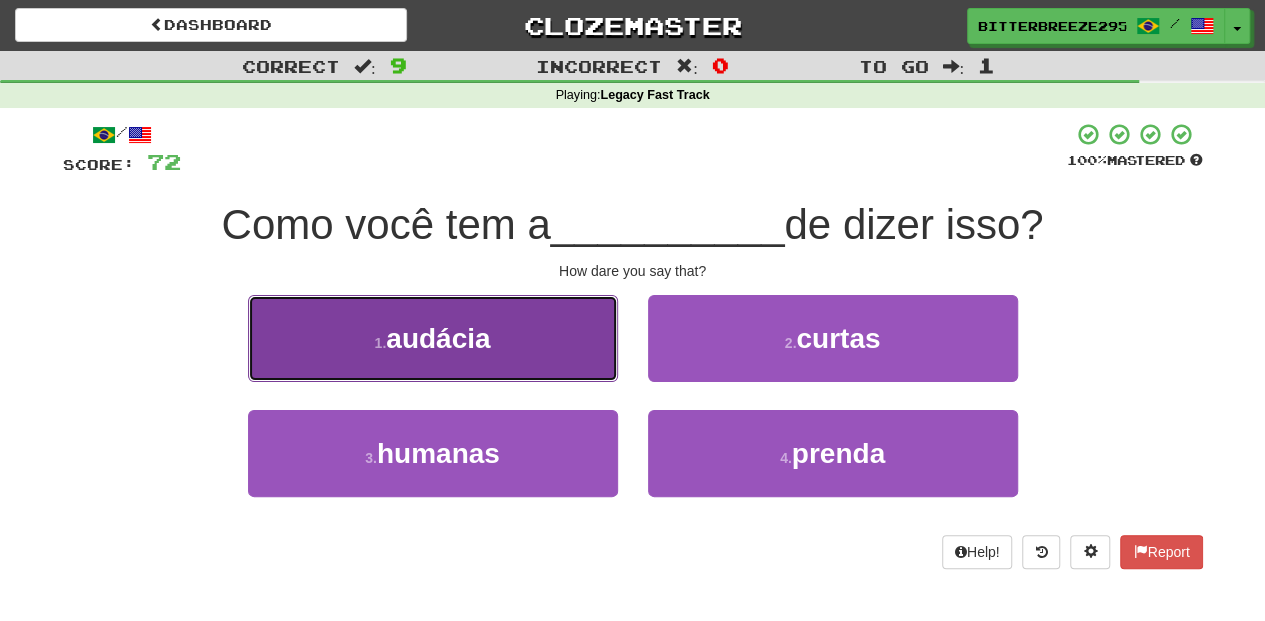 click on "1 .  audácia" at bounding box center [433, 338] 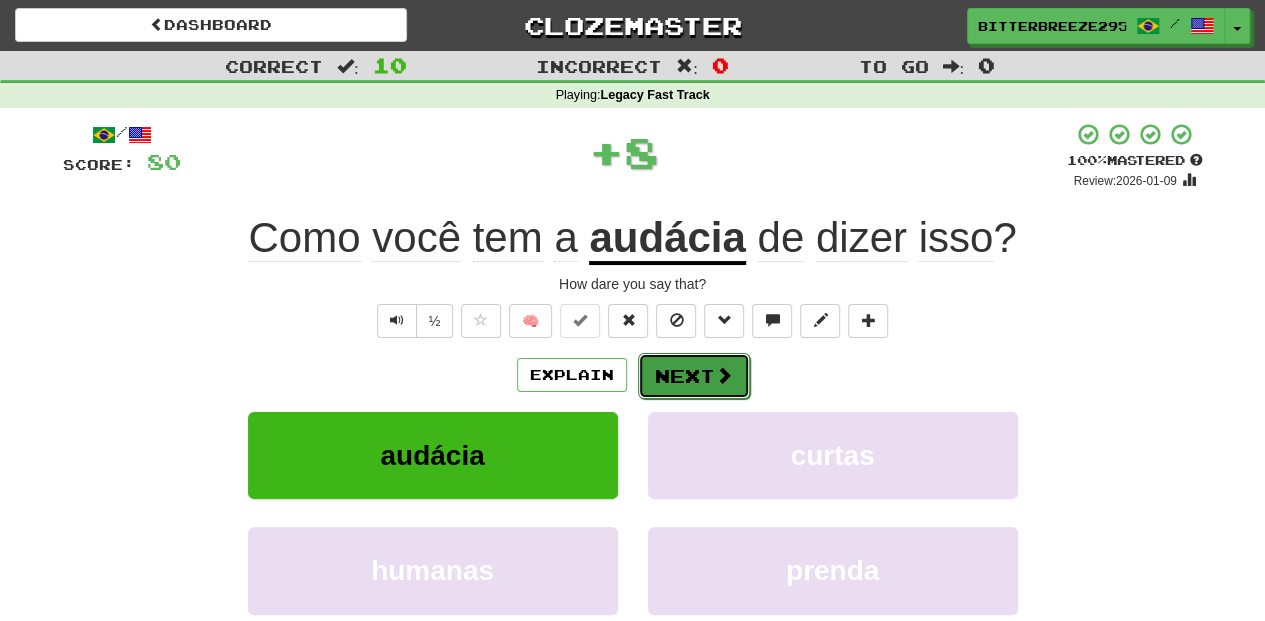 click on "Next" at bounding box center (694, 376) 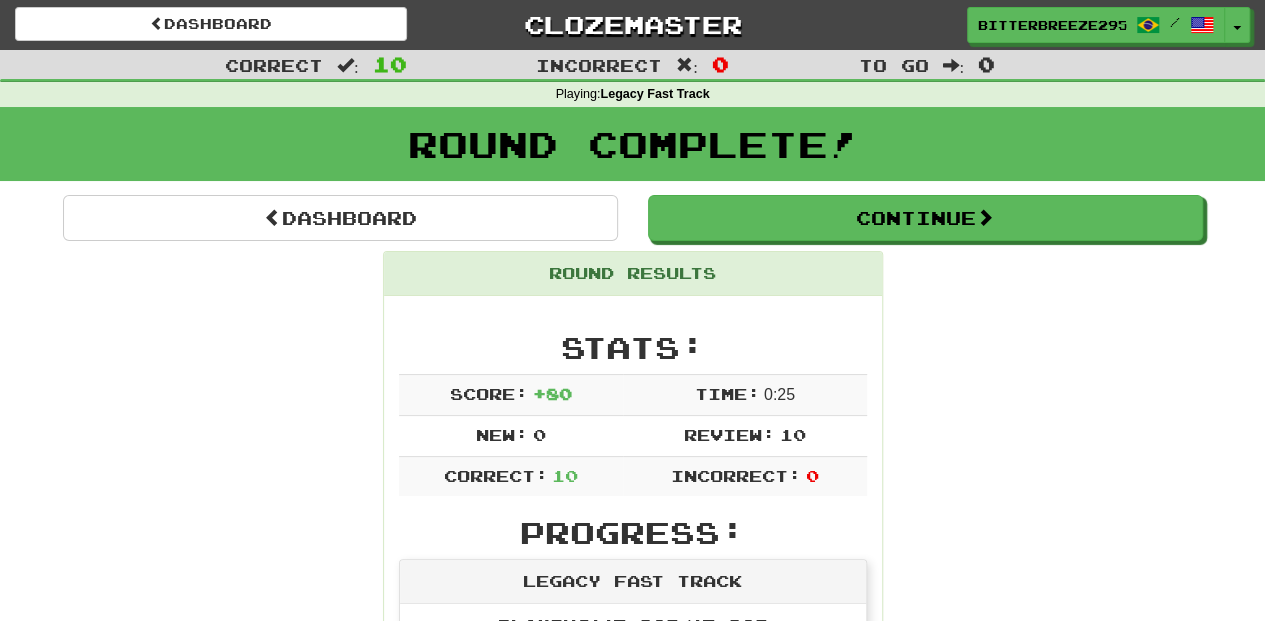 scroll, scrollTop: 0, scrollLeft: 0, axis: both 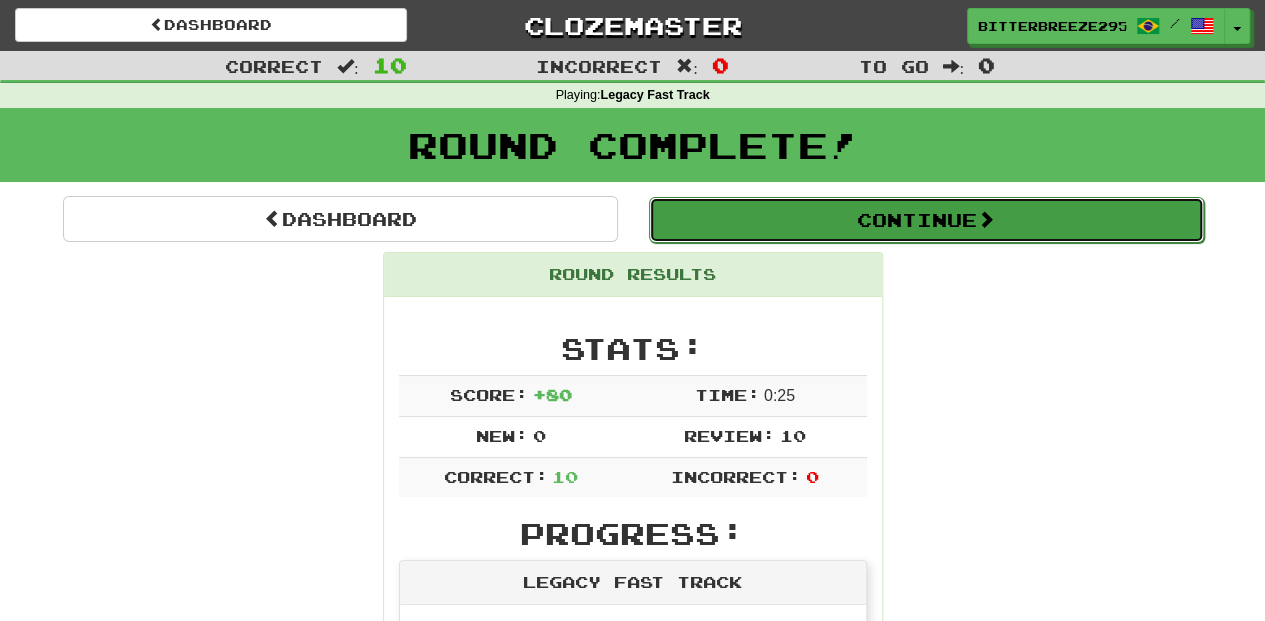 click on "Continue" at bounding box center (926, 220) 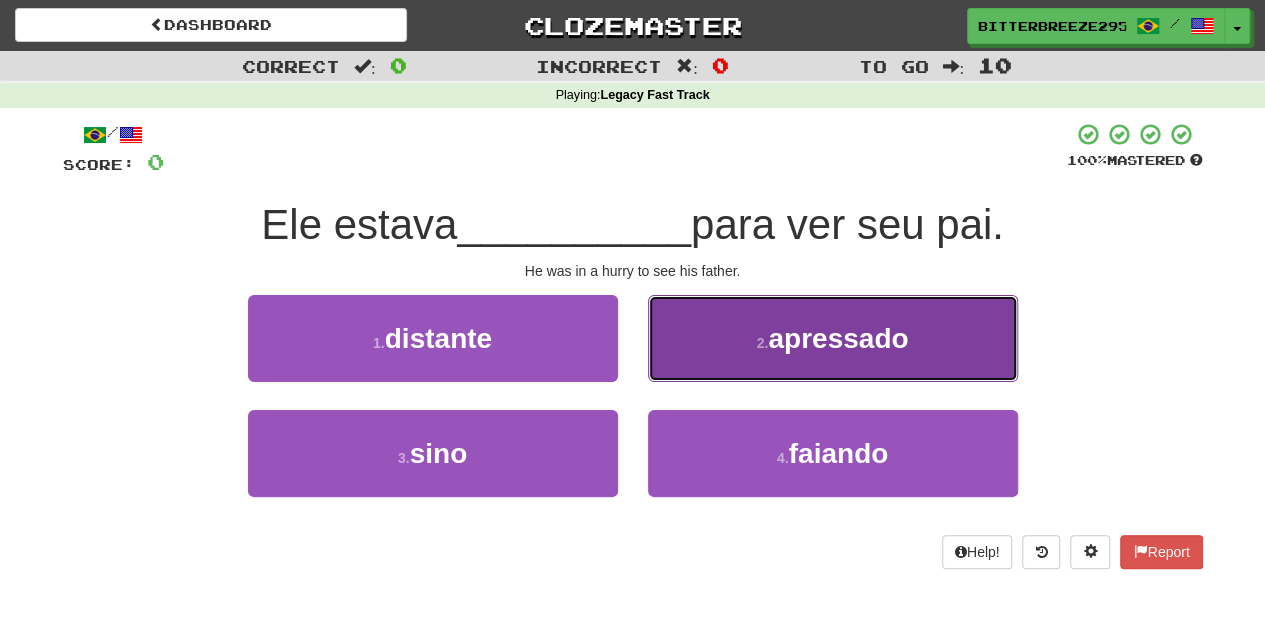 click on "2 .  apressado" at bounding box center [833, 338] 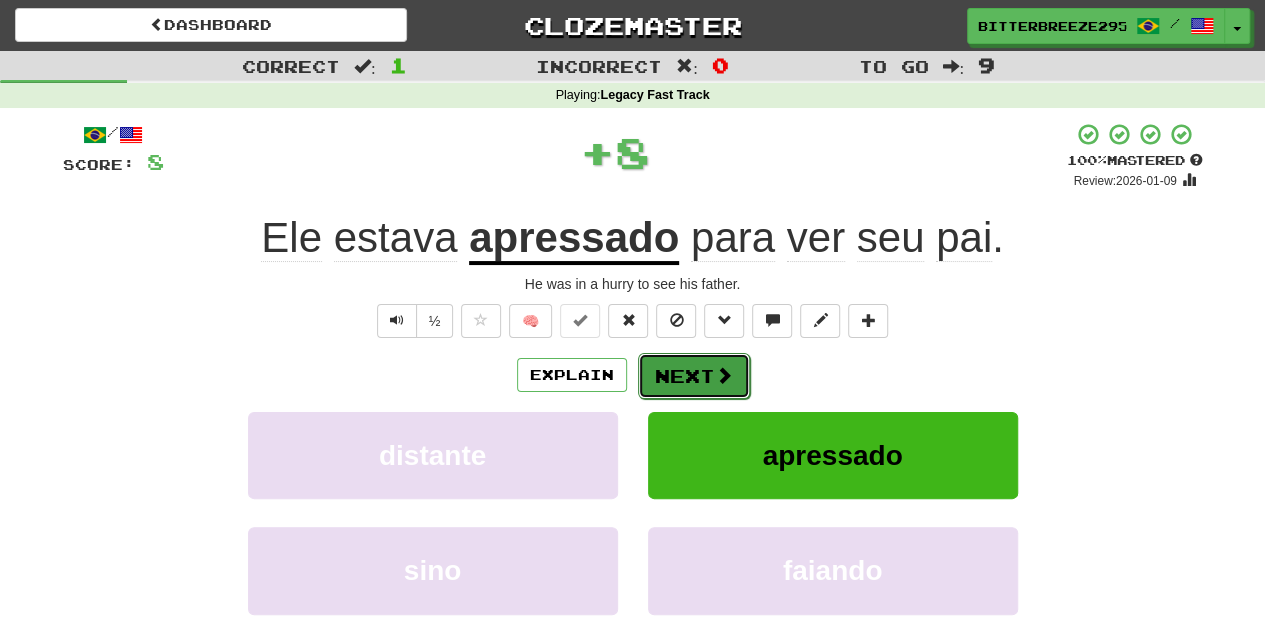 click on "Next" at bounding box center [694, 376] 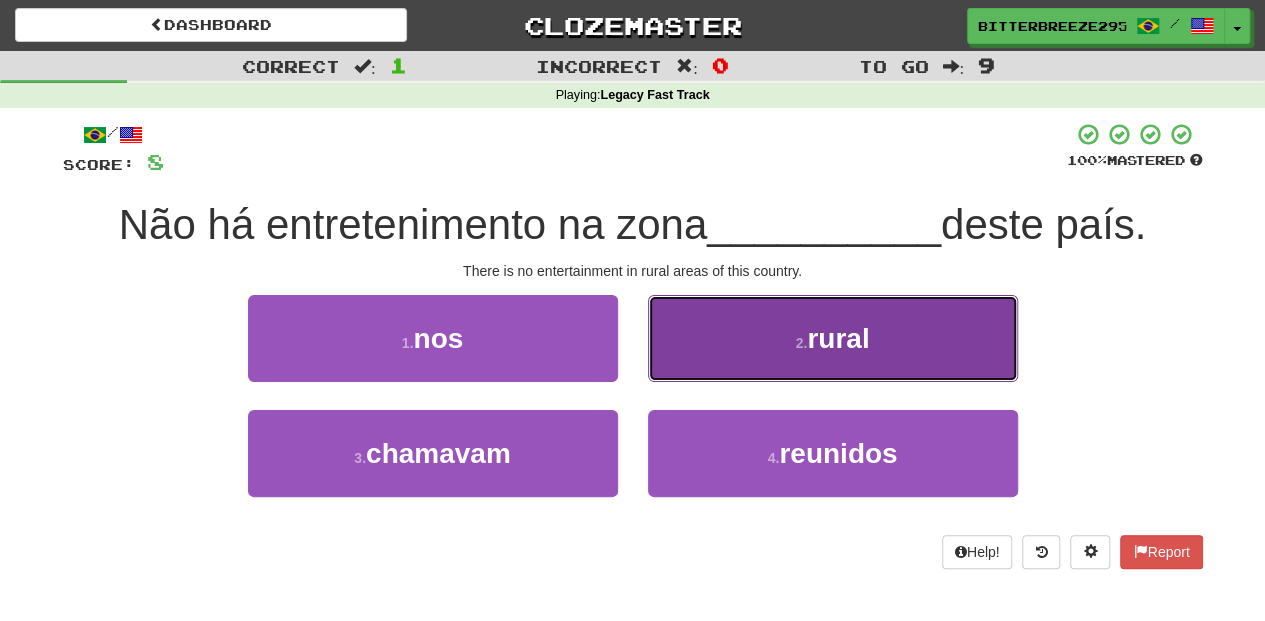 click on "2 .  rural" at bounding box center (833, 338) 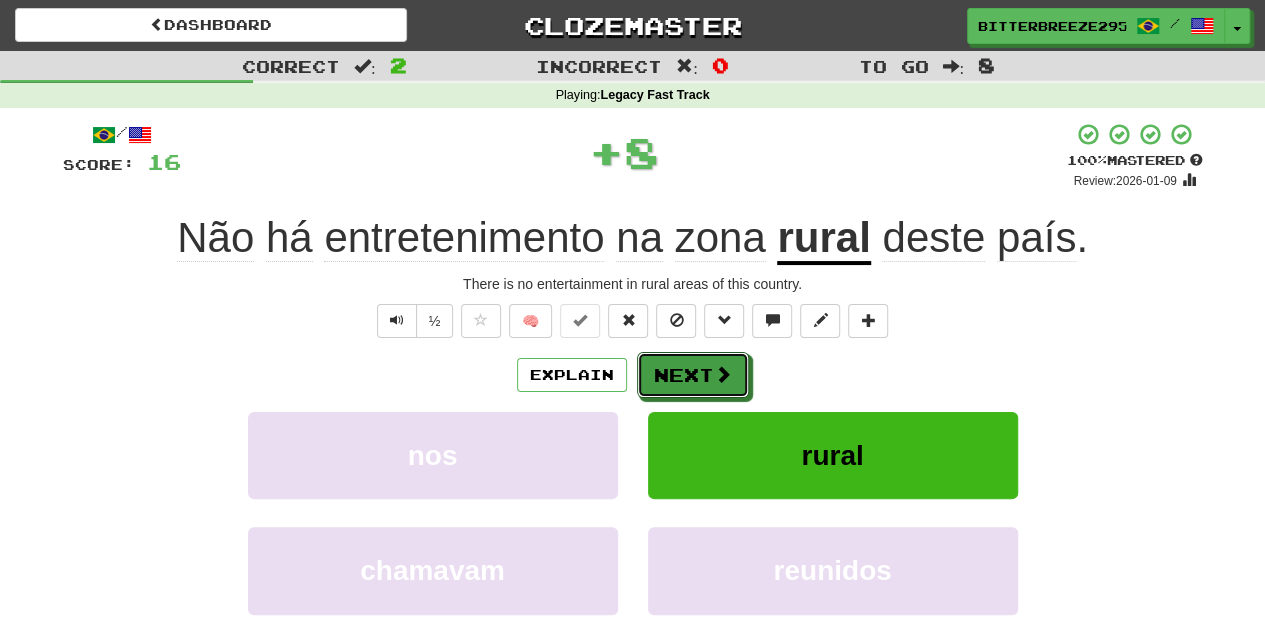 click on "Next" at bounding box center [693, 375] 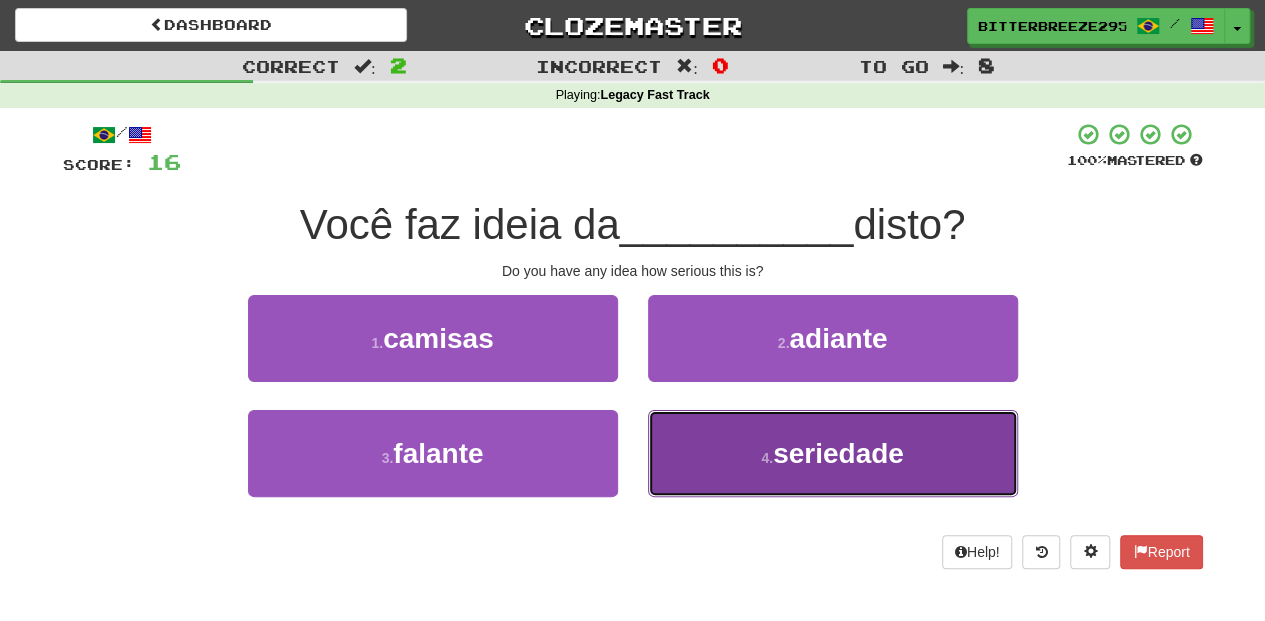 click on "4 .  seriedade" at bounding box center [833, 453] 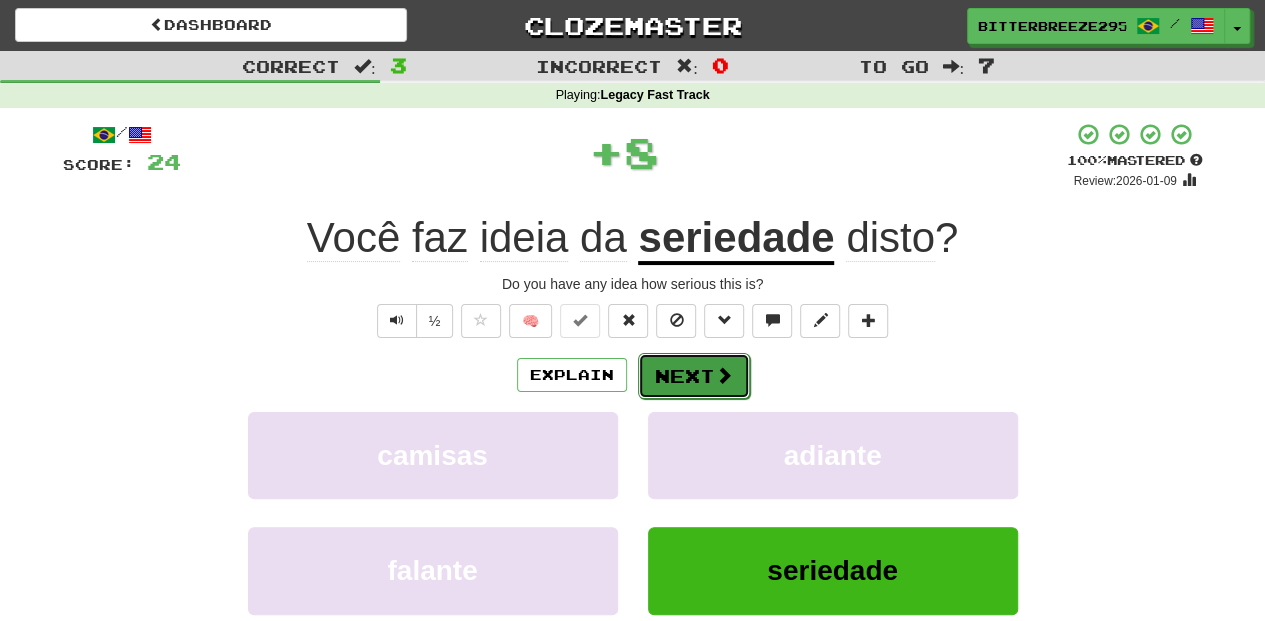 click on "Next" at bounding box center (694, 376) 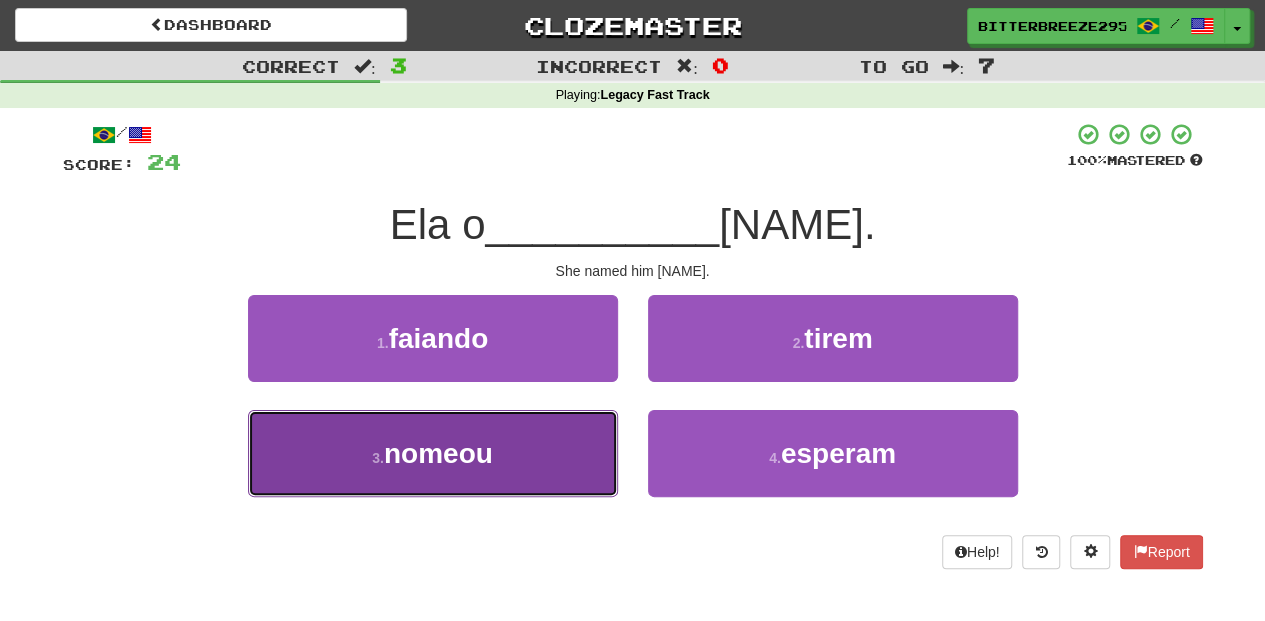 click on "3 .  nomeou" at bounding box center [433, 453] 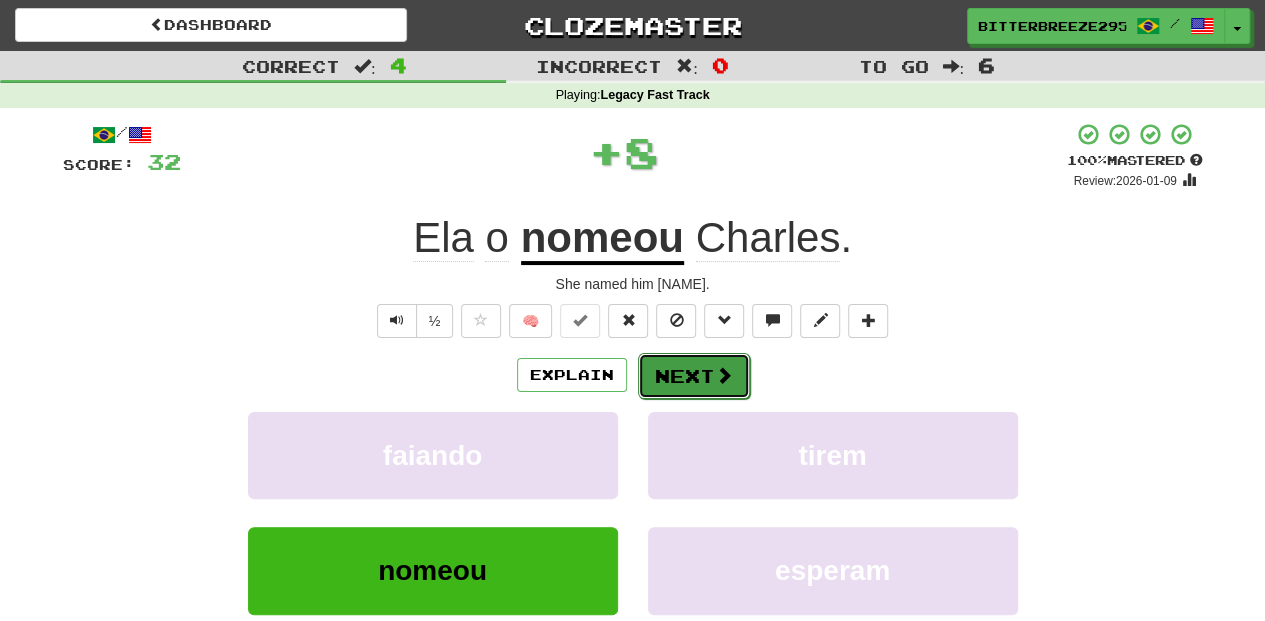click on "Next" at bounding box center (694, 376) 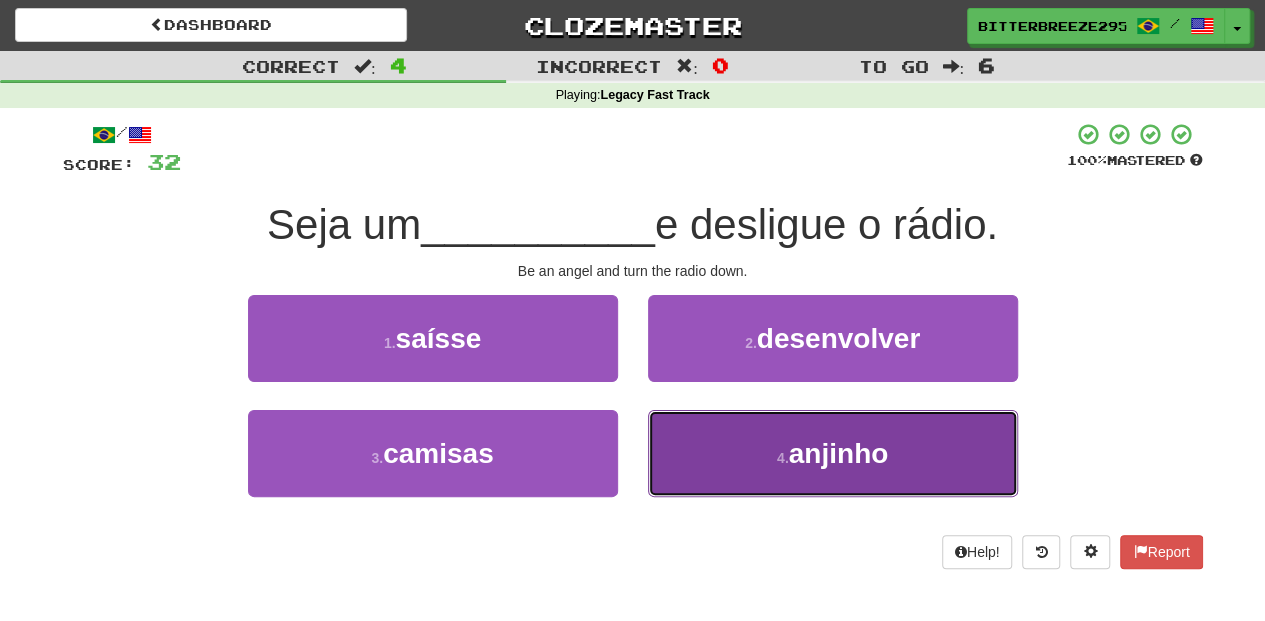 click on "4 .  anjinho" at bounding box center [833, 453] 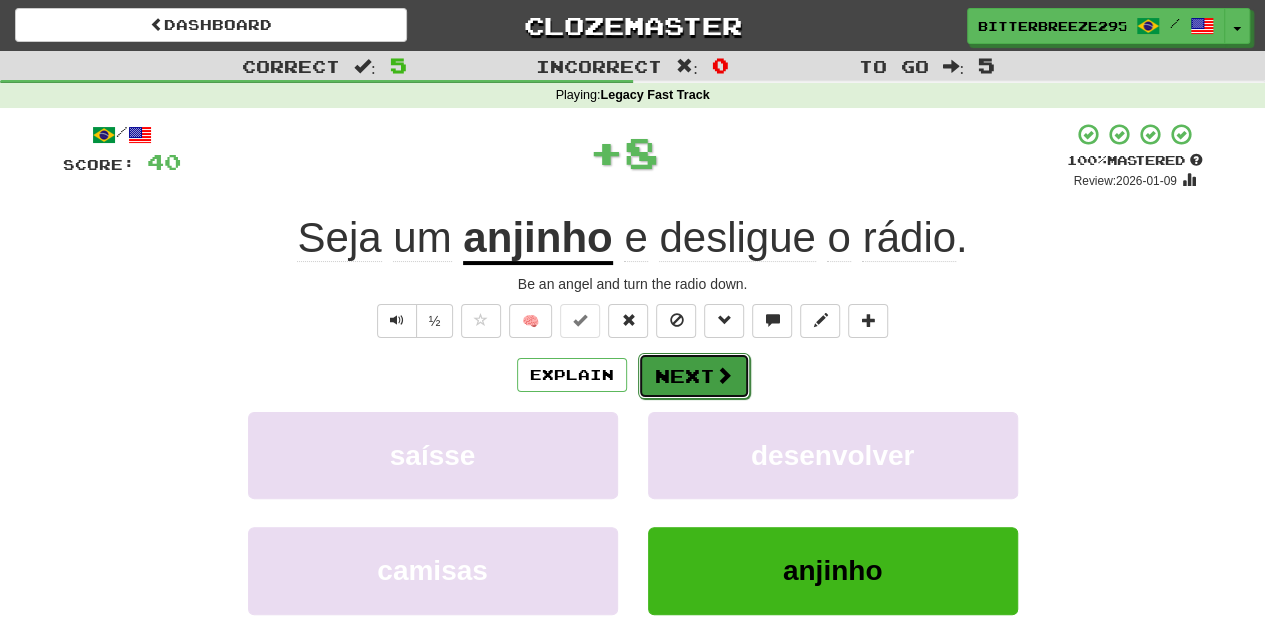 click on "Next" at bounding box center (694, 376) 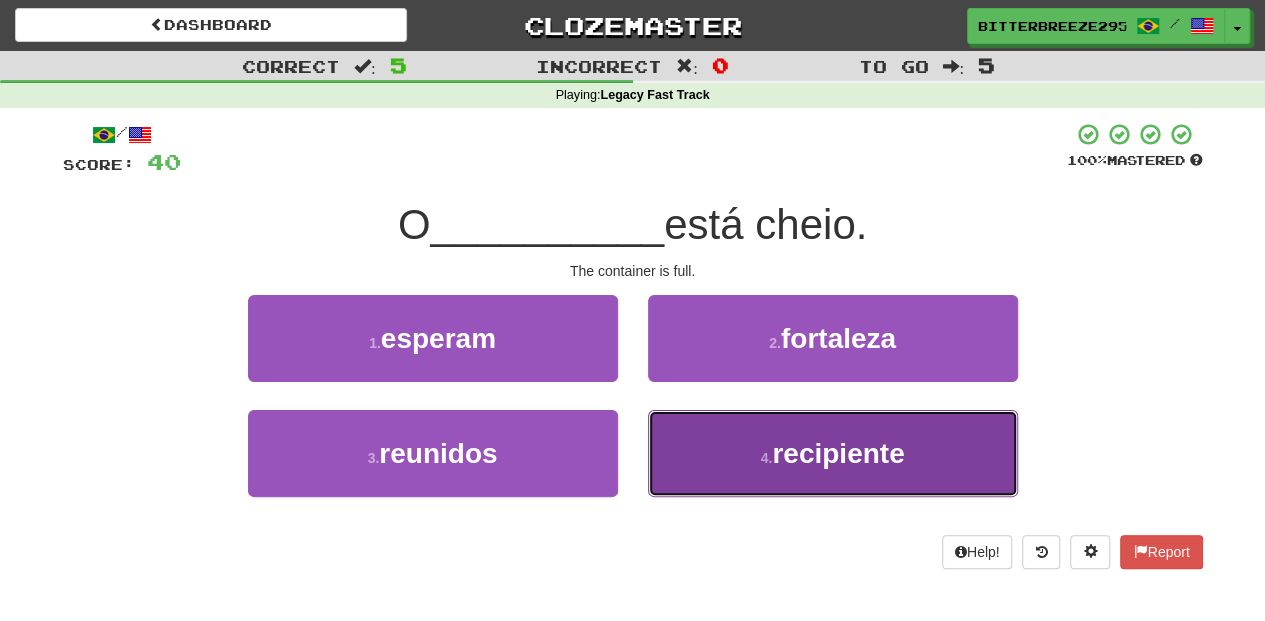 click on "4 .  recipiente" at bounding box center [833, 453] 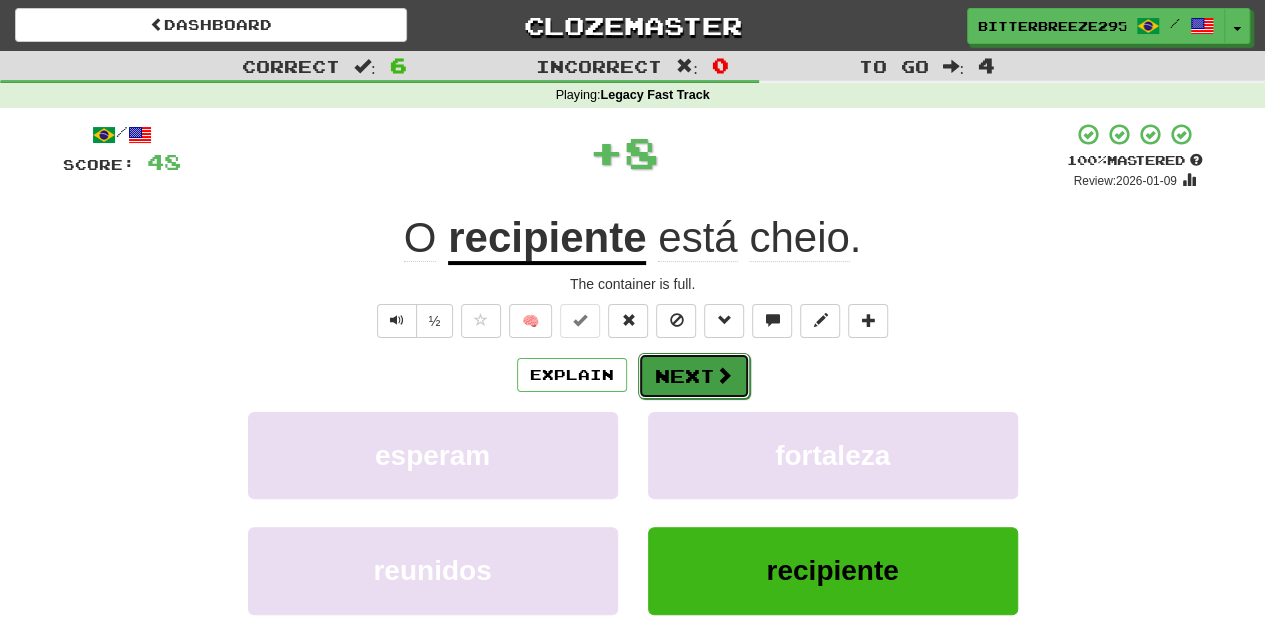 click on "Next" at bounding box center [694, 376] 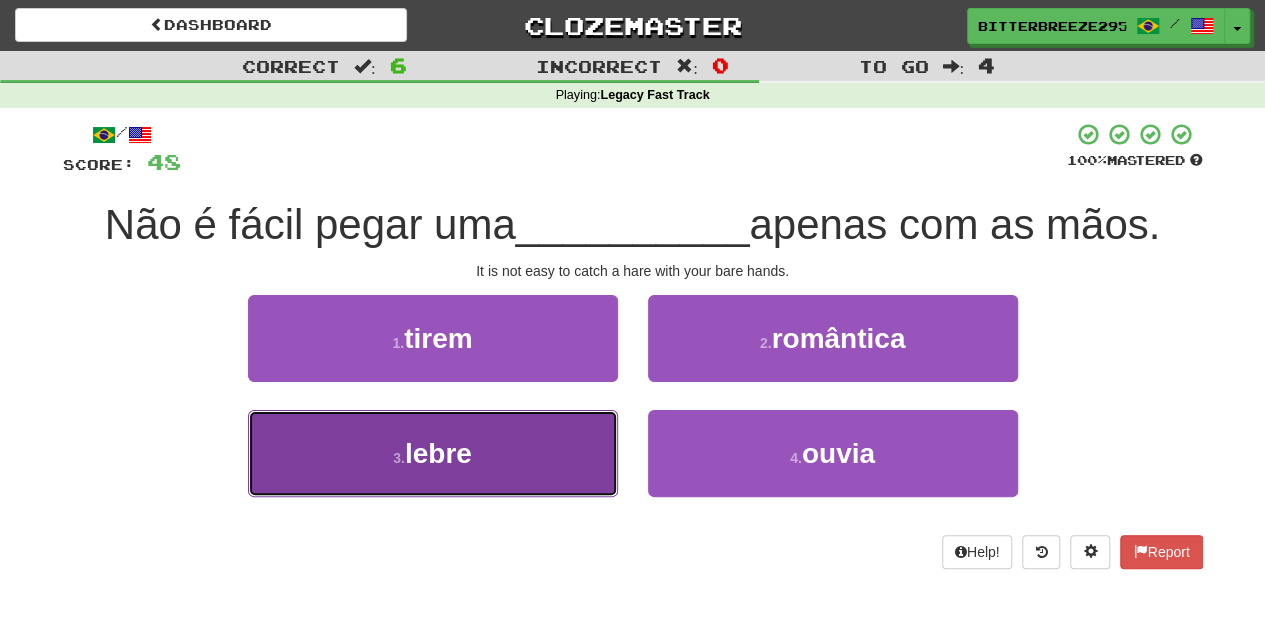 click on "3 .  lebre" at bounding box center [433, 453] 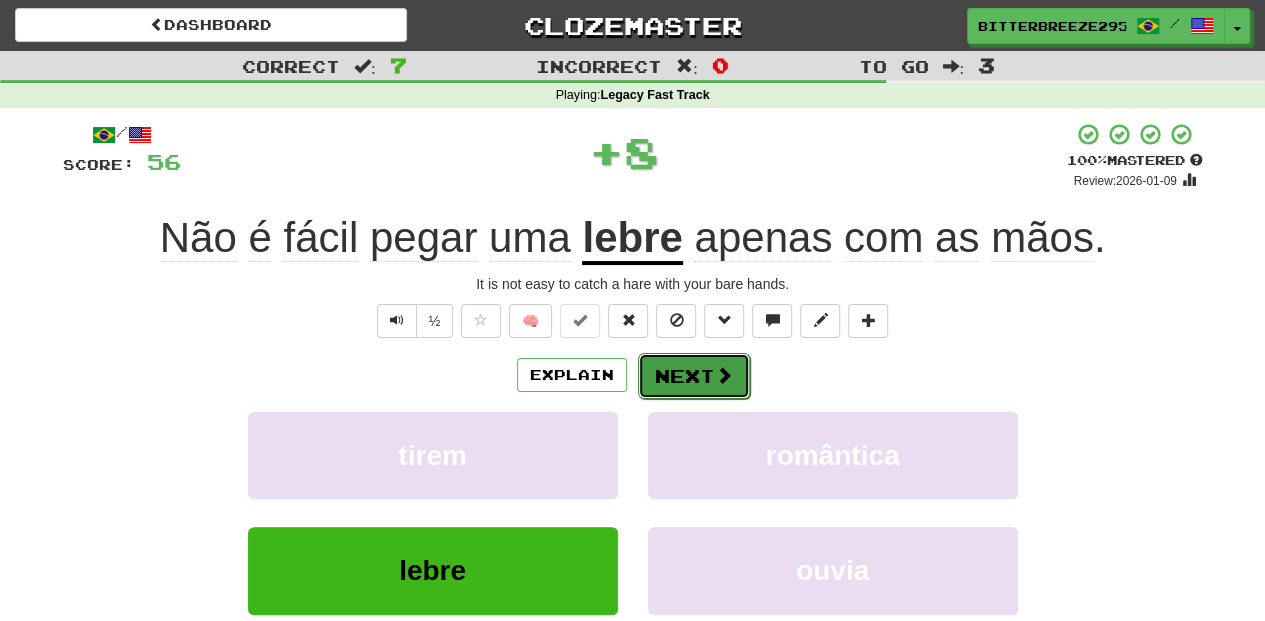 click on "Next" at bounding box center [694, 376] 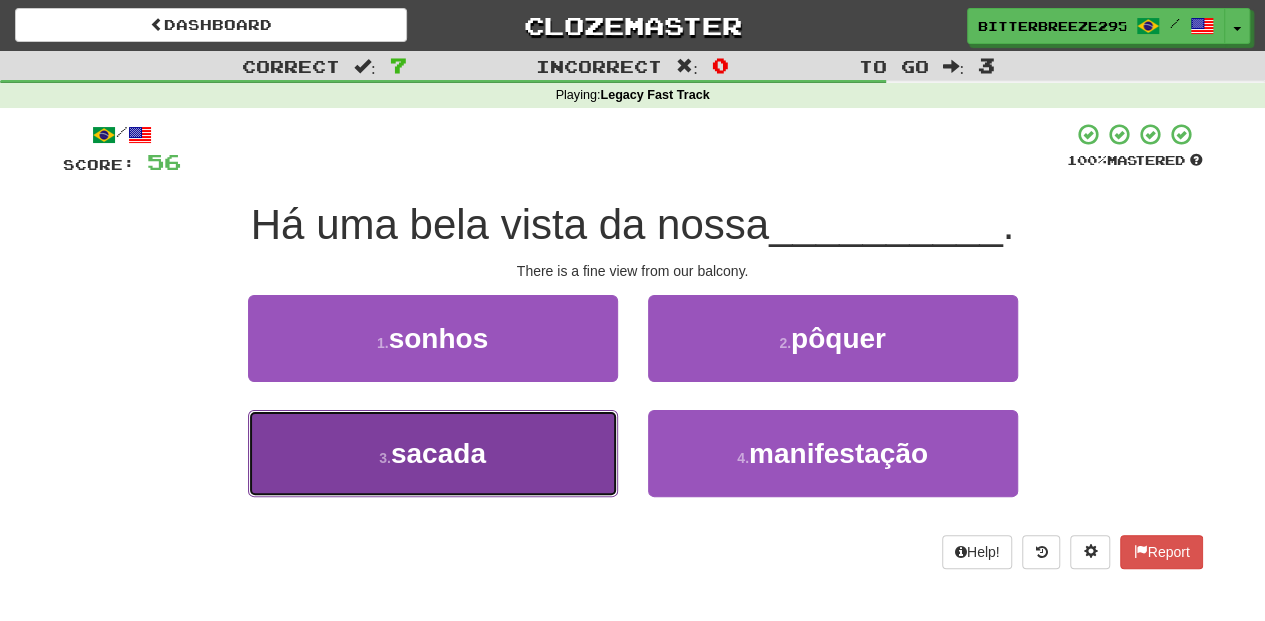 click on "3 .  sacada" at bounding box center [433, 453] 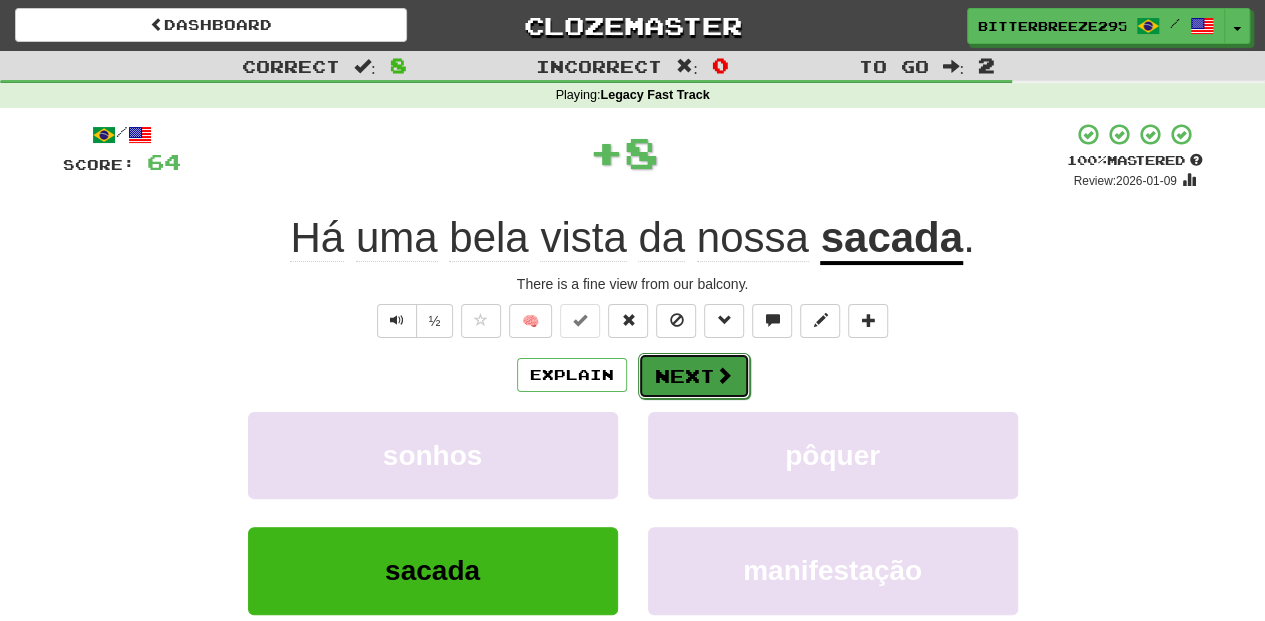 click on "Next" at bounding box center (694, 376) 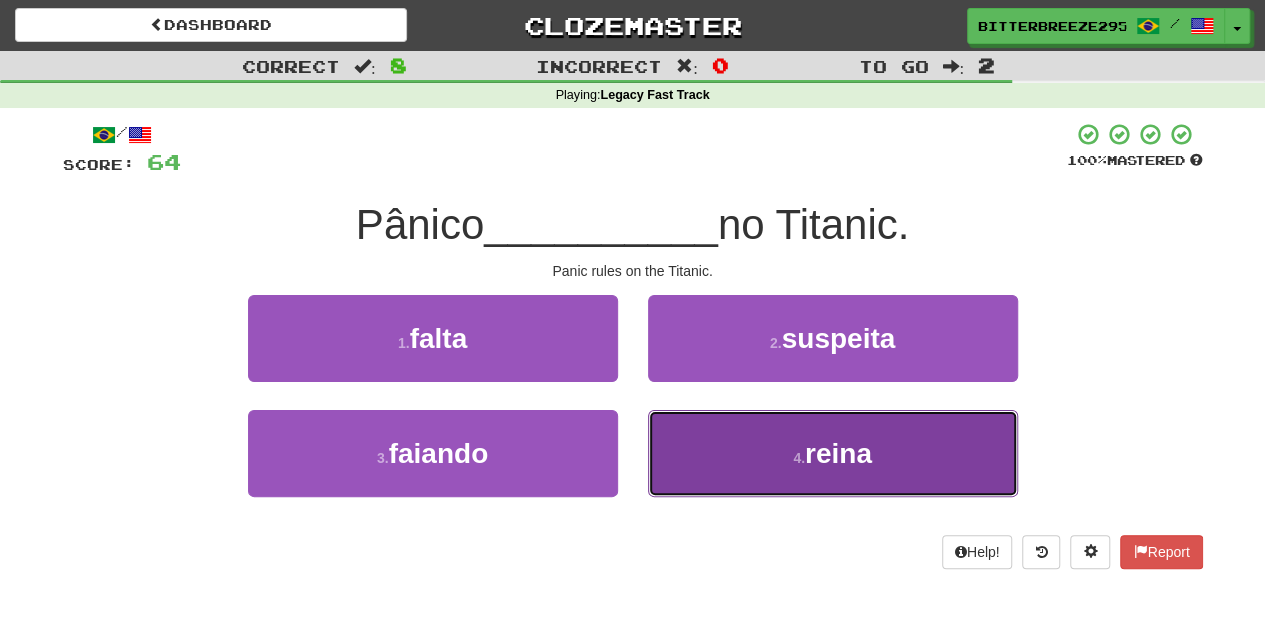 click on "4 .  reina" at bounding box center (833, 453) 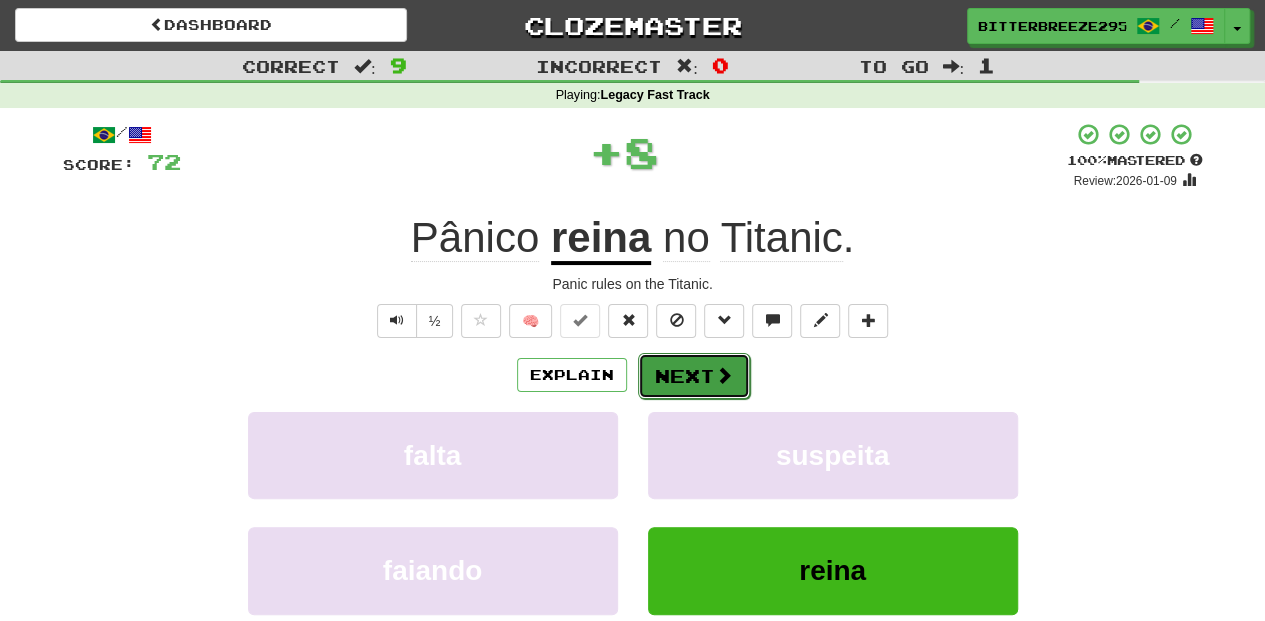 click on "Next" at bounding box center [694, 376] 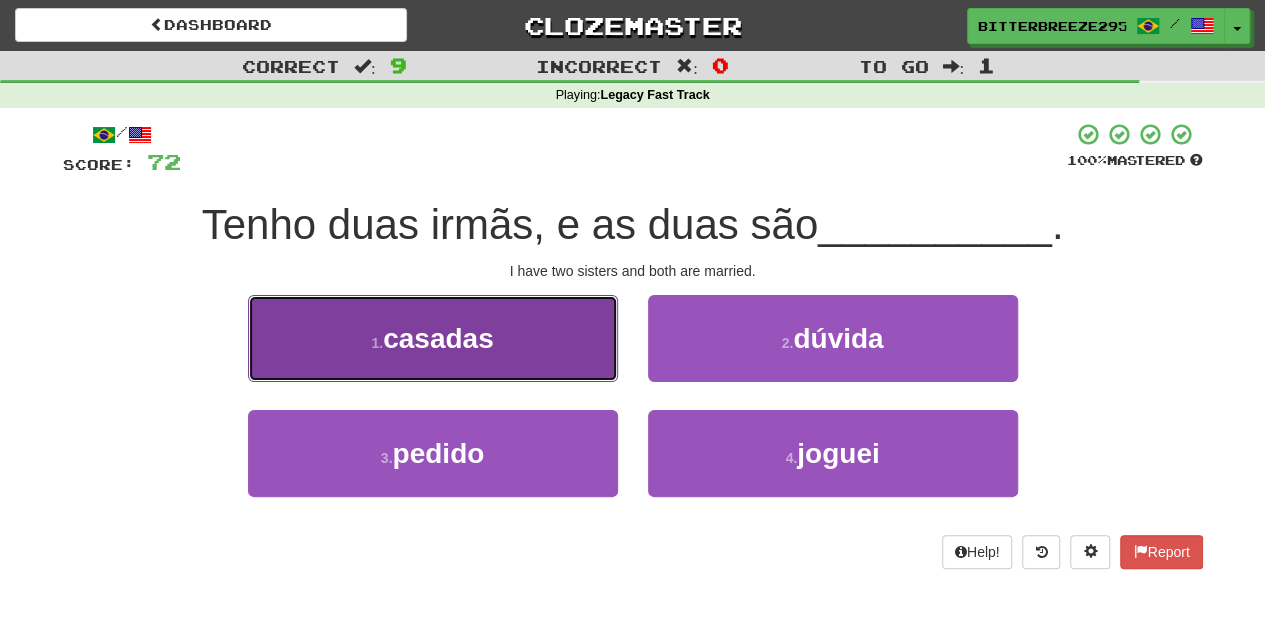 click on "casadas" at bounding box center (433, 338) 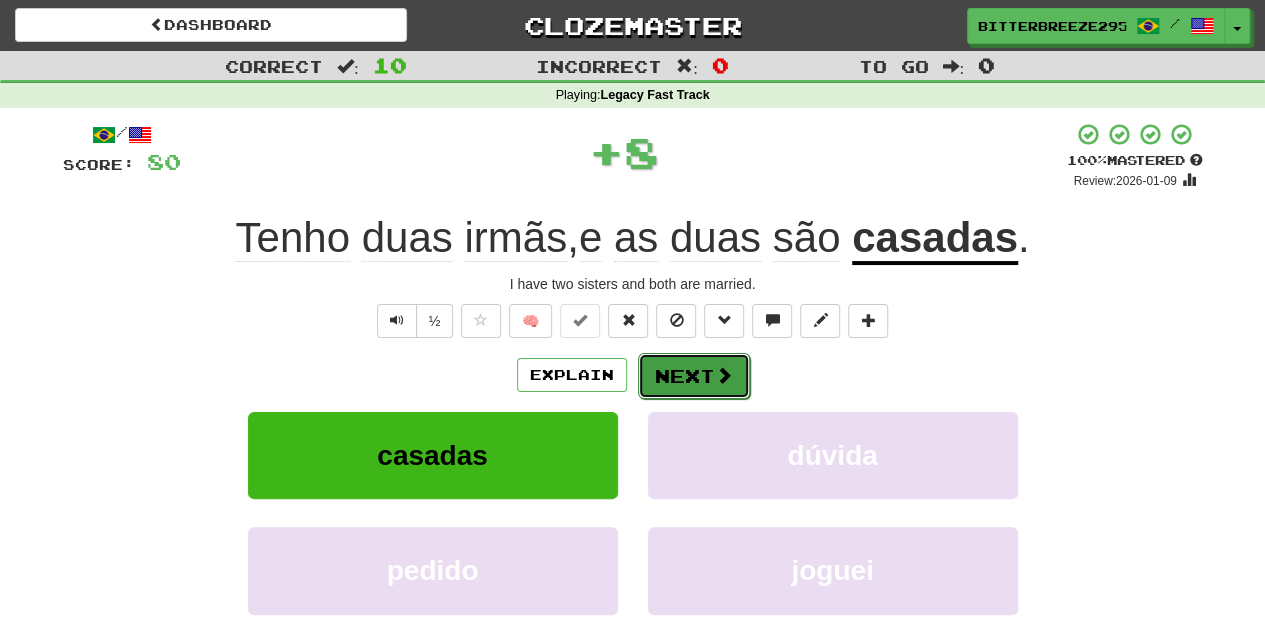click on "Next" at bounding box center [694, 376] 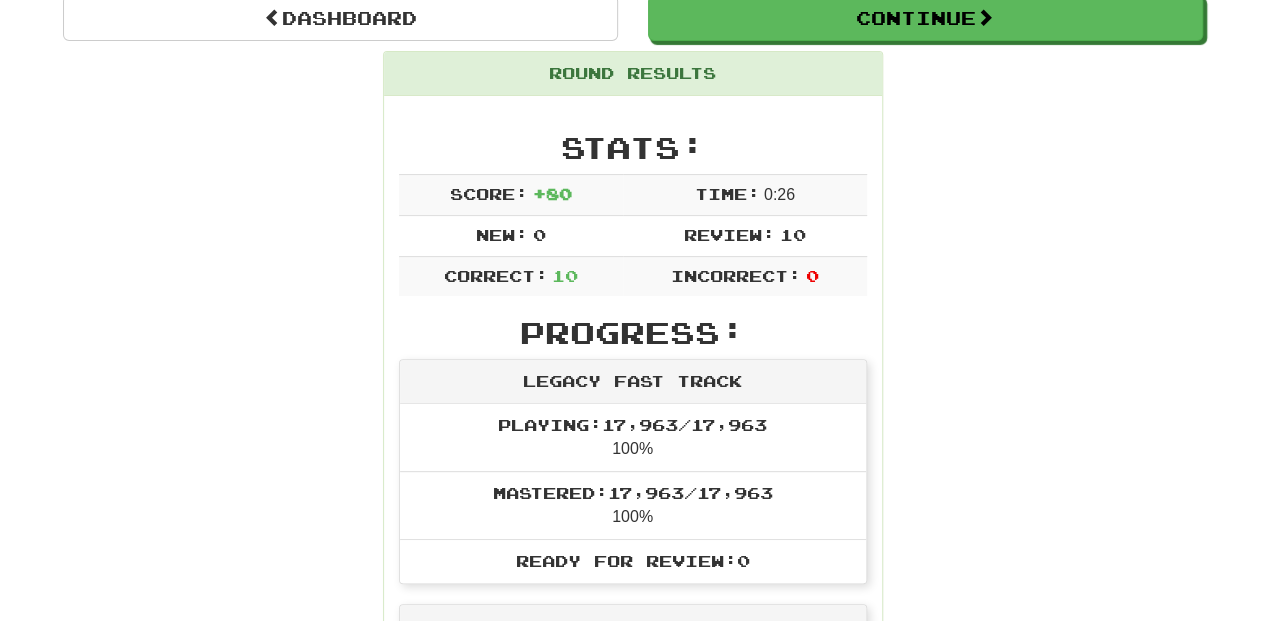 scroll, scrollTop: 0, scrollLeft: 0, axis: both 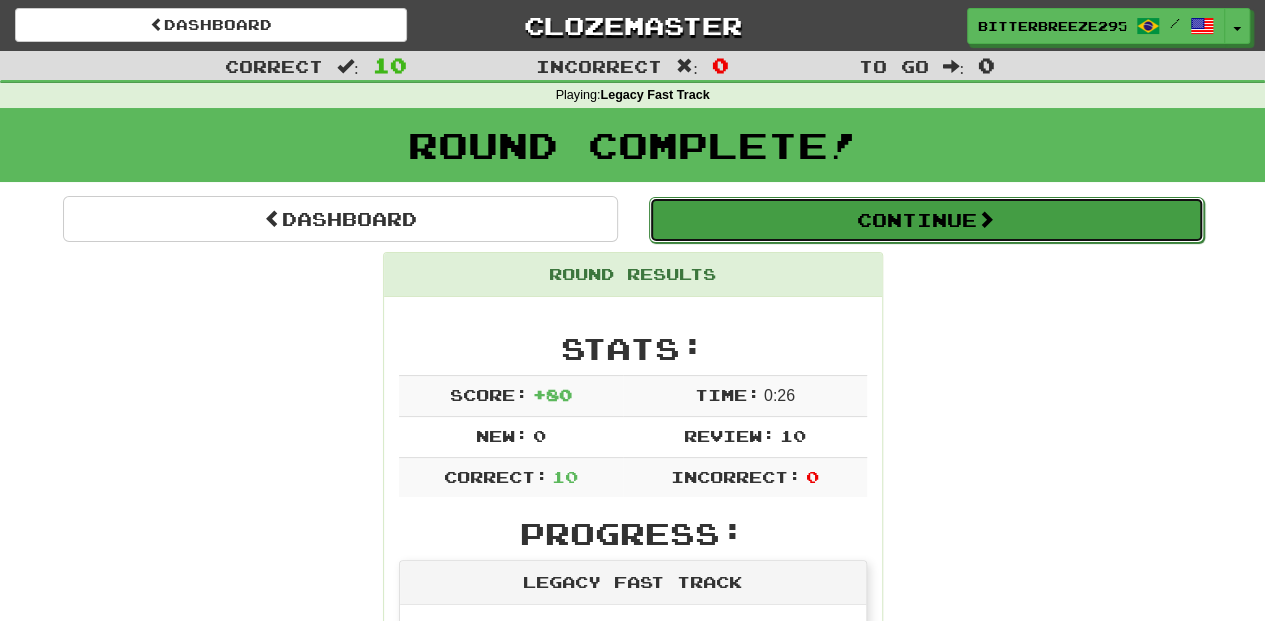 click on "Continue" at bounding box center [926, 220] 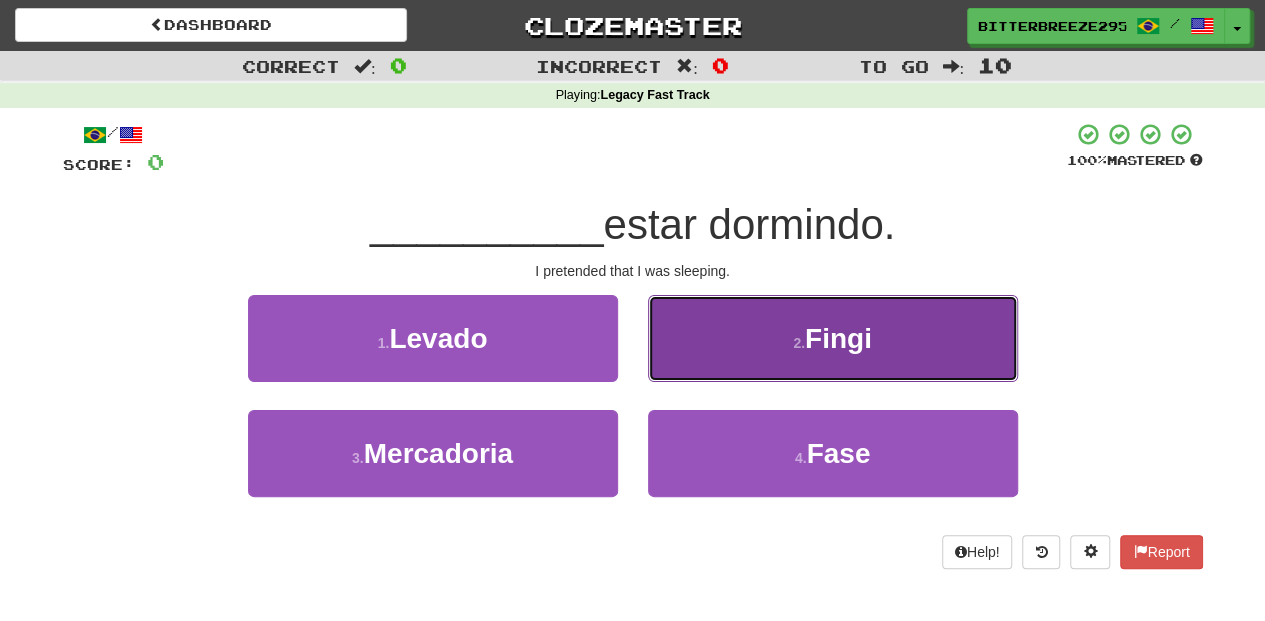 click on "Fingi" at bounding box center [833, 338] 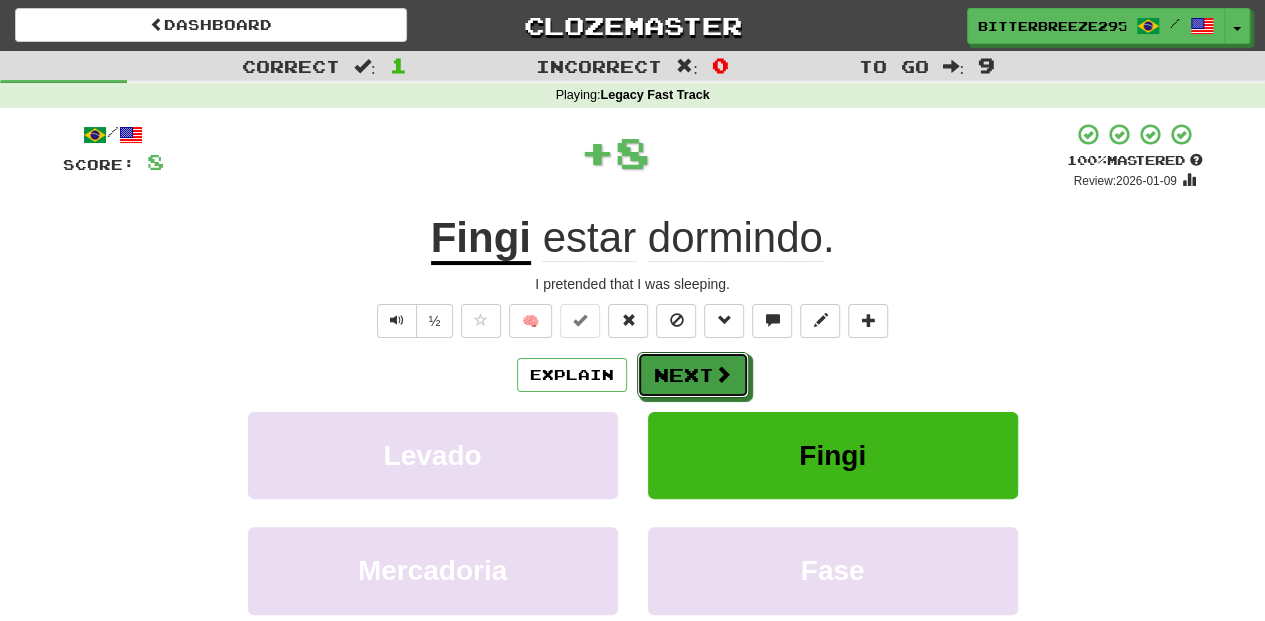 click on "Next" at bounding box center (693, 375) 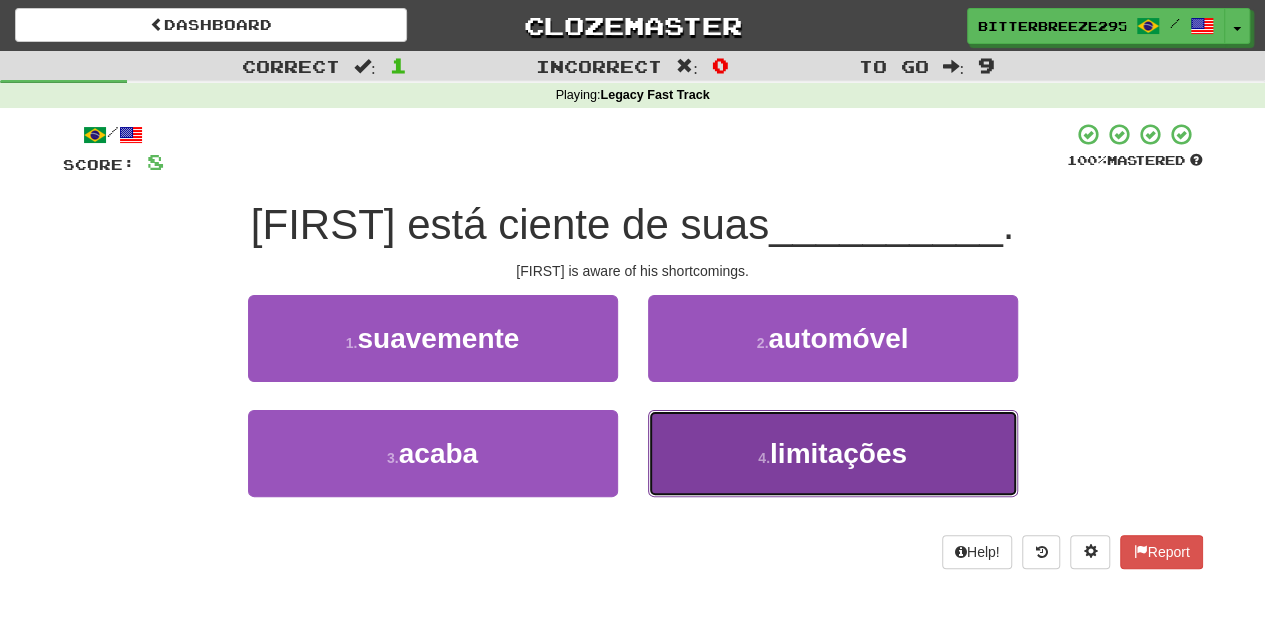 click on "4 .  limitações" at bounding box center [833, 453] 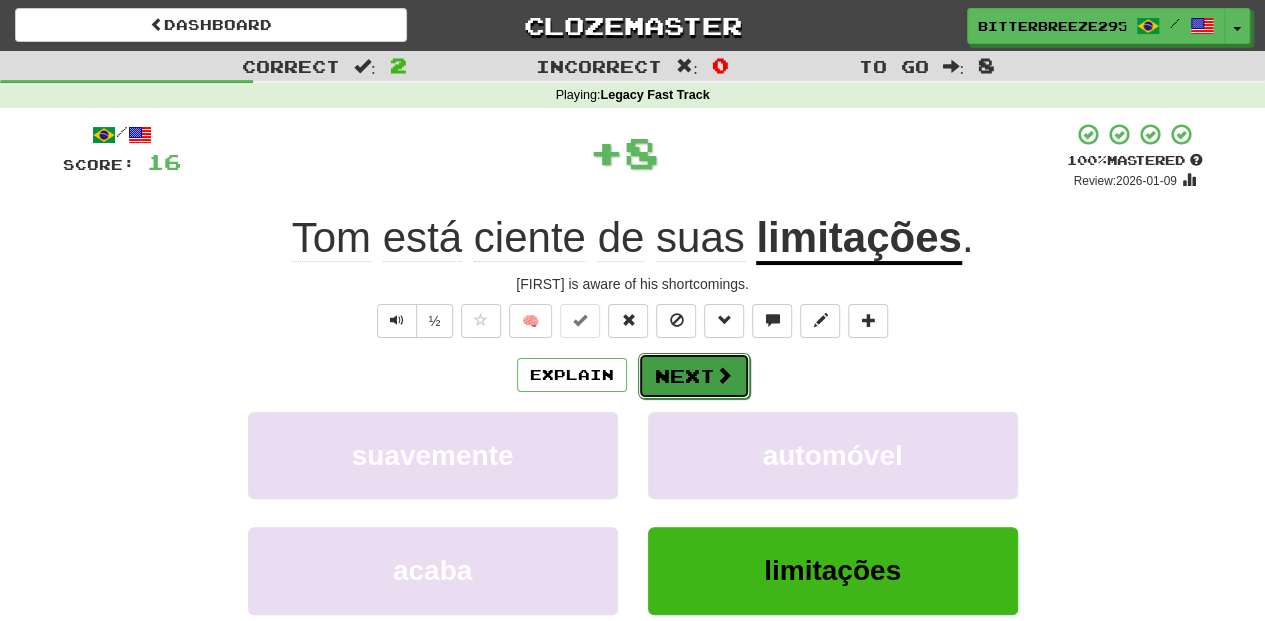 click on "Next" at bounding box center (694, 376) 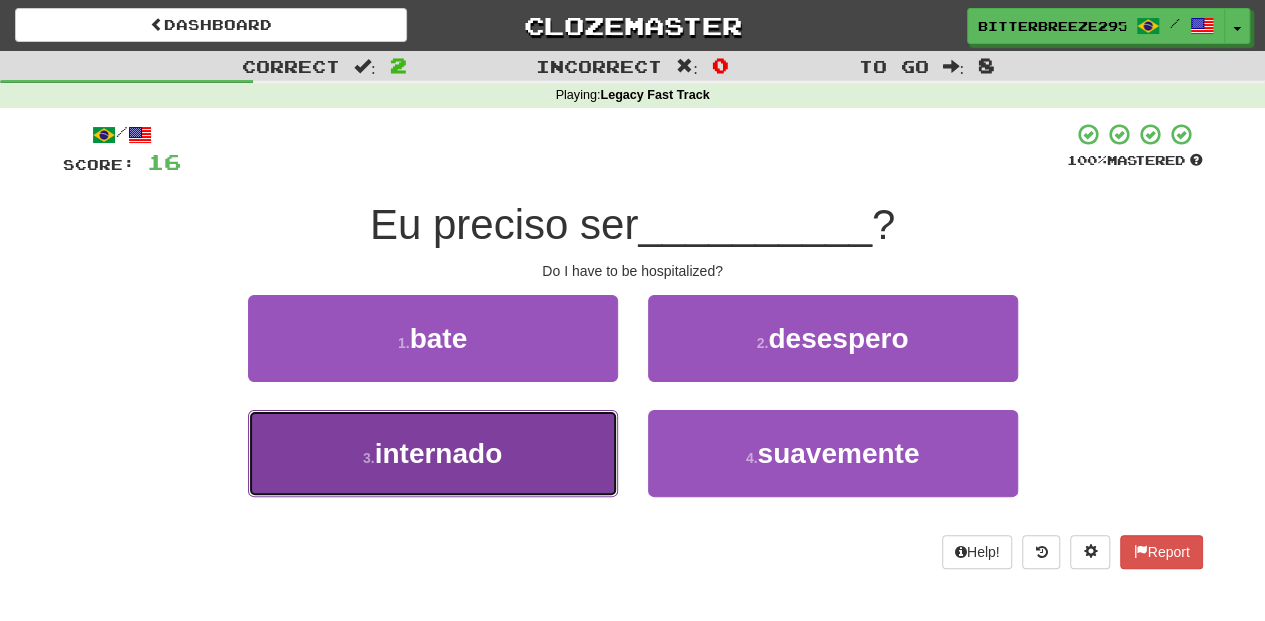 click on "internado" at bounding box center (433, 453) 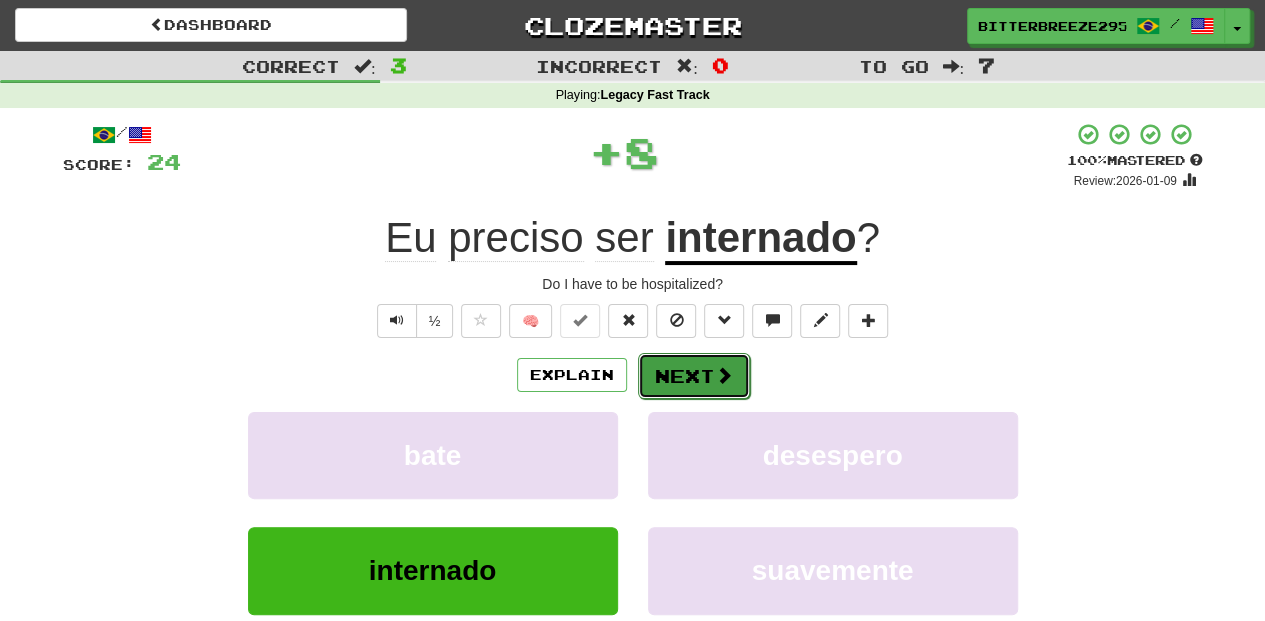 click on "Next" at bounding box center (694, 376) 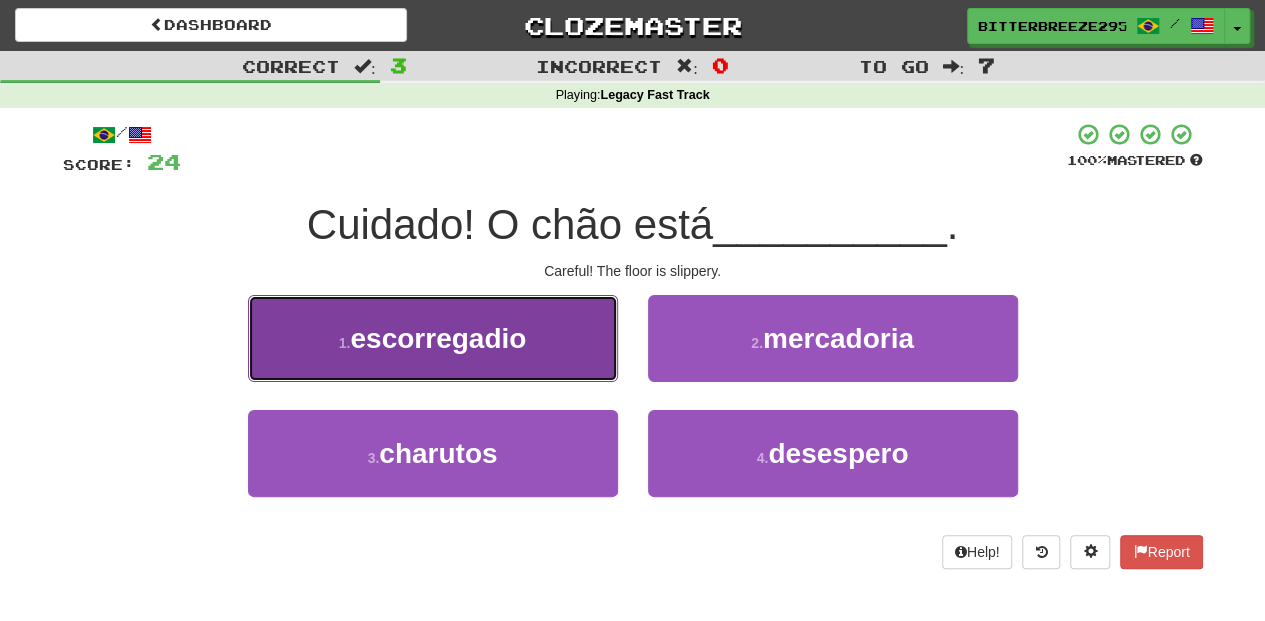 click on "1 .  escorregadio" at bounding box center [433, 338] 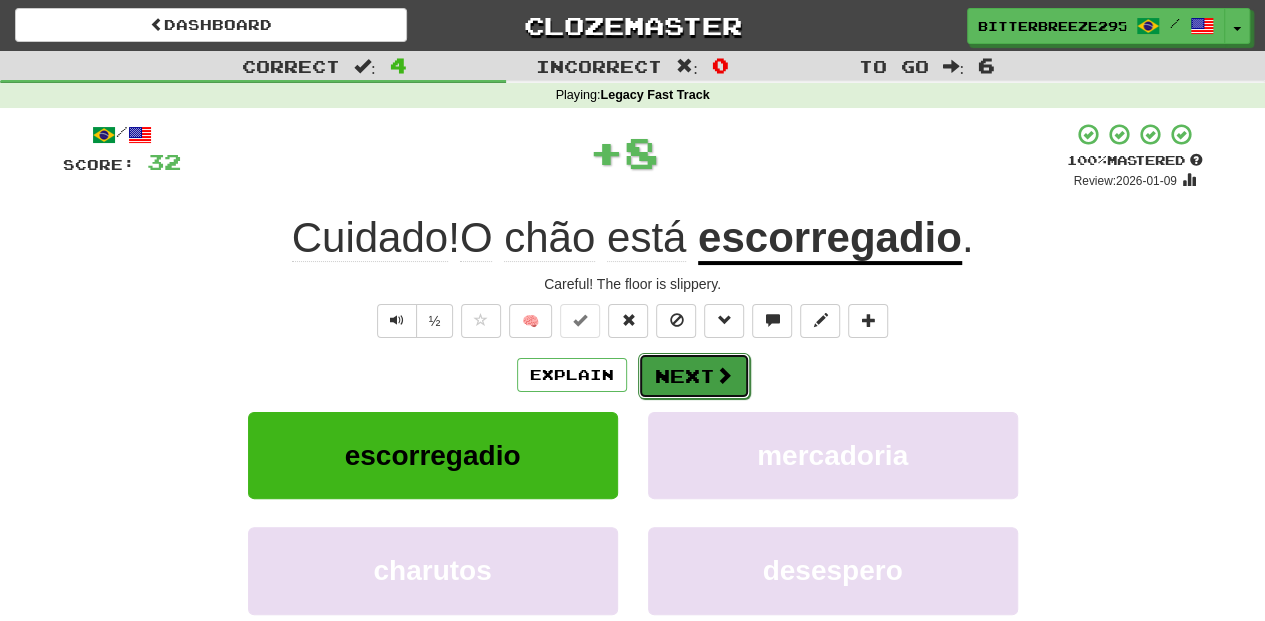 click on "Next" at bounding box center (694, 376) 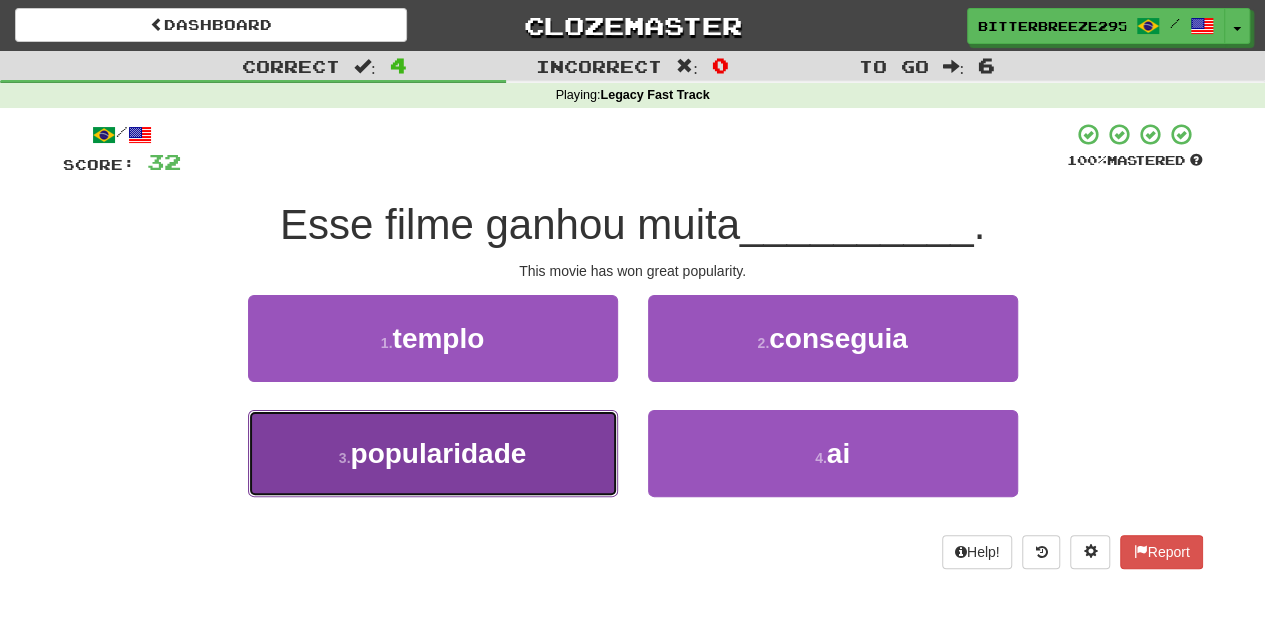 click on "3 .  popularidade" at bounding box center [433, 453] 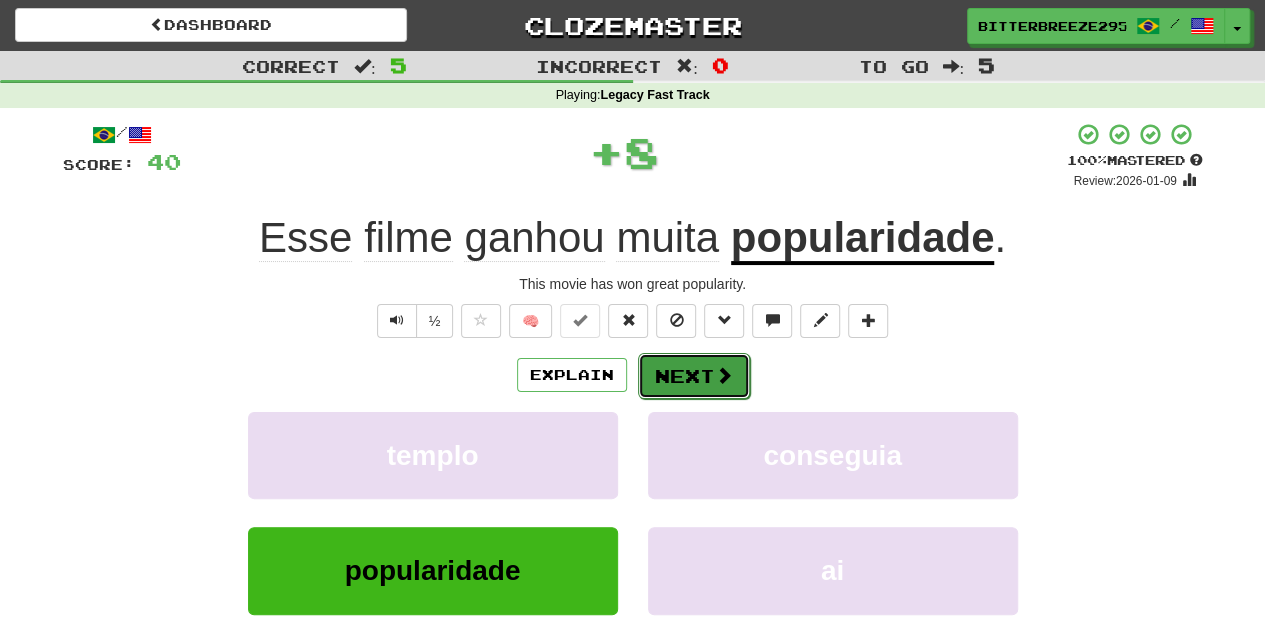 click on "Next" at bounding box center [694, 376] 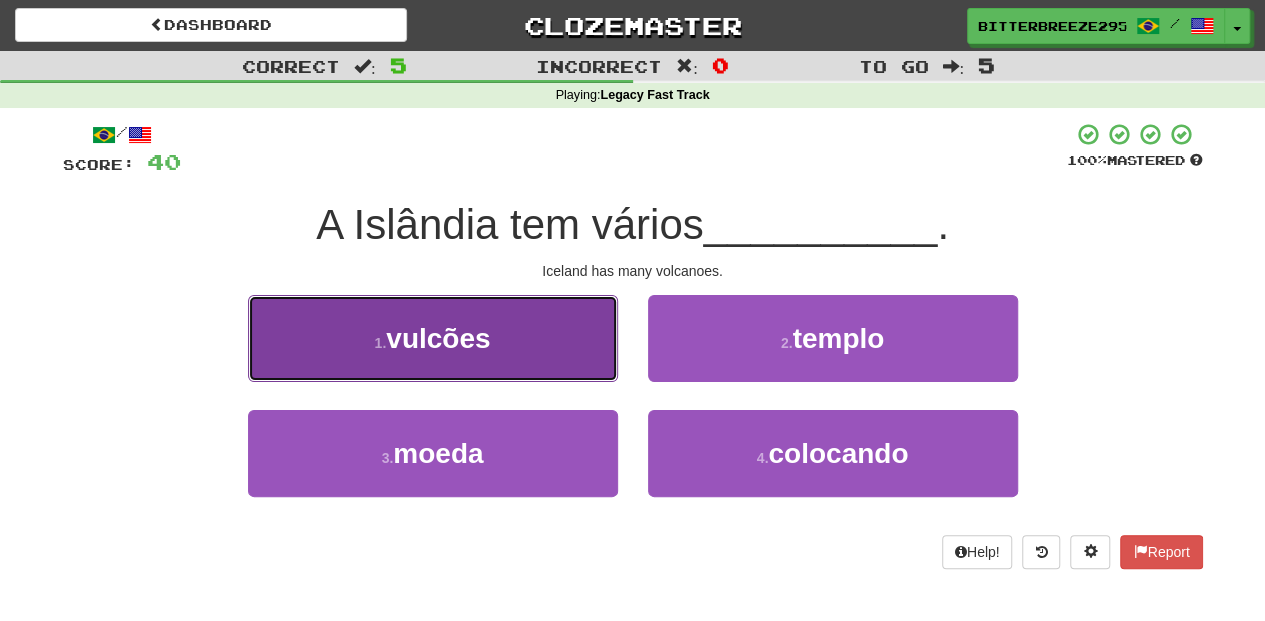 click on "1 .  vulcões" at bounding box center [433, 338] 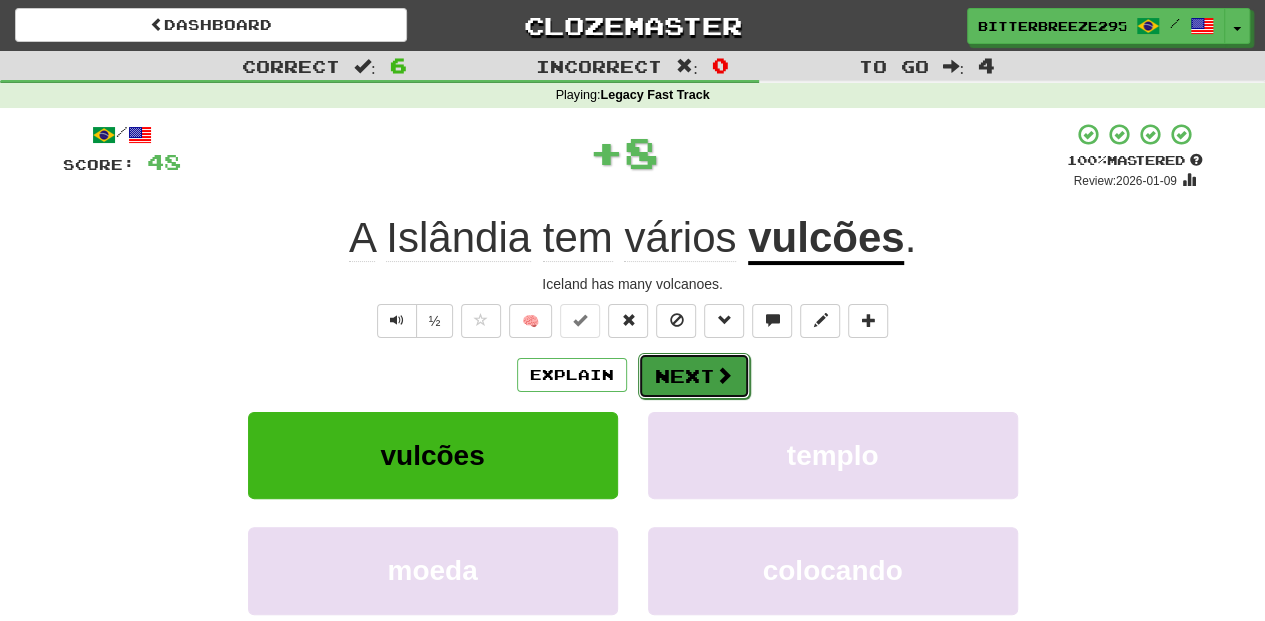 click on "Next" at bounding box center (694, 376) 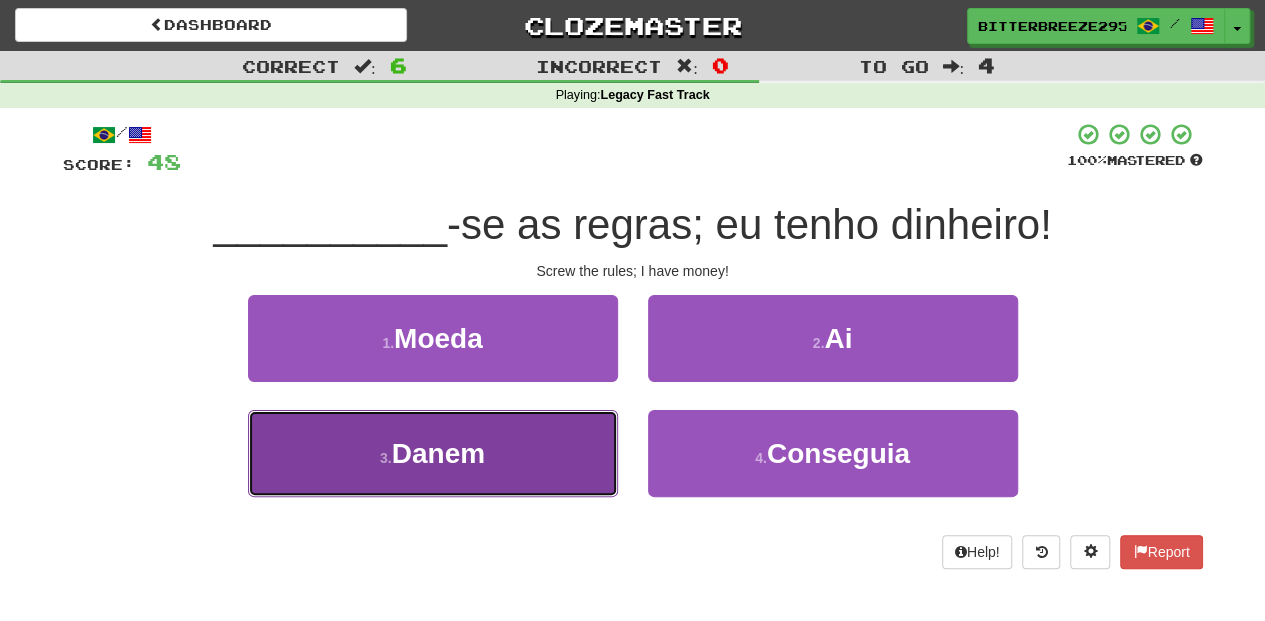 click on "3 .  Danem" at bounding box center [433, 453] 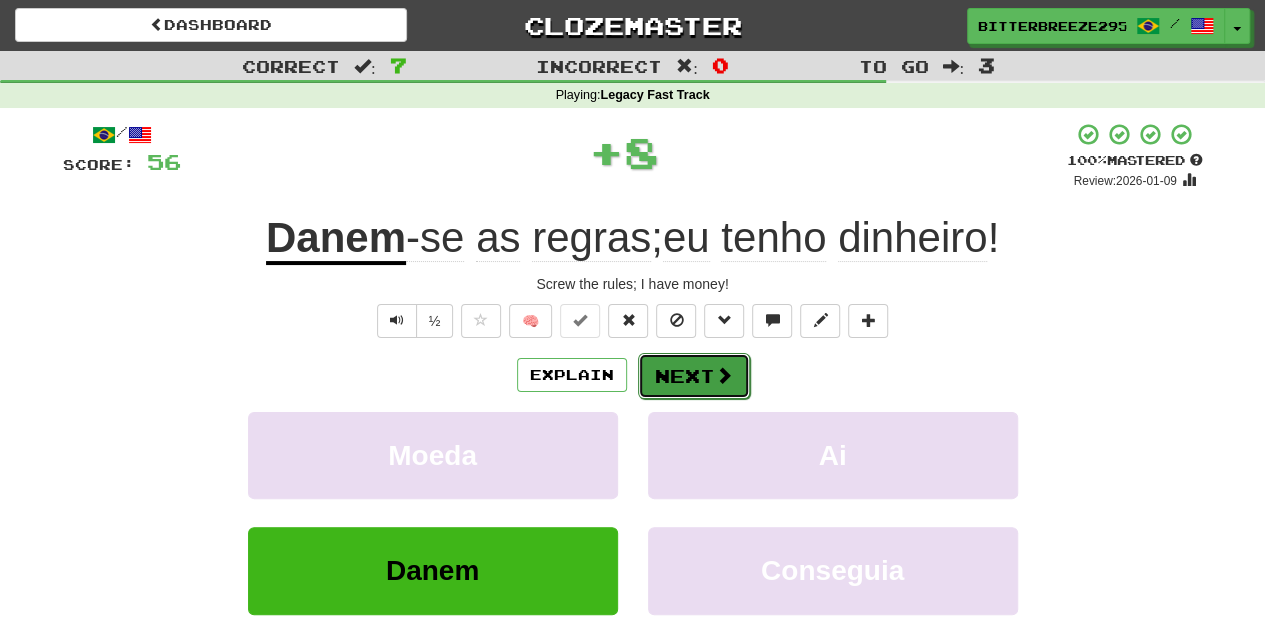 click on "Next" at bounding box center [694, 376] 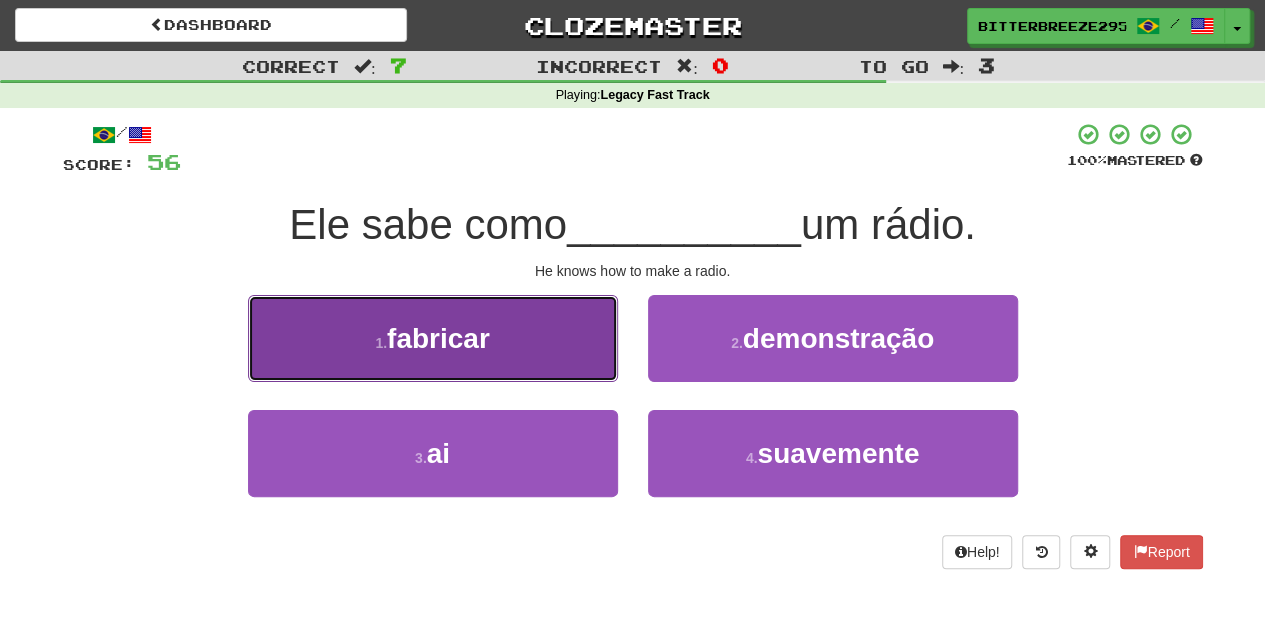 click on "1 .  fabricar" at bounding box center (433, 338) 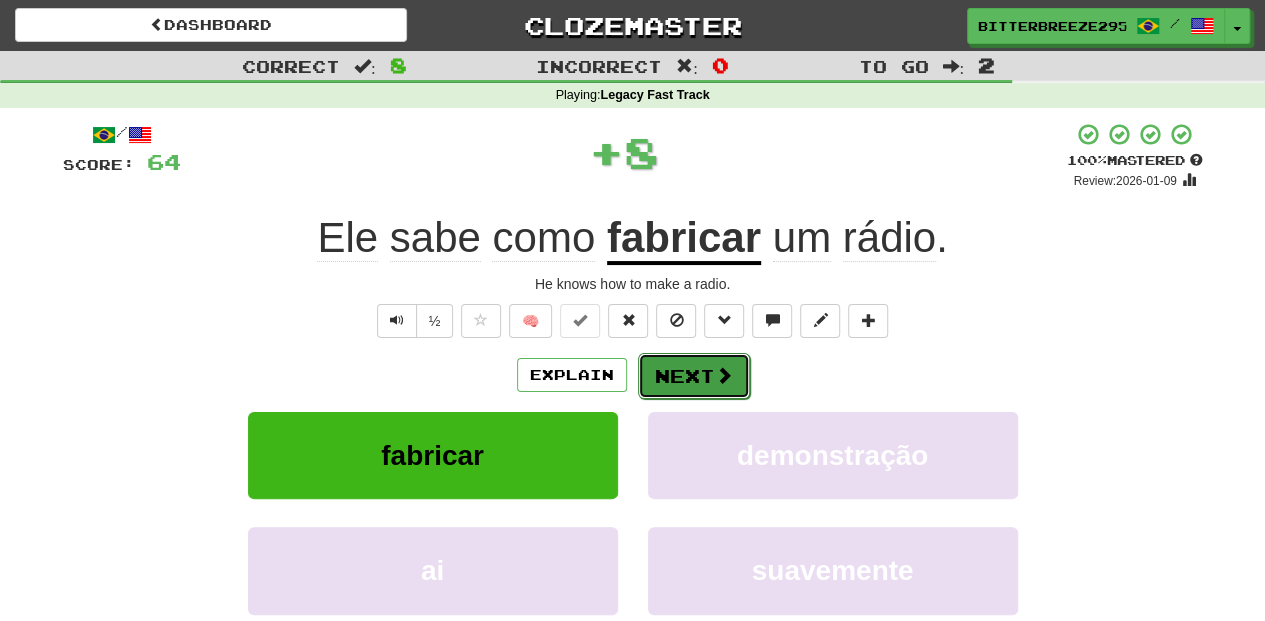 click on "Next" at bounding box center [694, 376] 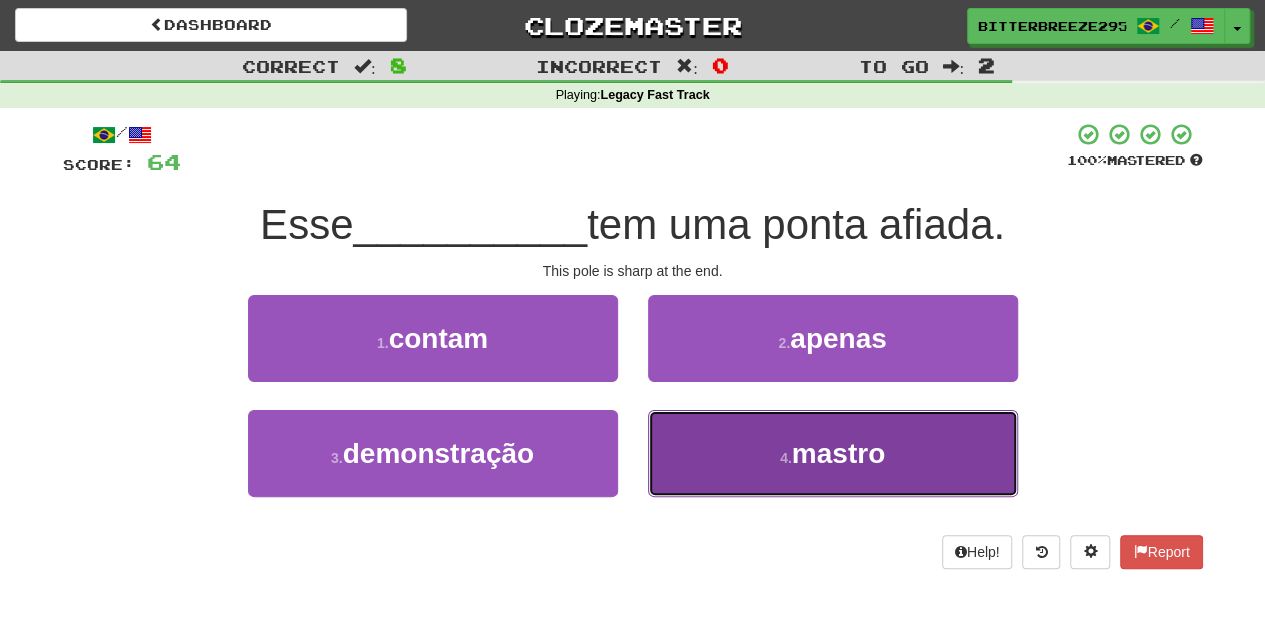 click on "4 .  mastro" at bounding box center [833, 453] 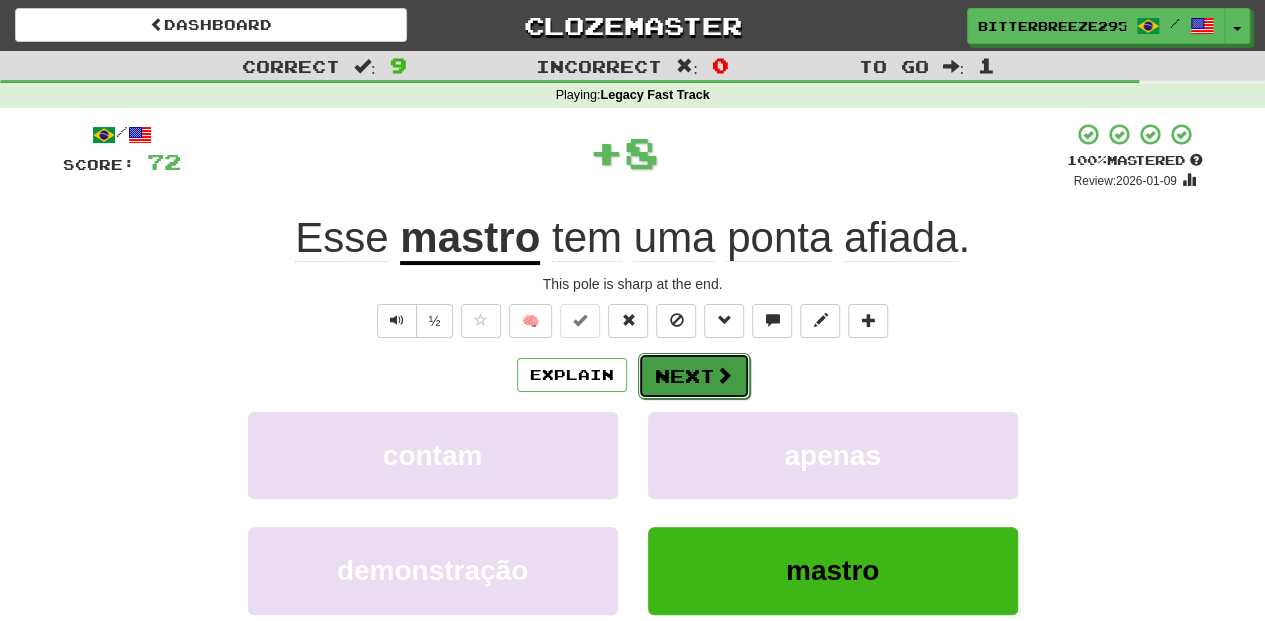 click on "Next" at bounding box center [694, 376] 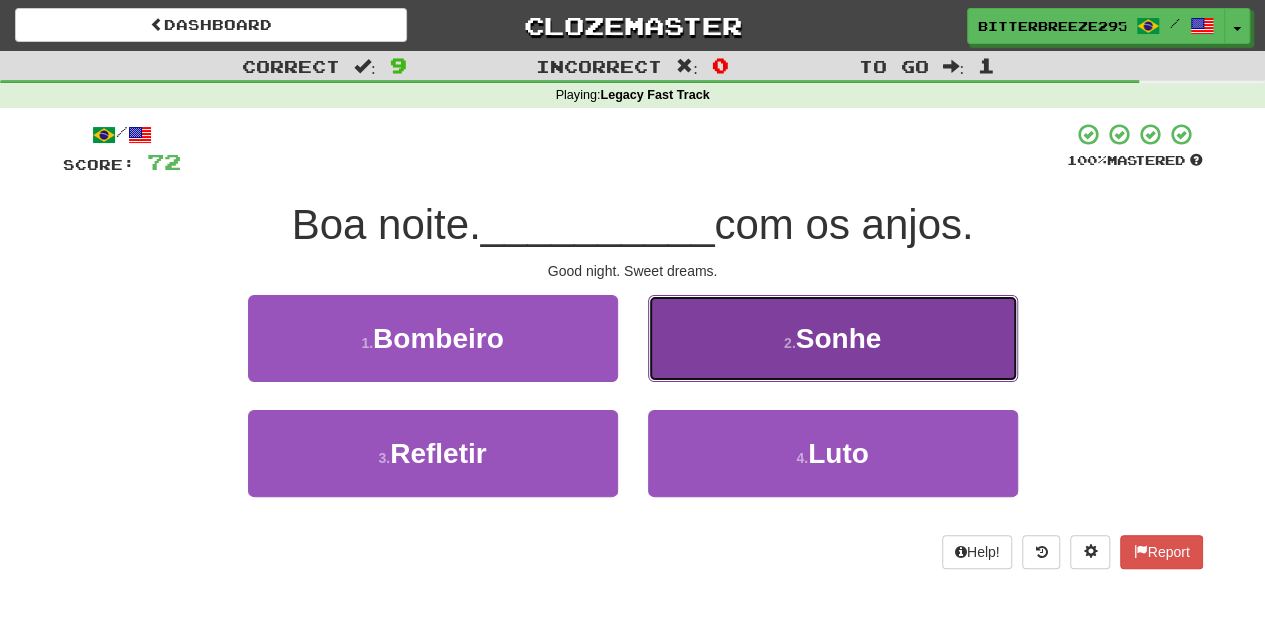 click on "2 .  Sonhe" at bounding box center (833, 338) 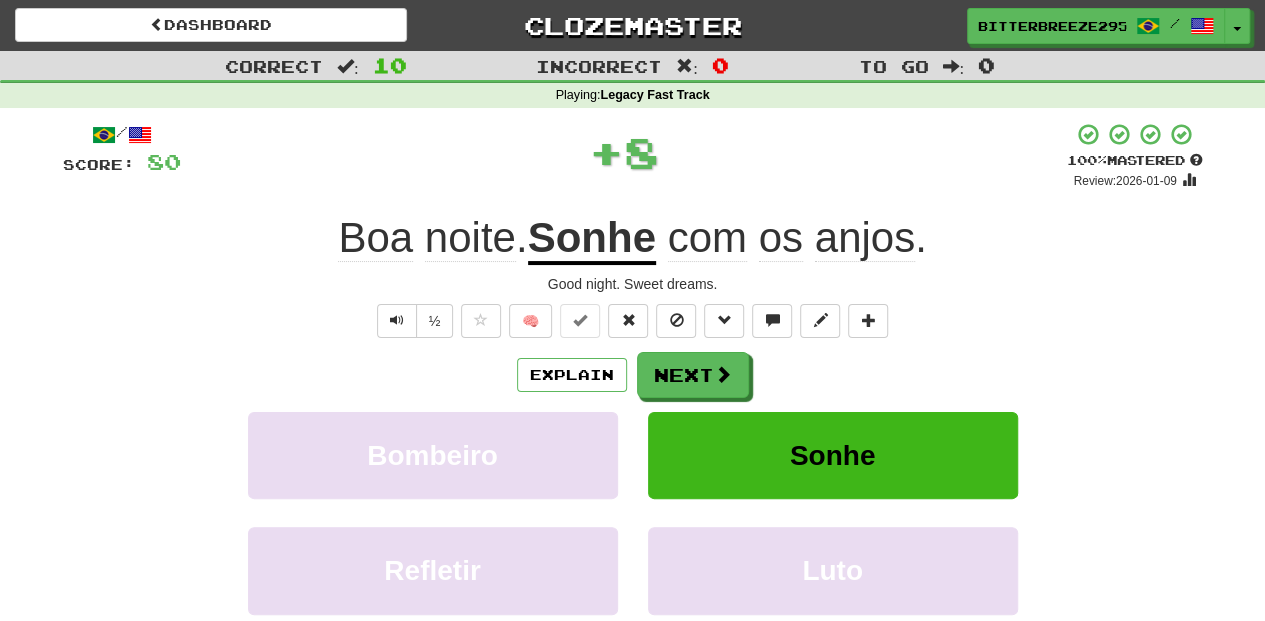 click on "Next" at bounding box center (693, 375) 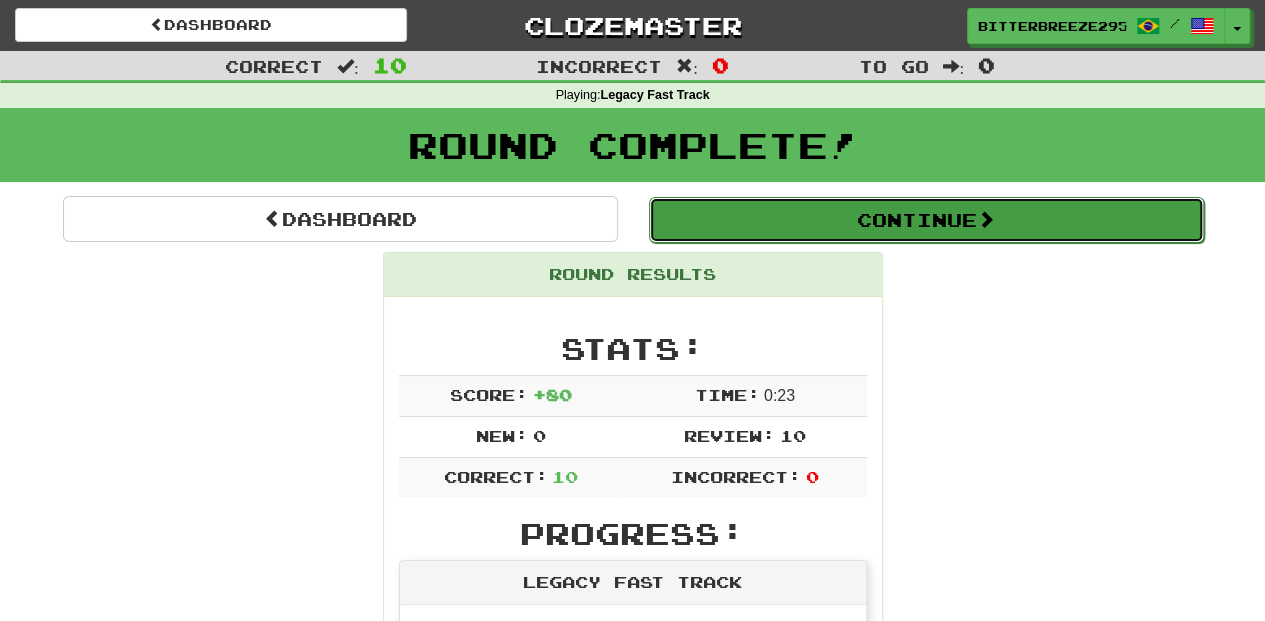 click on "Continue" at bounding box center [926, 220] 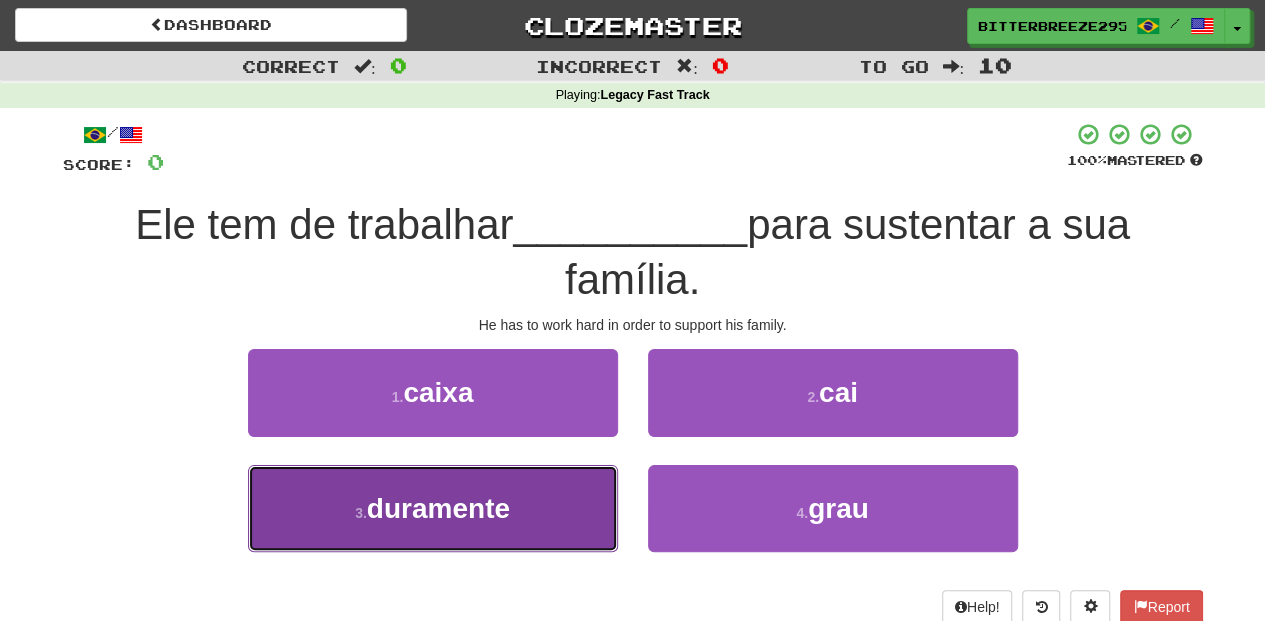 click on "3 .  duramente" at bounding box center (433, 508) 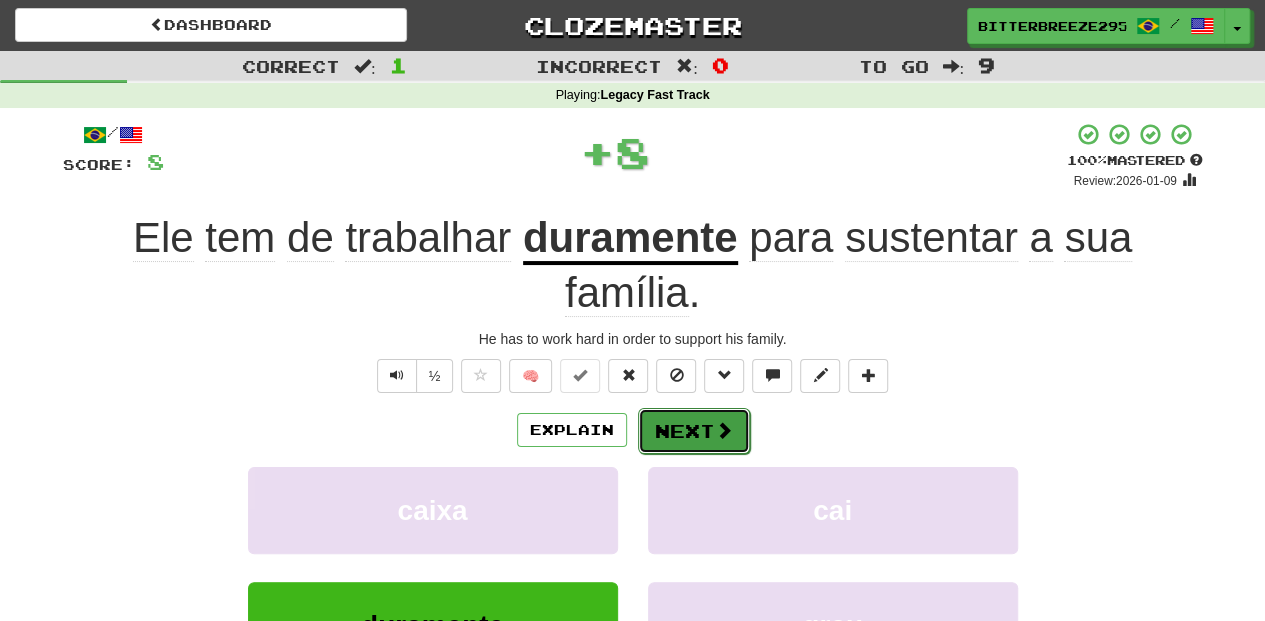 click on "Next" at bounding box center (694, 431) 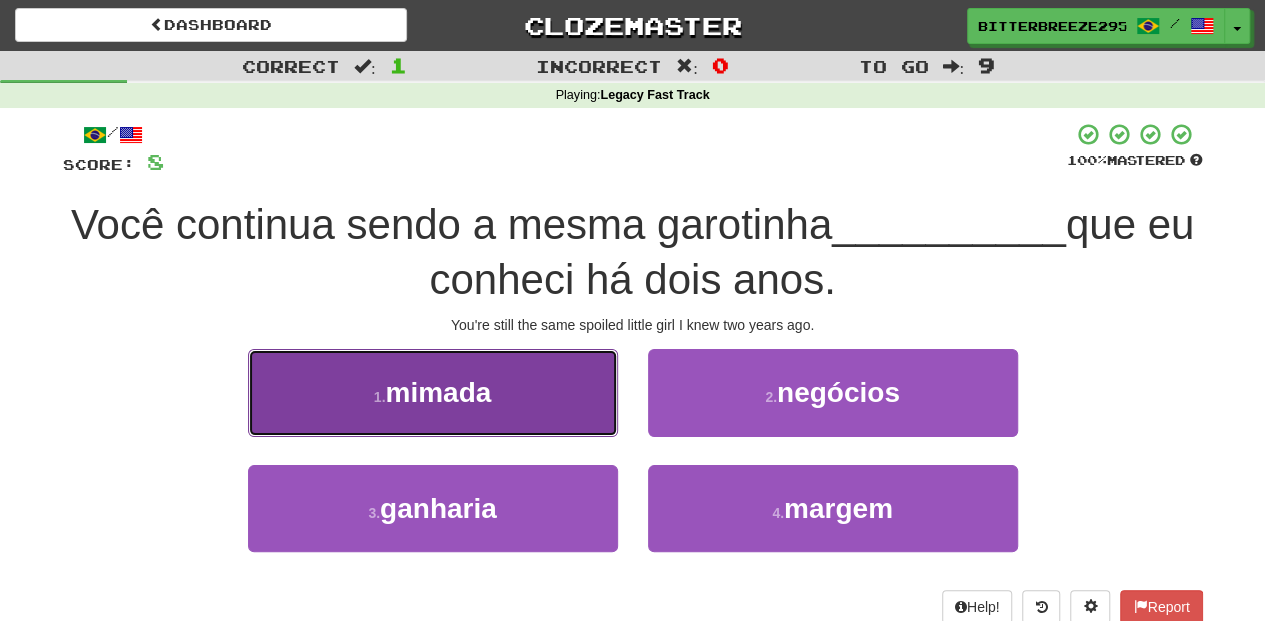 click on "mimada" at bounding box center (433, 392) 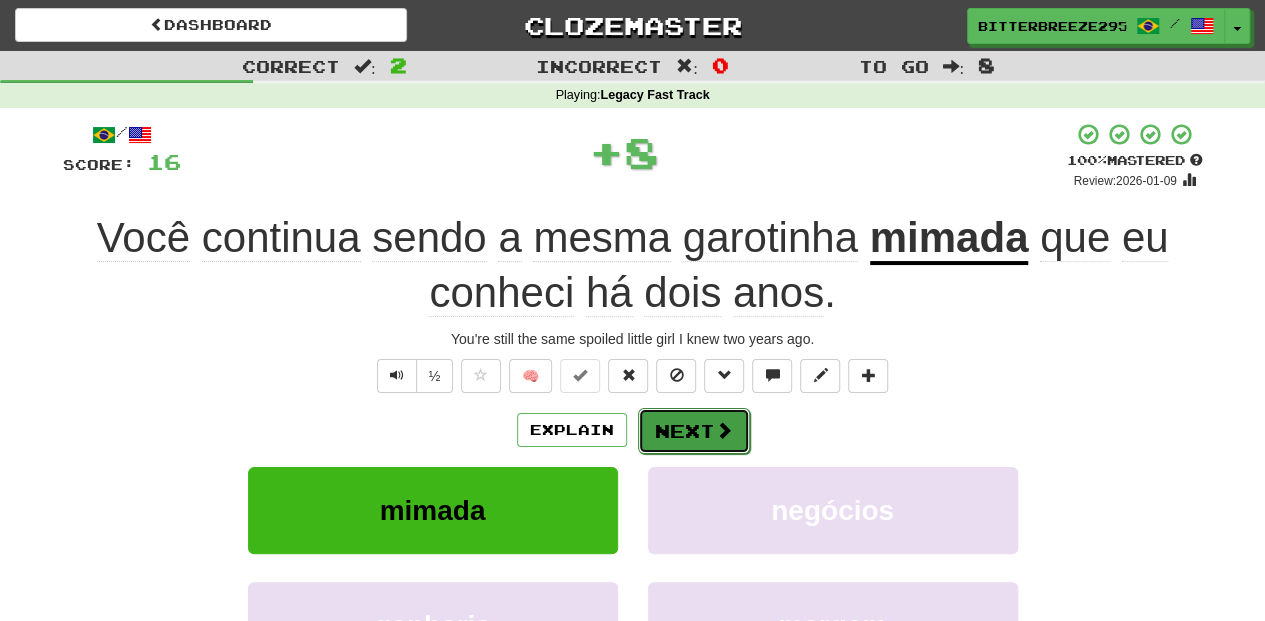 click on "Next" at bounding box center (694, 431) 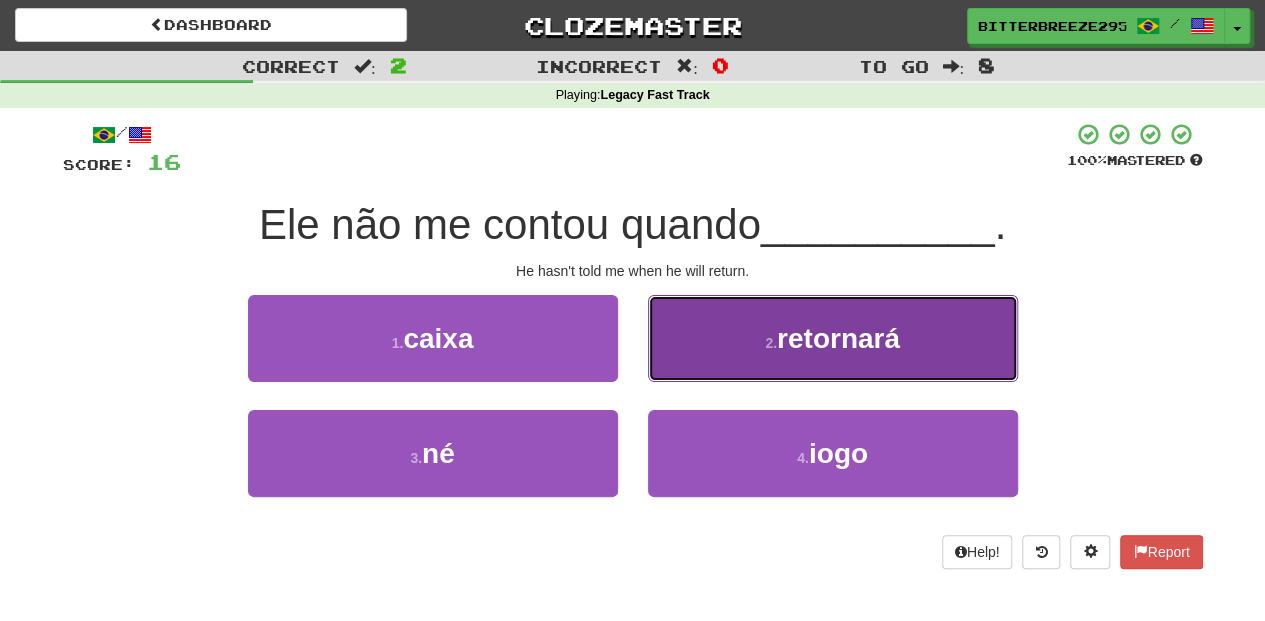 click on "2 .  retornará" at bounding box center [833, 338] 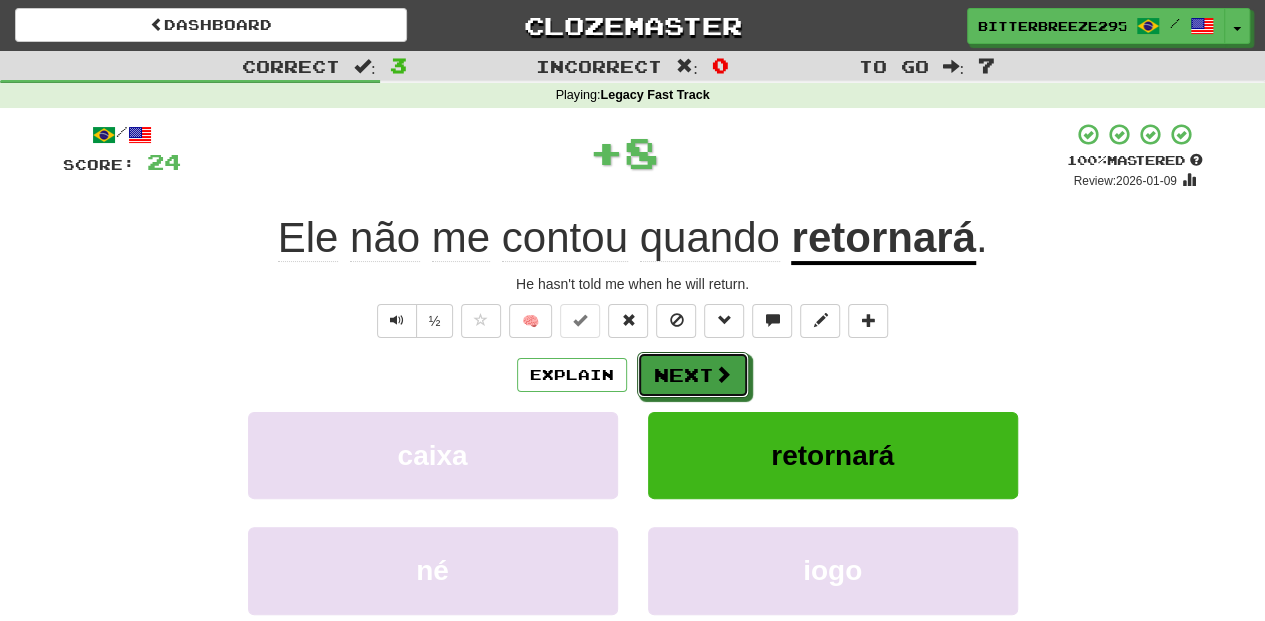 click on "Next" at bounding box center (693, 375) 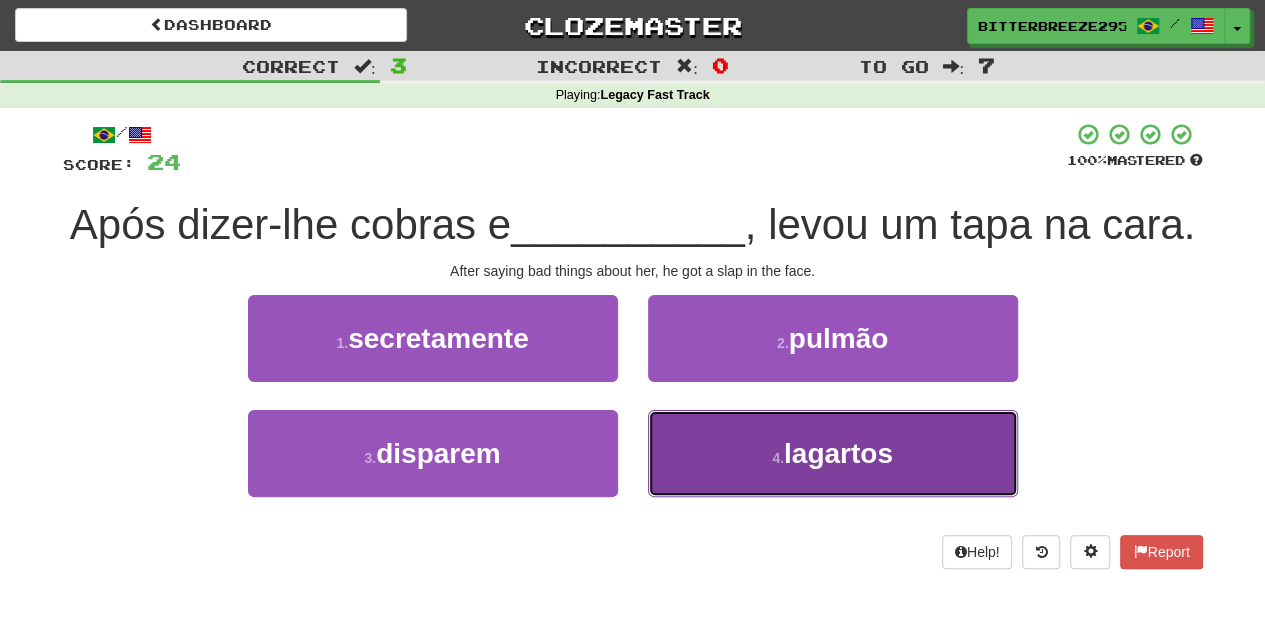 click on "4 .  lagartos" at bounding box center [833, 453] 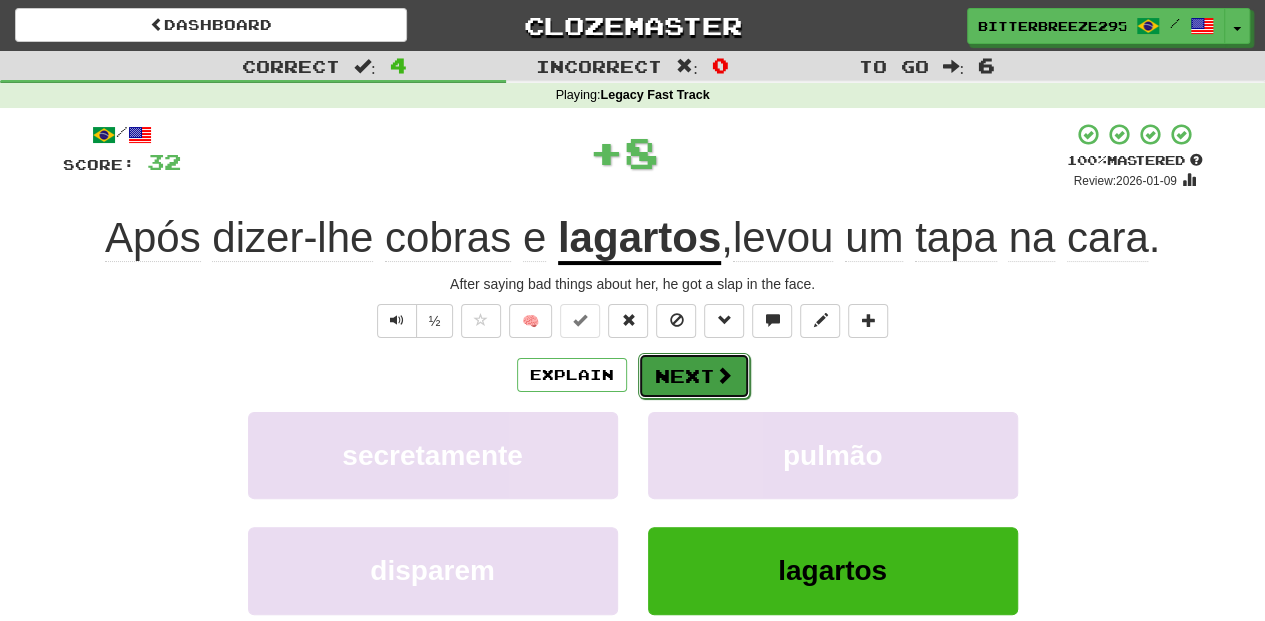 click on "Next" at bounding box center [694, 376] 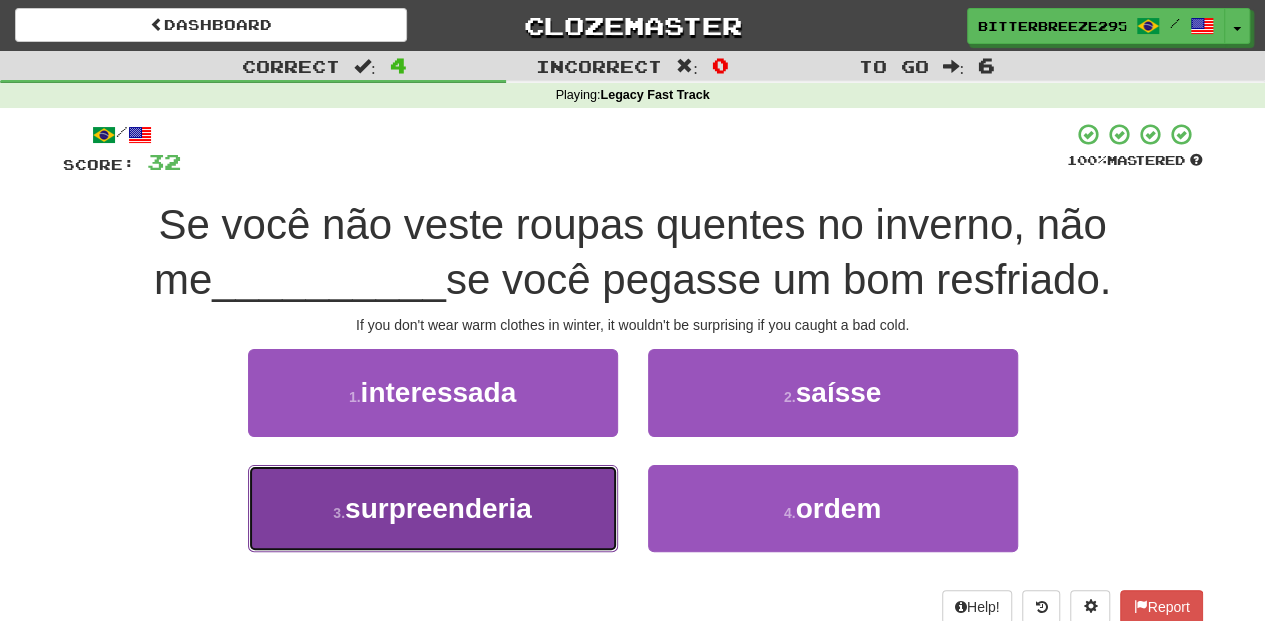 click on "3 .  surpreenderia" at bounding box center [433, 508] 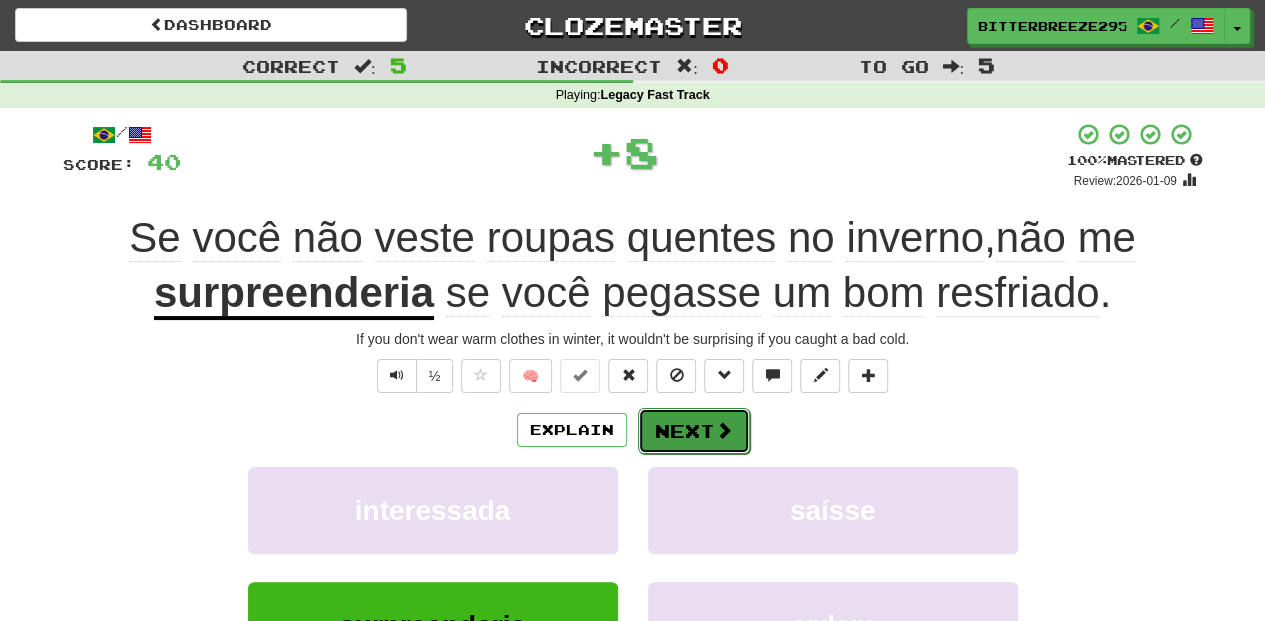 click on "Next" at bounding box center (694, 431) 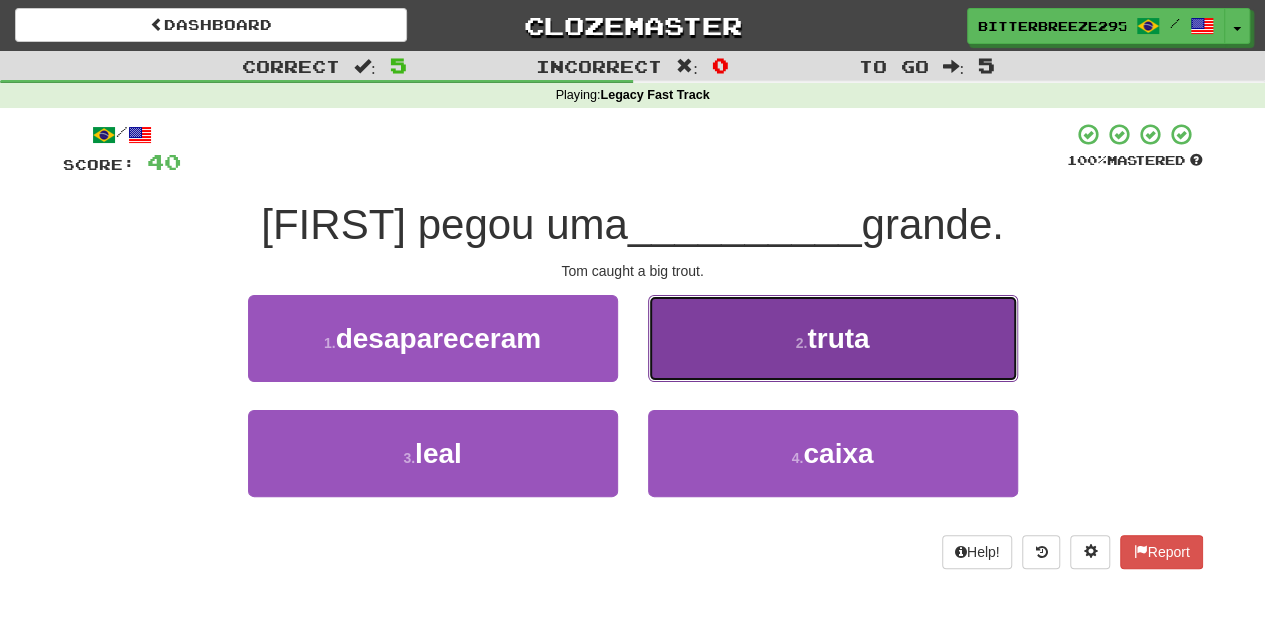 click on "2 .  truta" at bounding box center [833, 338] 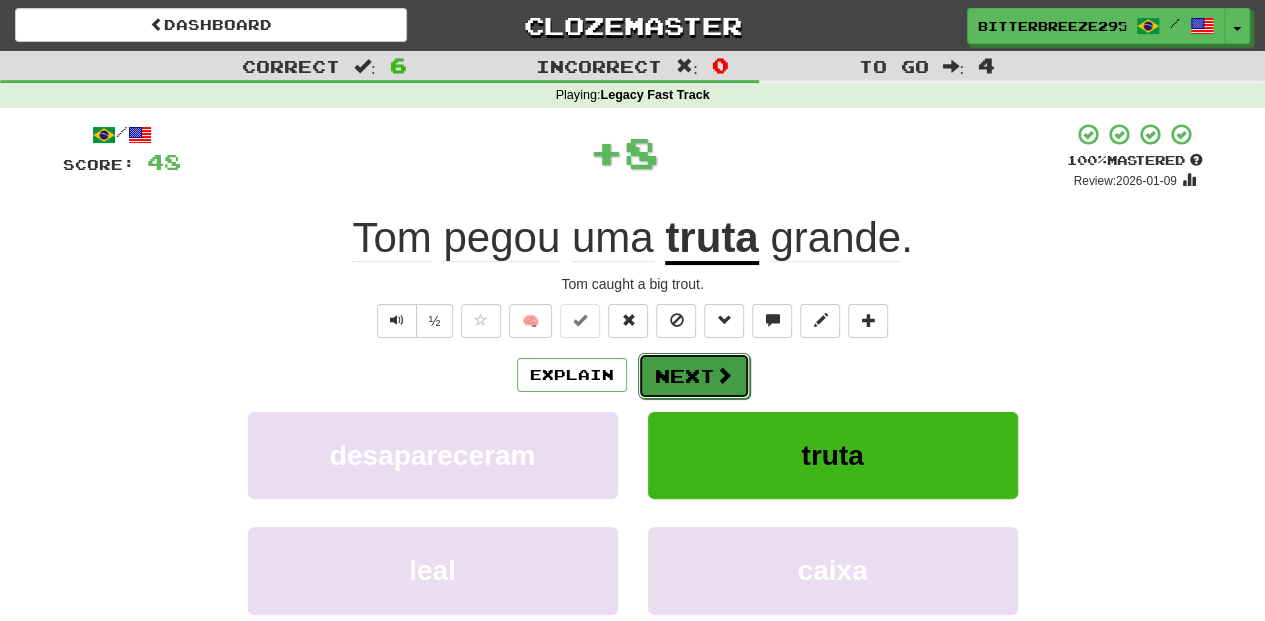 click on "Next" at bounding box center [694, 376] 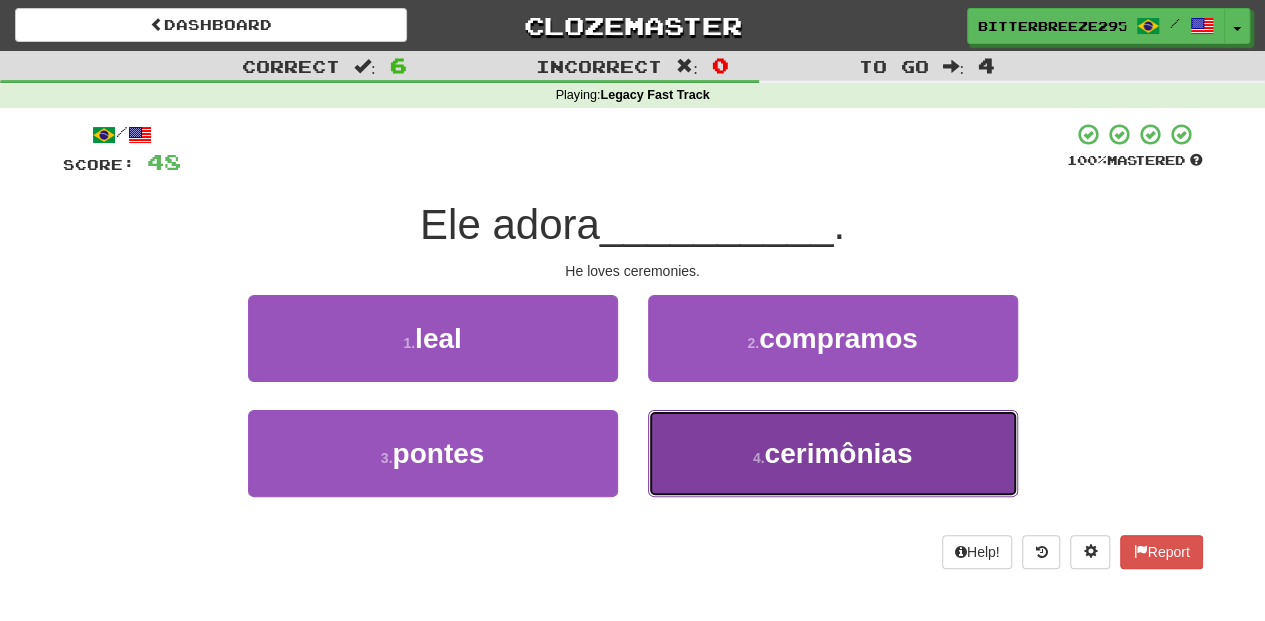 click on "4 .  cerimônias" at bounding box center (833, 453) 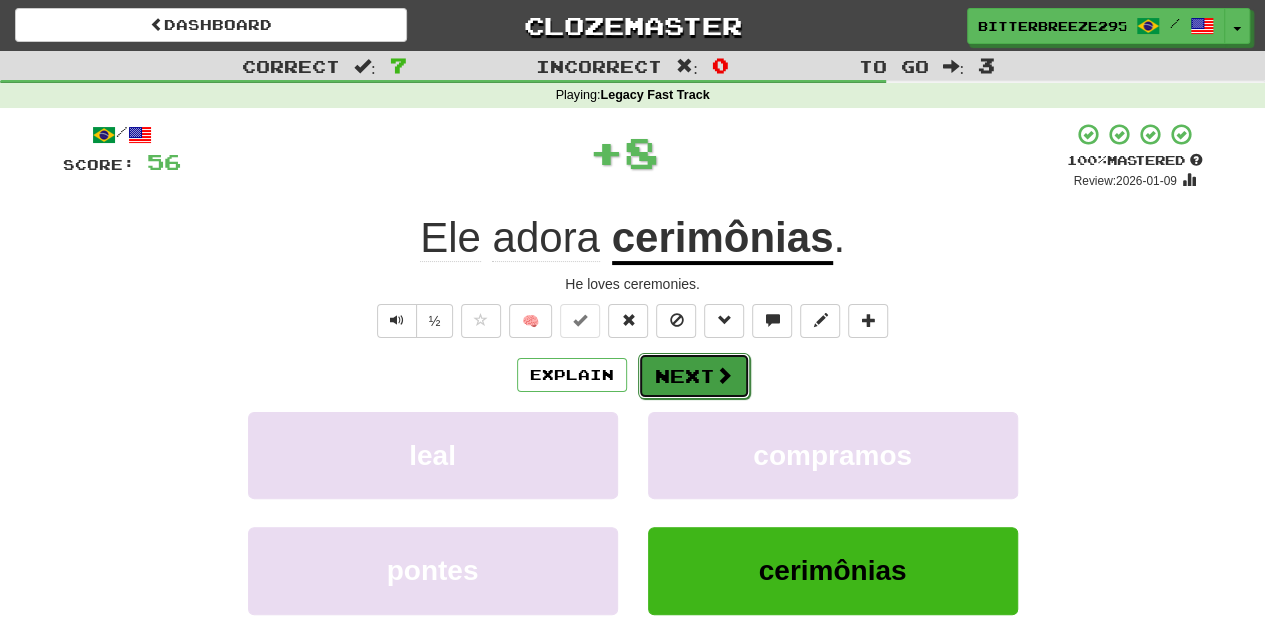 click on "Next" at bounding box center (694, 376) 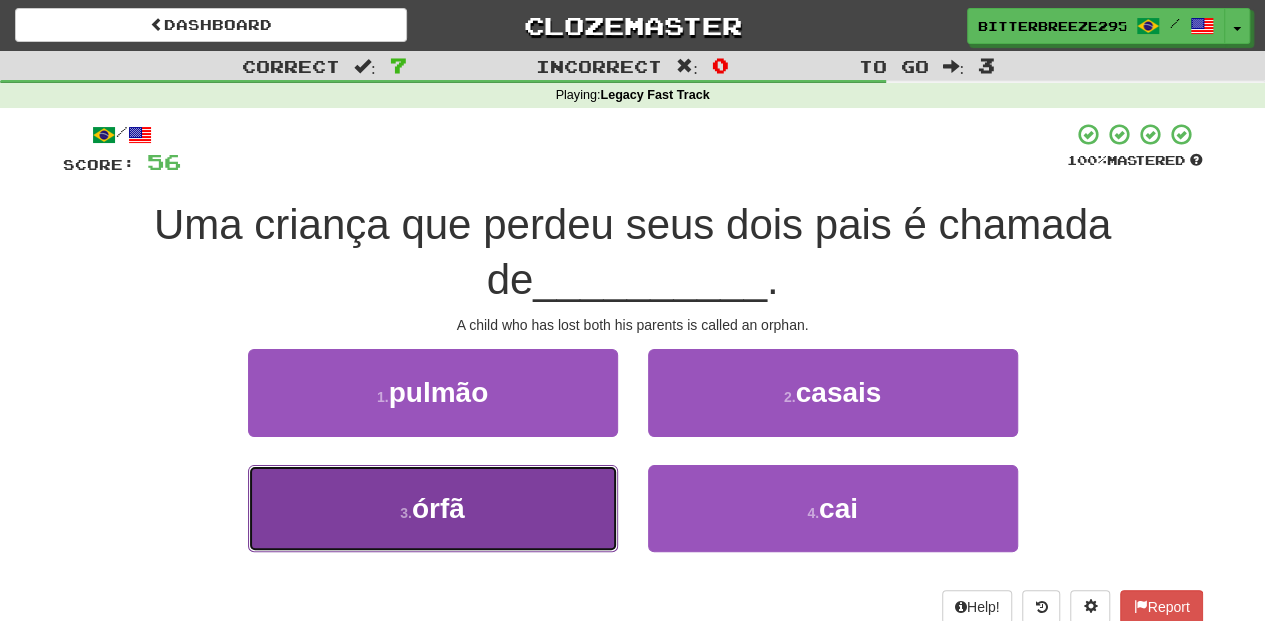 click on "3 .  órfã" at bounding box center (433, 508) 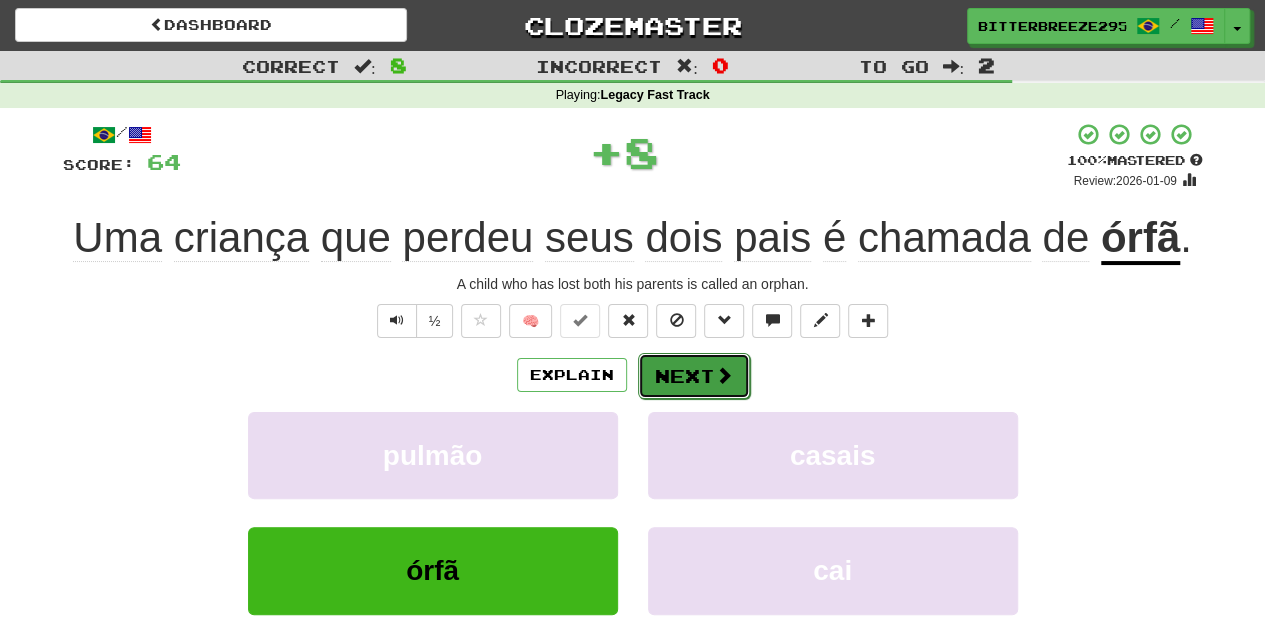 click on "Next" at bounding box center (694, 376) 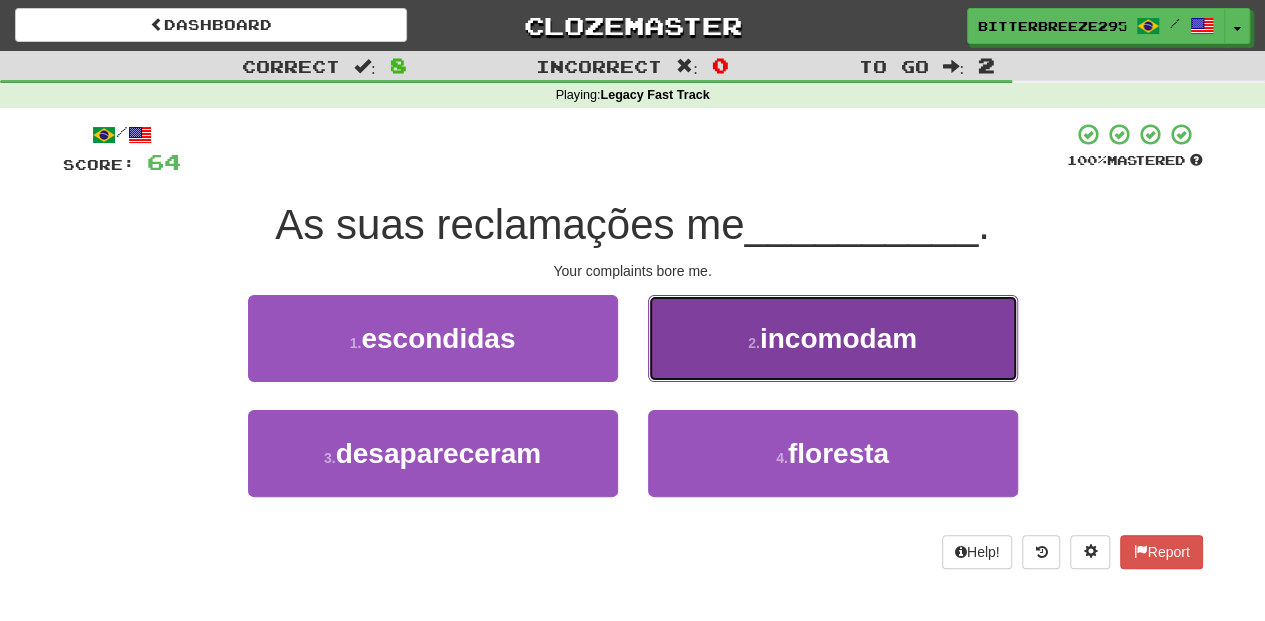 click on "2 .  incomodam" at bounding box center (833, 338) 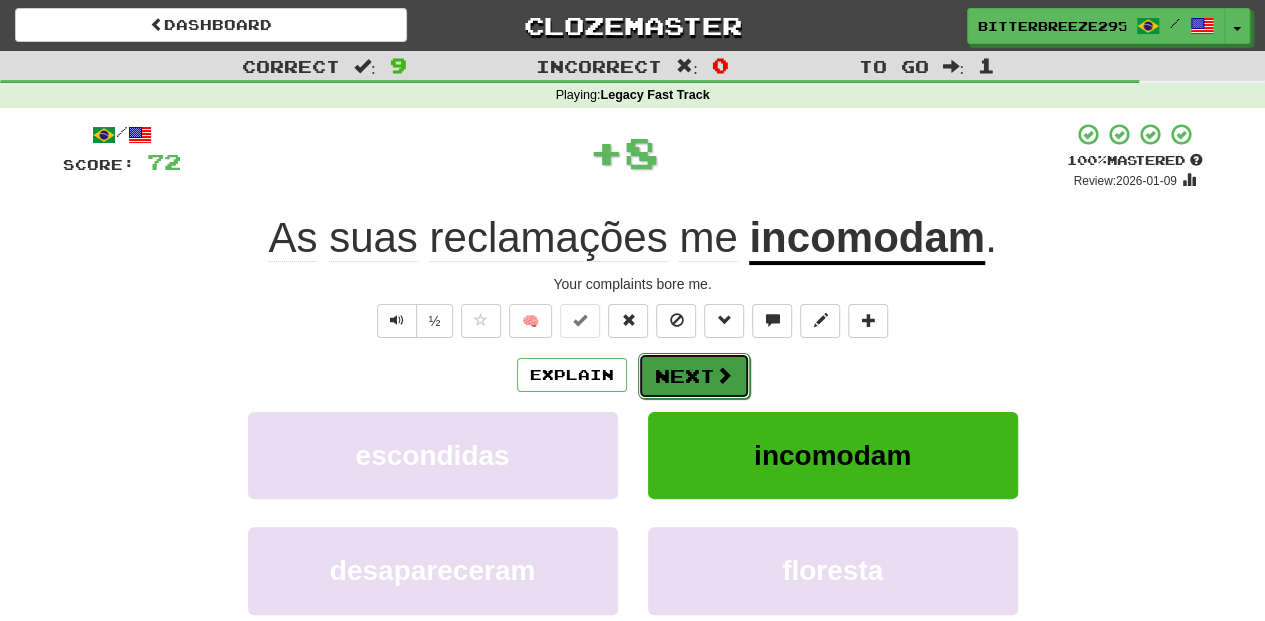 click on "Next" at bounding box center [694, 376] 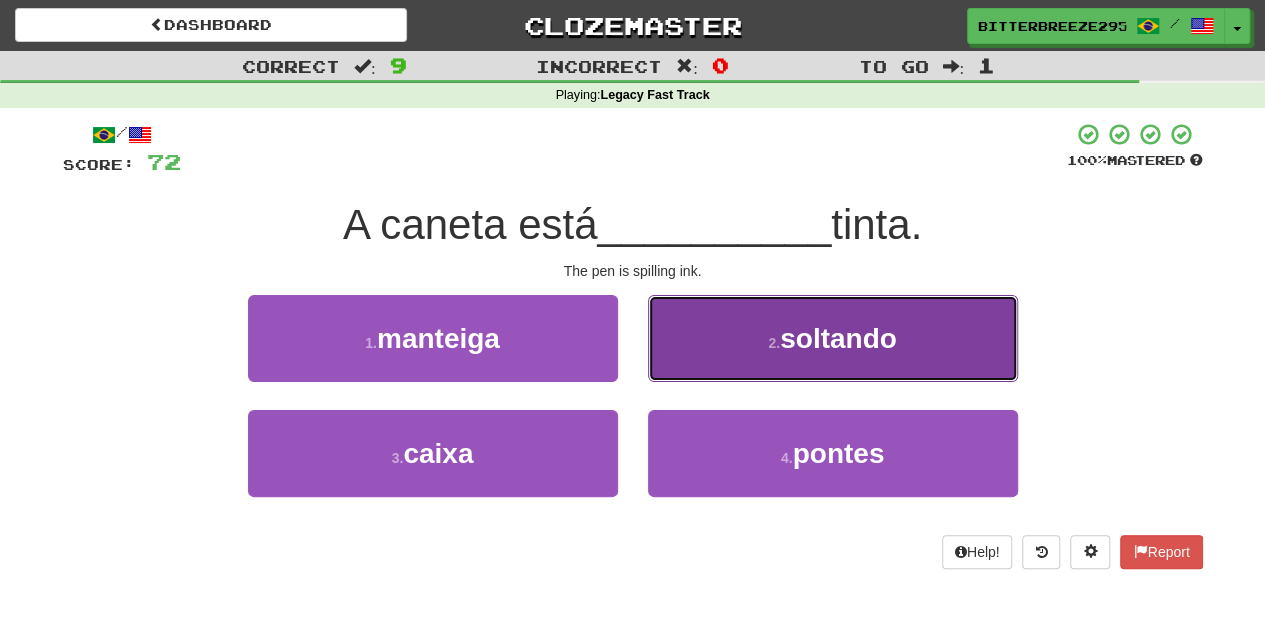 click on "2 .  soltando" at bounding box center (833, 338) 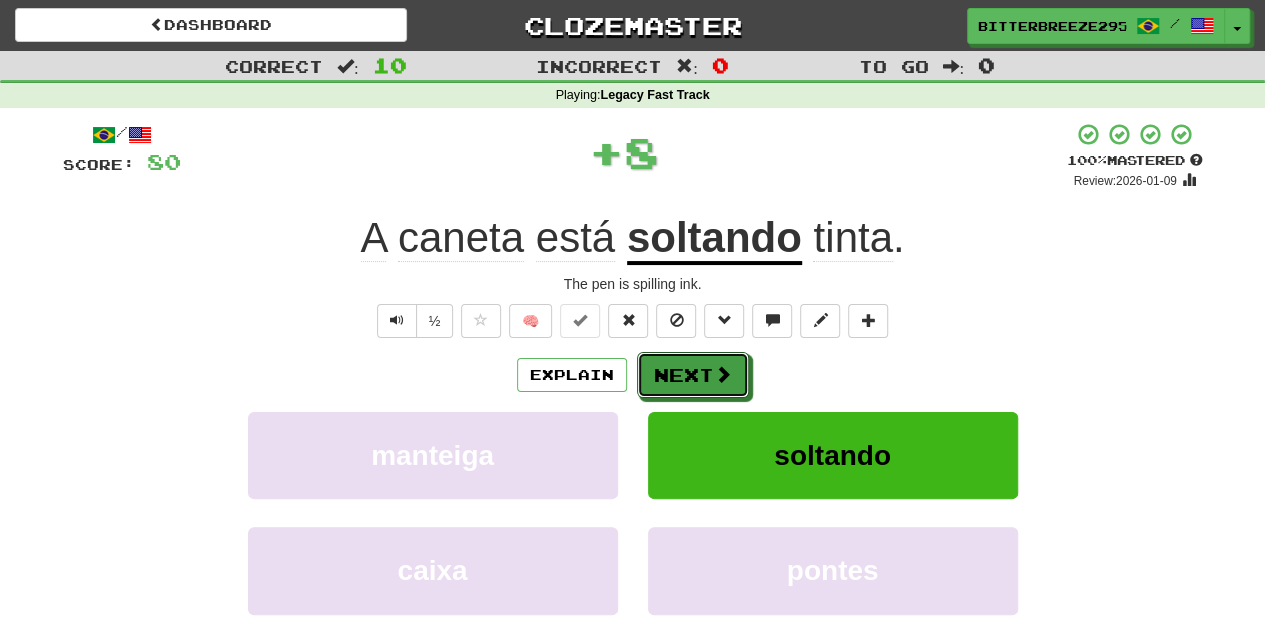 click on "Next" at bounding box center [693, 375] 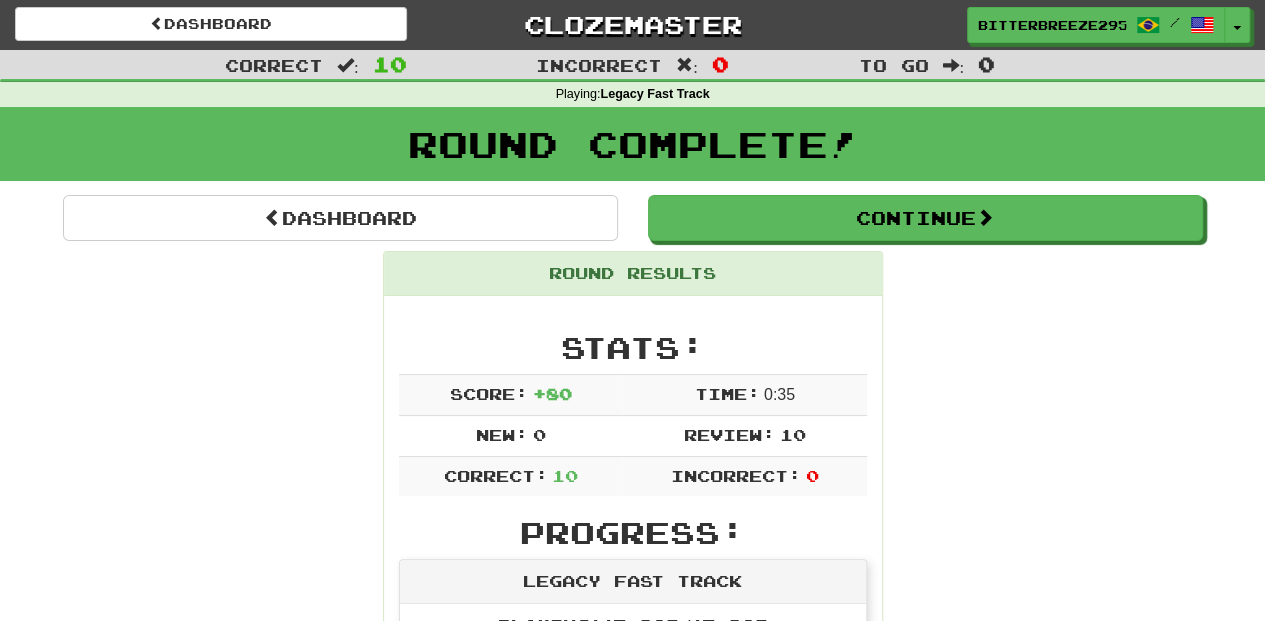 scroll, scrollTop: 0, scrollLeft: 0, axis: both 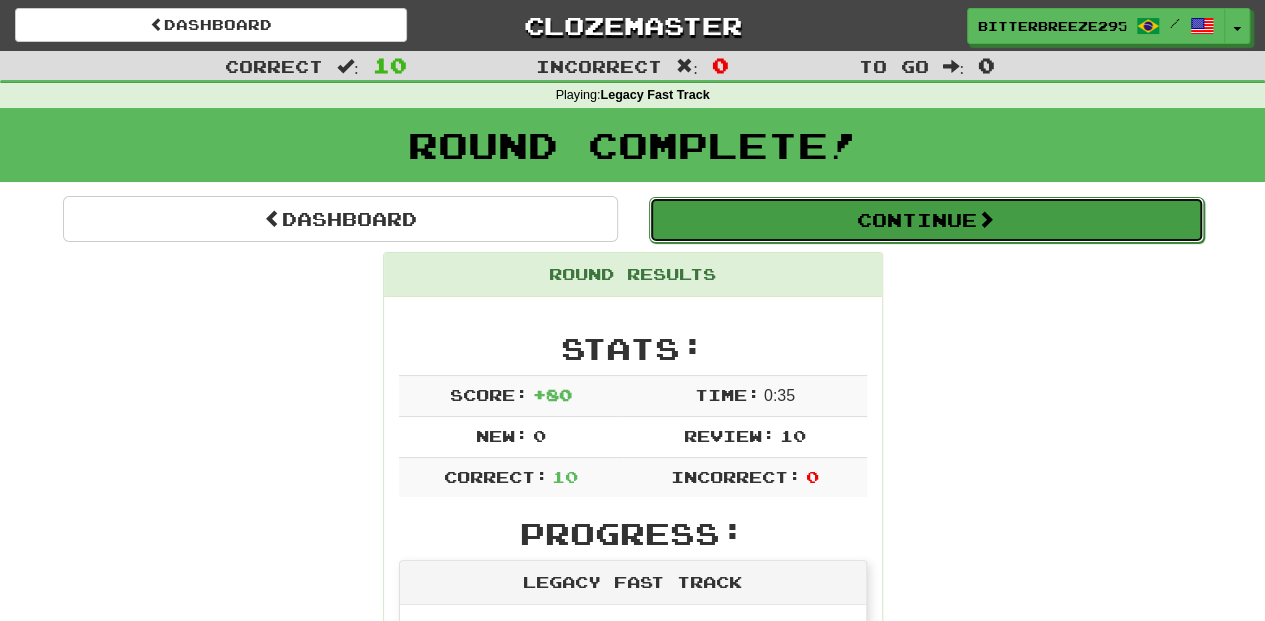 click on "Continue" at bounding box center [926, 220] 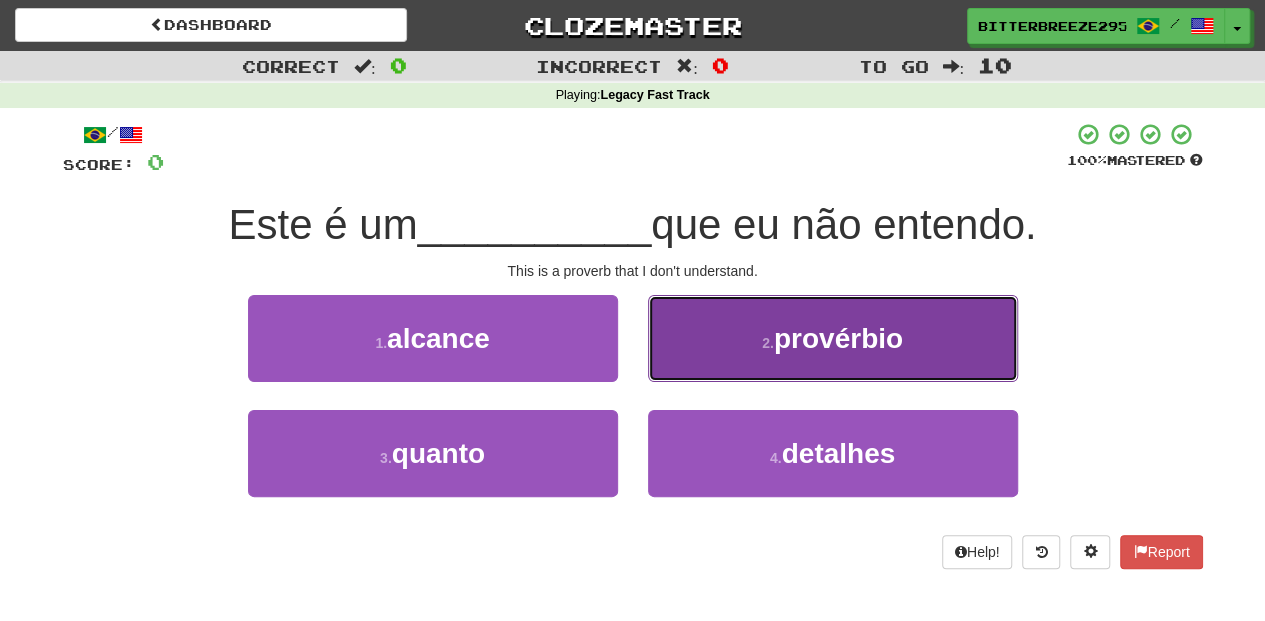 click on "2 .  provérbio" at bounding box center [833, 338] 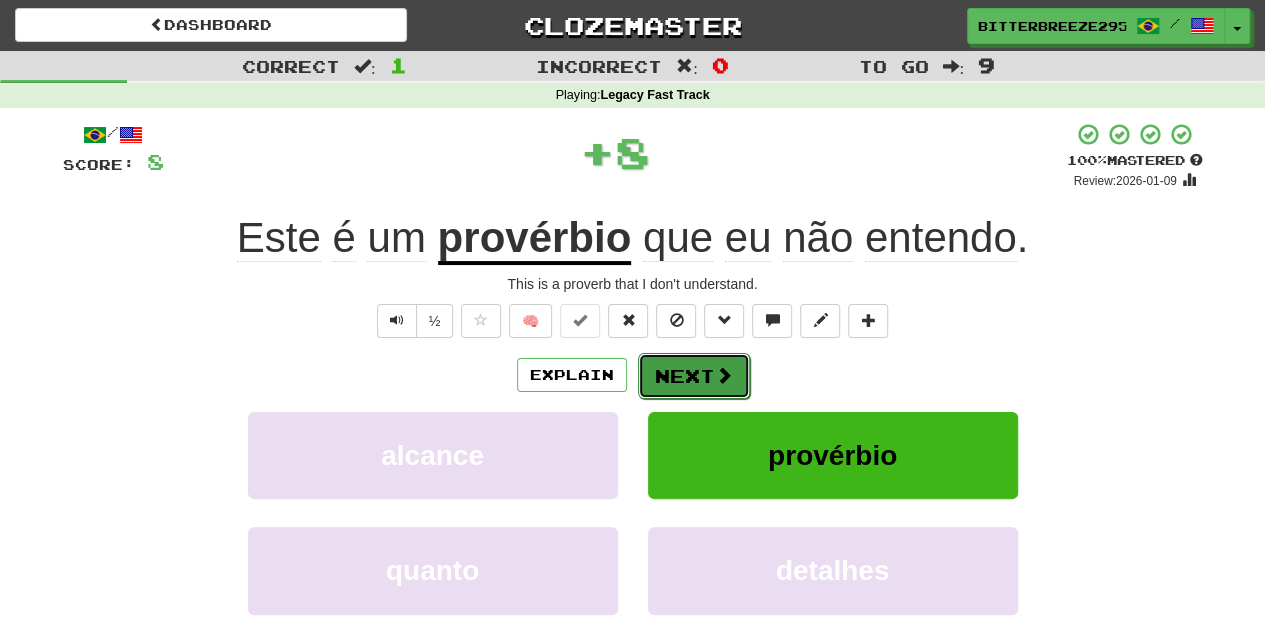click on "Next" at bounding box center (694, 376) 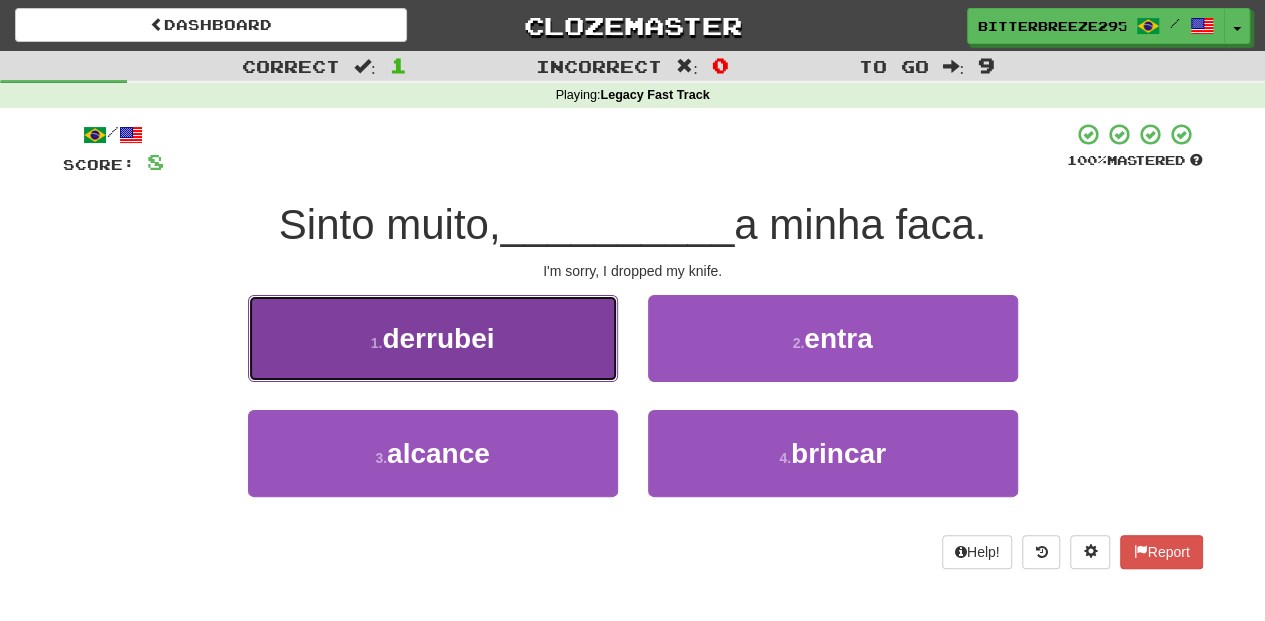 click on "1 .  derrubei" at bounding box center (433, 338) 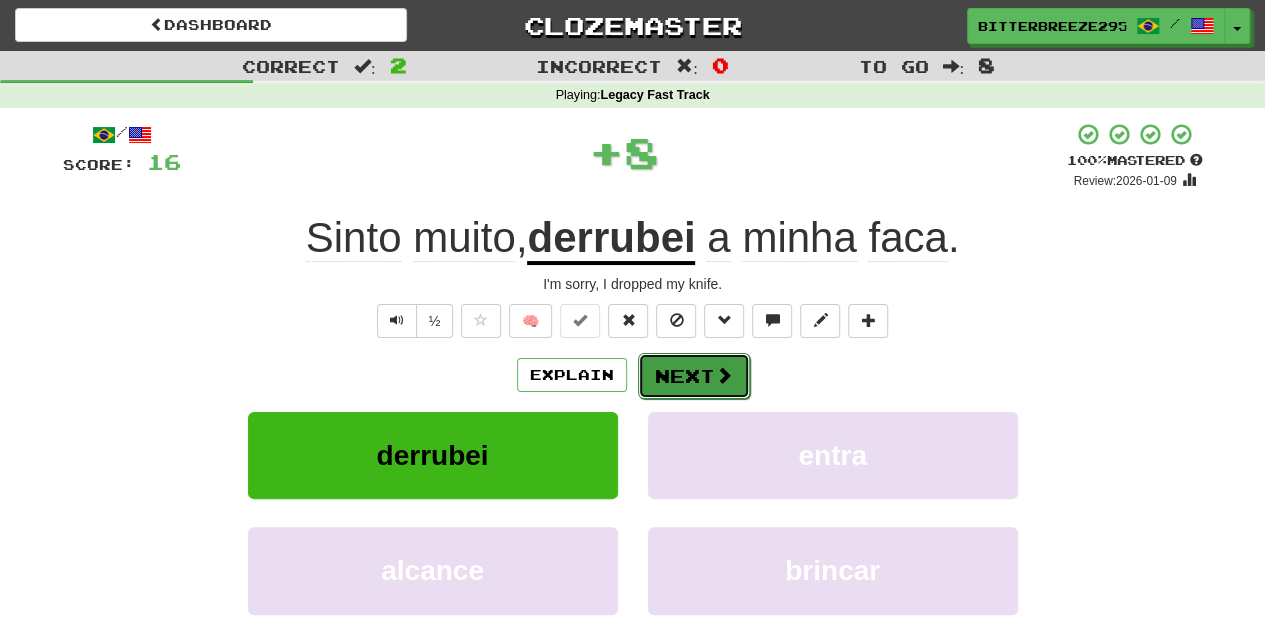 click on "Next" at bounding box center [694, 376] 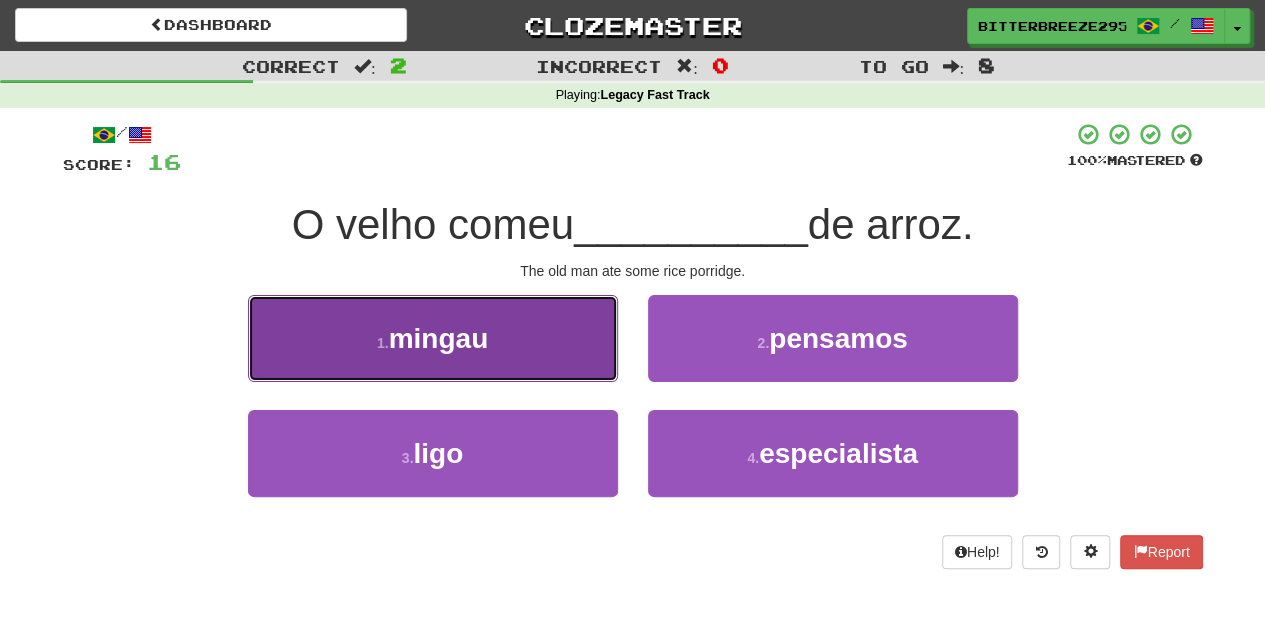 click on "1 .  mingau" at bounding box center [433, 338] 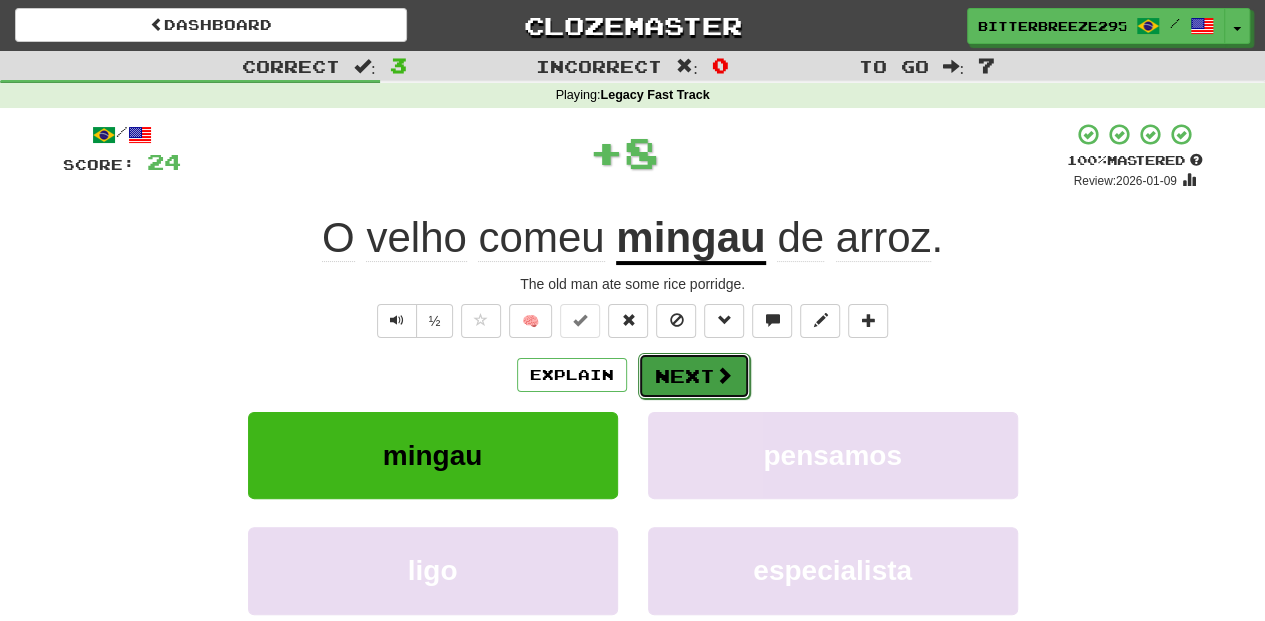 click on "Next" at bounding box center [694, 376] 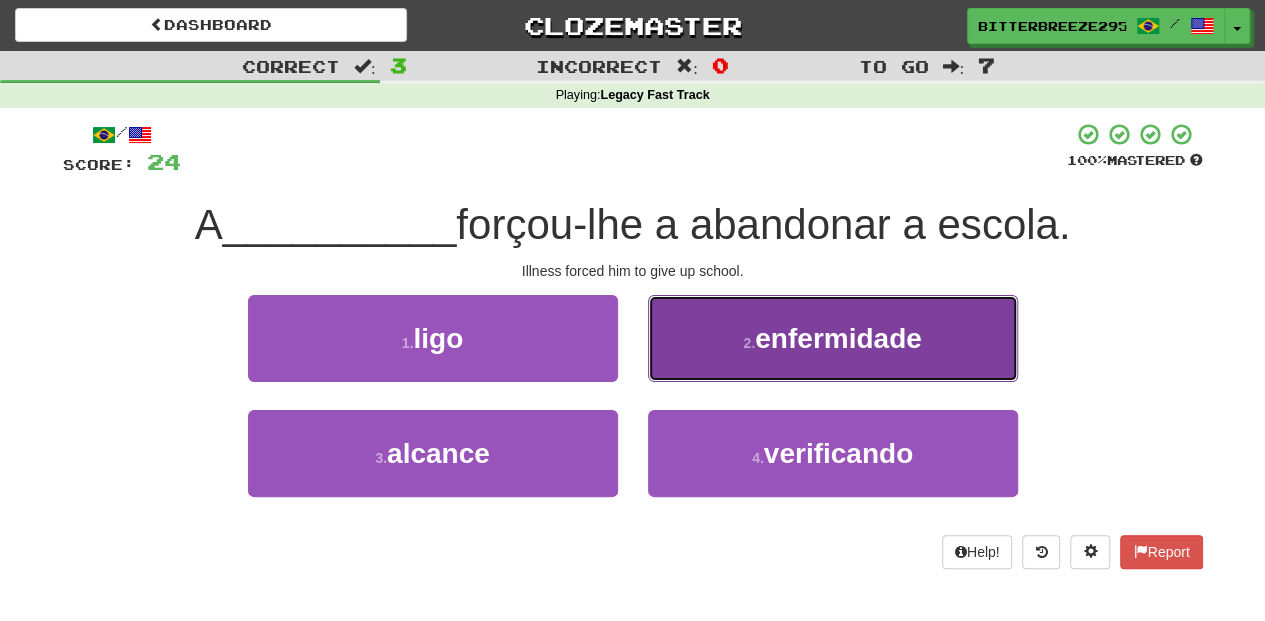 click on "2 .  enfermidade" at bounding box center (833, 338) 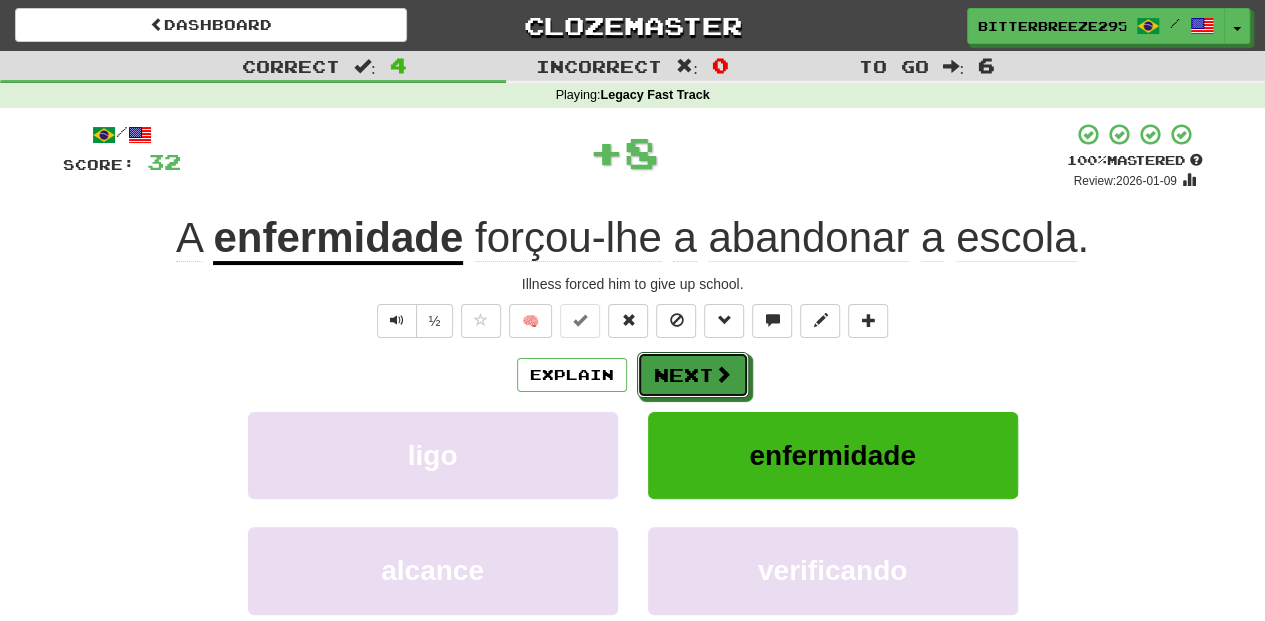 click on "Next" at bounding box center (693, 375) 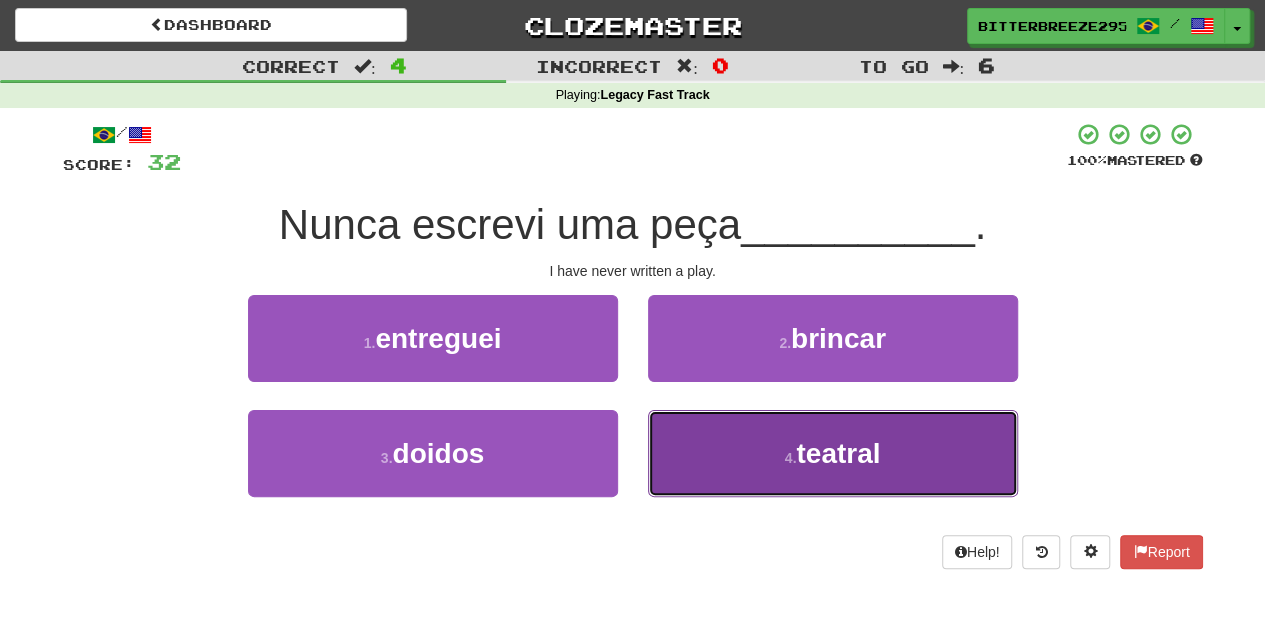 click on "4 .  teatral" at bounding box center [833, 453] 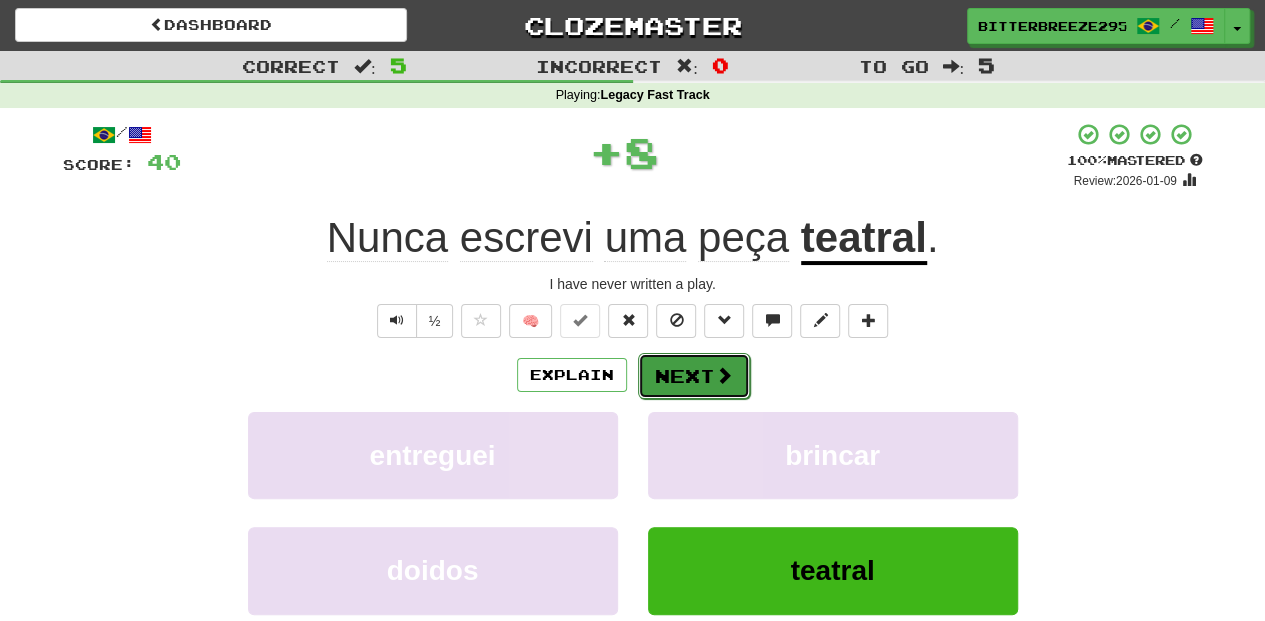 click on "Next" at bounding box center [694, 376] 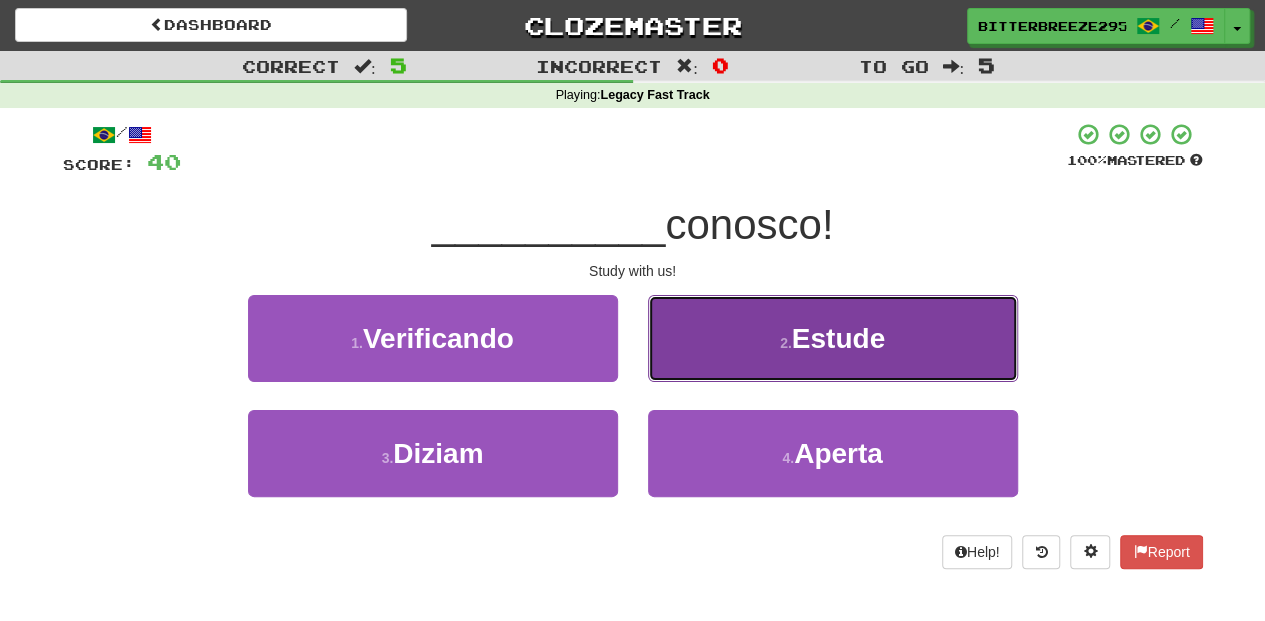 click on "2 .  Estude" at bounding box center [833, 338] 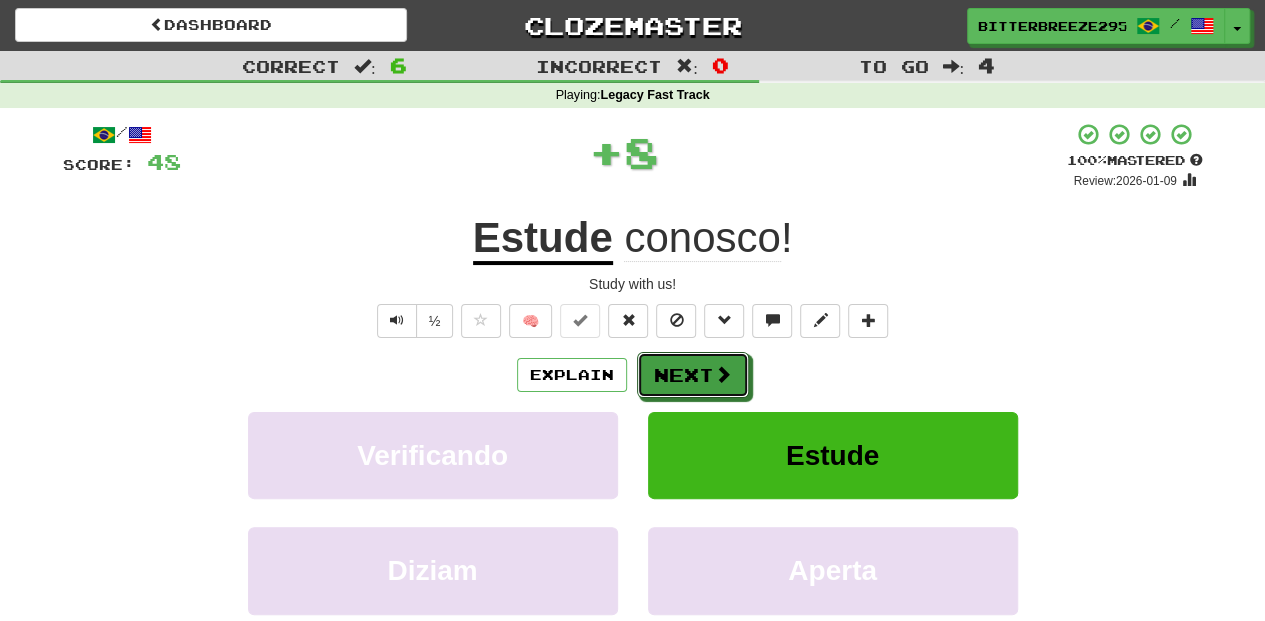 click on "Next" at bounding box center [693, 375] 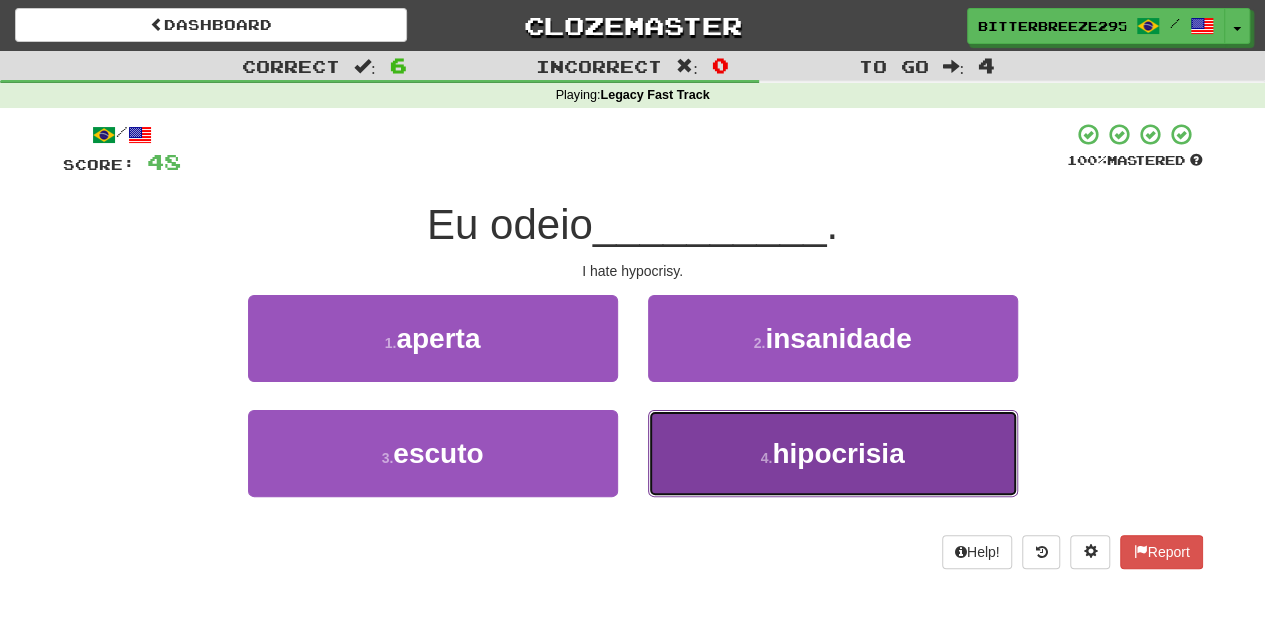 click on "hipocrisia" at bounding box center [833, 453] 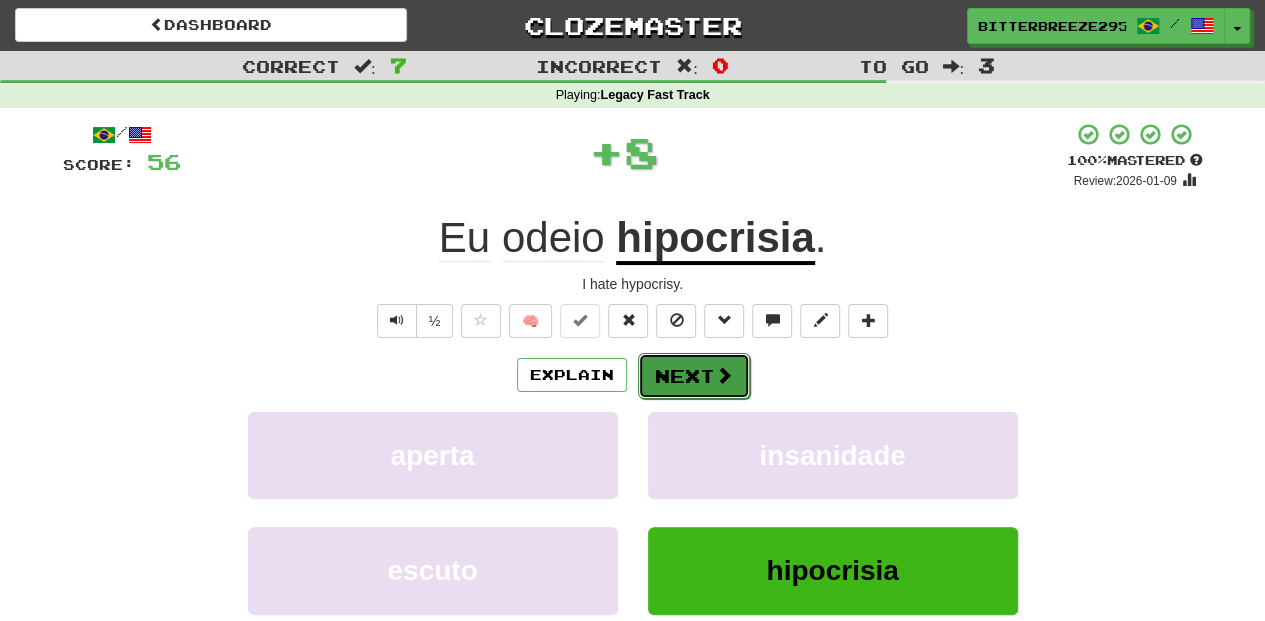 click on "Next" at bounding box center (694, 376) 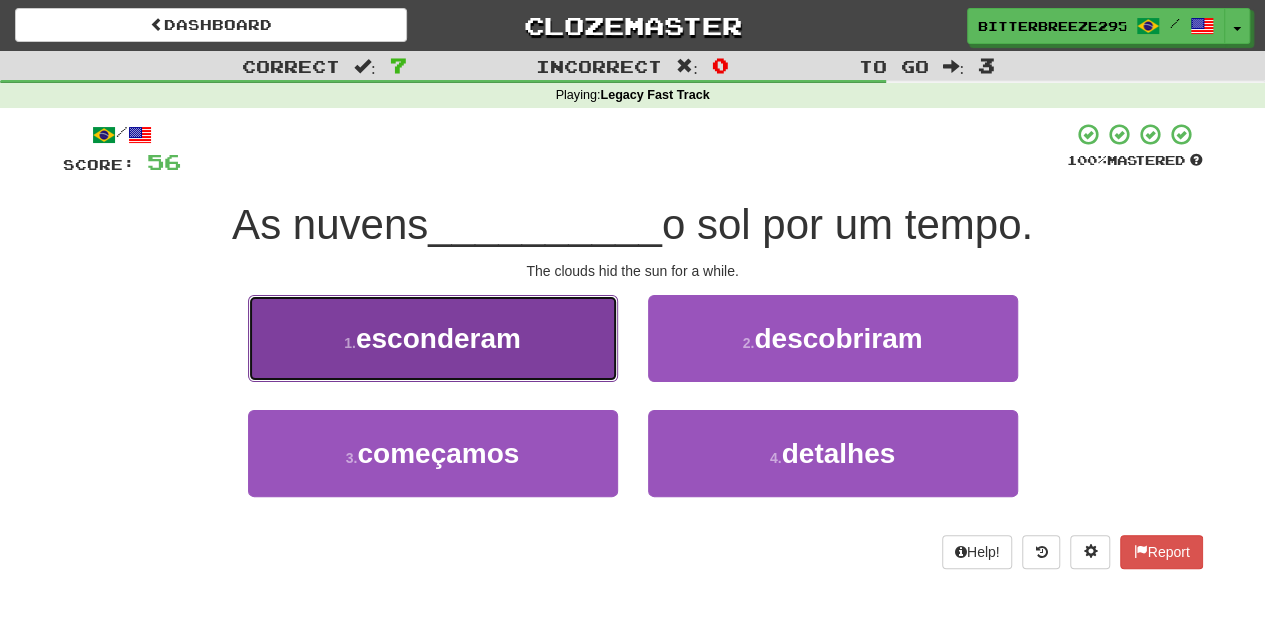 click on "1 .  esconderam" at bounding box center (433, 338) 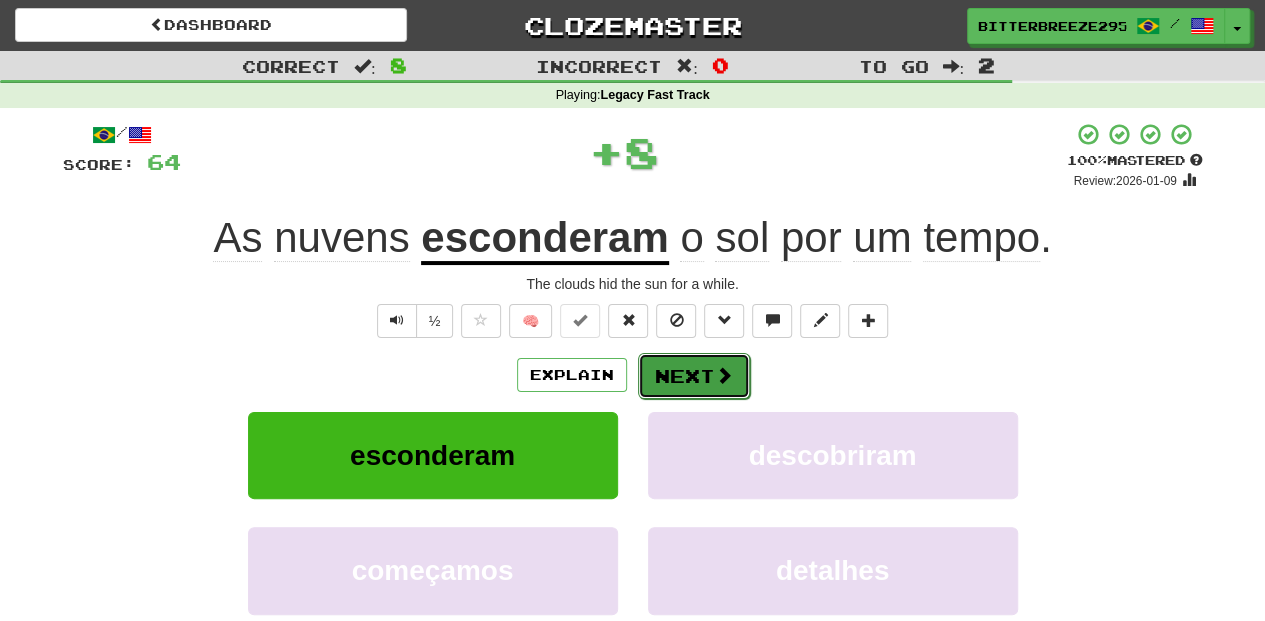click on "Next" at bounding box center (694, 376) 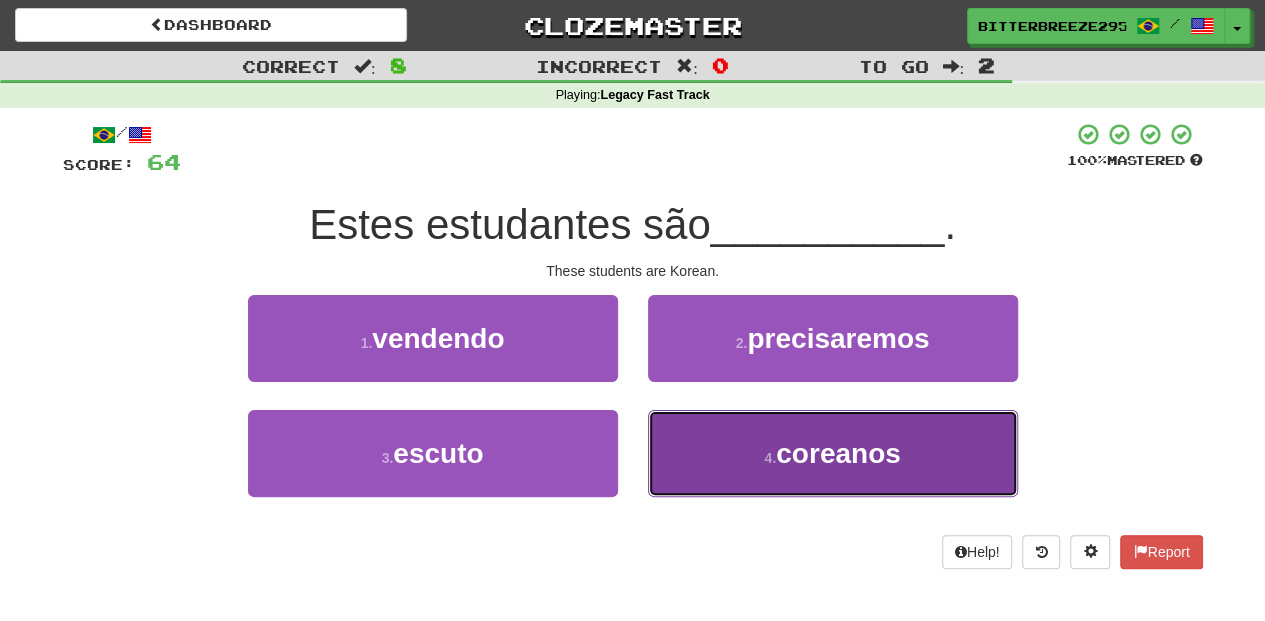 click on "4 .  coreanos" at bounding box center [833, 453] 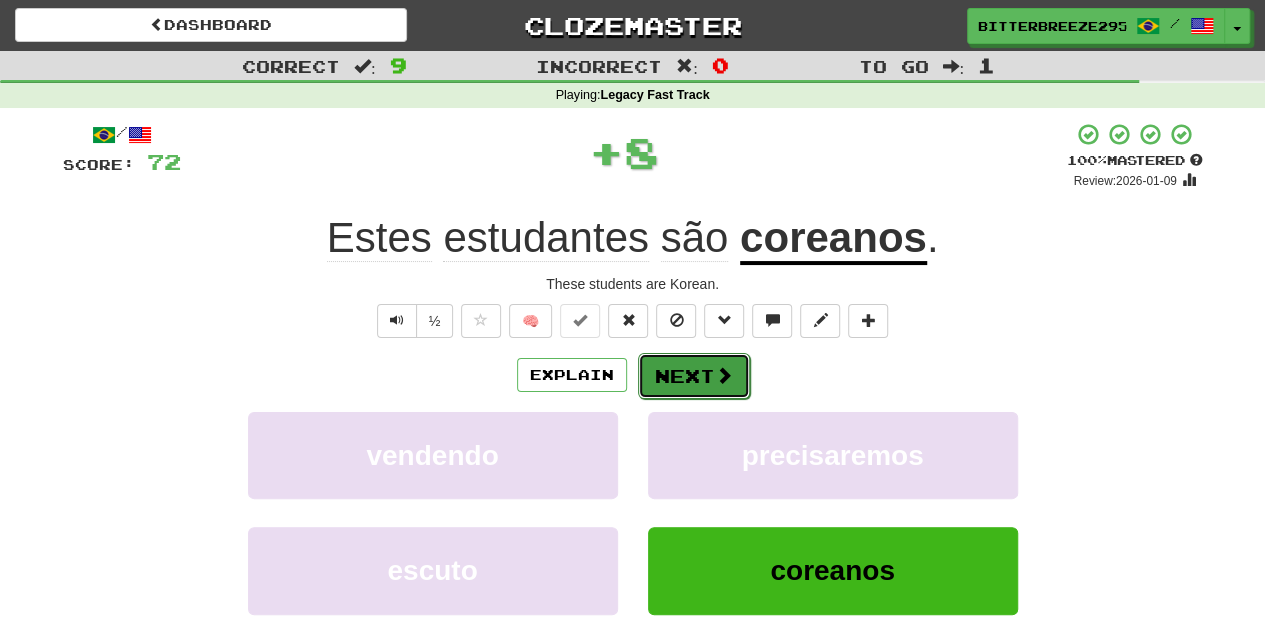 click on "Next" at bounding box center (694, 376) 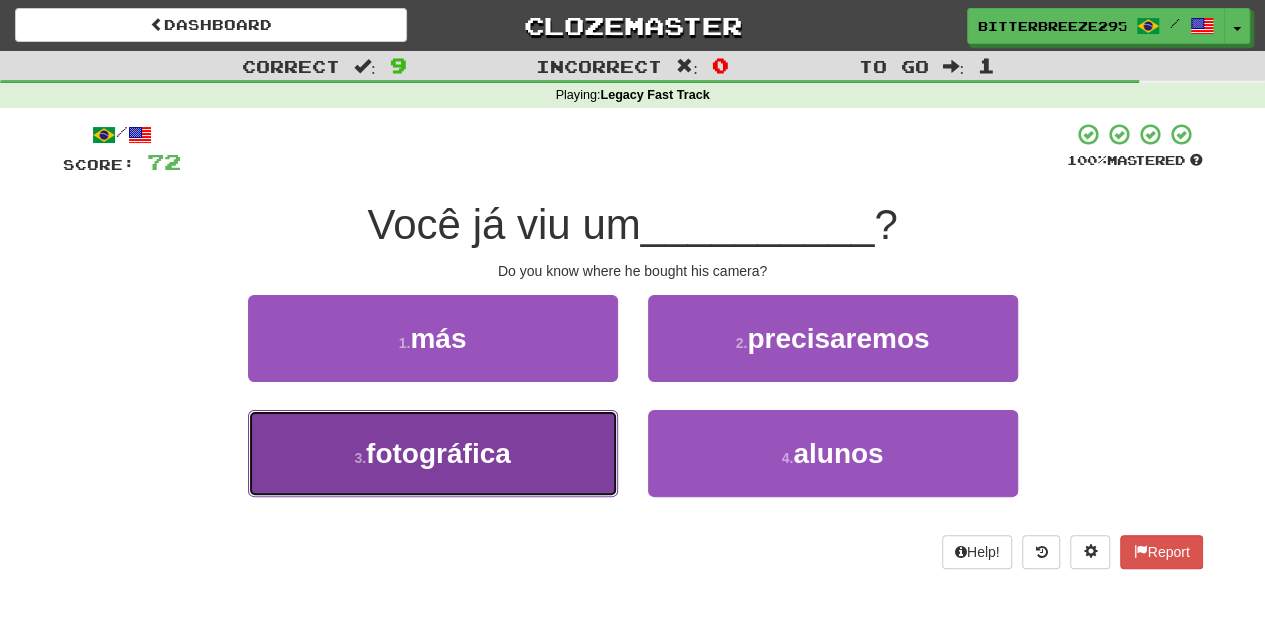 click on "3 .  fotográfica" at bounding box center (433, 453) 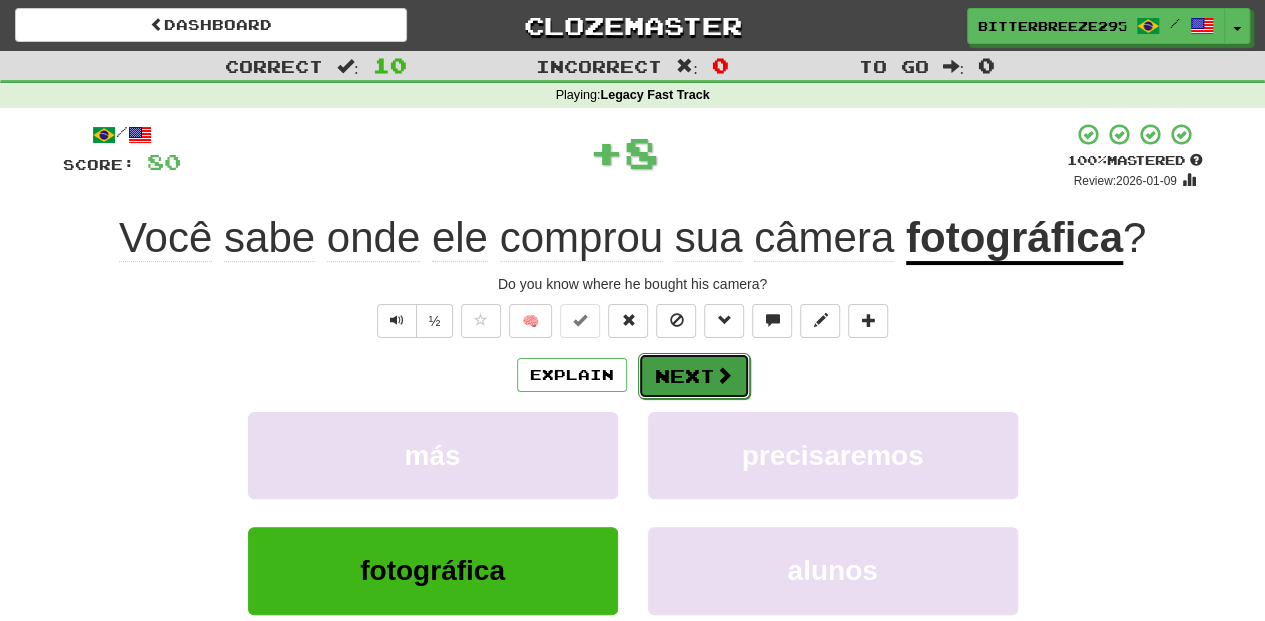 click on "Next" at bounding box center (694, 376) 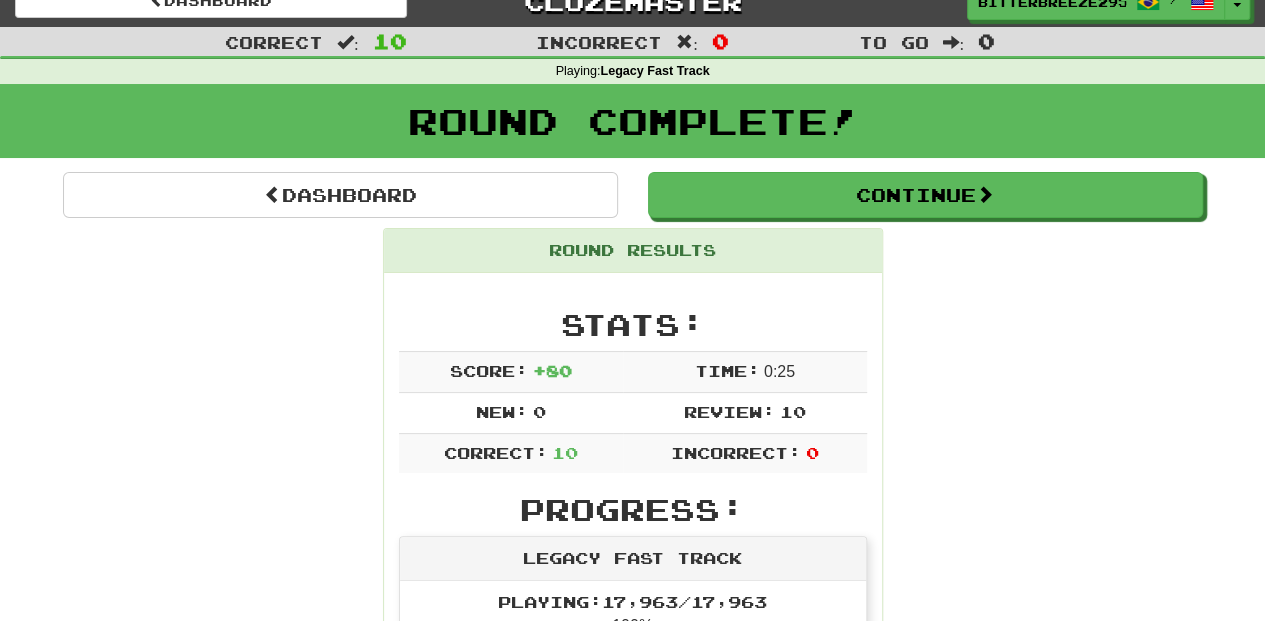 scroll, scrollTop: 0, scrollLeft: 0, axis: both 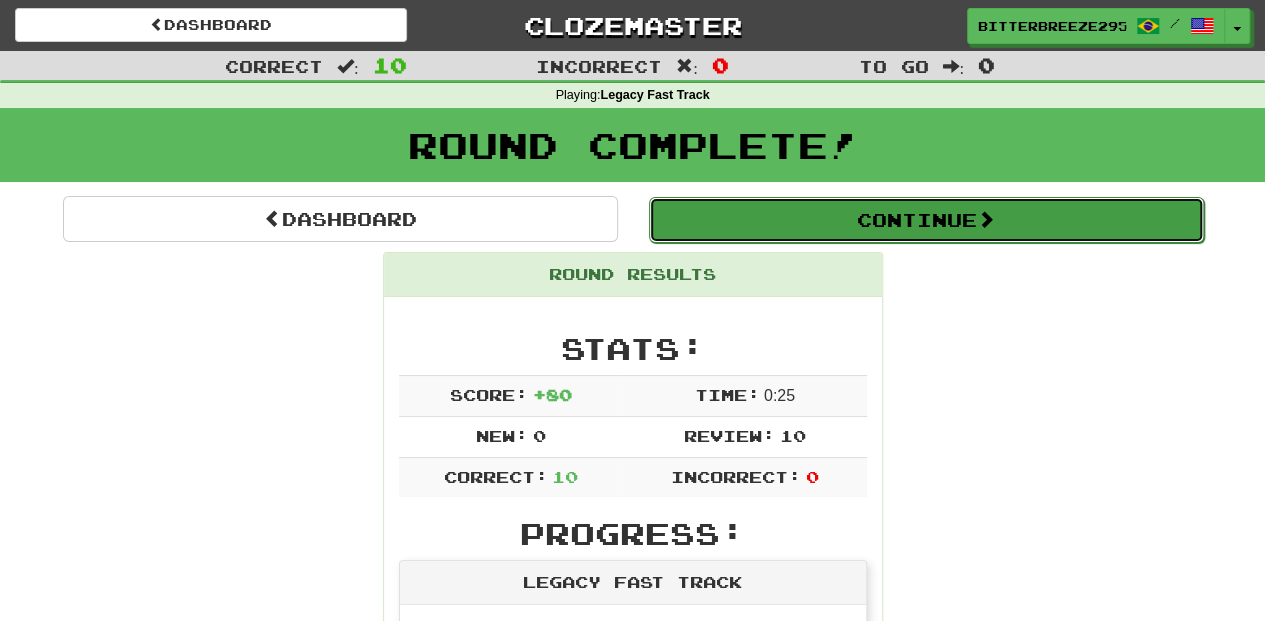click on "Continue" at bounding box center (926, 220) 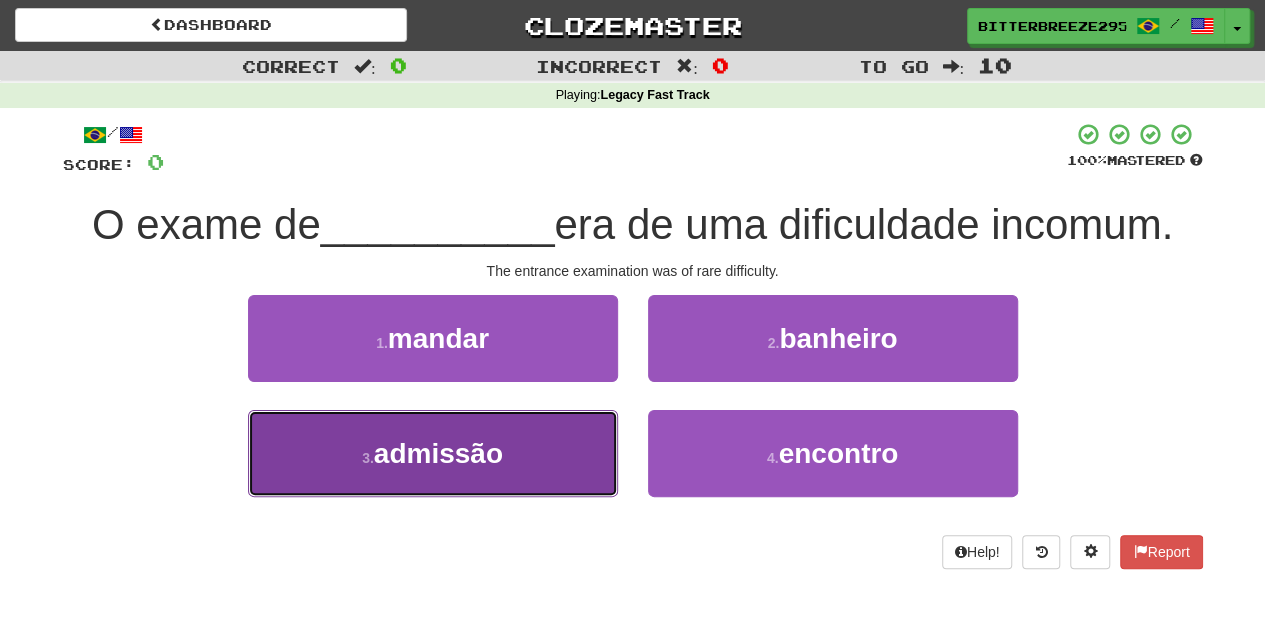 click on "3 .  admissão" at bounding box center [433, 453] 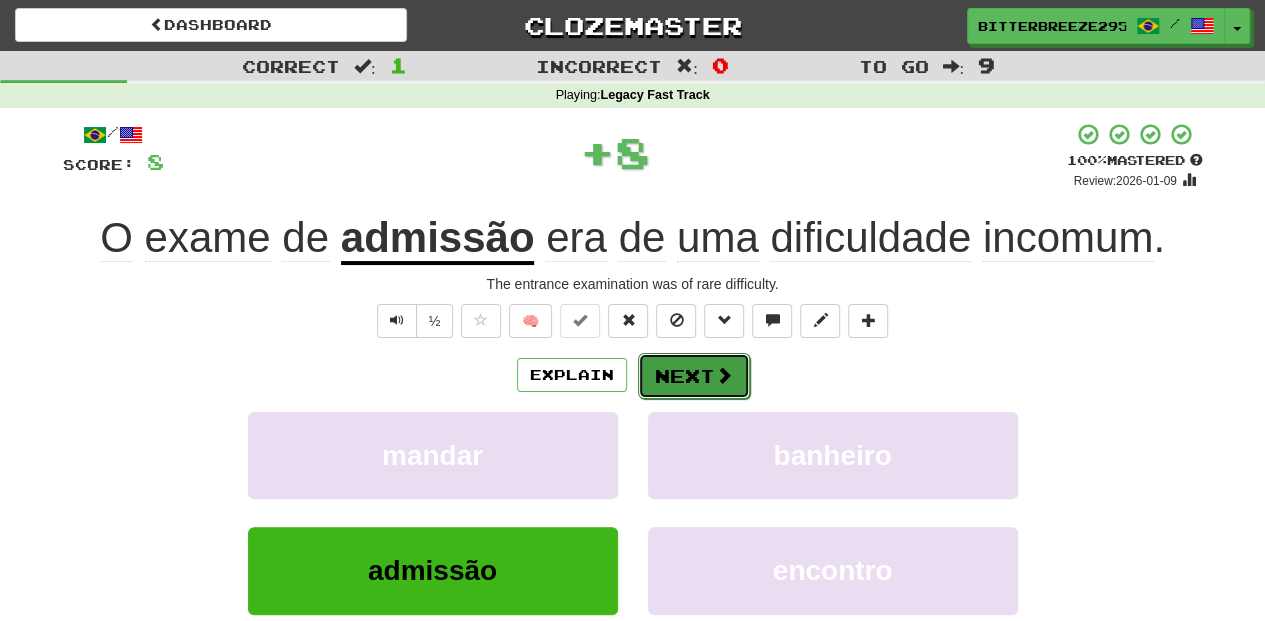 click on "Next" at bounding box center (694, 376) 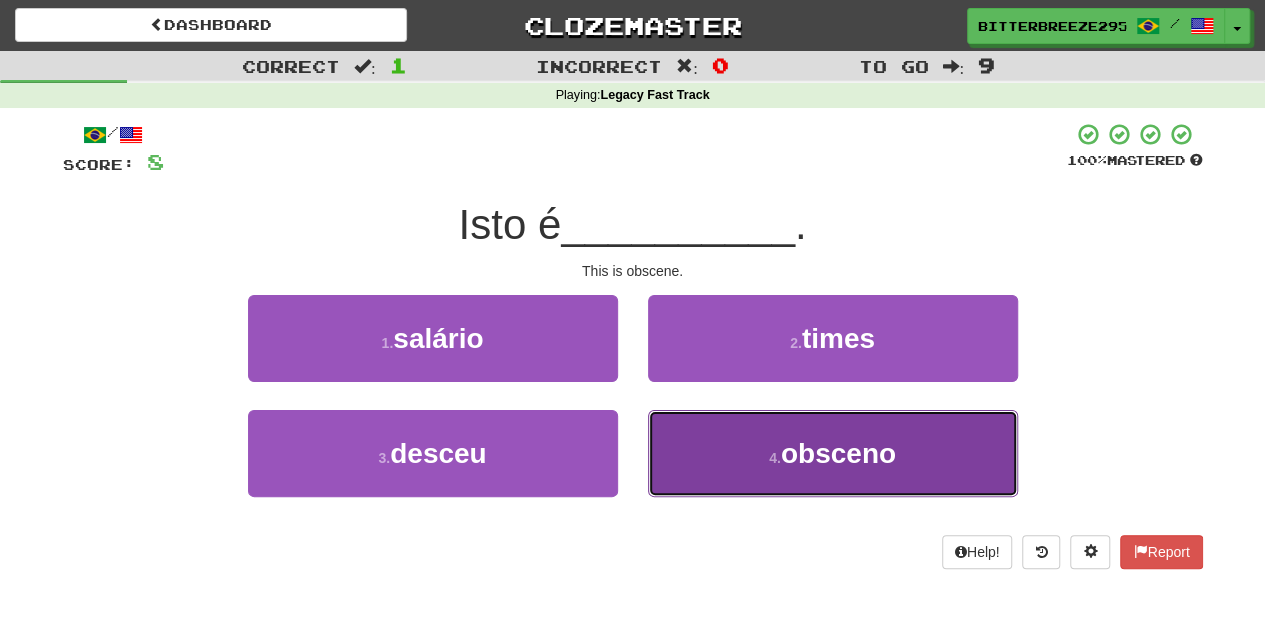 click on "obsceno" at bounding box center [833, 453] 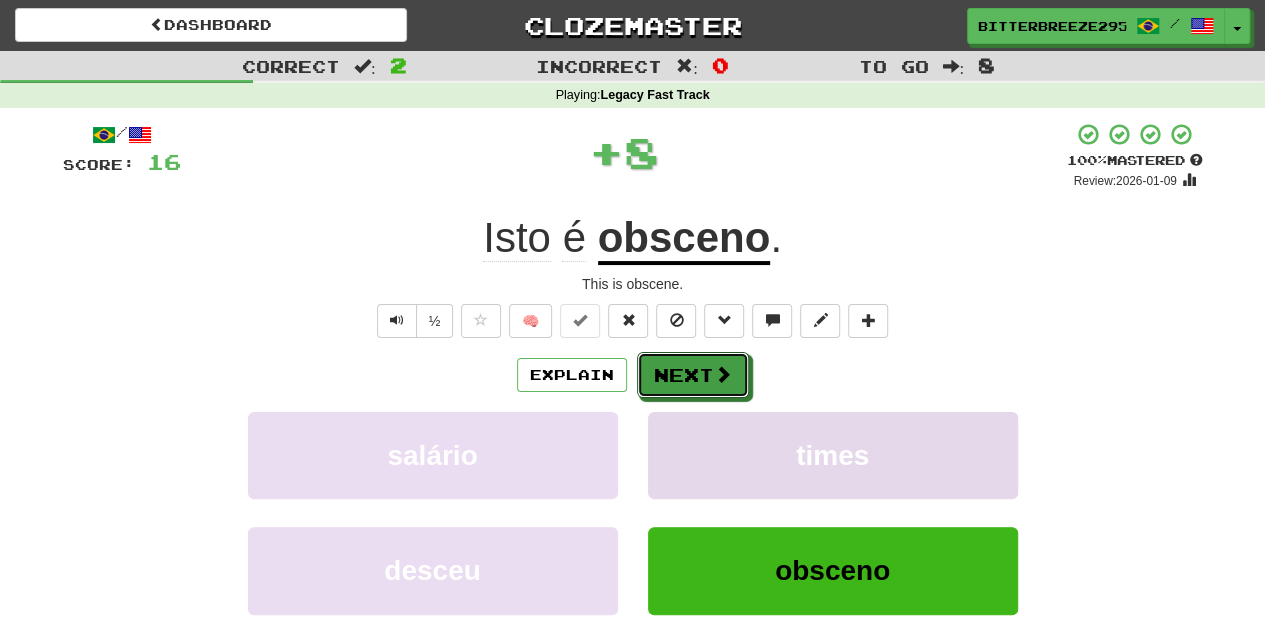 drag, startPoint x: 704, startPoint y: 392, endPoint x: 711, endPoint y: 412, distance: 21.189621 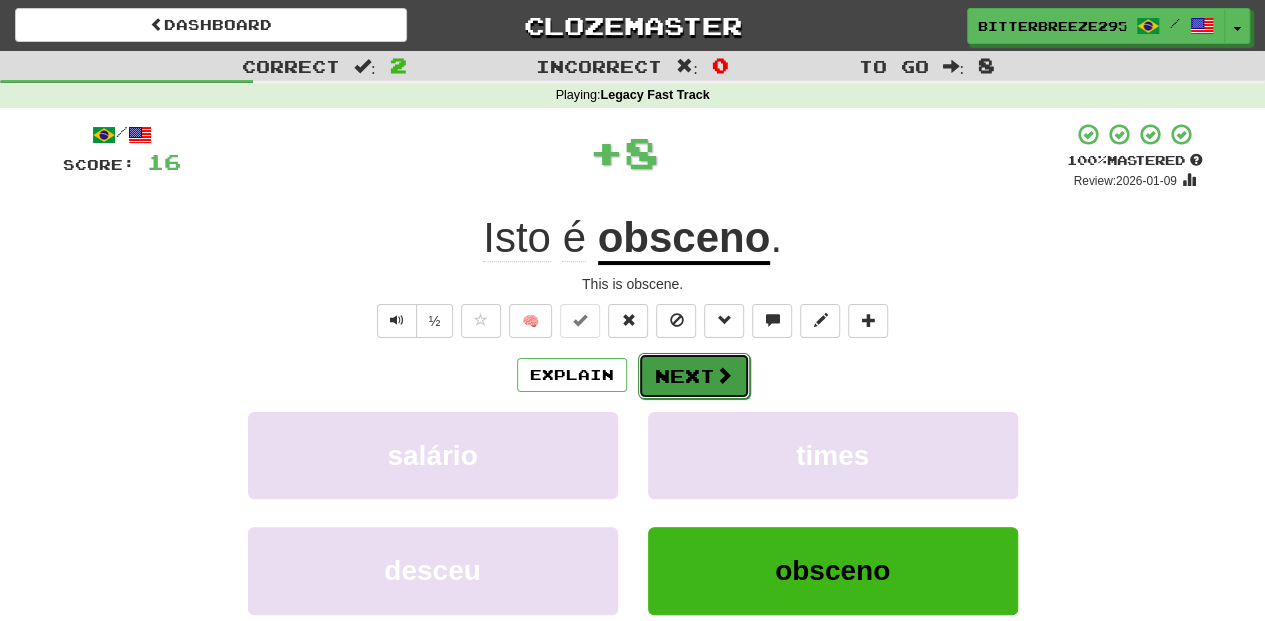 click at bounding box center [724, 375] 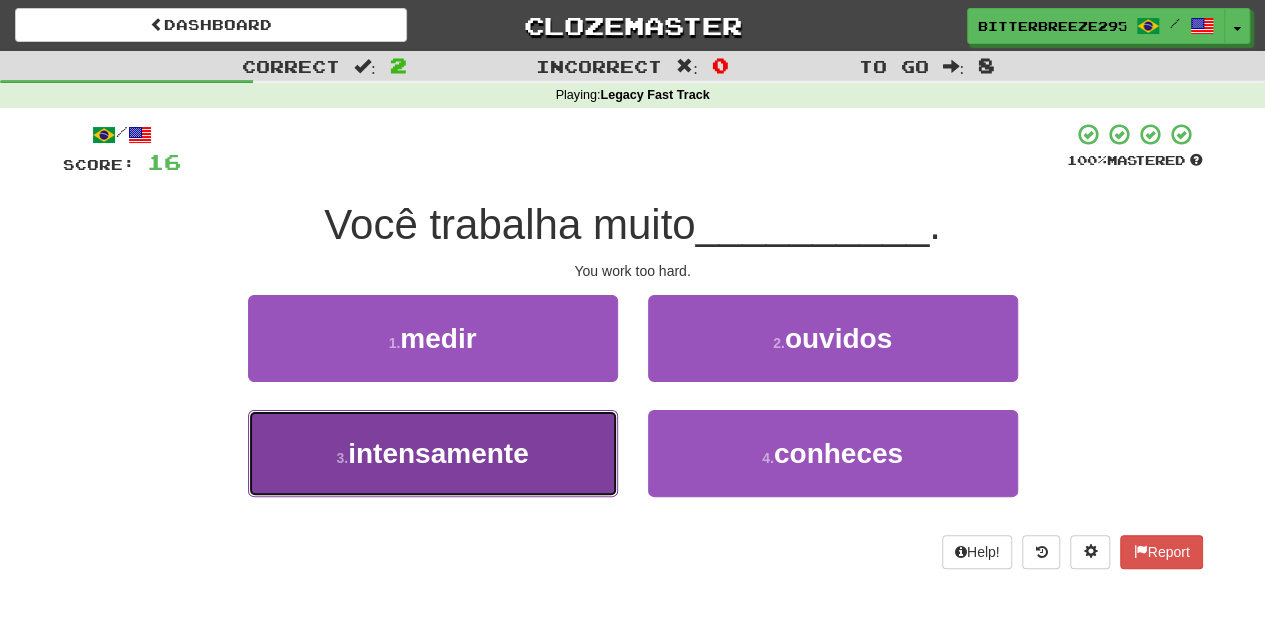 click on "intensamente" at bounding box center (433, 453) 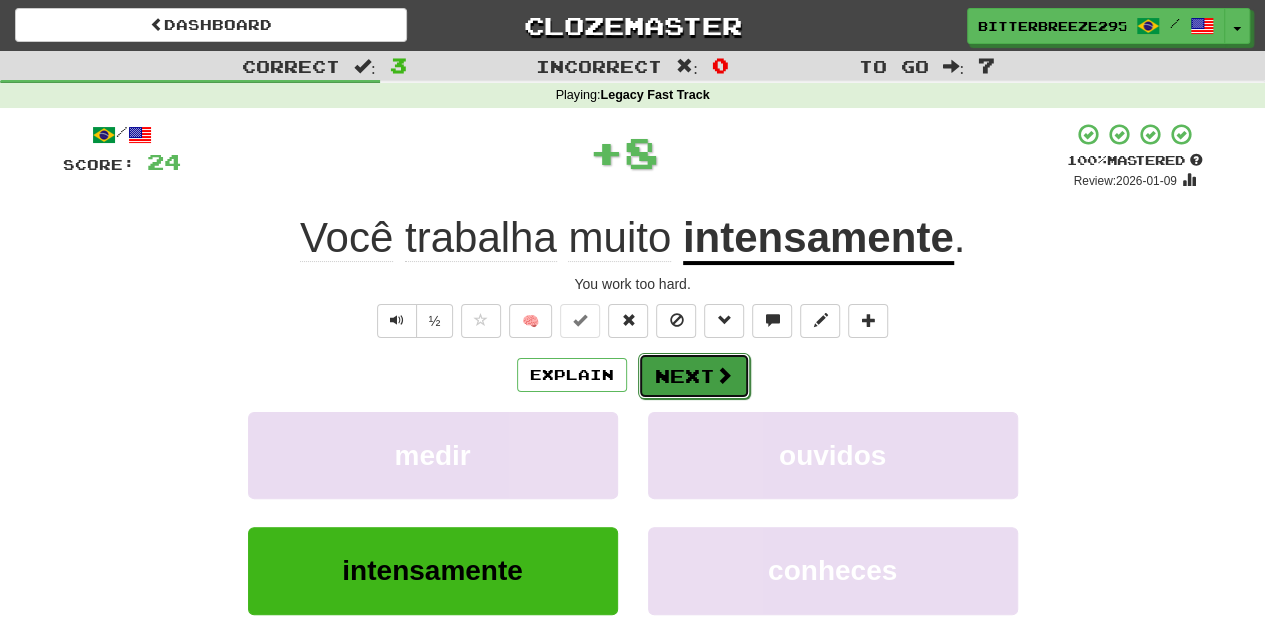 click on "Next" at bounding box center (694, 376) 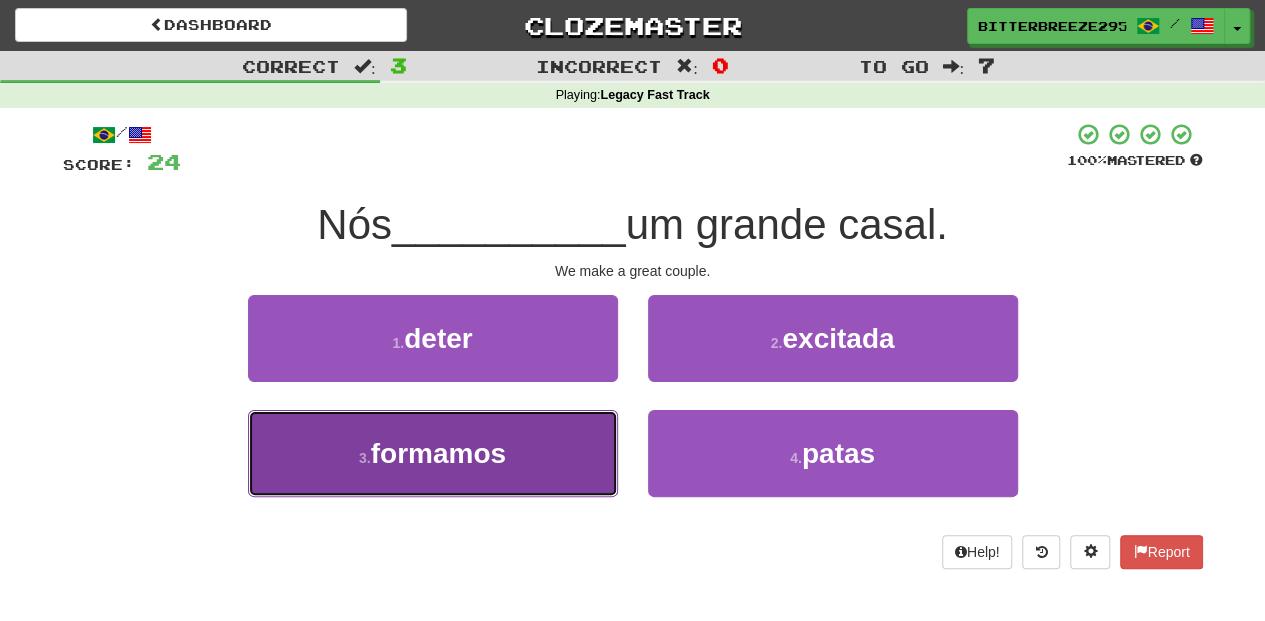 click on "3 .  formamos" at bounding box center [433, 453] 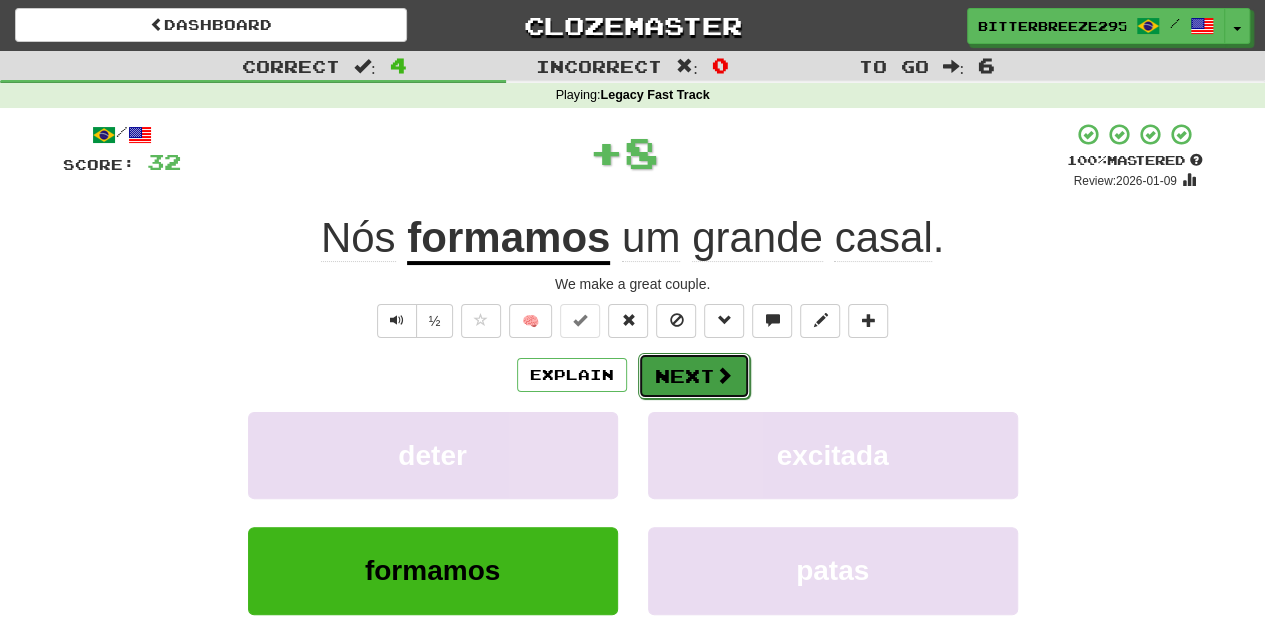 click on "Next" at bounding box center [694, 376] 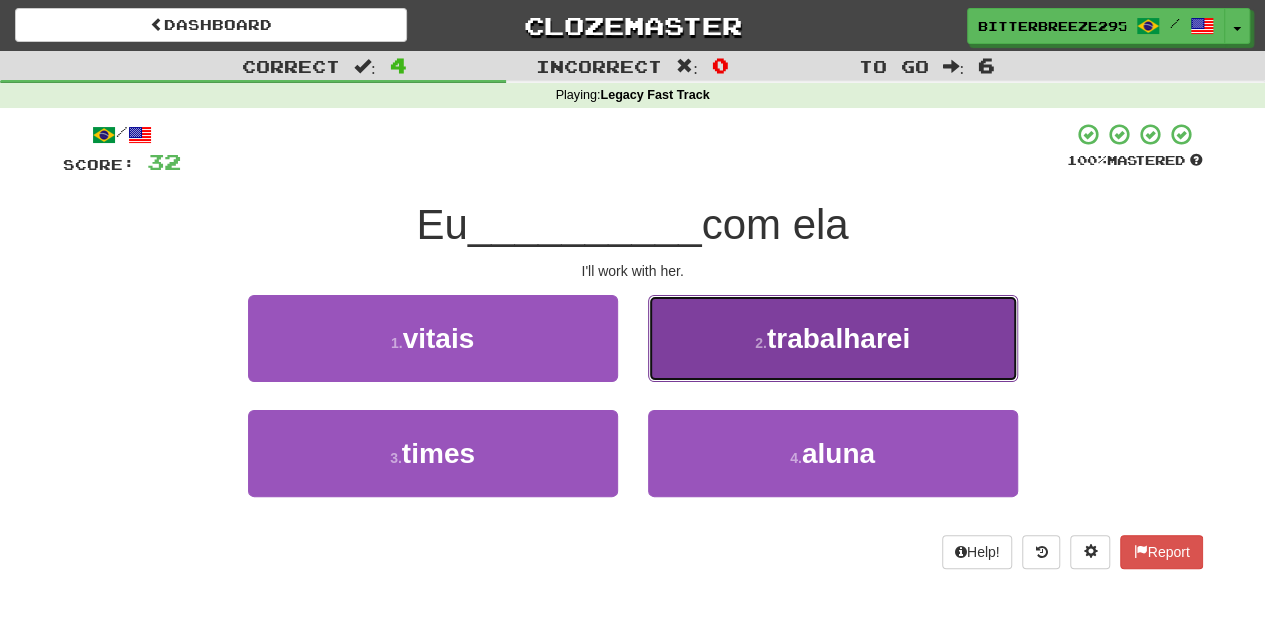 click on "2 .  trabalharei" at bounding box center (833, 338) 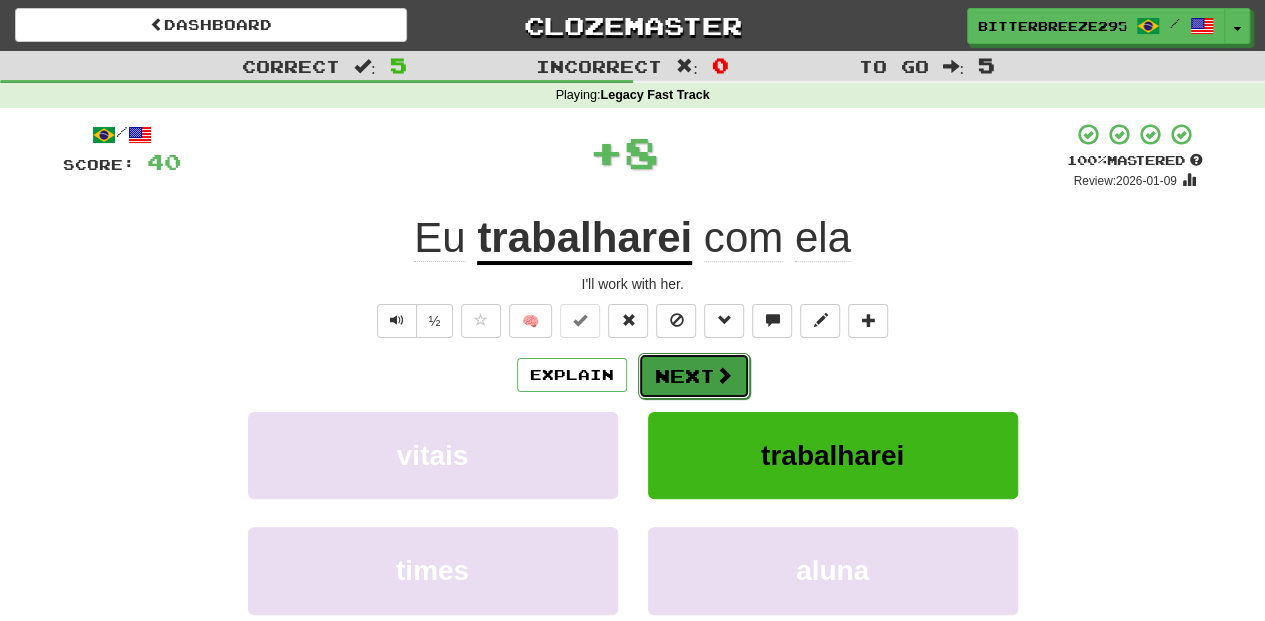 click on "Next" at bounding box center (694, 376) 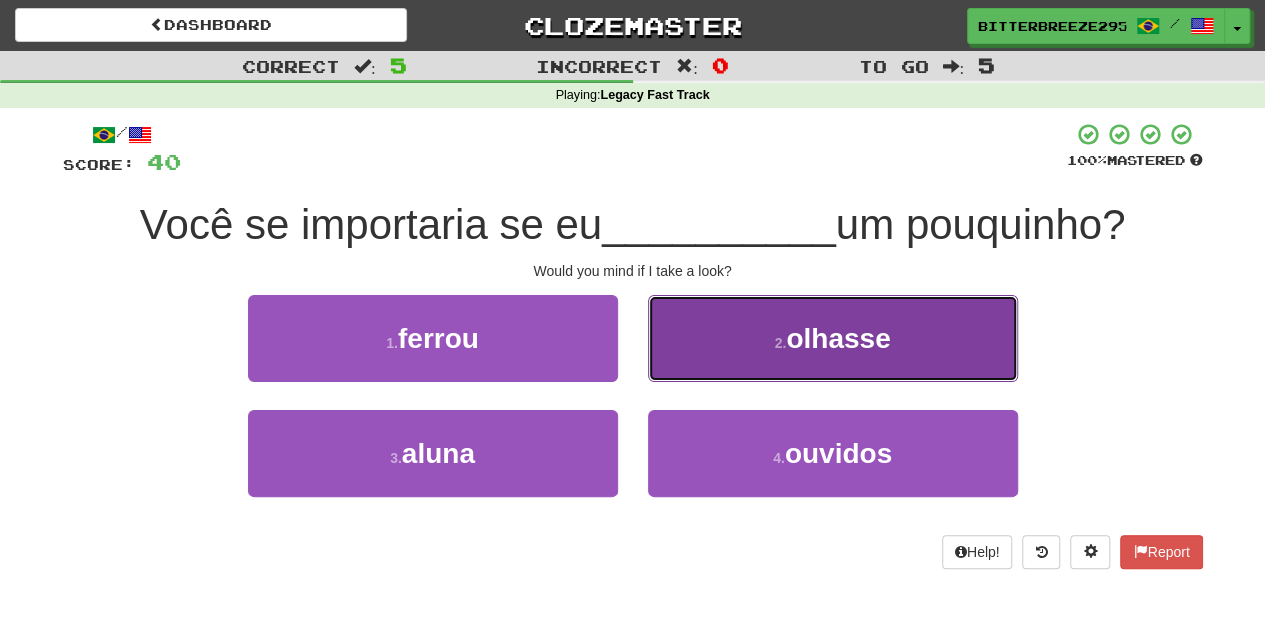 click on "2 .  olhasse" at bounding box center (833, 338) 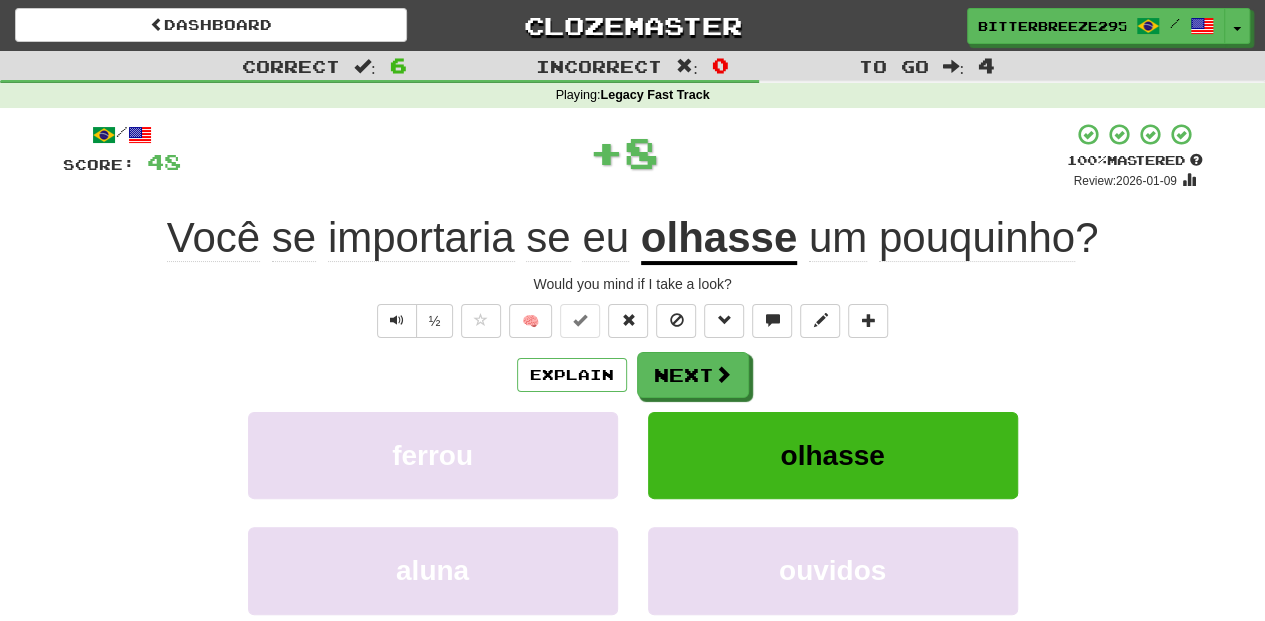 click on "Next" at bounding box center (693, 375) 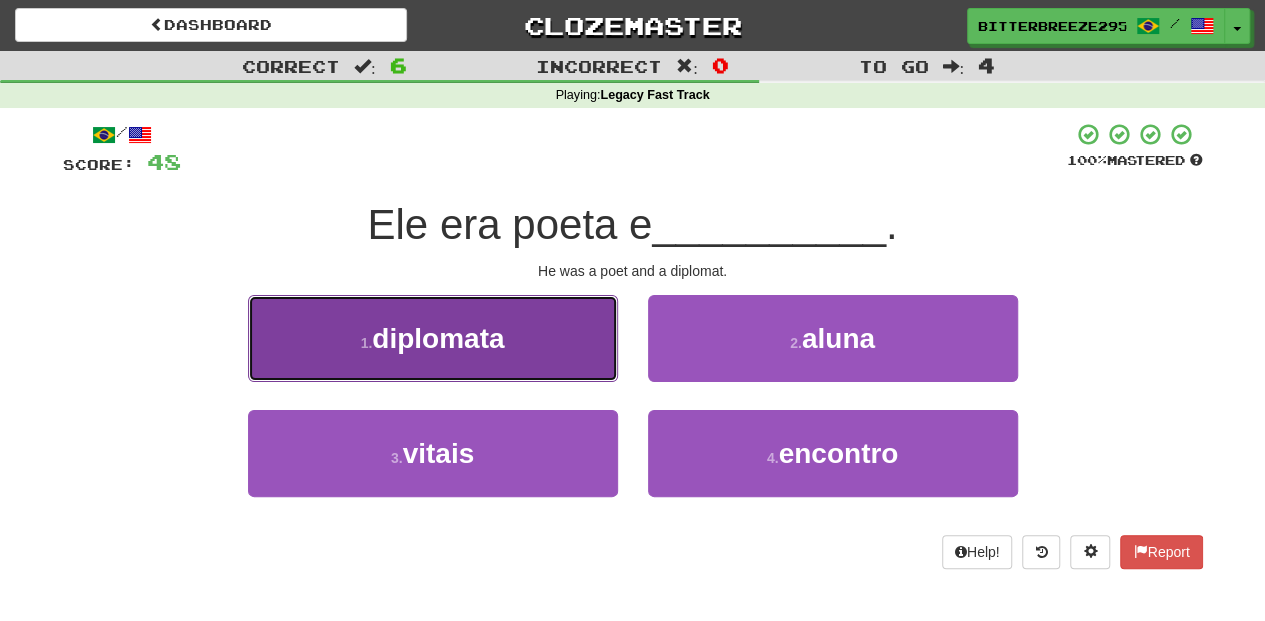 click on "1 .  diplomata" at bounding box center [433, 338] 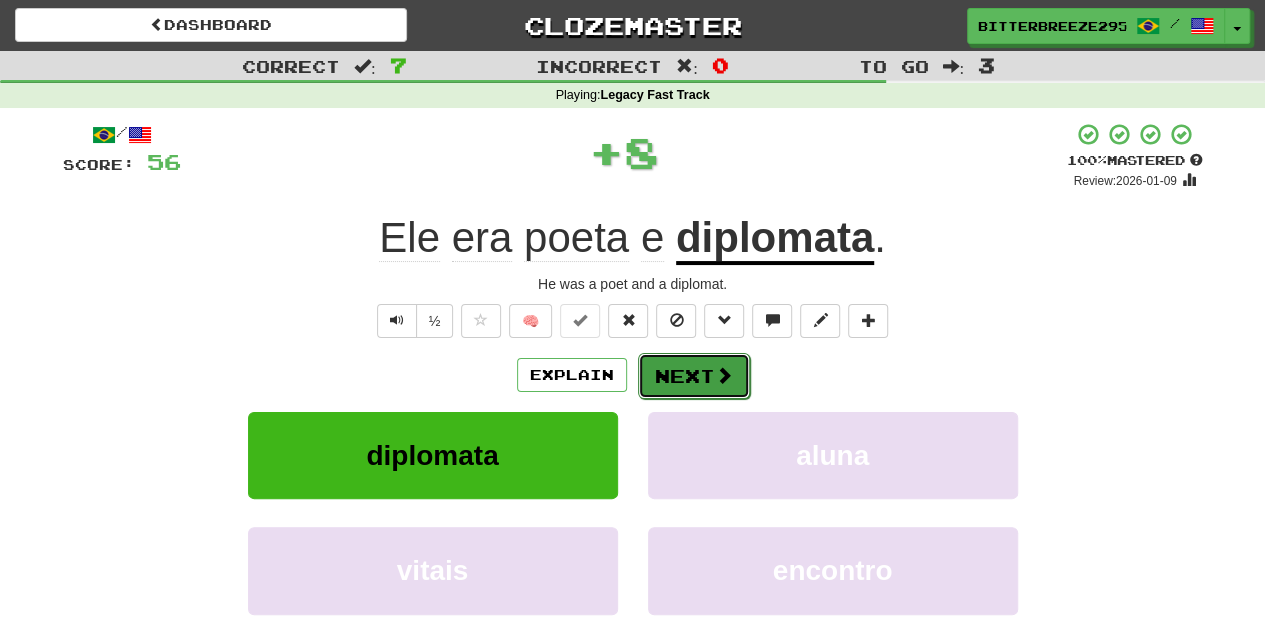 click on "Next" at bounding box center [694, 376] 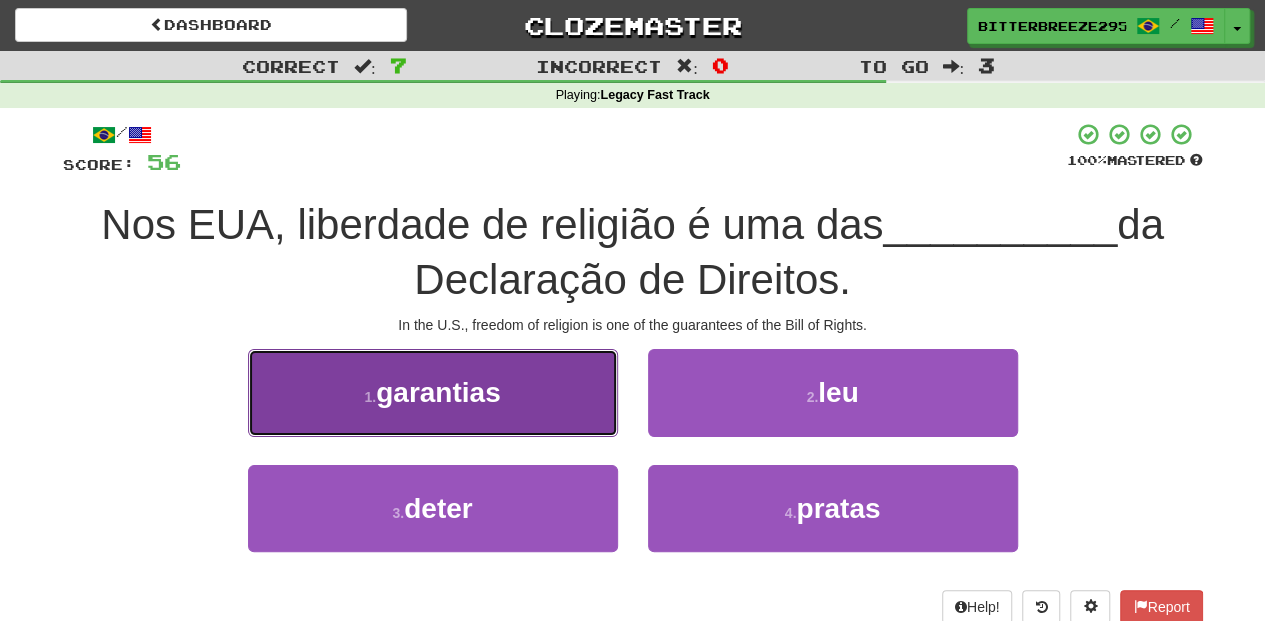 click on "1 .  garantias" at bounding box center [433, 392] 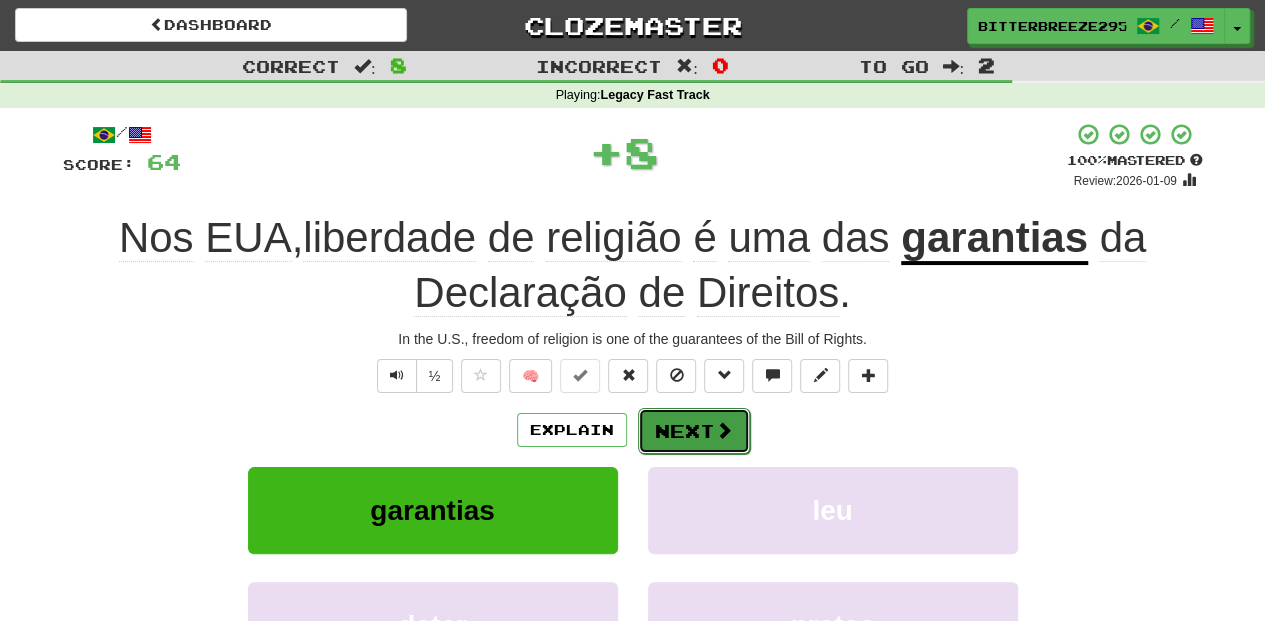 click on "Next" at bounding box center (694, 431) 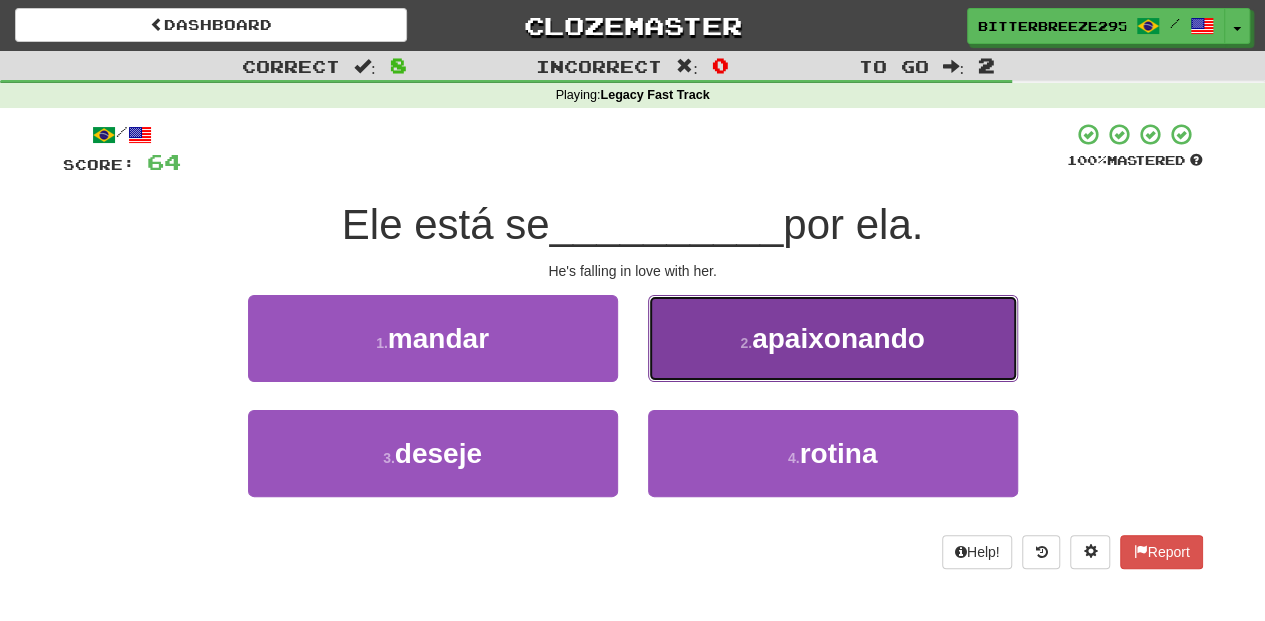 click on "2 .  apaixonando" at bounding box center [833, 338] 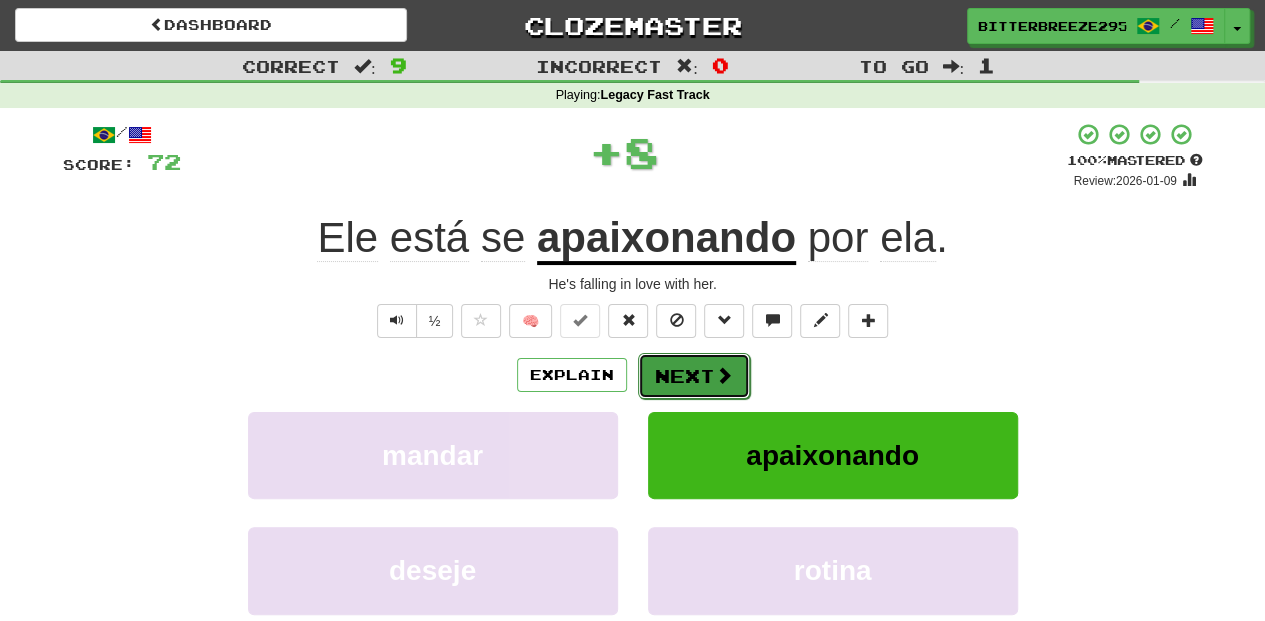 click on "Next" at bounding box center [694, 376] 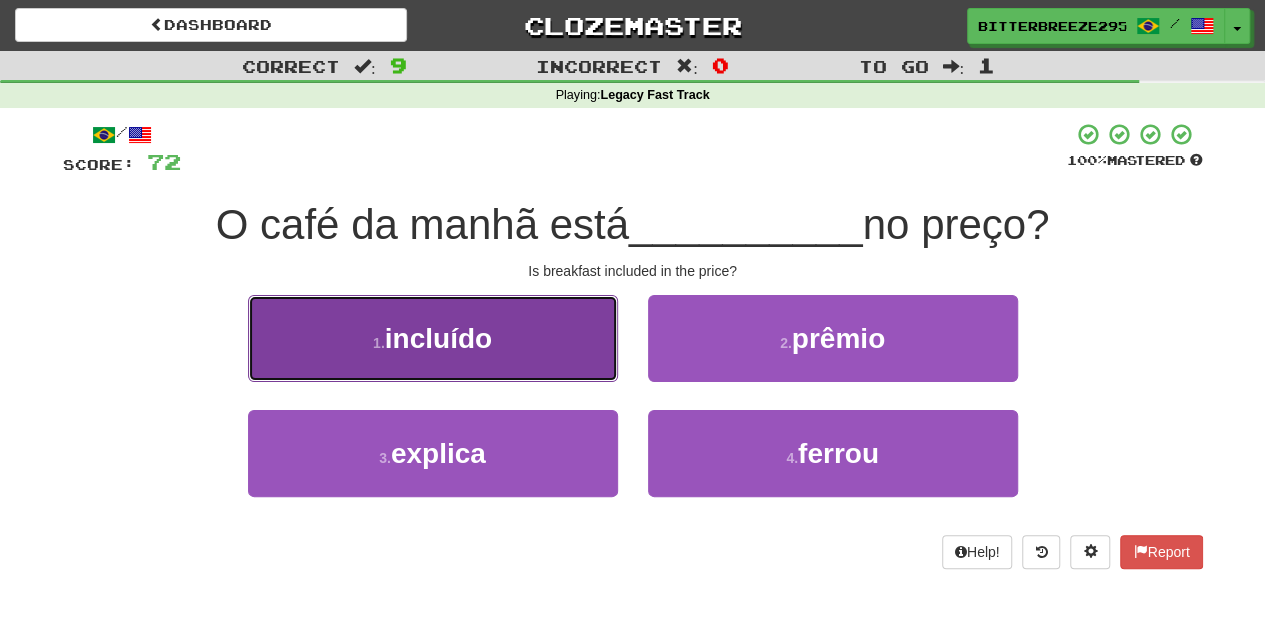 click on "1 .  incluído" at bounding box center (433, 338) 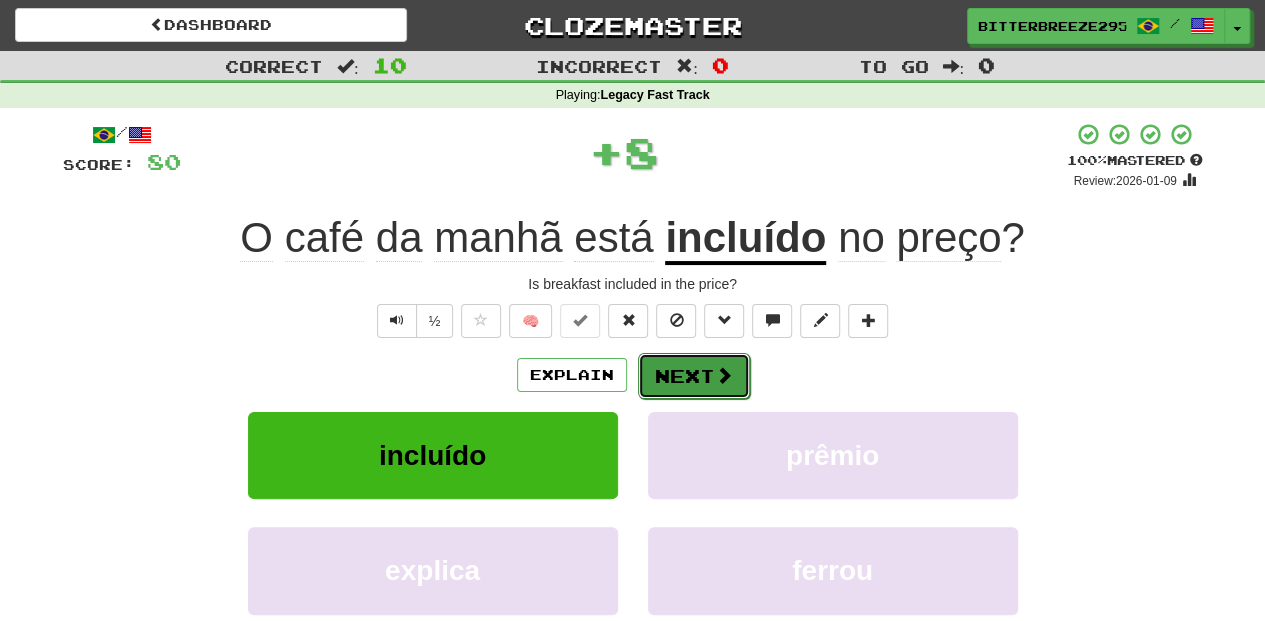 click on "Next" at bounding box center [694, 376] 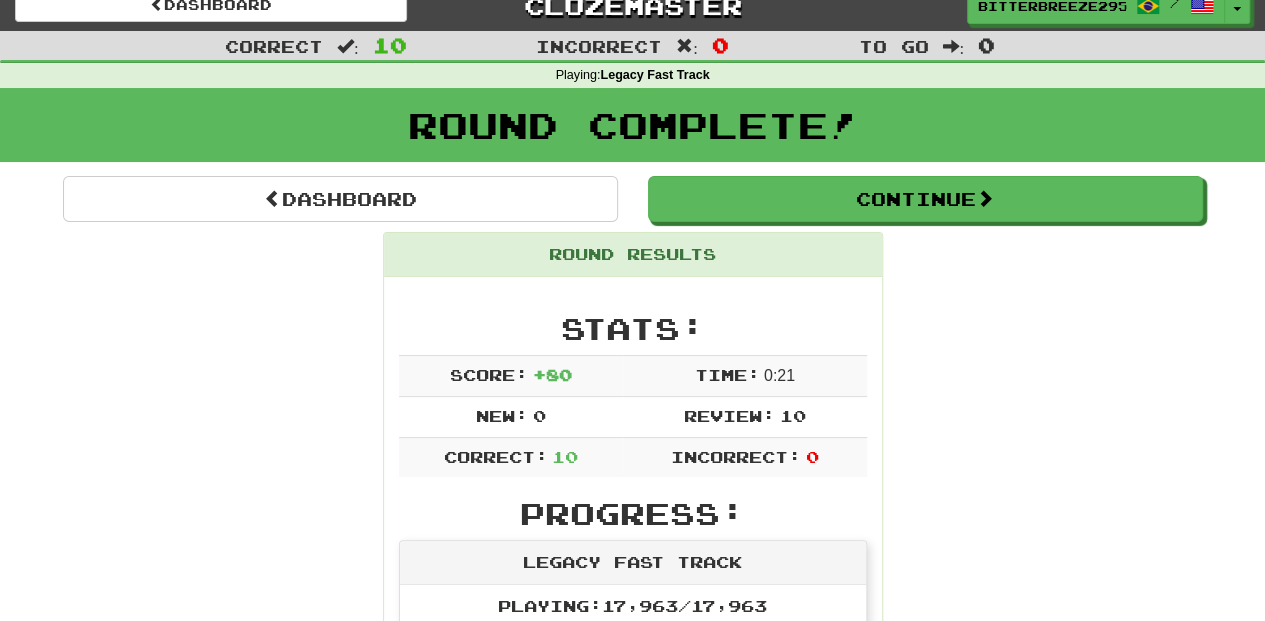 scroll, scrollTop: 0, scrollLeft: 0, axis: both 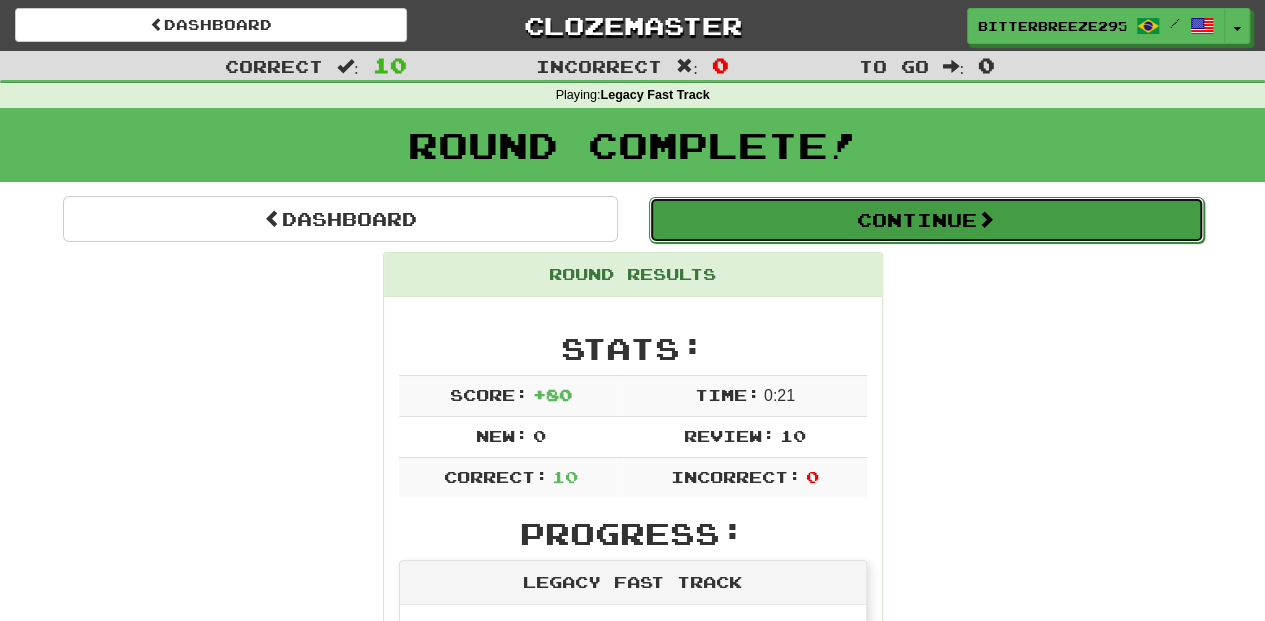 click on "Continue" at bounding box center [926, 220] 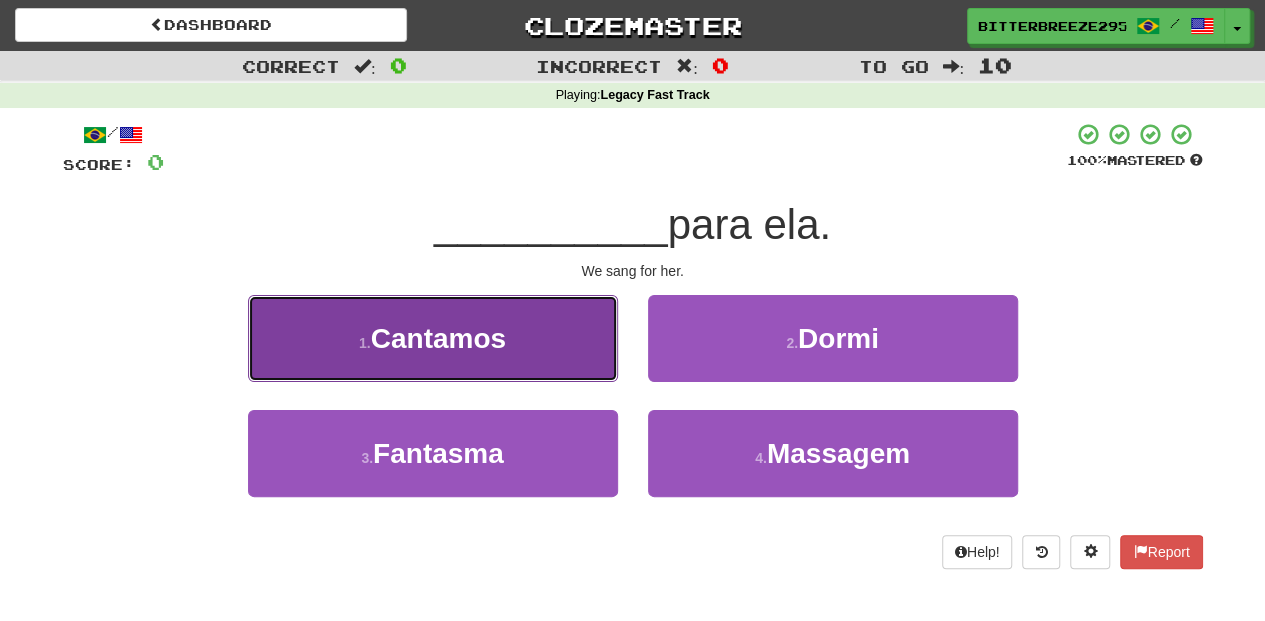 click on "1 .  Cantamos" at bounding box center (433, 338) 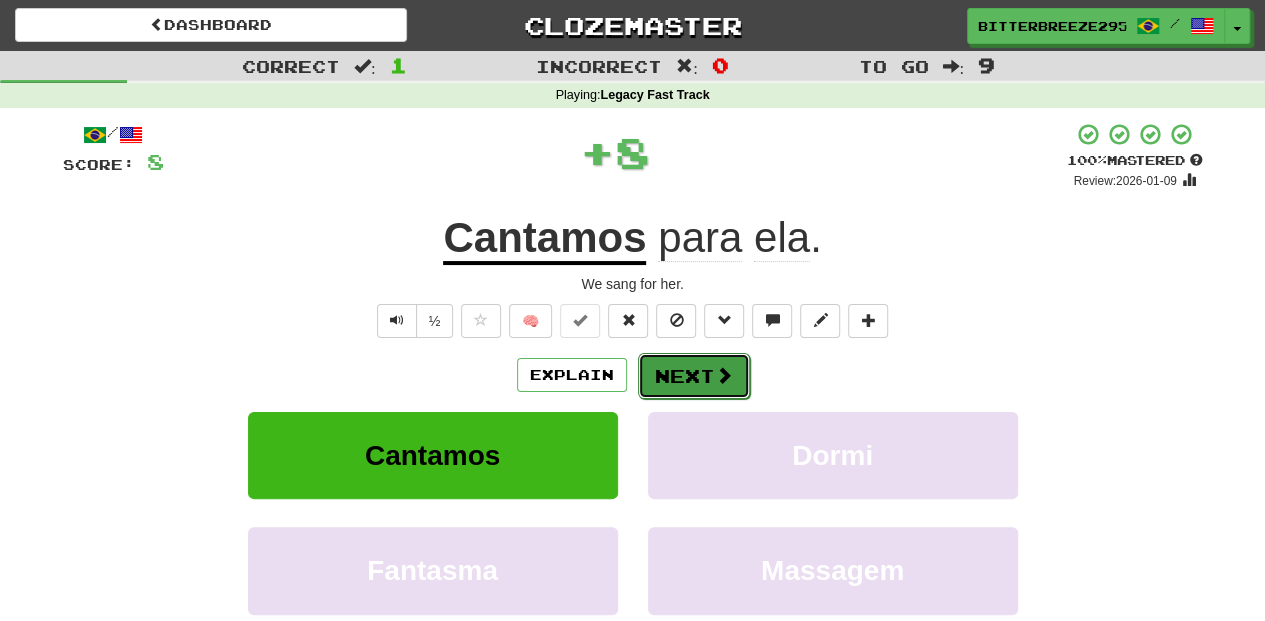 click on "Next" at bounding box center [694, 376] 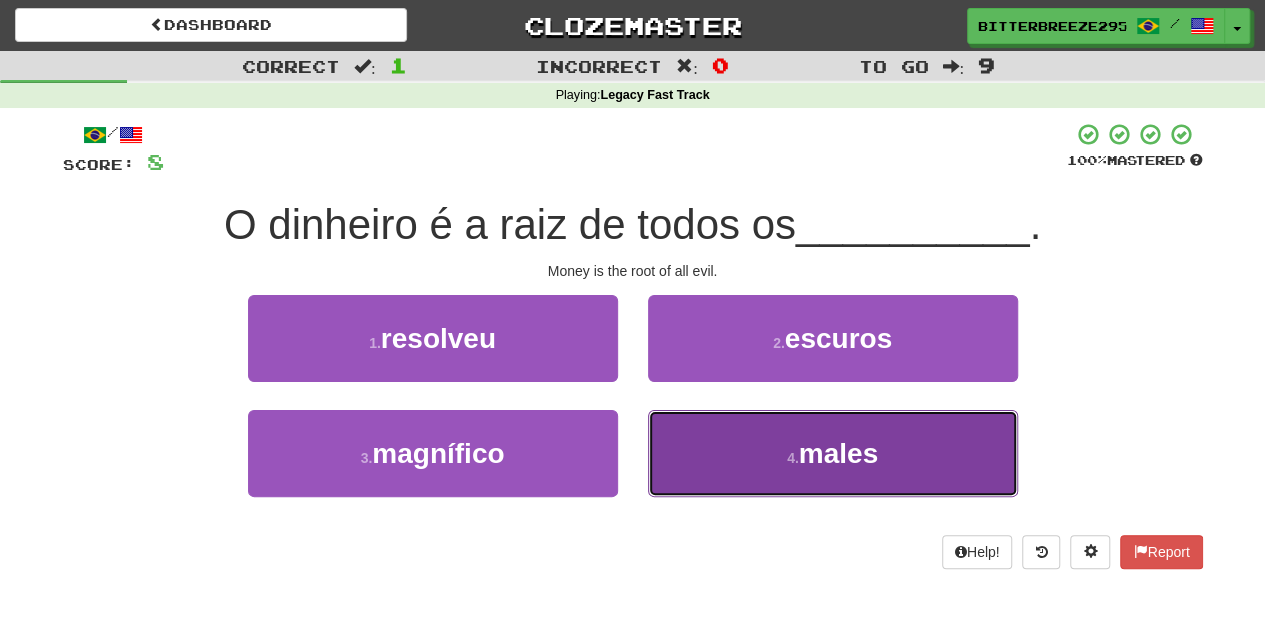 click on "4 .  males" at bounding box center [833, 453] 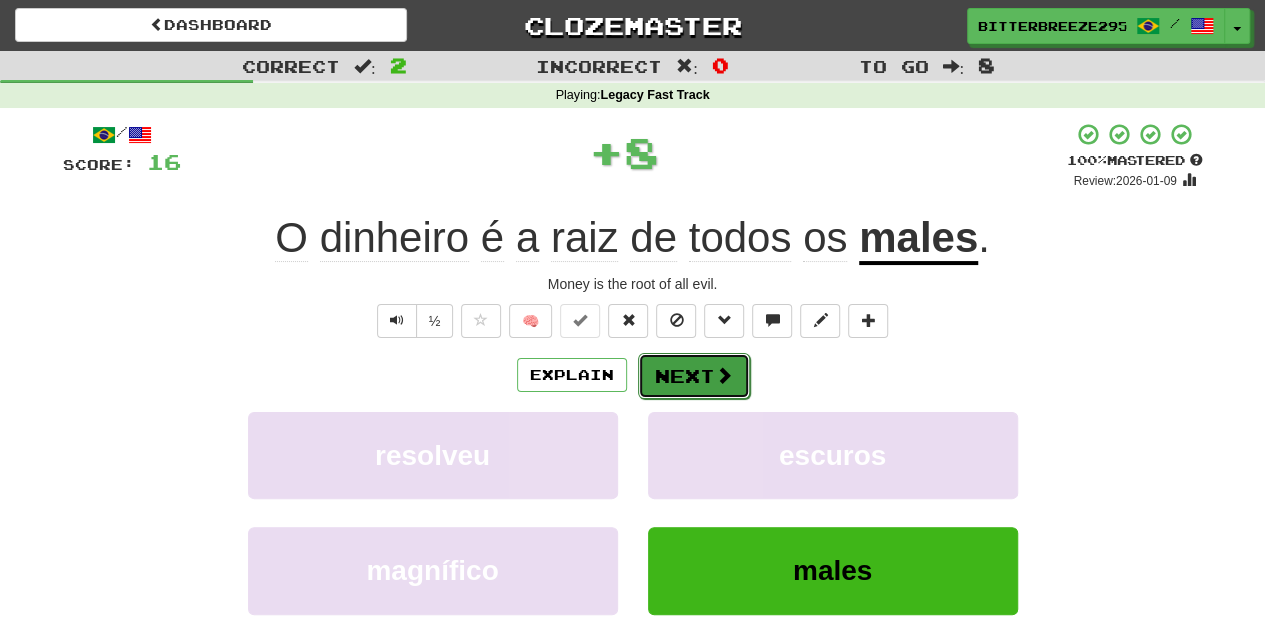 click on "Next" at bounding box center [694, 376] 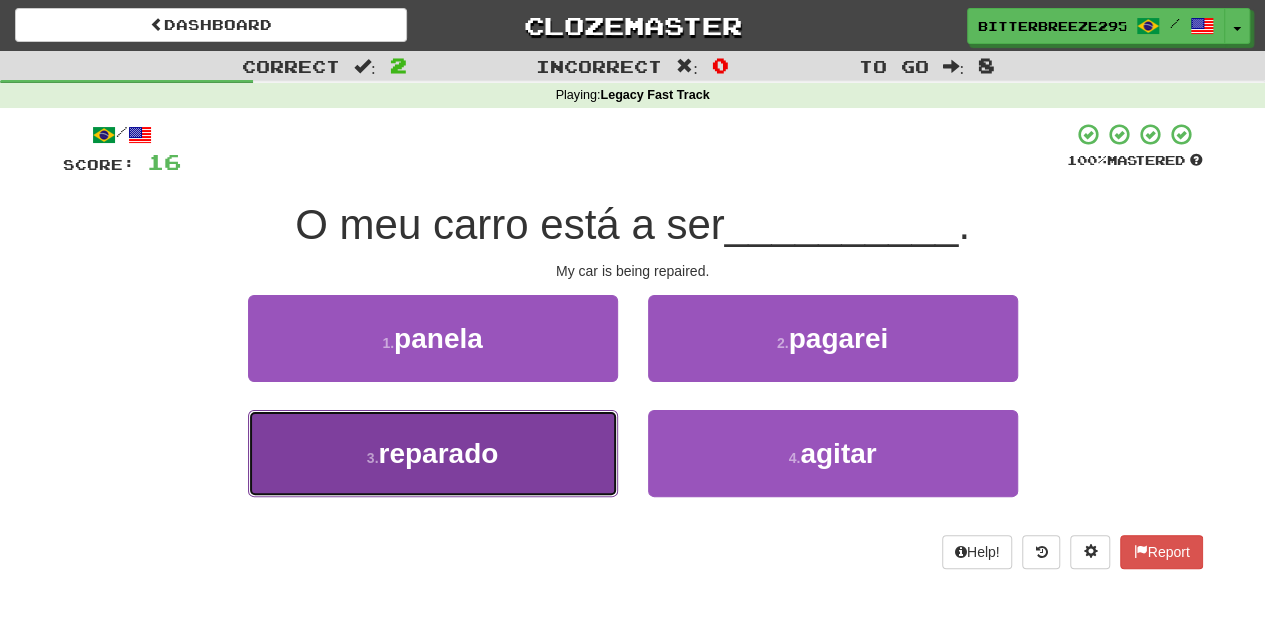 click on "3 .  reparado" at bounding box center [433, 453] 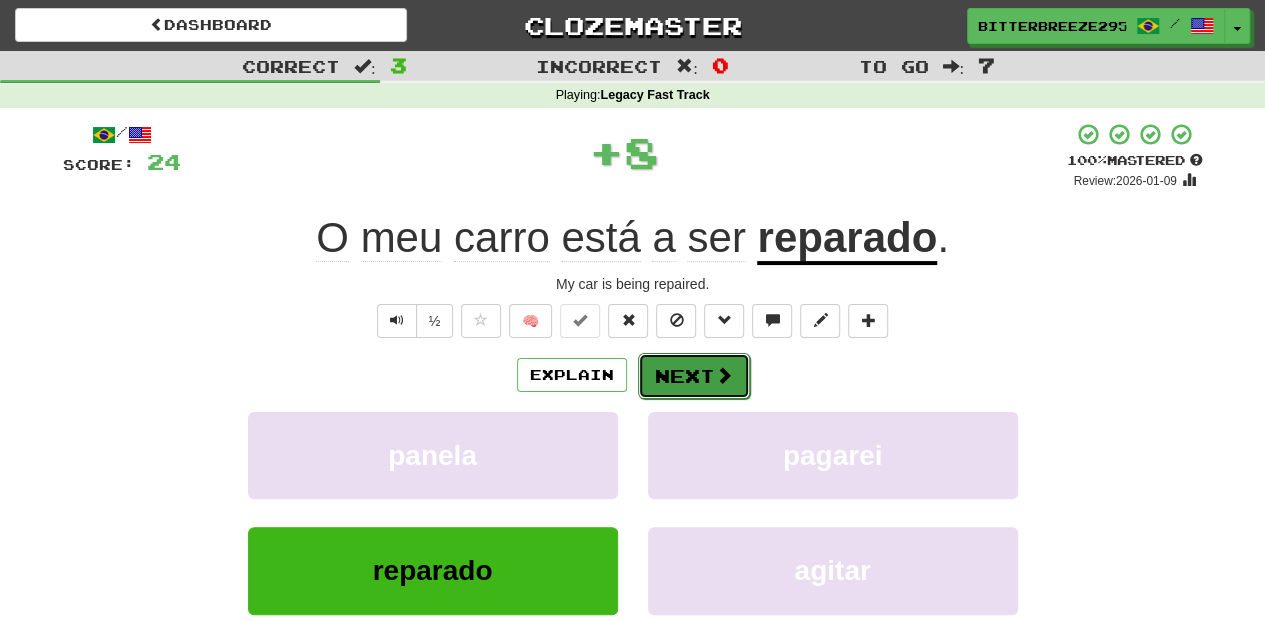 click on "Next" at bounding box center (694, 376) 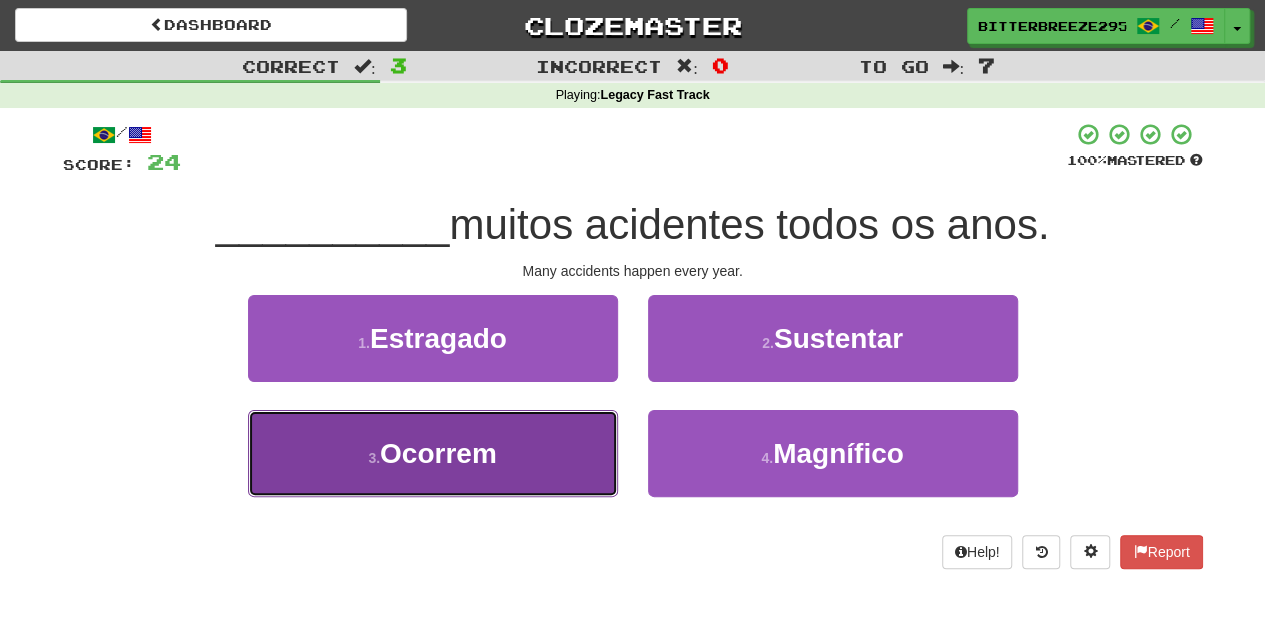click on "3 .  Ocorrem" at bounding box center (433, 453) 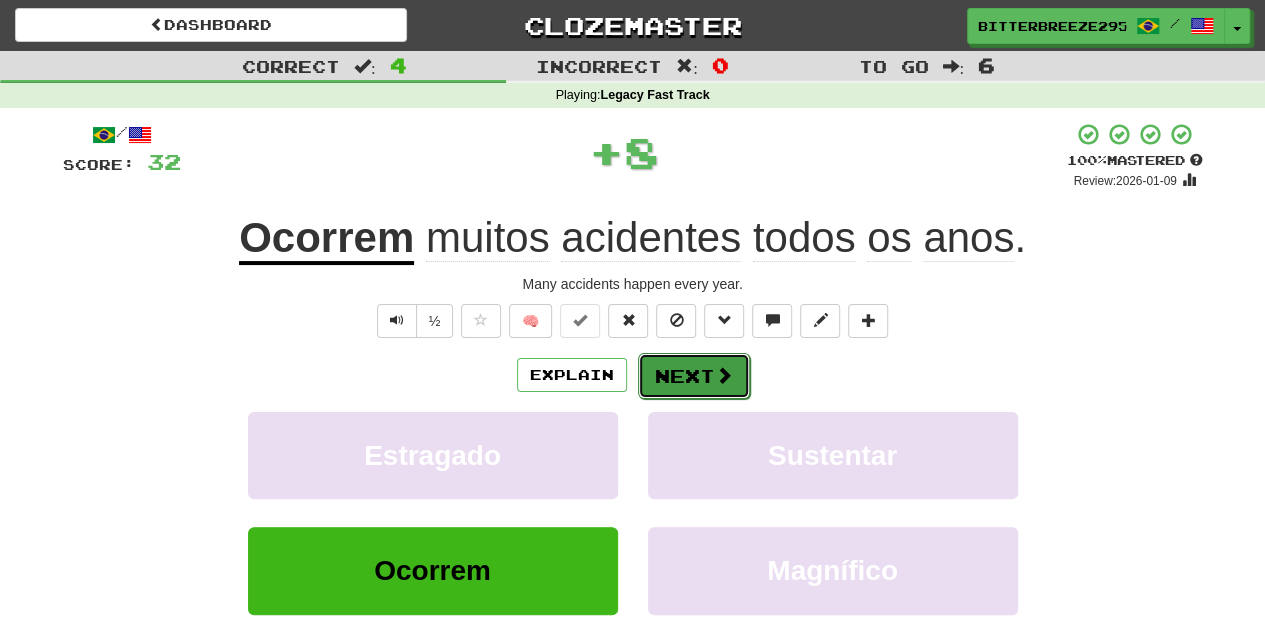 click on "Next" at bounding box center [694, 376] 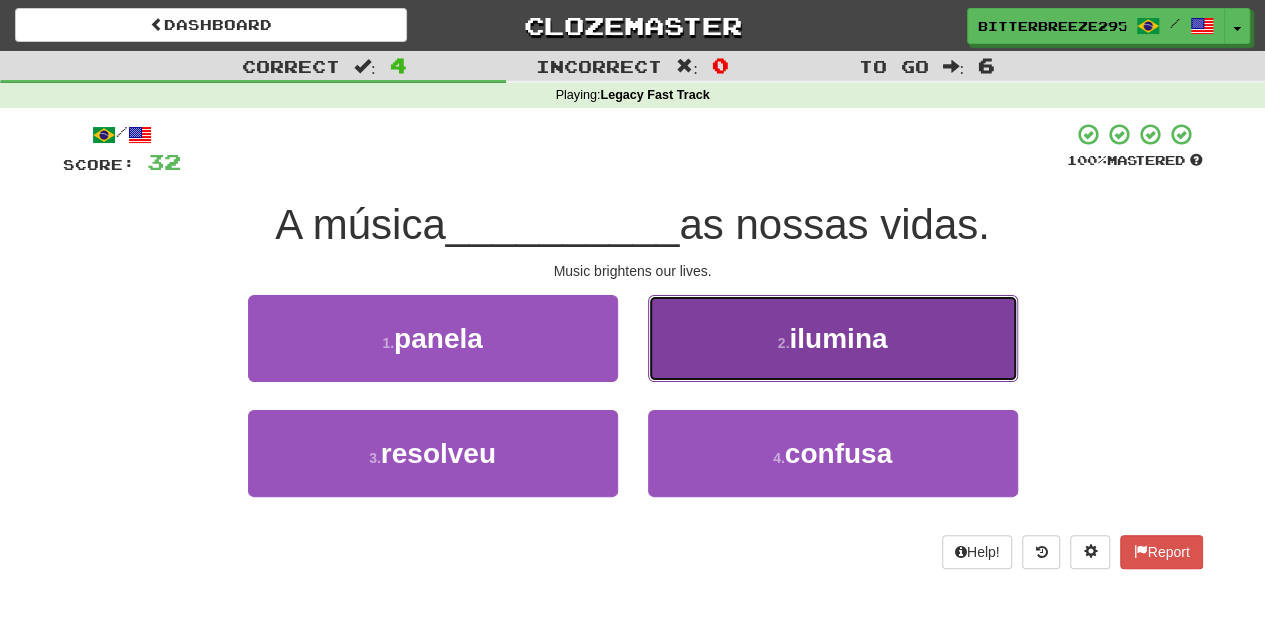click on "2 .  ilumina" at bounding box center [833, 338] 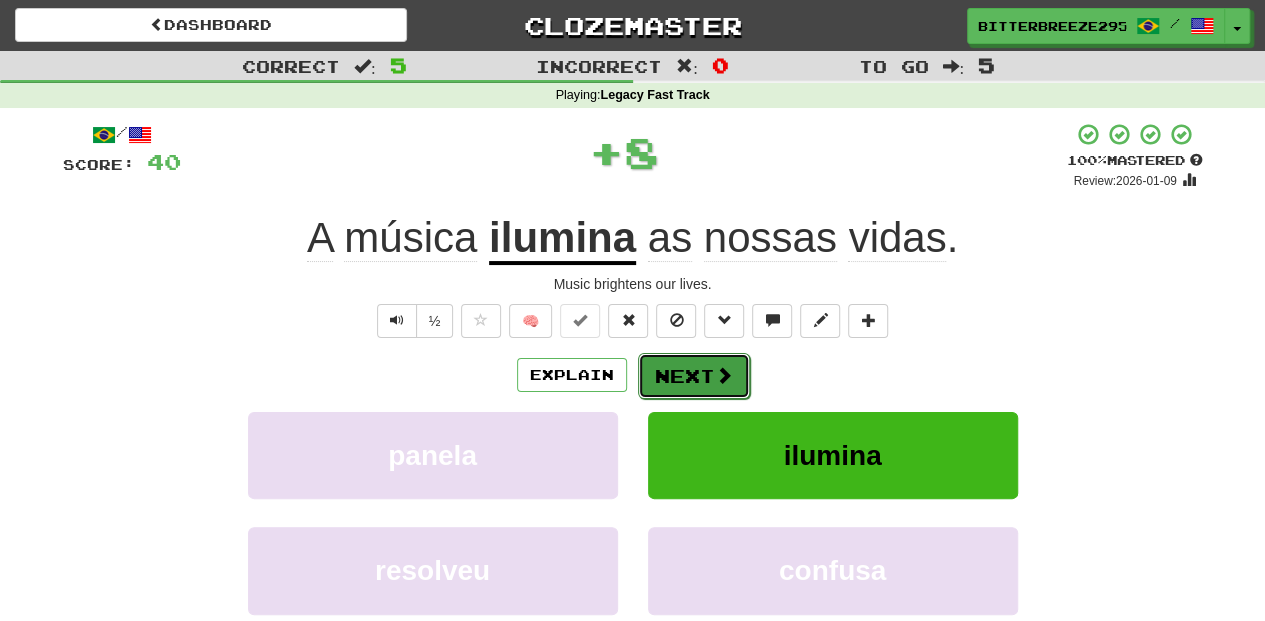 click on "Next" at bounding box center [694, 376] 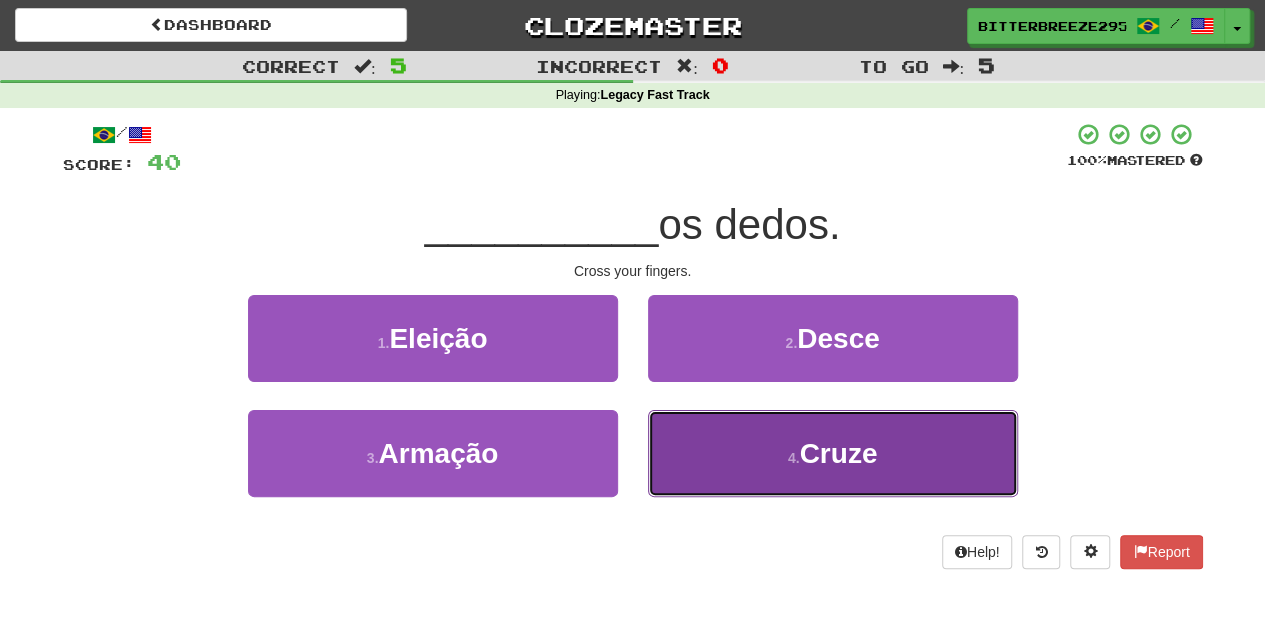 click on "4 .  Cruze" at bounding box center [833, 453] 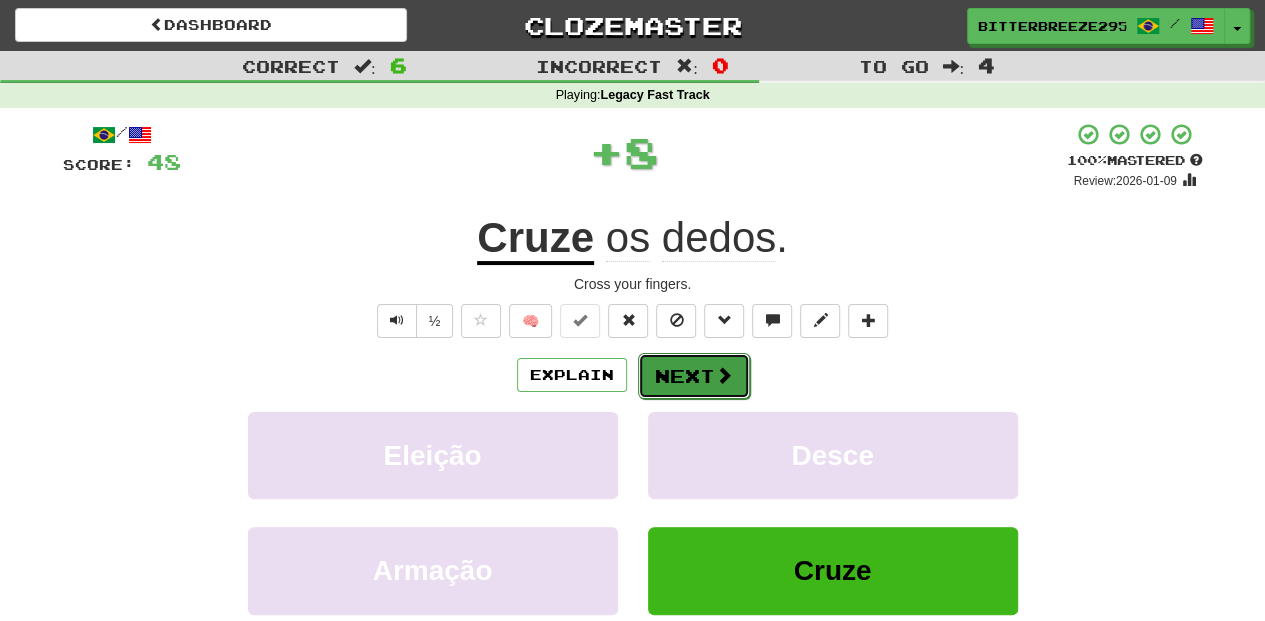 click on "Next" at bounding box center [694, 376] 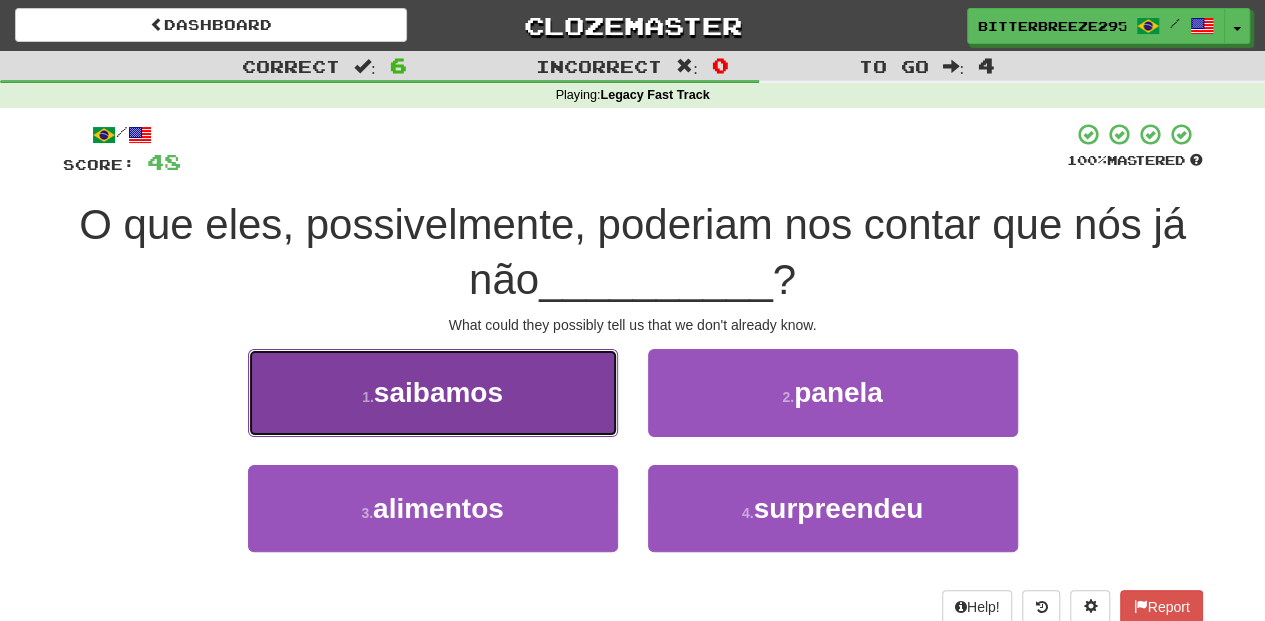 click on "1 .  saibamos" at bounding box center [433, 392] 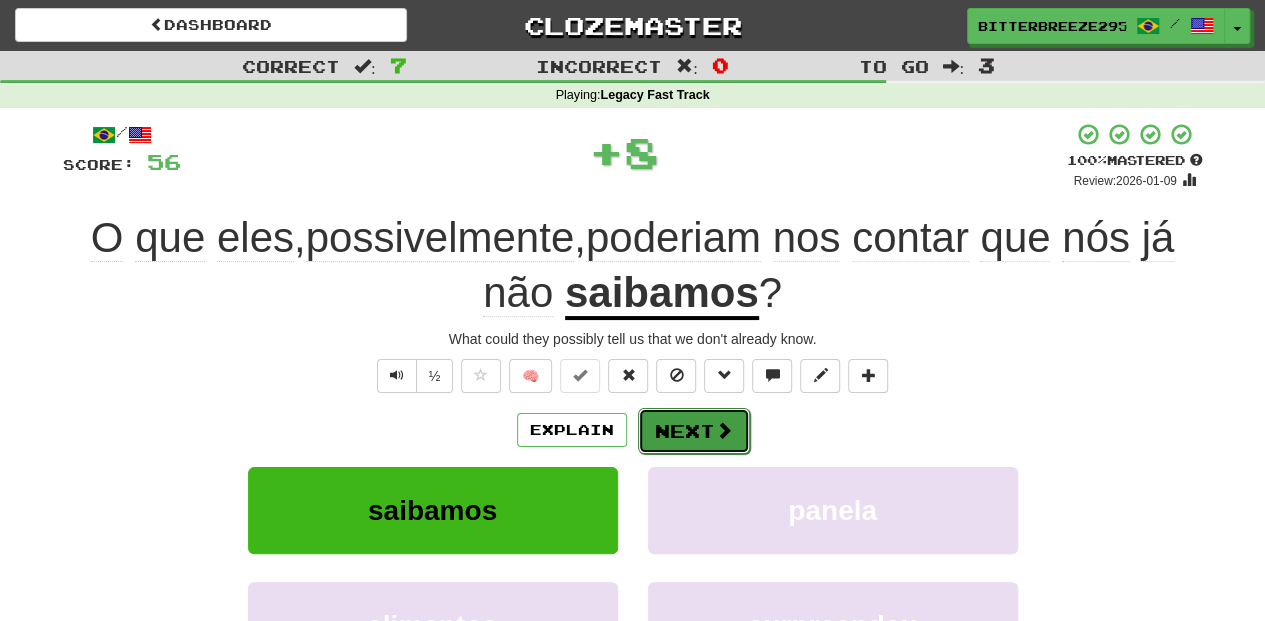click on "Next" at bounding box center [694, 431] 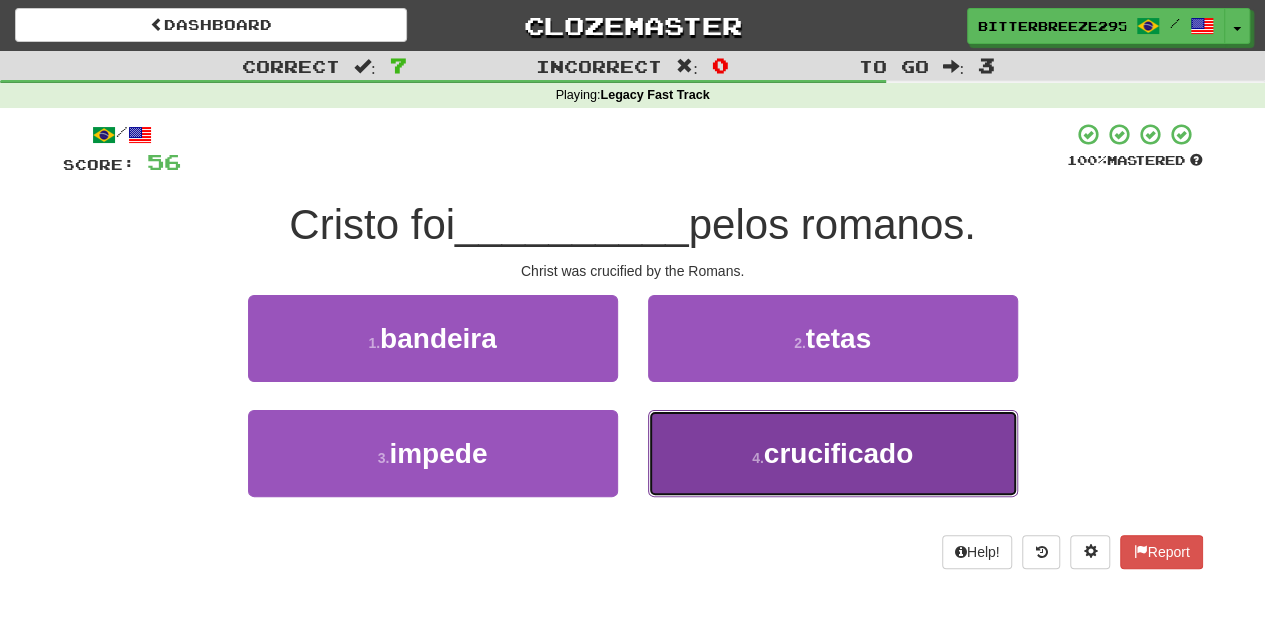 click on "4 .  crucificado" at bounding box center (833, 453) 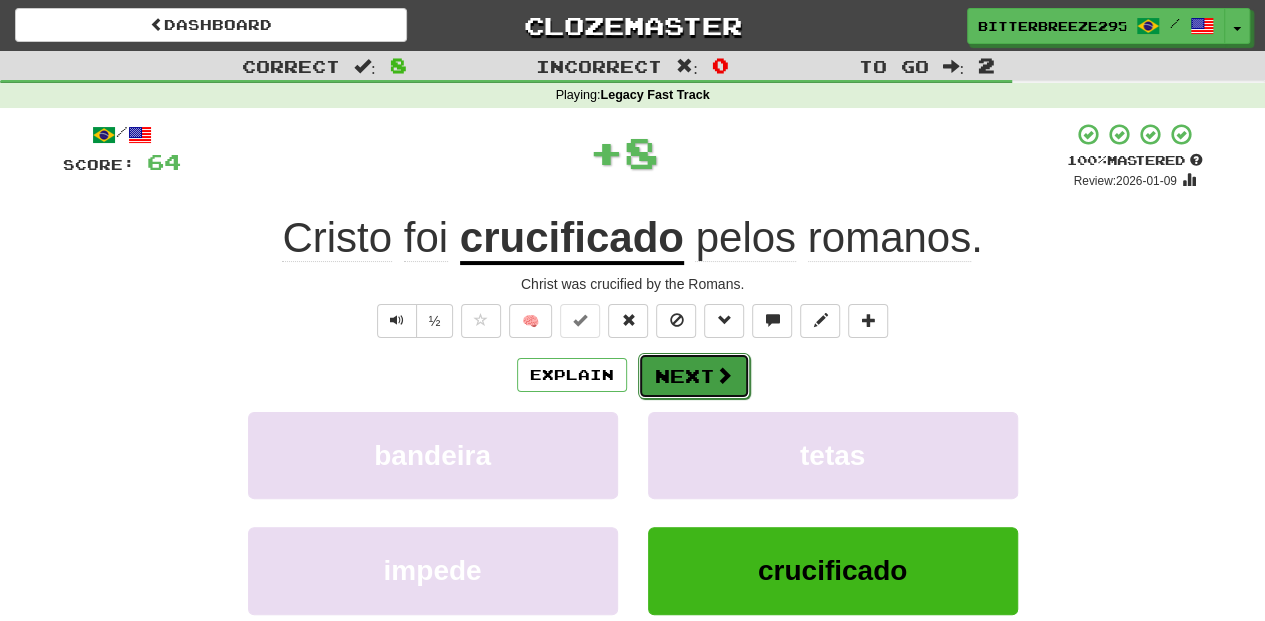 click on "Next" at bounding box center [694, 376] 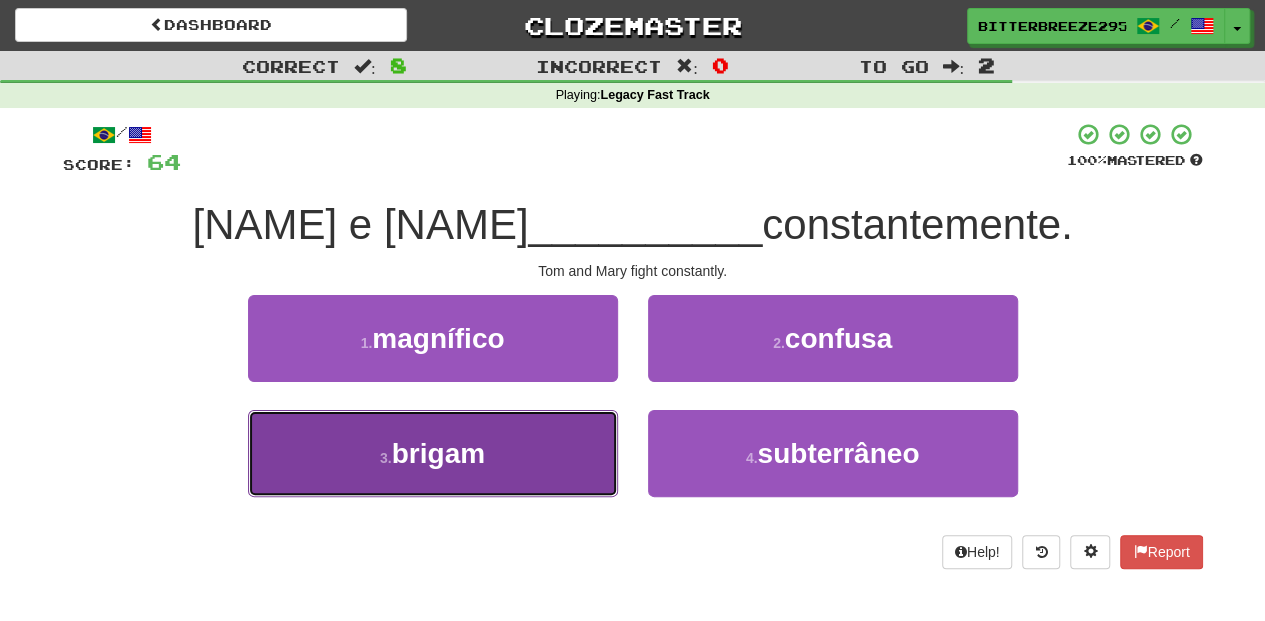 click on "3 .  brigam" at bounding box center [433, 453] 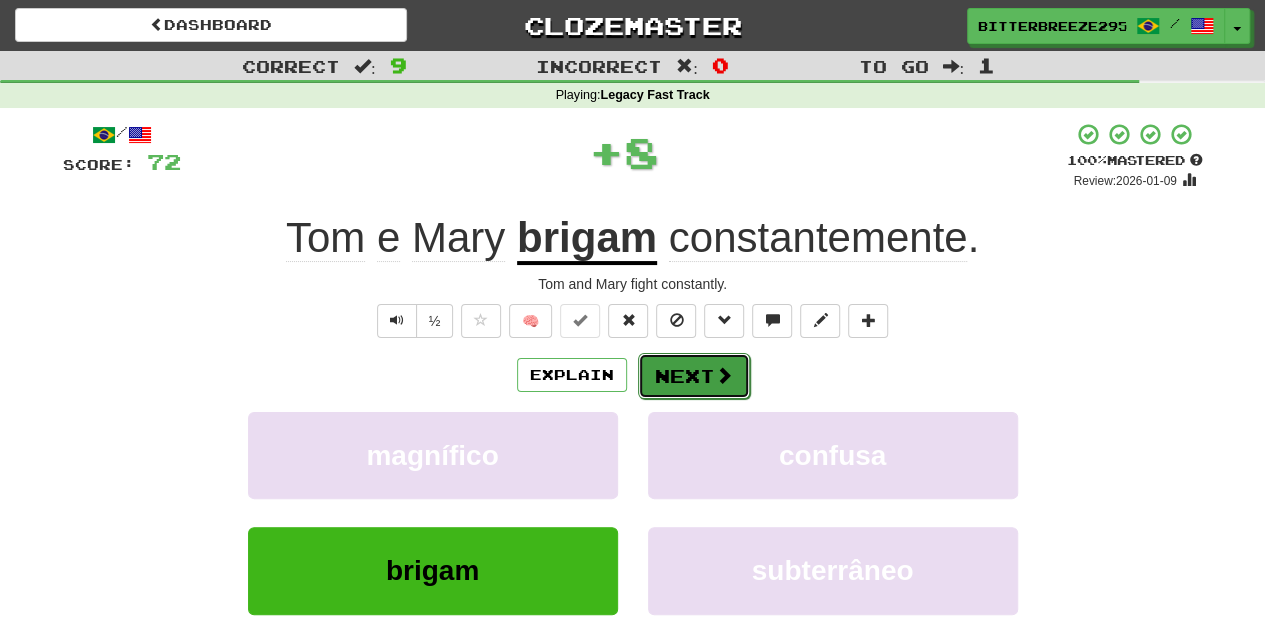 click on "Next" at bounding box center (694, 376) 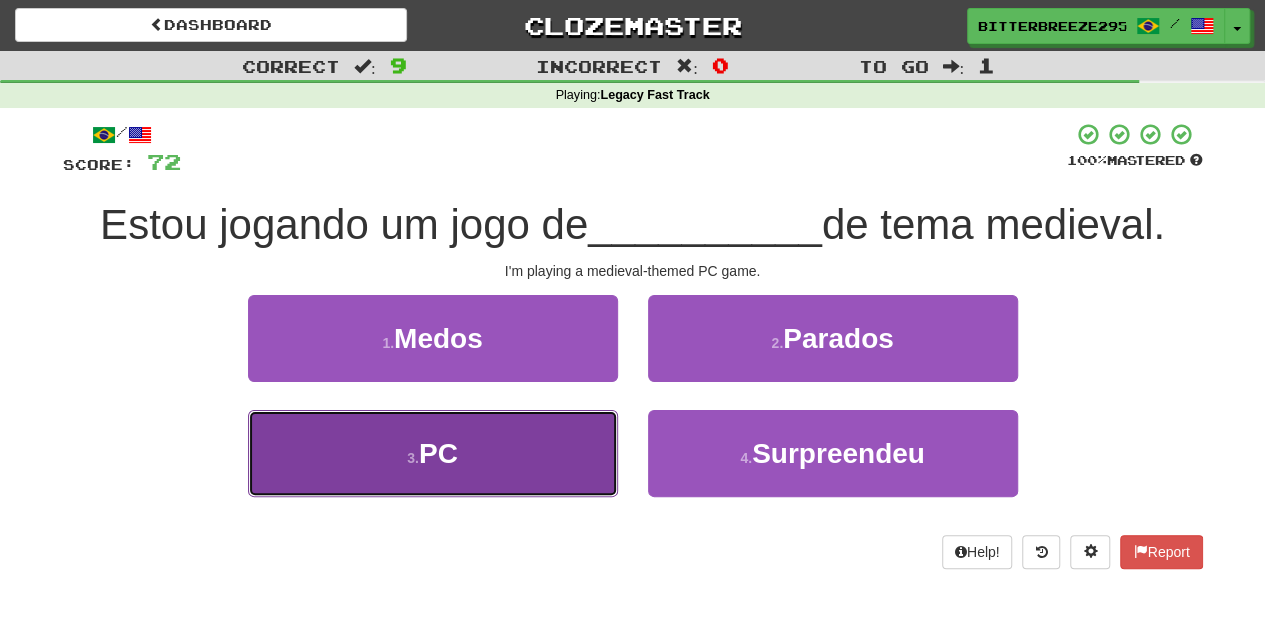 click on "3 .  PC" at bounding box center [433, 453] 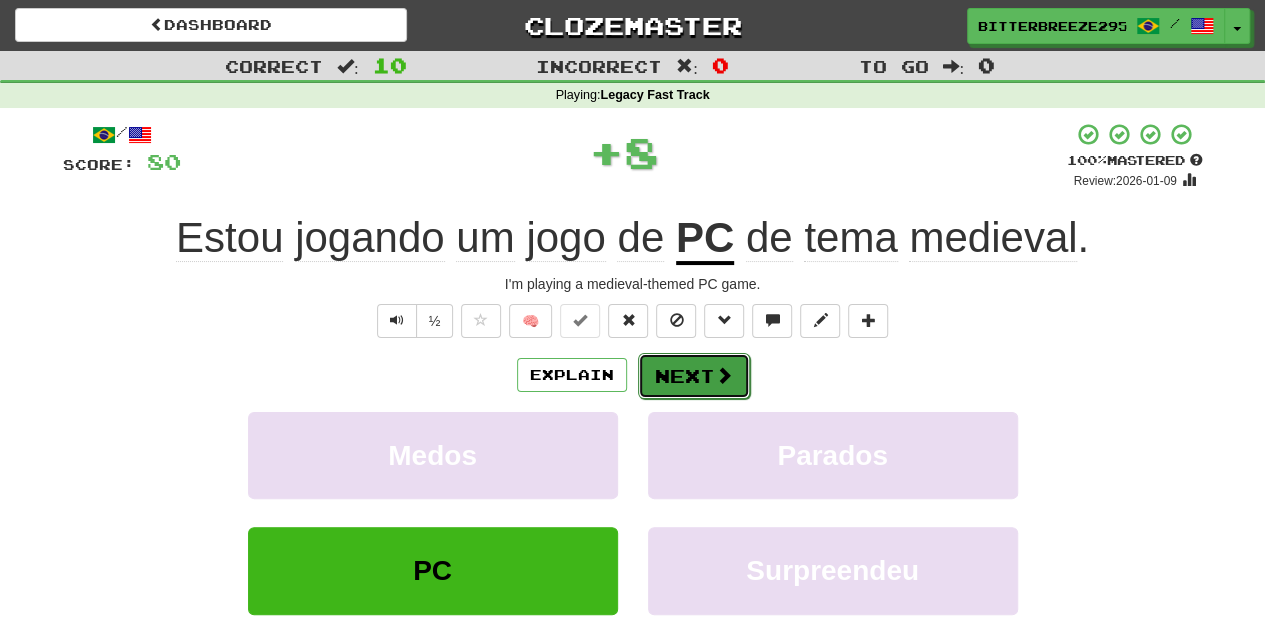 click on "Next" at bounding box center (694, 376) 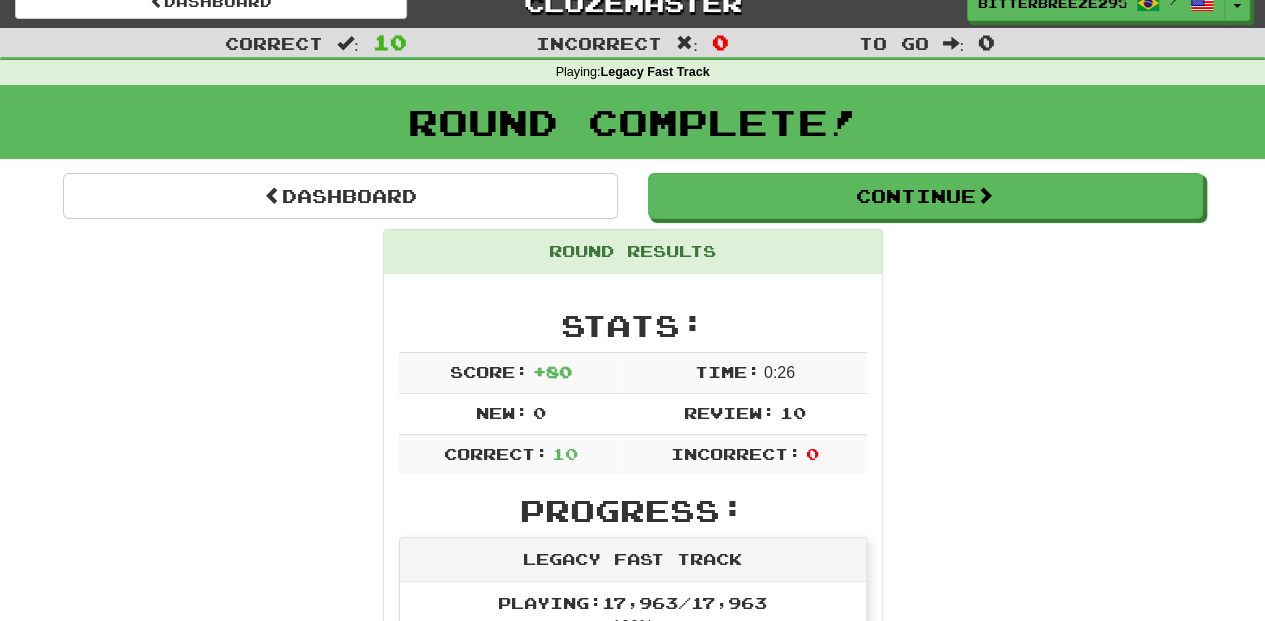 scroll, scrollTop: 0, scrollLeft: 0, axis: both 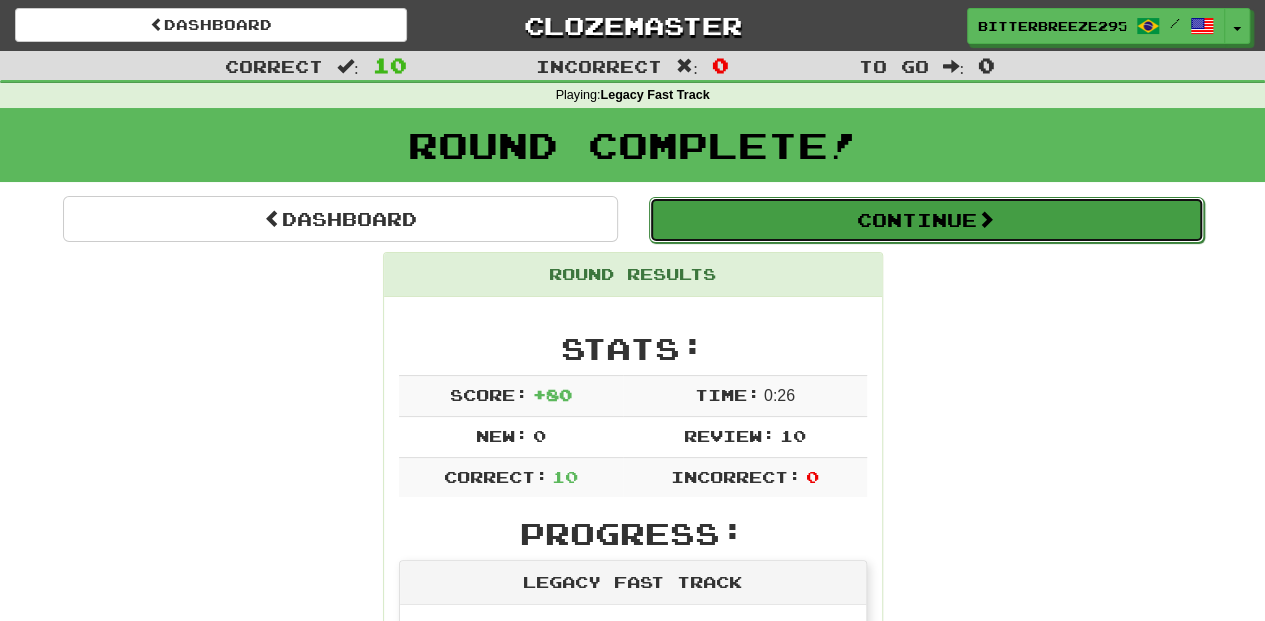 click on "Continue" at bounding box center [926, 220] 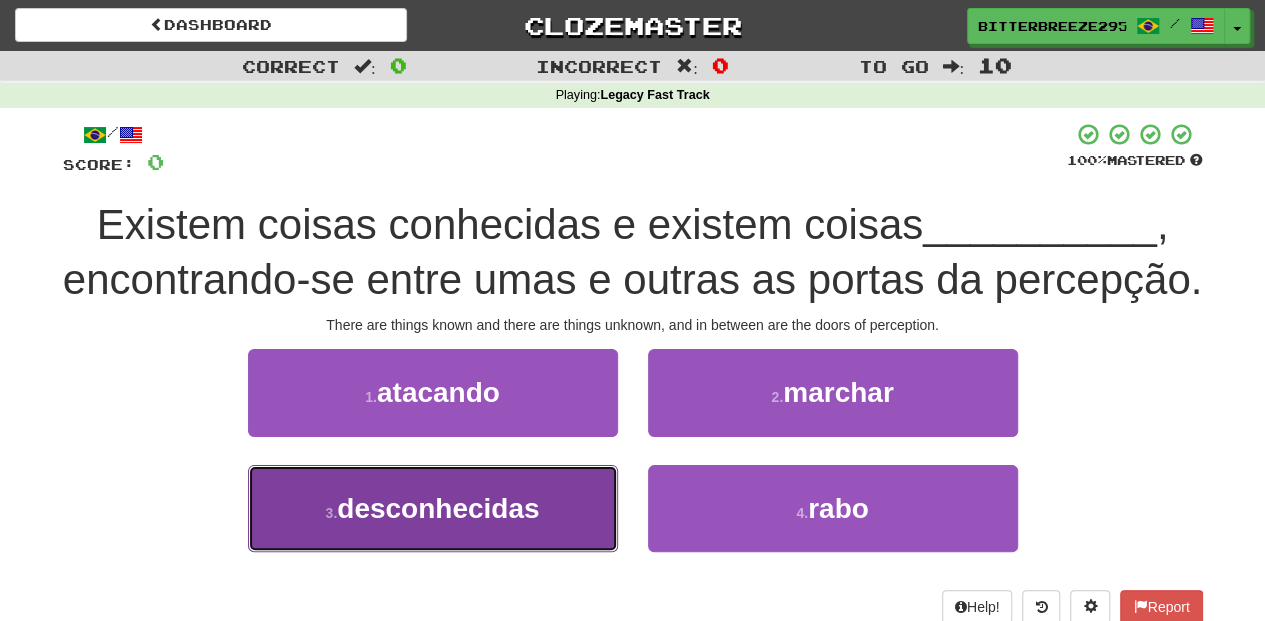 click on "3 .  desconhecidas" at bounding box center (433, 508) 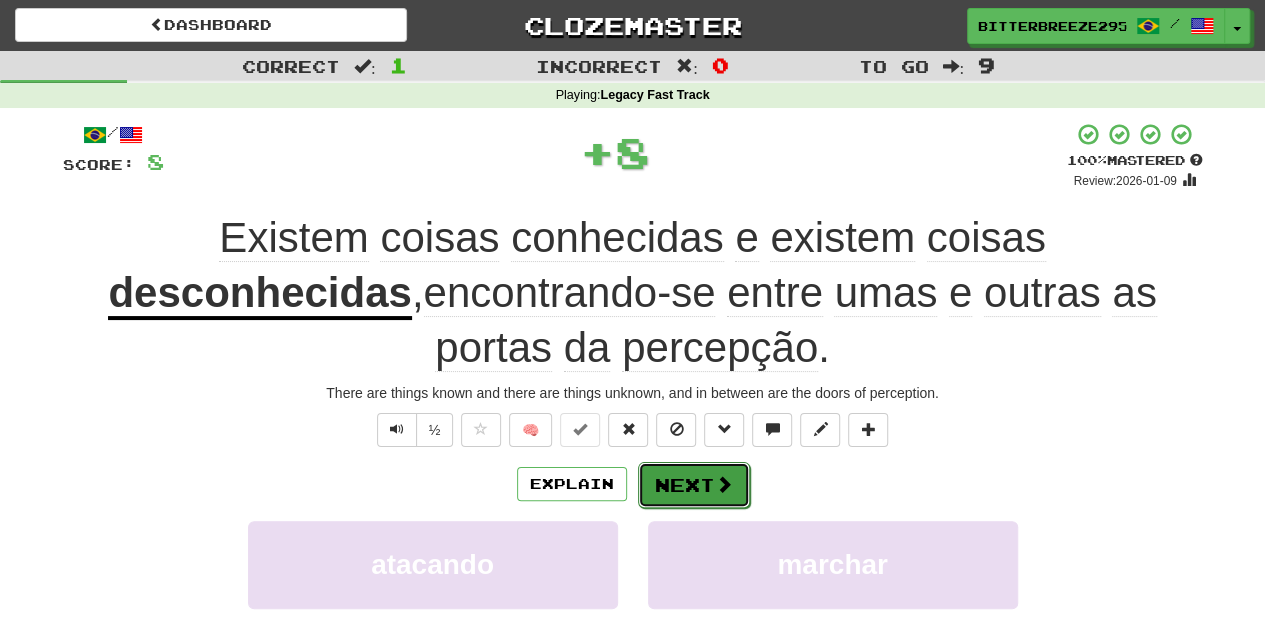 click on "Next" at bounding box center (694, 485) 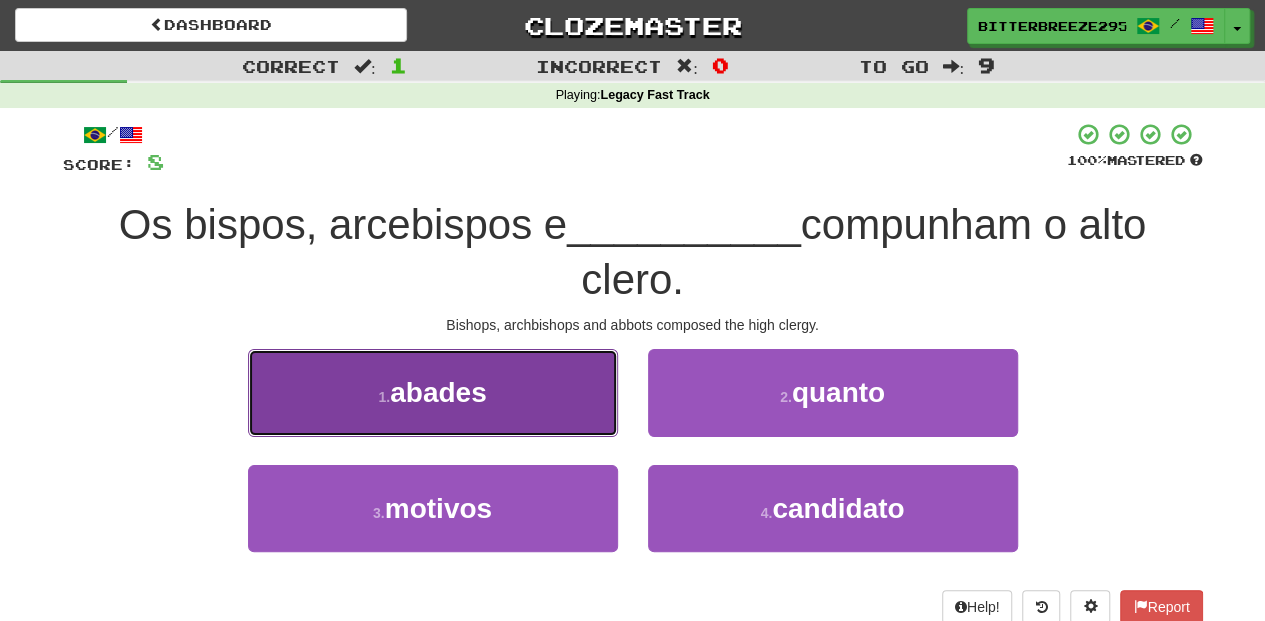 click on "1 .  abades" at bounding box center [433, 392] 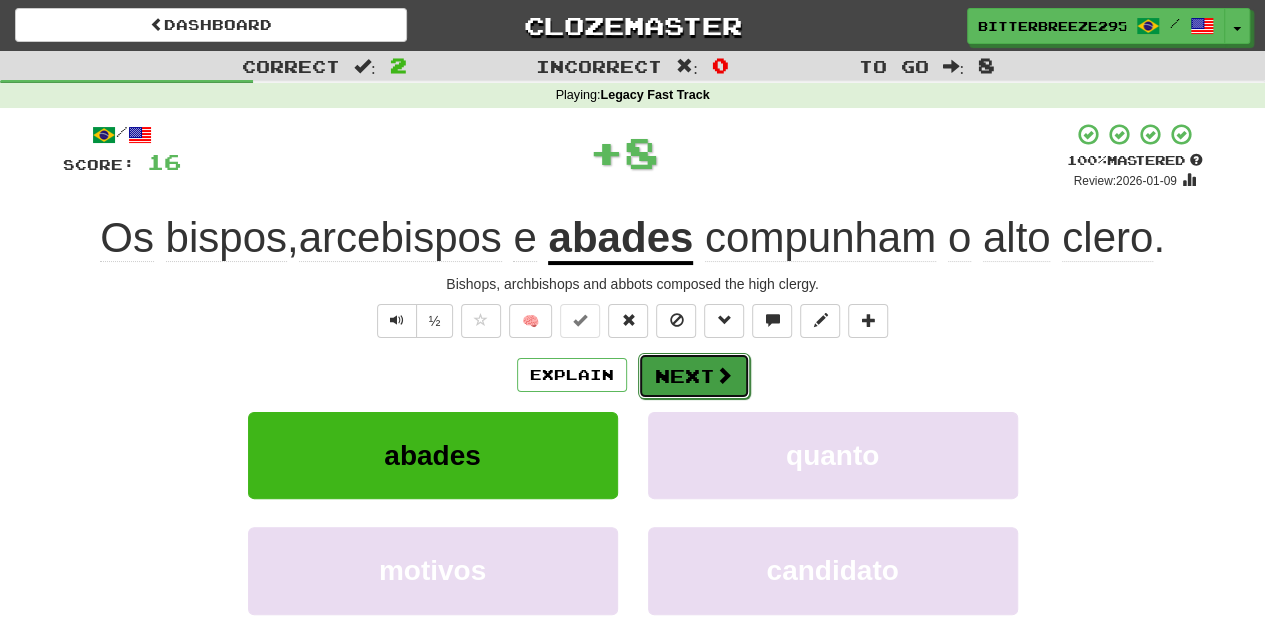 click on "Next" at bounding box center [694, 376] 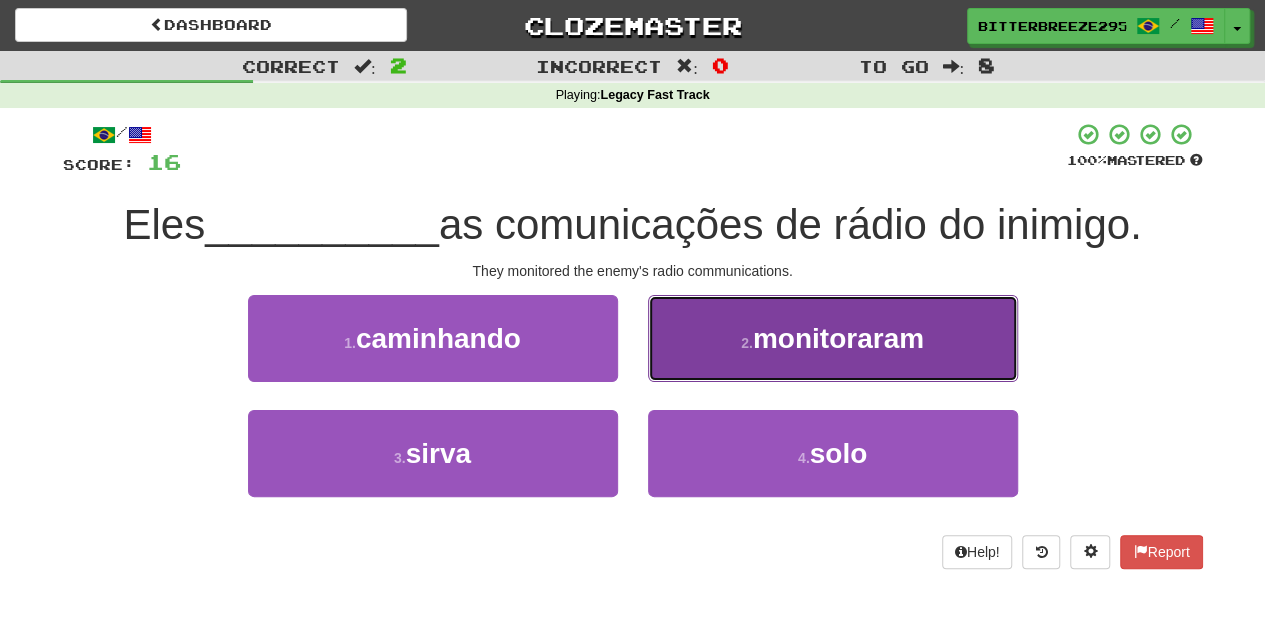 click on "2 .  monitoraram" at bounding box center [833, 338] 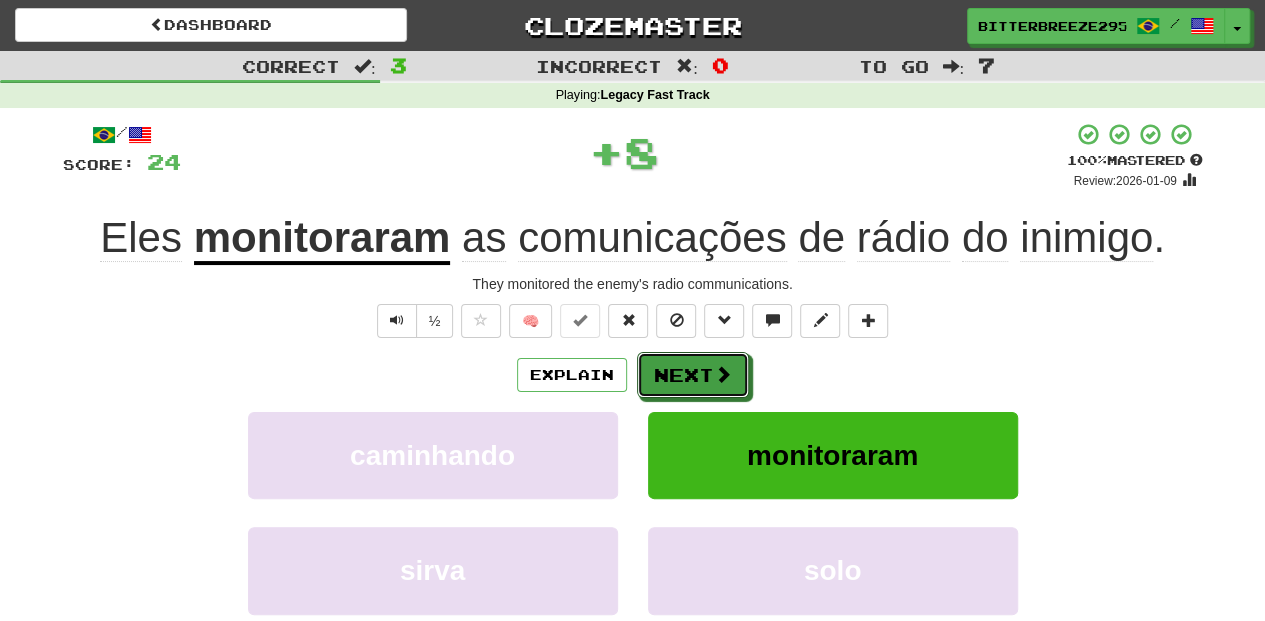 click on "Next" at bounding box center (693, 375) 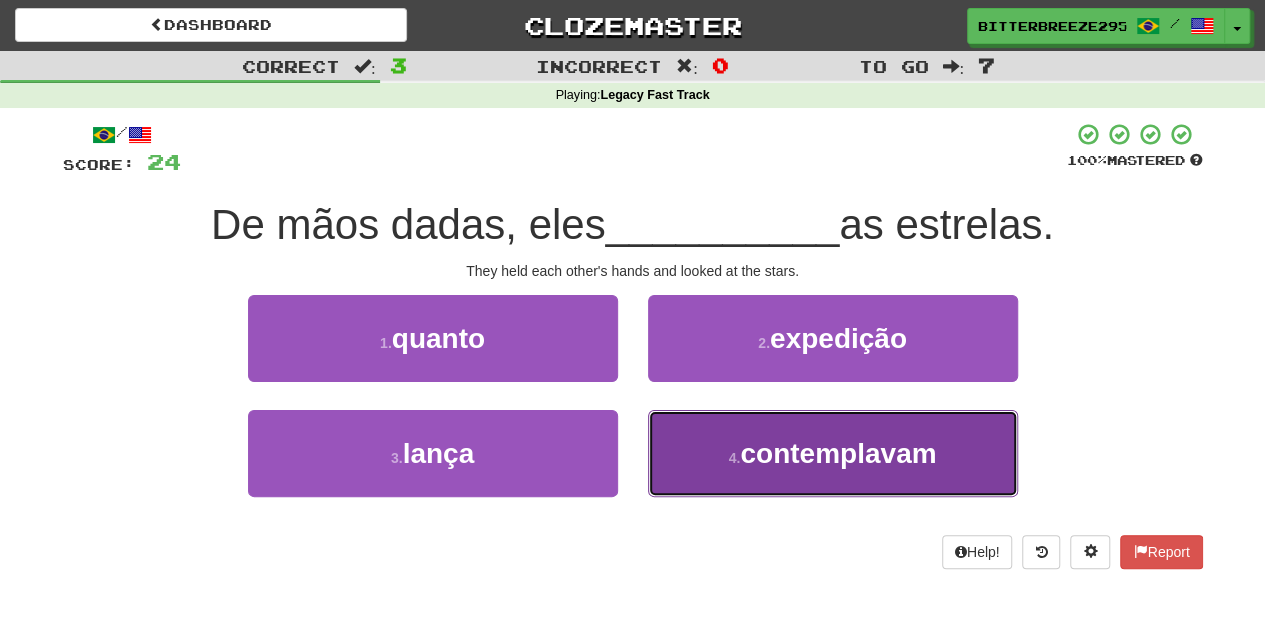 click on "4 .  contemplavam" at bounding box center [833, 453] 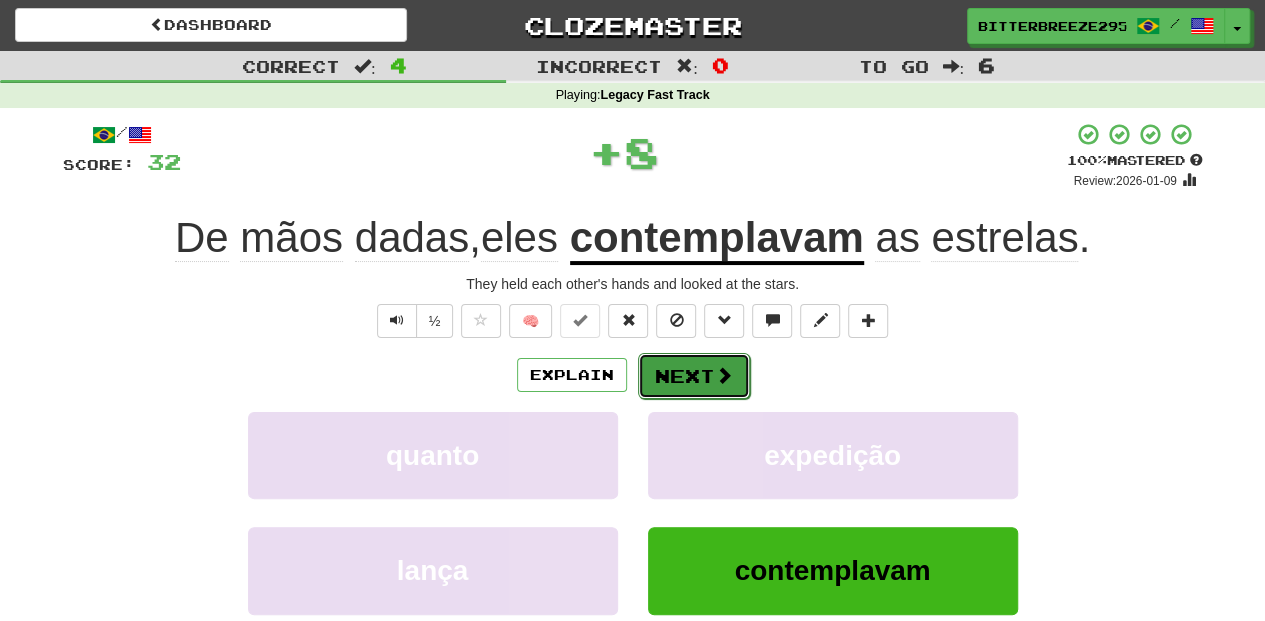 click on "Next" at bounding box center [694, 376] 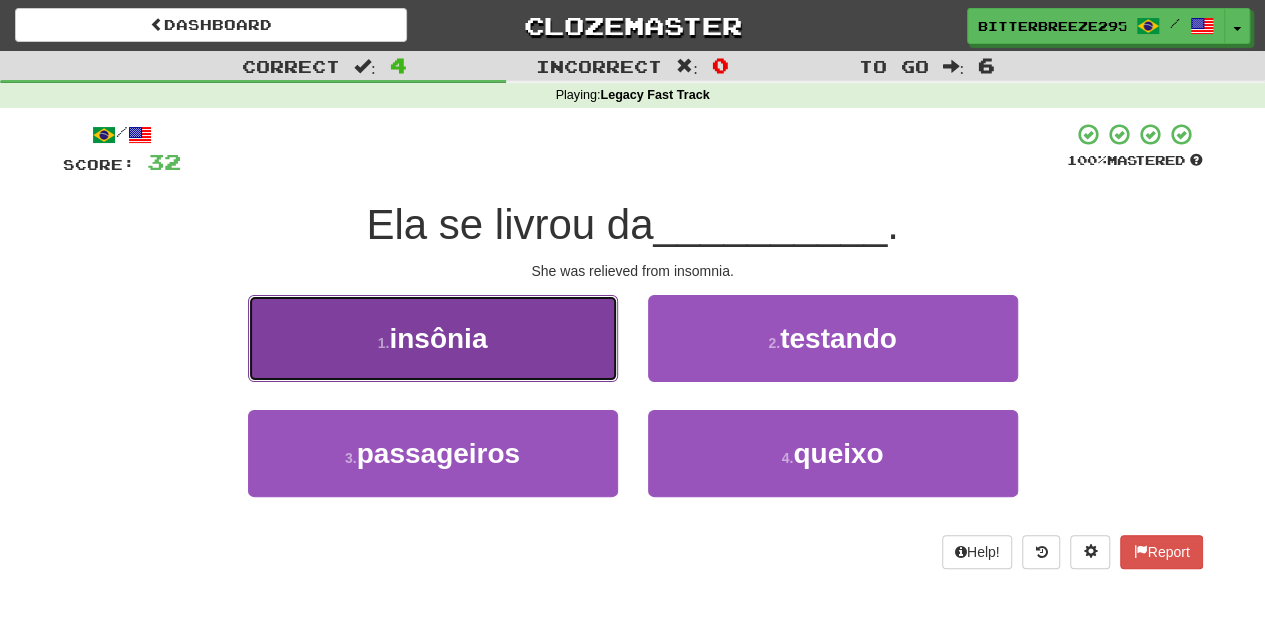 click on "1 .  insônia" at bounding box center (433, 338) 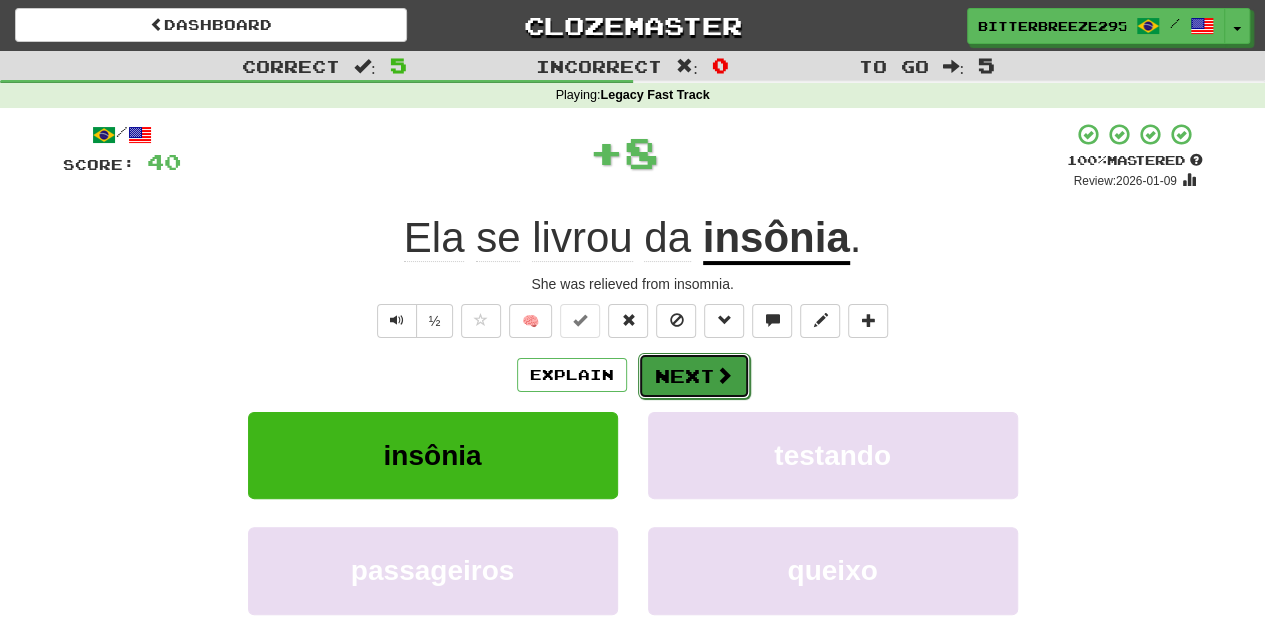 click on "Next" at bounding box center (694, 376) 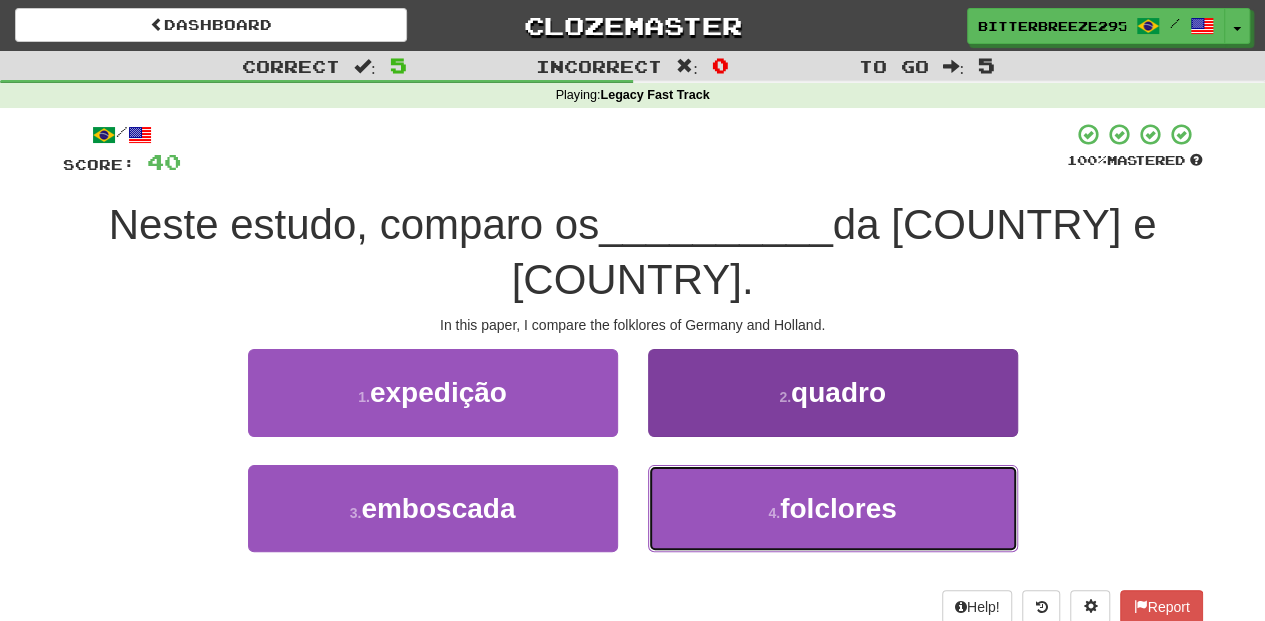 drag, startPoint x: 729, startPoint y: 496, endPoint x: 703, endPoint y: 481, distance: 30.016663 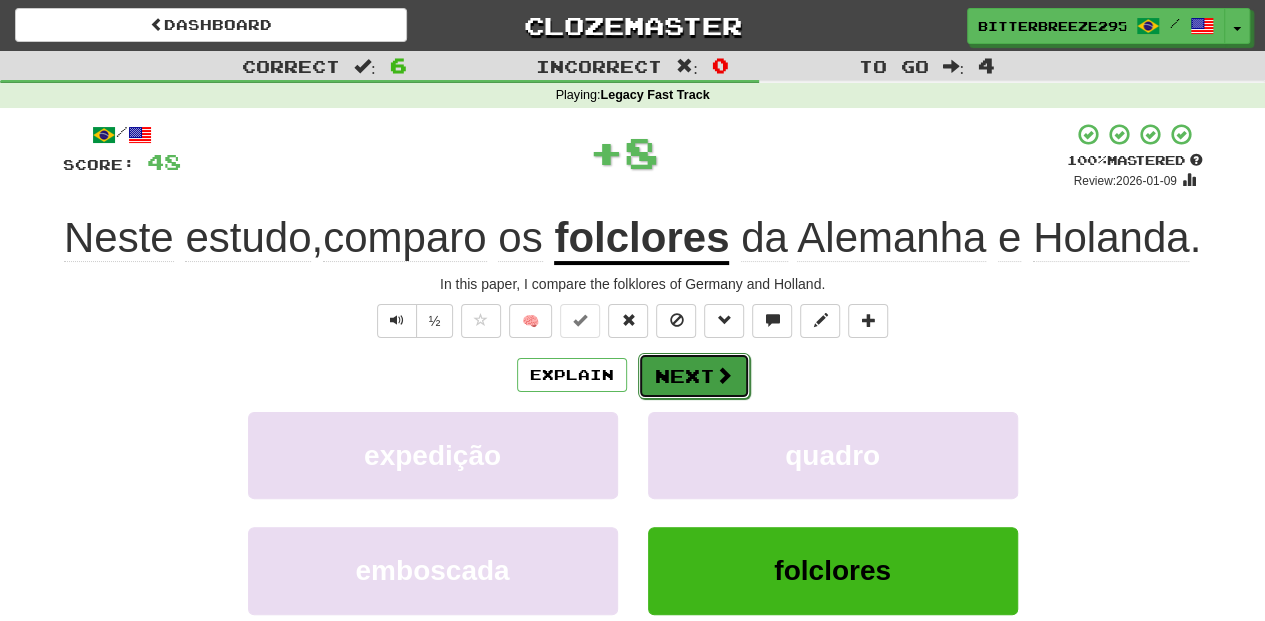 click on "Next" at bounding box center [694, 376] 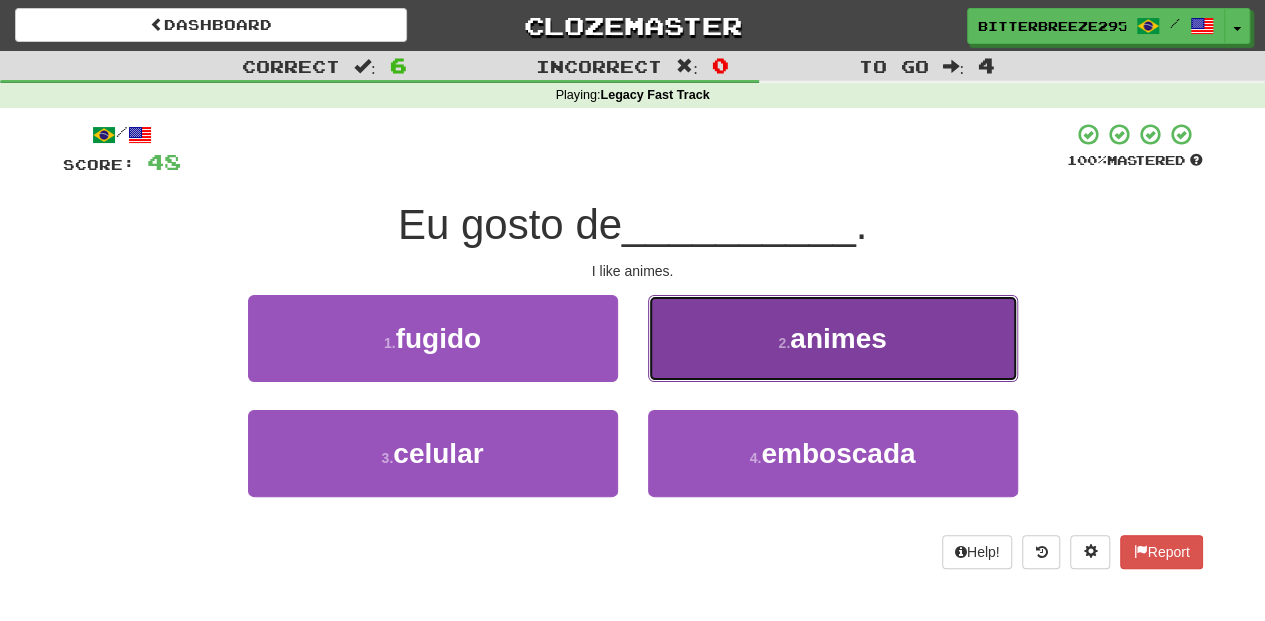 click on "2 .  animes" at bounding box center [833, 338] 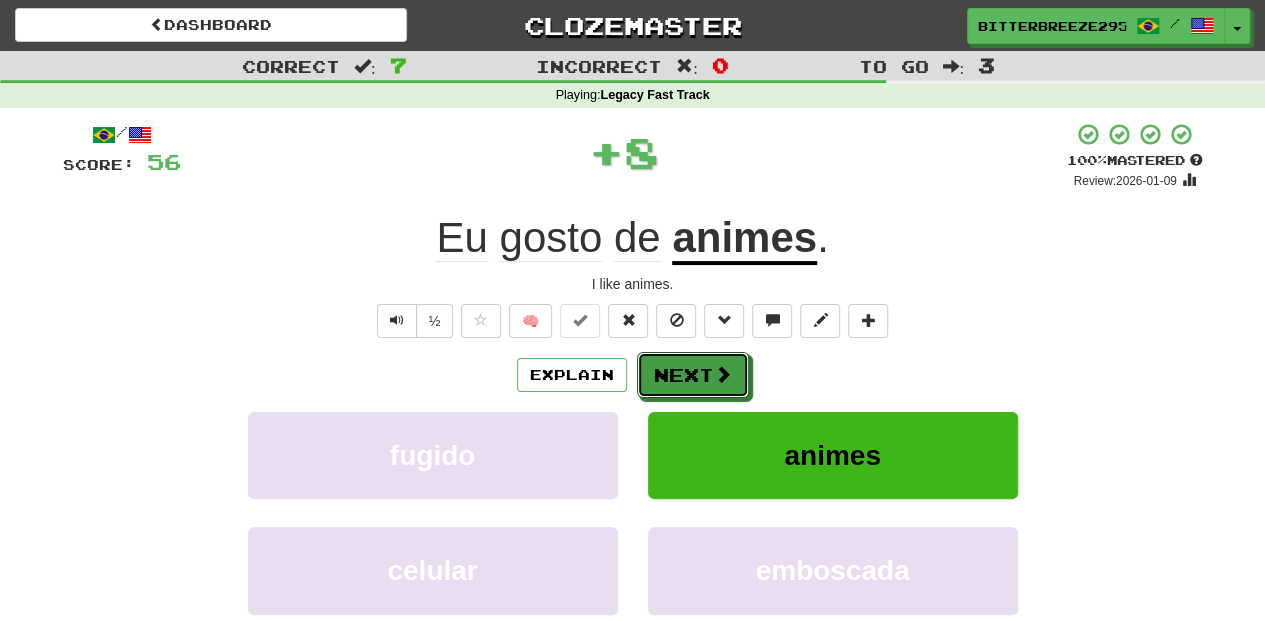 click on "Next" at bounding box center [693, 375] 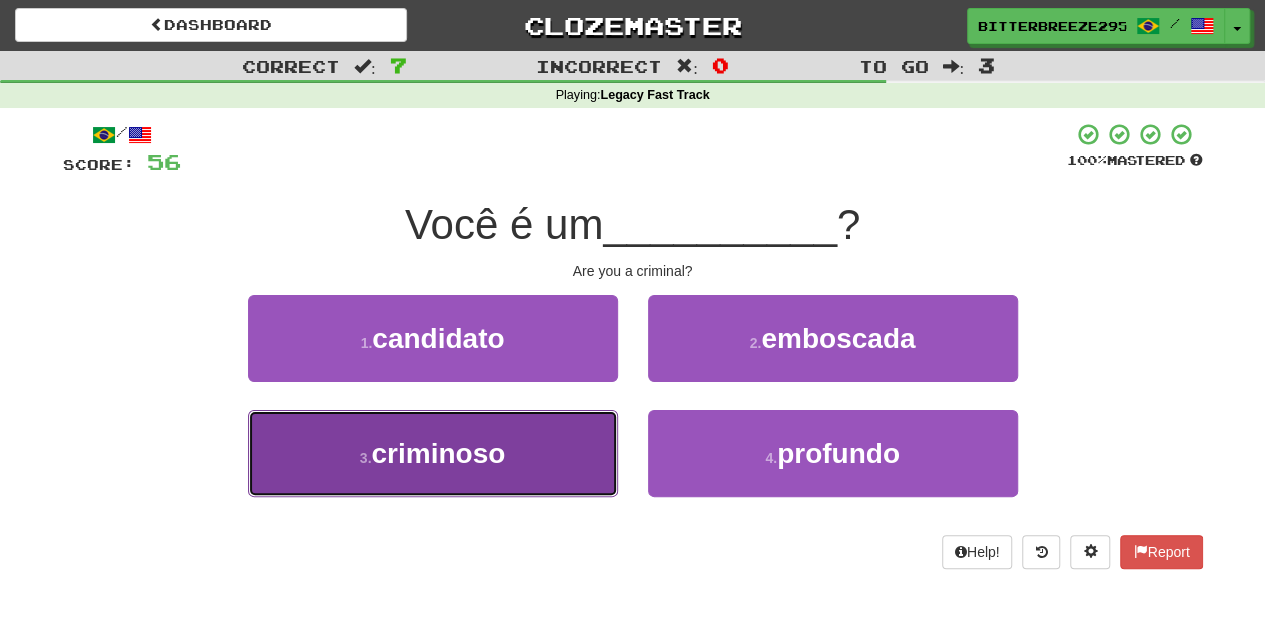 click on "3 .  criminoso" at bounding box center [433, 453] 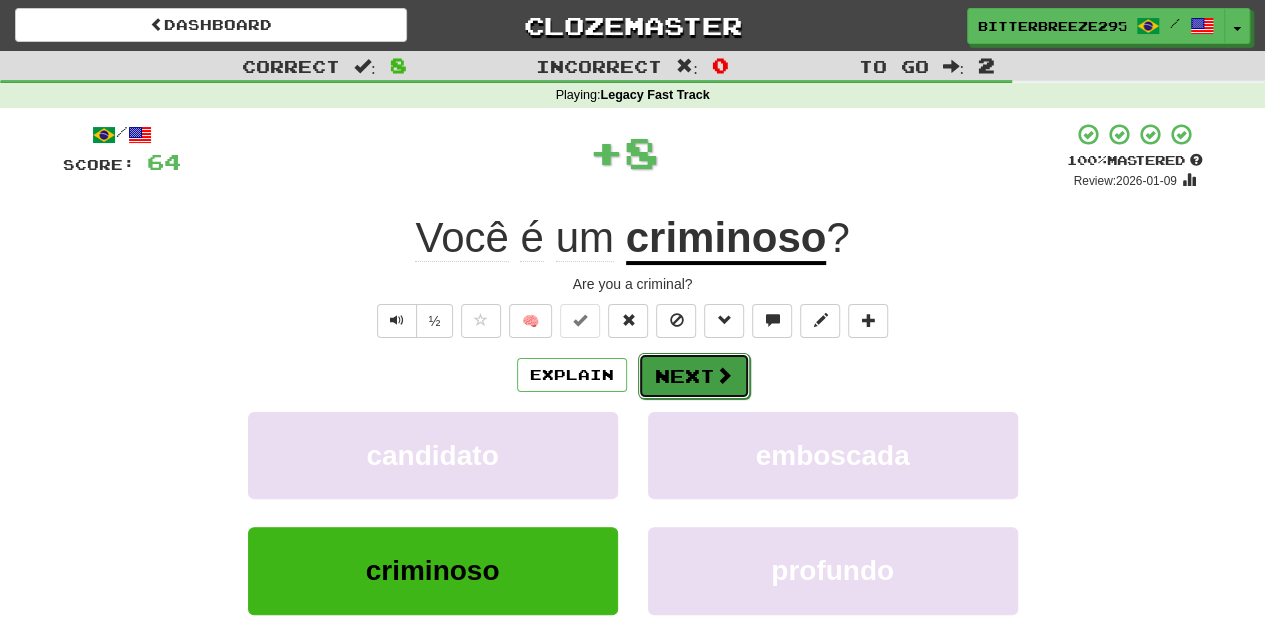 click on "Next" at bounding box center (694, 376) 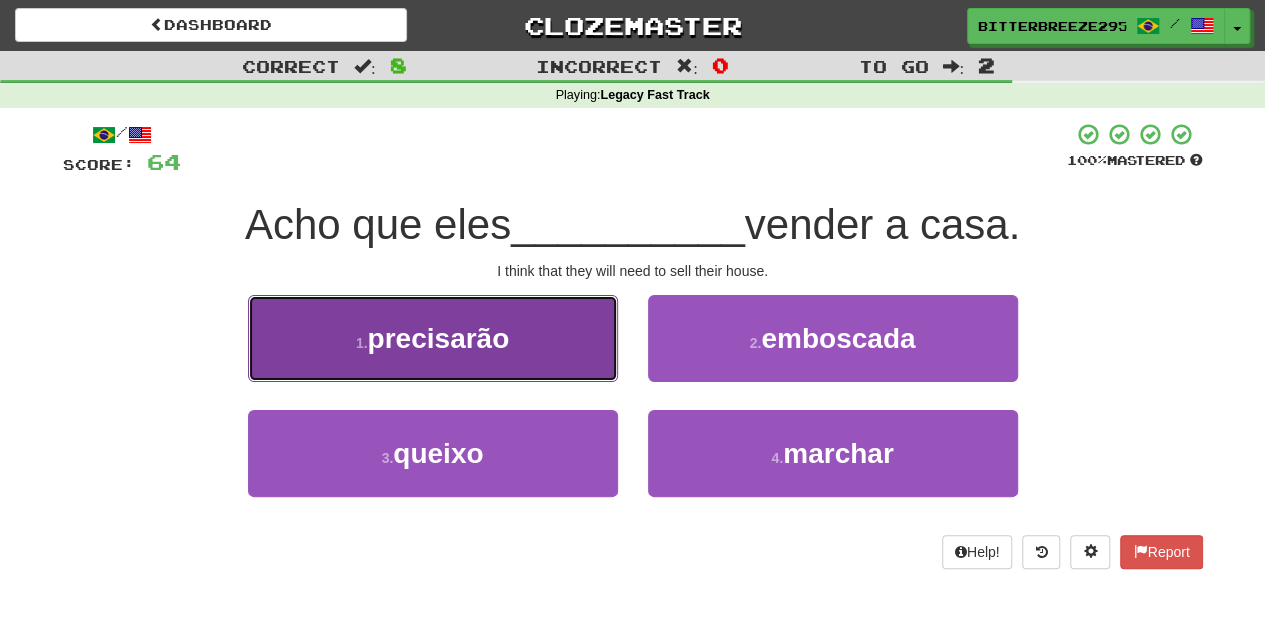 click on "1 .  precisarão" at bounding box center [433, 338] 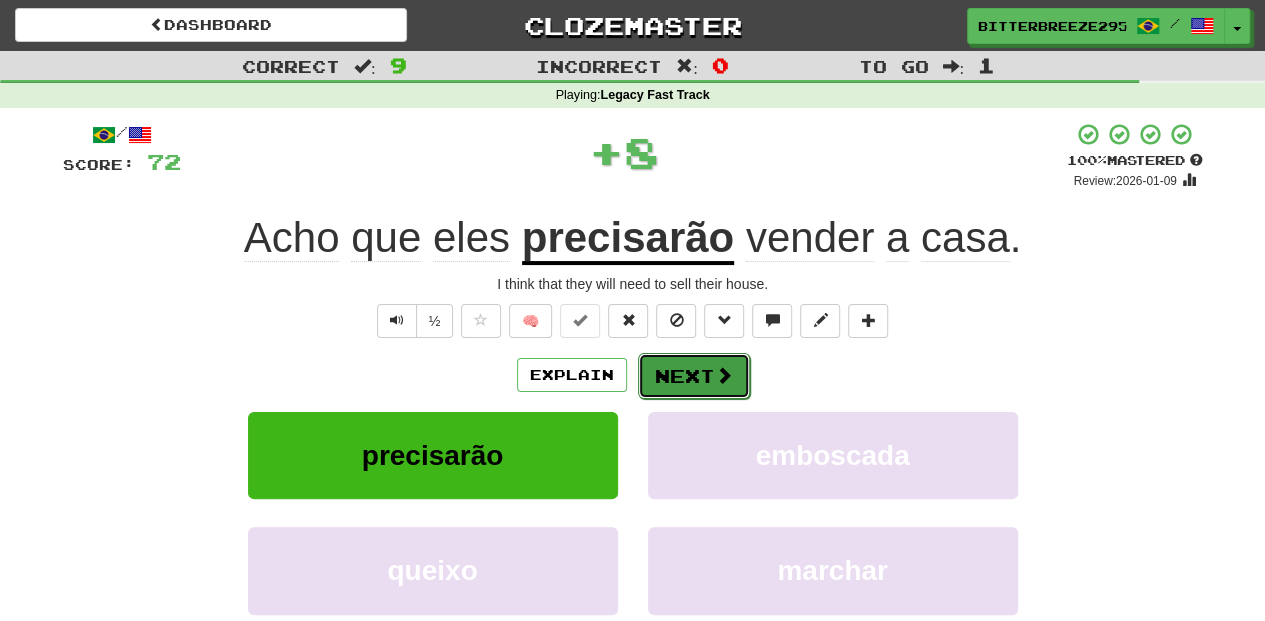 click on "Next" at bounding box center (694, 376) 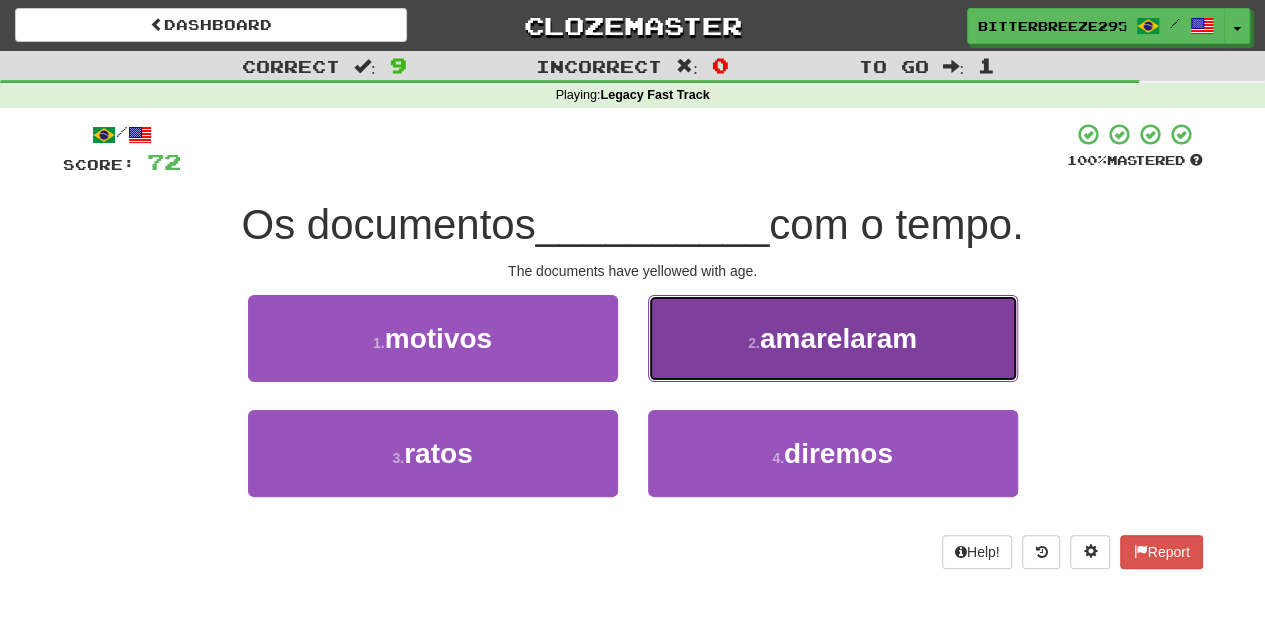 click on "2 .  amarelaram" at bounding box center [833, 338] 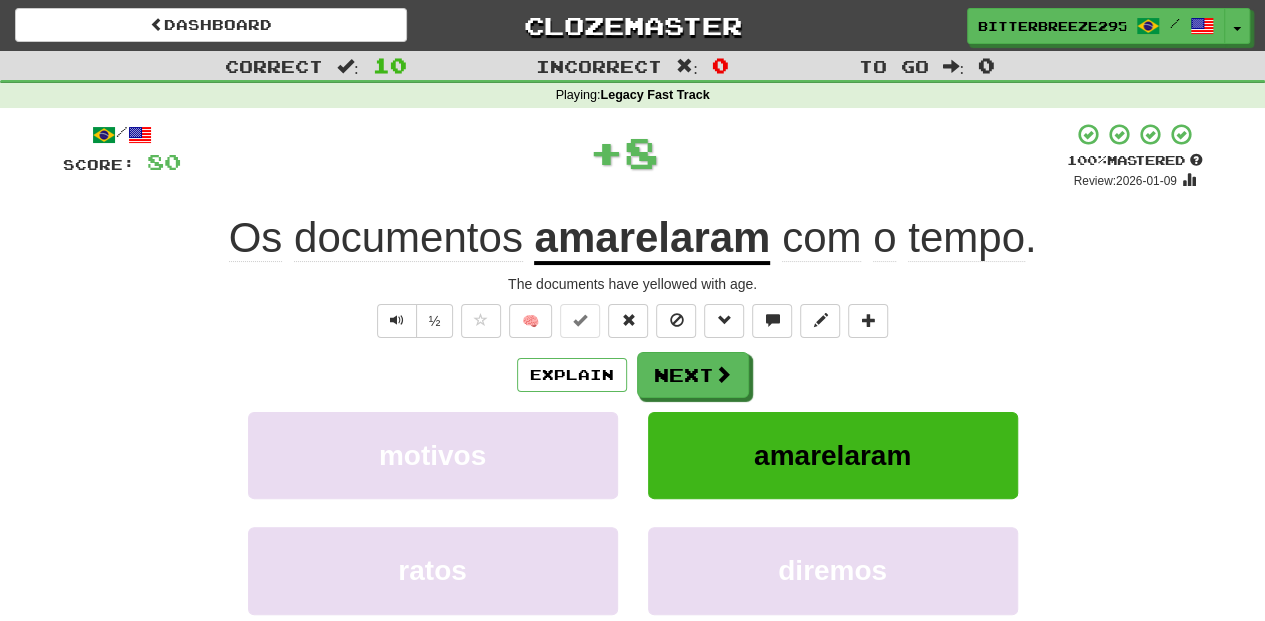 click on "Next" at bounding box center [693, 375] 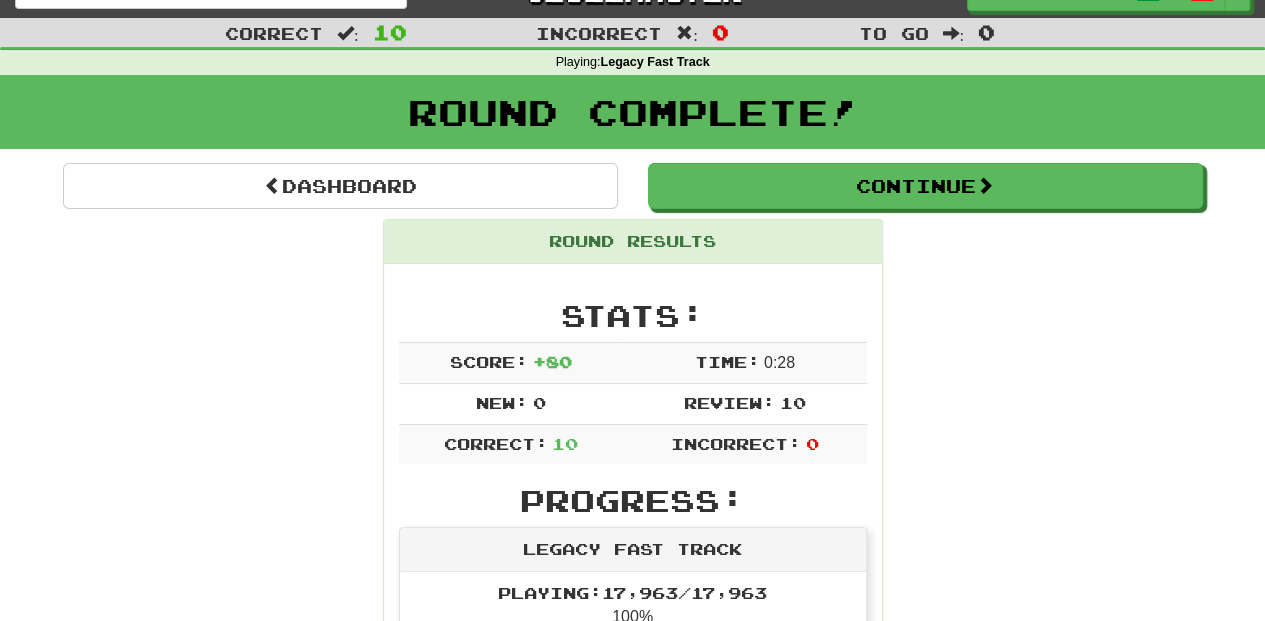 scroll, scrollTop: 0, scrollLeft: 0, axis: both 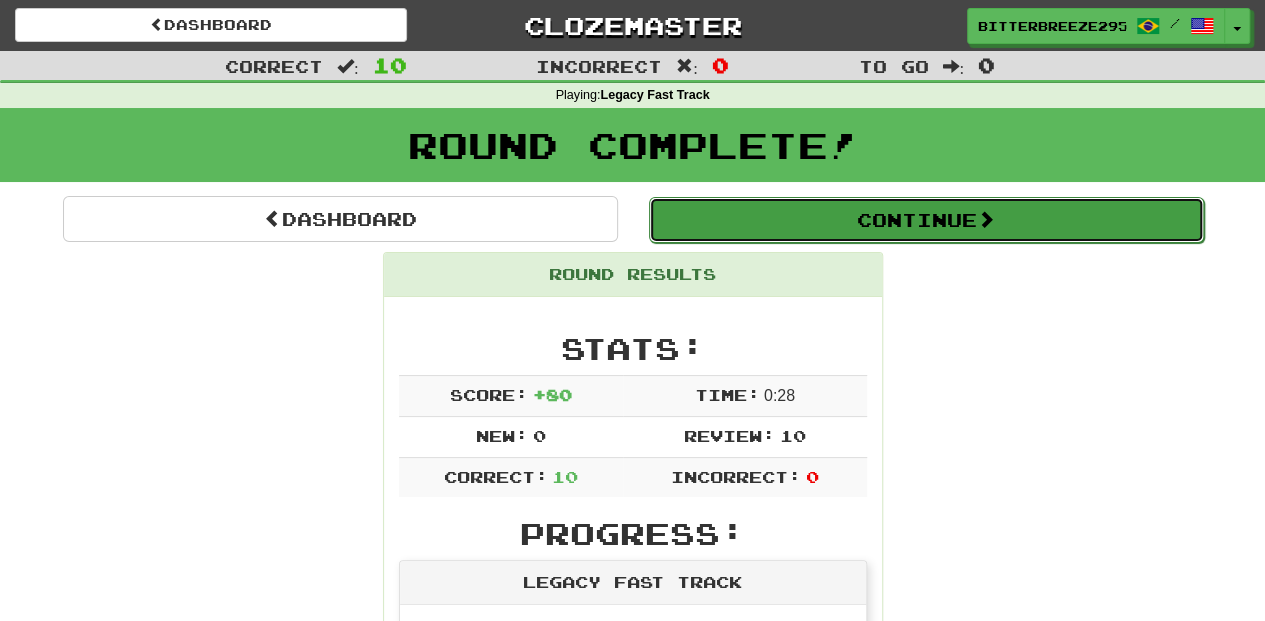 click on "Continue" at bounding box center [926, 220] 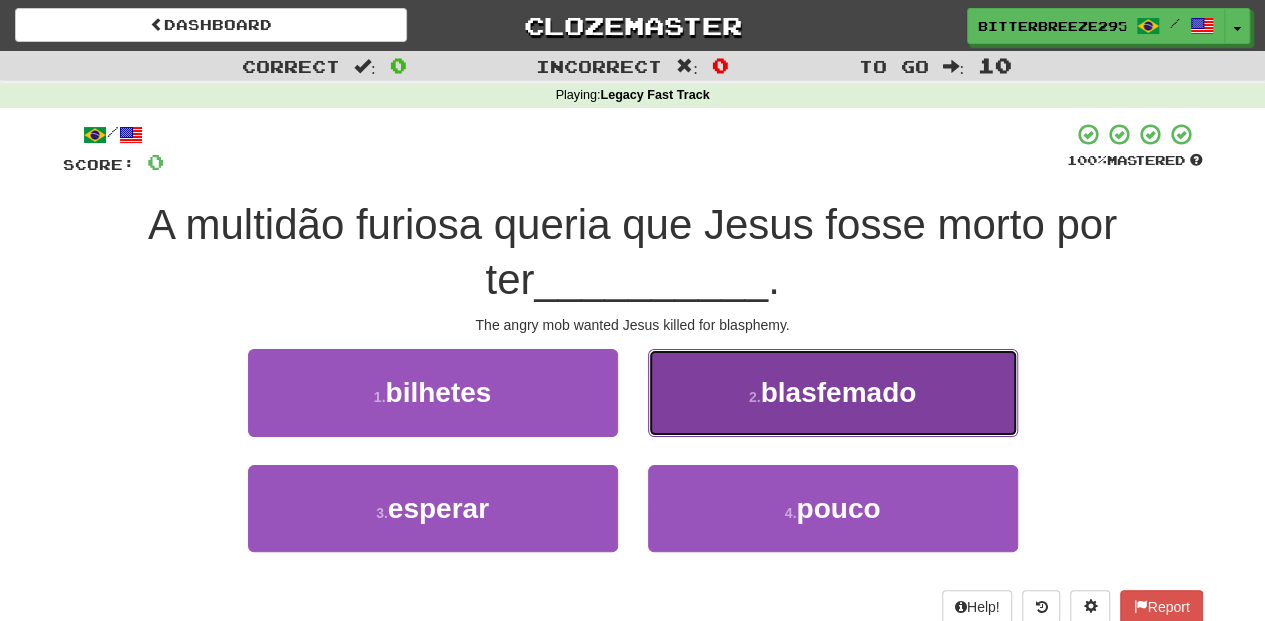click on "2 .  blasfemado" at bounding box center (833, 392) 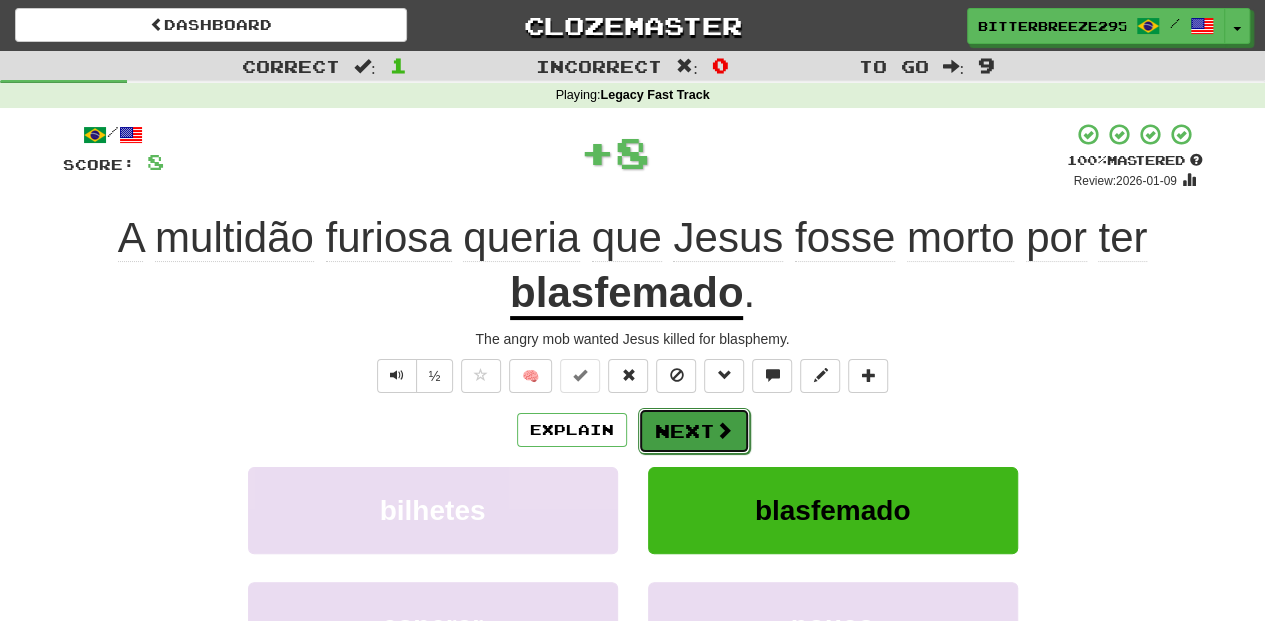 click on "Next" at bounding box center [694, 431] 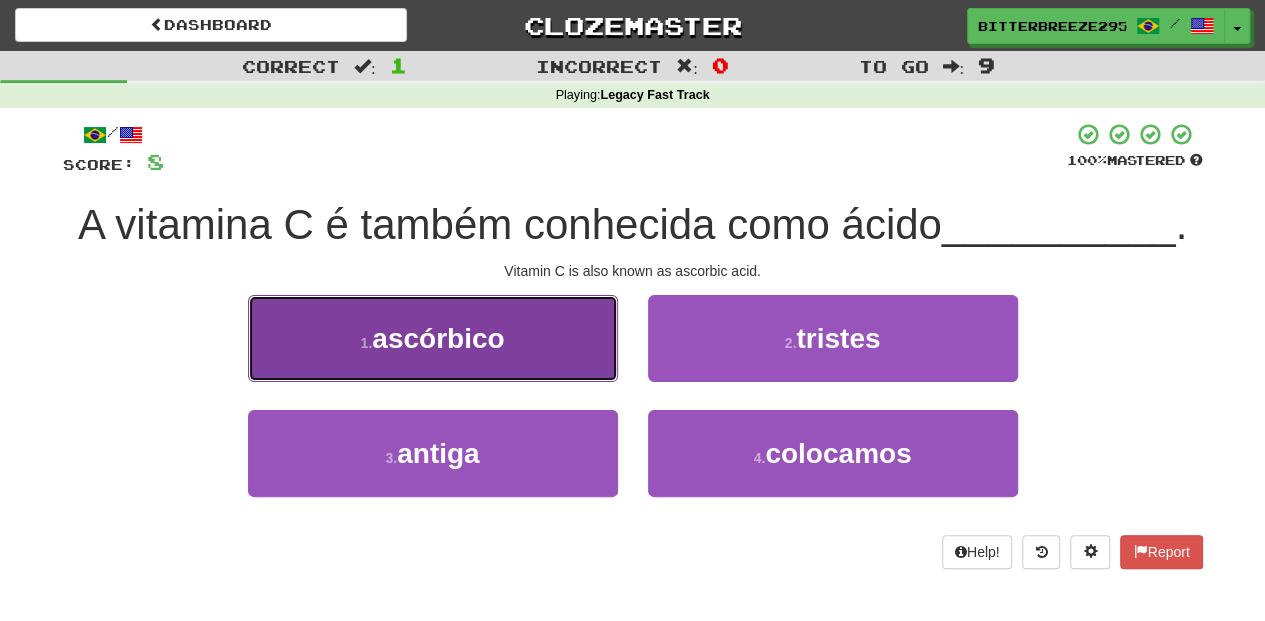 click on "1 .  ascórbico" at bounding box center [433, 338] 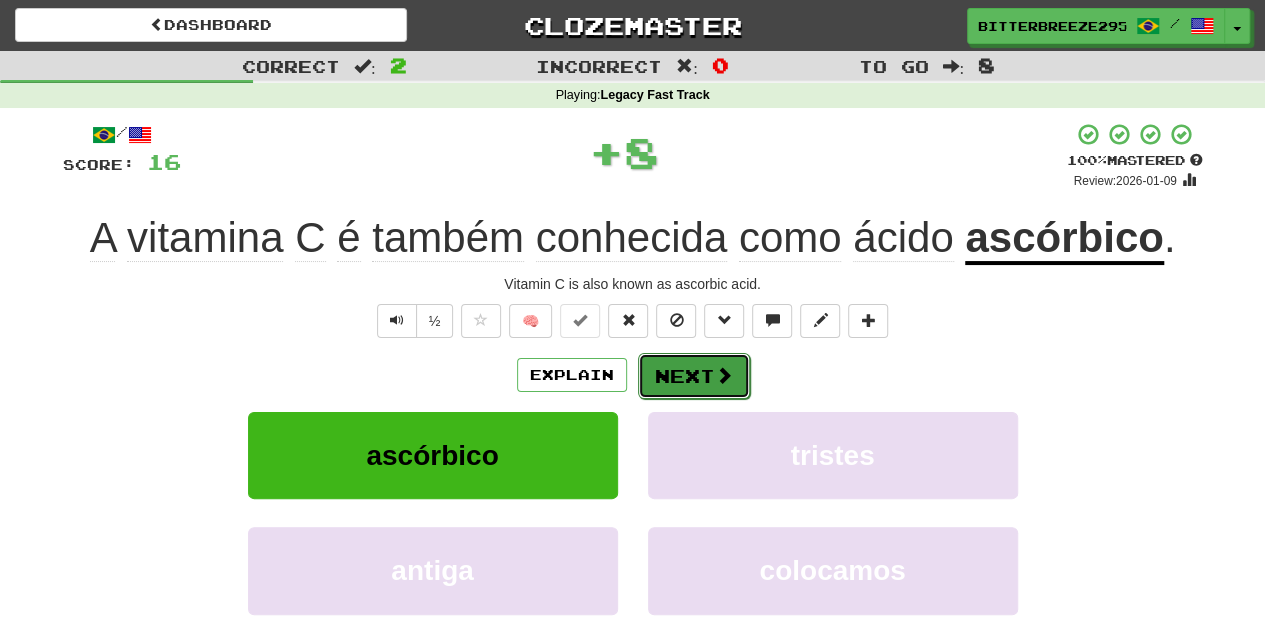 click on "Next" at bounding box center (694, 376) 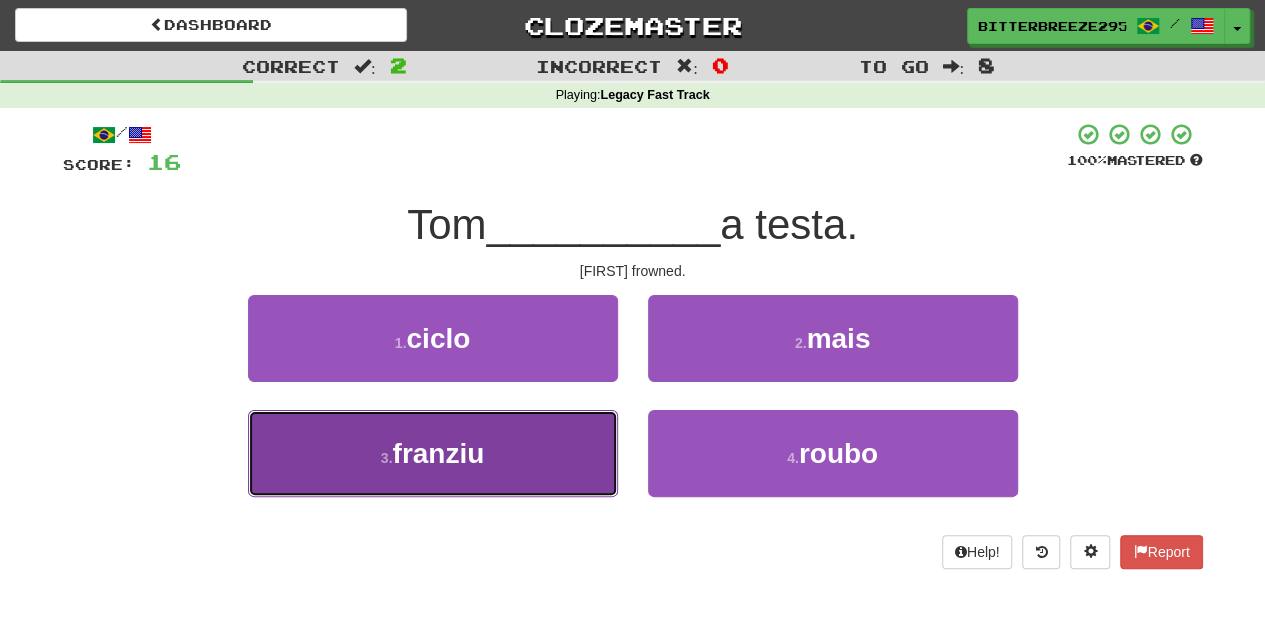 click on "franziu" at bounding box center [433, 453] 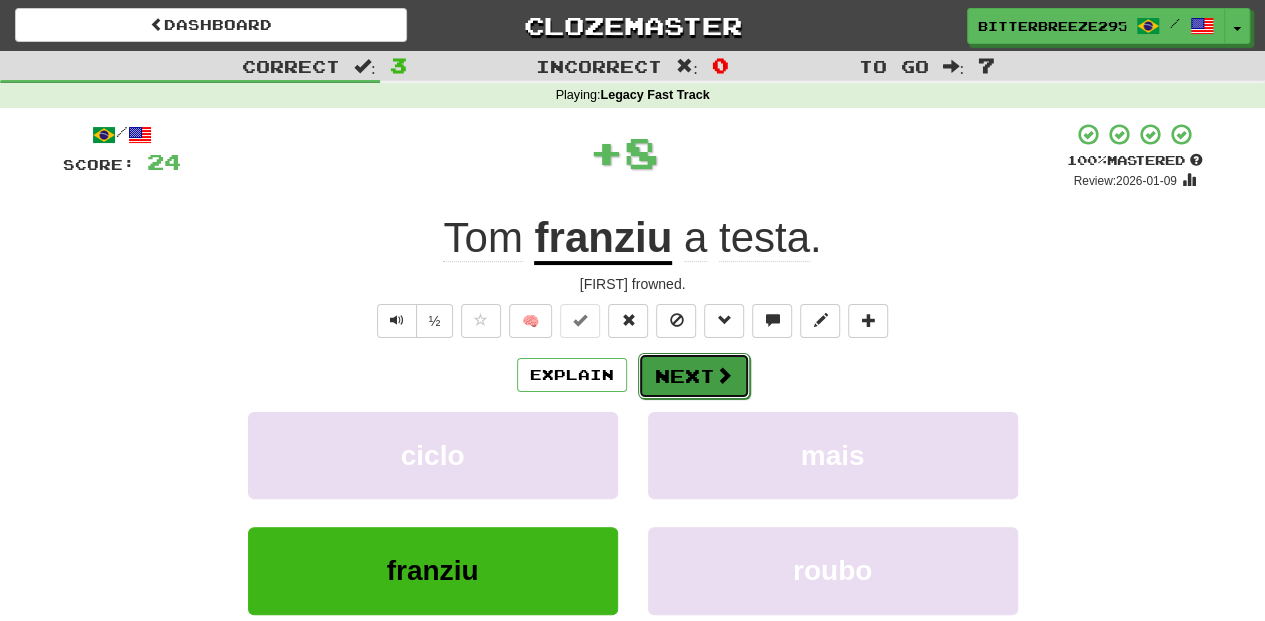 click on "Next" at bounding box center [694, 376] 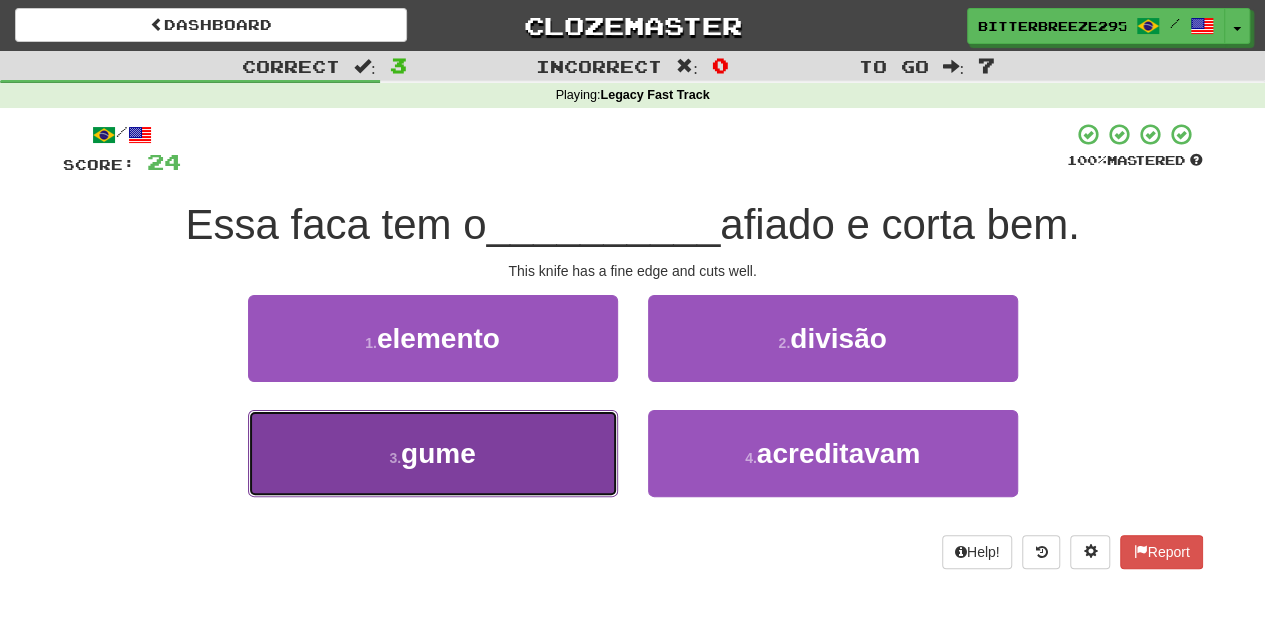 click on "3 .  gume" at bounding box center [433, 453] 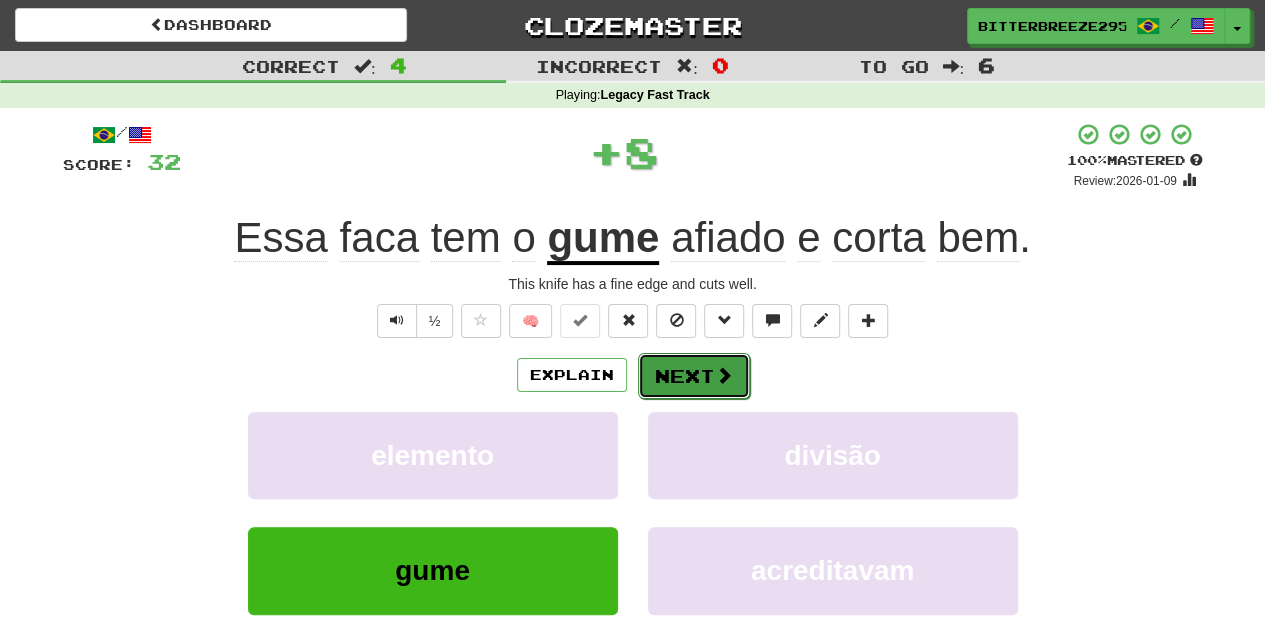click on "Next" at bounding box center (694, 376) 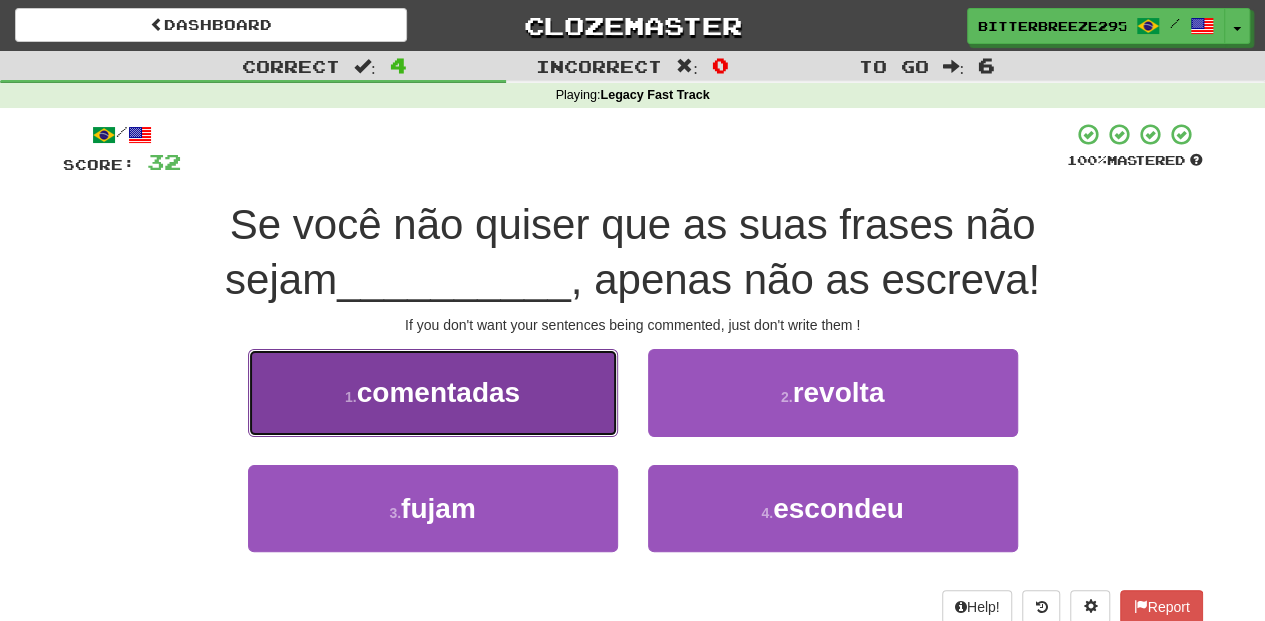 click on "comentadas" at bounding box center [433, 392] 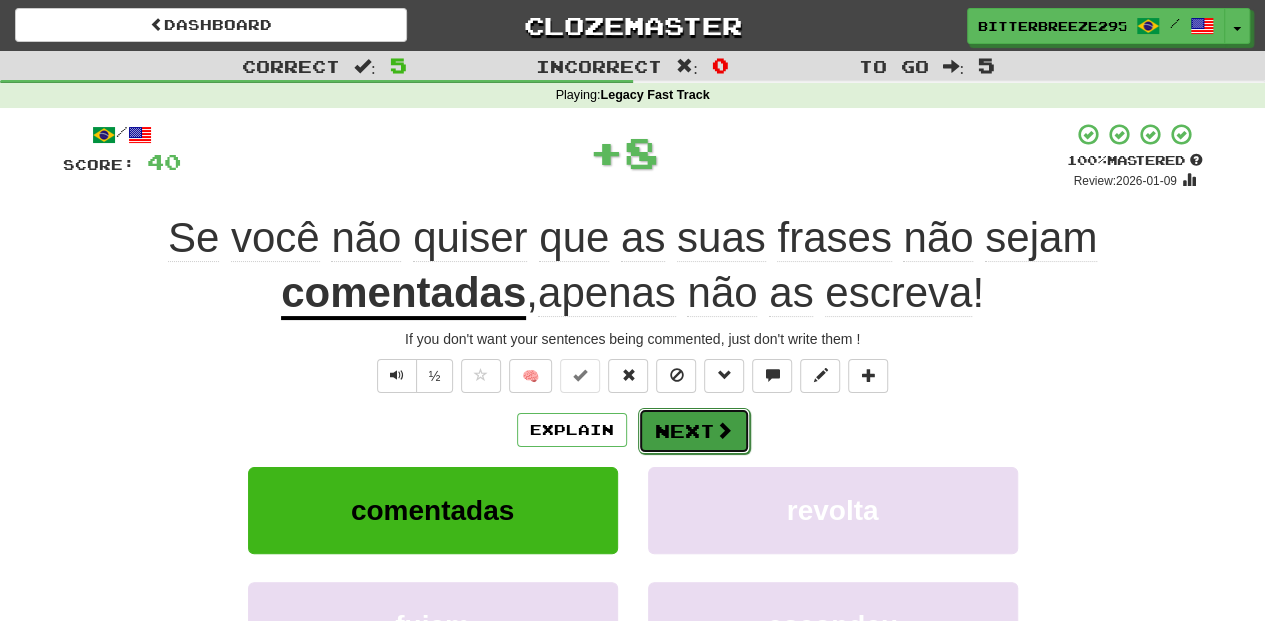 click on "Next" at bounding box center (694, 431) 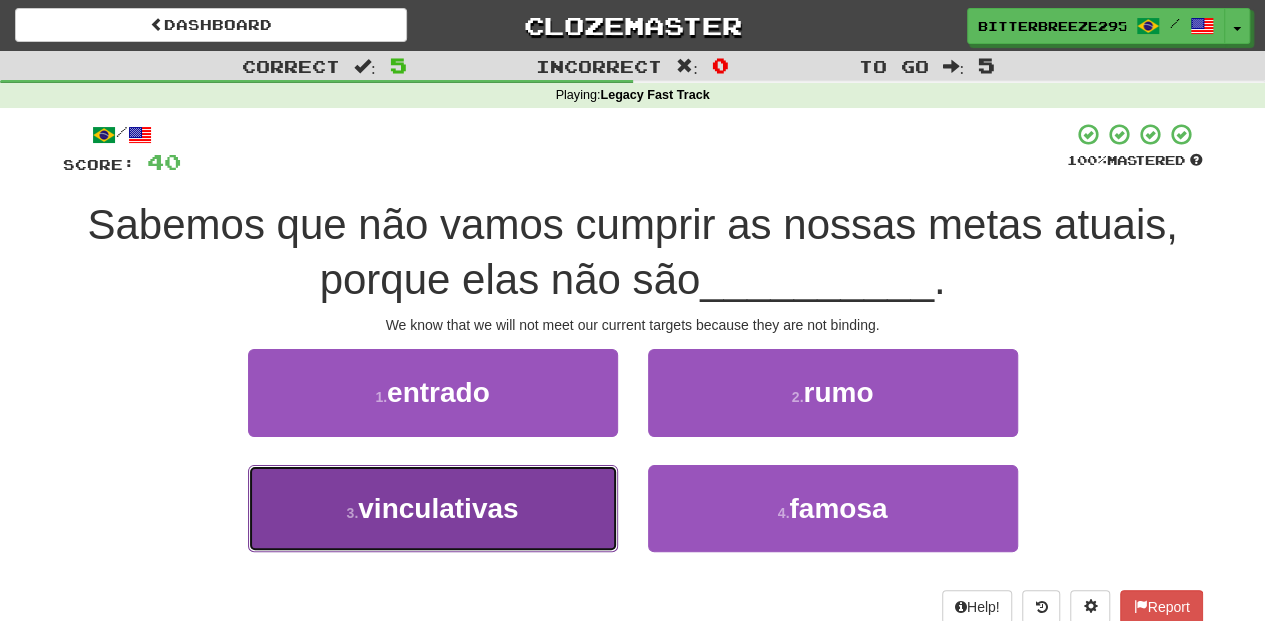 click on "3 .  vinculativas" at bounding box center (433, 508) 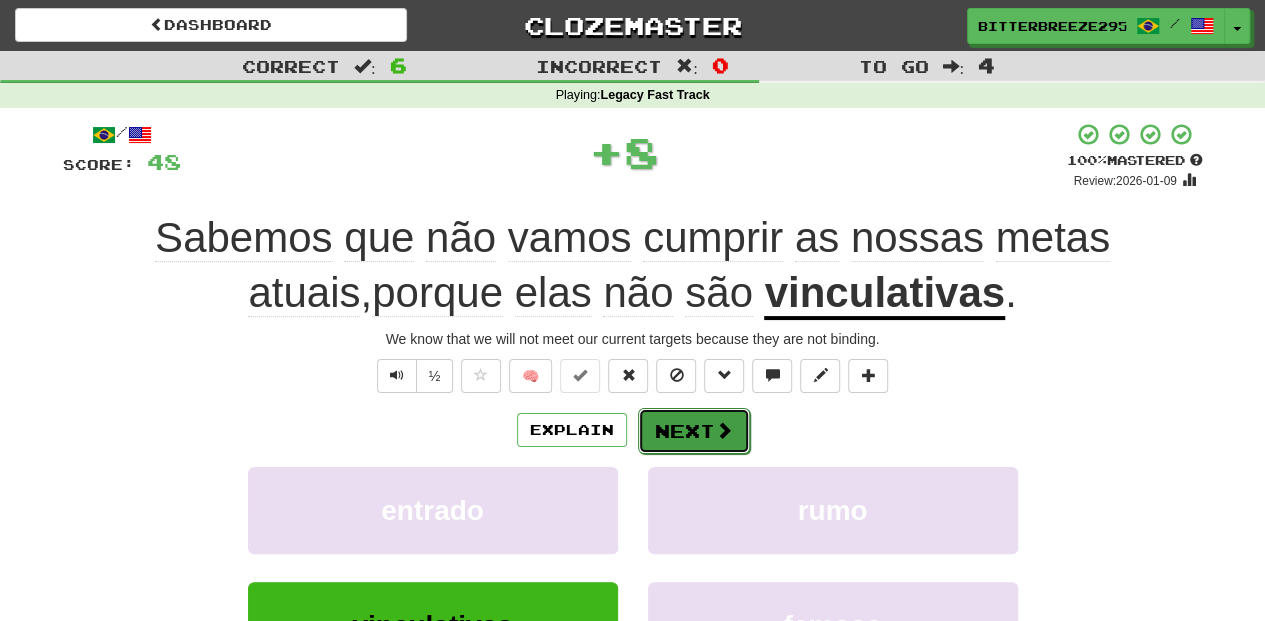 click on "Next" at bounding box center (694, 431) 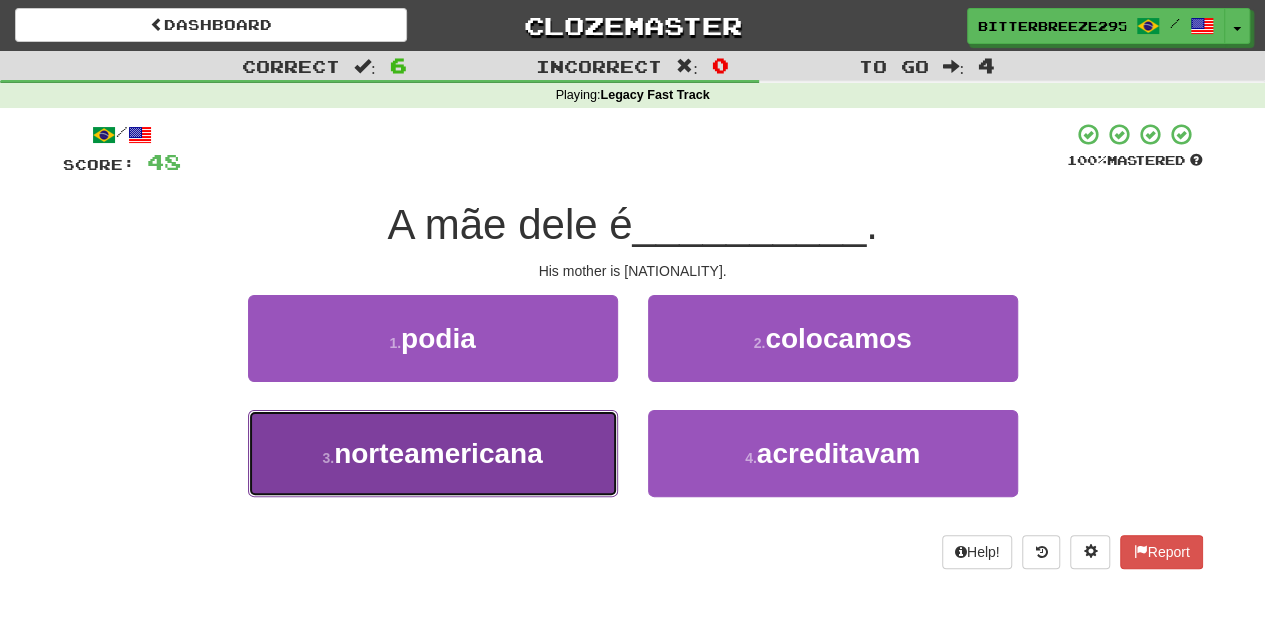 click on "3 .  norteamericana" at bounding box center (433, 453) 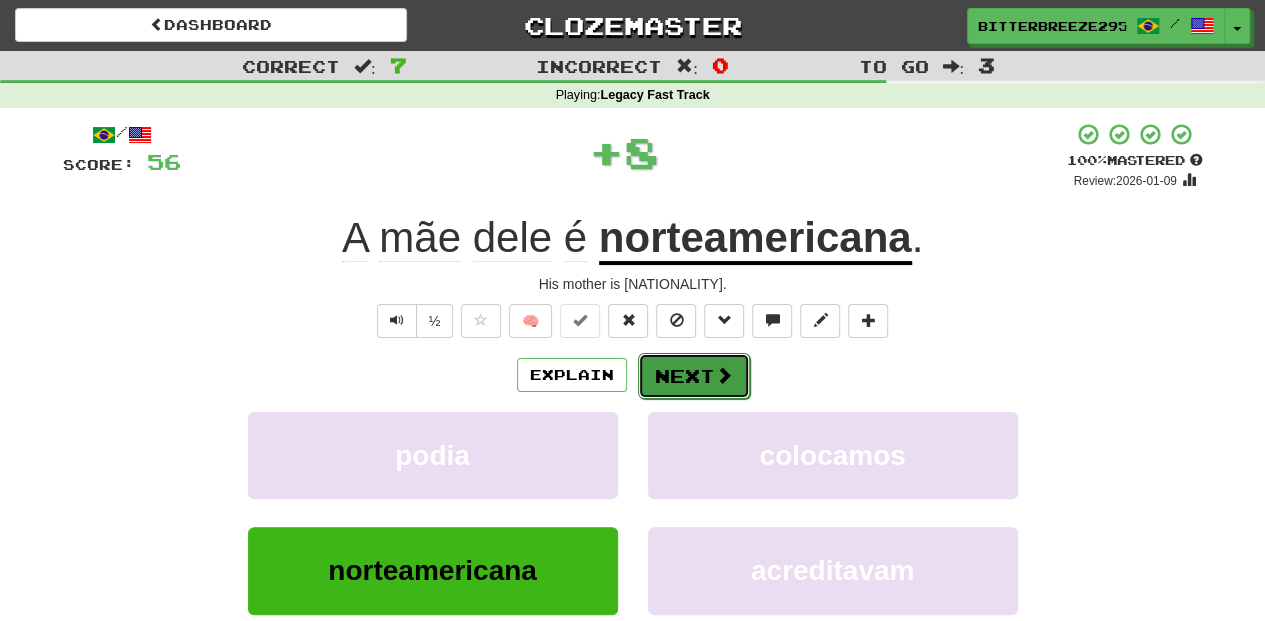 click on "Next" at bounding box center [694, 376] 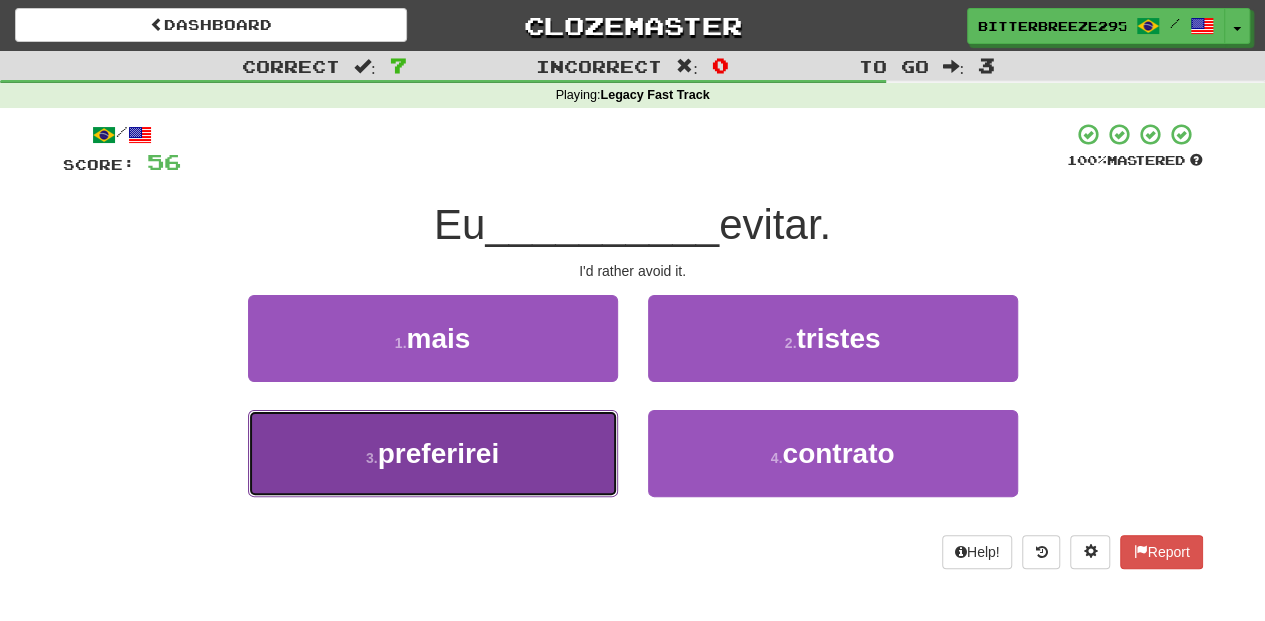 click on "3 .  preferirei" at bounding box center [433, 453] 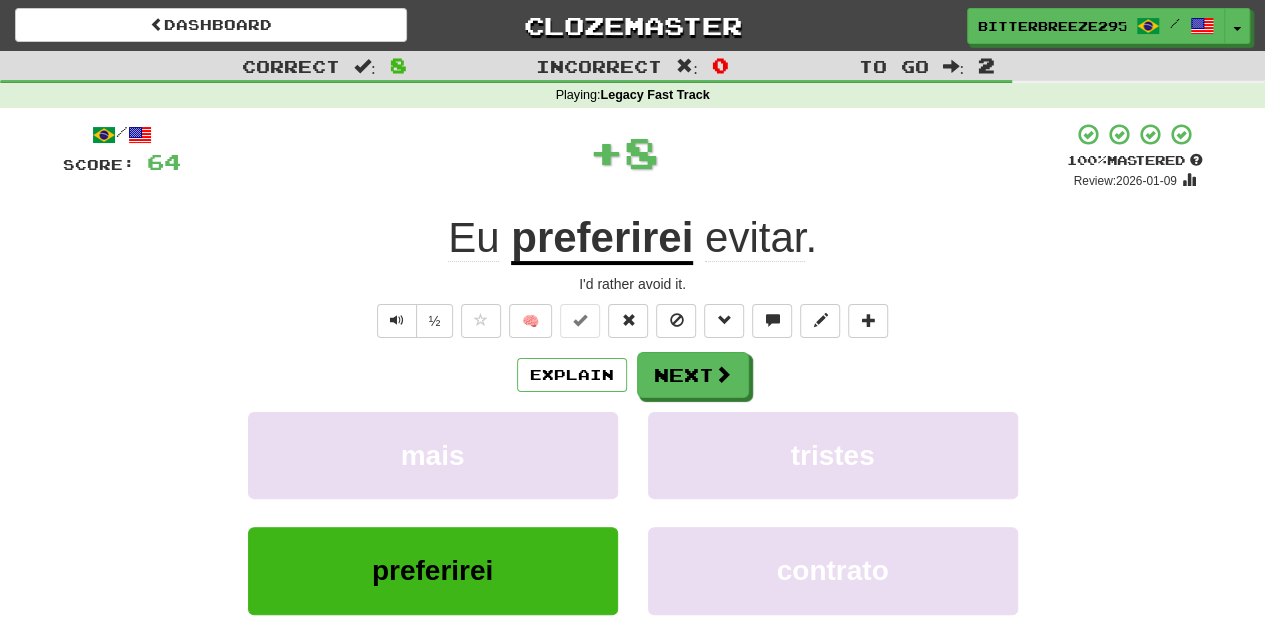click on "/ Score: 64 + 8 100 % Mastered Review: 2026-01-09 Eu preferirei evitar. I'd rather avoid it. ½ 🧠 Explain Next mais tristes preferirei contrato Learn more: mais tristes preferirei contrato Help! Report Sentence Source" at bounding box center [633, 435] 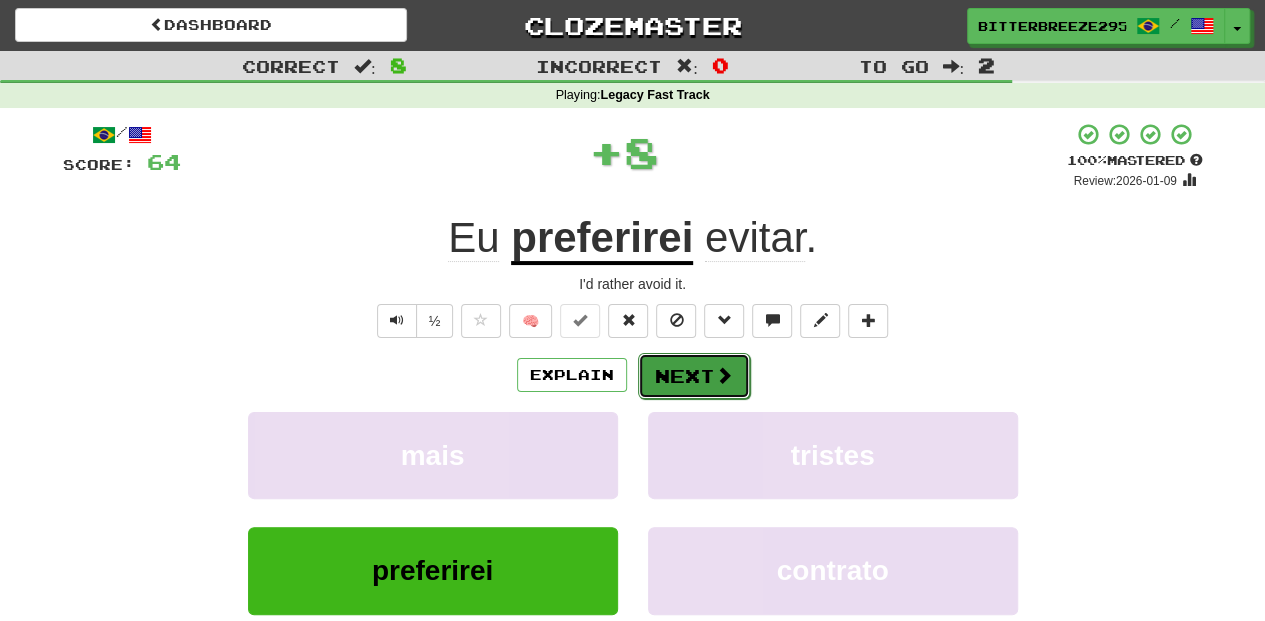 click on "Next" at bounding box center [694, 376] 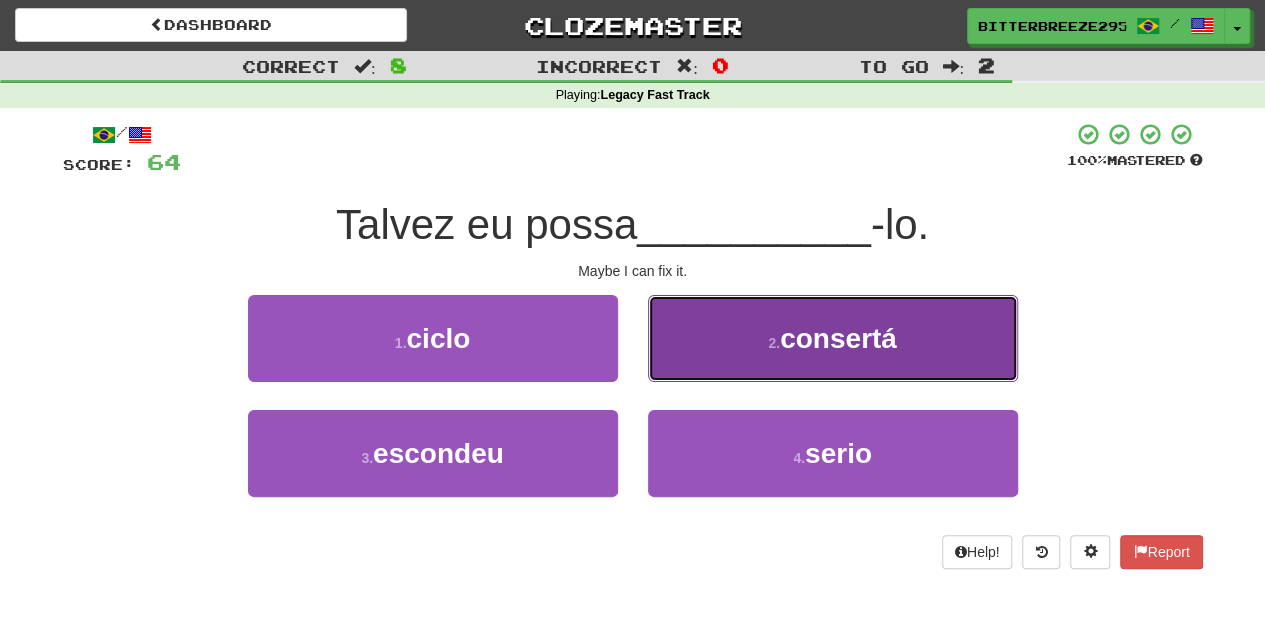 click on "2 .  consertá" at bounding box center (833, 338) 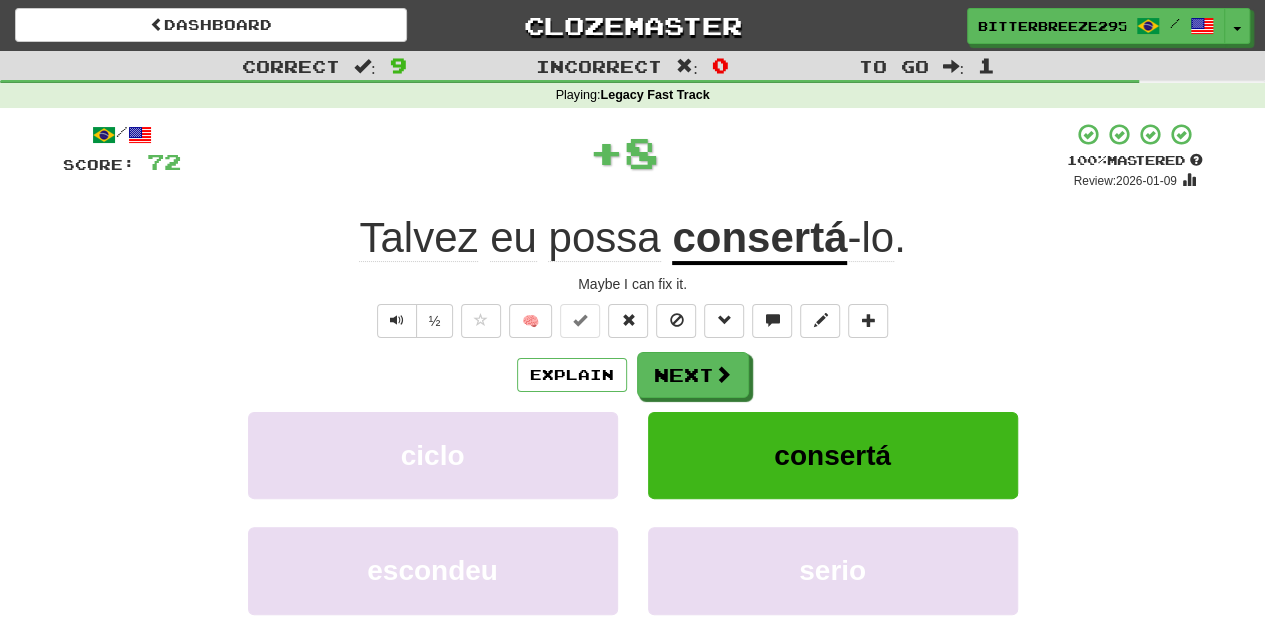 click on "Next" at bounding box center (693, 375) 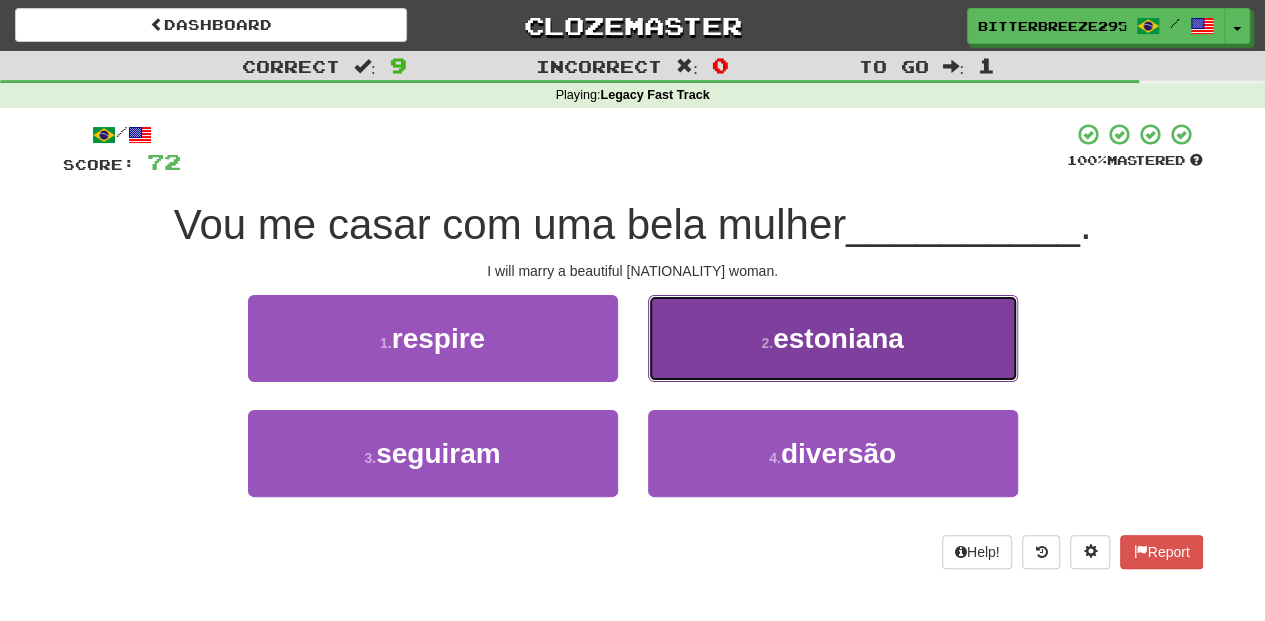 click on "2 .  estoniana" at bounding box center (833, 338) 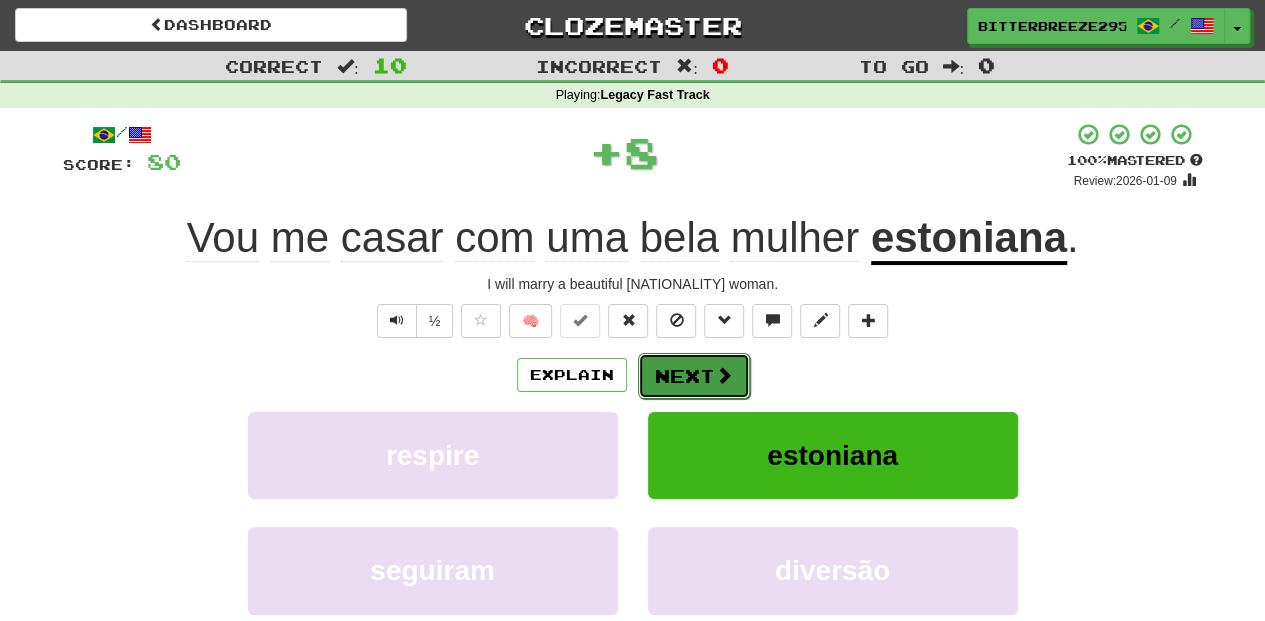 click on "Next" at bounding box center (694, 376) 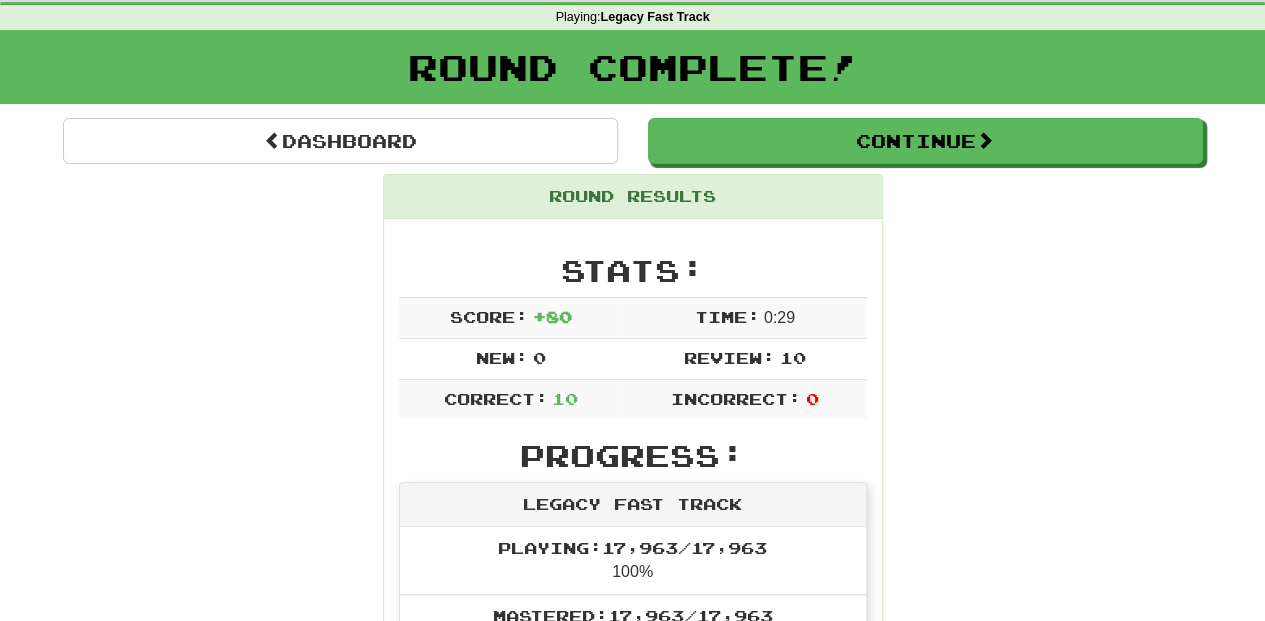 scroll, scrollTop: 66, scrollLeft: 0, axis: vertical 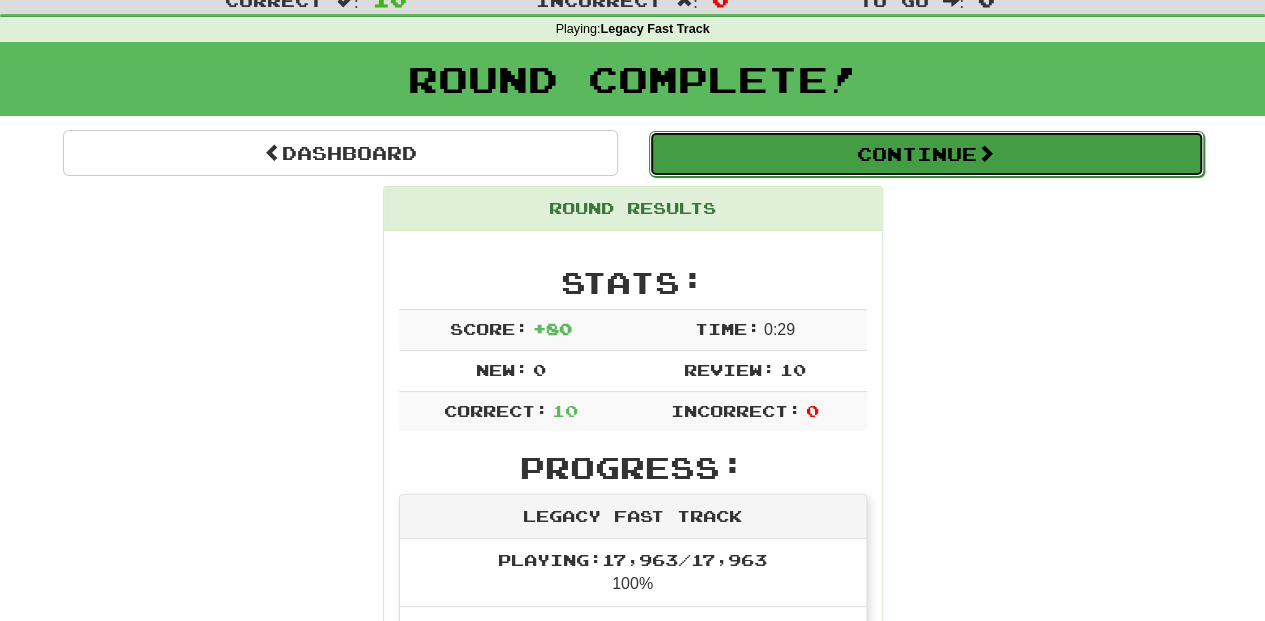 click on "Continue" at bounding box center (926, 154) 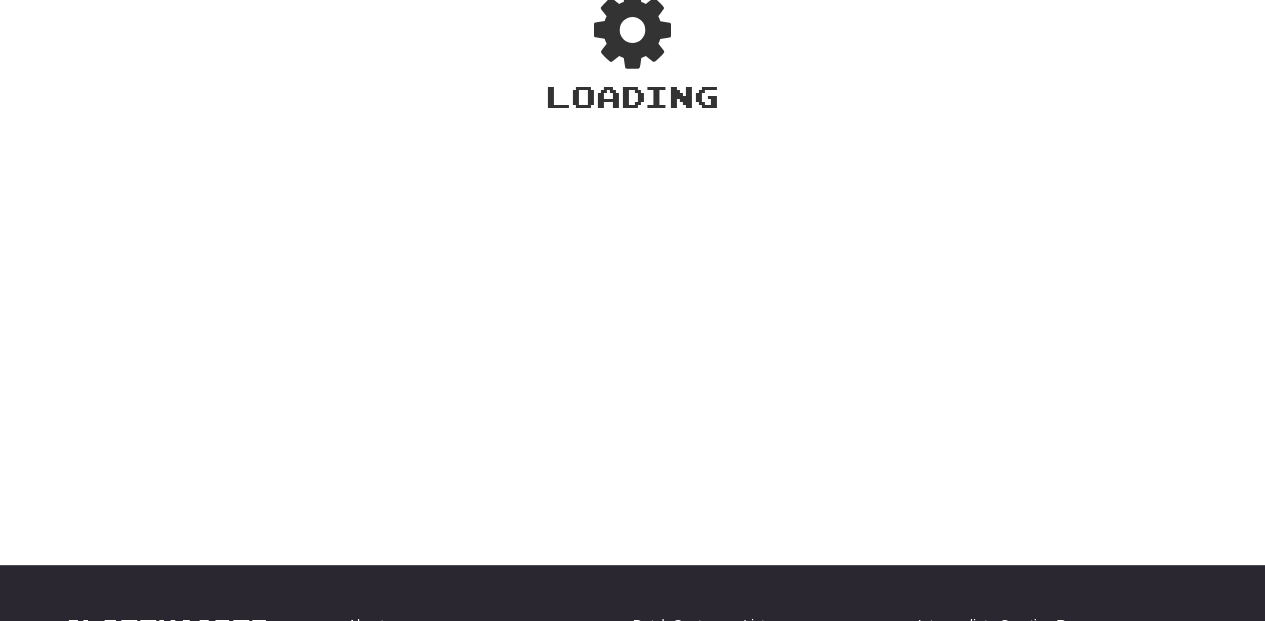 scroll, scrollTop: 66, scrollLeft: 0, axis: vertical 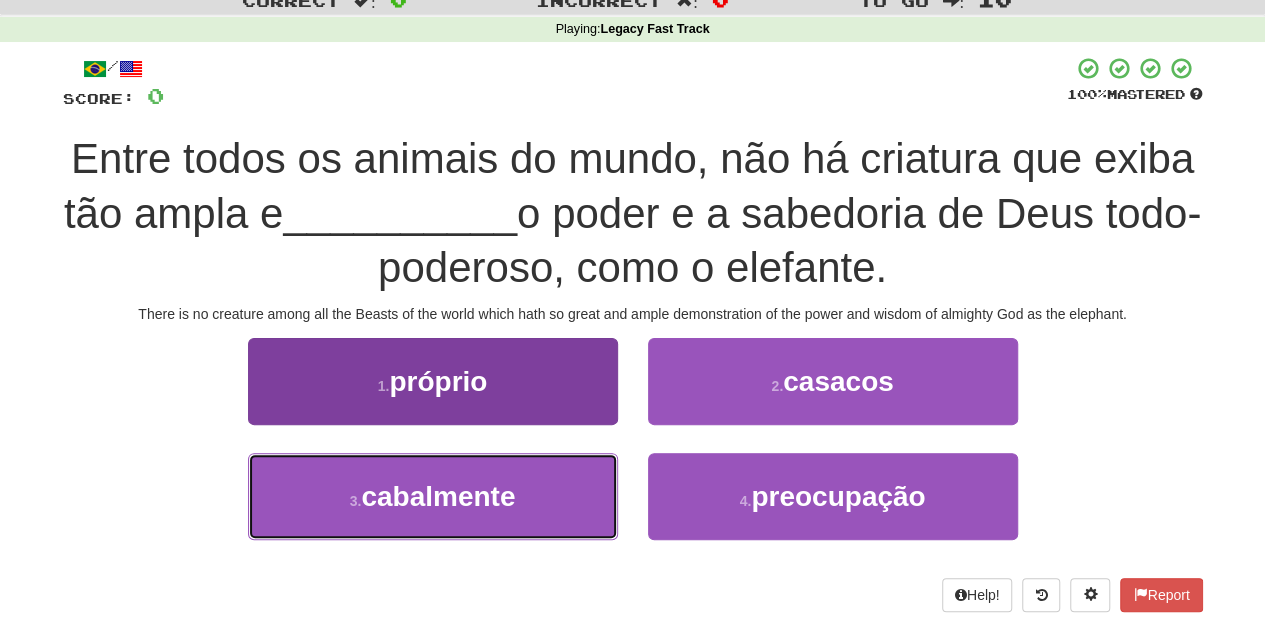 click on "3 .  cabalmente" at bounding box center [433, 496] 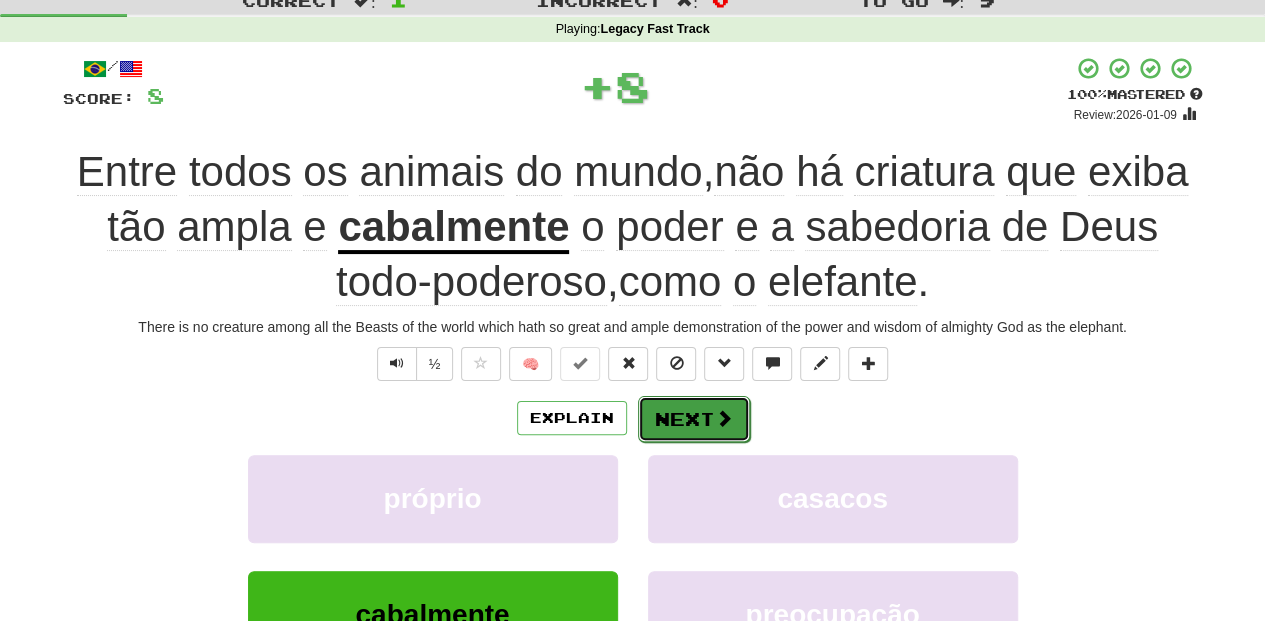 click on "Next" at bounding box center [694, 419] 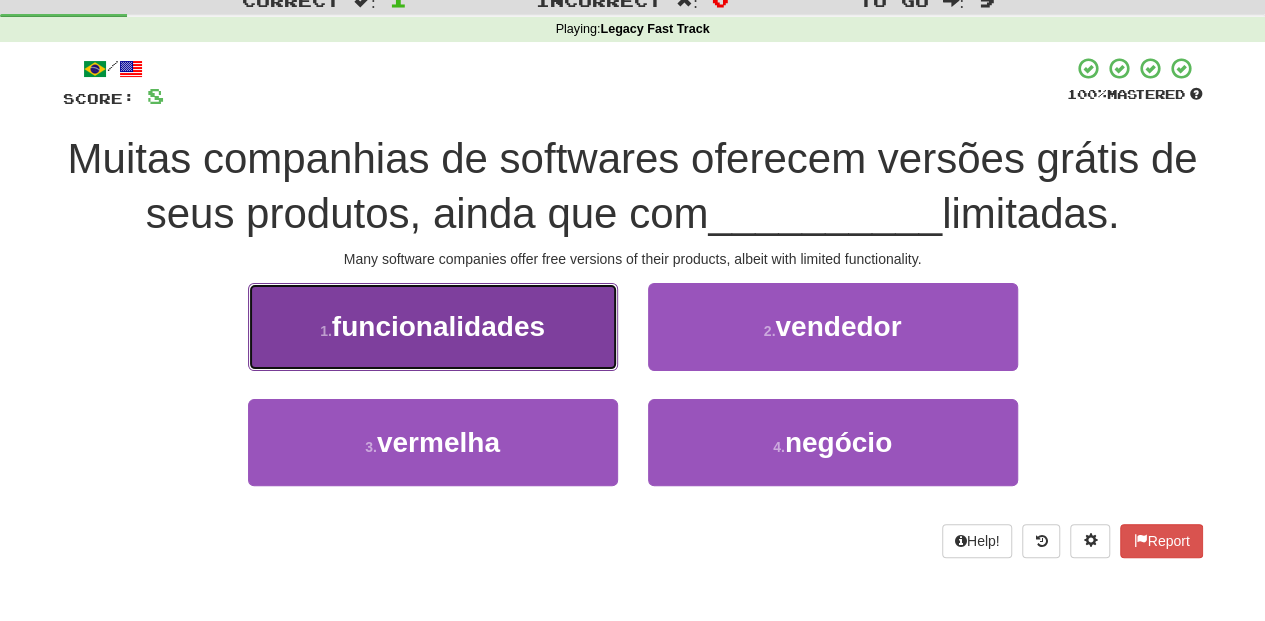click on "1 .  funcionalidades" at bounding box center [433, 326] 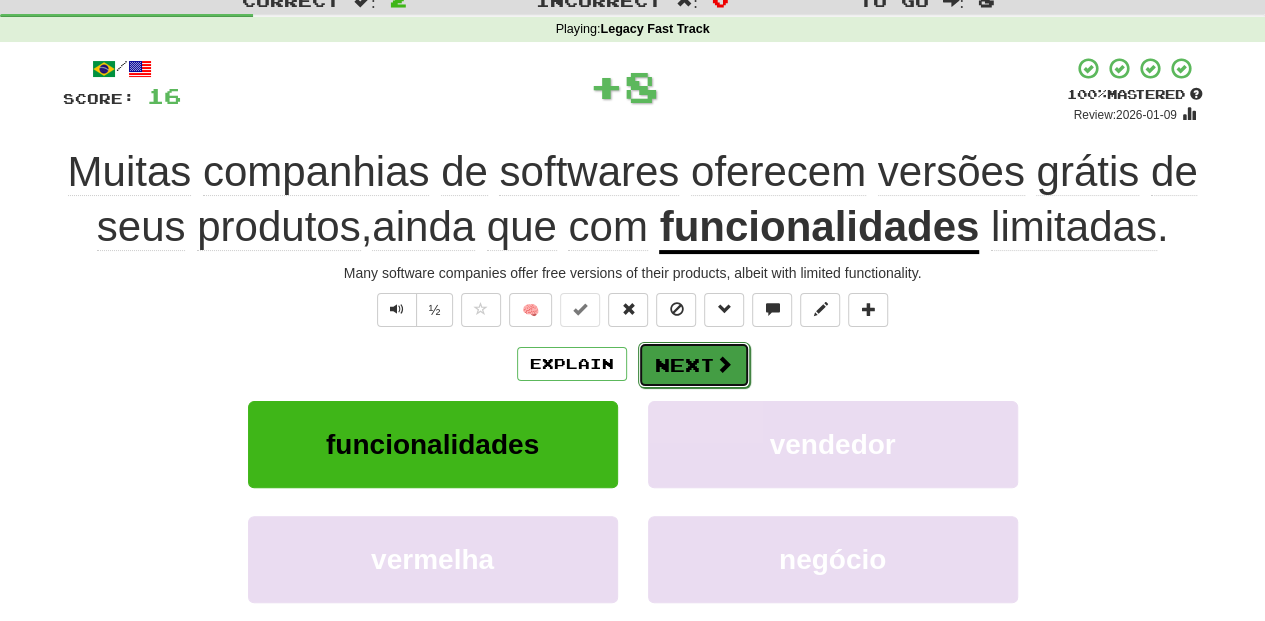 click on "Next" at bounding box center [694, 365] 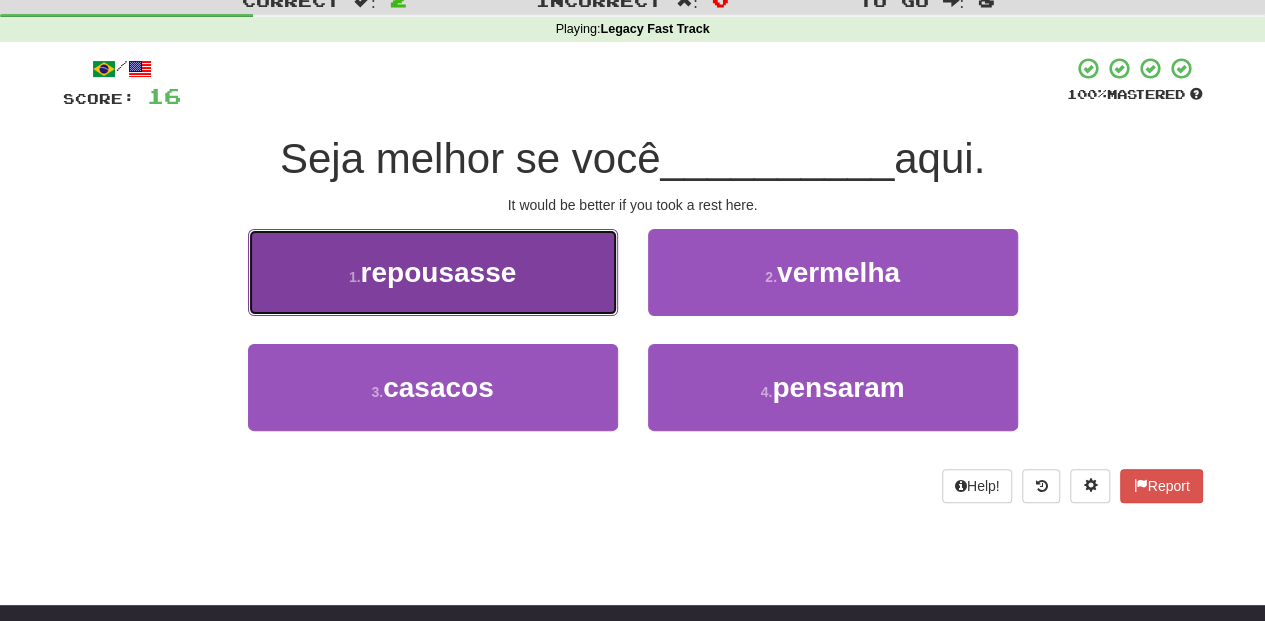 click on "repousasse" at bounding box center [433, 272] 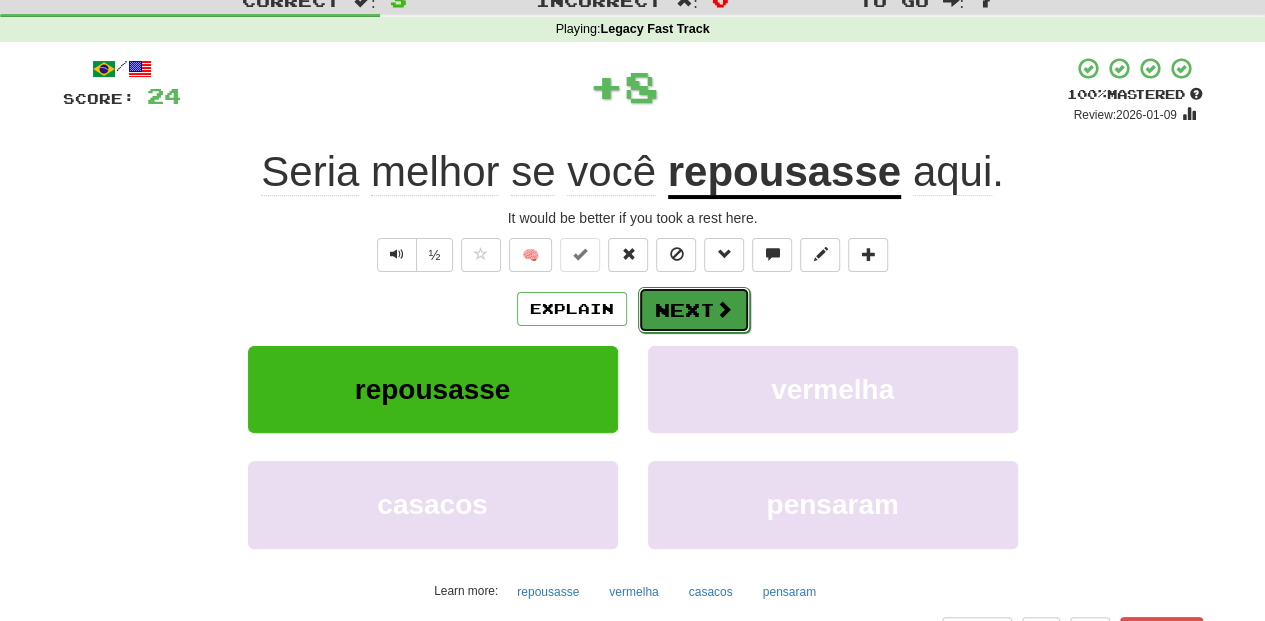 click on "Next" at bounding box center [694, 310] 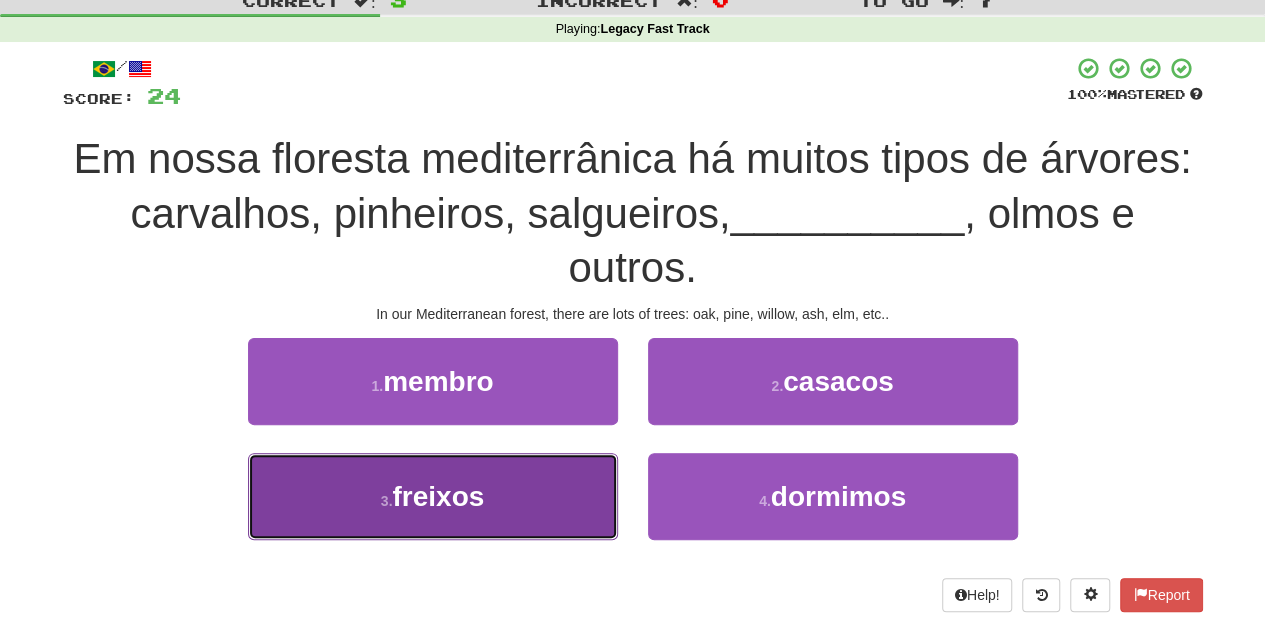 click on "3 .  freixos" at bounding box center [433, 496] 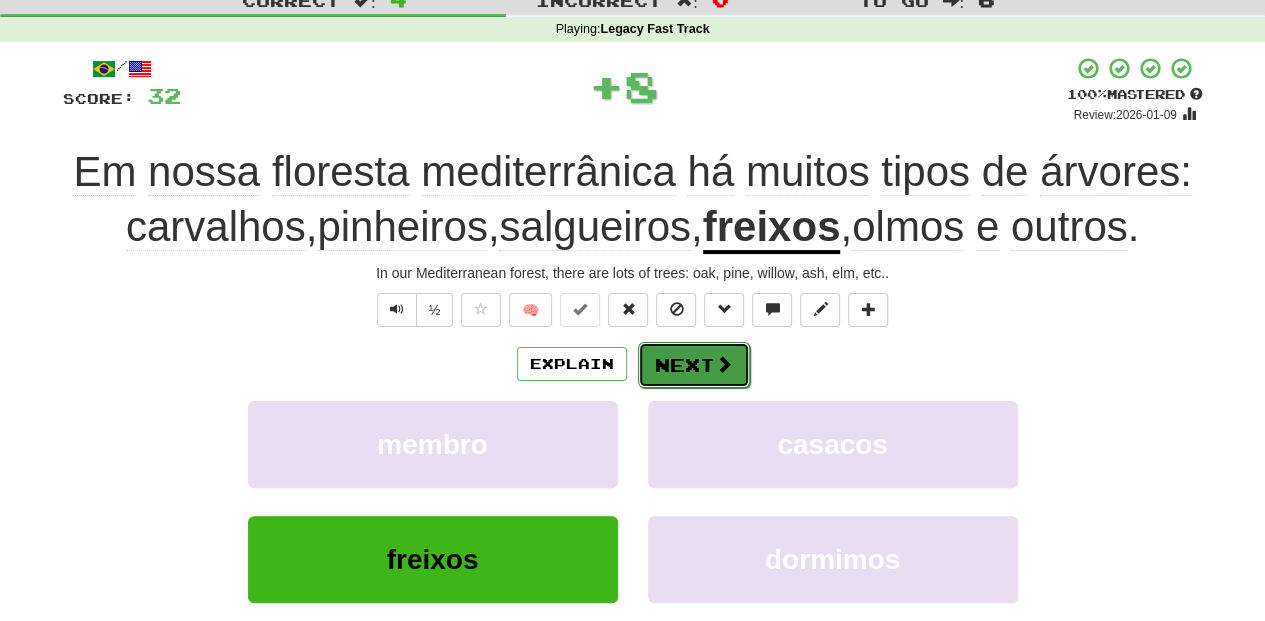 click on "Next" at bounding box center [694, 365] 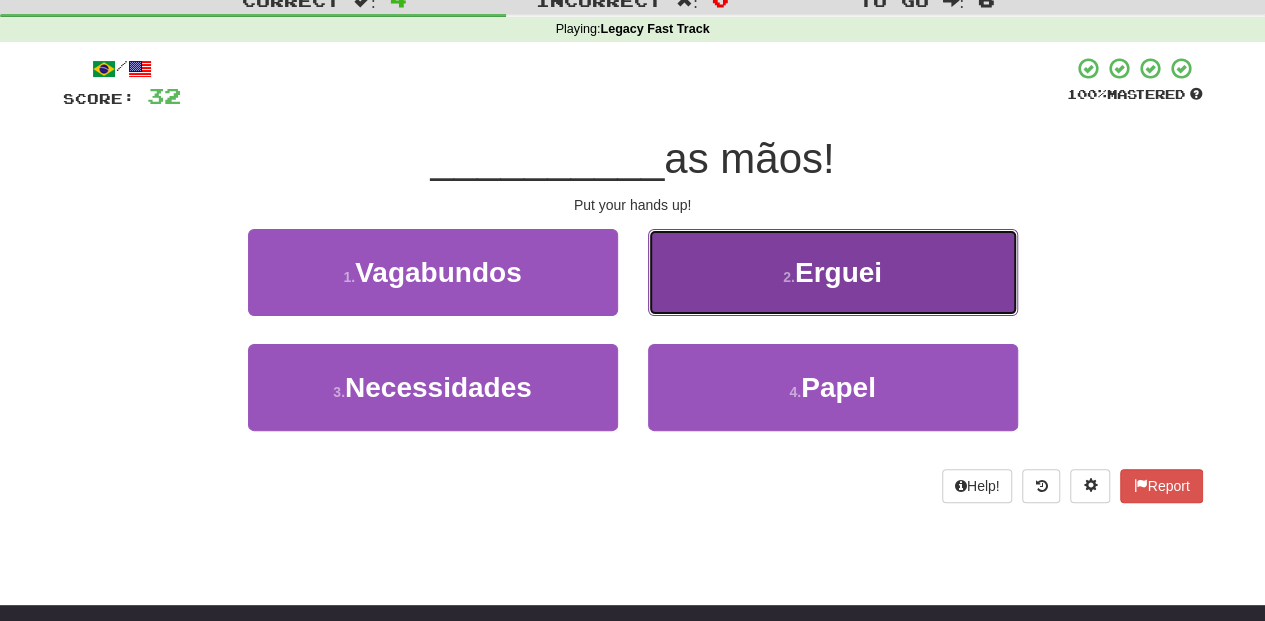 click on "2 .  Erguei" at bounding box center [833, 272] 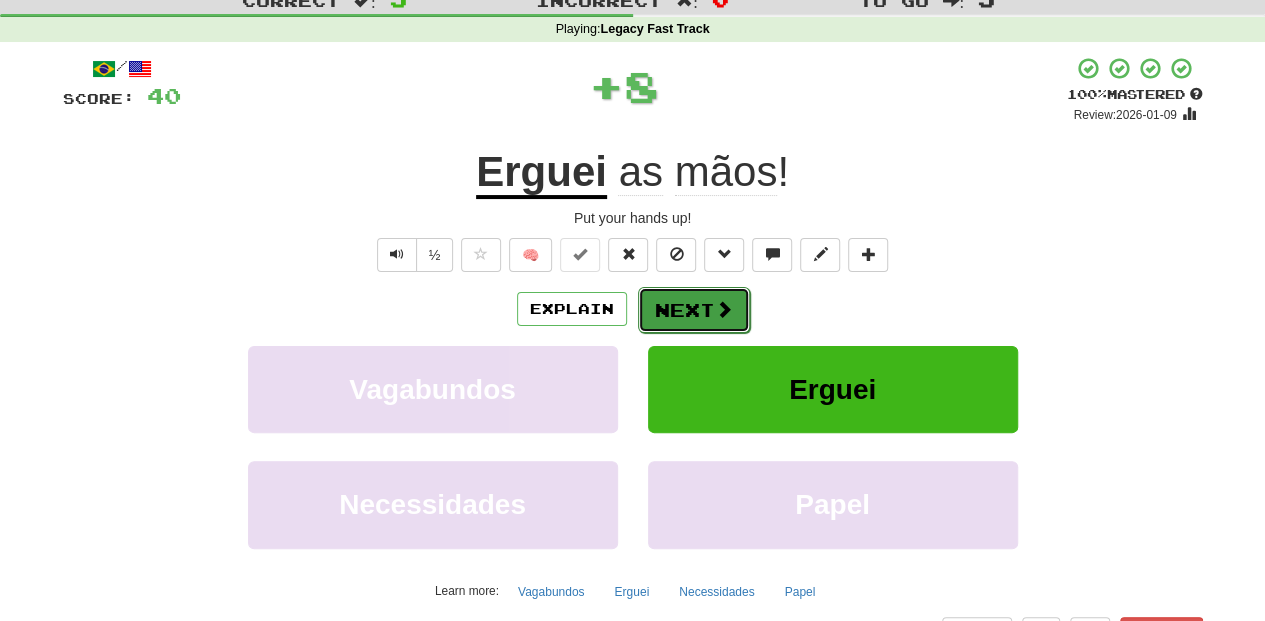 click on "Next" at bounding box center (694, 310) 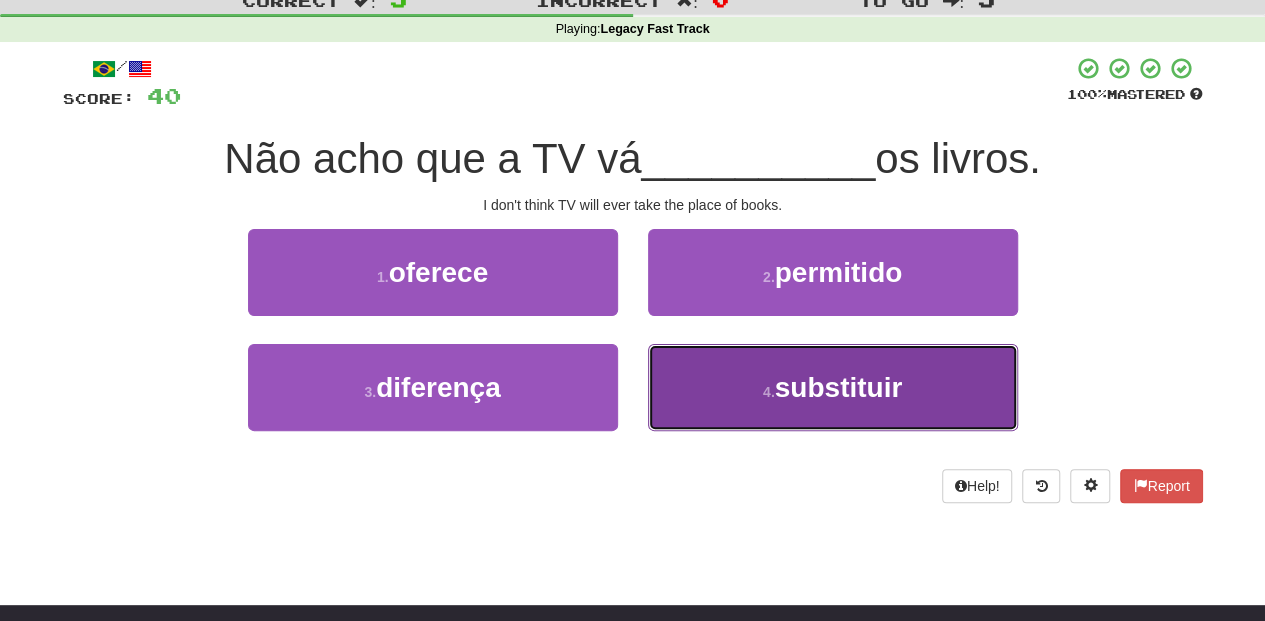 click on "4 .  substituir" at bounding box center (833, 387) 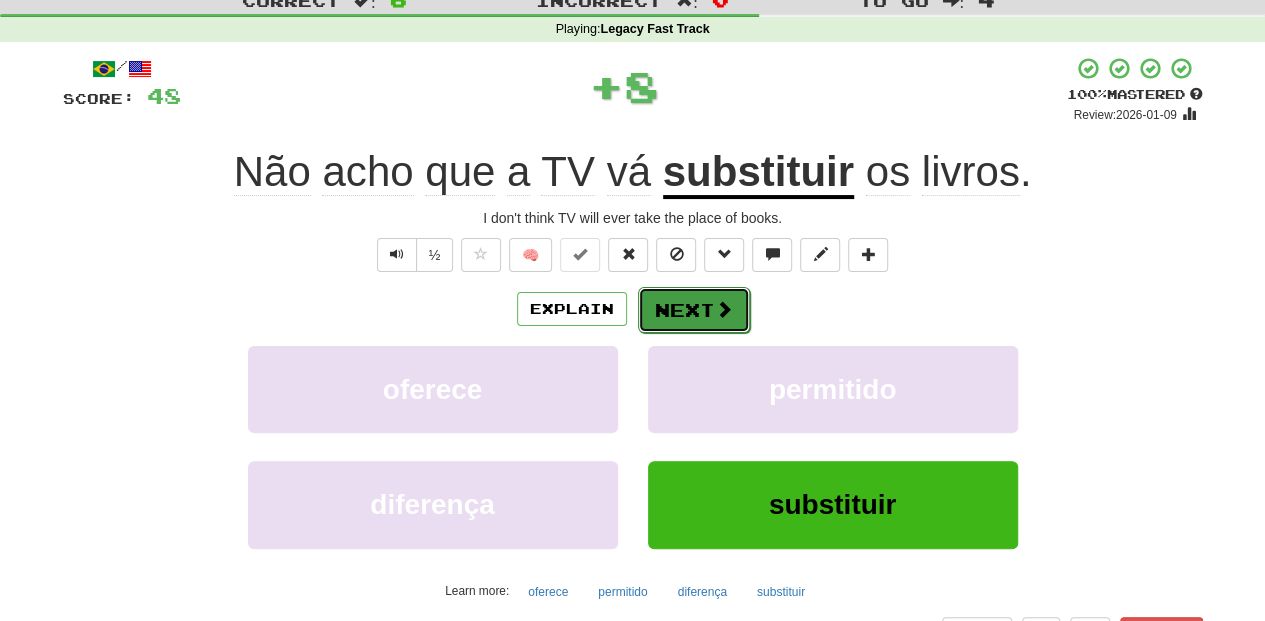 click on "Next" at bounding box center (694, 310) 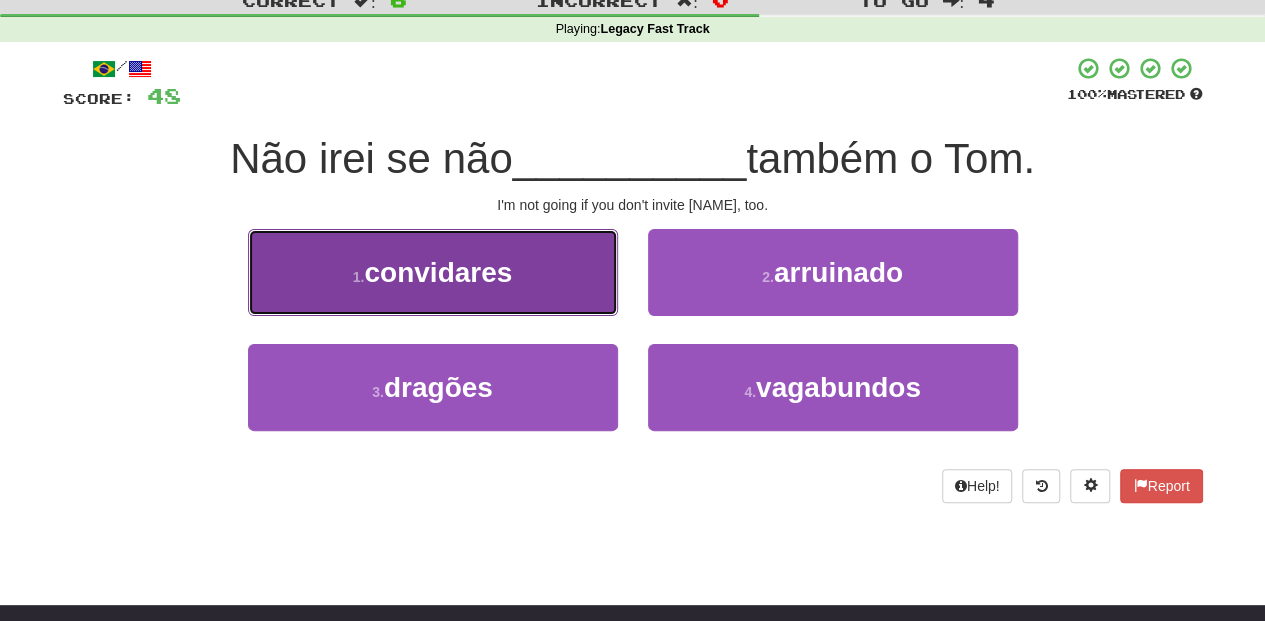 click on "1 .  convidares" at bounding box center [433, 272] 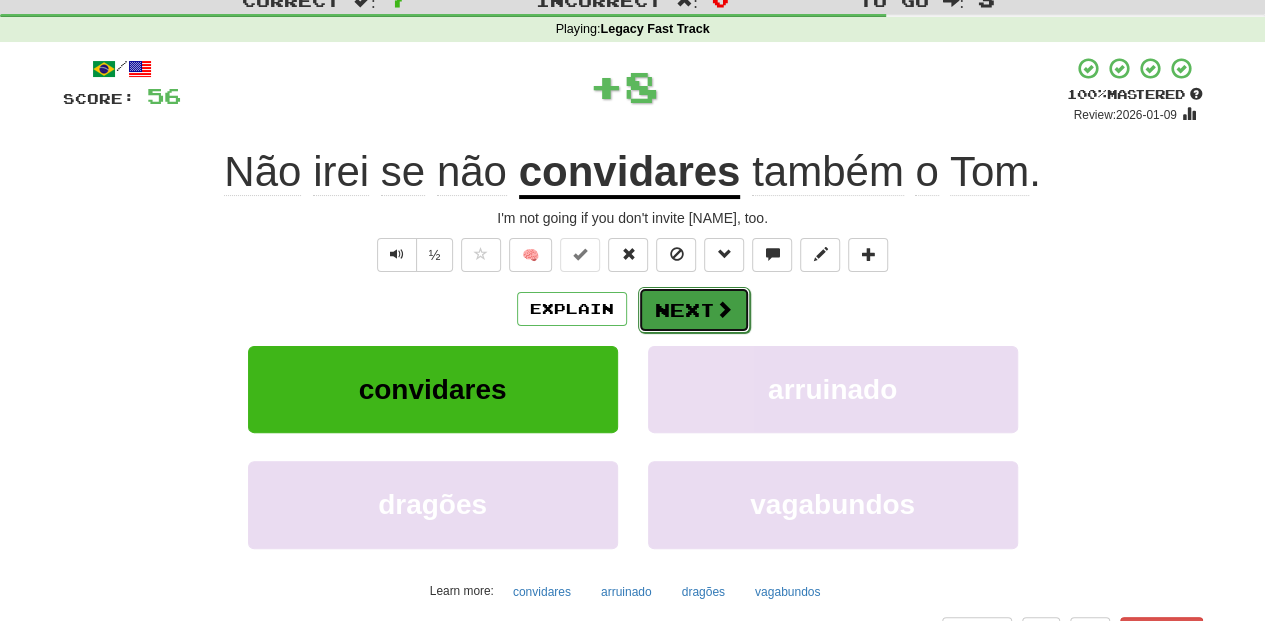 click on "Next" at bounding box center (694, 310) 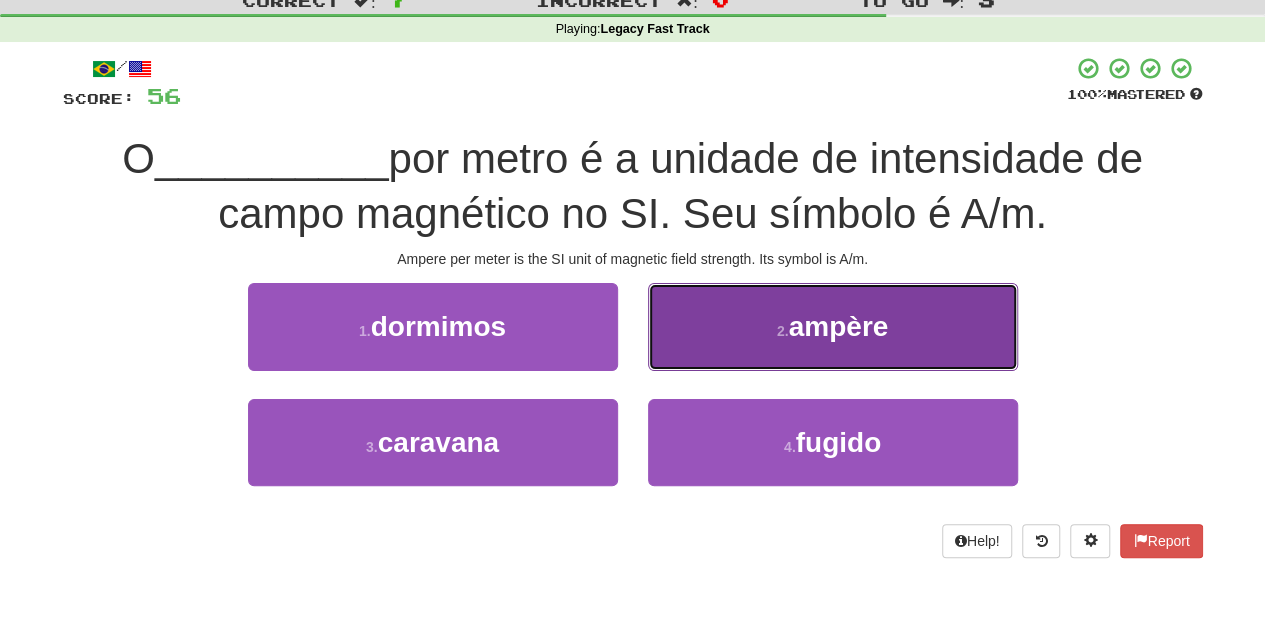 click on "2 .  ampère" at bounding box center (833, 326) 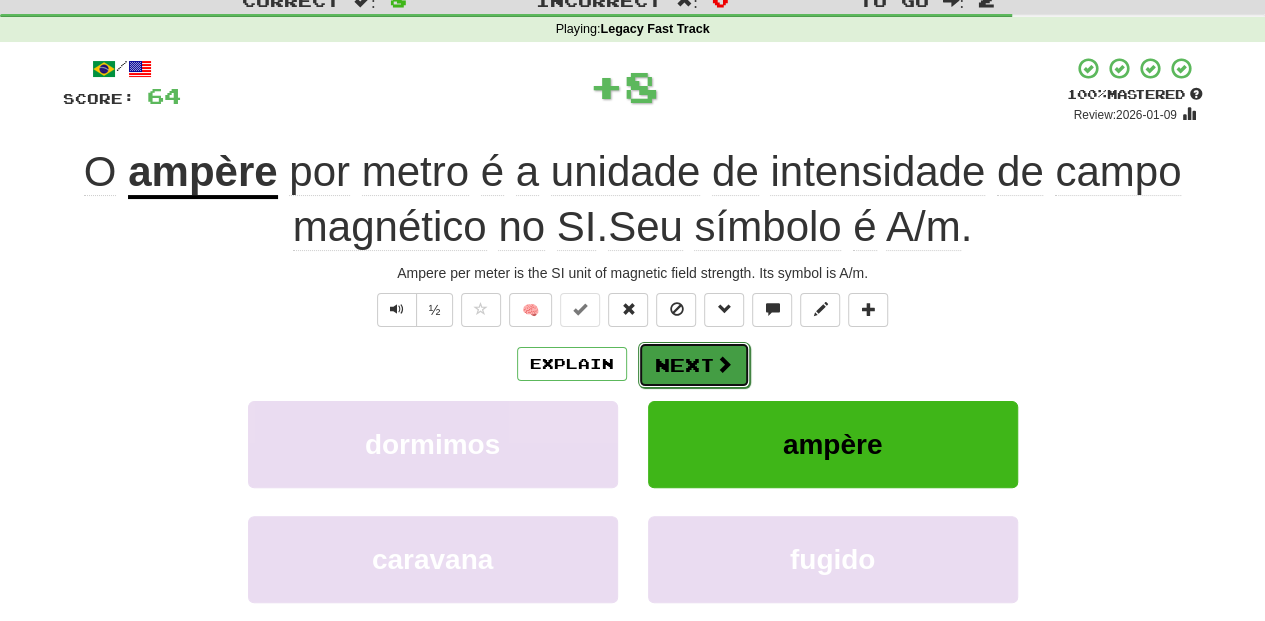 click on "Next" at bounding box center [694, 365] 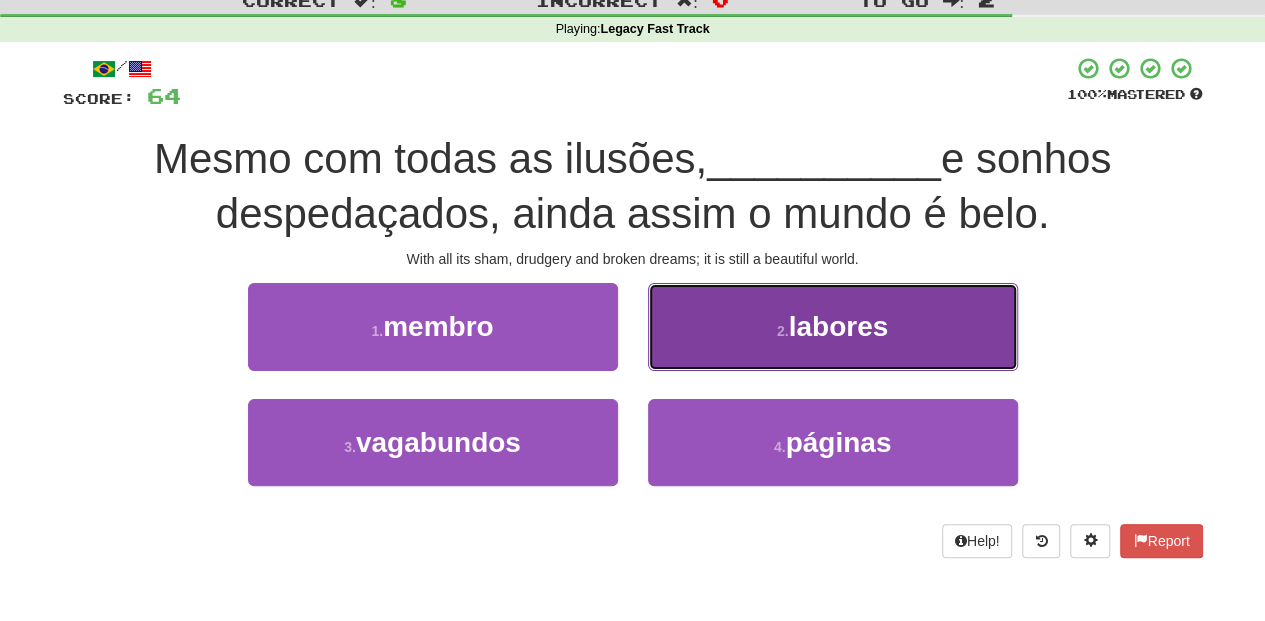 click on "2 .  labores" at bounding box center (833, 326) 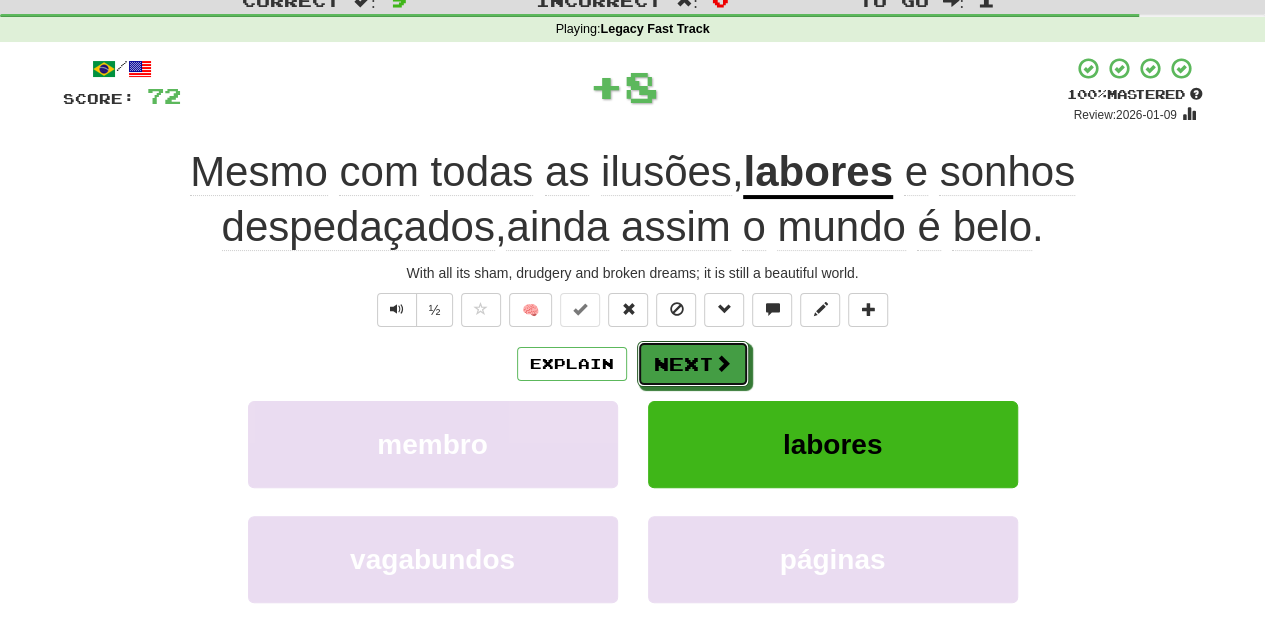 click on "Next" at bounding box center [693, 364] 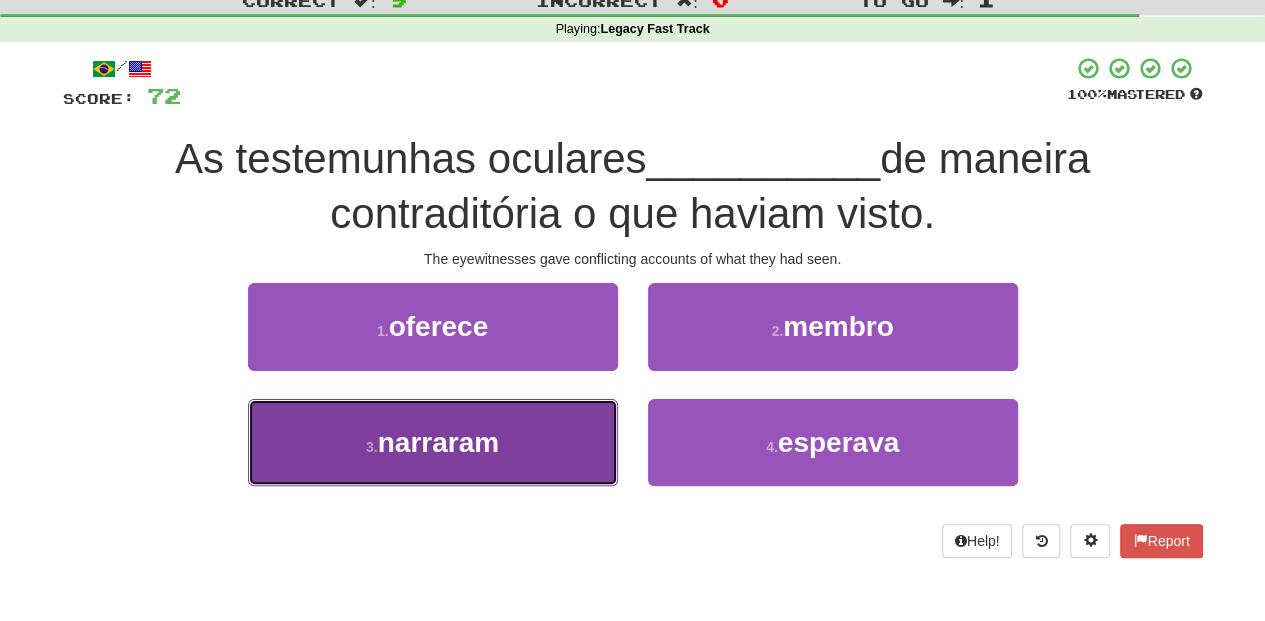 click on "3 .  narraram" at bounding box center (433, 442) 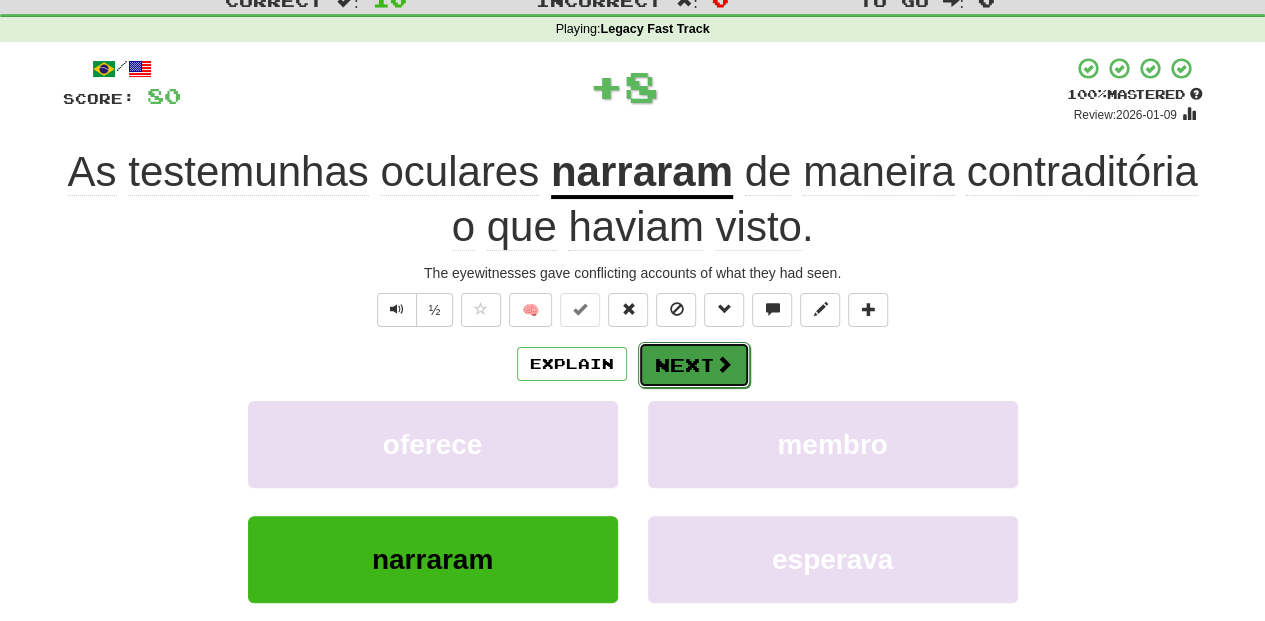 click on "Next" at bounding box center (694, 365) 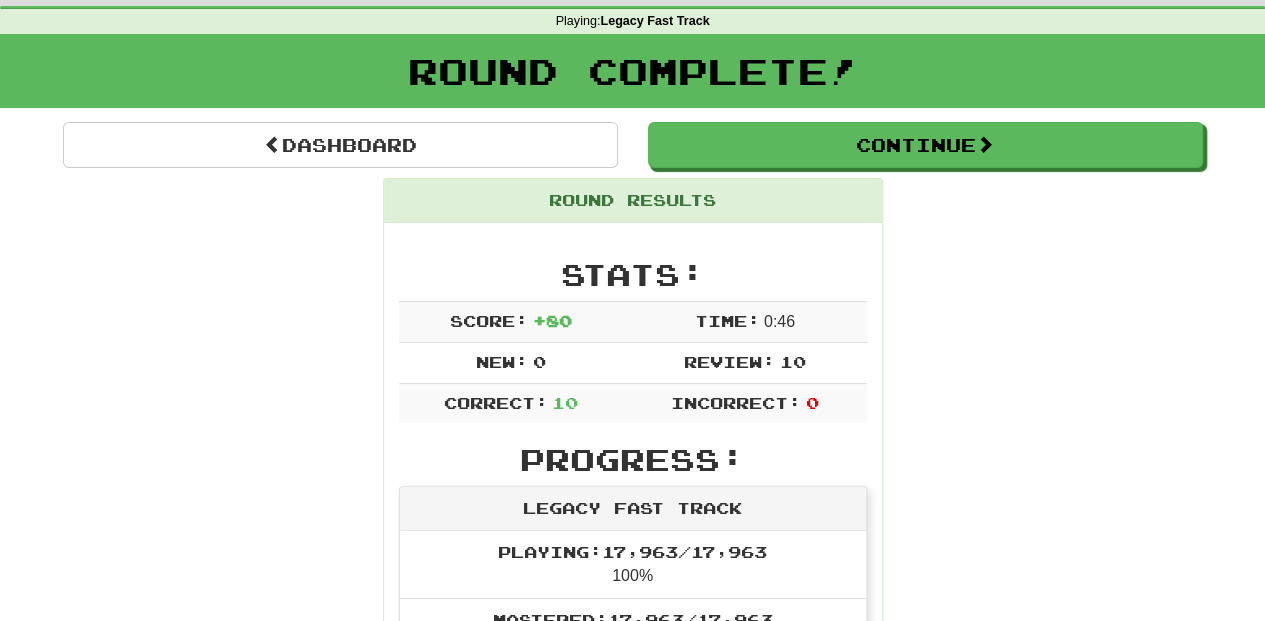 scroll, scrollTop: 0, scrollLeft: 0, axis: both 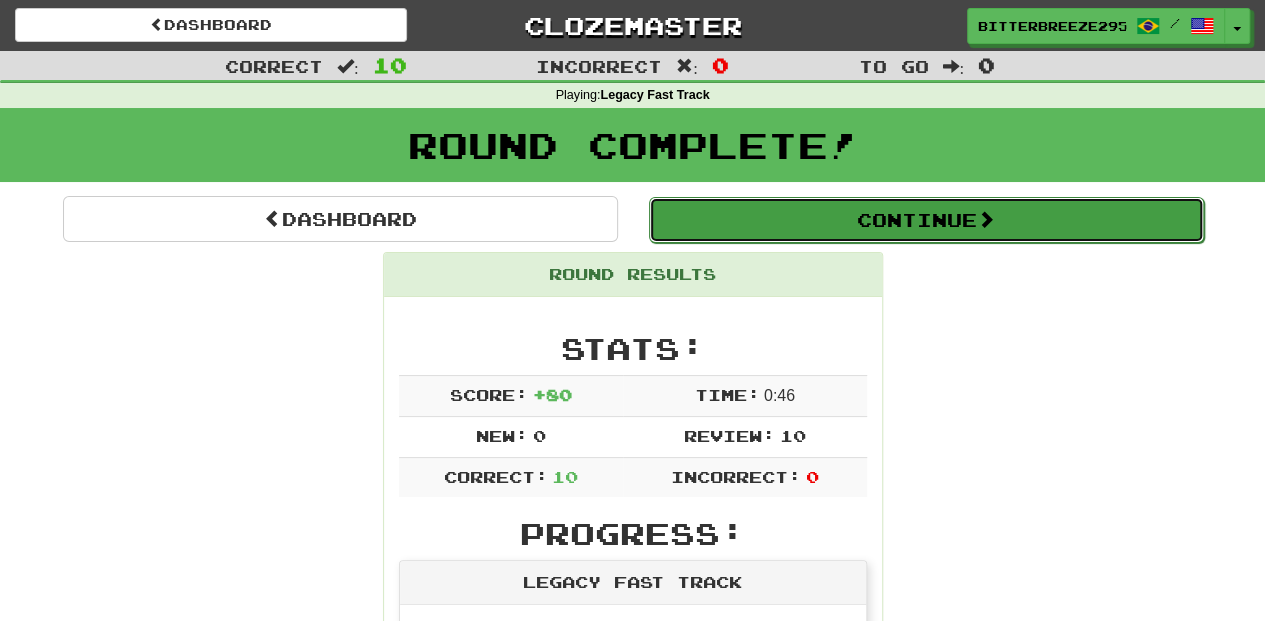 click on "Continue" at bounding box center [926, 220] 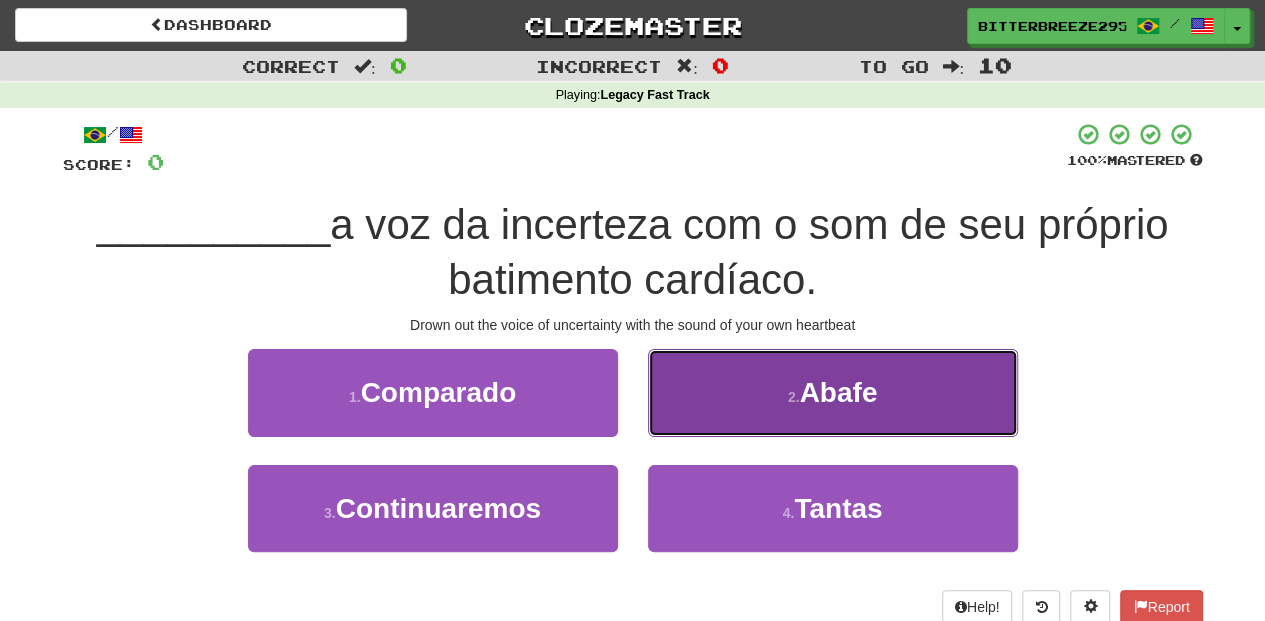 click on "2 .  Abafe" at bounding box center (833, 392) 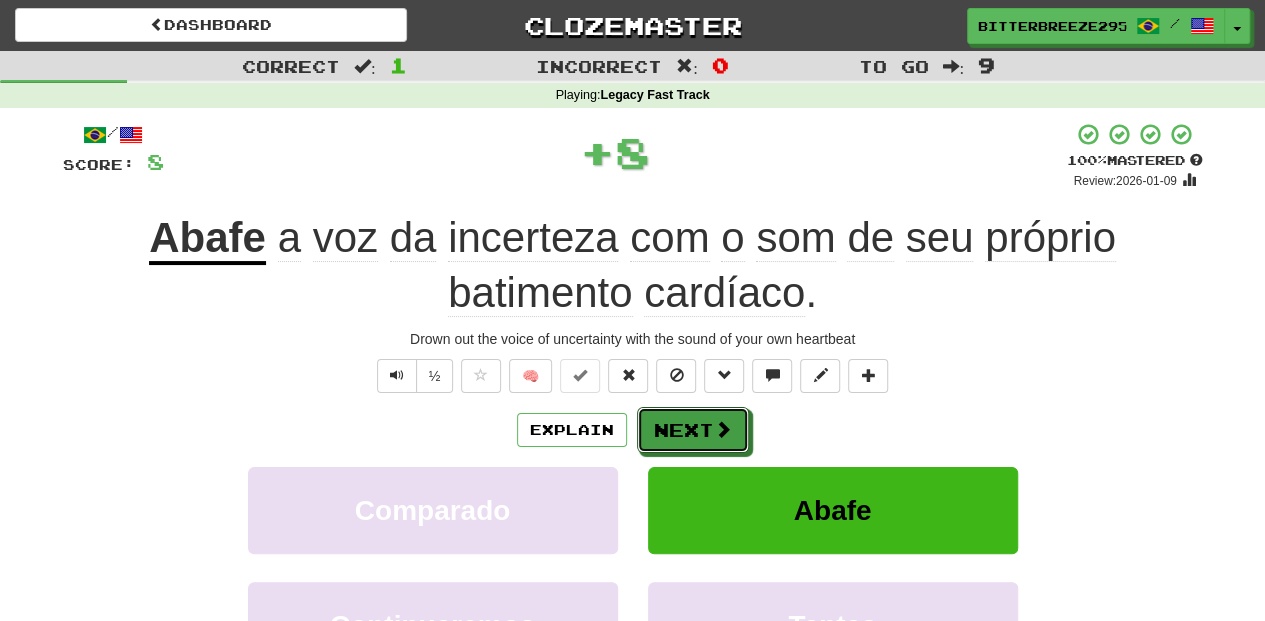 click on "Next" at bounding box center (693, 430) 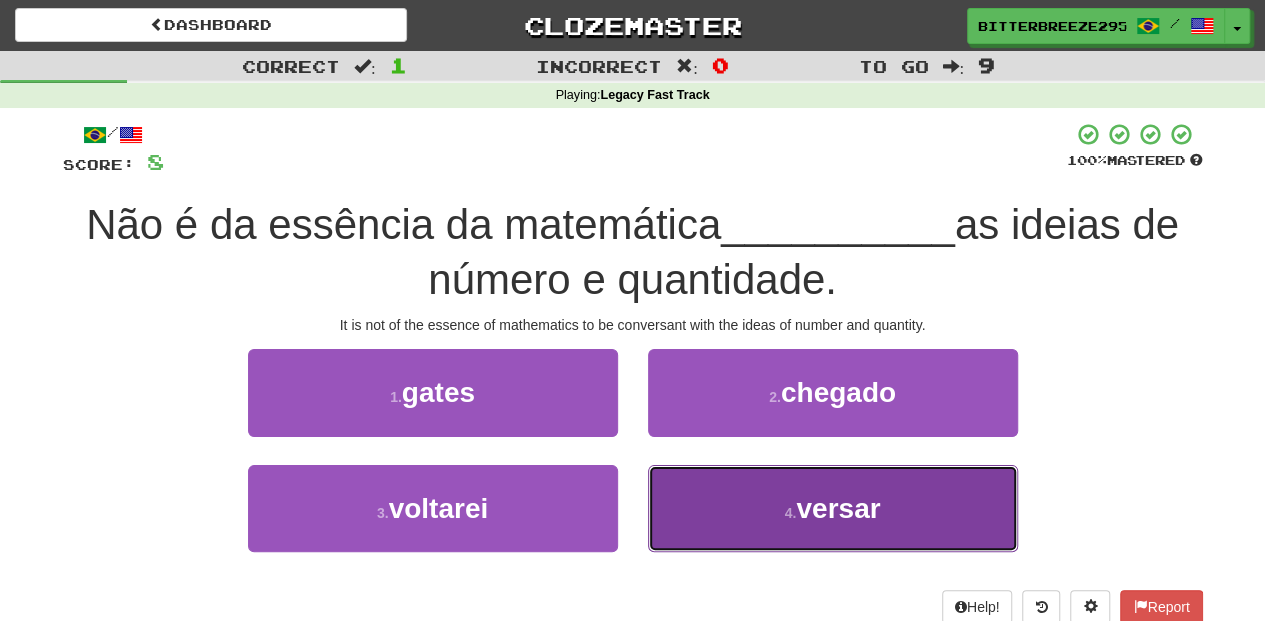 click on "4 .  versar" at bounding box center (833, 508) 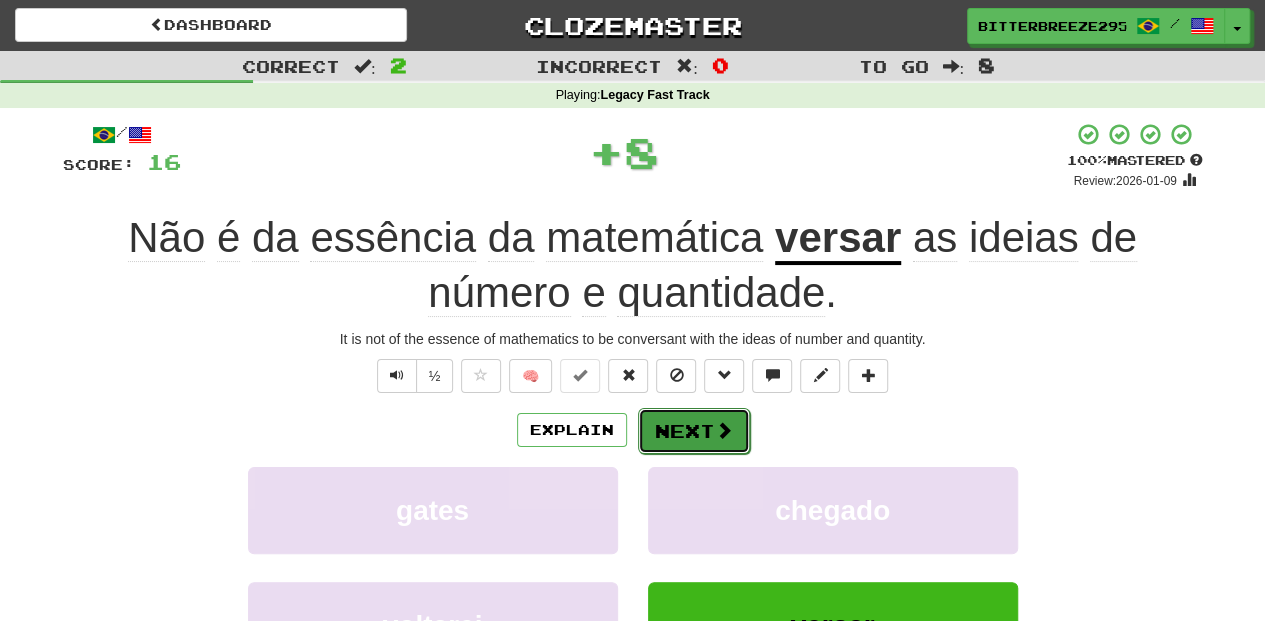 click on "Next" at bounding box center [694, 431] 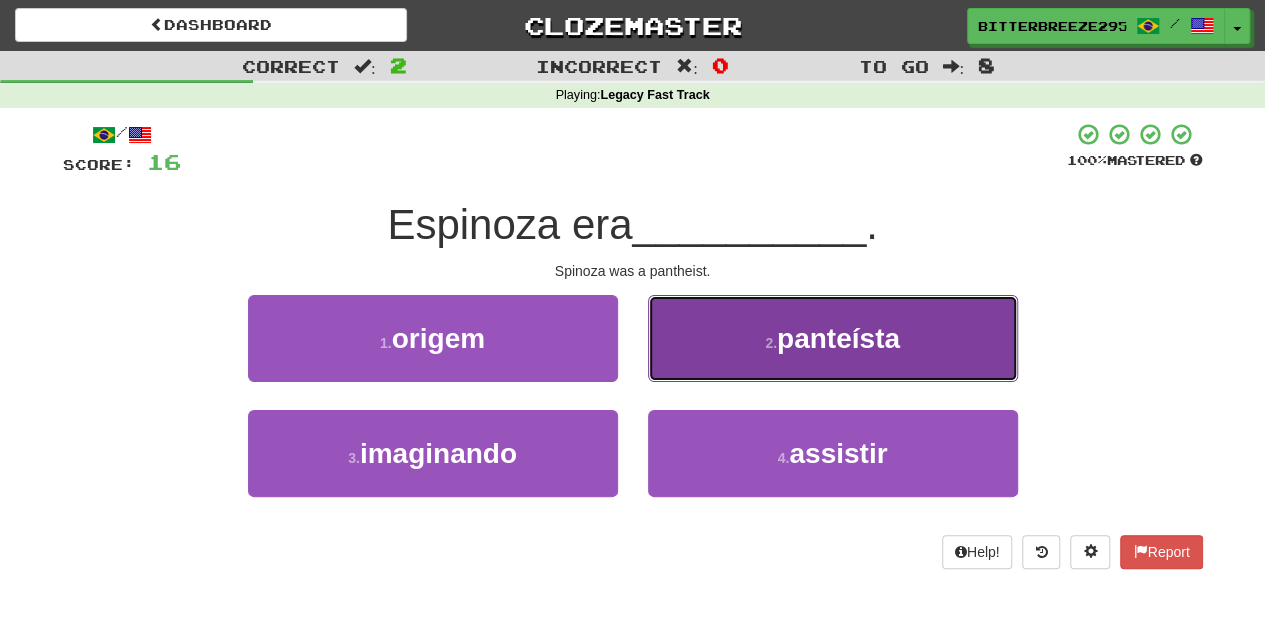 click on "2 .  panteísta" at bounding box center (833, 338) 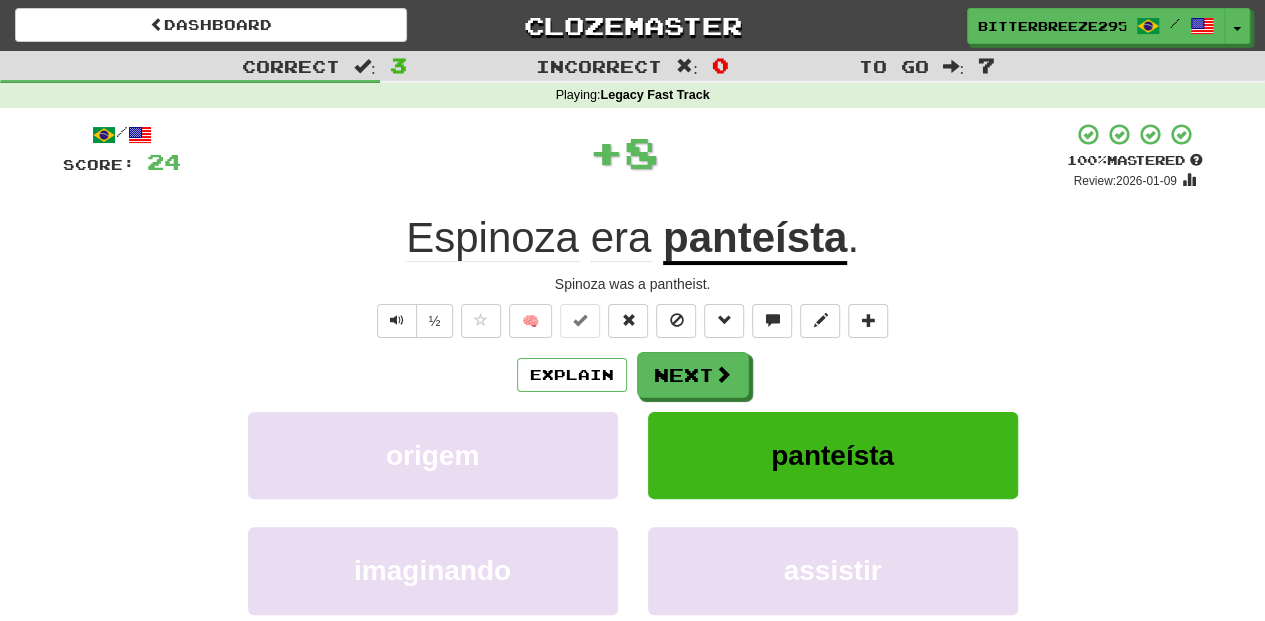 click on "Next" at bounding box center (693, 375) 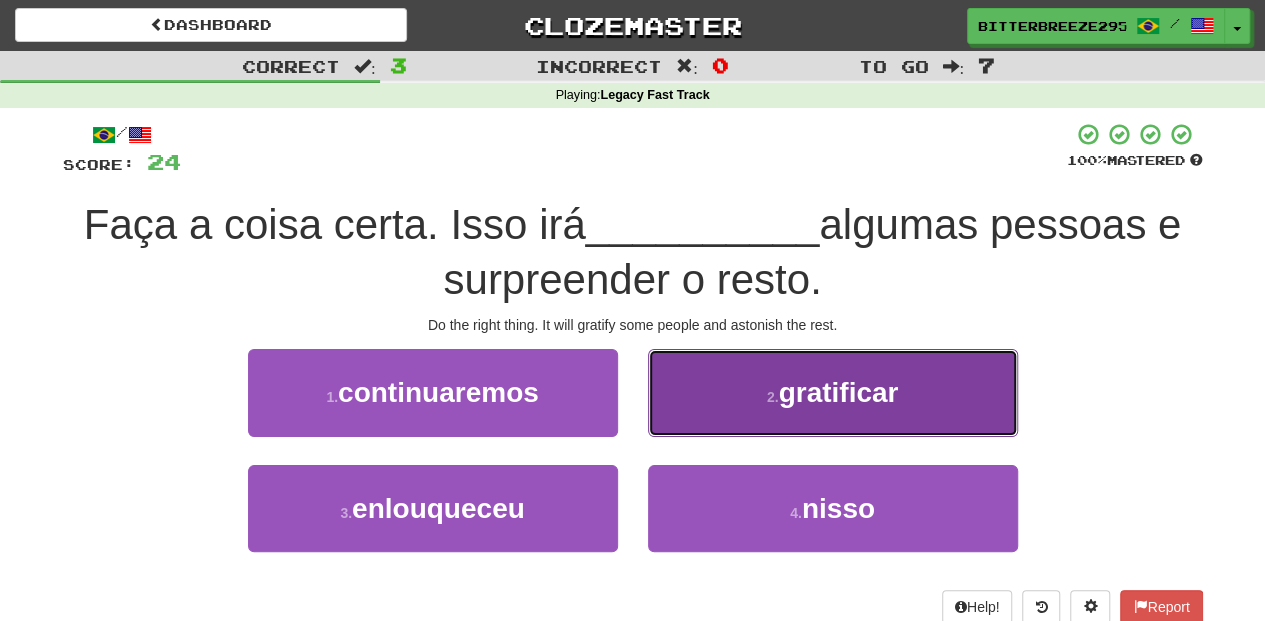 click on "2 .  gratificar" at bounding box center (833, 392) 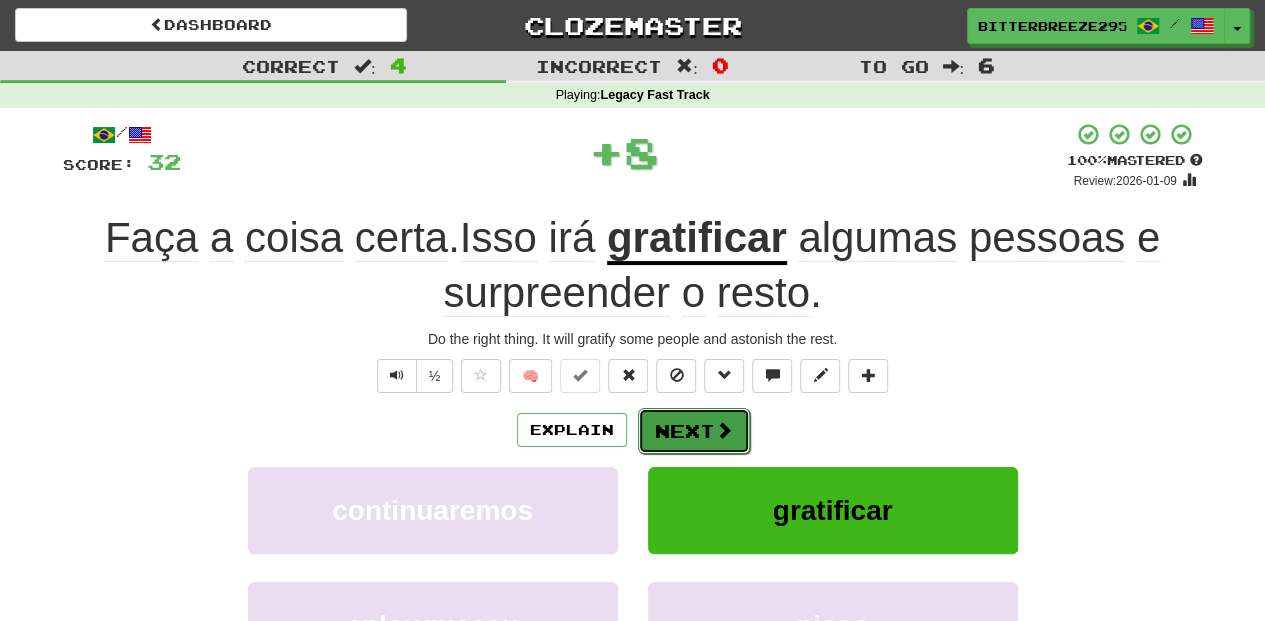 click on "Next" at bounding box center (694, 431) 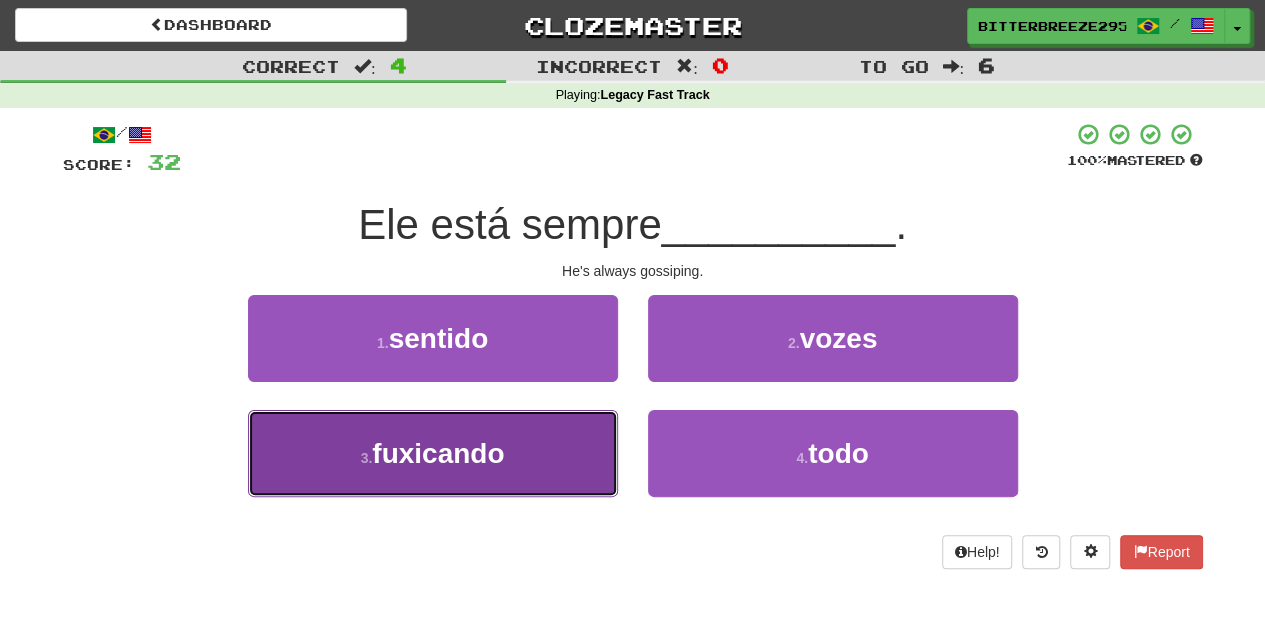 click on "3 .  fuxicando" at bounding box center (433, 453) 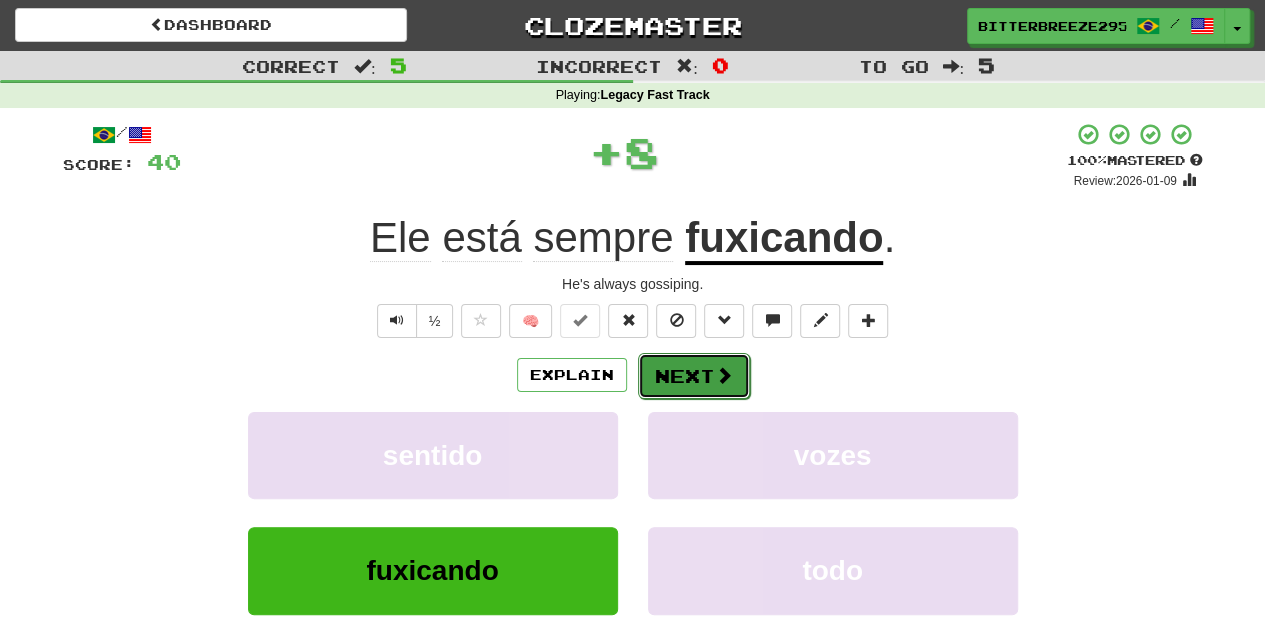 click on "Next" at bounding box center (694, 376) 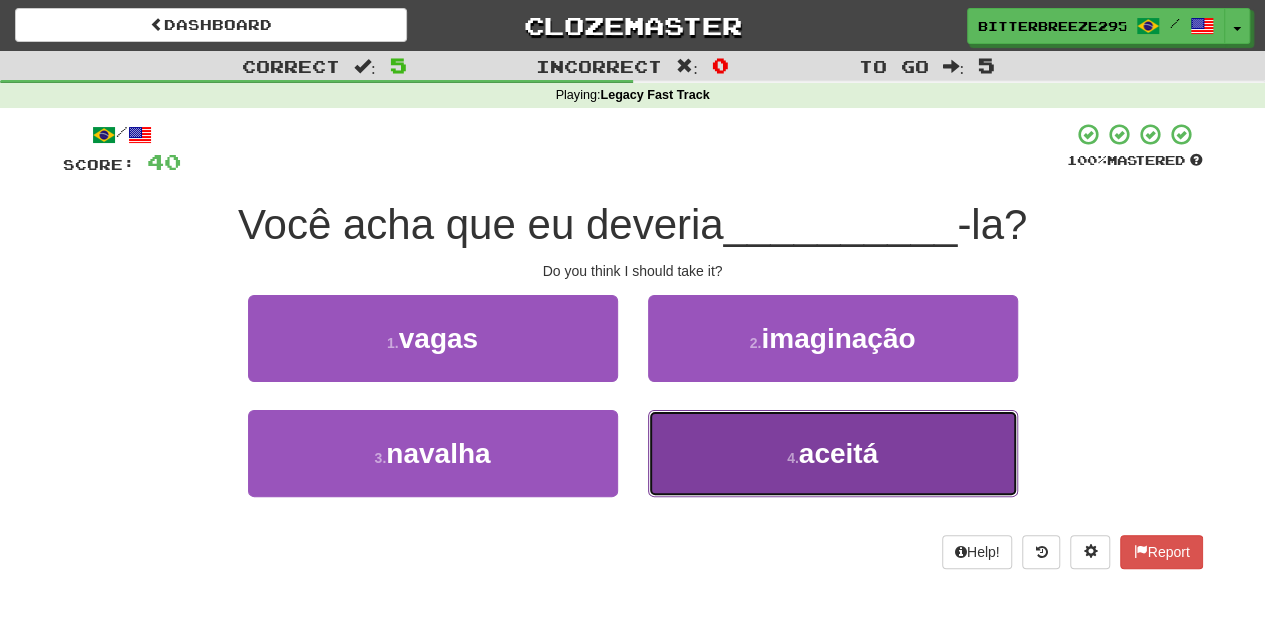 click on "4 .  aceitá" at bounding box center [833, 453] 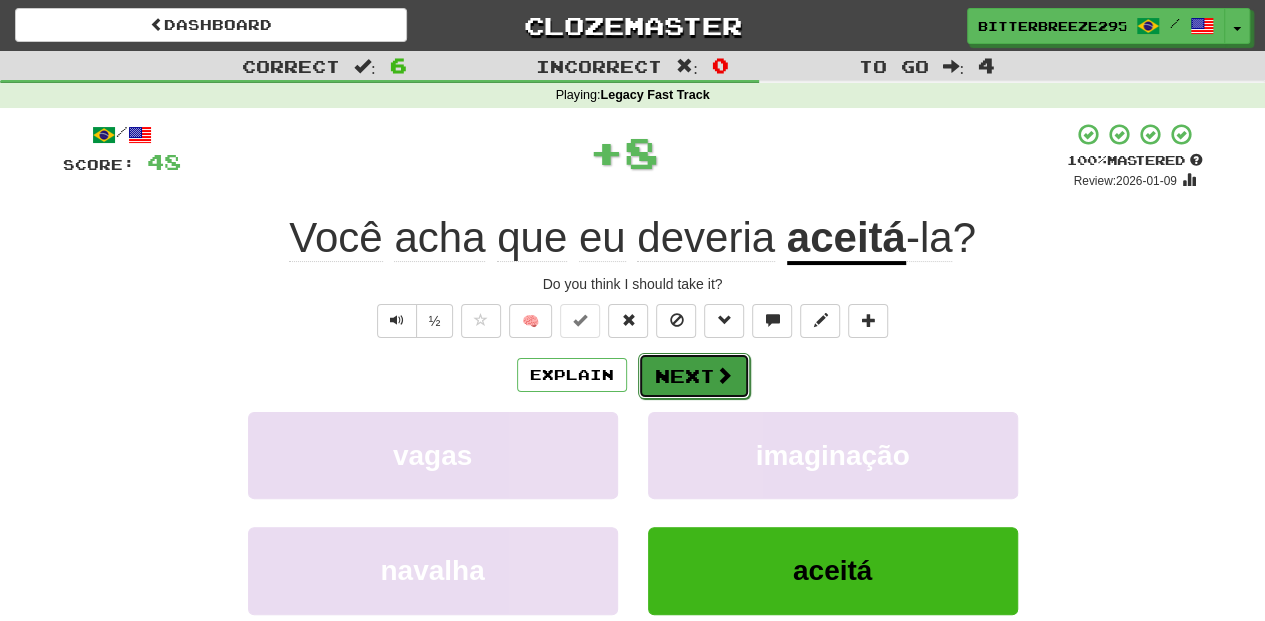 click at bounding box center (724, 375) 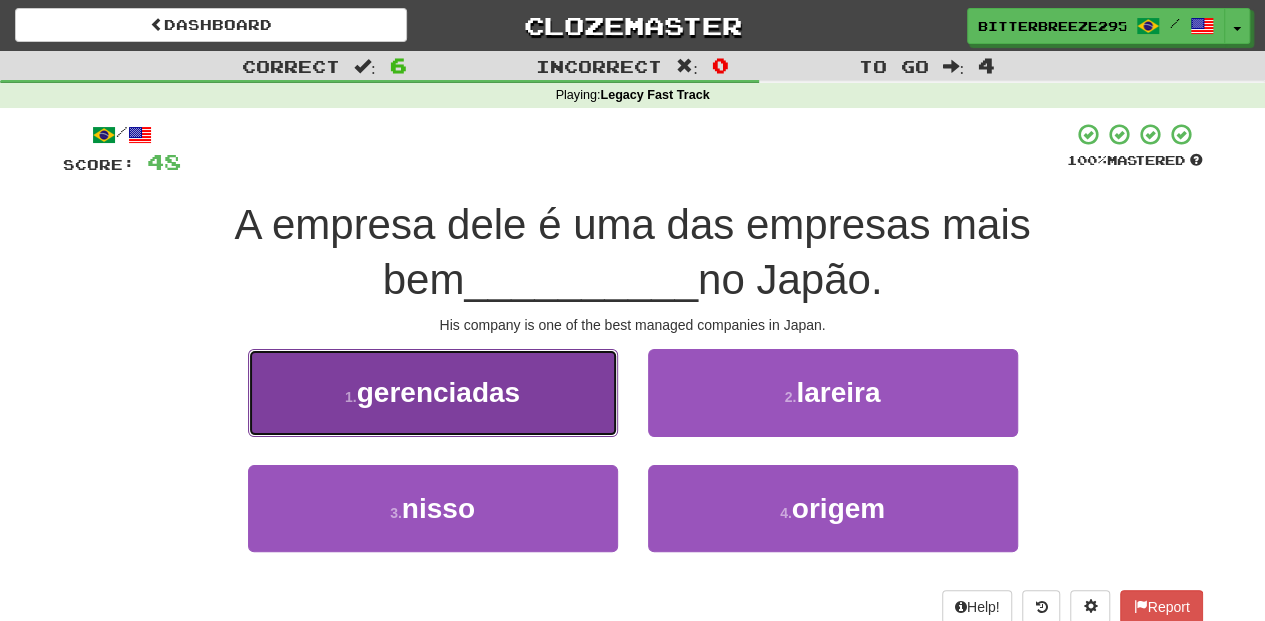 click on "1 .  gerenciadas" at bounding box center [433, 392] 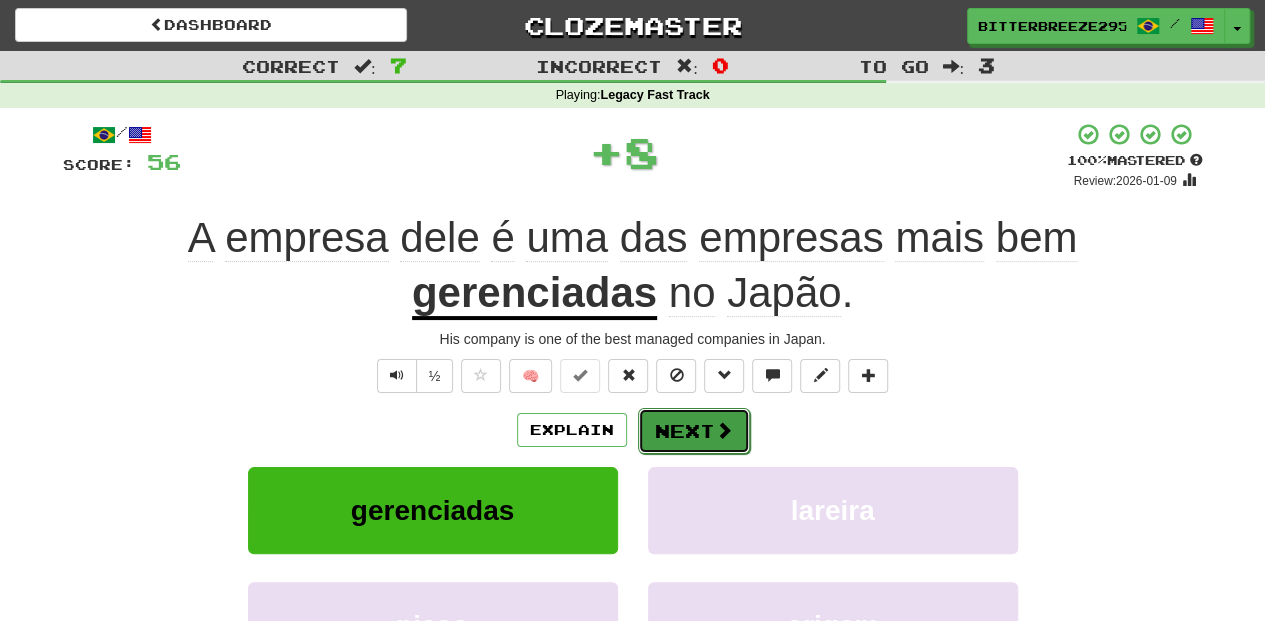click at bounding box center [724, 430] 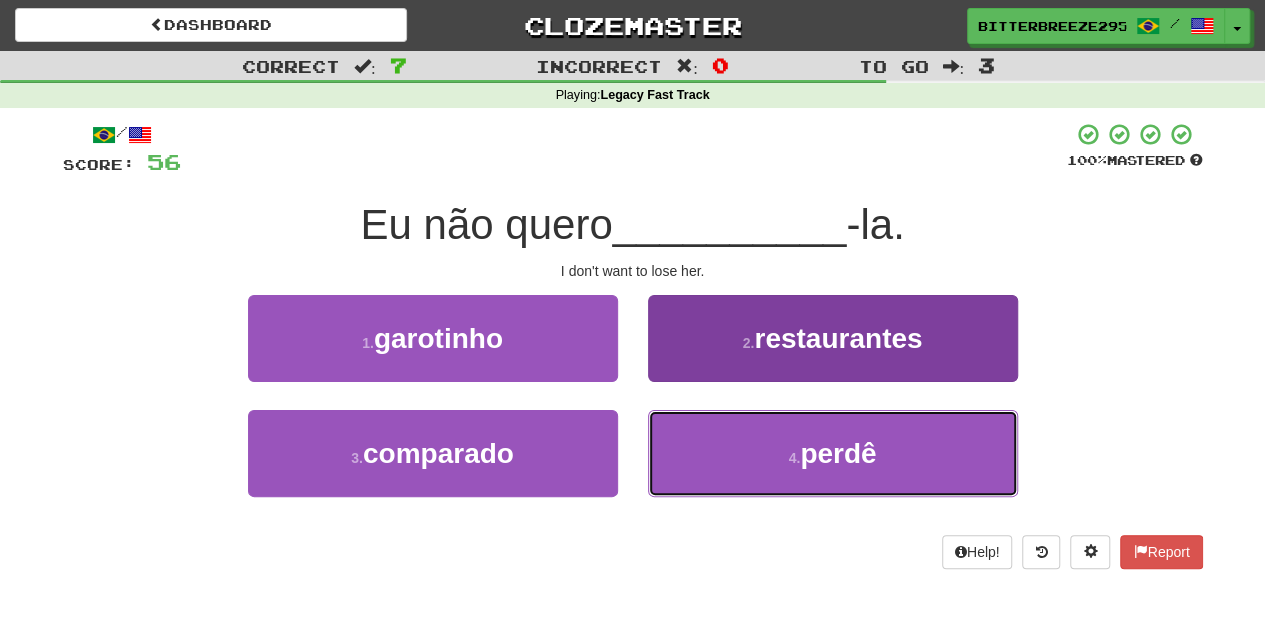 click on "4 .  perdê" at bounding box center (833, 453) 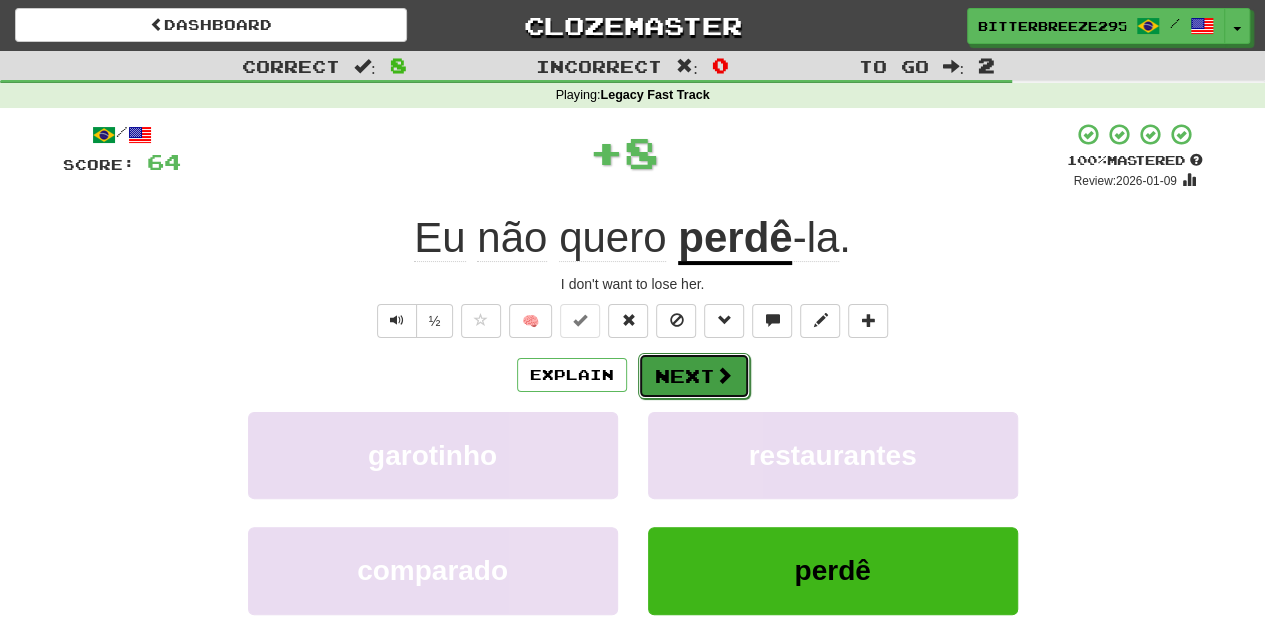 click on "Next" at bounding box center (694, 376) 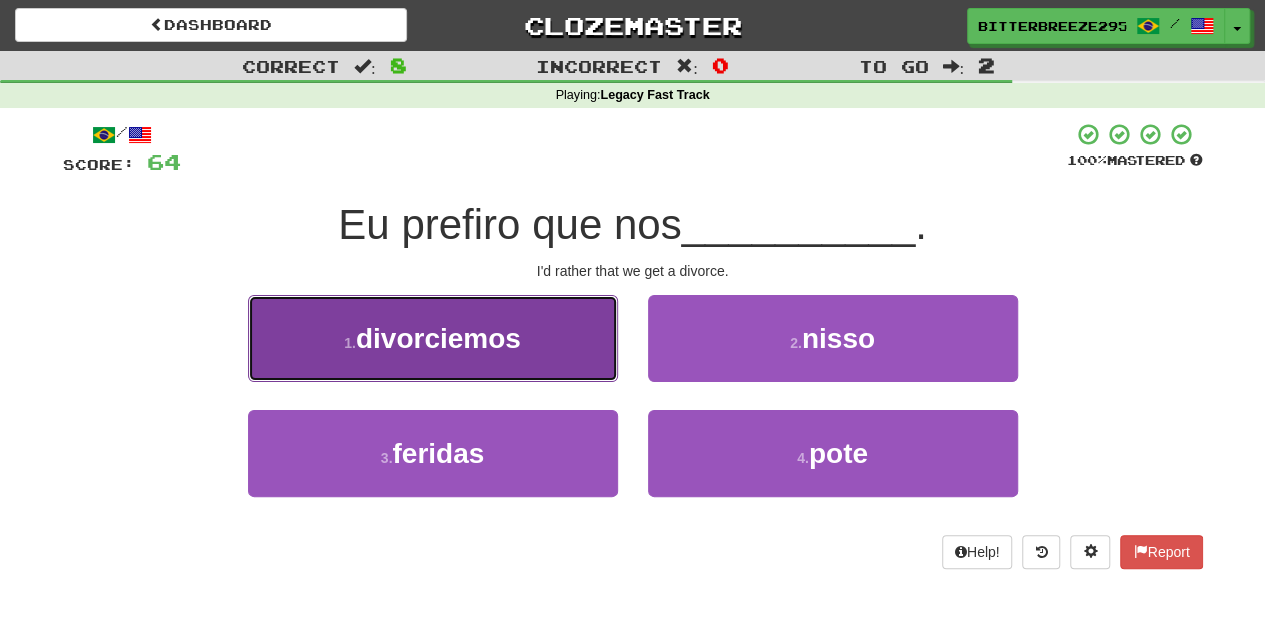 click on "1 .  divorciemos" at bounding box center (433, 338) 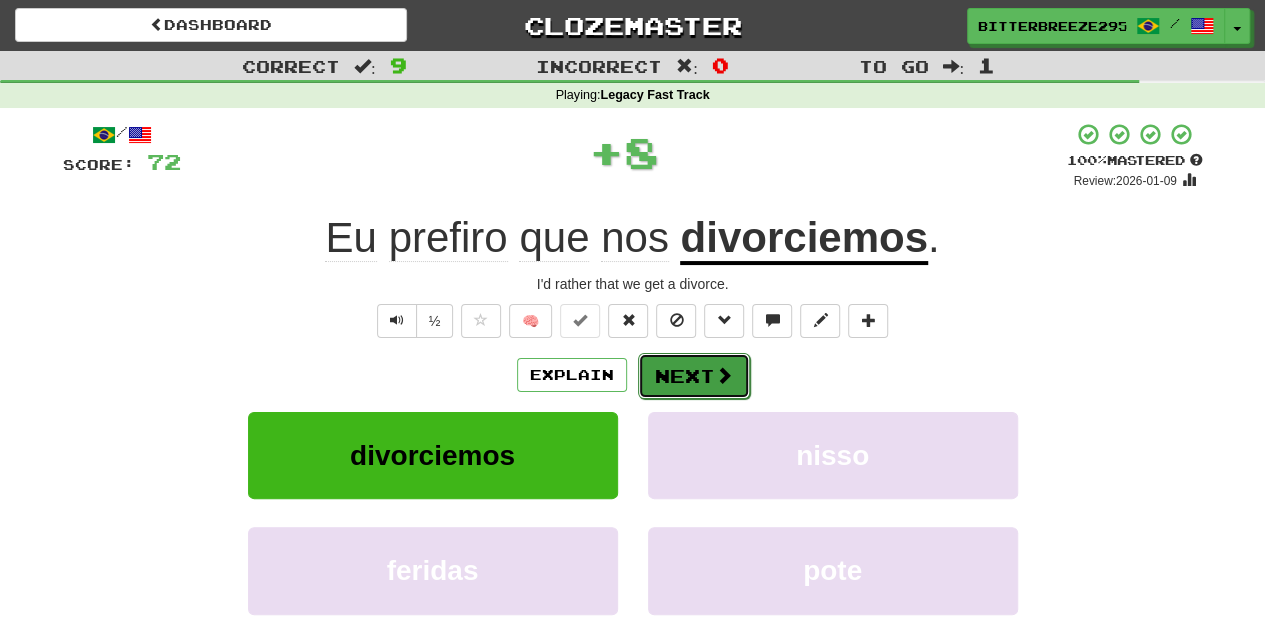 click on "Next" at bounding box center (694, 376) 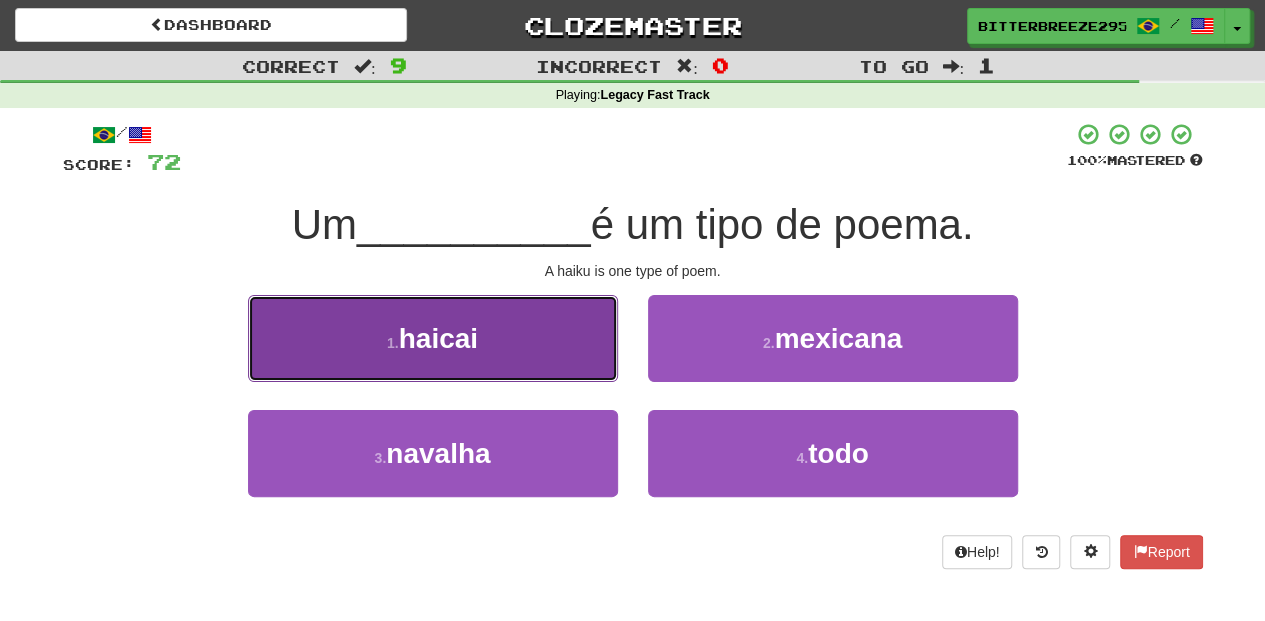 click on "1 .  haicai" at bounding box center [433, 338] 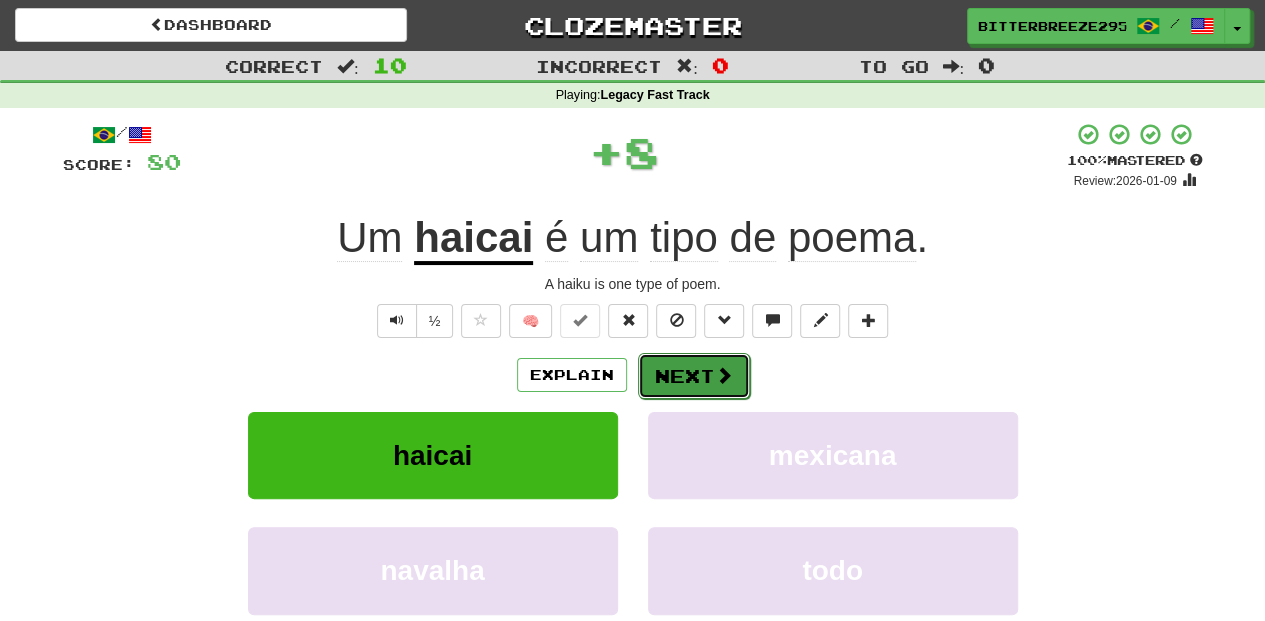 click on "Next" at bounding box center (694, 376) 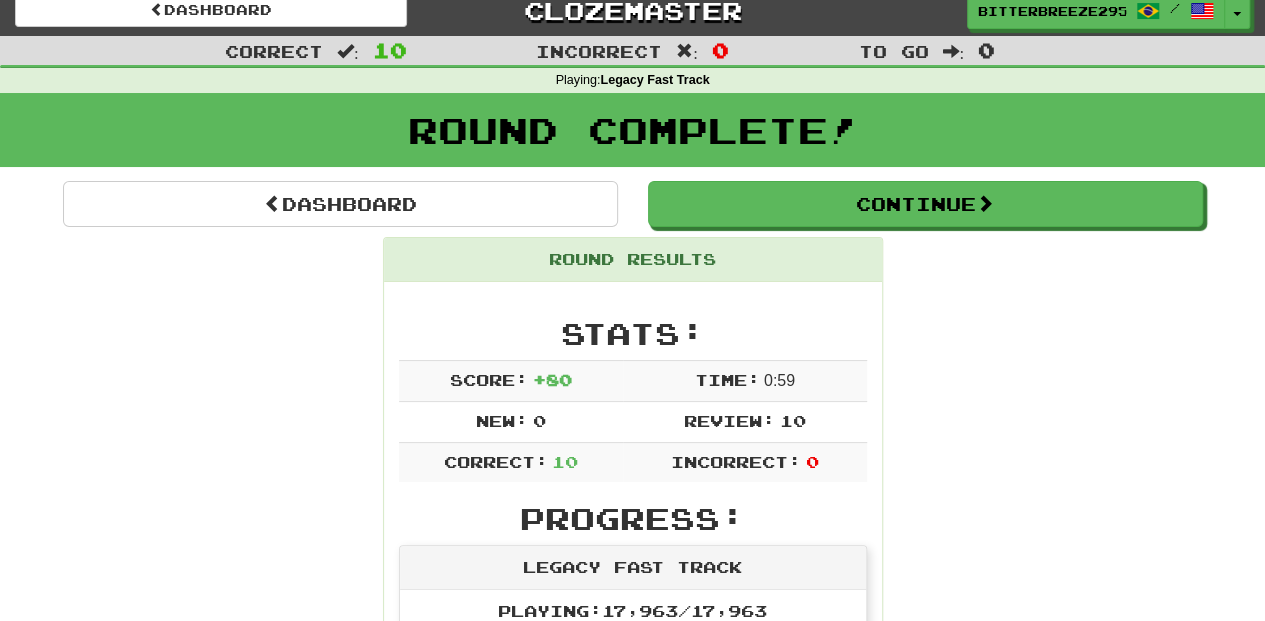 scroll, scrollTop: 0, scrollLeft: 0, axis: both 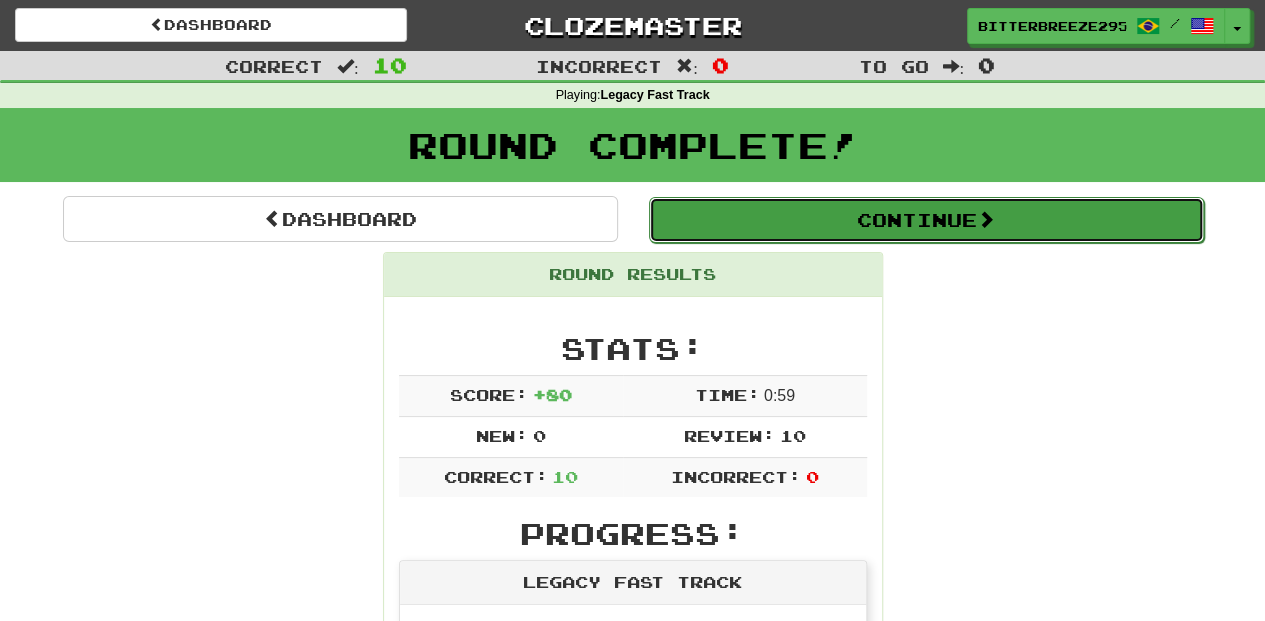 click on "Continue" at bounding box center (926, 220) 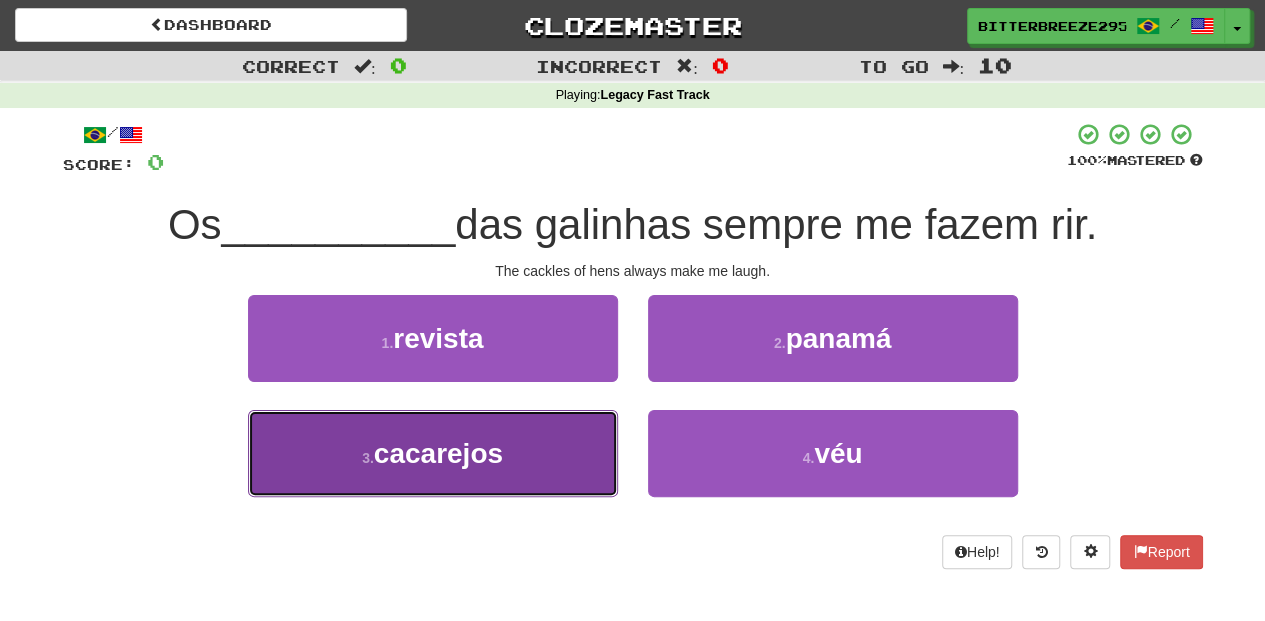 click on "3 .  cacarejos" at bounding box center [433, 453] 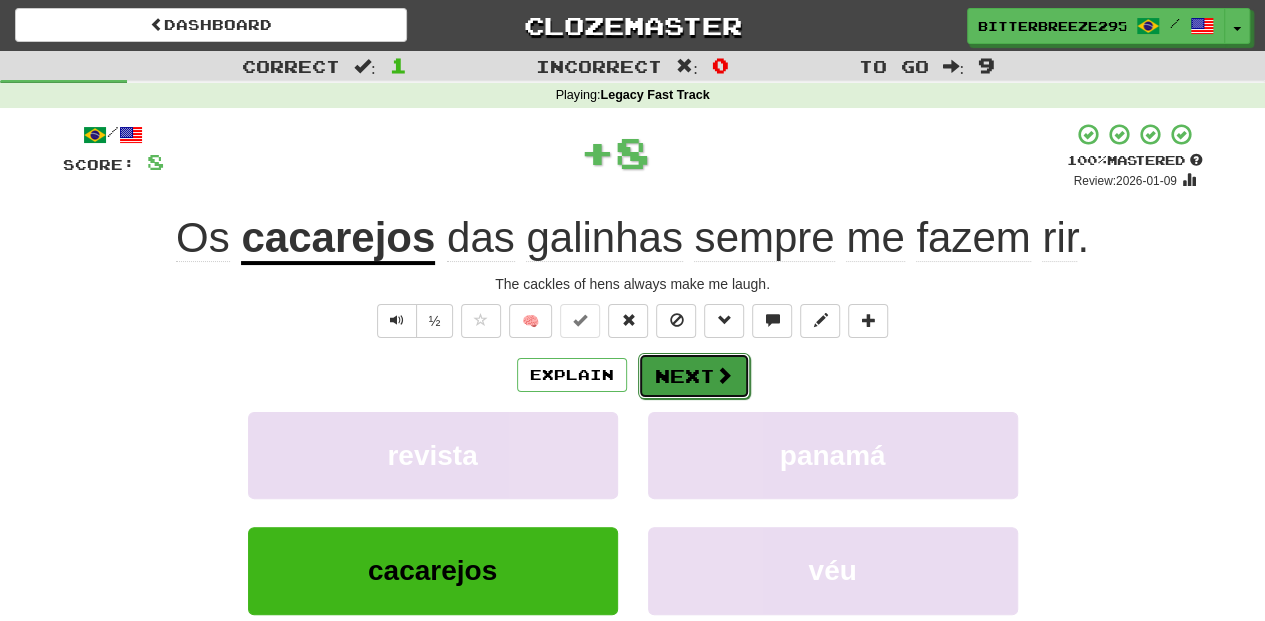 click on "Next" at bounding box center (694, 376) 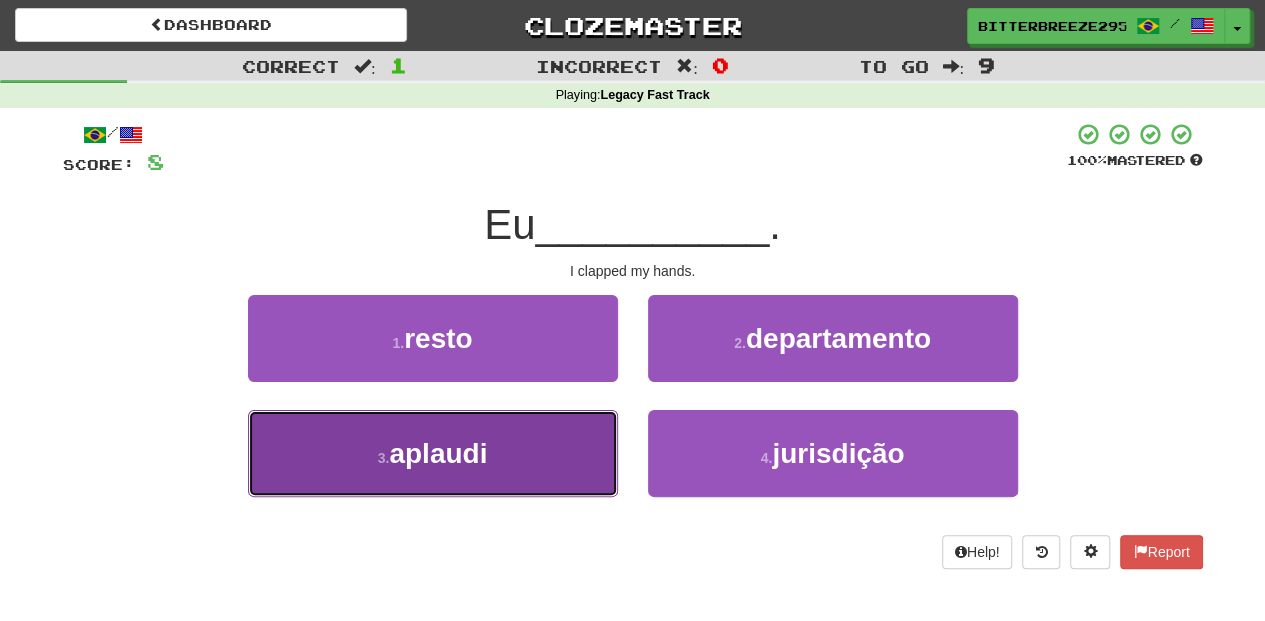 click on "3 .  aplaudi" at bounding box center (433, 453) 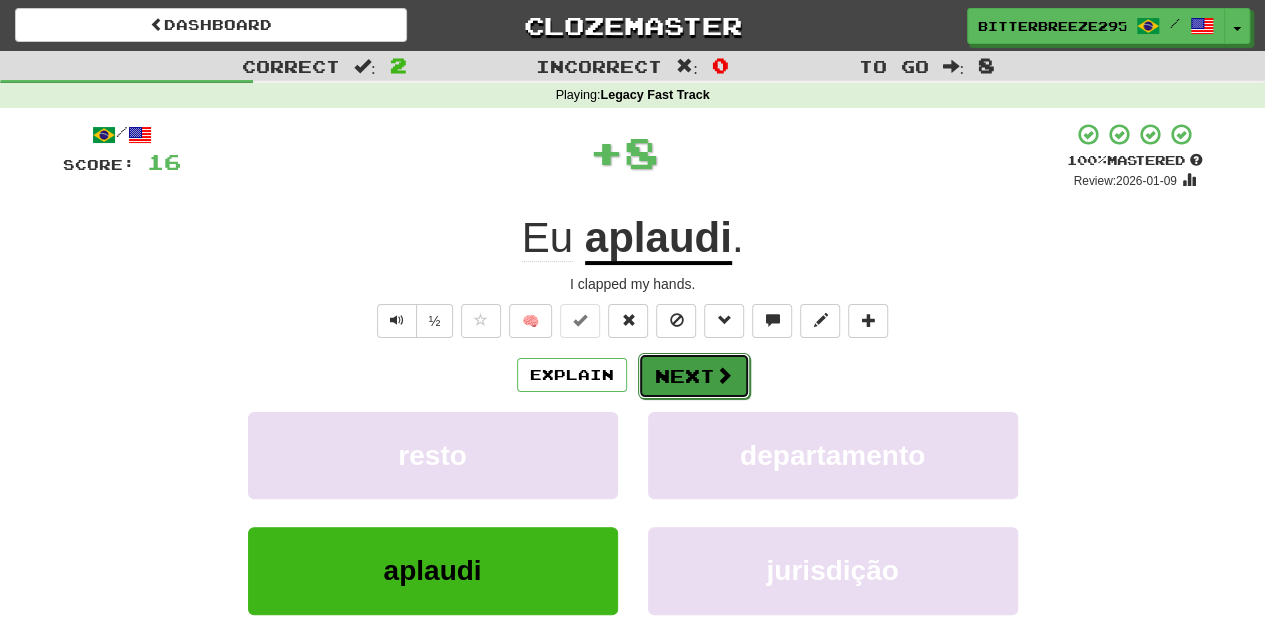 click on "Next" at bounding box center (694, 376) 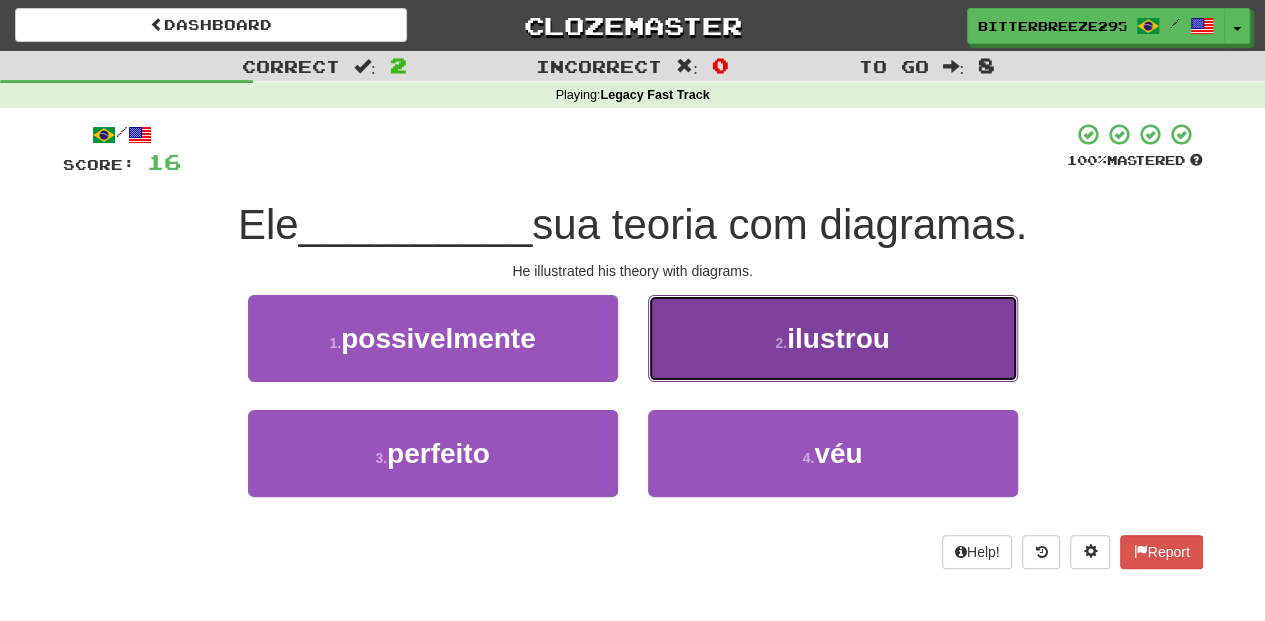 click on "2 .  ilustrou" at bounding box center [833, 338] 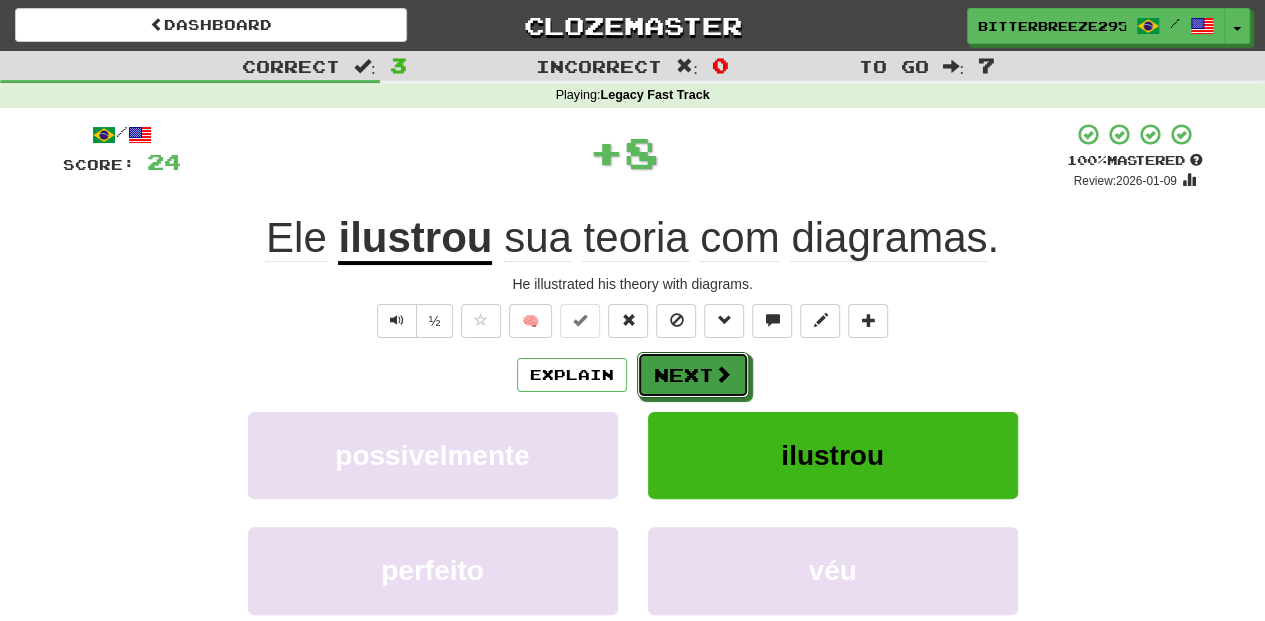 click on "Next" at bounding box center (693, 375) 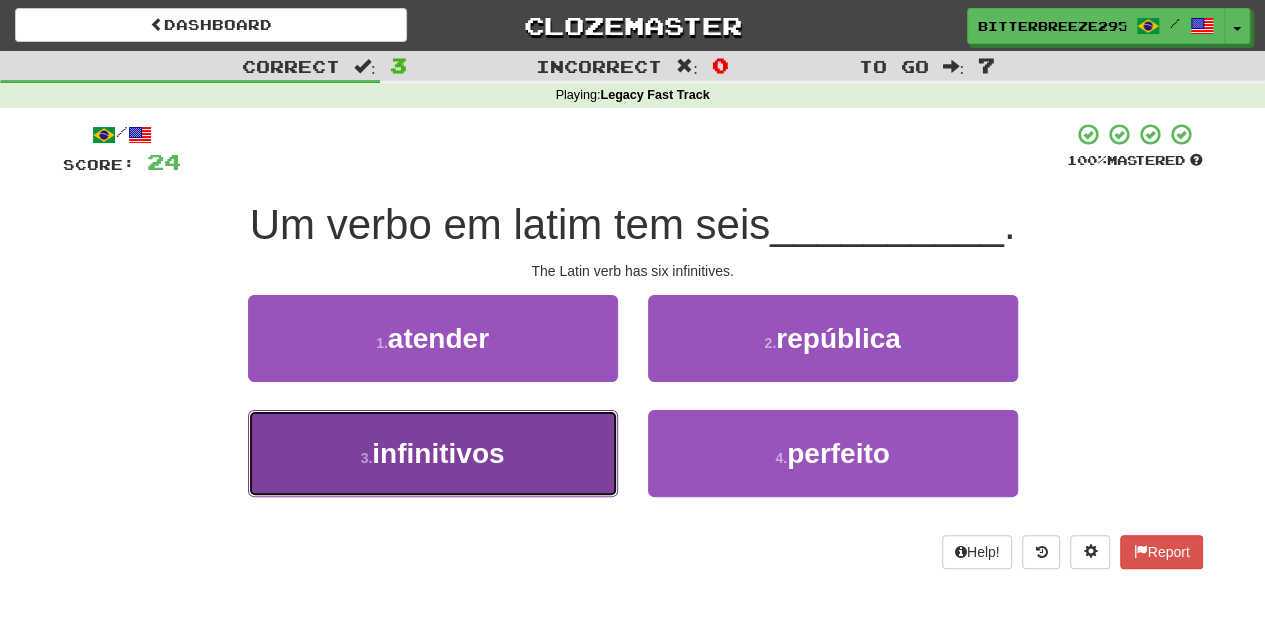 click on "3 .  infinitivos" at bounding box center [433, 453] 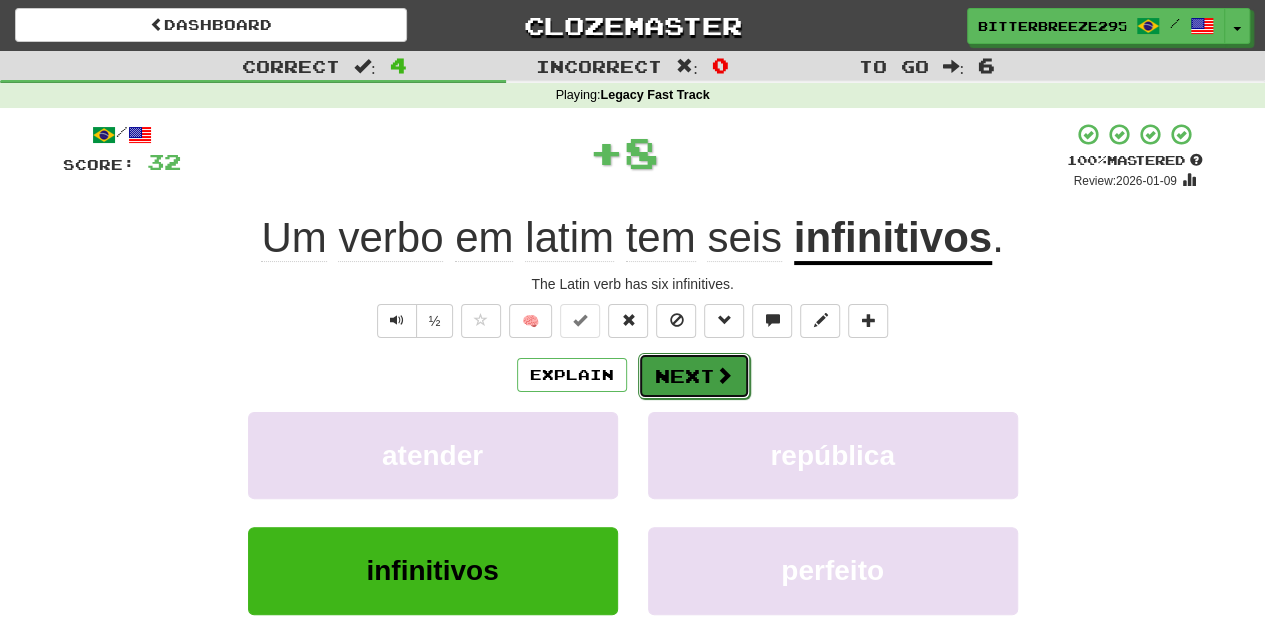 click on "Next" at bounding box center (694, 376) 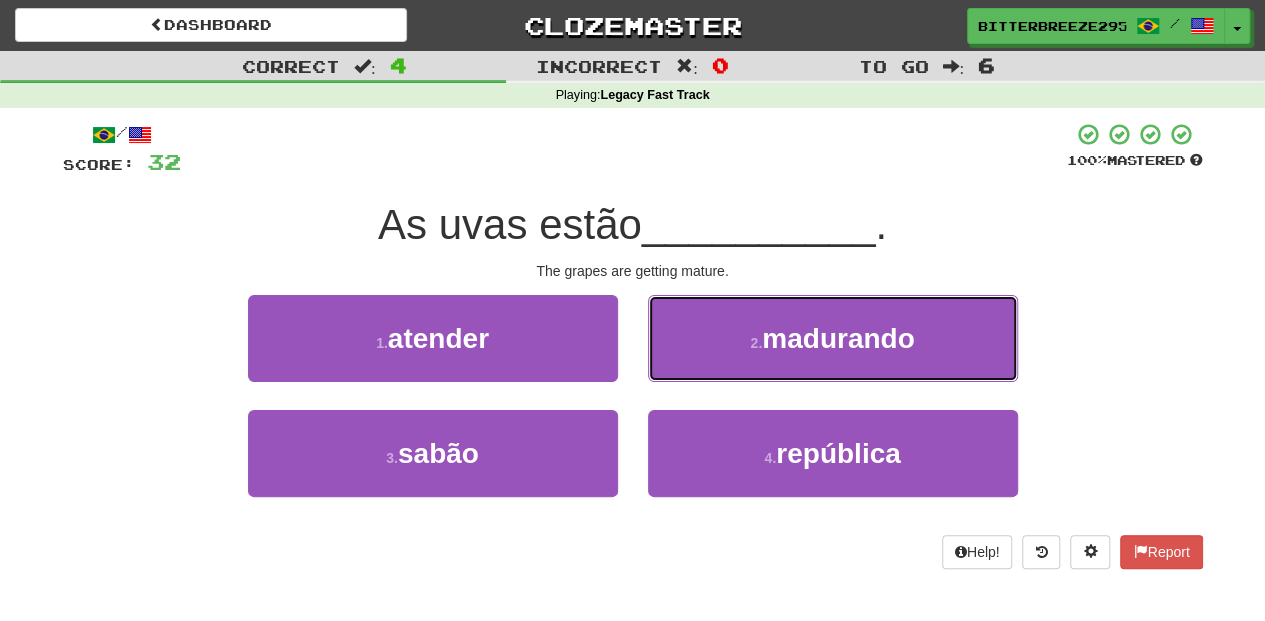click on "2 .  madurando" at bounding box center [833, 338] 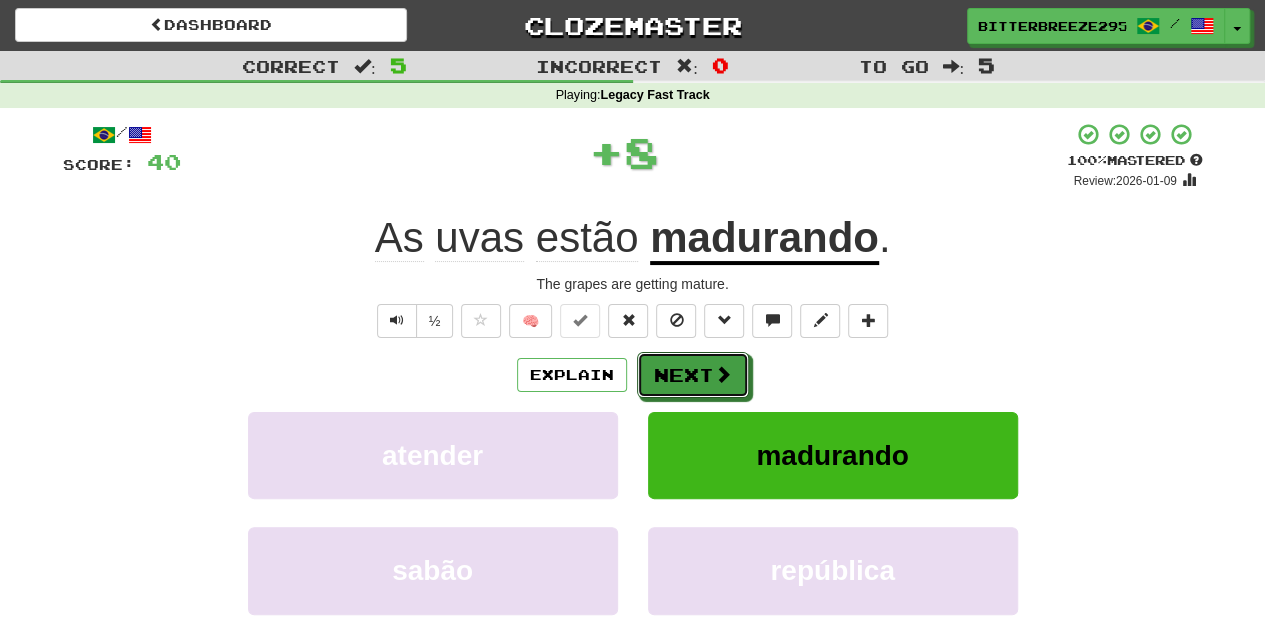 click on "Next" at bounding box center [693, 375] 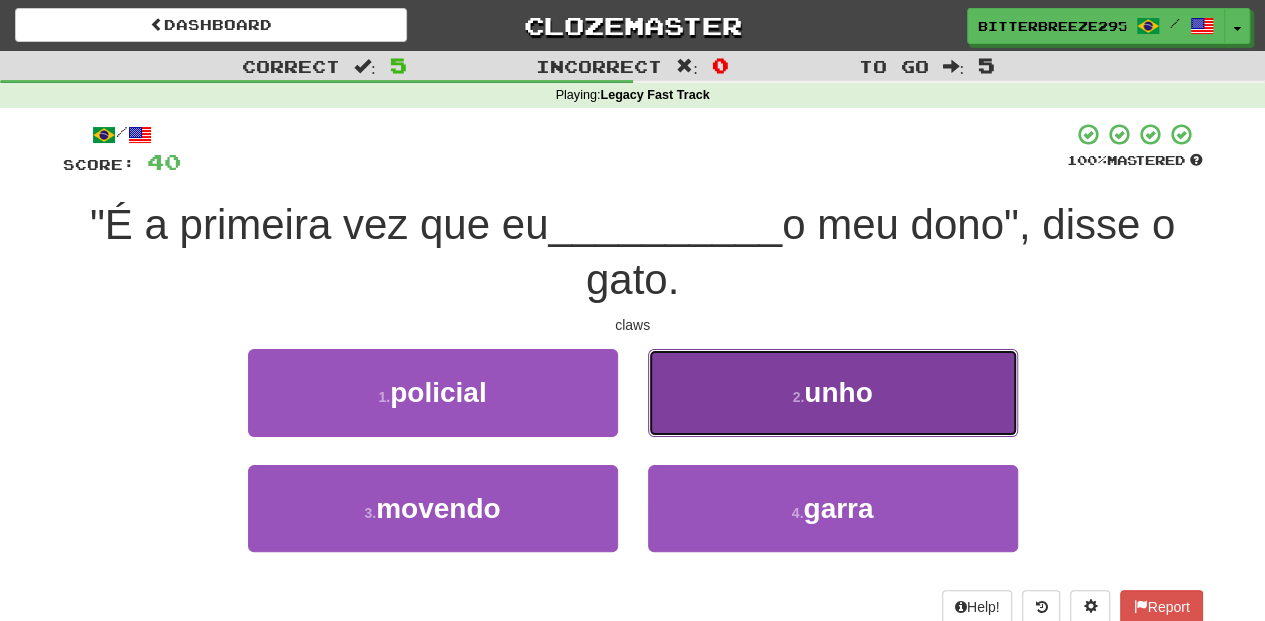 click on "2 .  unho" at bounding box center [833, 392] 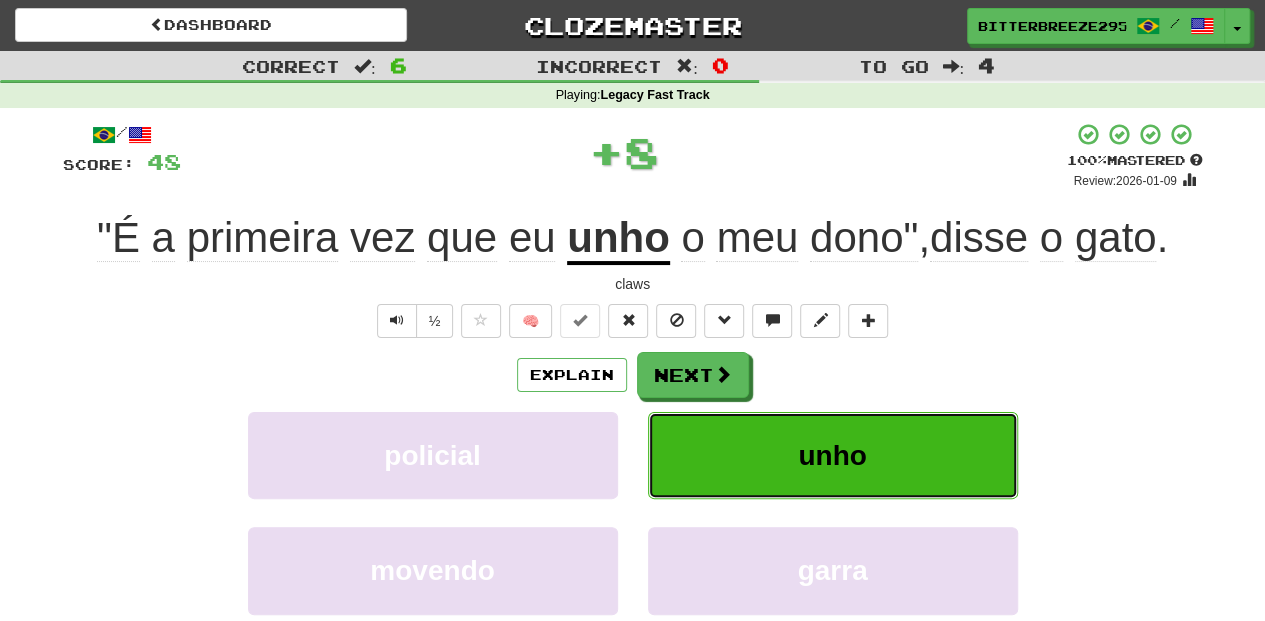 click on "unho" at bounding box center [833, 455] 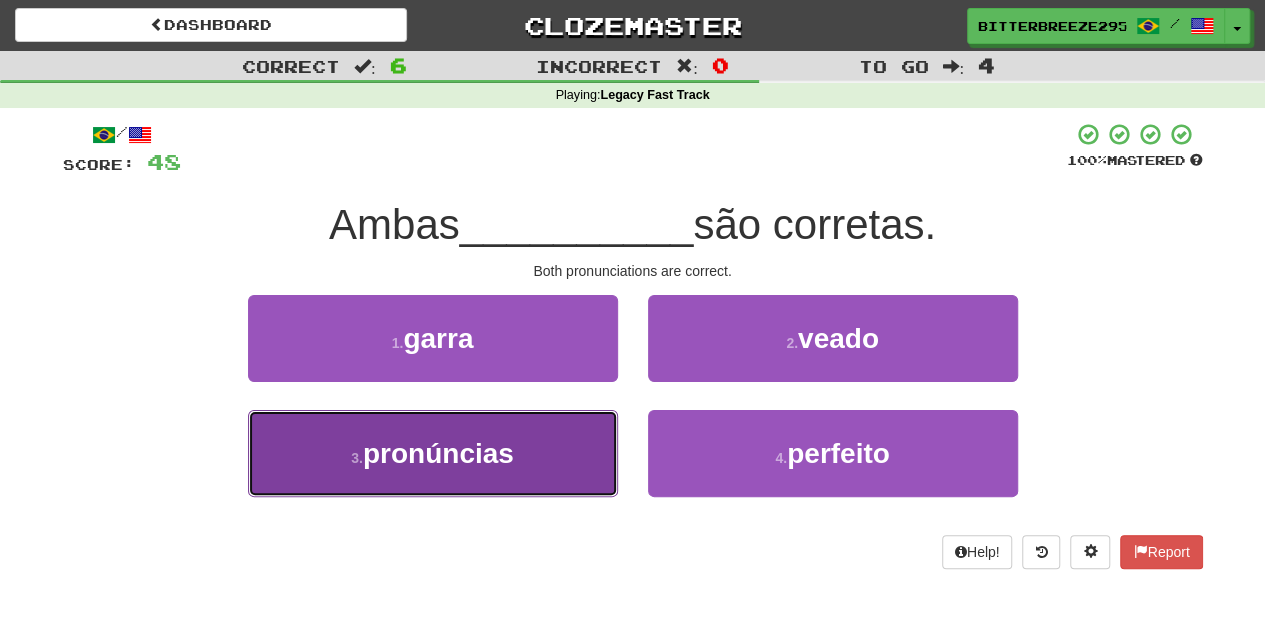 click on "3 .  pronúncias" at bounding box center (433, 453) 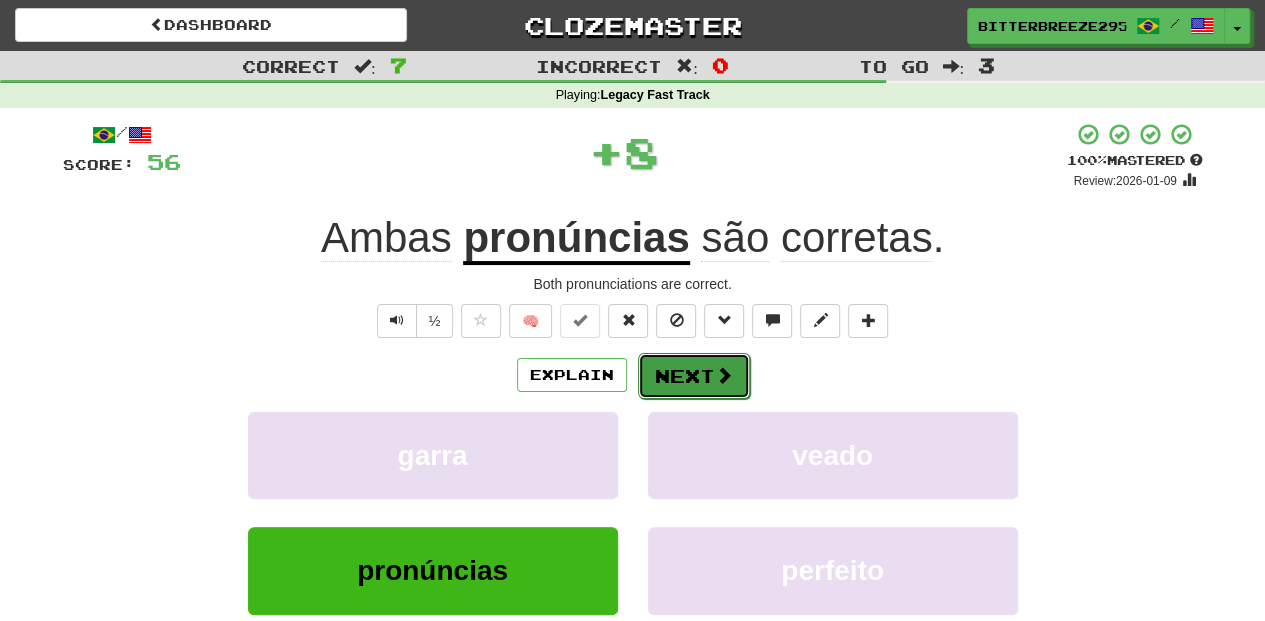 click on "Next" at bounding box center [694, 376] 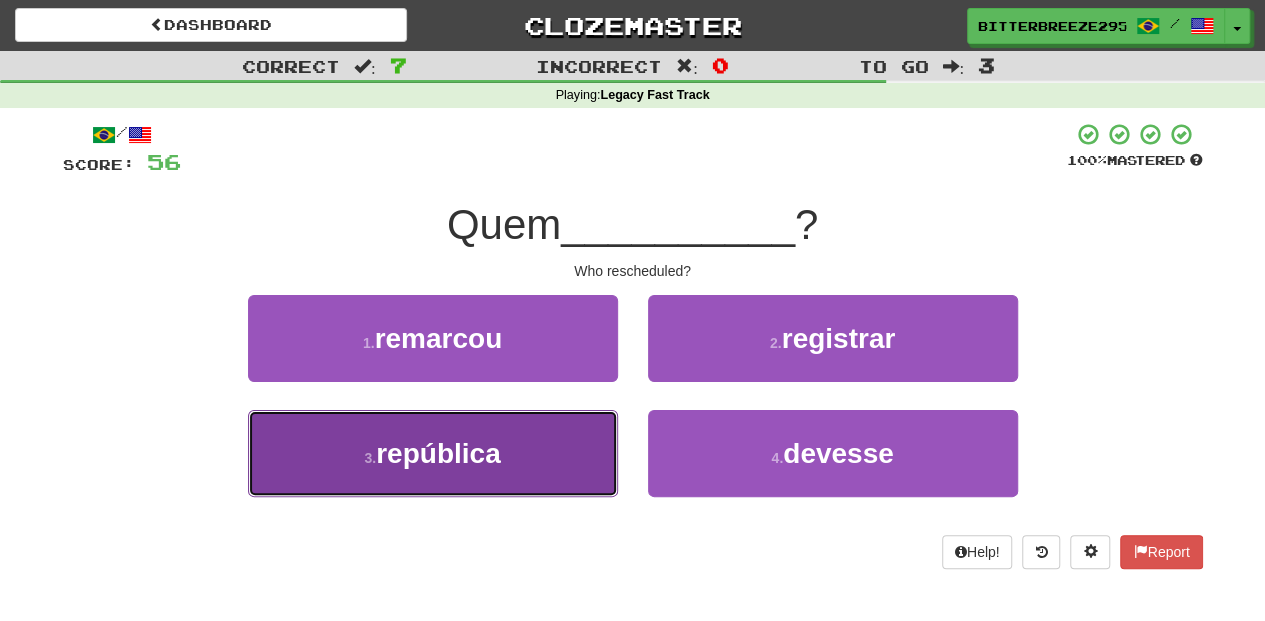 click on "3 .  república" at bounding box center [433, 453] 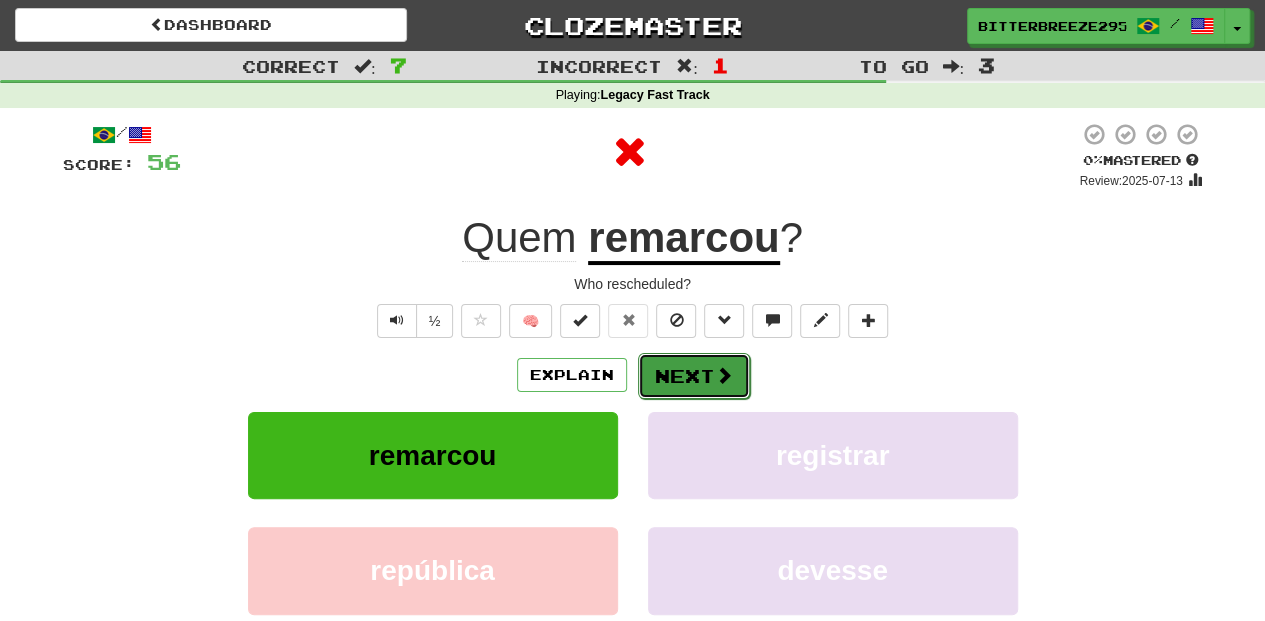 click on "Next" at bounding box center (694, 376) 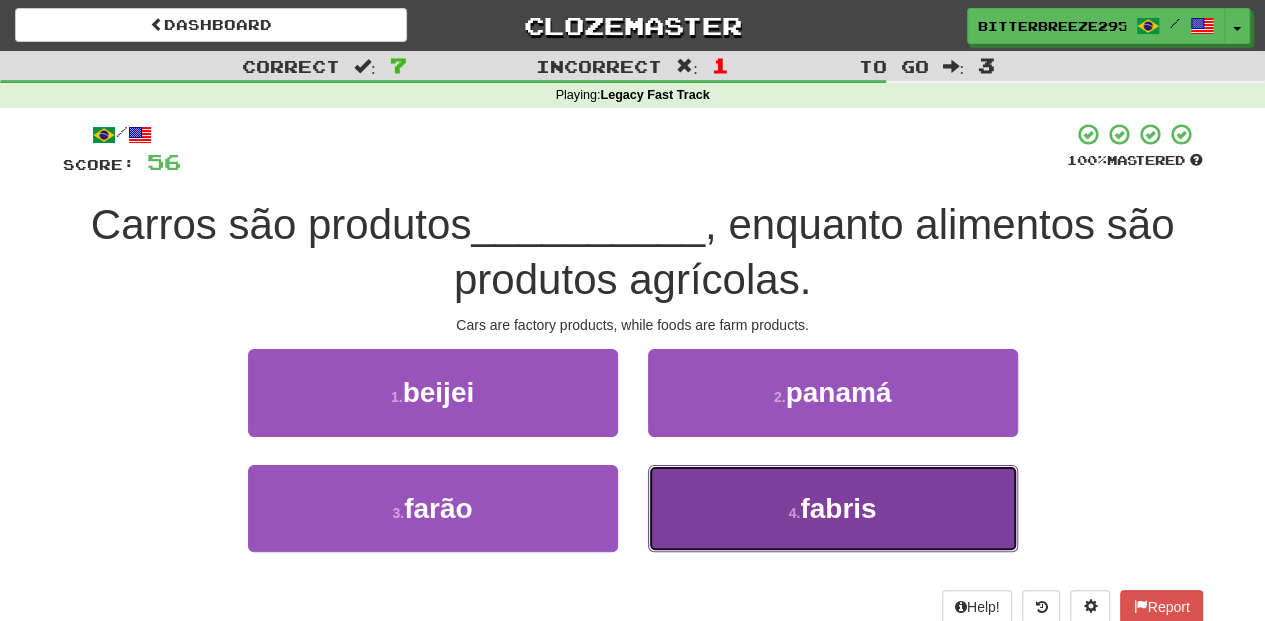 click on "4 .  fabris" at bounding box center (833, 508) 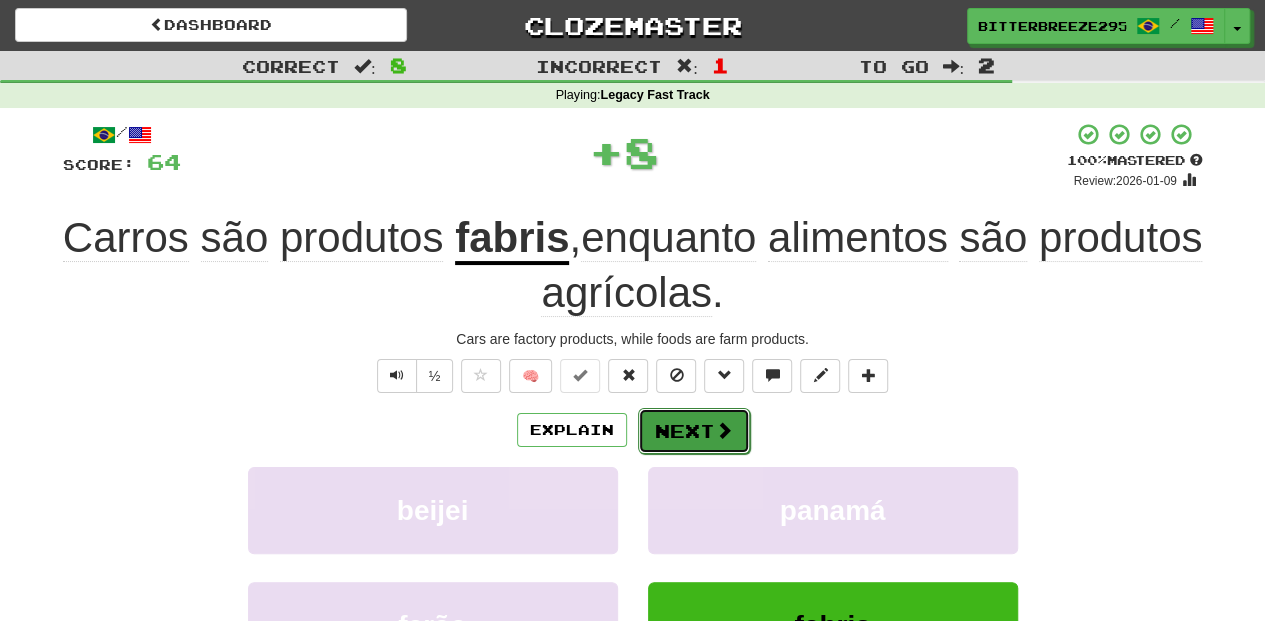 click on "Next" at bounding box center (694, 431) 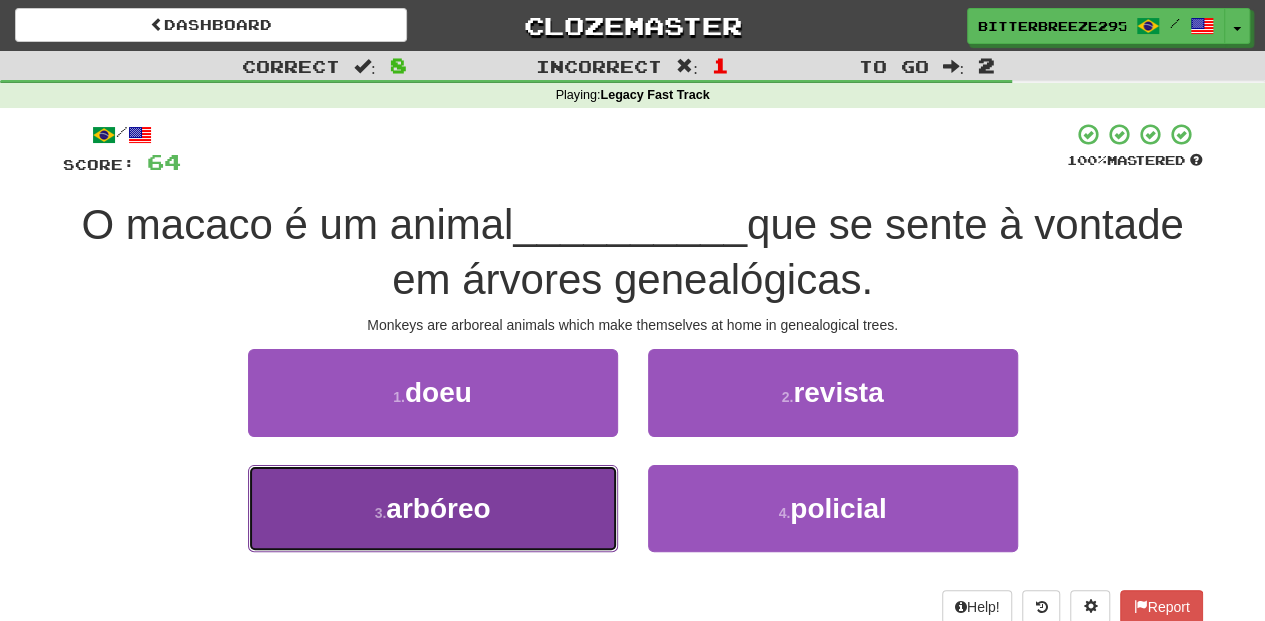click on "arbóreo" at bounding box center [433, 508] 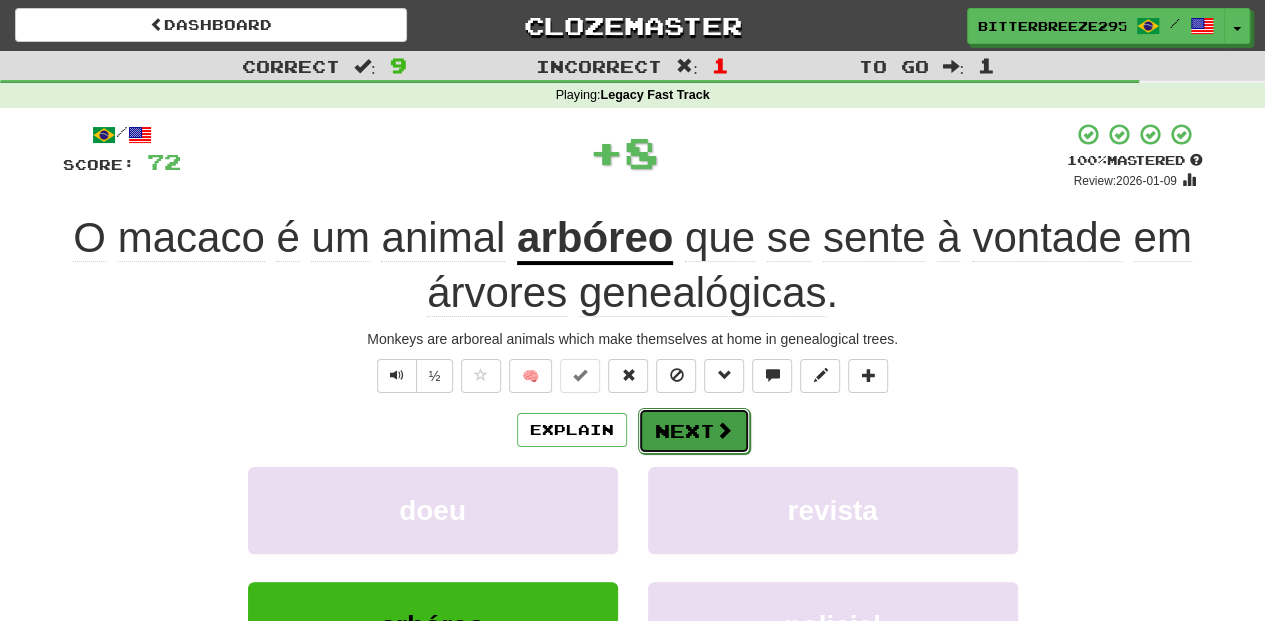 click on "Next" at bounding box center [694, 431] 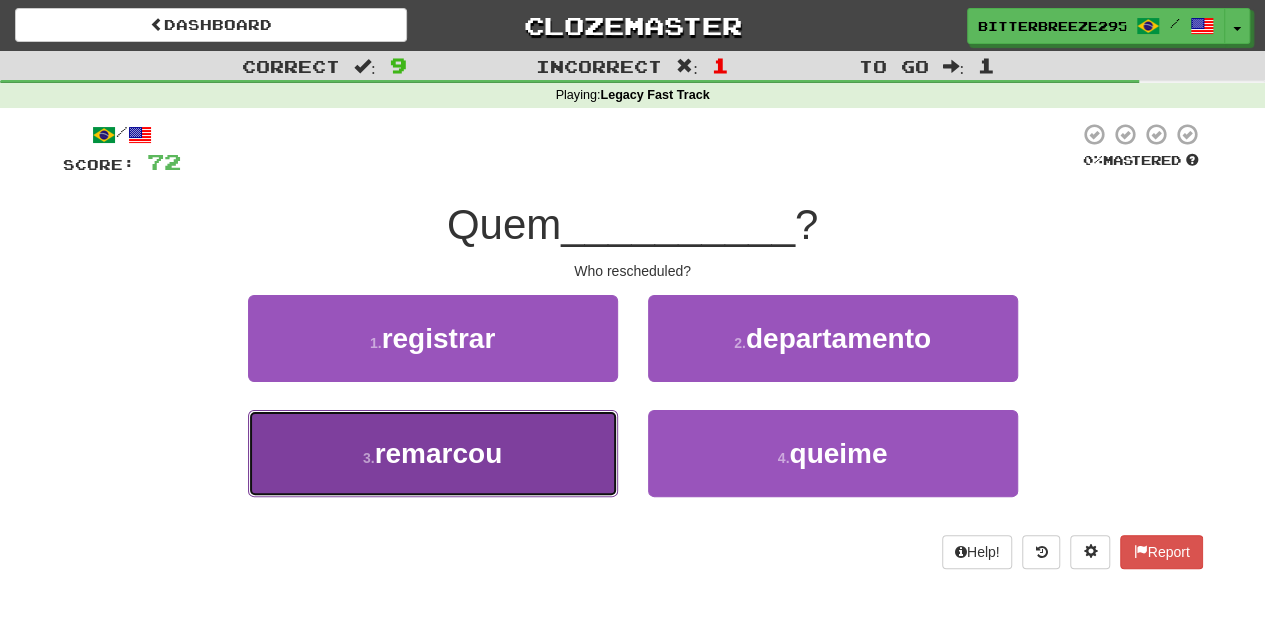 click on "3 .  remarcou" at bounding box center [433, 453] 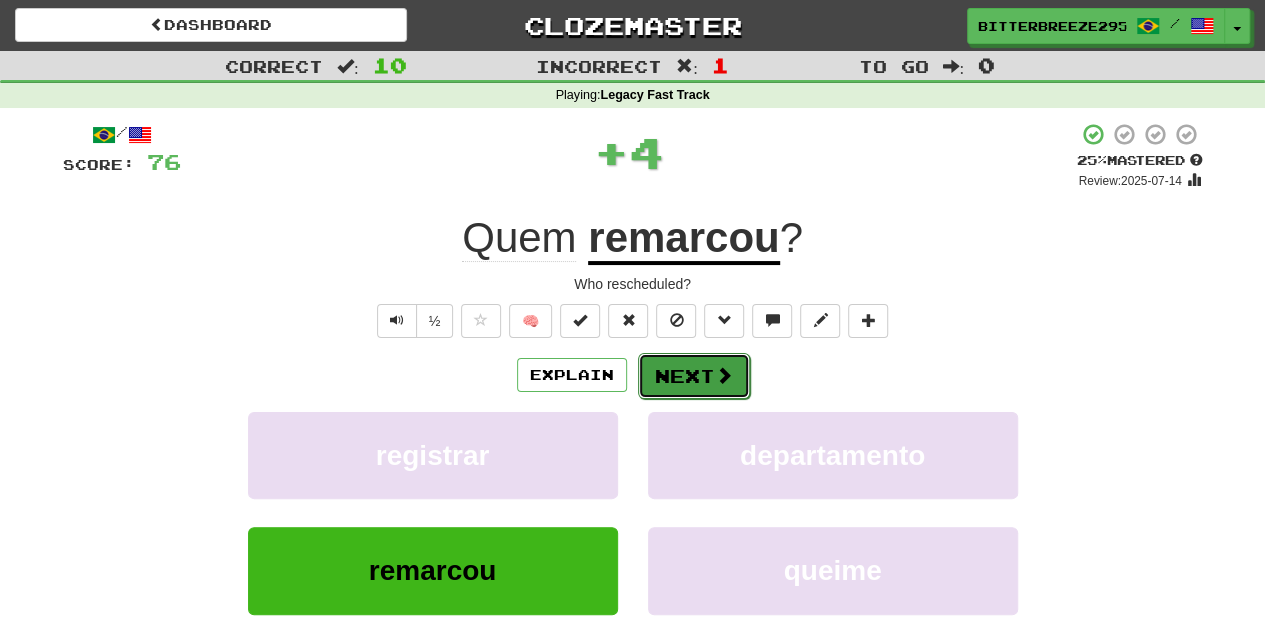 click on "Next" at bounding box center (694, 376) 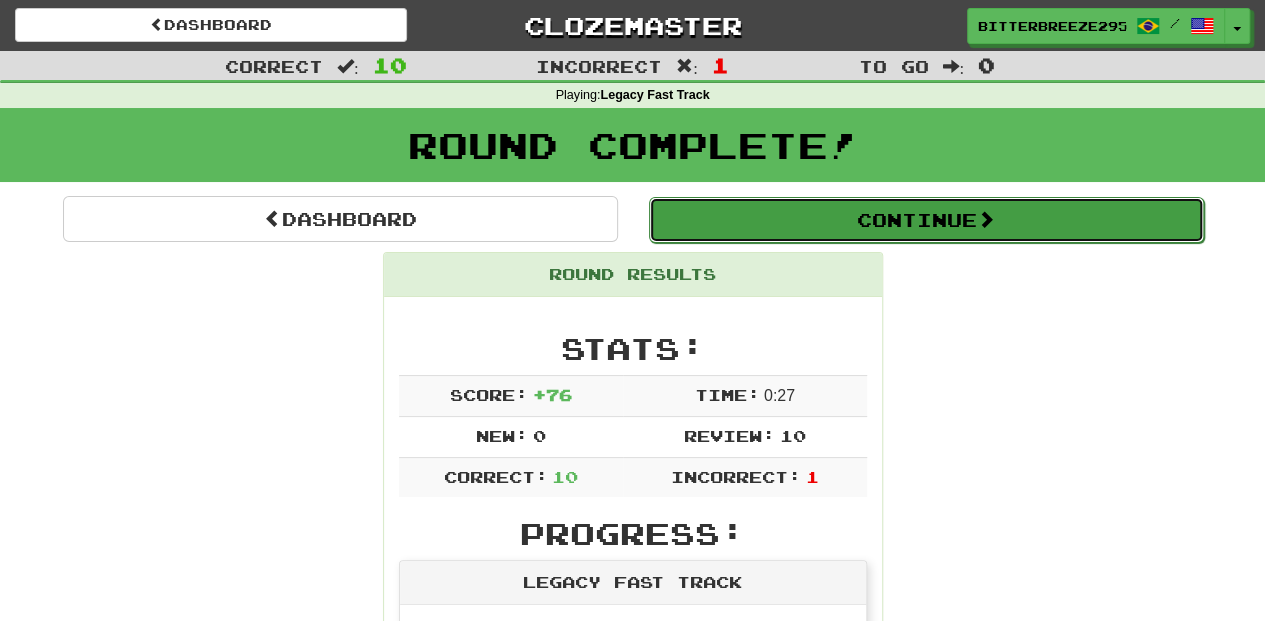 click on "Continue" at bounding box center [926, 220] 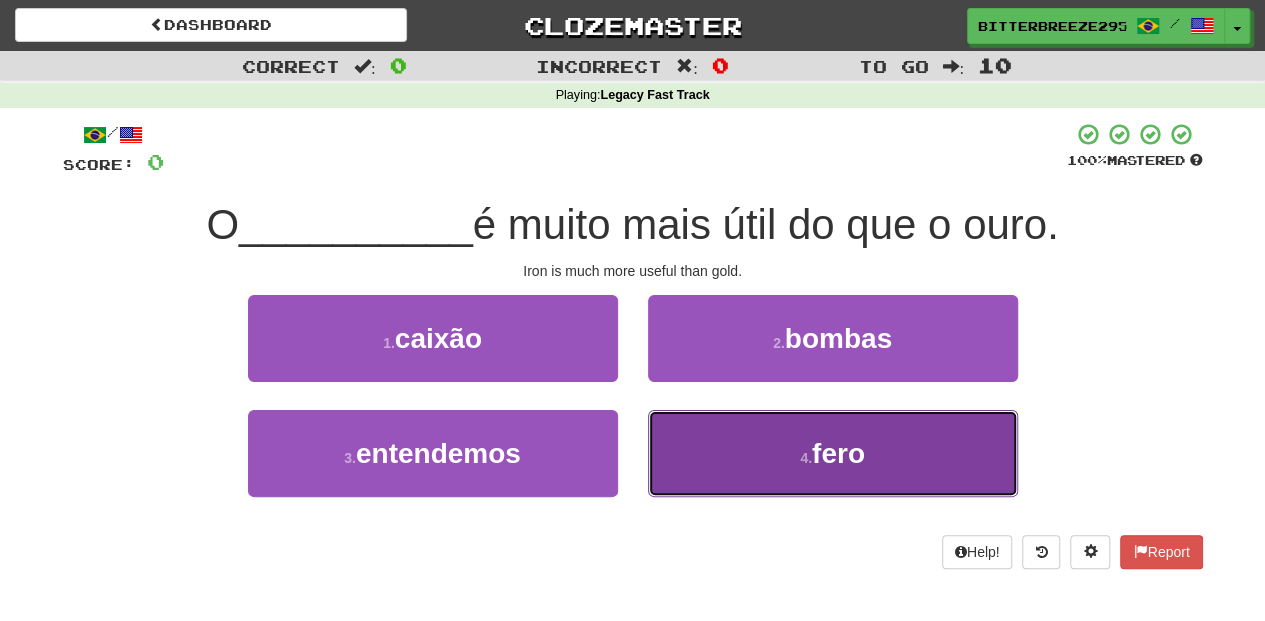 click on "4 .  fero" at bounding box center (833, 453) 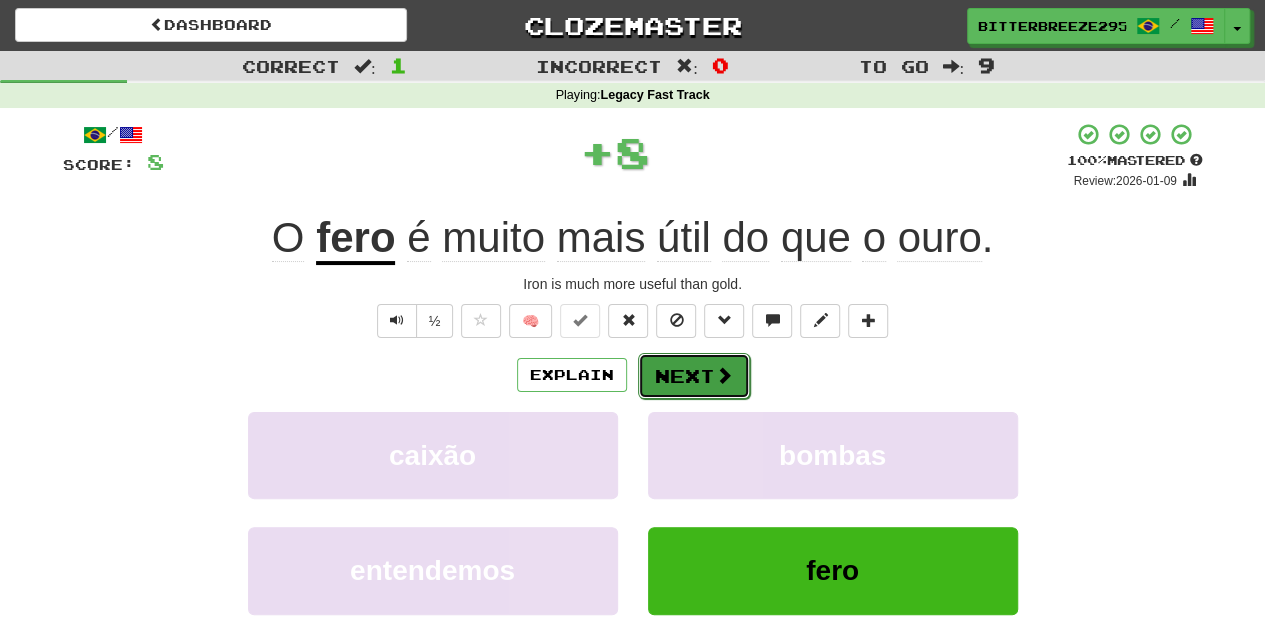 click on "Next" at bounding box center (694, 376) 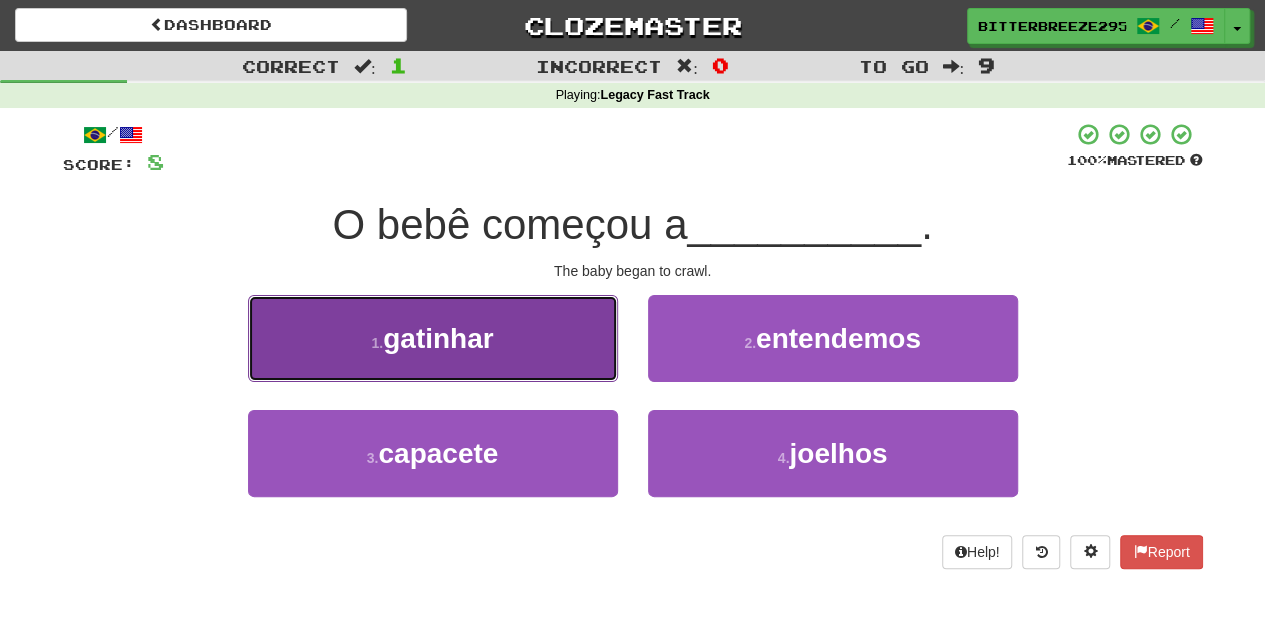 click on "1 .  gatinhar" at bounding box center [433, 338] 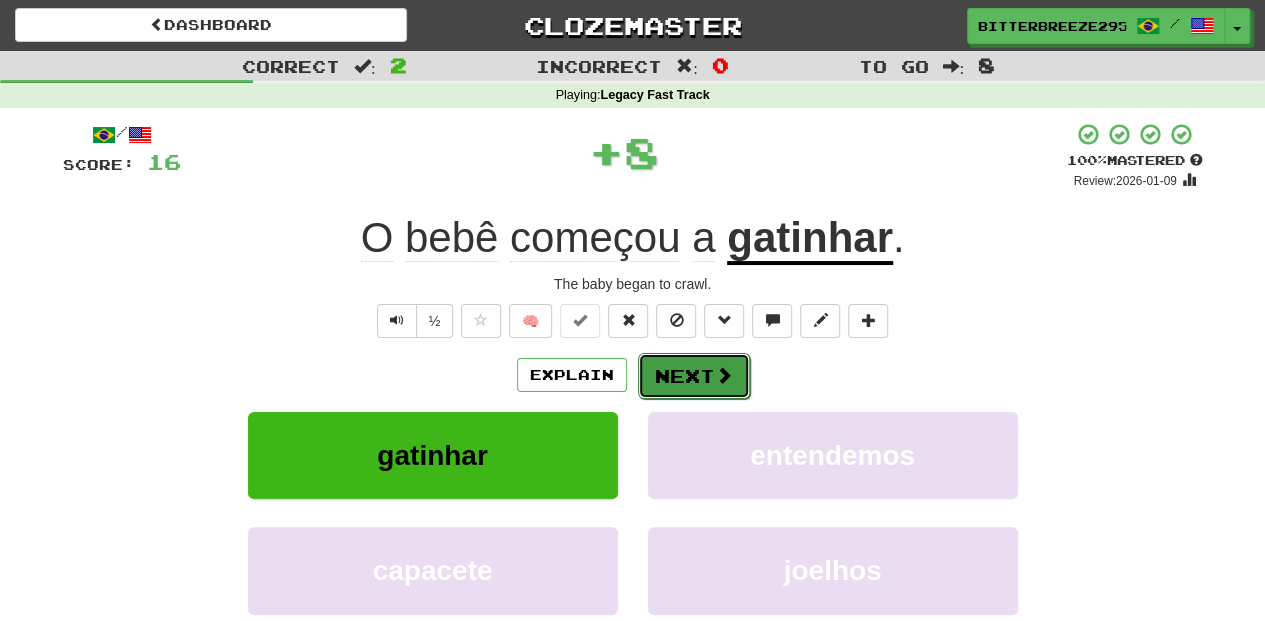click on "Next" at bounding box center [694, 376] 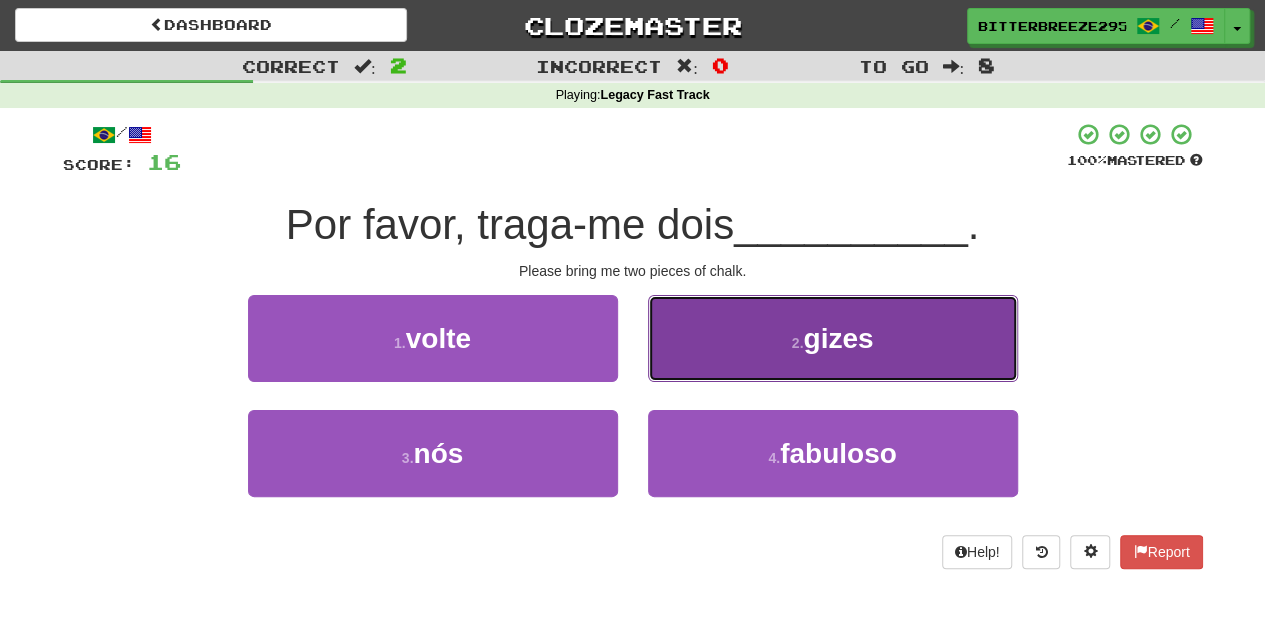click on "2 .  gizes" at bounding box center (833, 338) 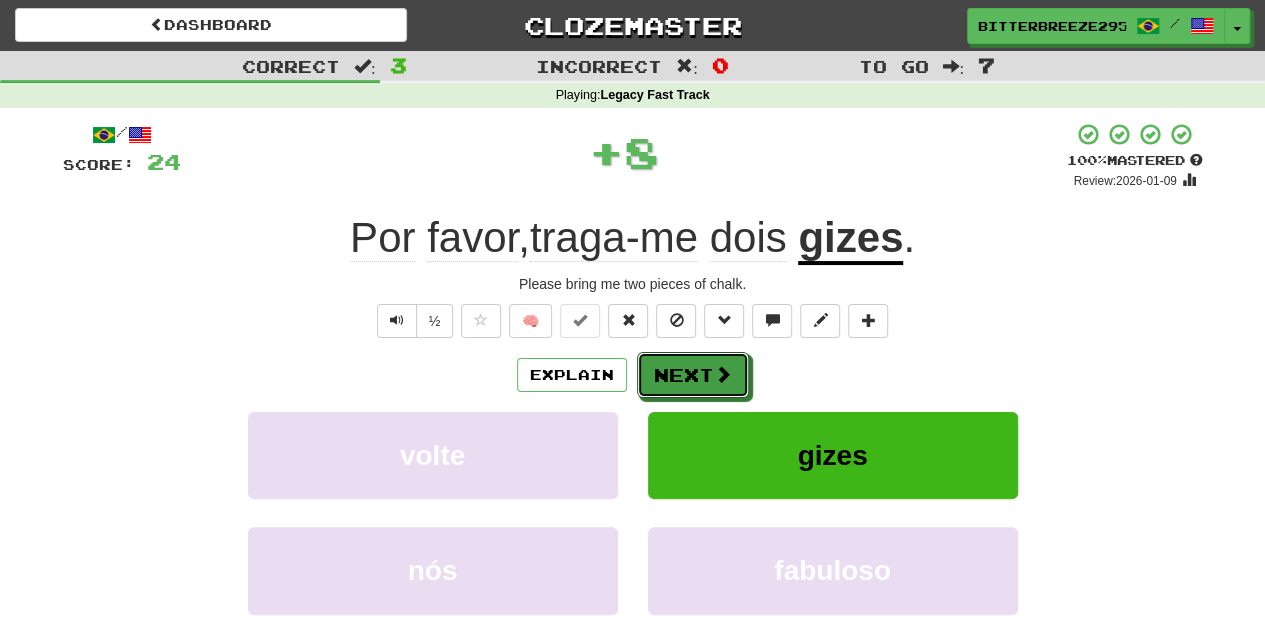 click on "Next" at bounding box center (693, 375) 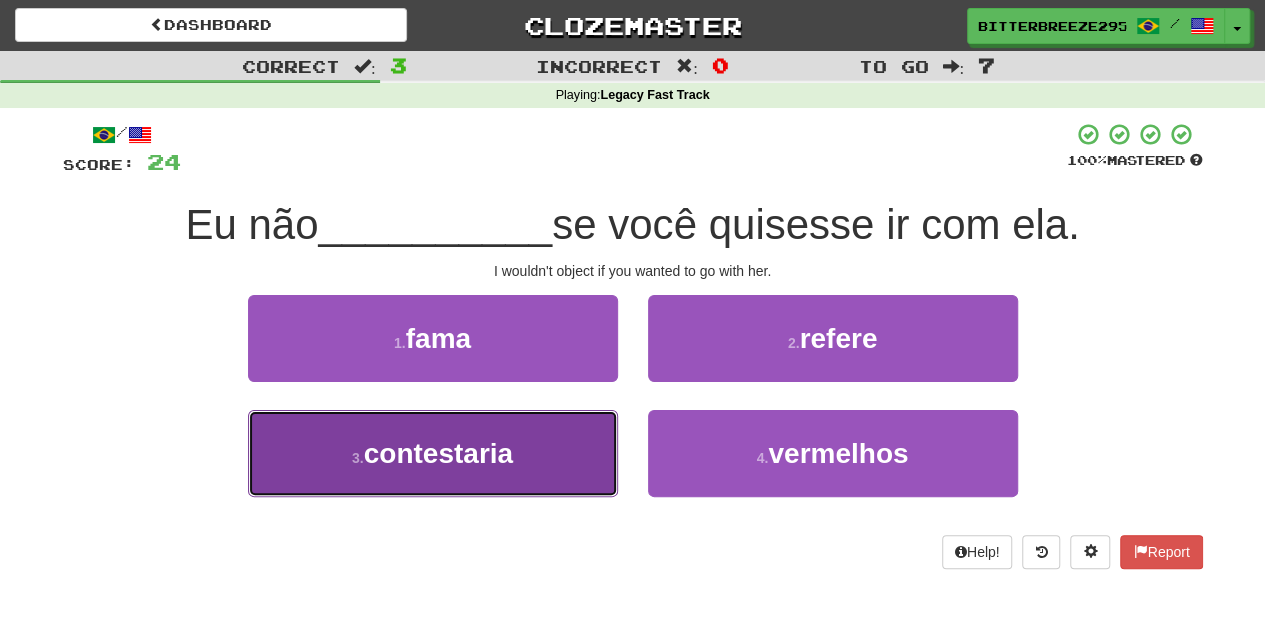 click on "3 .  contestaria" at bounding box center (433, 453) 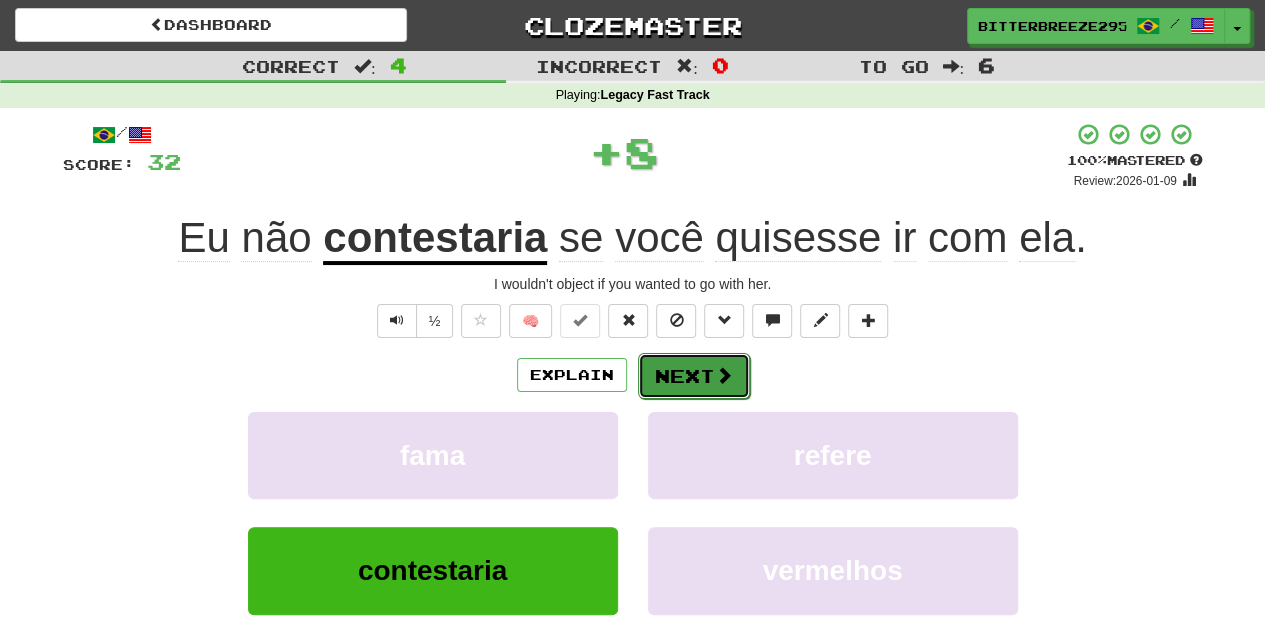 click on "Next" at bounding box center [694, 376] 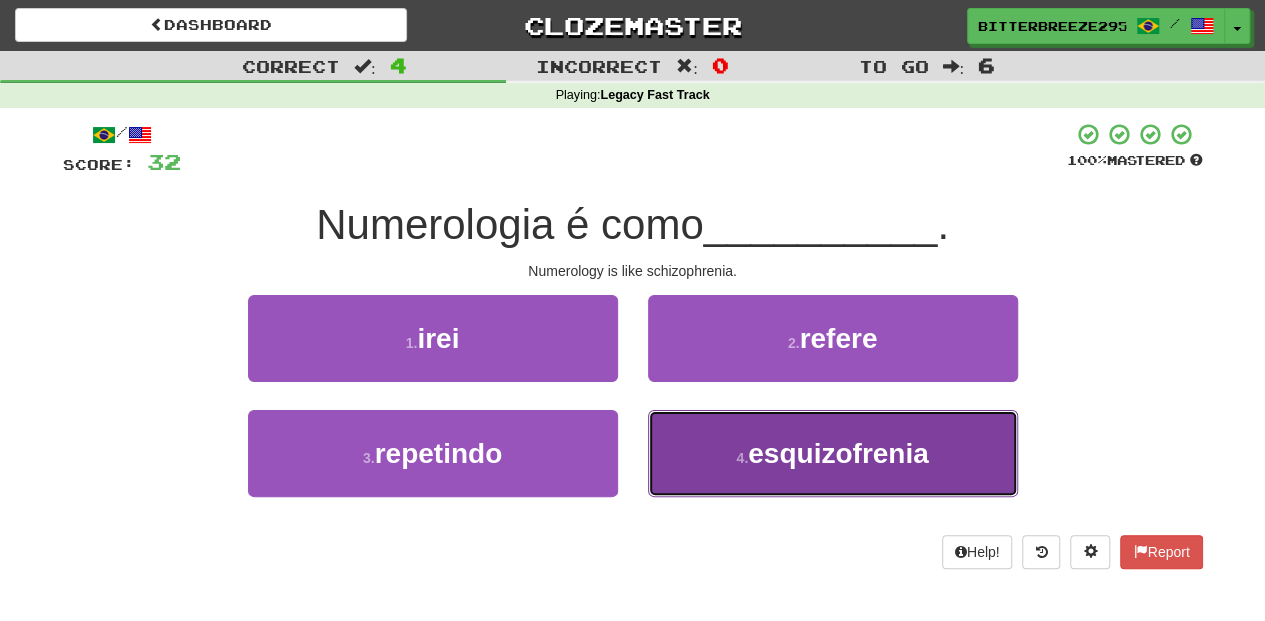 click on "4 .  esquizofrenia" at bounding box center (833, 453) 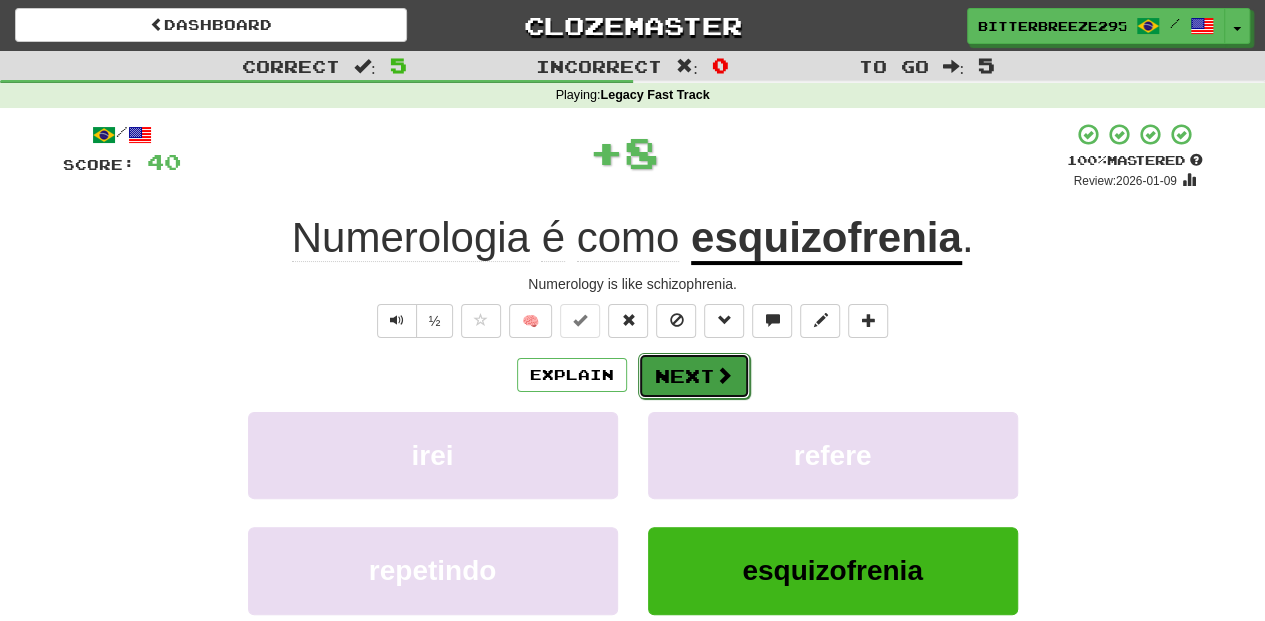 click on "Next" at bounding box center [694, 376] 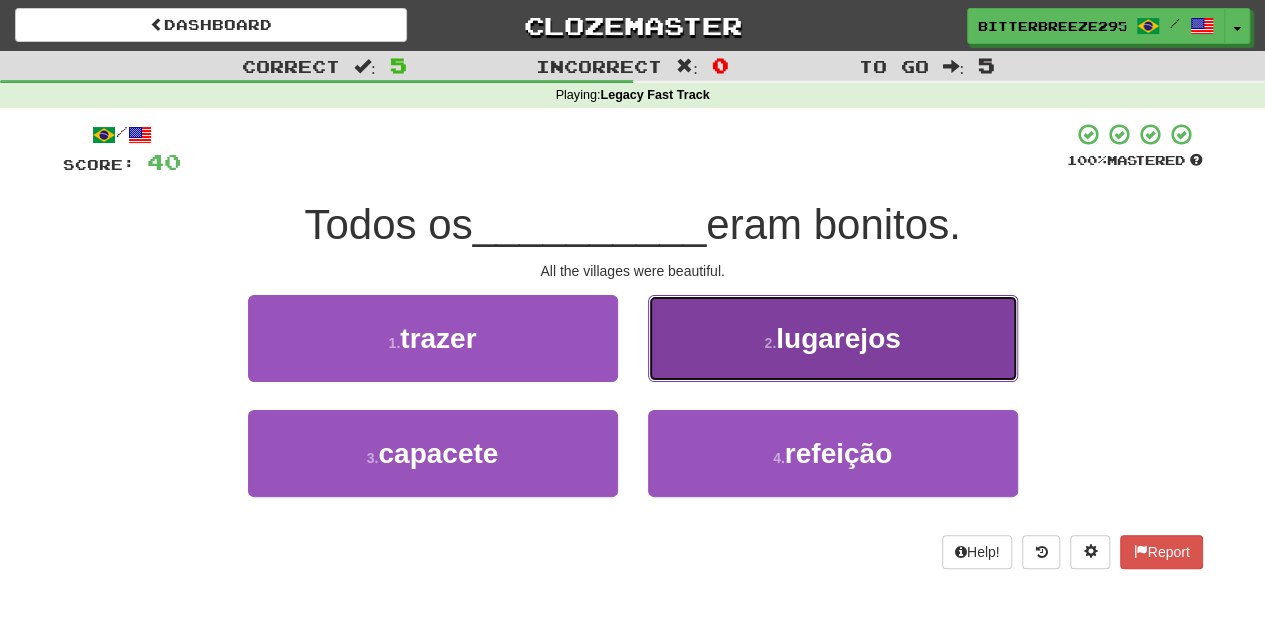 click on "2 .  lugarejos" at bounding box center [833, 338] 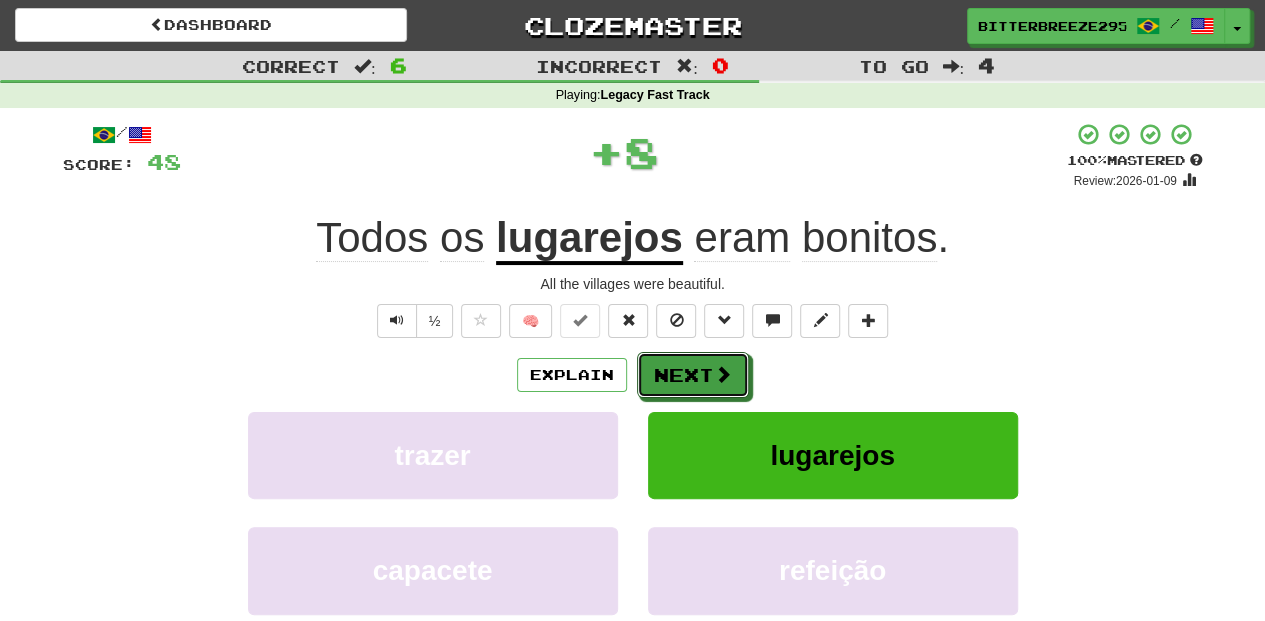 click on "Next" at bounding box center [693, 375] 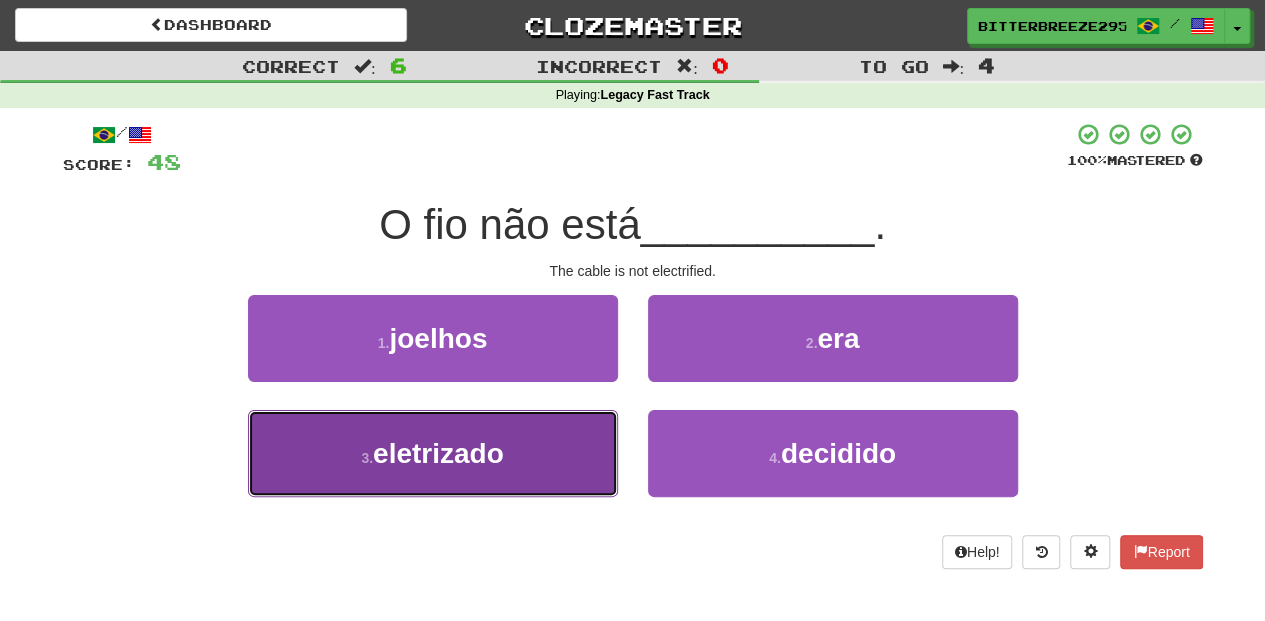 click on "3 .  eletrizado" at bounding box center (433, 453) 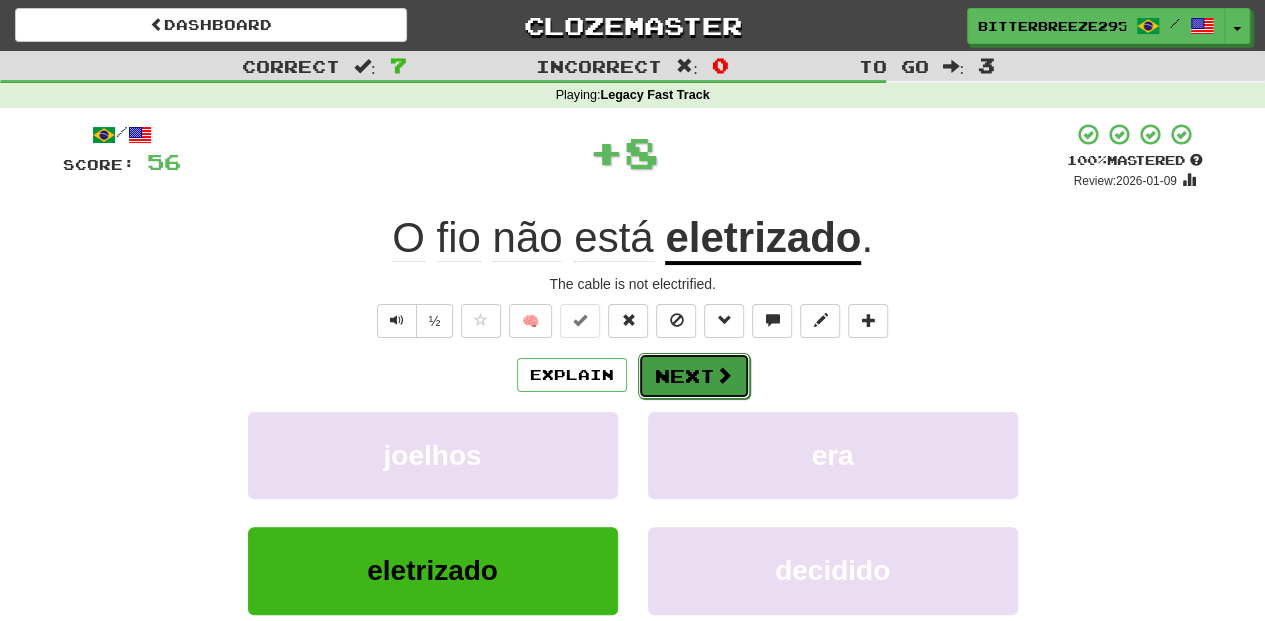 click on "Next" at bounding box center (694, 376) 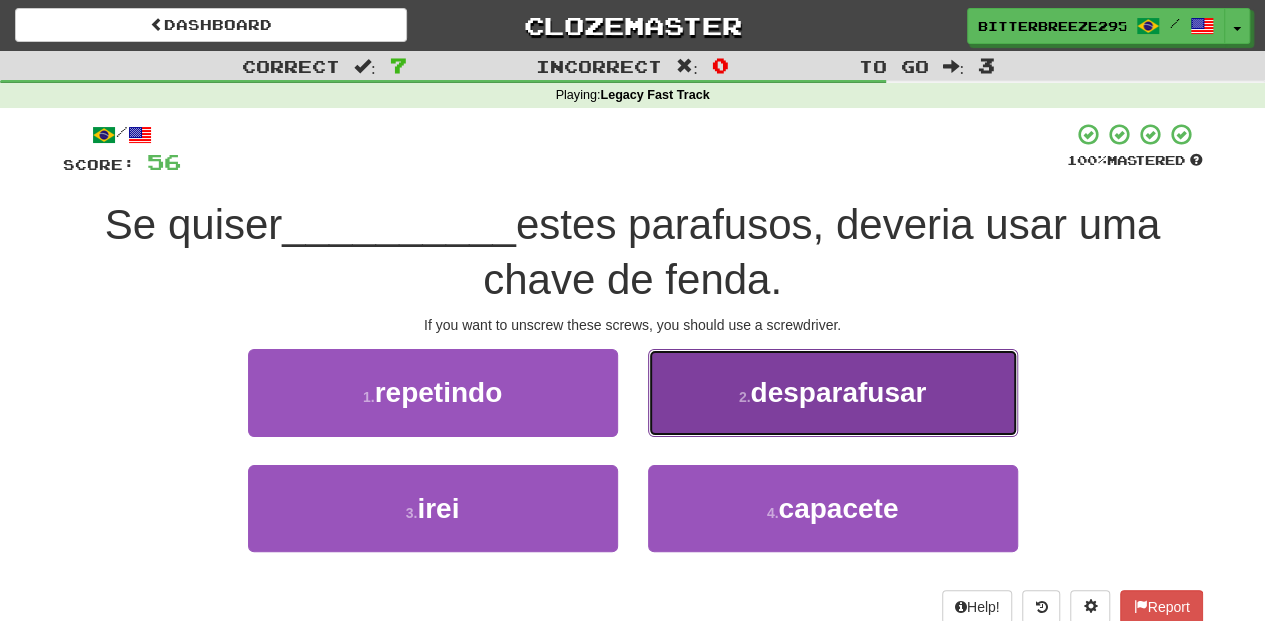 click on "2 .  desparafusar" at bounding box center [833, 392] 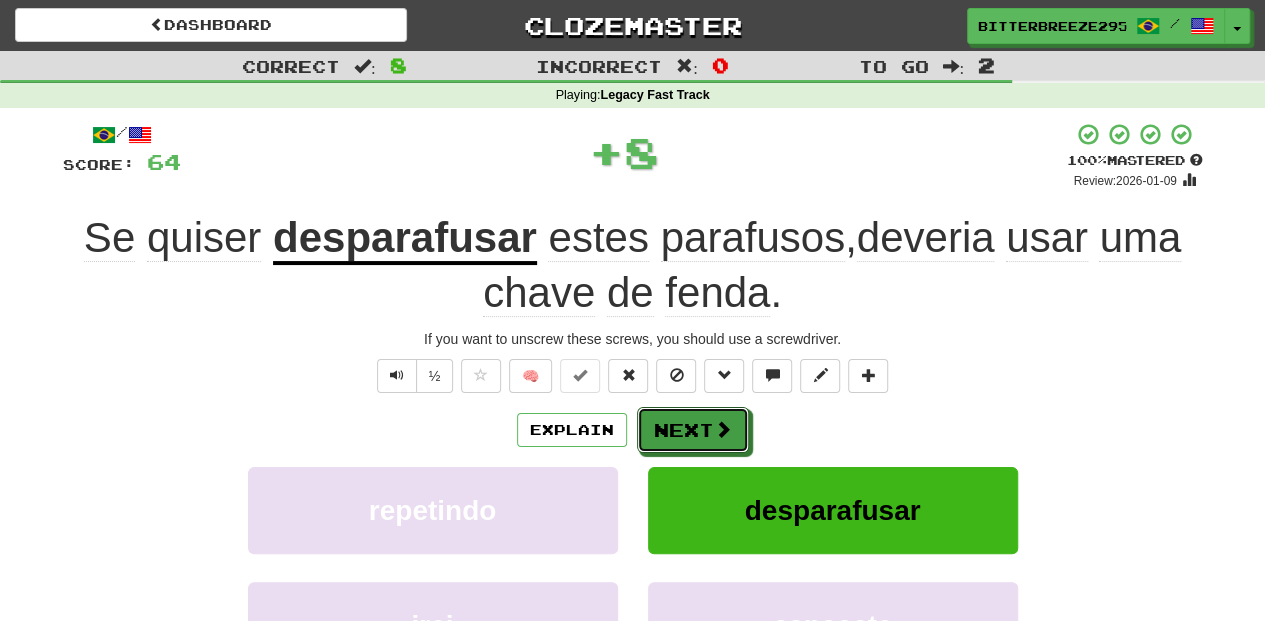 click on "Next" at bounding box center [693, 430] 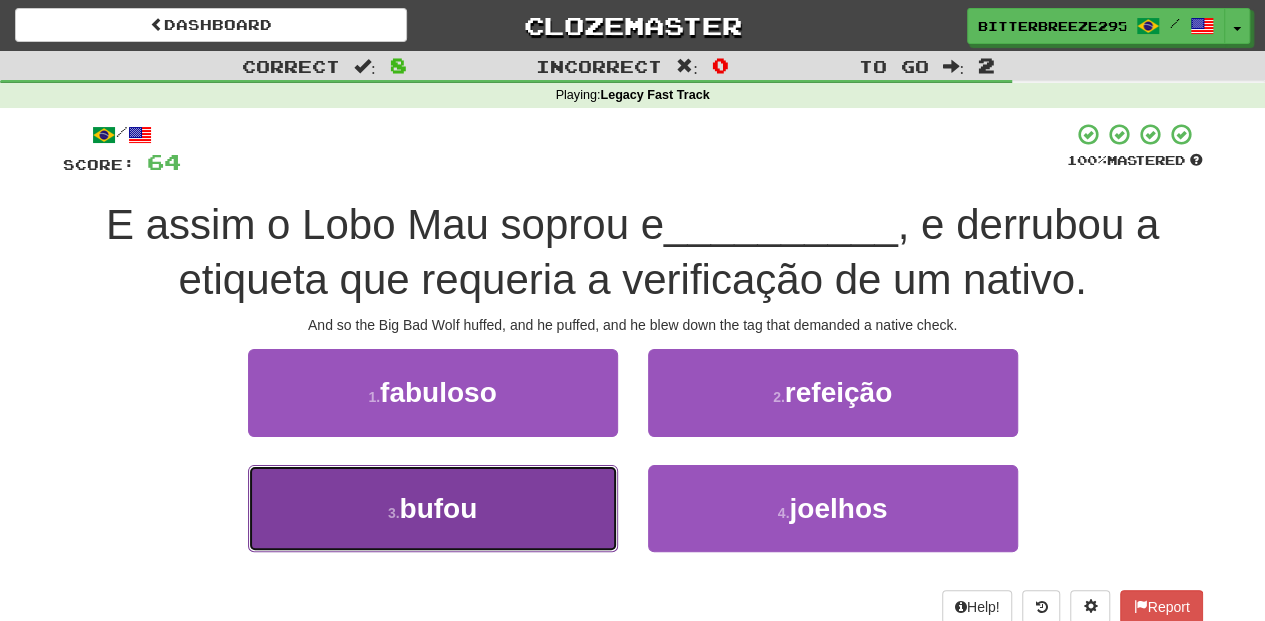 click on "3 .  bufou" at bounding box center [433, 508] 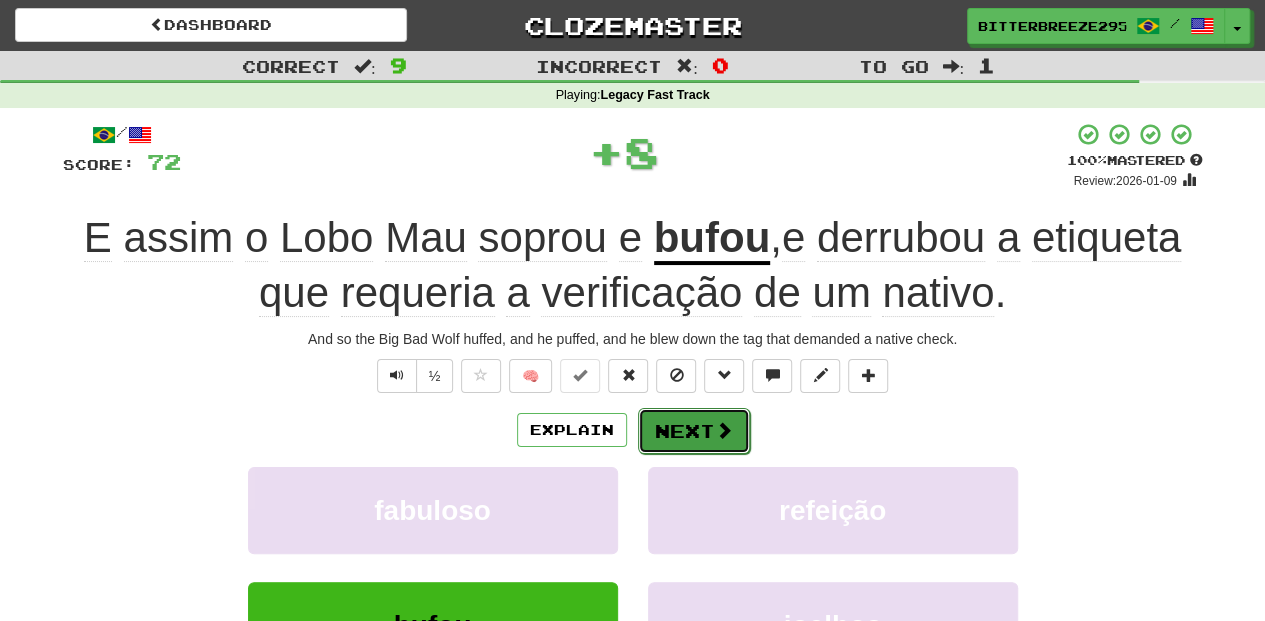 click on "Next" at bounding box center [694, 431] 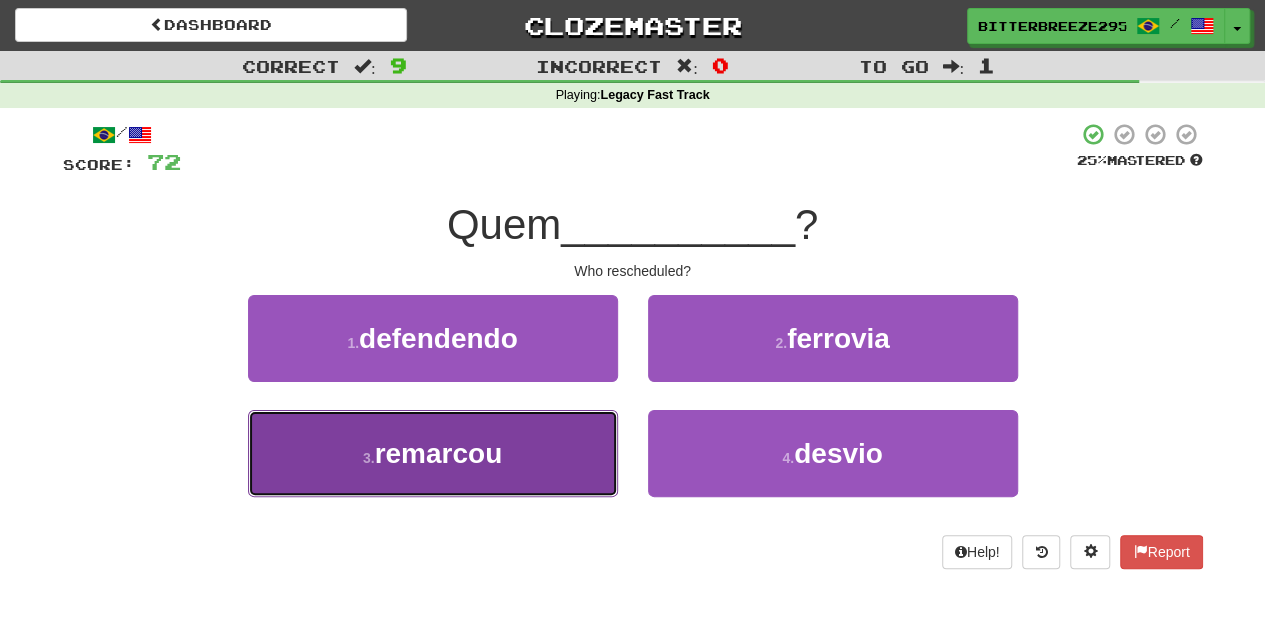 click on "3 .  remarcou" at bounding box center (433, 453) 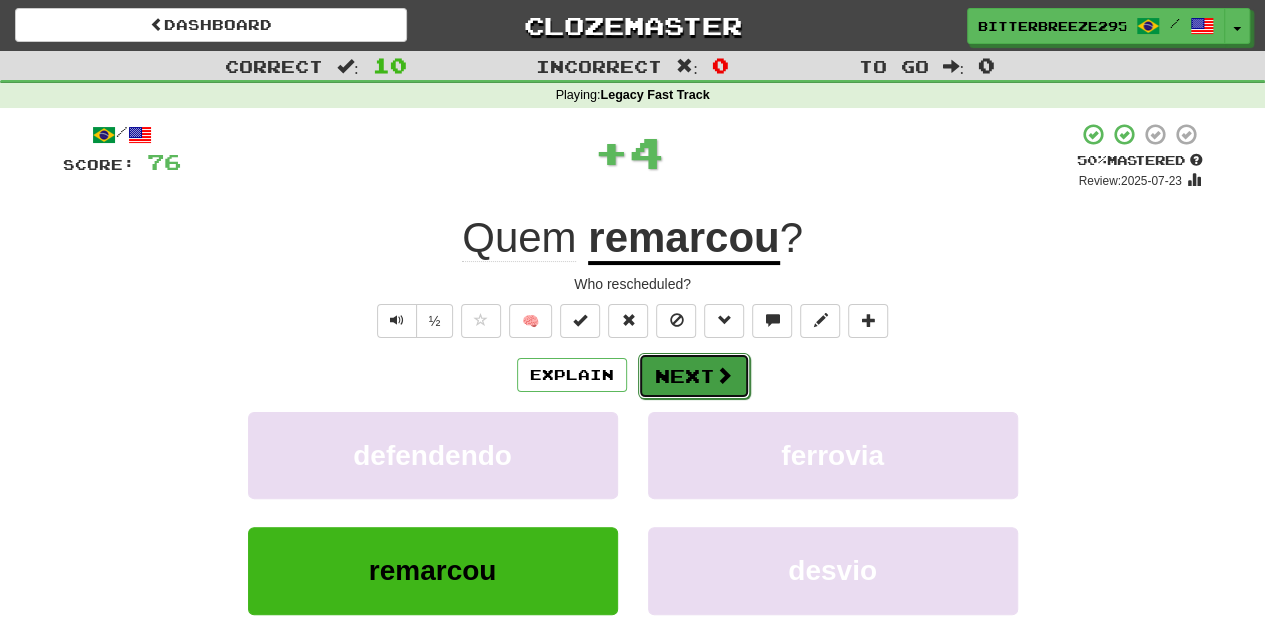 click on "Next" at bounding box center (694, 376) 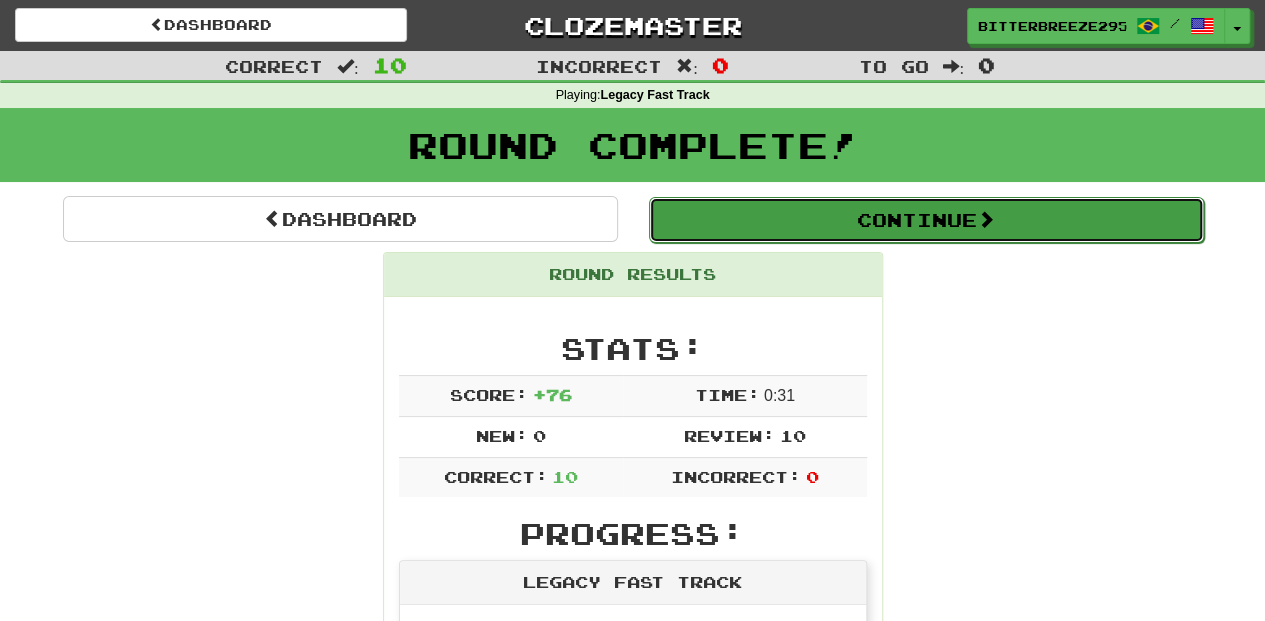 click on "Continue" at bounding box center [926, 220] 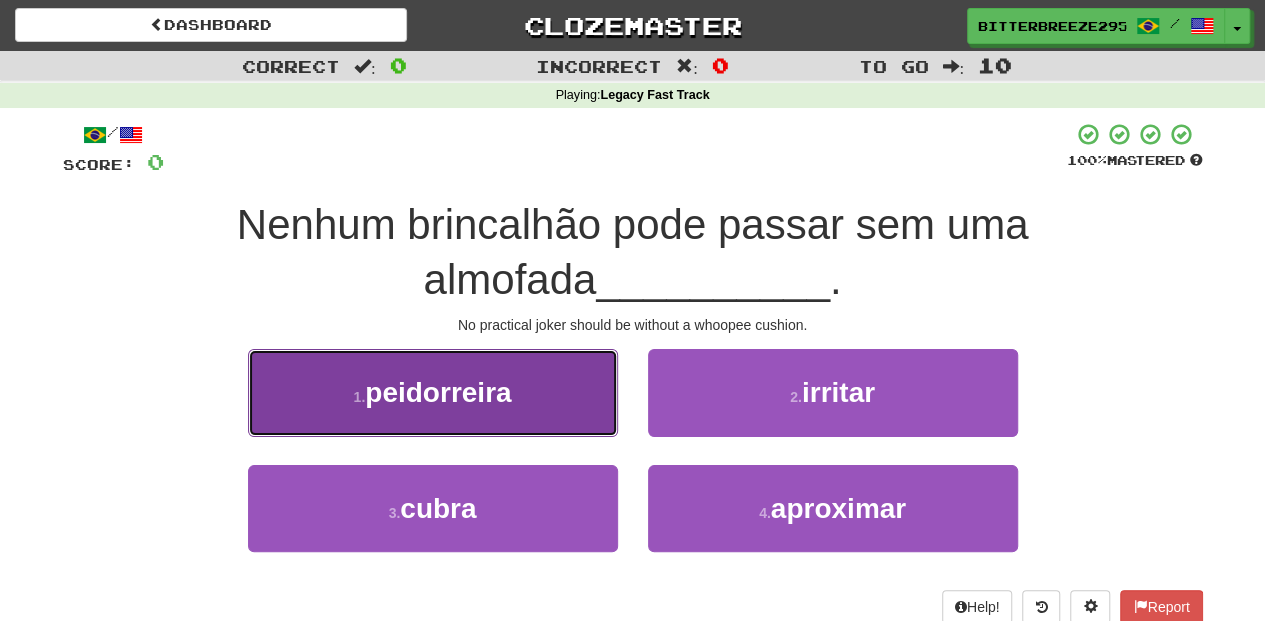 click on "1 .  peidorreira" at bounding box center [433, 392] 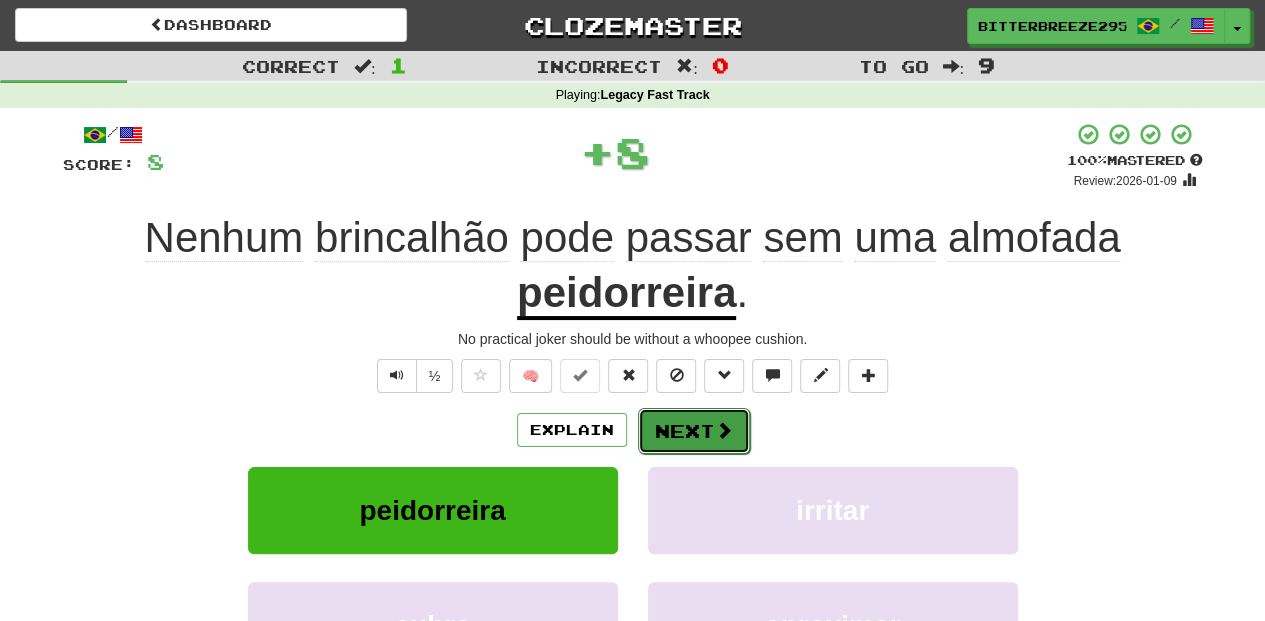 click on "Next" at bounding box center (694, 431) 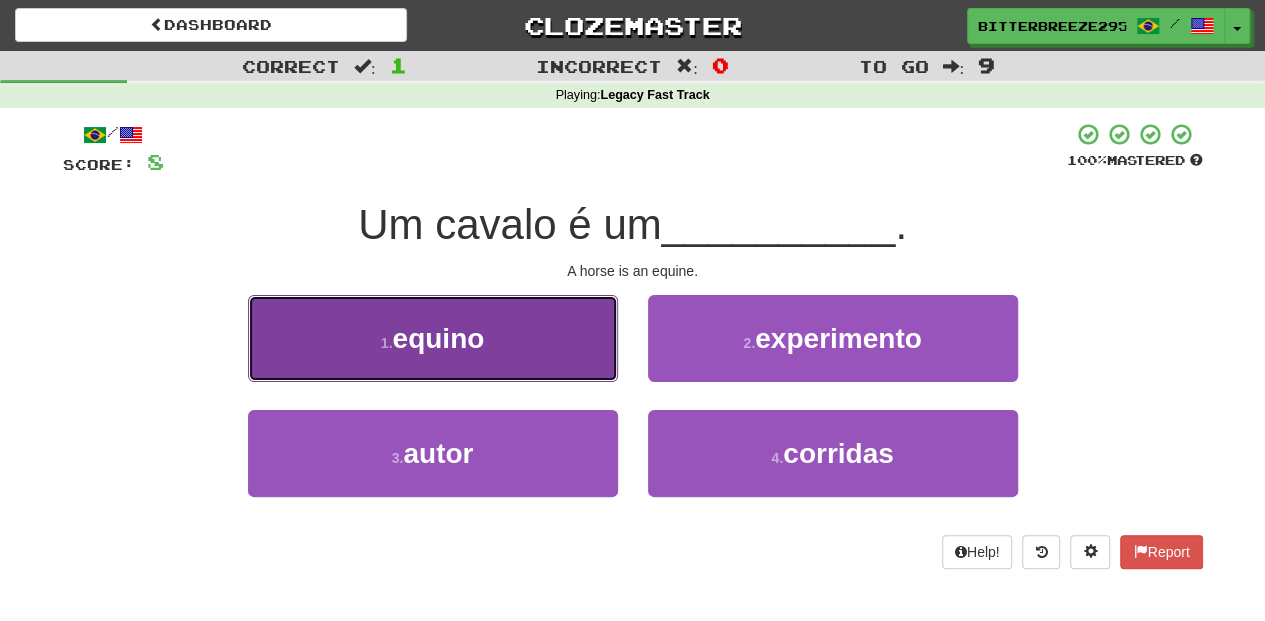 click on "1 .  equino" at bounding box center (433, 338) 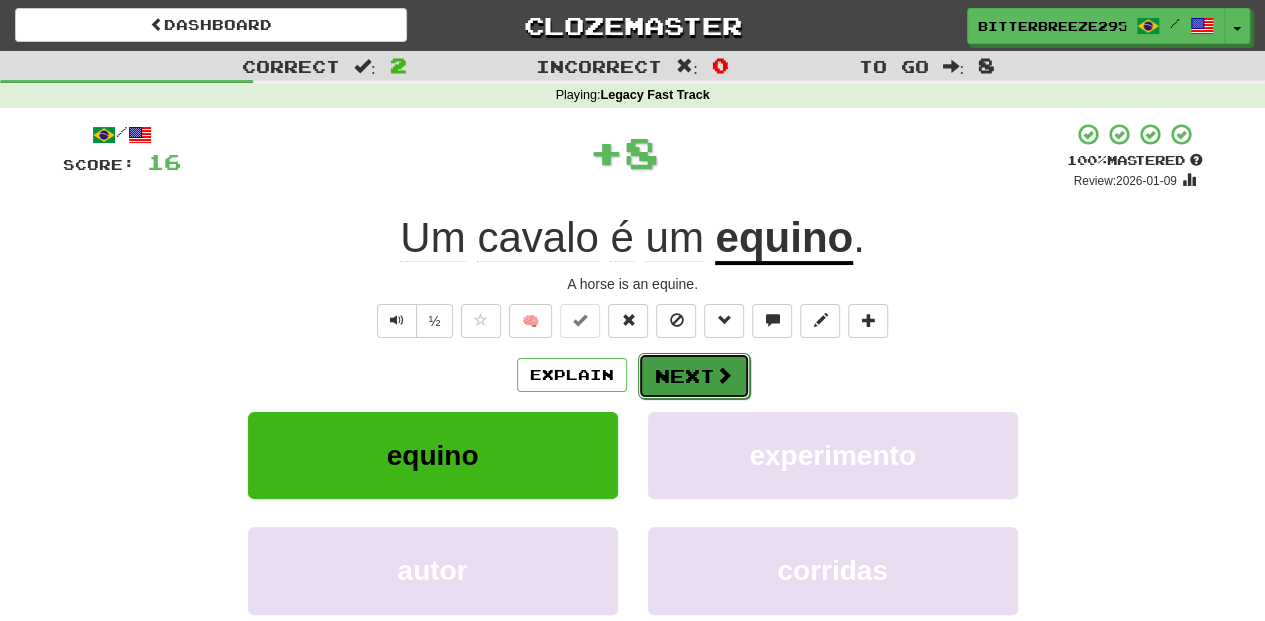 click on "Next" at bounding box center [694, 376] 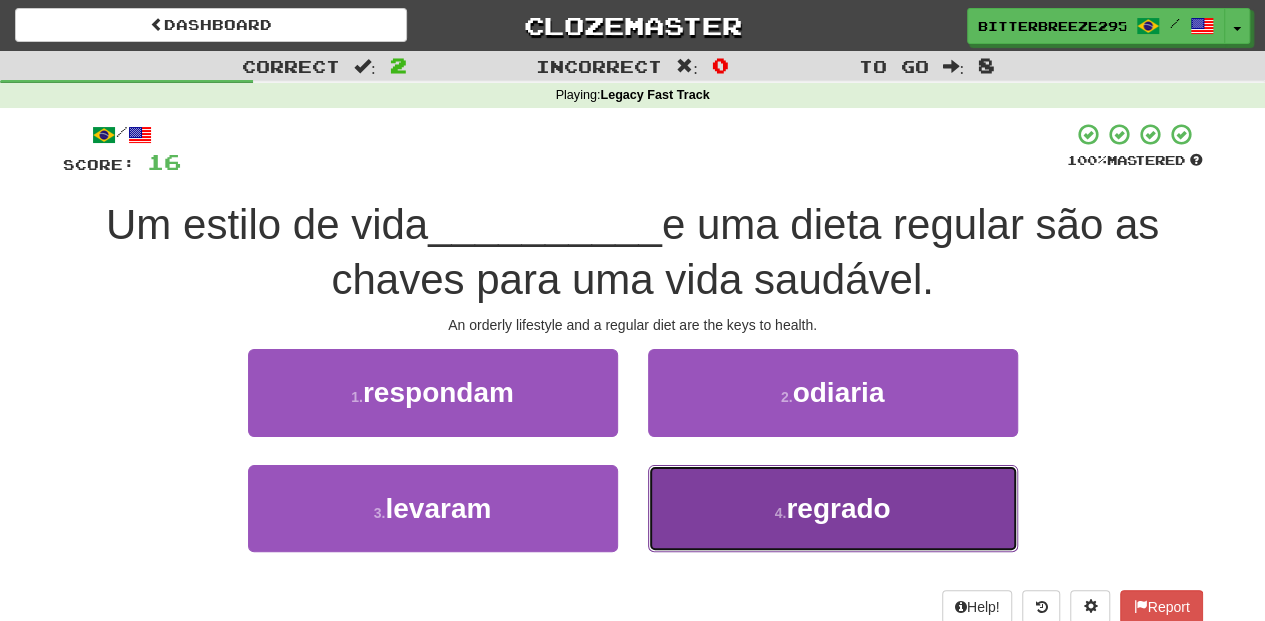 click on "4 .  regrado" at bounding box center [833, 508] 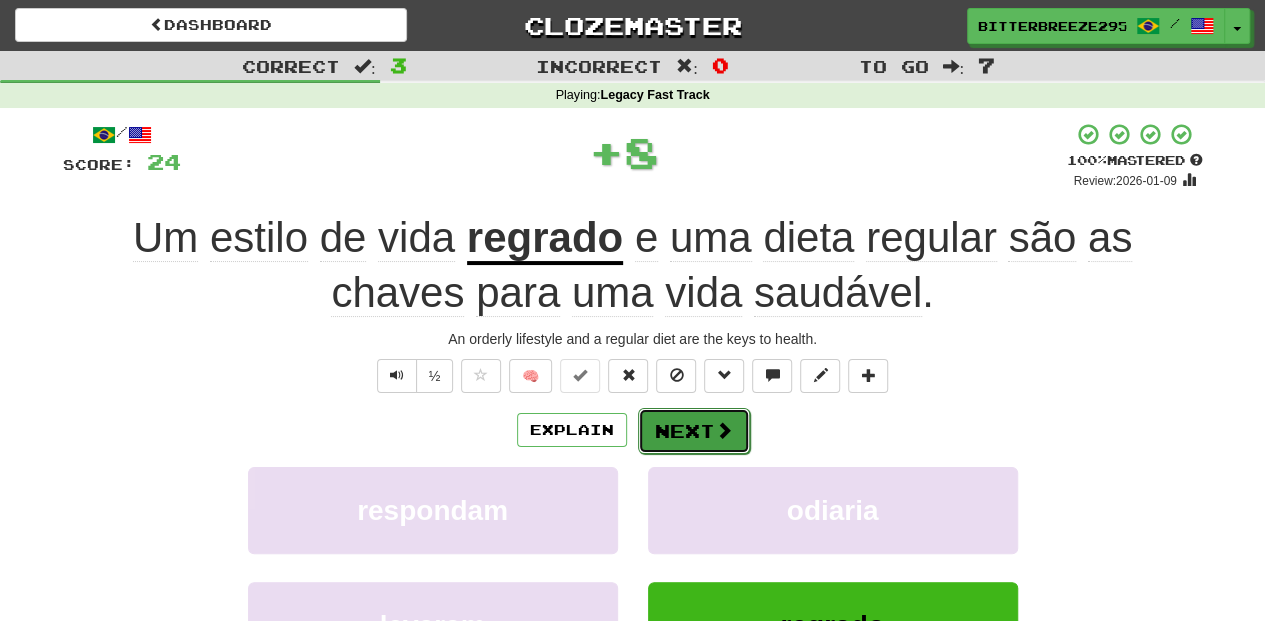click on "Next" at bounding box center [694, 431] 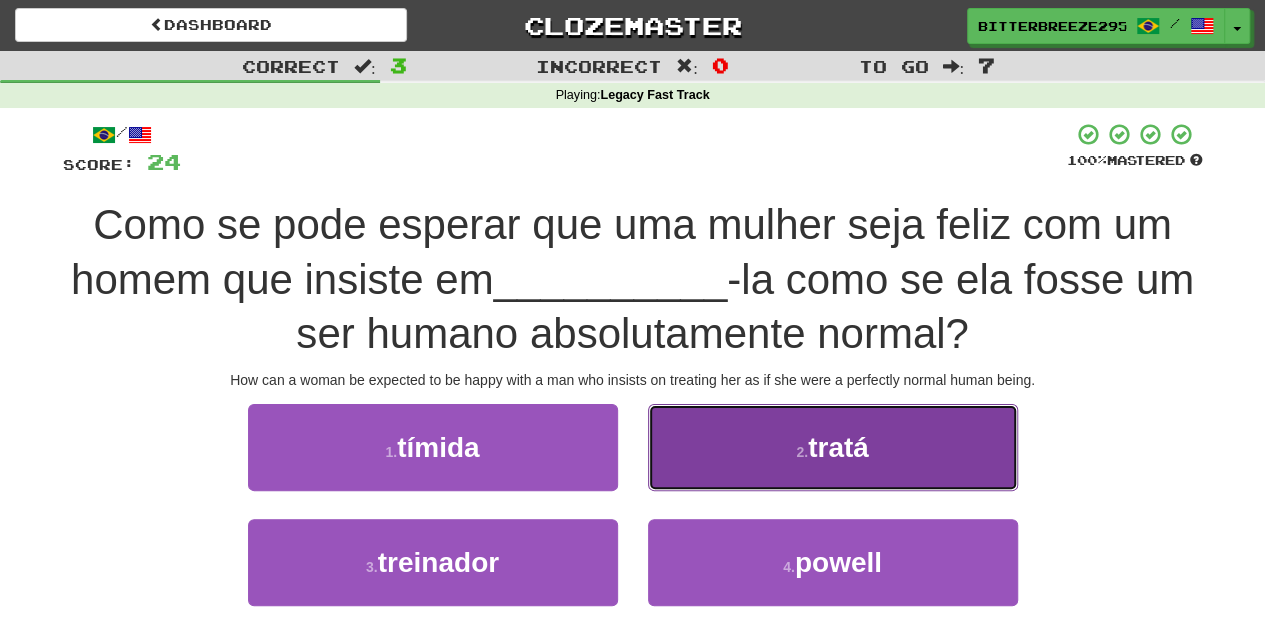 click on "2 .  tratá" at bounding box center (833, 447) 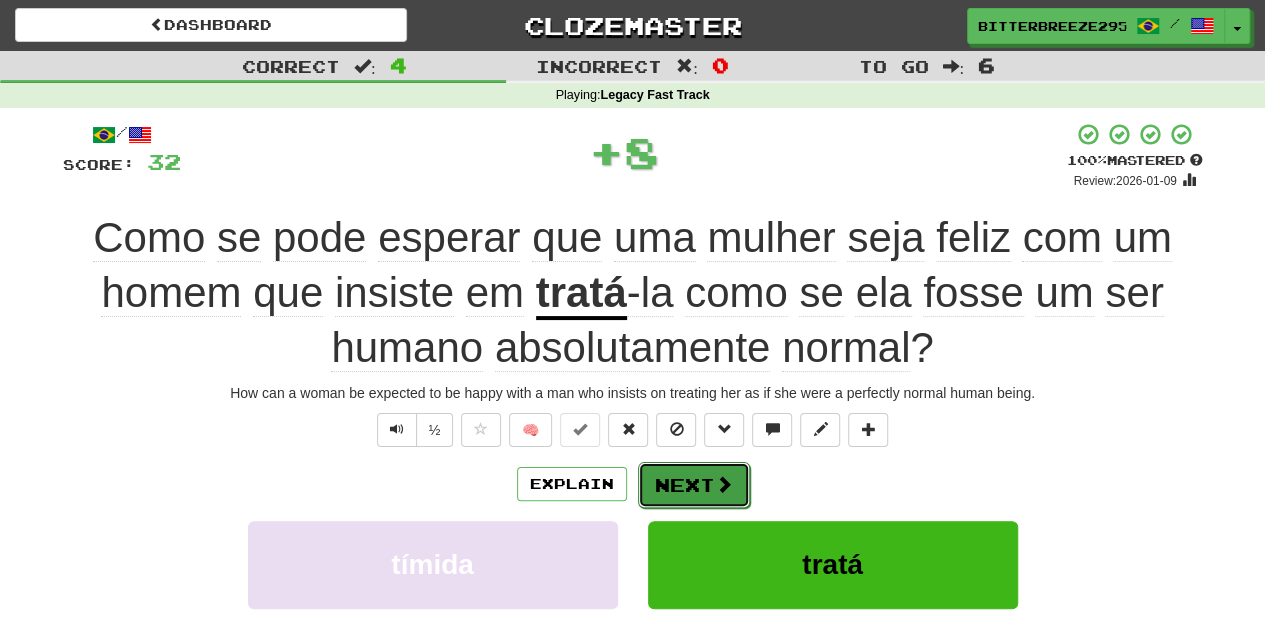 click on "Next" at bounding box center [694, 485] 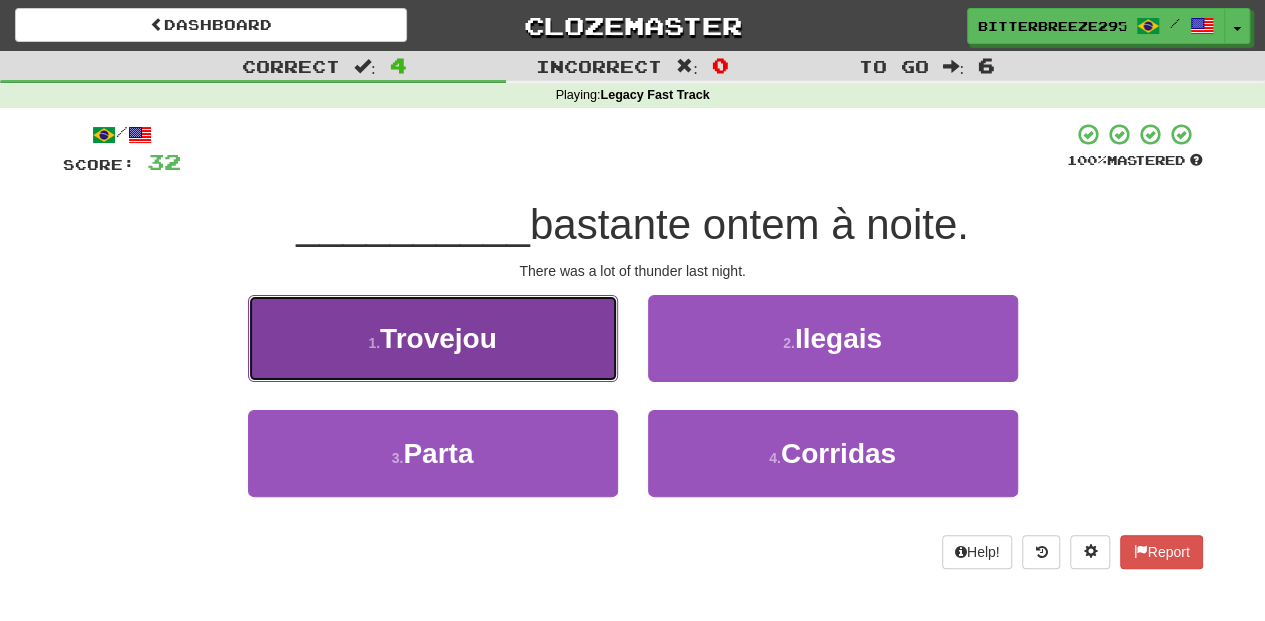 click on "1 .  Trovejou" at bounding box center [433, 338] 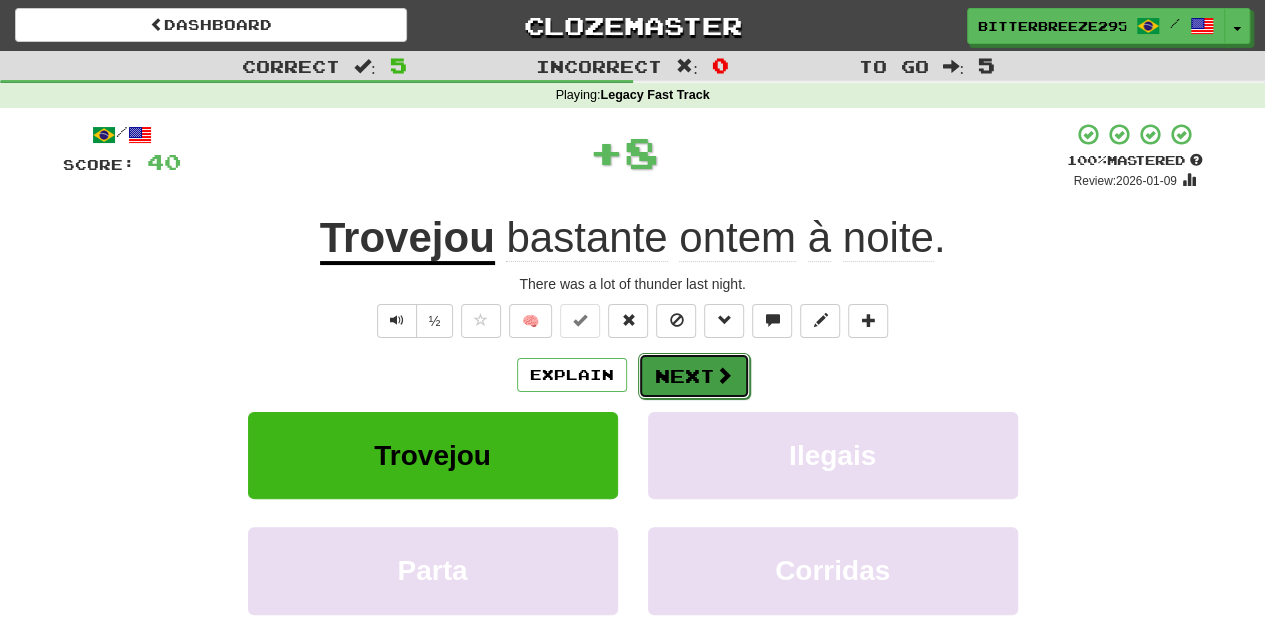 click on "Next" at bounding box center [694, 376] 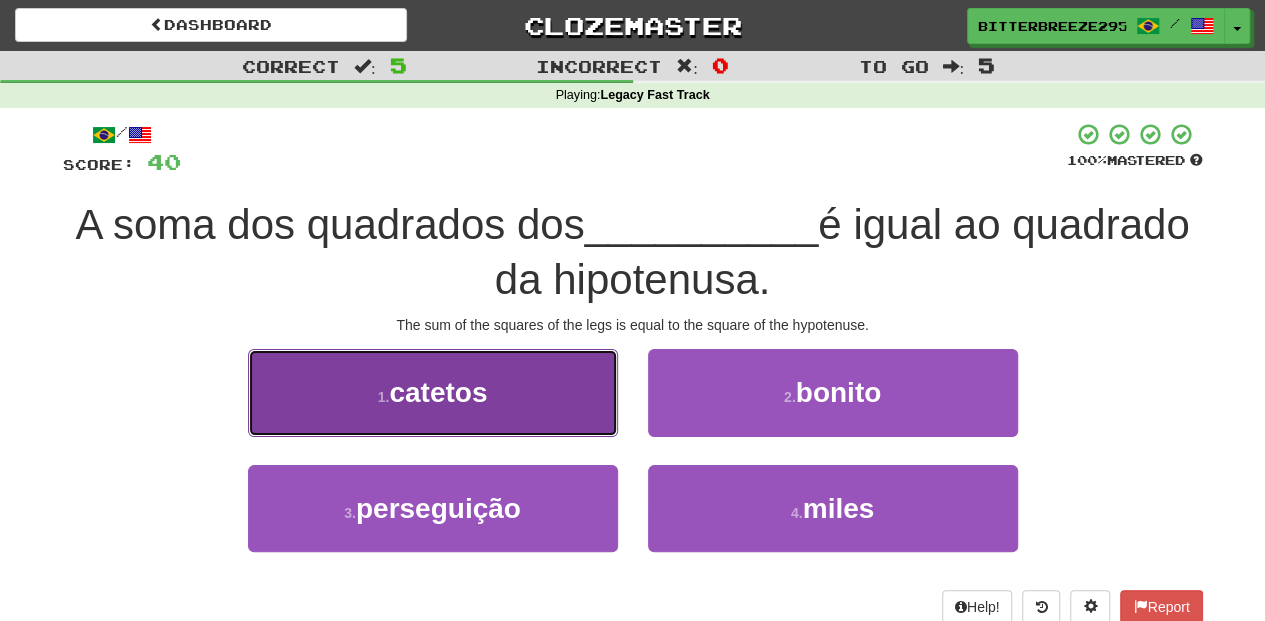 click on "catetos" at bounding box center (433, 392) 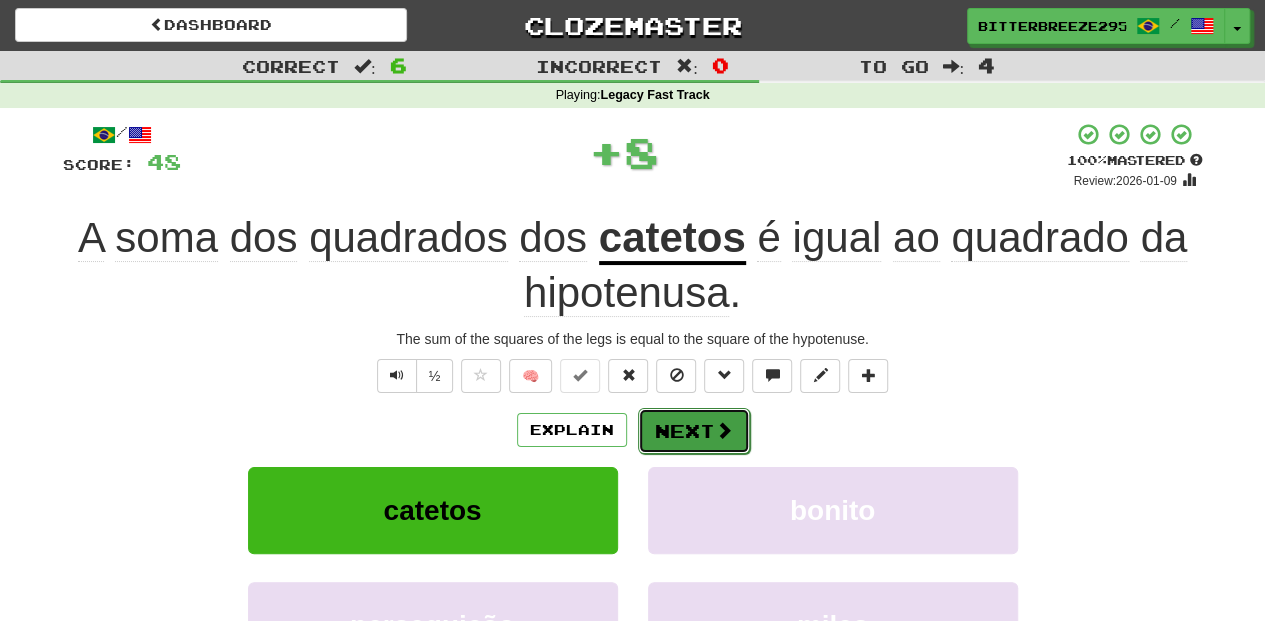 click on "Next" at bounding box center (694, 431) 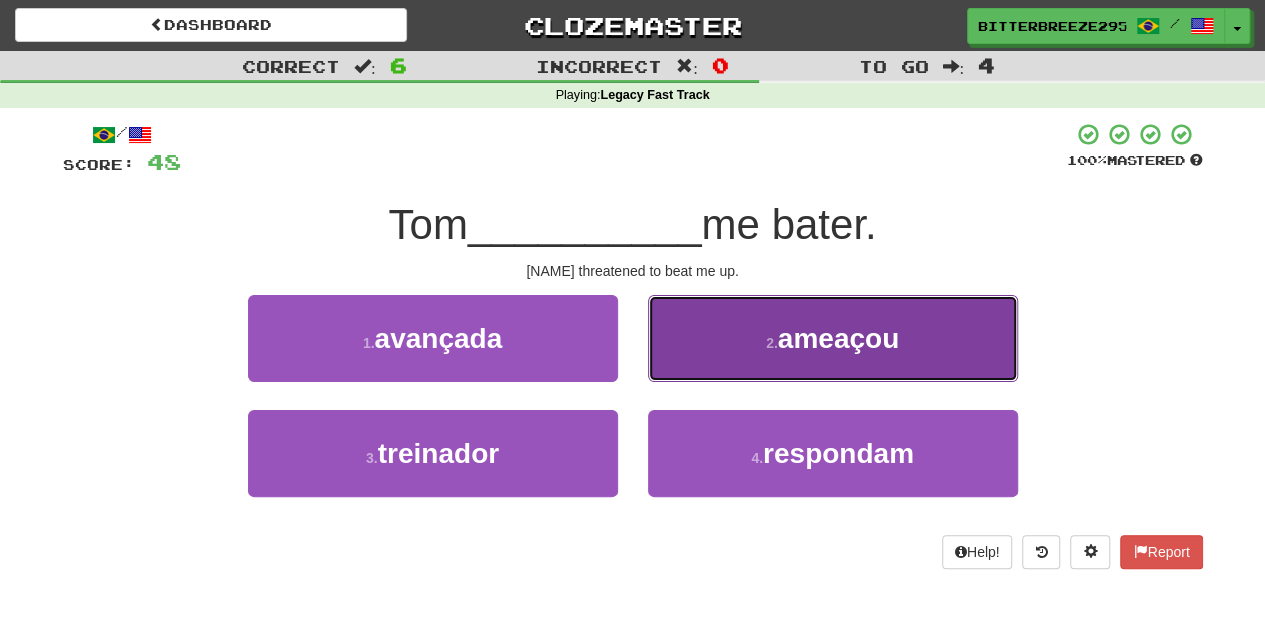 click on "2 .  ameaçou" at bounding box center [833, 338] 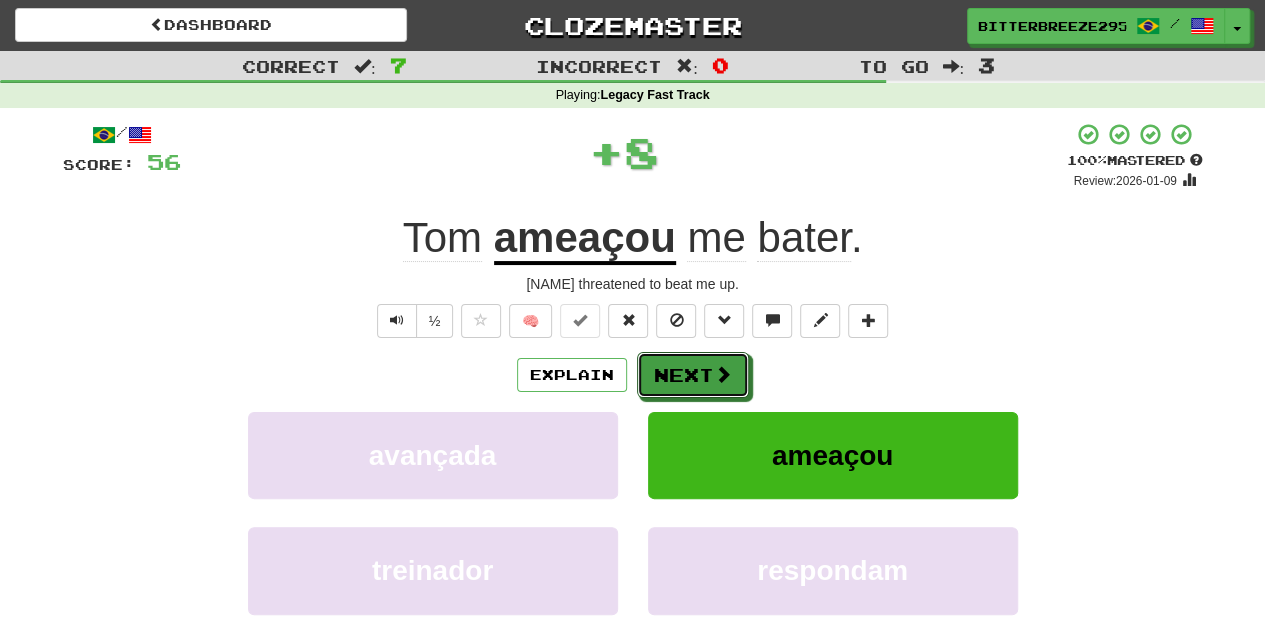 click on "Next" at bounding box center (693, 375) 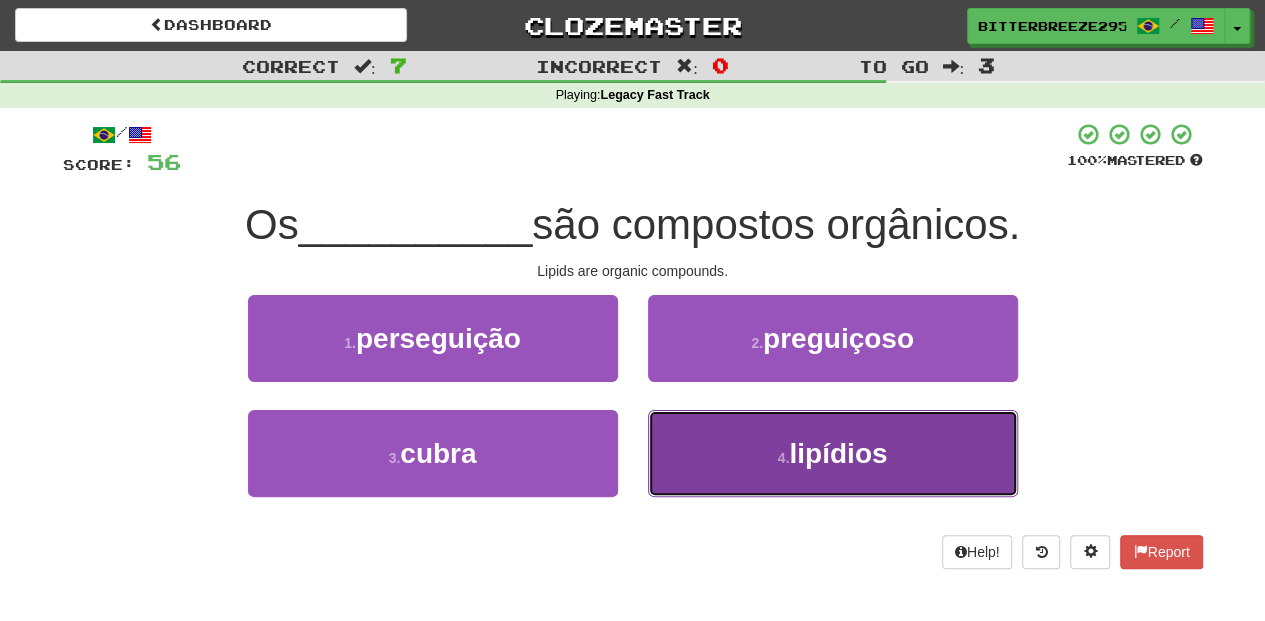 click on "4 .  lipídios" at bounding box center (833, 453) 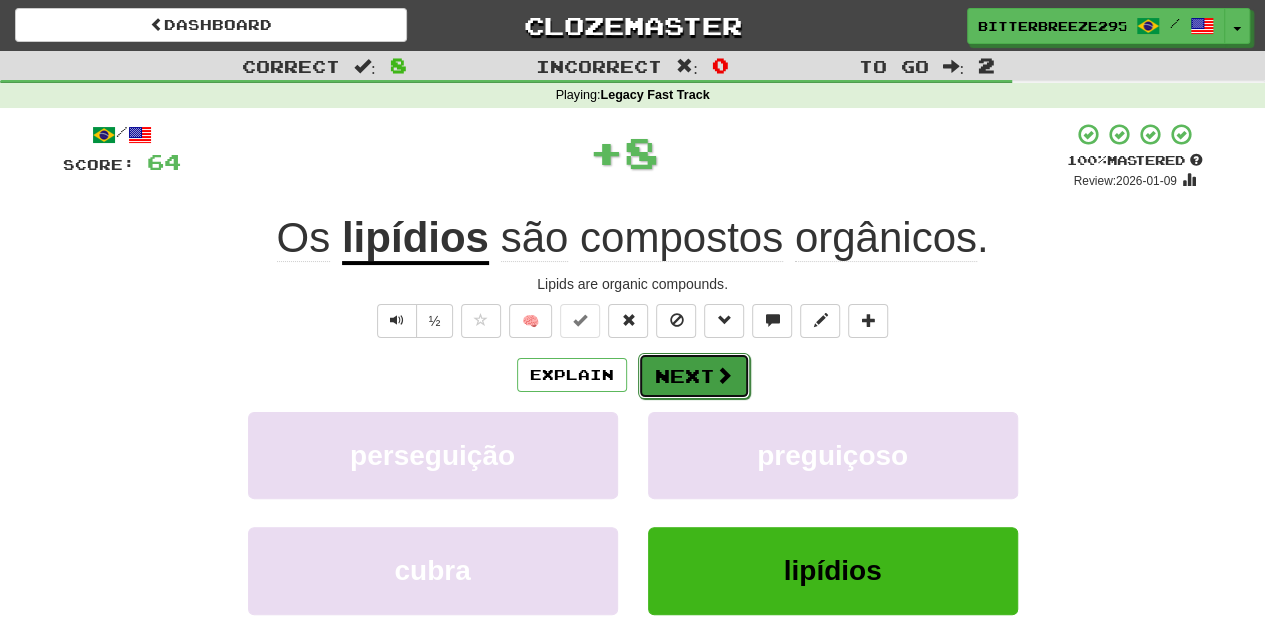 click on "Next" at bounding box center [694, 376] 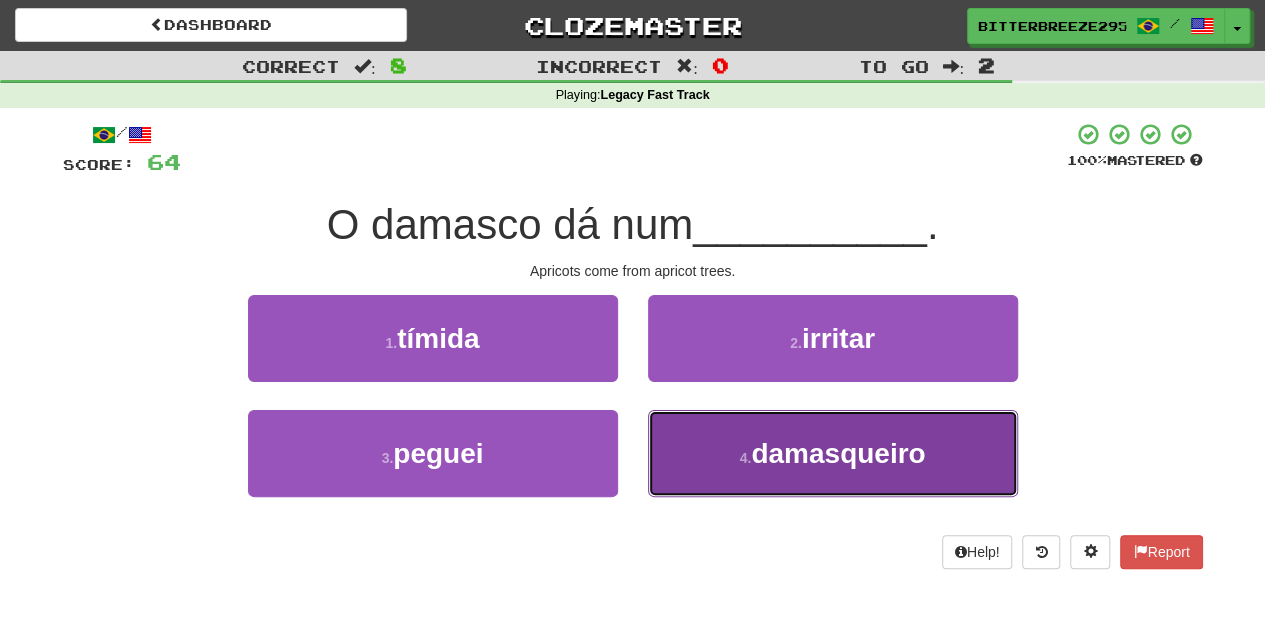 click on "4 .  damasqueiro" at bounding box center (833, 453) 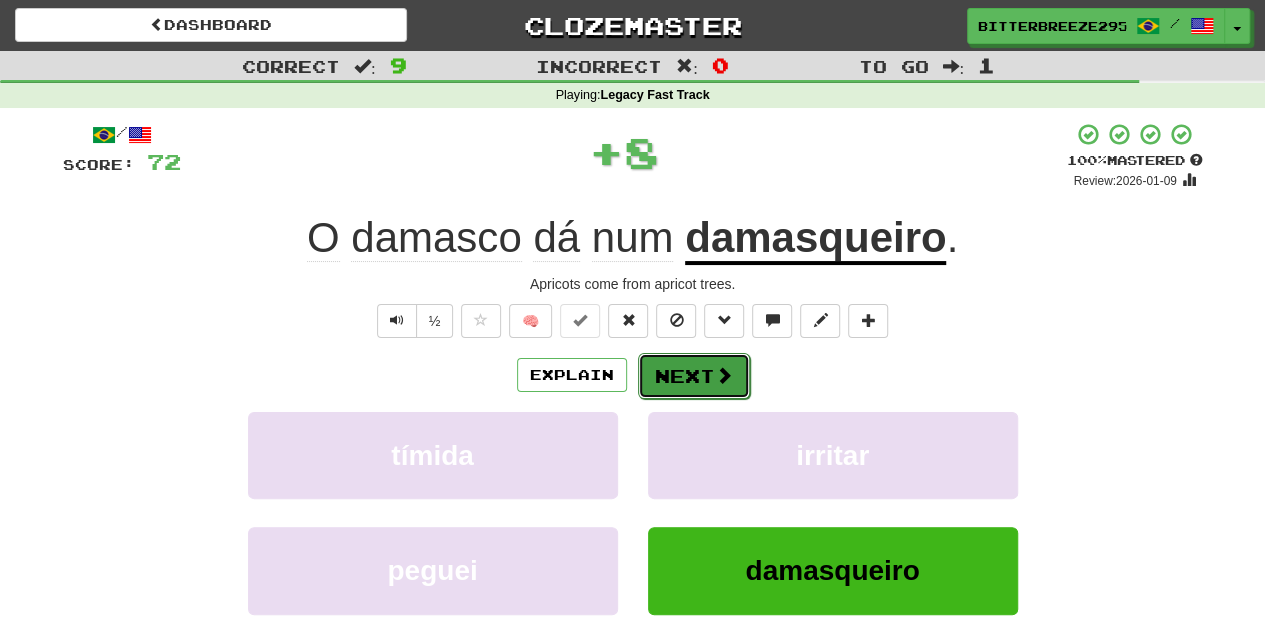 click on "Next" at bounding box center (694, 376) 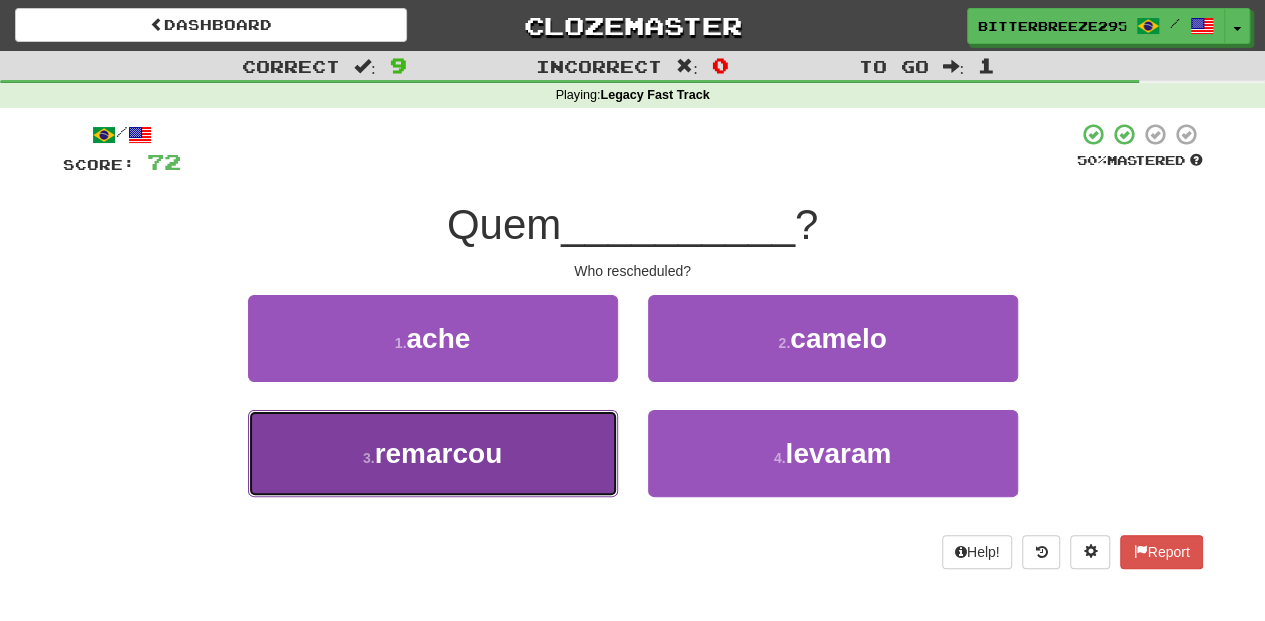 click on "3 .  remarcou" at bounding box center [433, 453] 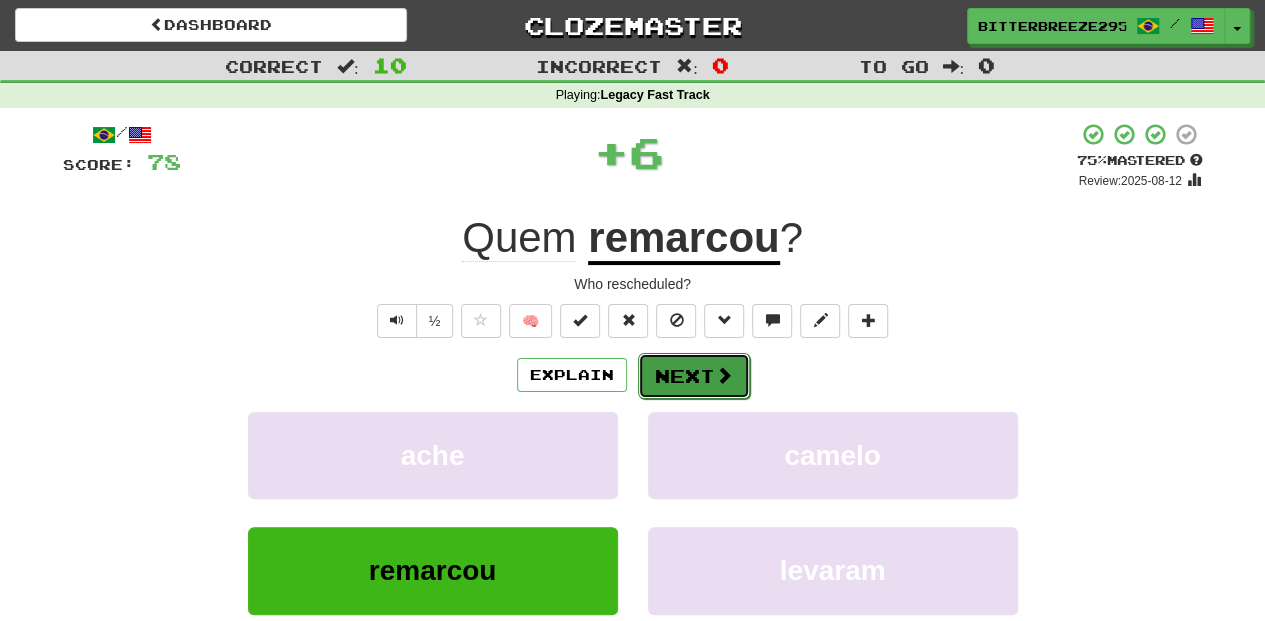 click on "Next" at bounding box center [694, 376] 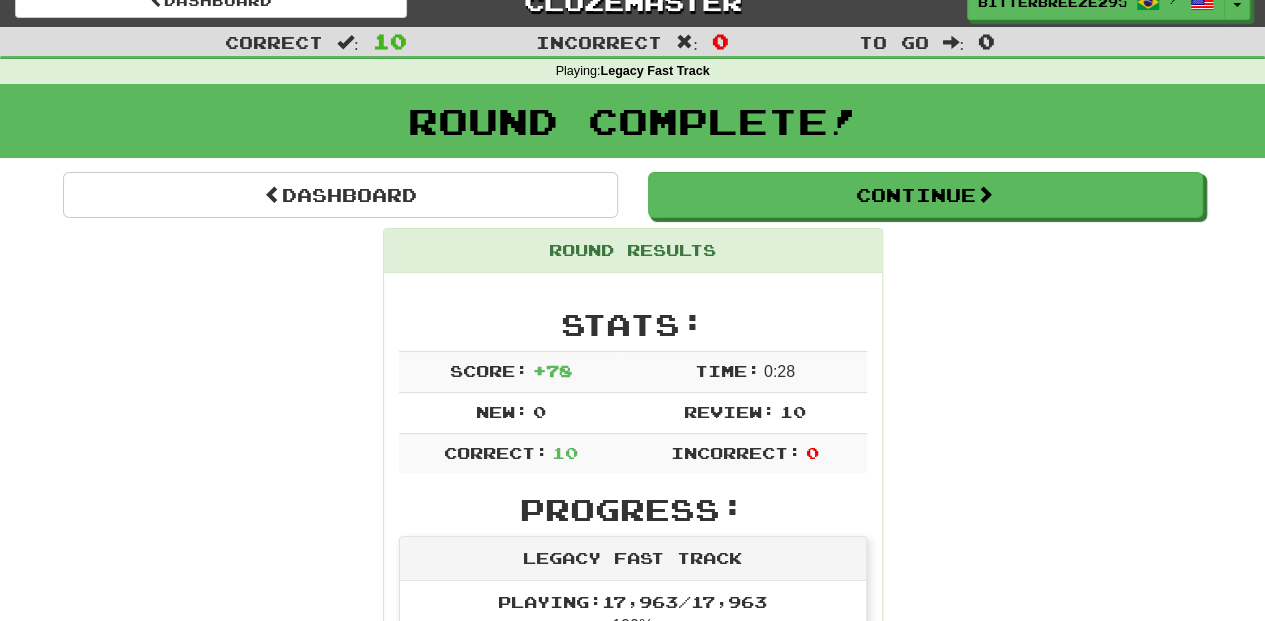 scroll, scrollTop: 0, scrollLeft: 0, axis: both 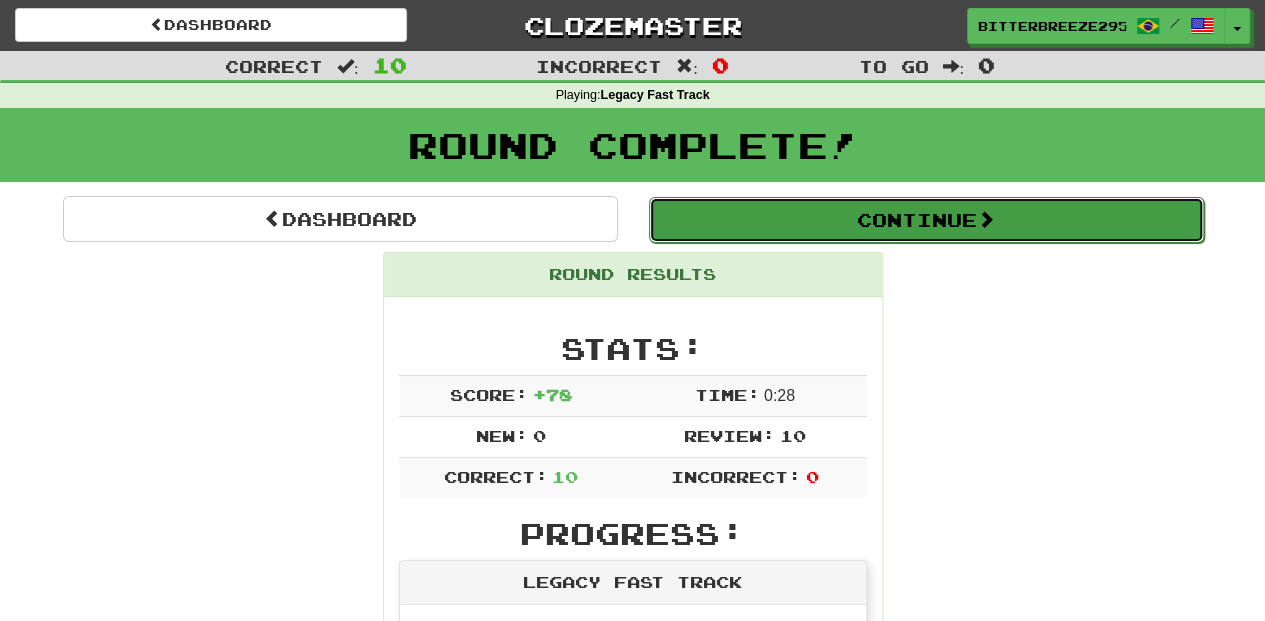 click on "Continue" at bounding box center [926, 220] 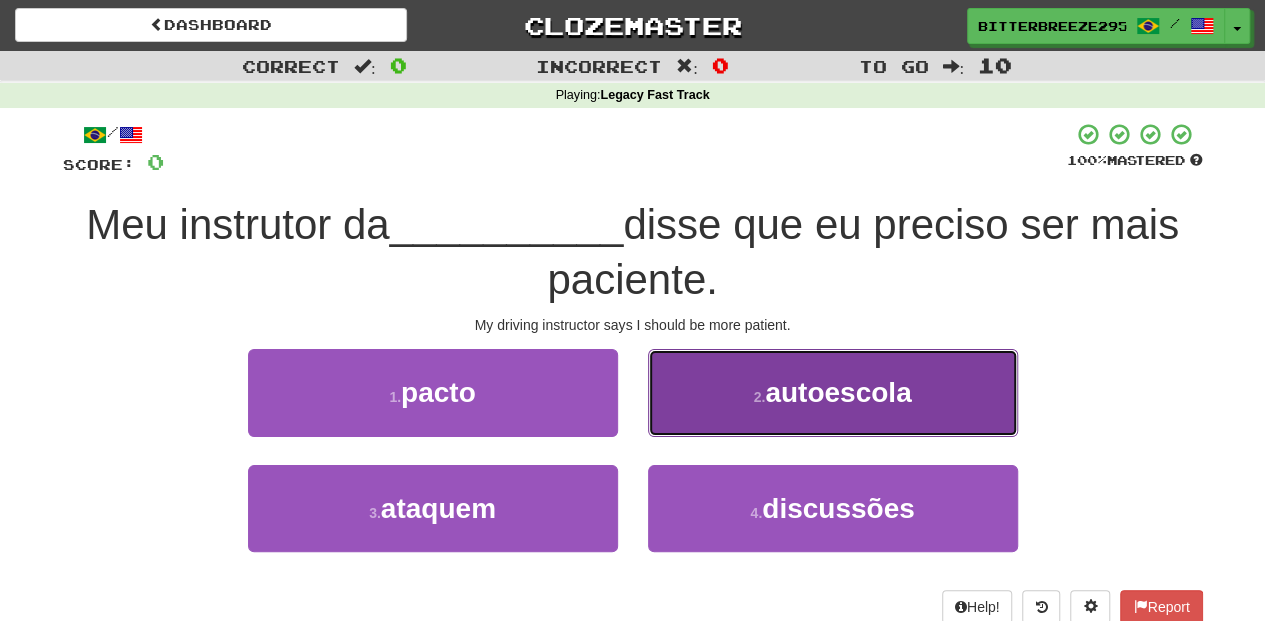 click on "2 .  autoescola" at bounding box center (833, 392) 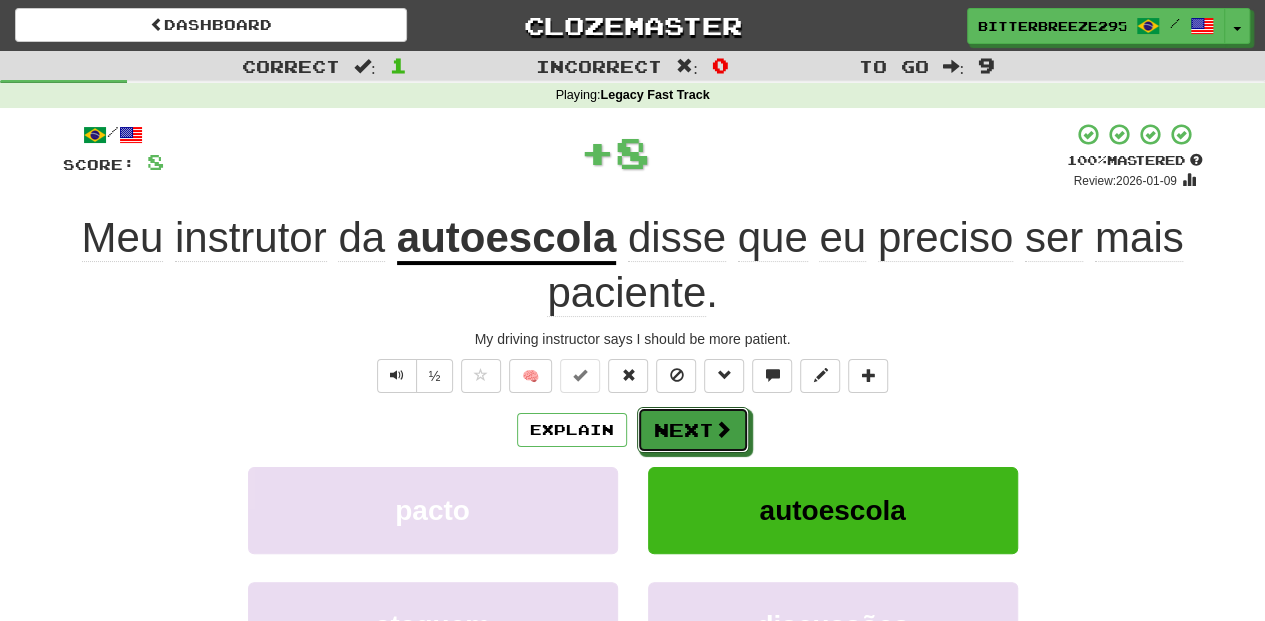 click on "Next" at bounding box center [693, 430] 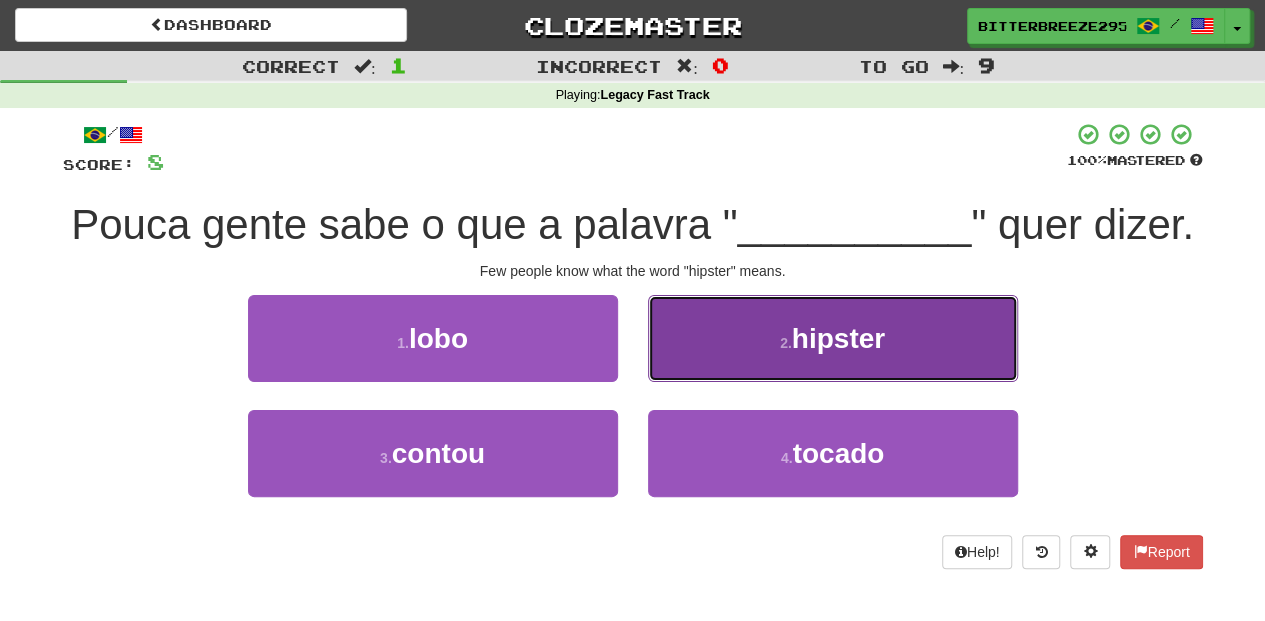 click on "2 .  hipster" at bounding box center [833, 338] 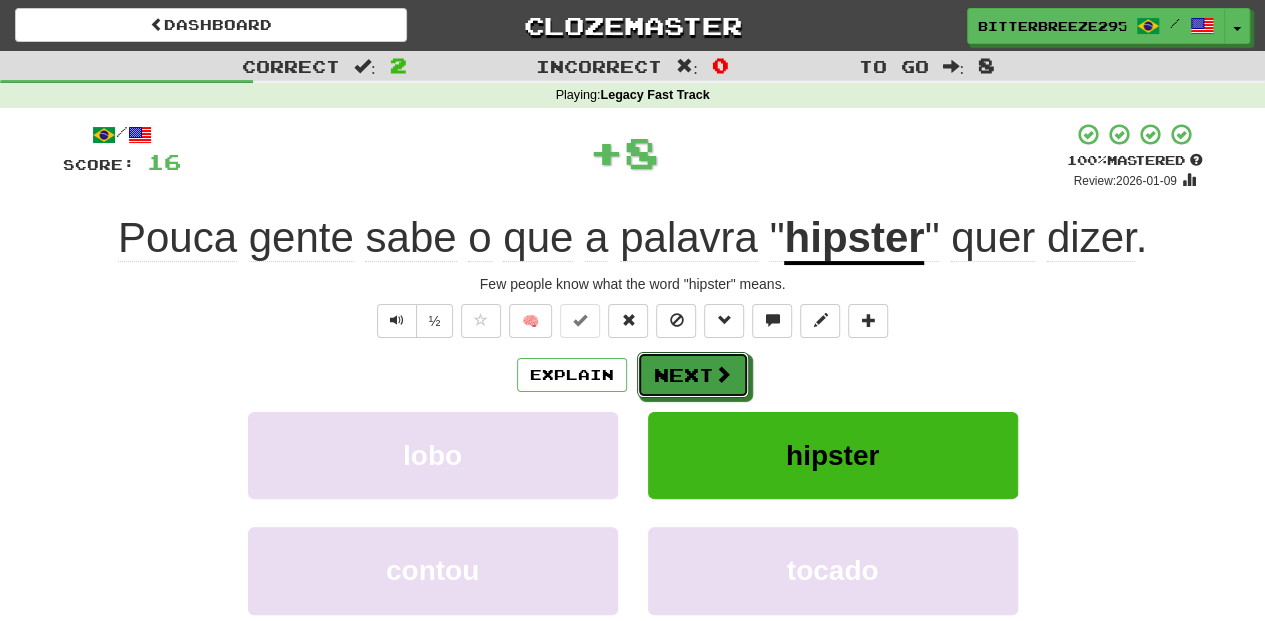 click on "Next" at bounding box center [693, 375] 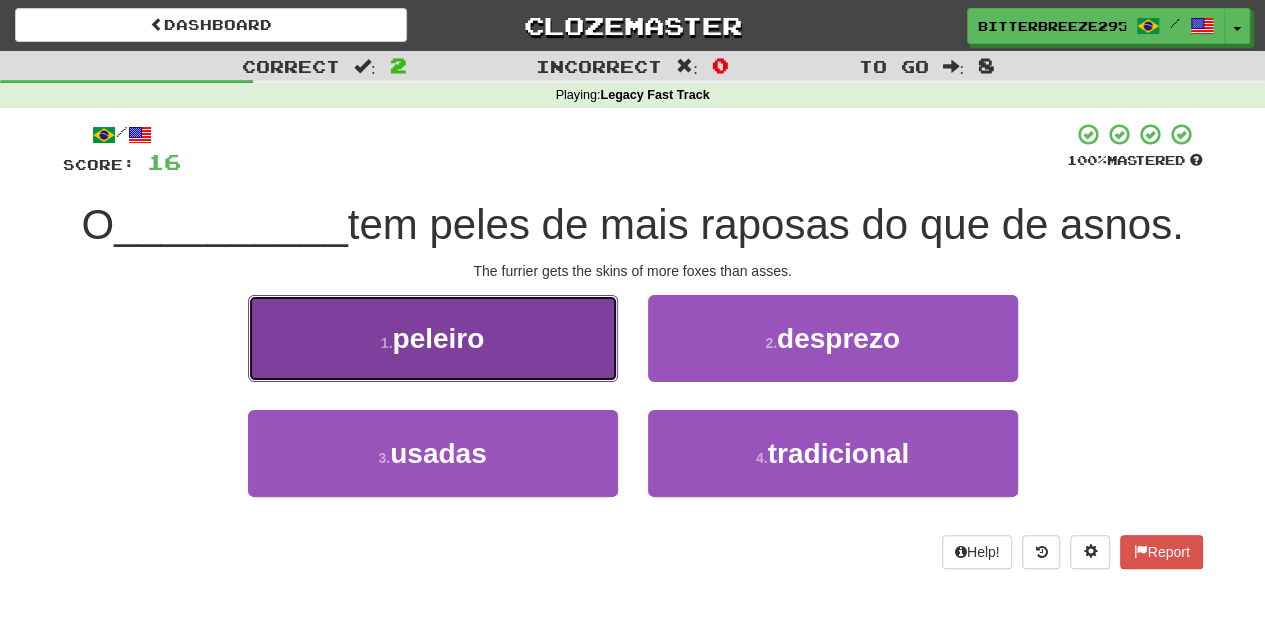 click on "1 .  peleiro" at bounding box center [433, 338] 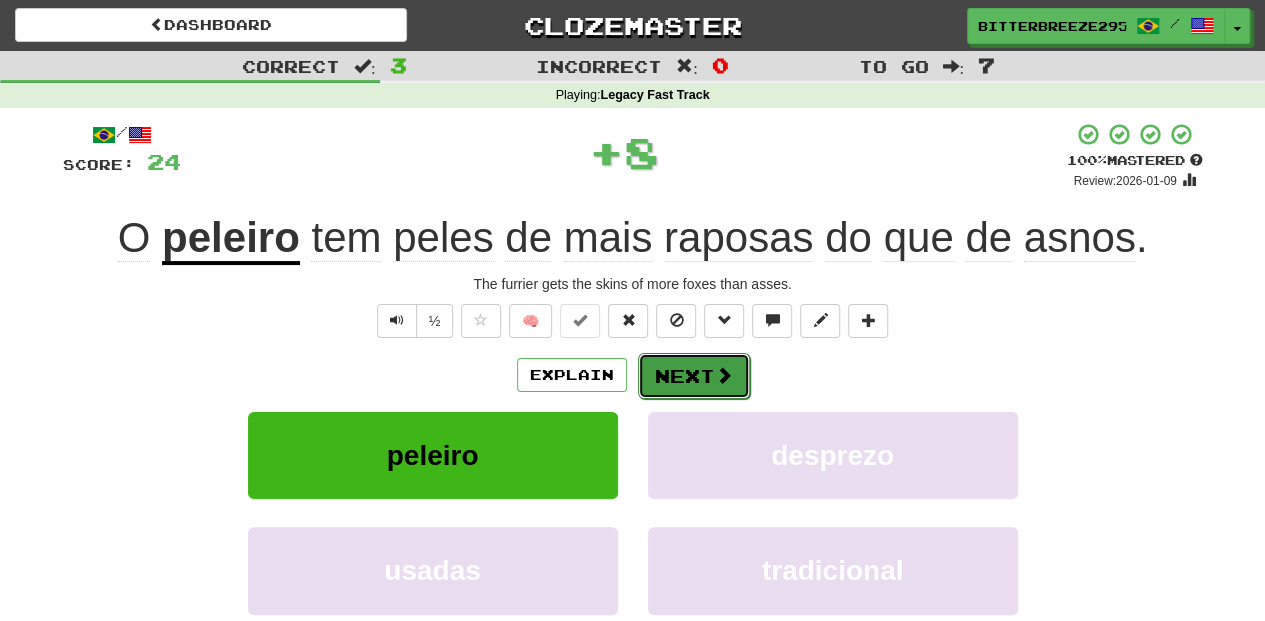 click on "Next" at bounding box center (694, 376) 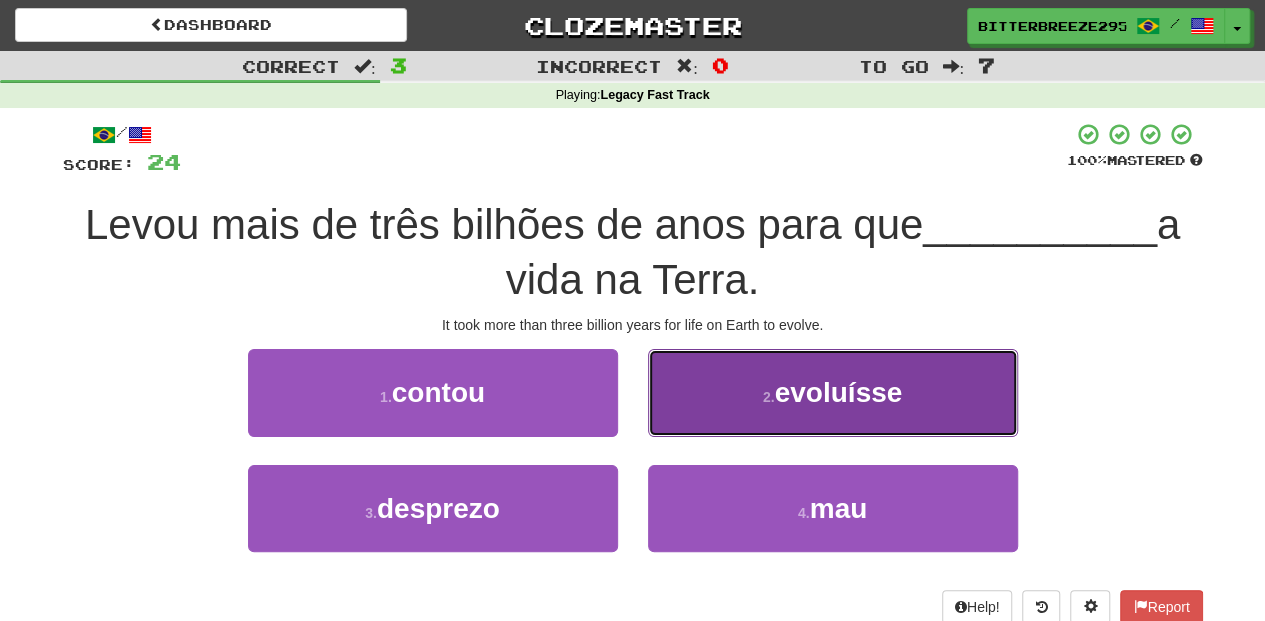 click on "2 .  evoluísse" at bounding box center (833, 392) 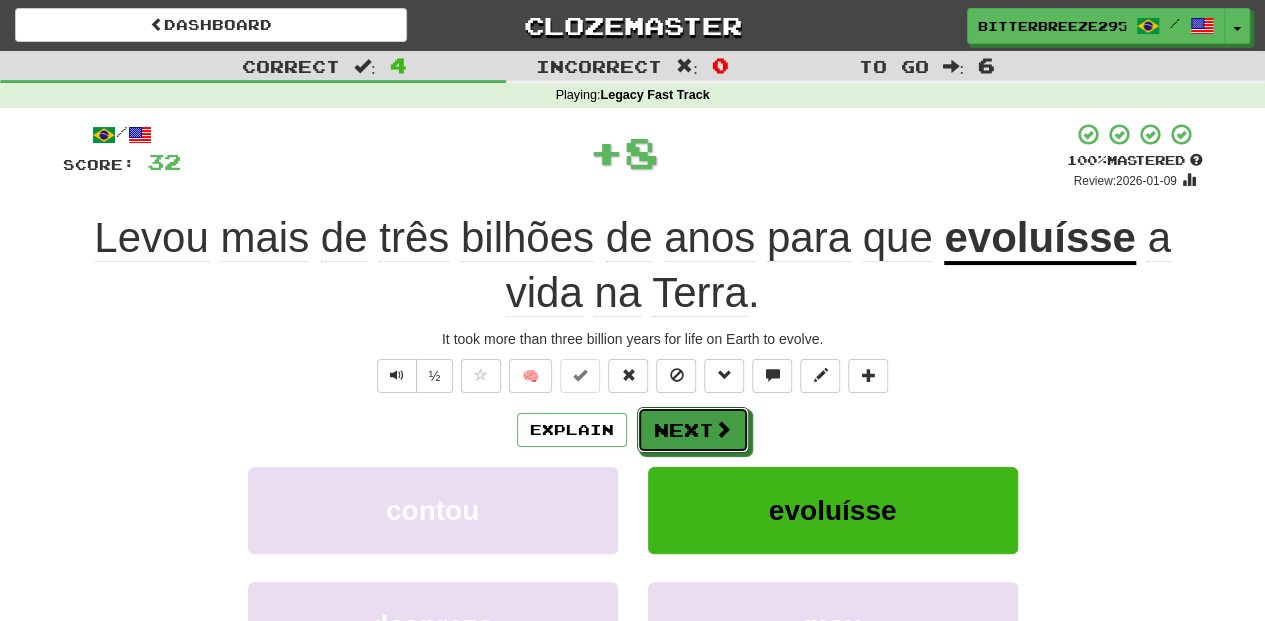 click on "Next" at bounding box center [693, 430] 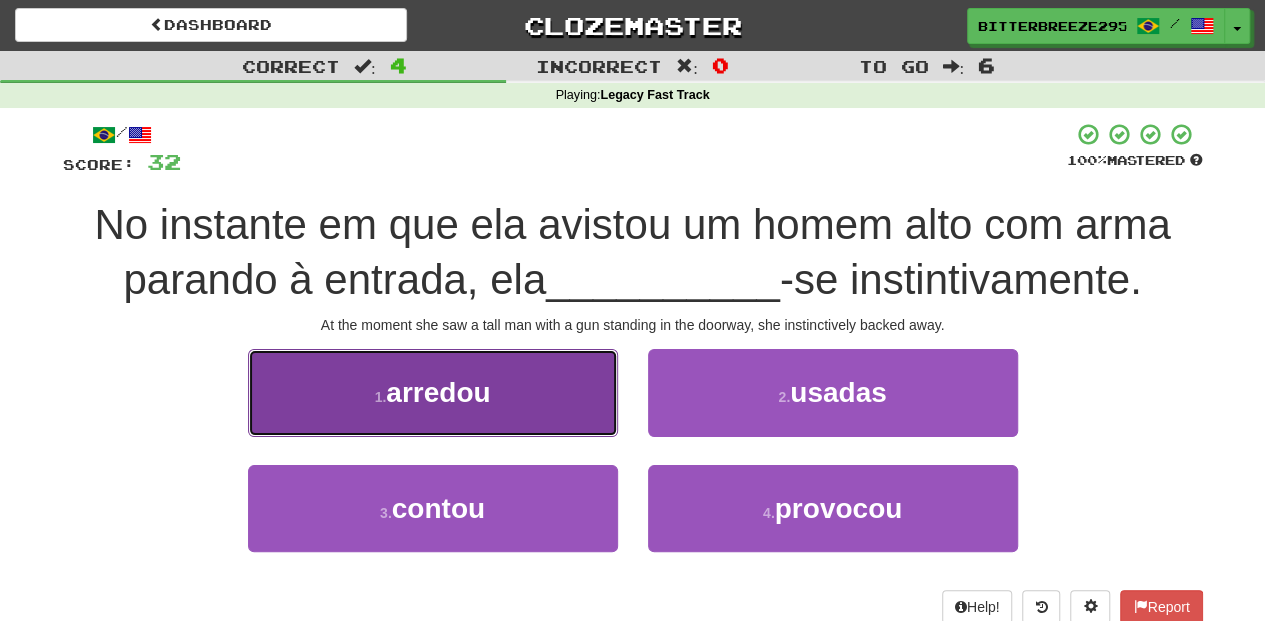 click on "1 .  arredou" at bounding box center (433, 392) 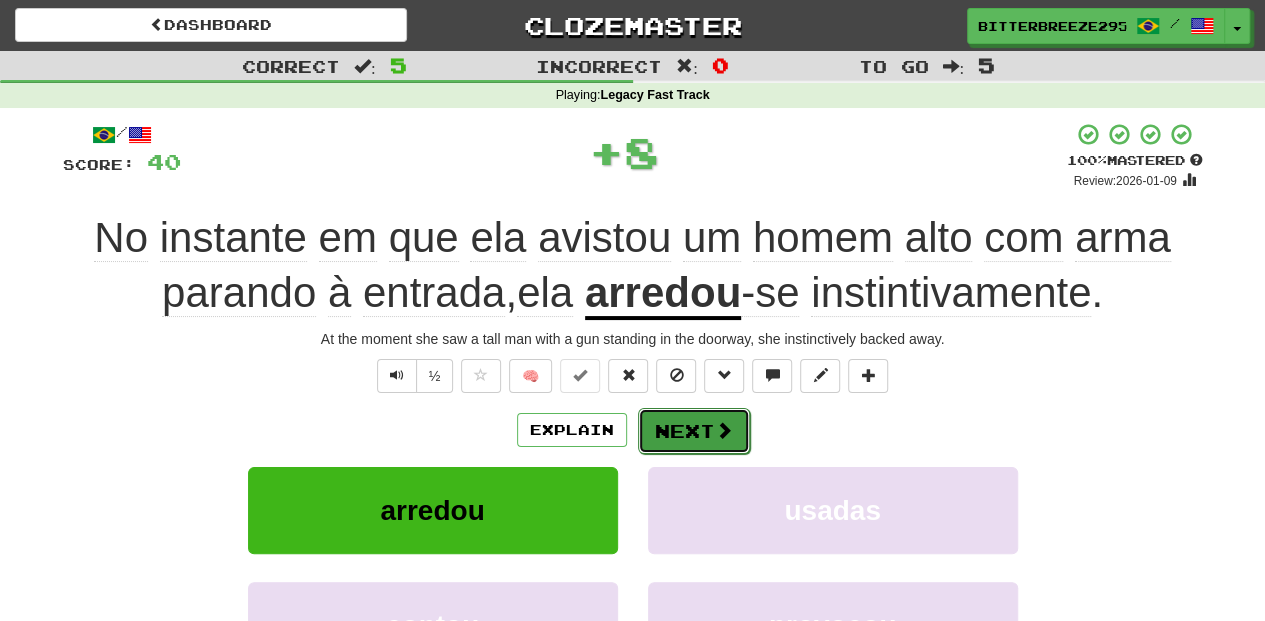 click on "Next" at bounding box center (694, 431) 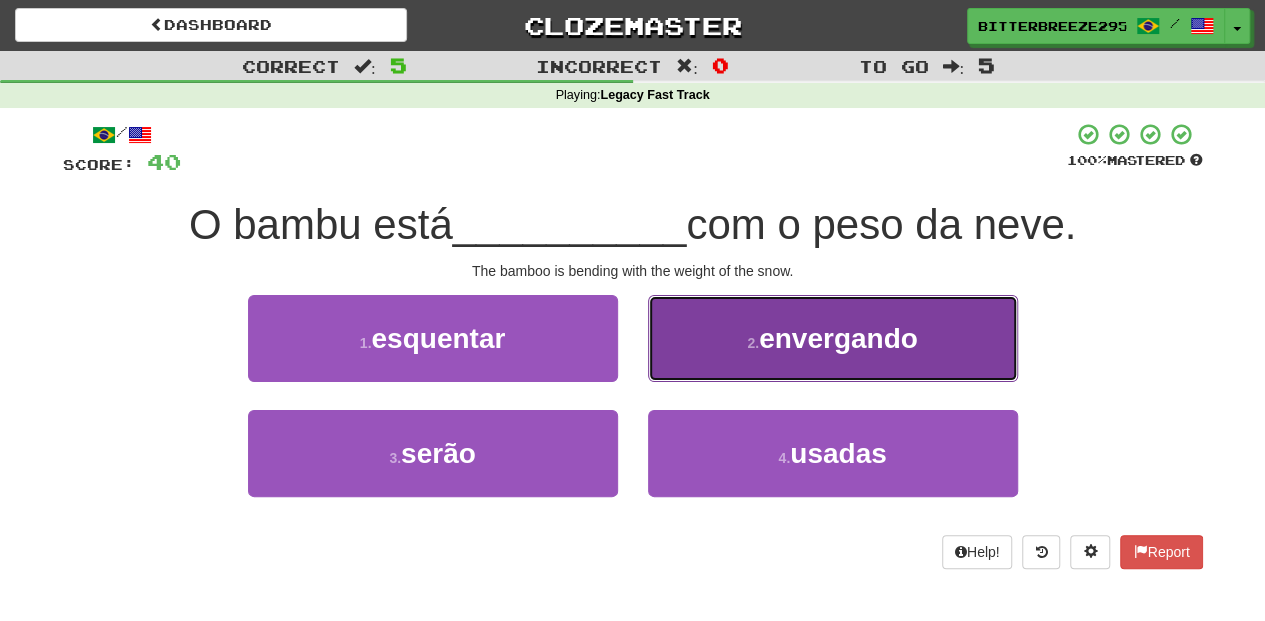 click on "2 .  envergando" at bounding box center (833, 338) 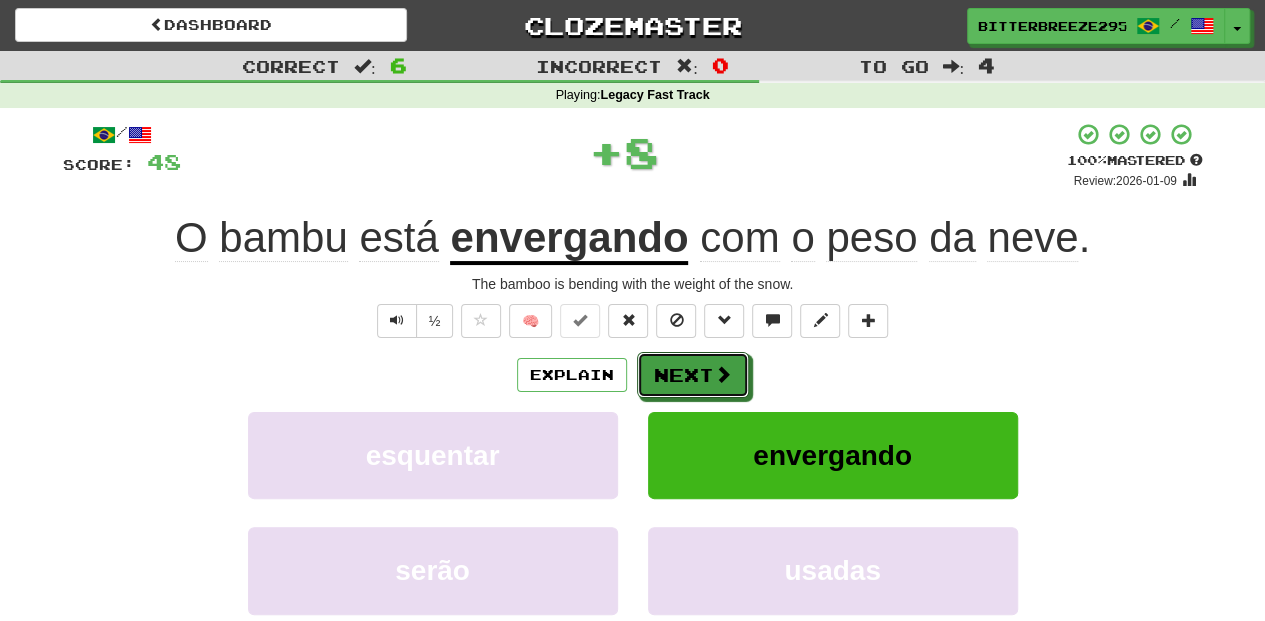 click on "Next" at bounding box center (693, 375) 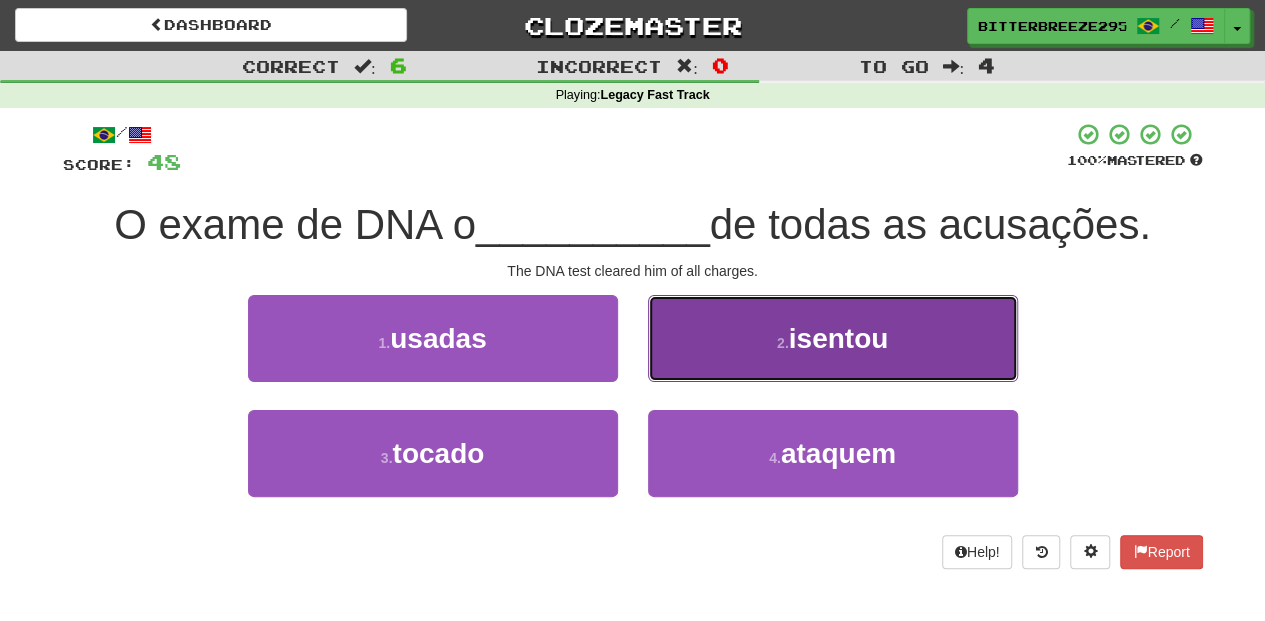 click on "2 .  isentou" at bounding box center (833, 338) 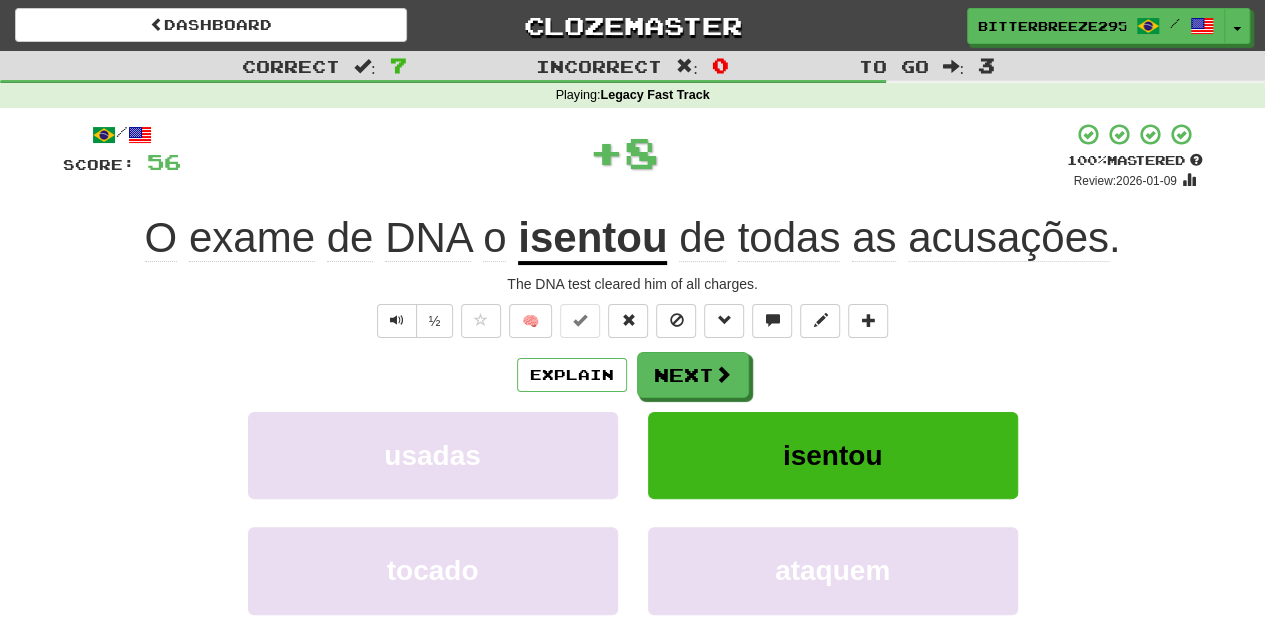 click on "Next" at bounding box center (693, 375) 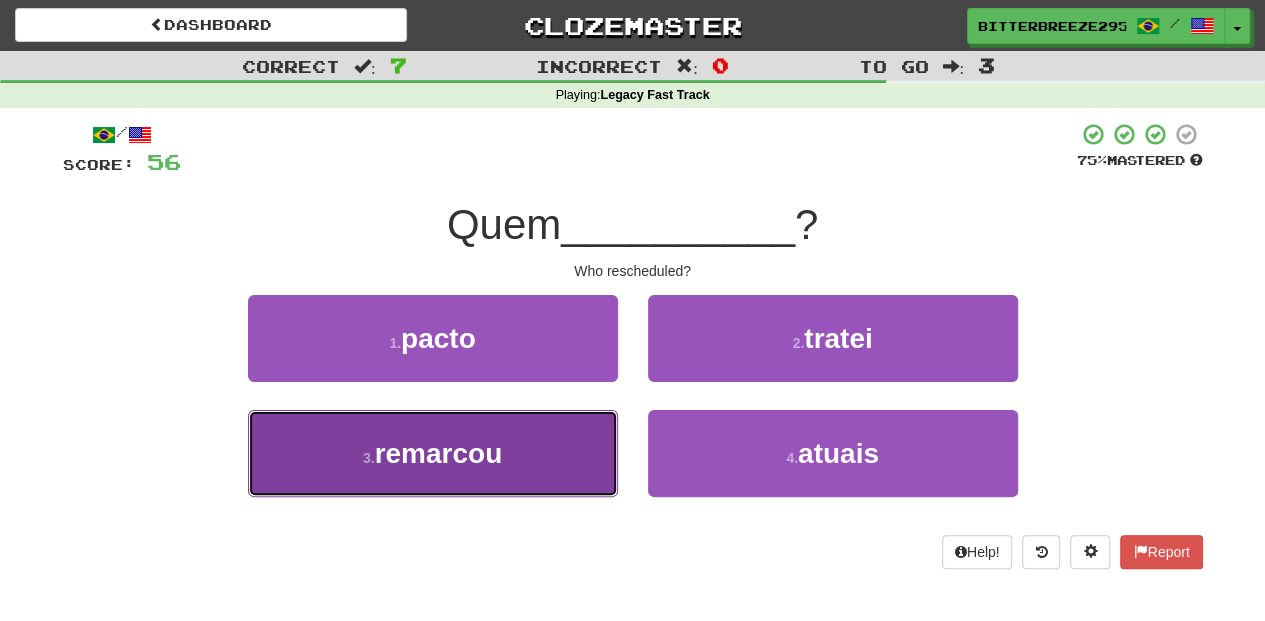 click on "3 .  remarcou" at bounding box center (433, 453) 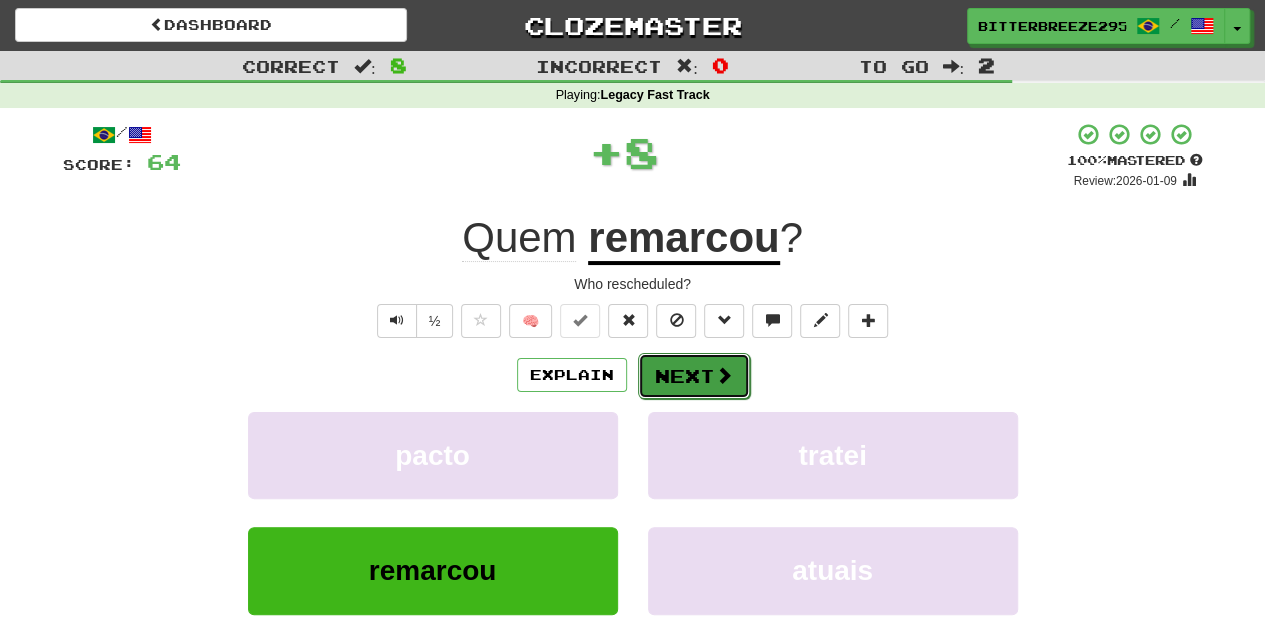 click on "Next" at bounding box center (694, 376) 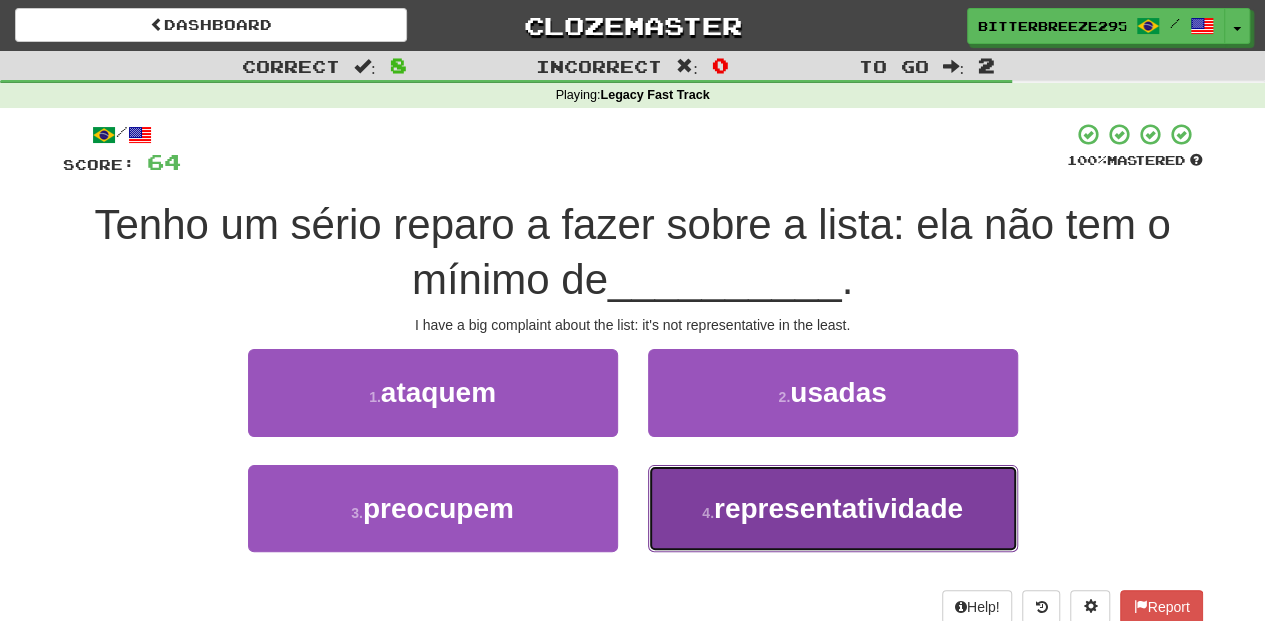 click on "4 .  representatividade" at bounding box center (833, 508) 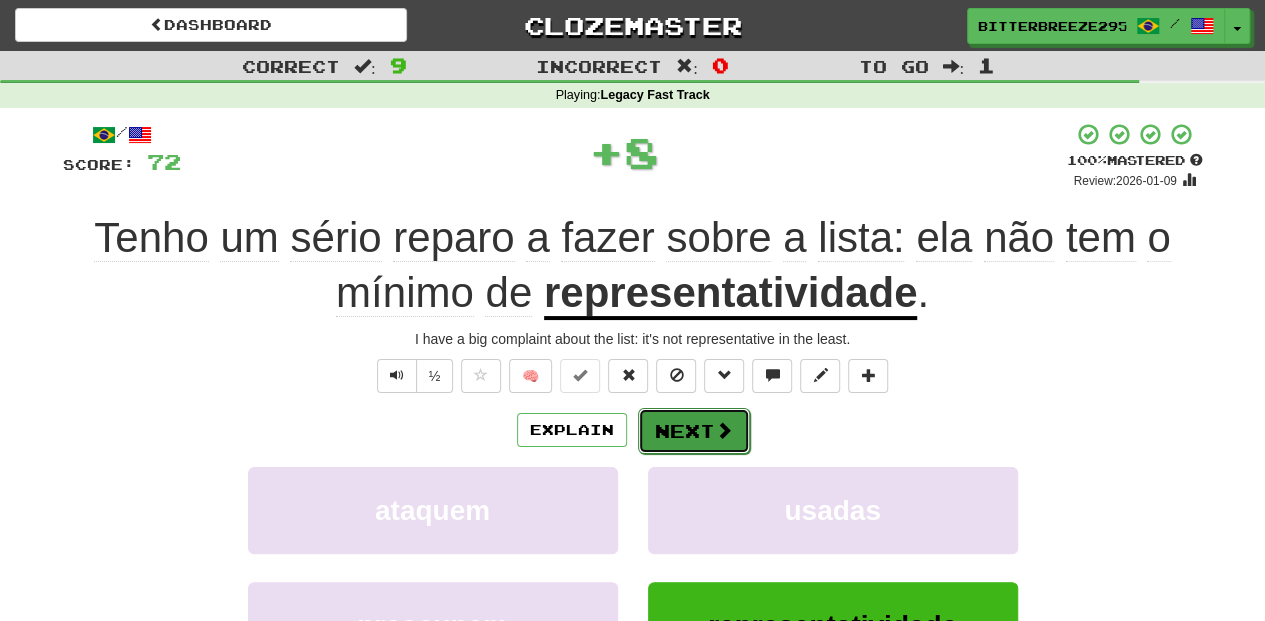 click on "Next" at bounding box center (694, 431) 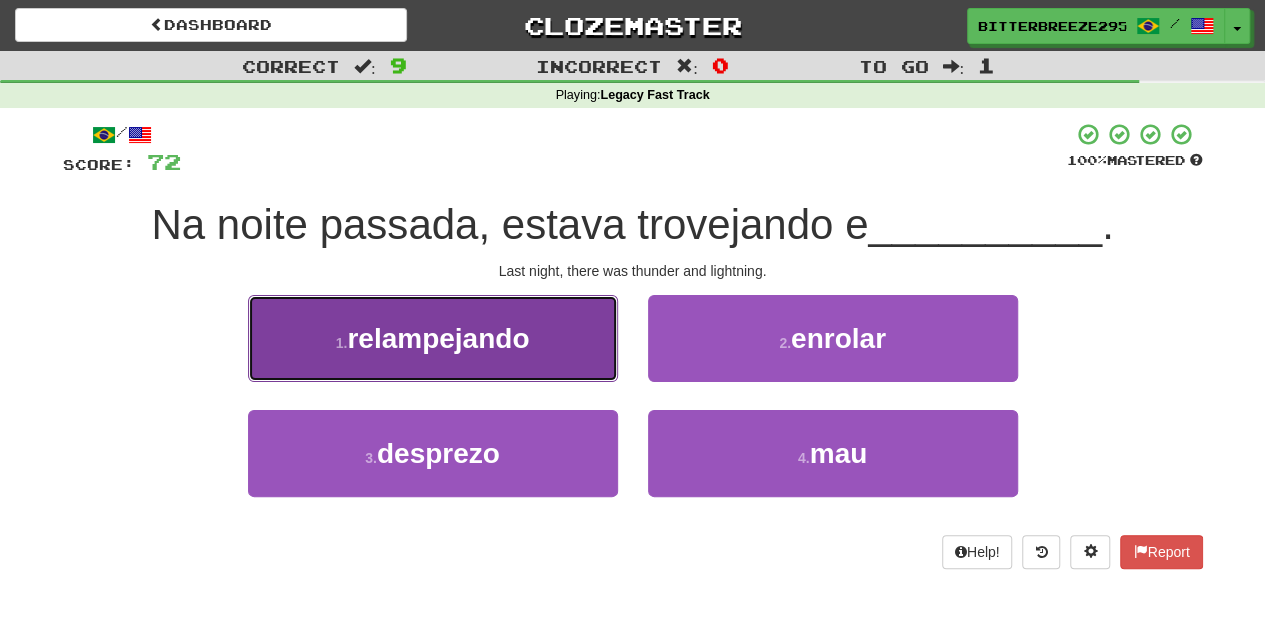click on "1 .  relampejando" at bounding box center [433, 338] 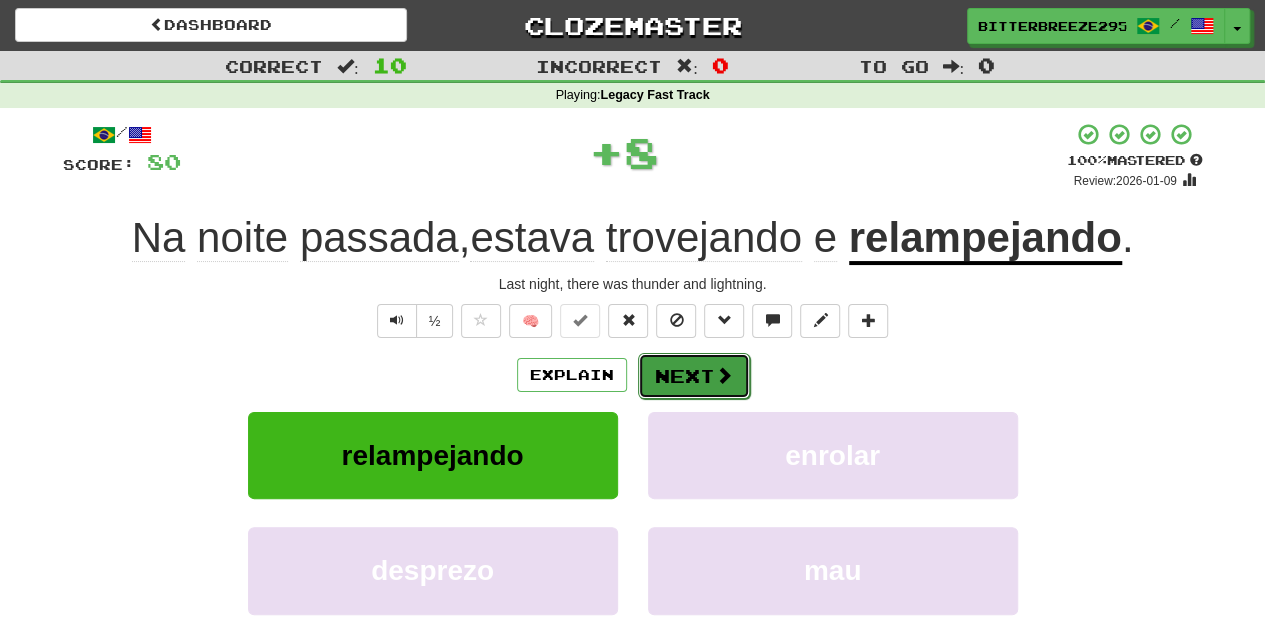 click on "Next" at bounding box center [694, 376] 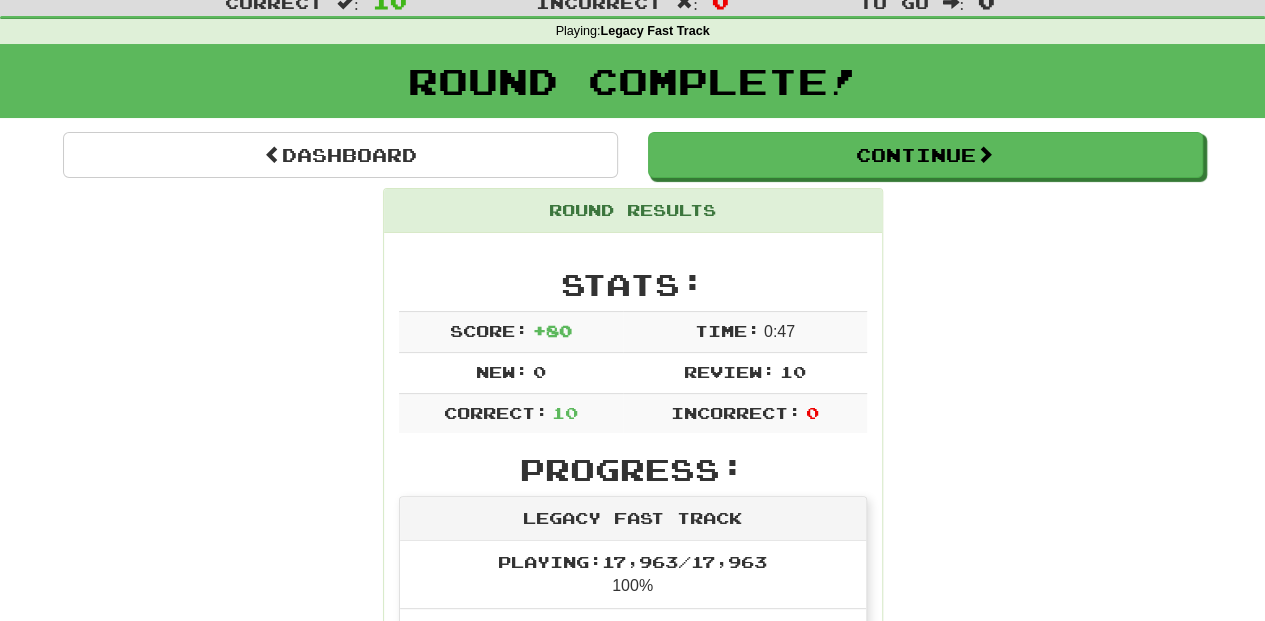 scroll, scrollTop: 0, scrollLeft: 0, axis: both 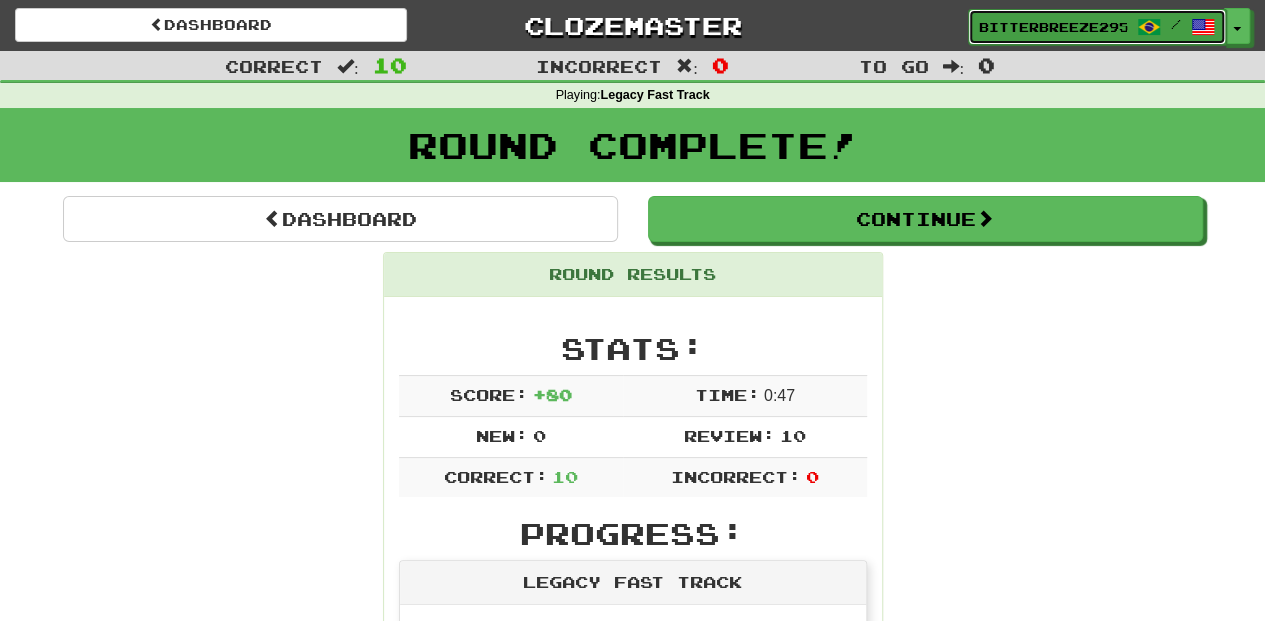 click on "BitterBreeze2956" at bounding box center [1053, 27] 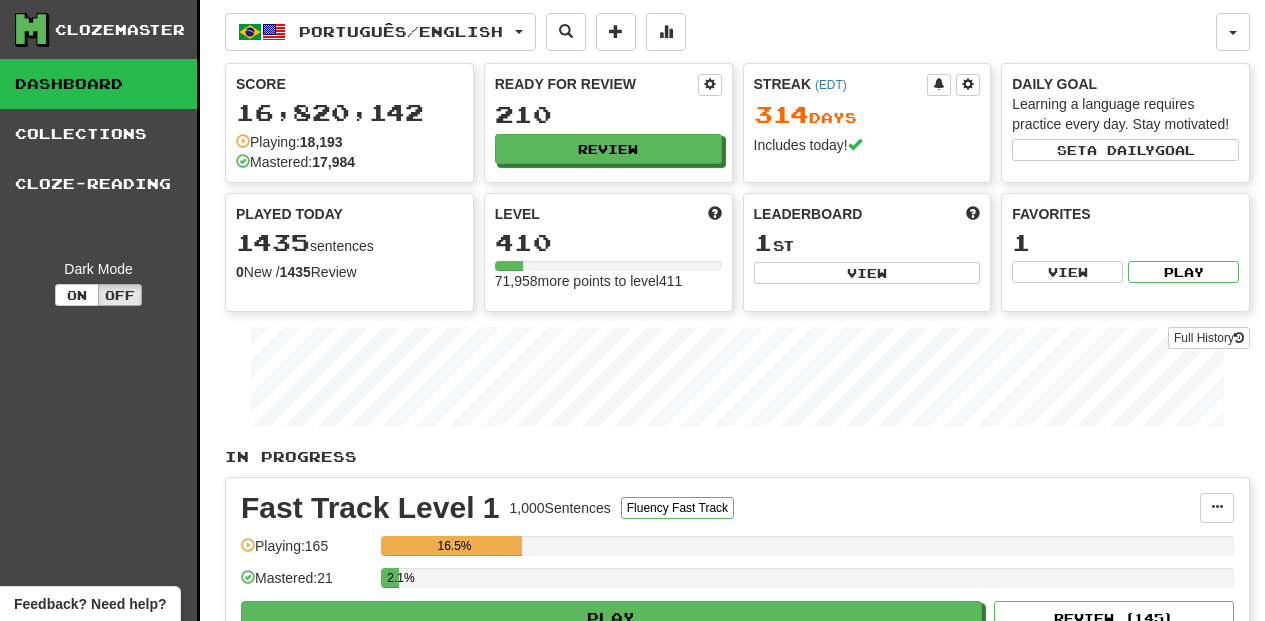 scroll, scrollTop: 0, scrollLeft: 0, axis: both 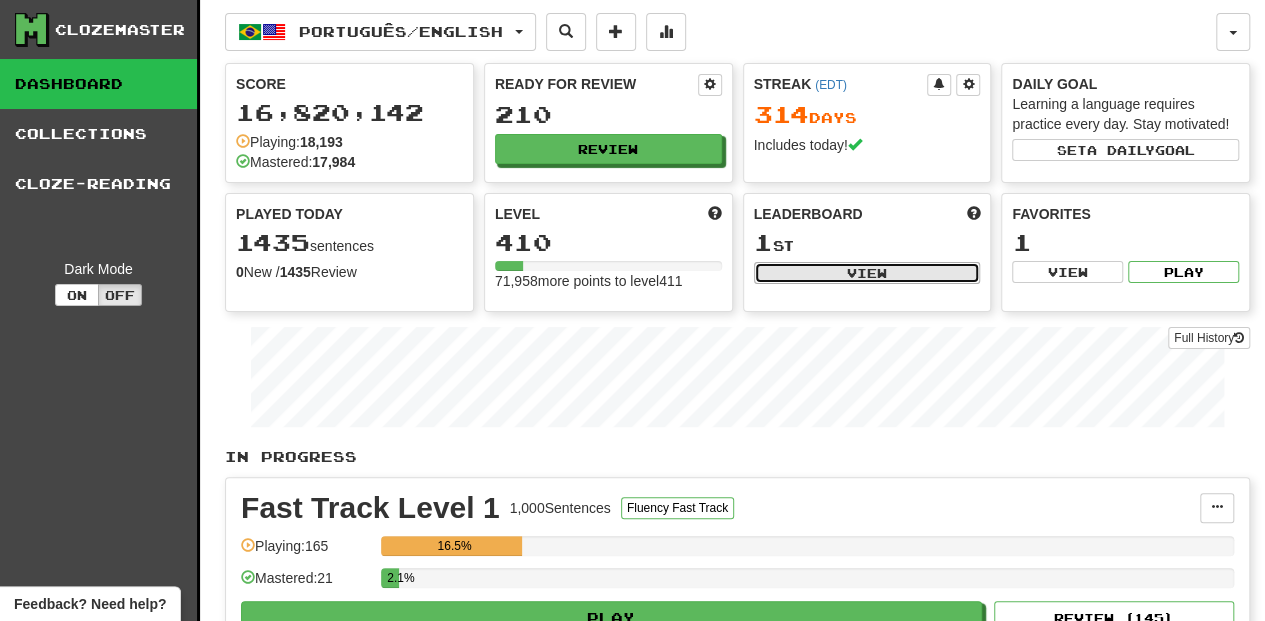 click on "View" at bounding box center (867, 273) 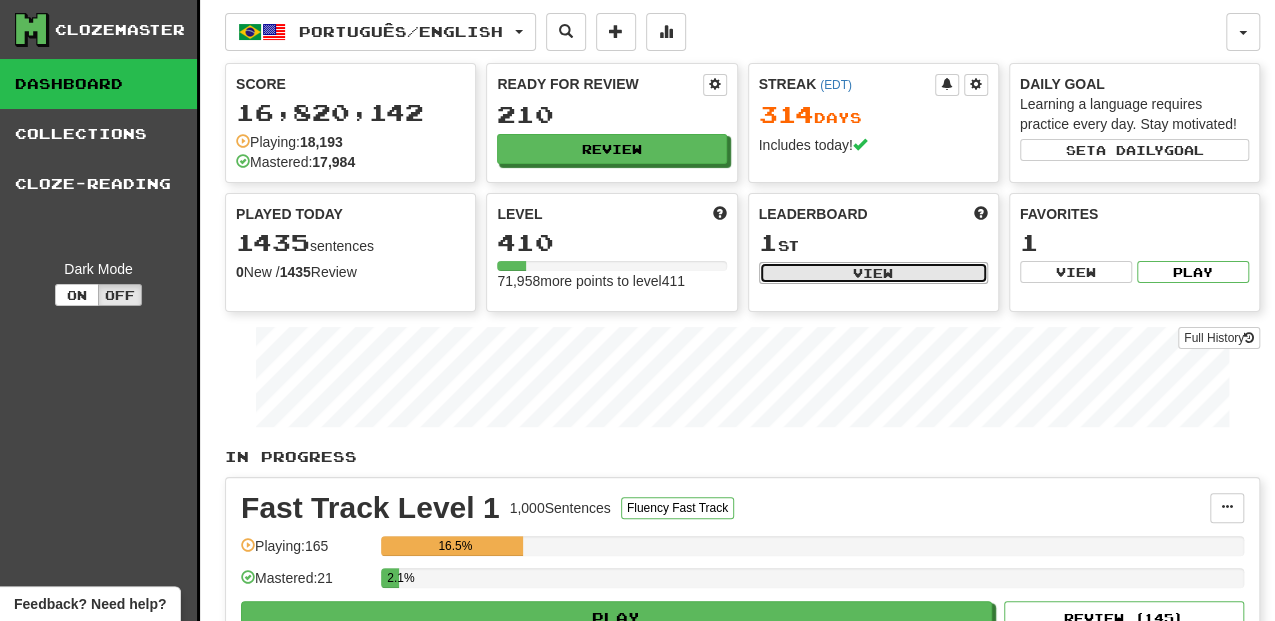 select on "**********" 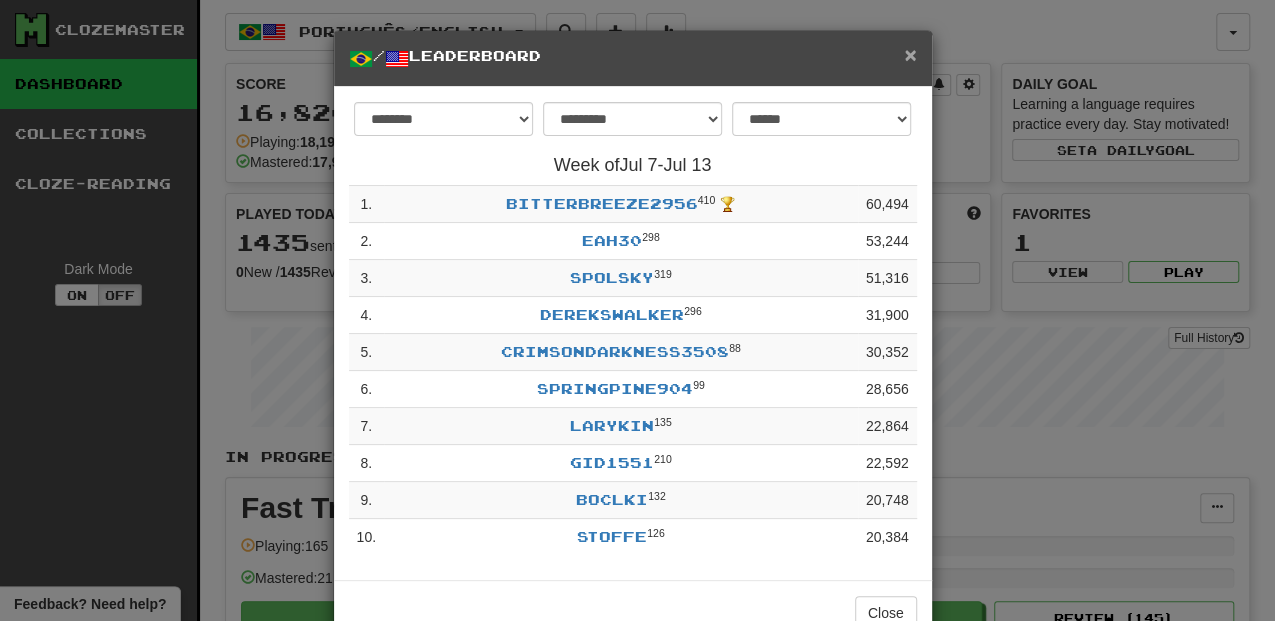 click on "×" at bounding box center (910, 54) 